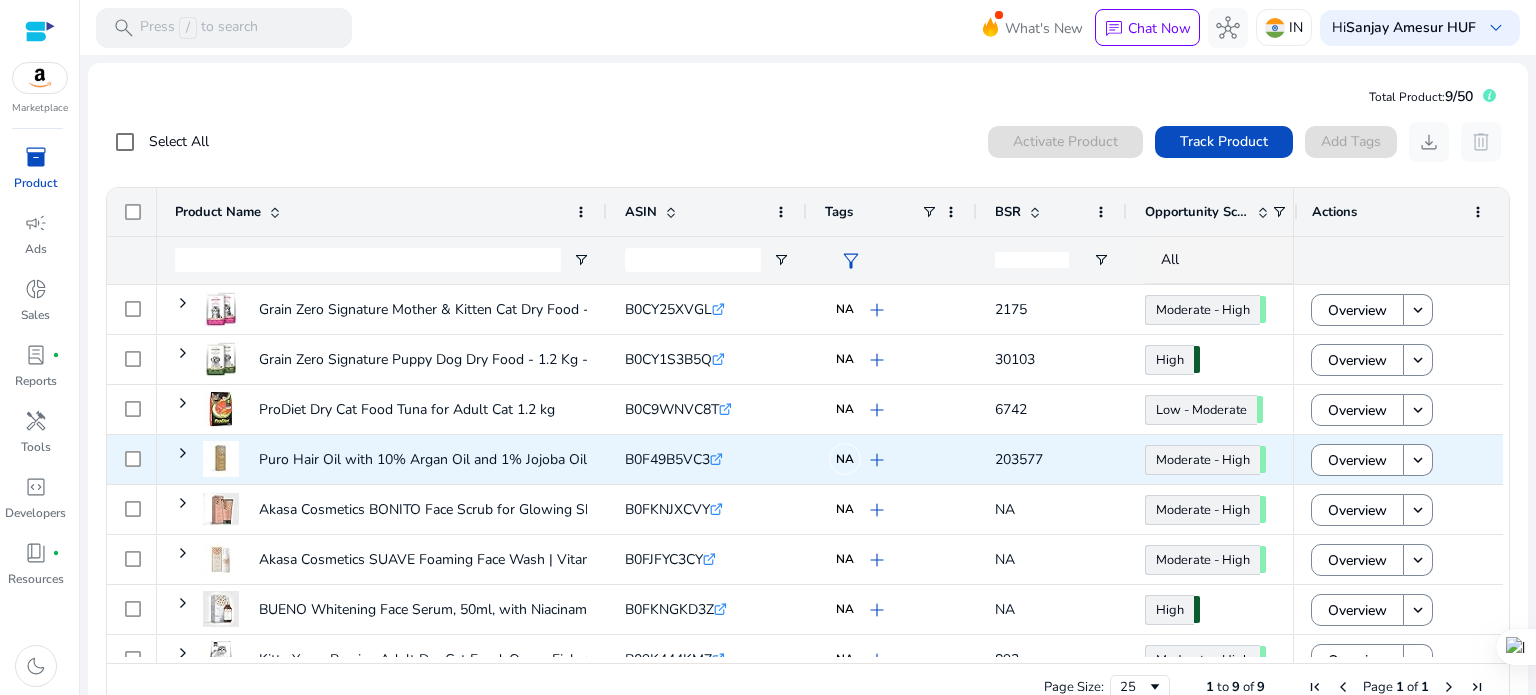 scroll, scrollTop: 0, scrollLeft: 0, axis: both 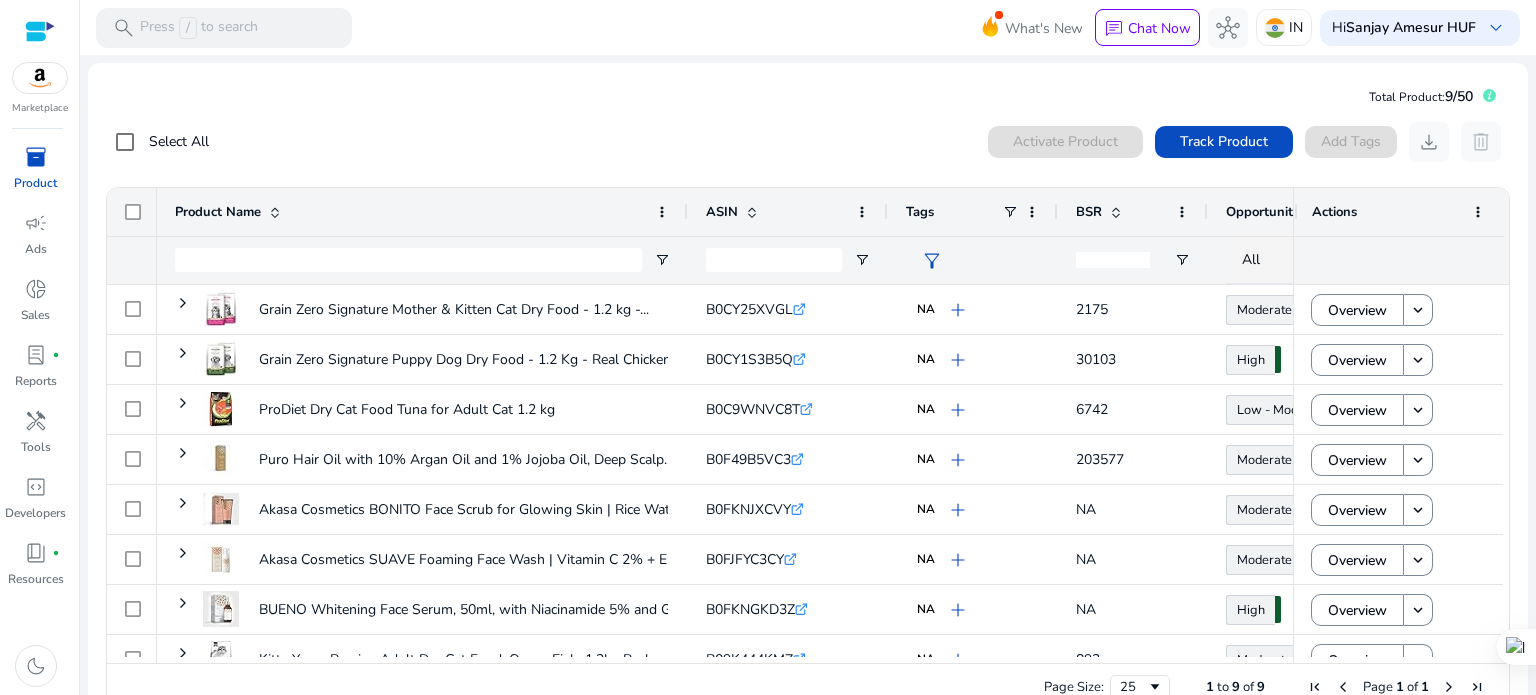 drag, startPoint x: 602, startPoint y: 210, endPoint x: 683, endPoint y: 217, distance: 81.3019 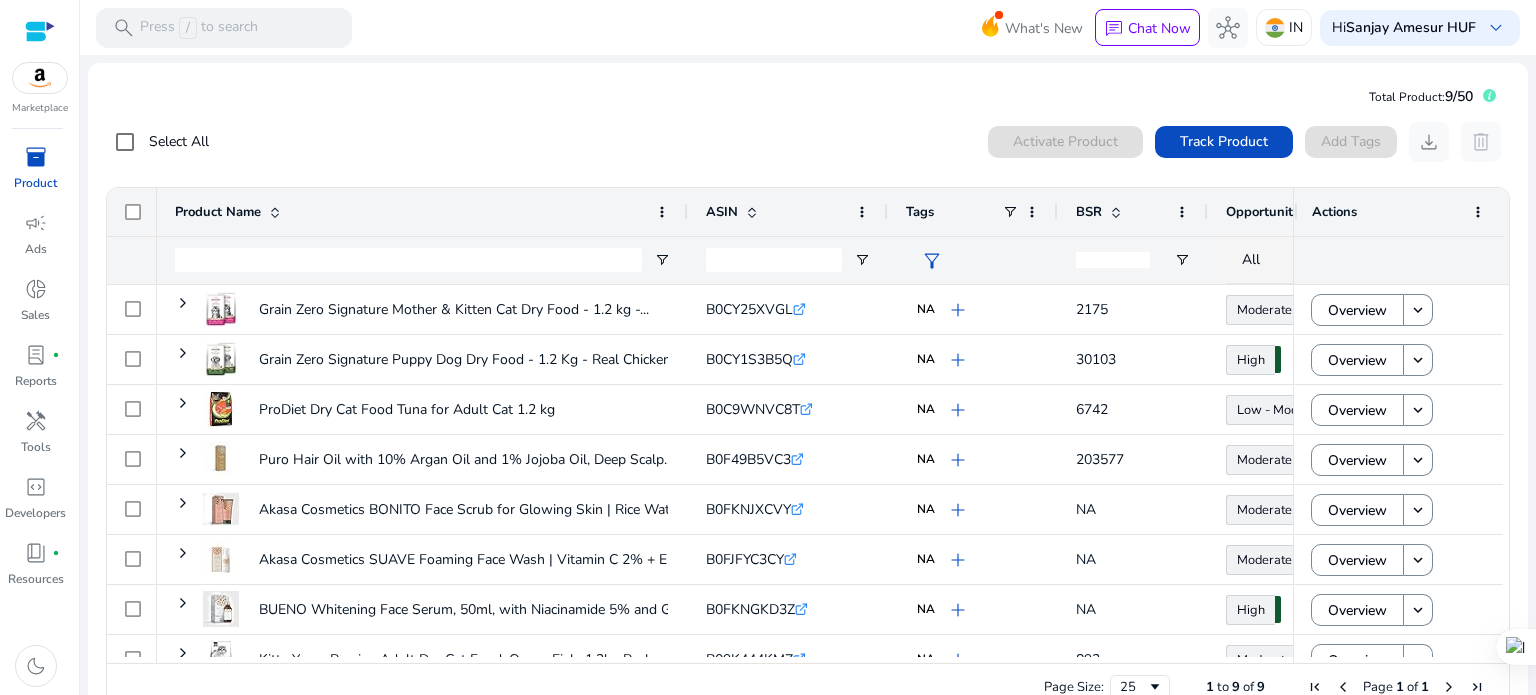 scroll, scrollTop: 76, scrollLeft: 0, axis: vertical 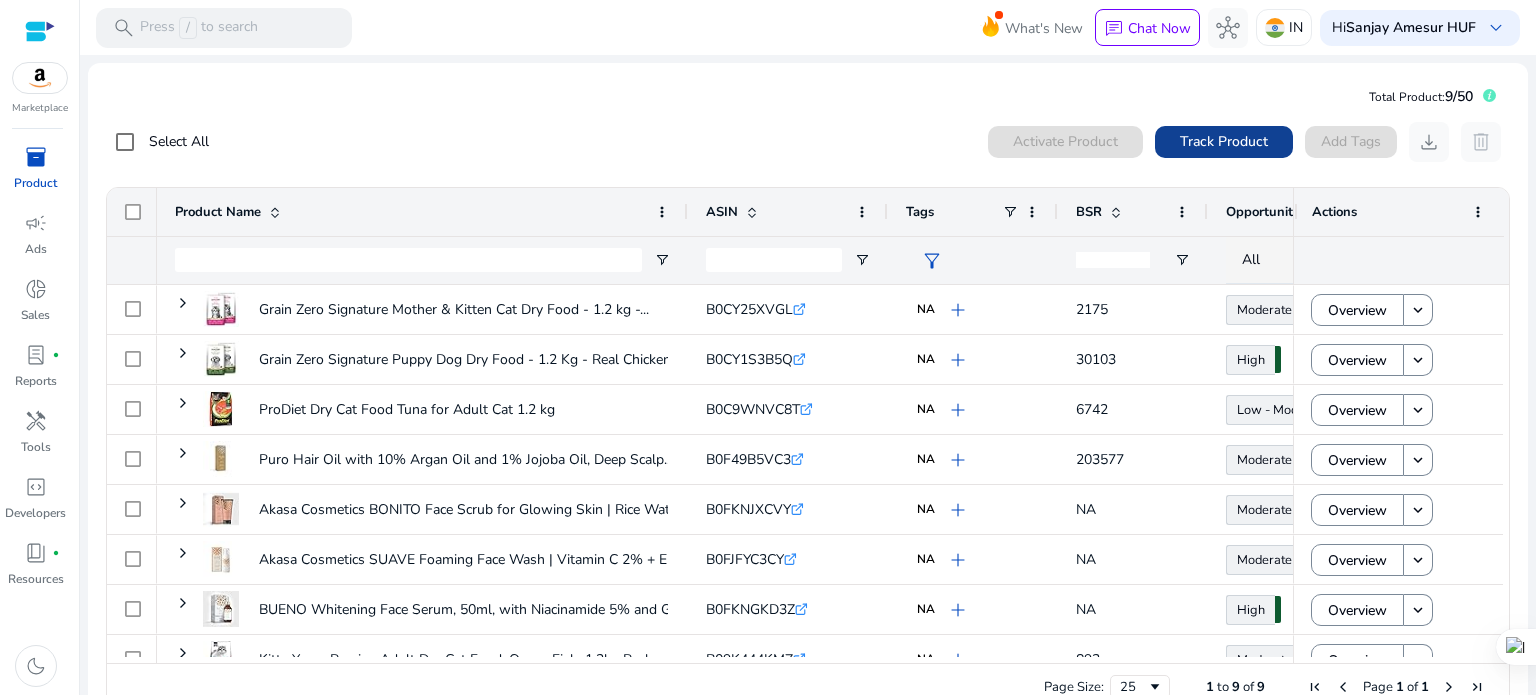 click on "Track Product" 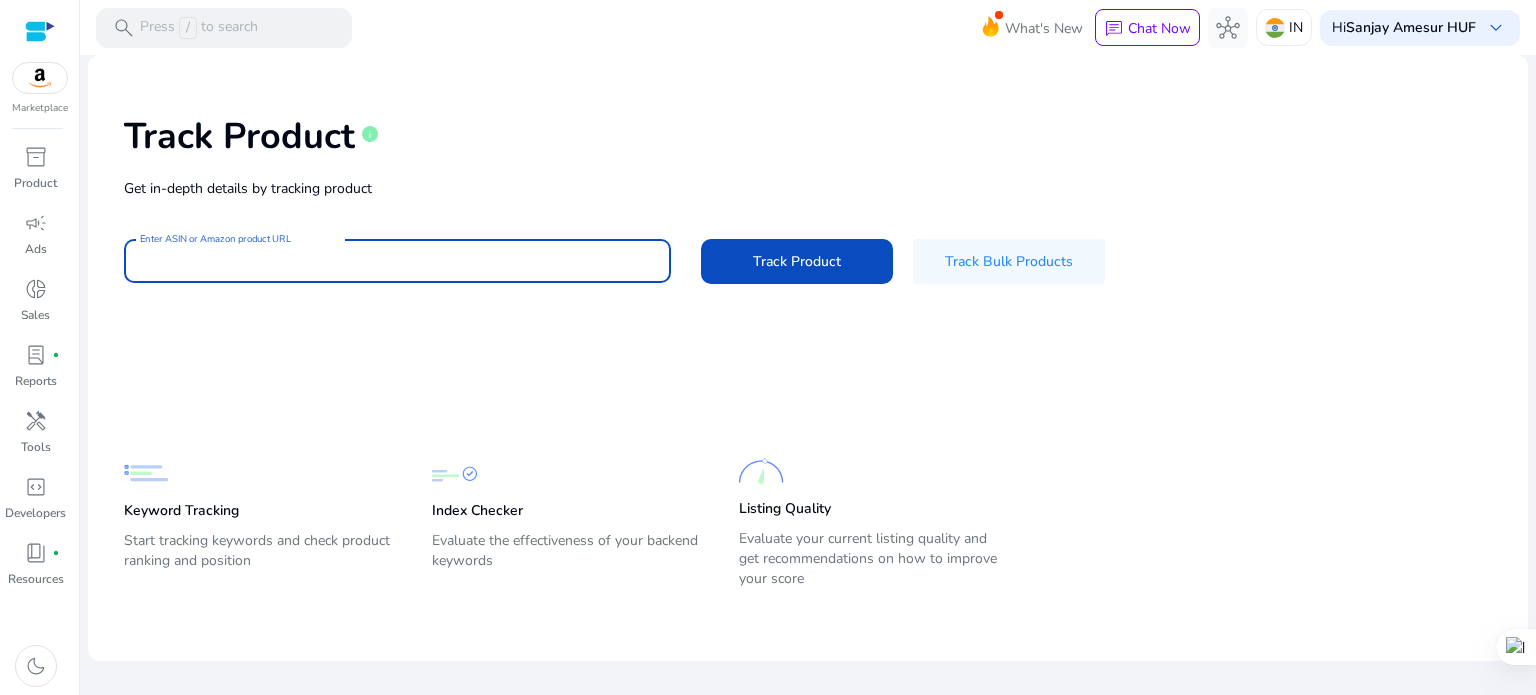 click on "Enter ASIN or Amazon product URL" at bounding box center [397, 261] 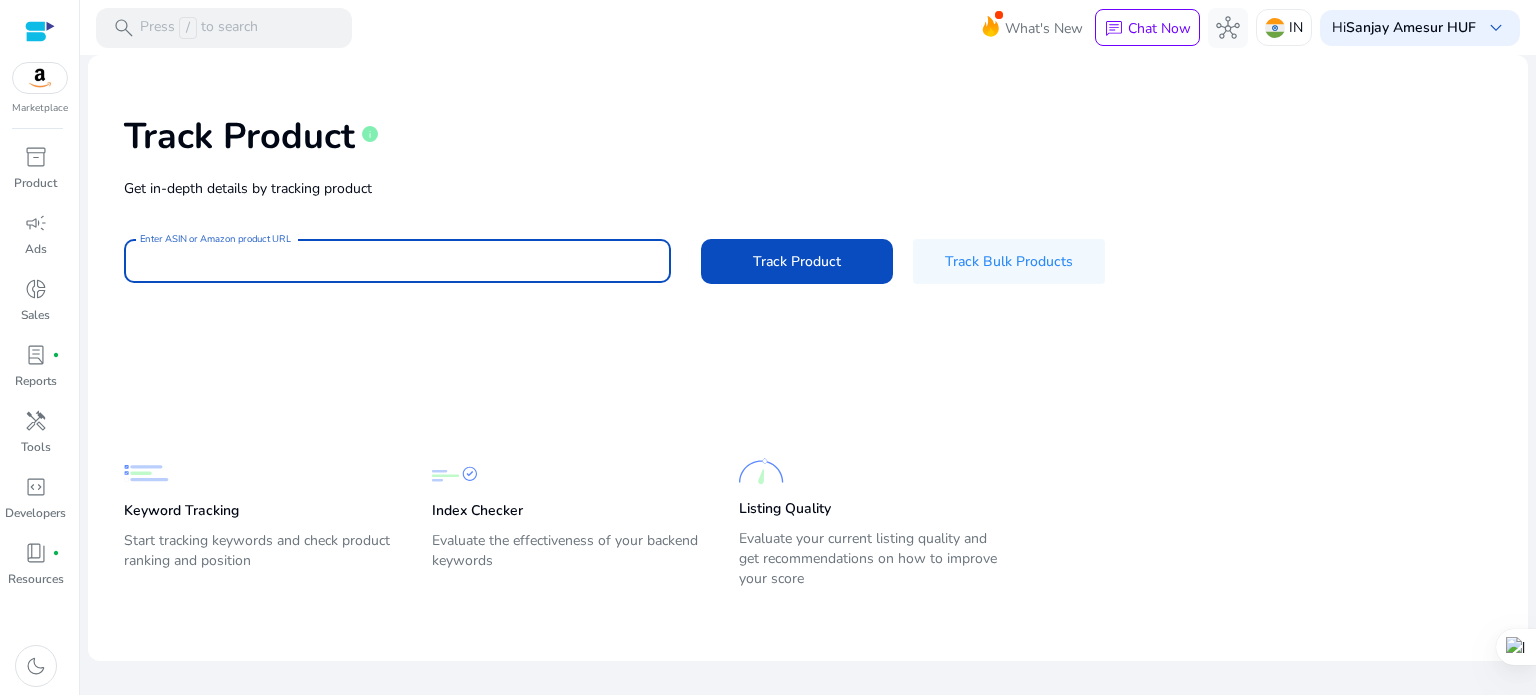 paste on "**********" 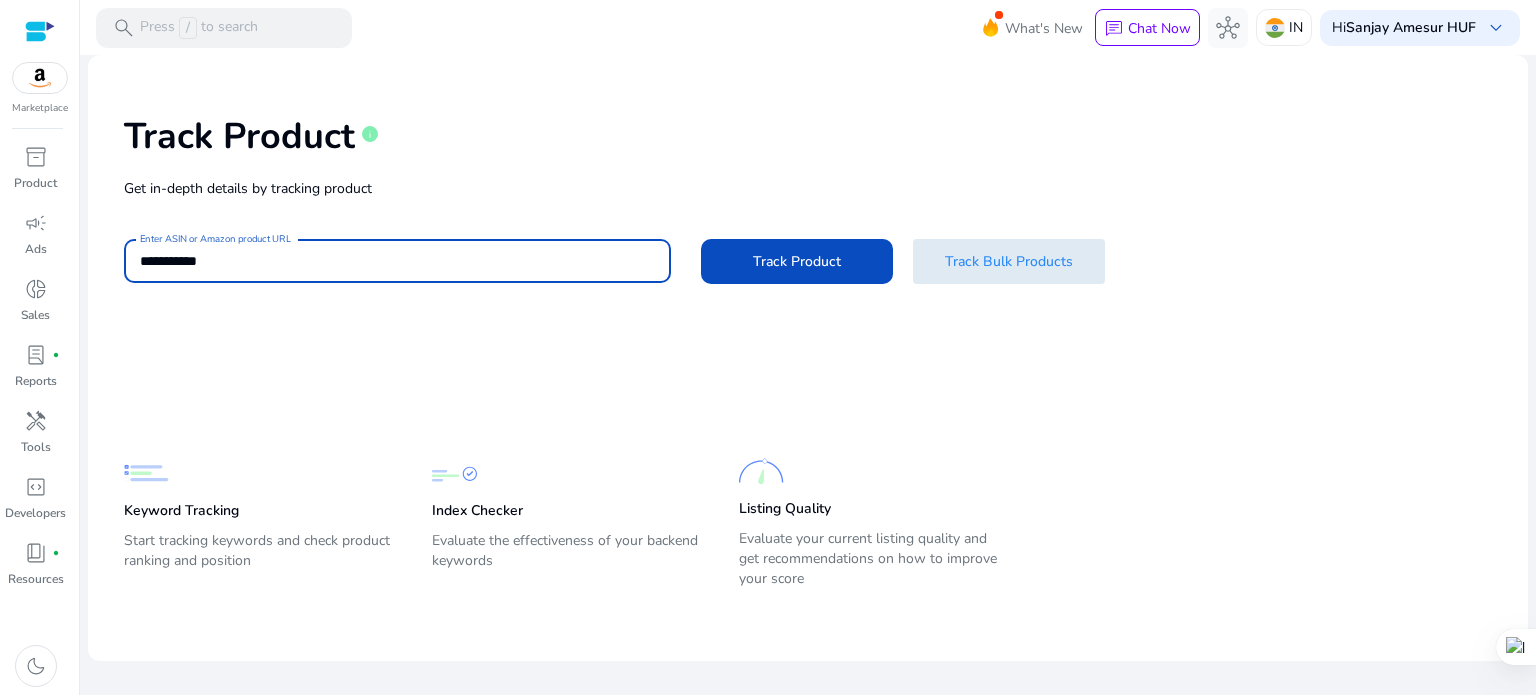 type on "**********" 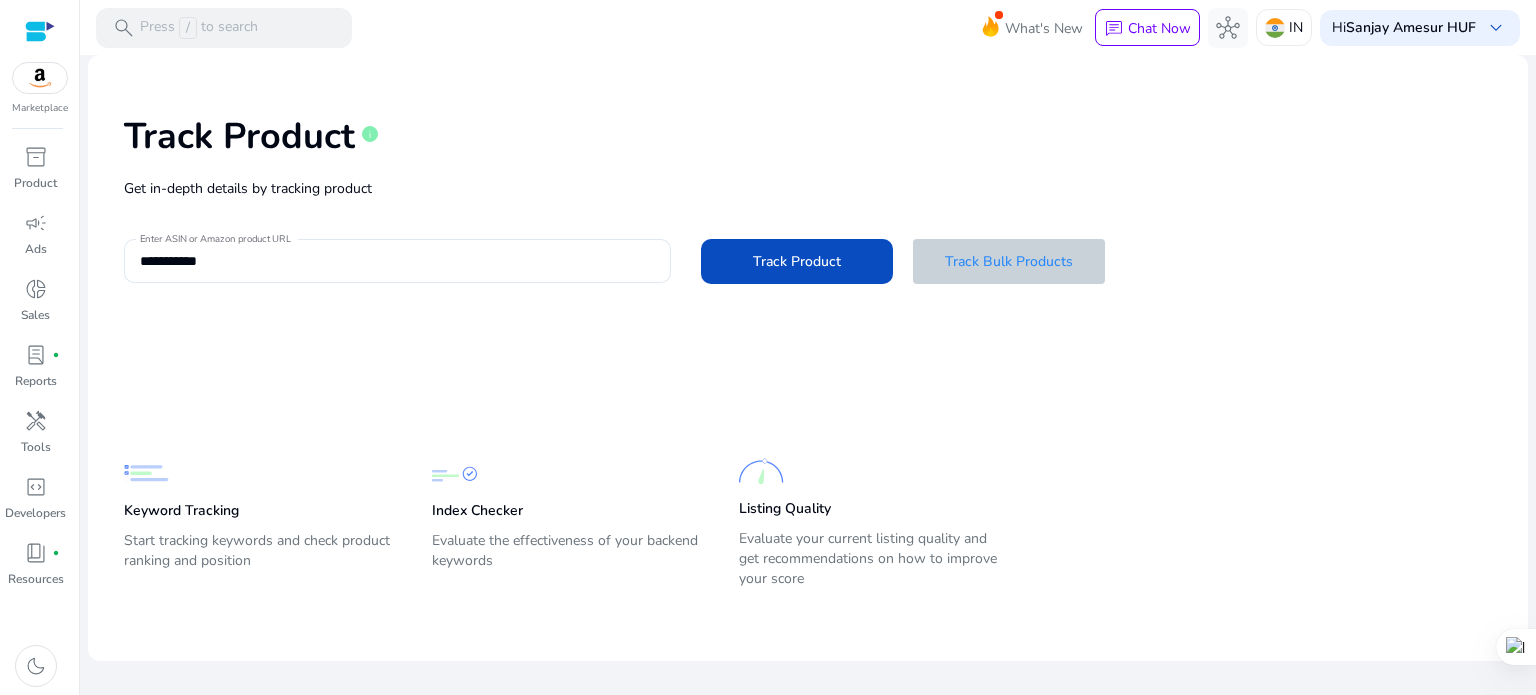 click on "Track Bulk Products" 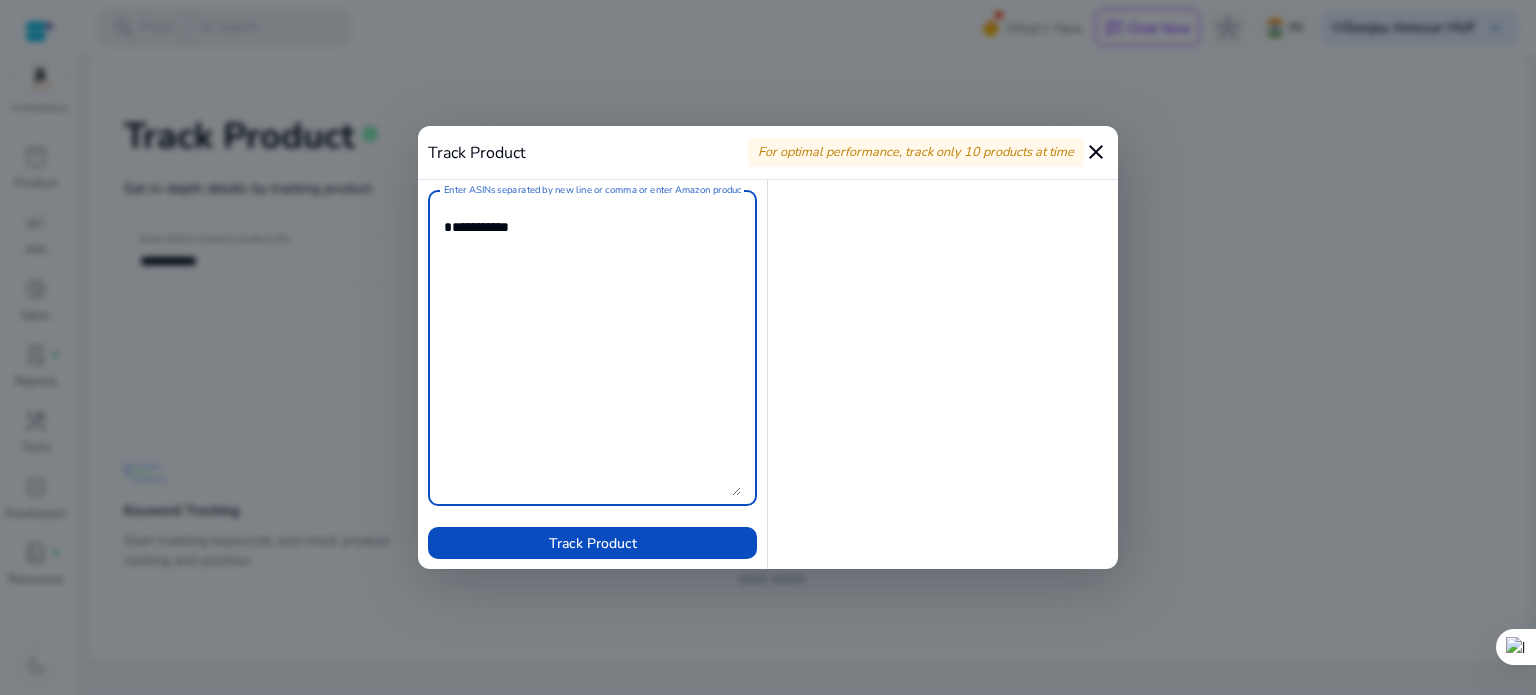 paste on "**********" 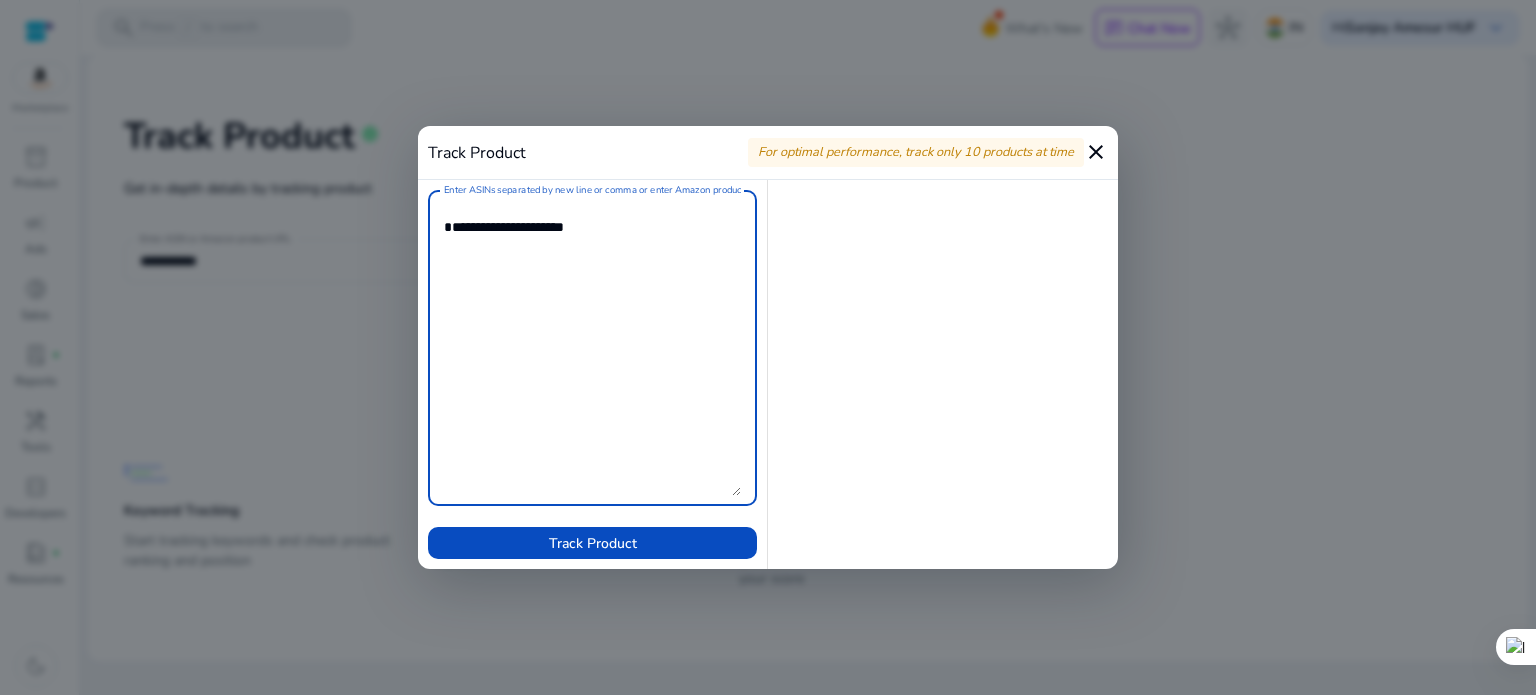 click on "Enter ASINs separated by new line or comma or enter Amazon product page URL" at bounding box center (592, 348) 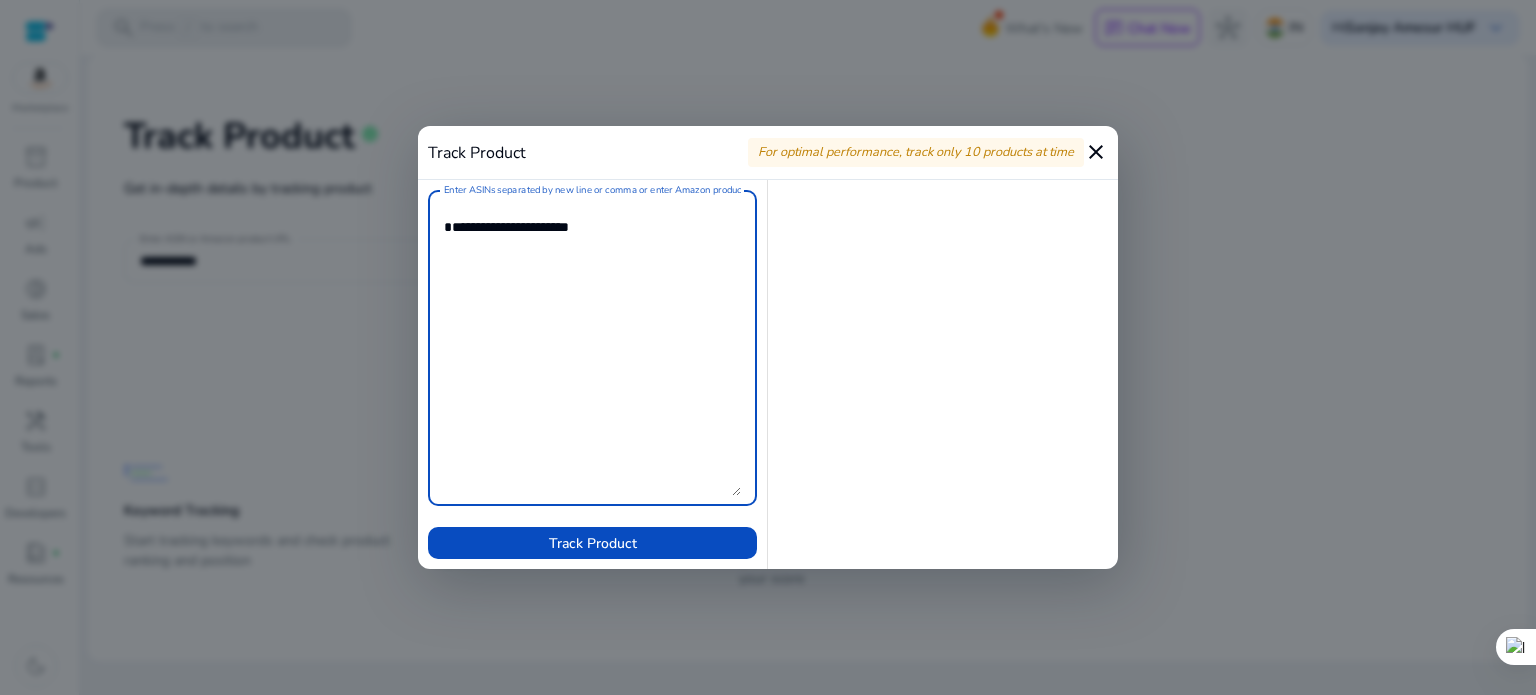 click on "Enter ASINs separated by new line or comma or enter Amazon product page URL" at bounding box center (592, 348) 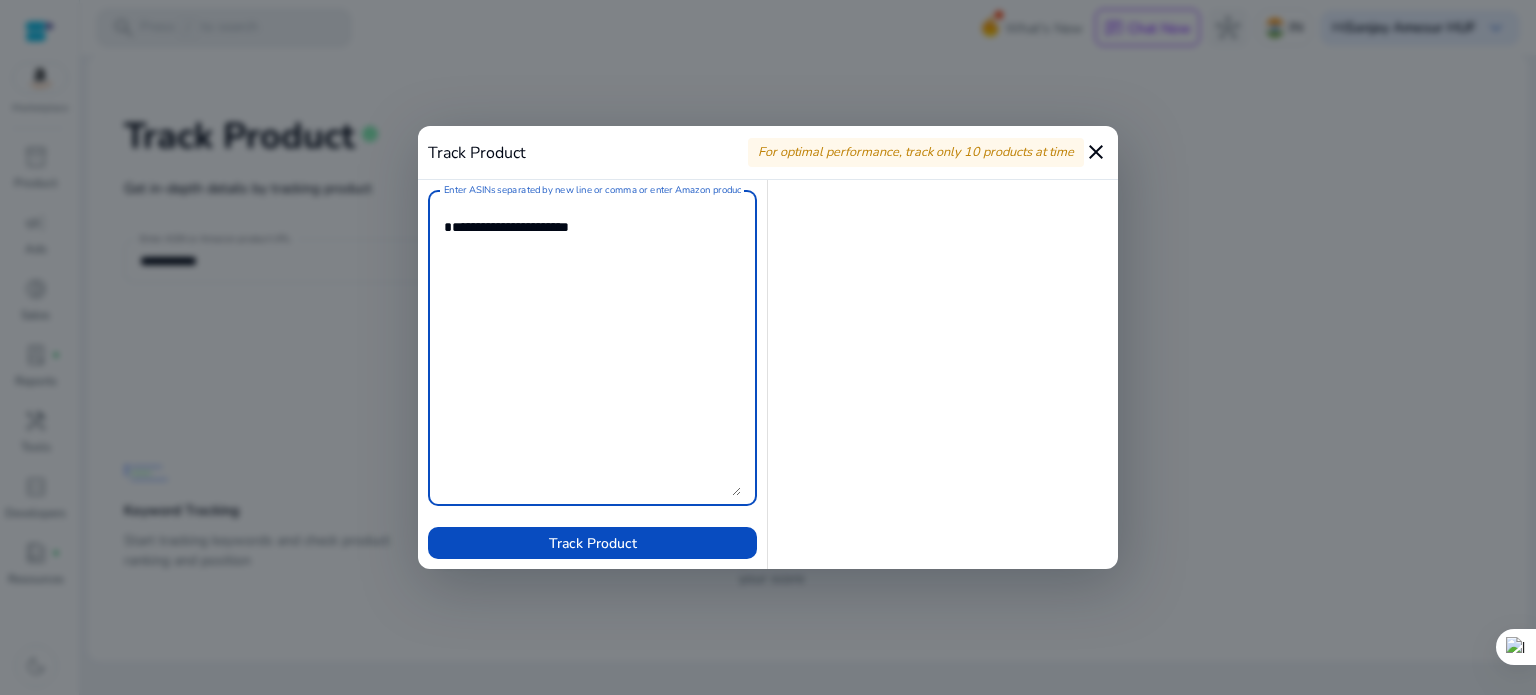 paste on "**********" 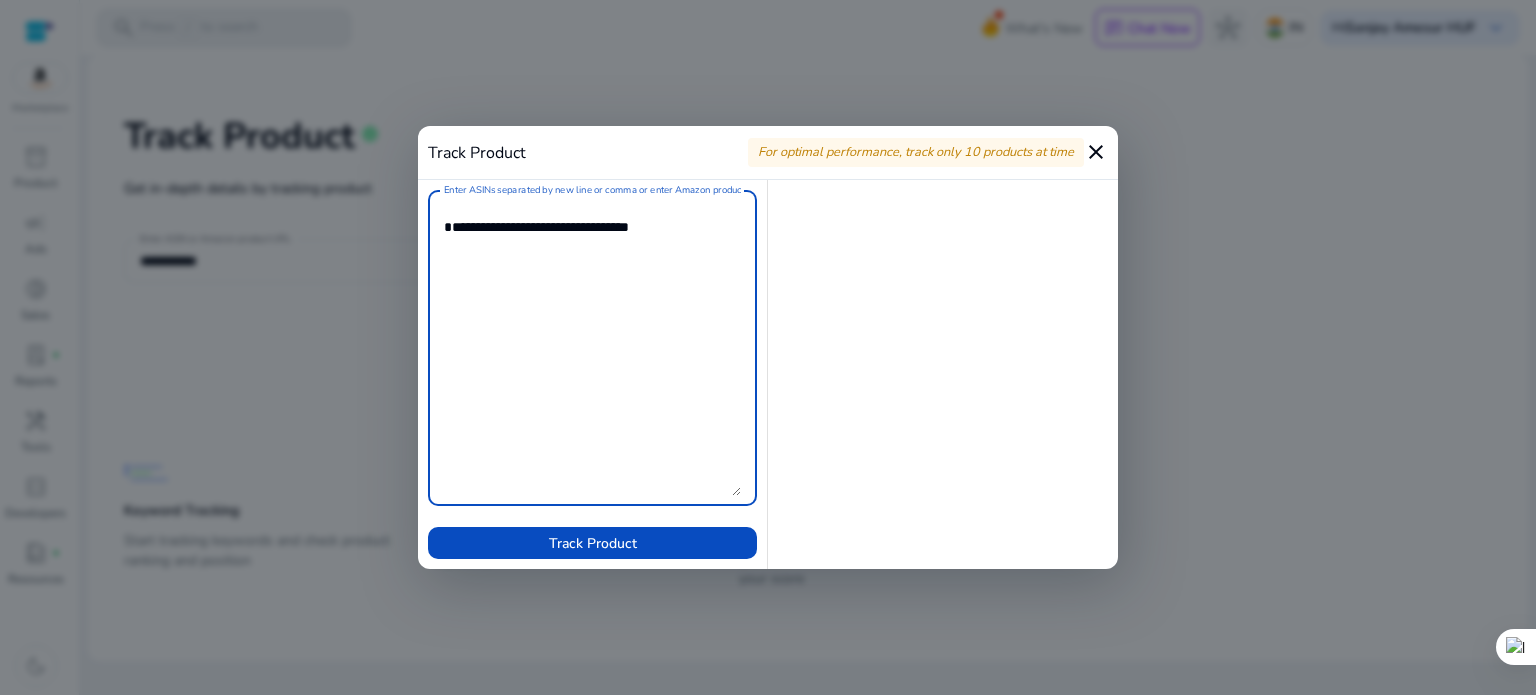 paste on "**********" 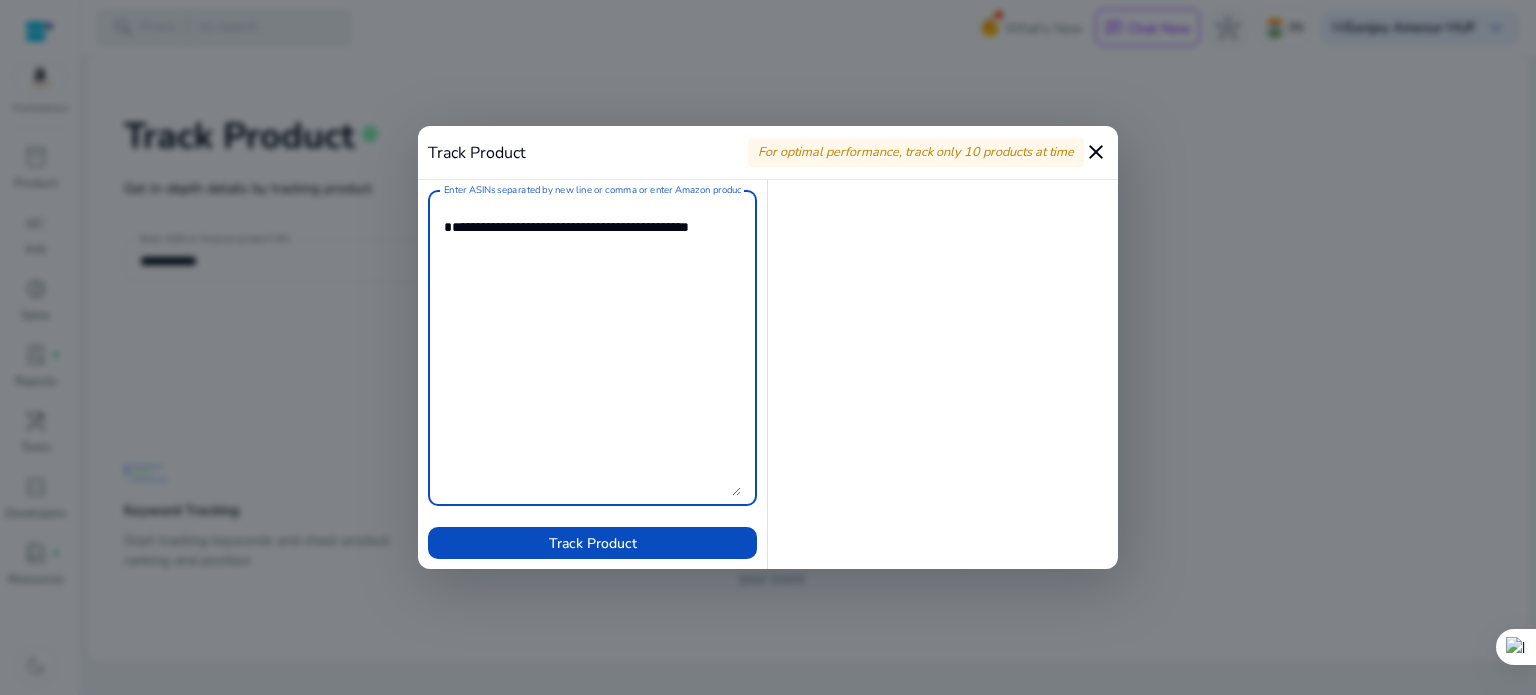 paste on "**********" 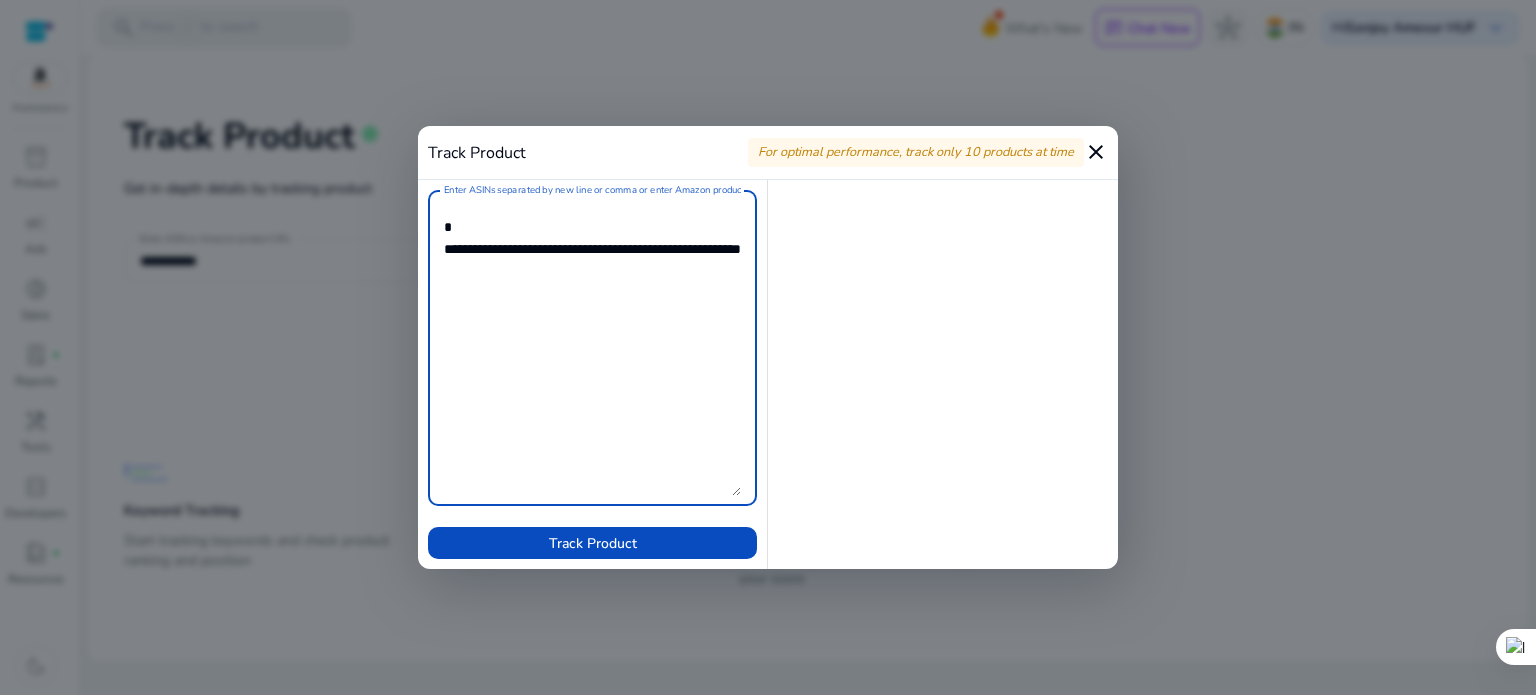 paste on "**********" 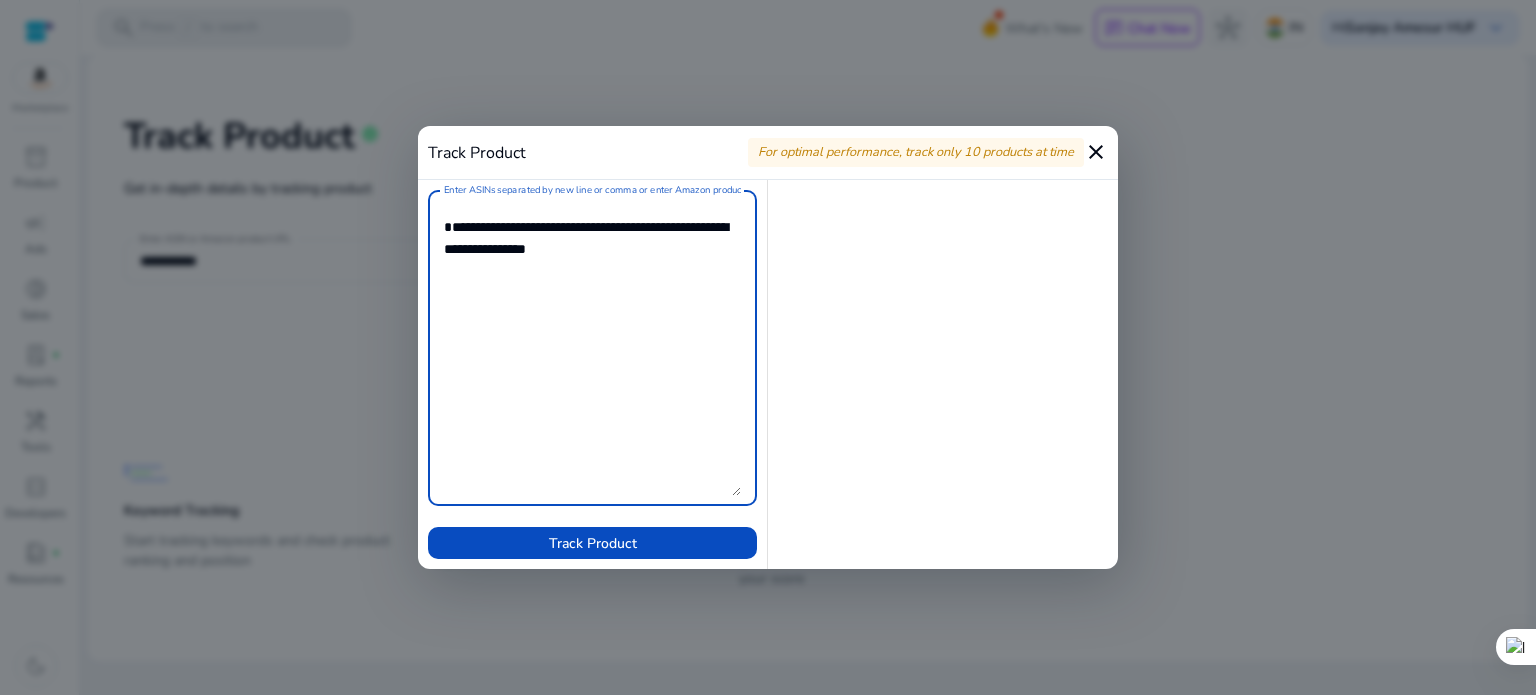 paste on "**********" 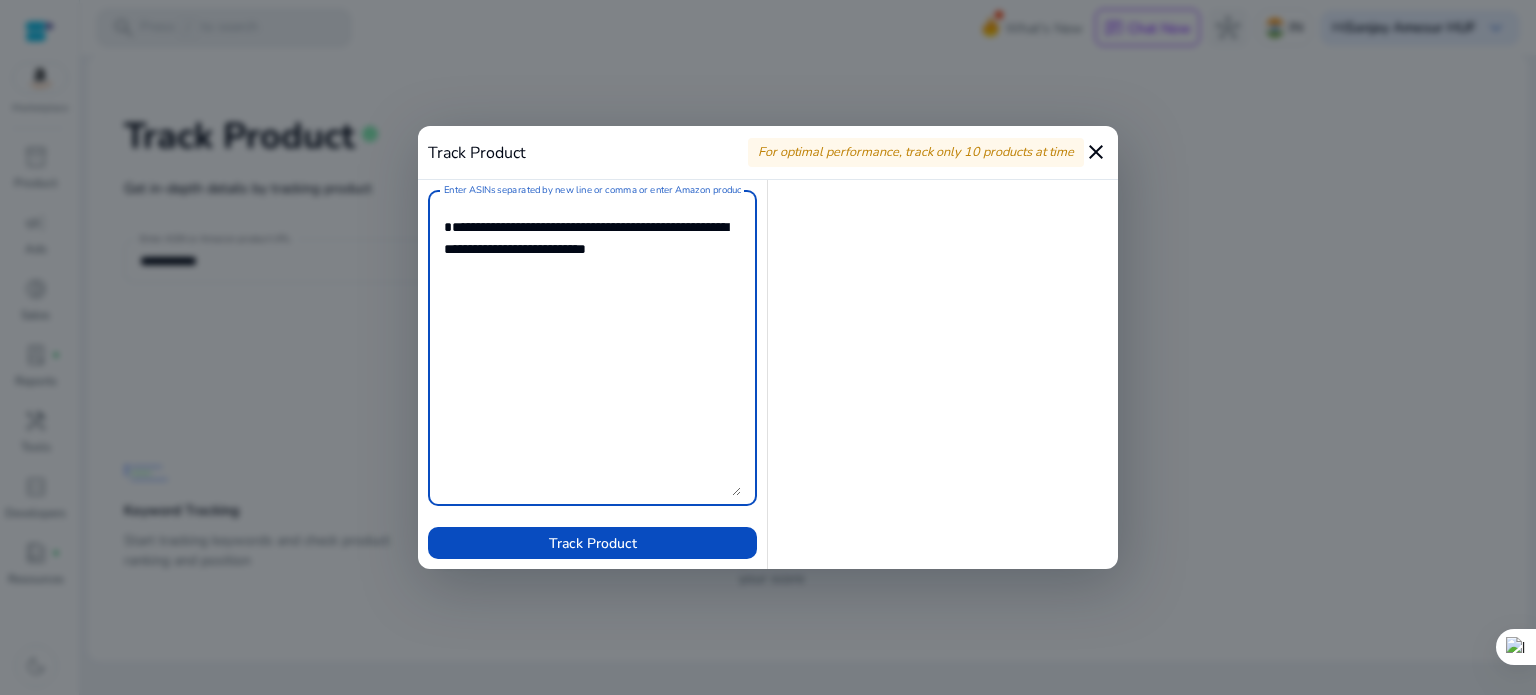 paste on "**********" 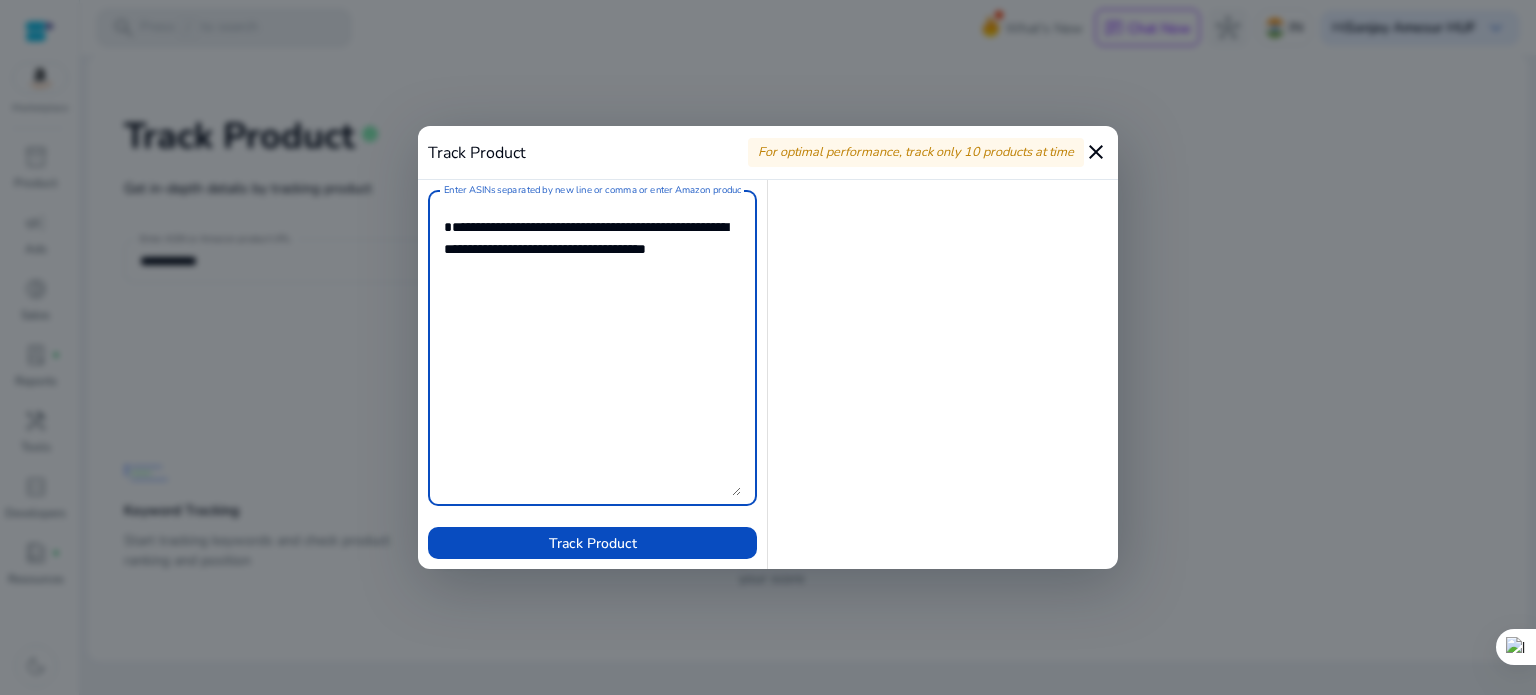 paste on "**********" 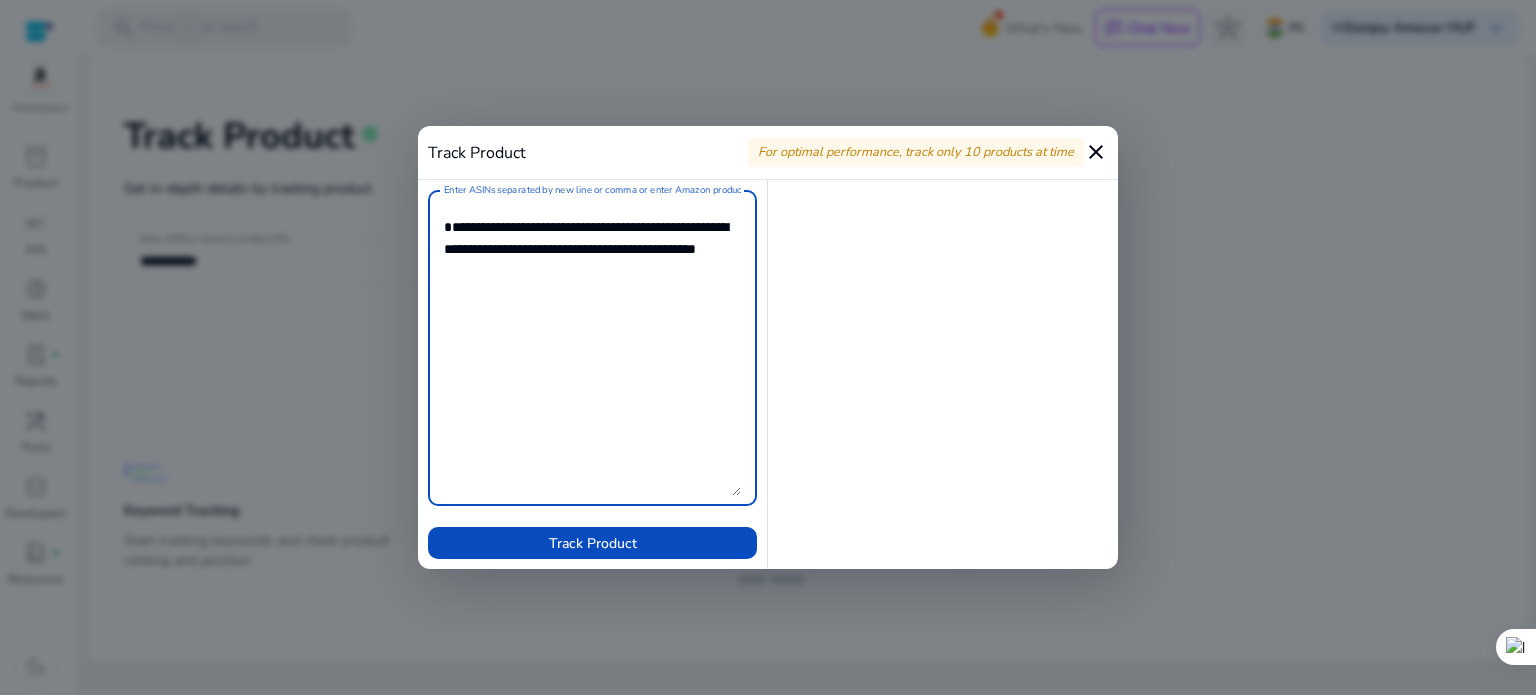 click on "Enter ASINs separated by new line or comma or enter Amazon product page URL" at bounding box center (592, 348) 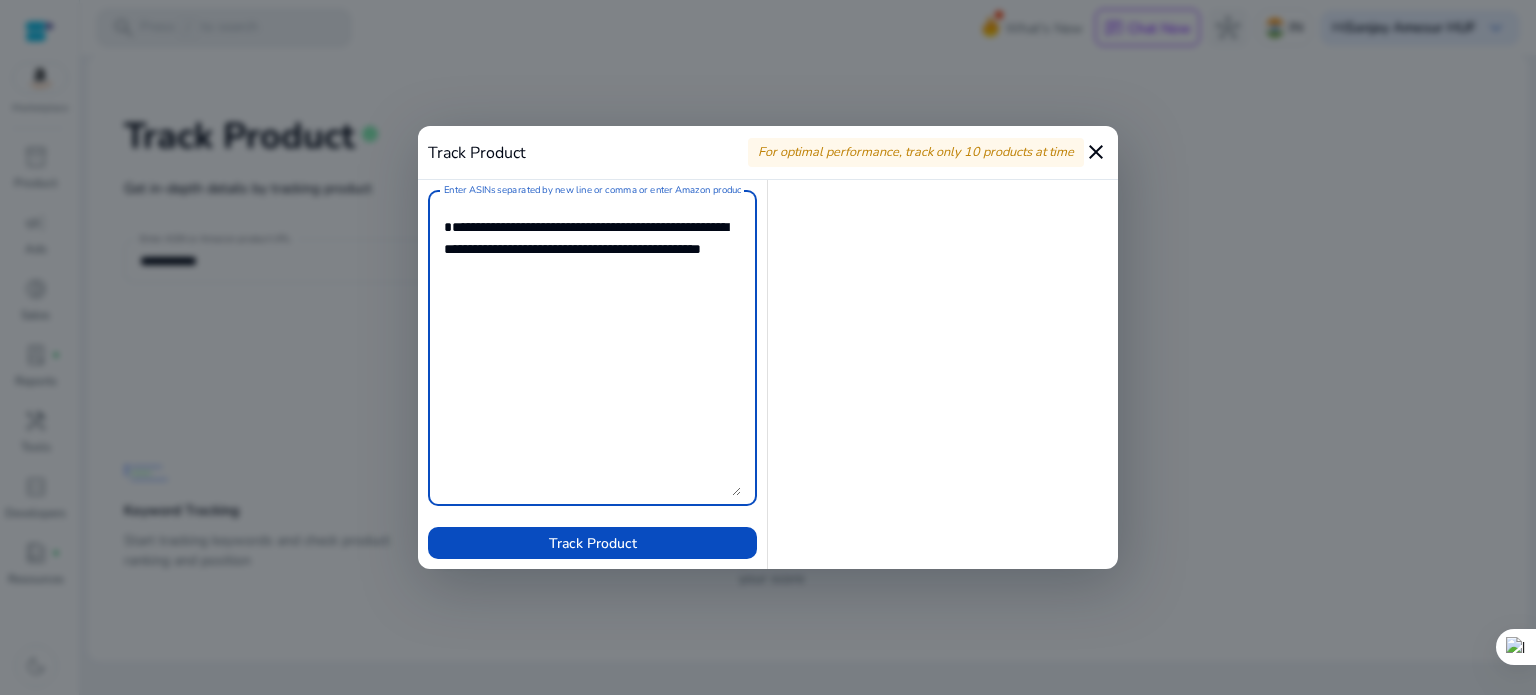 click on "Enter ASINs separated by new line or comma or enter Amazon product page URL" at bounding box center [592, 348] 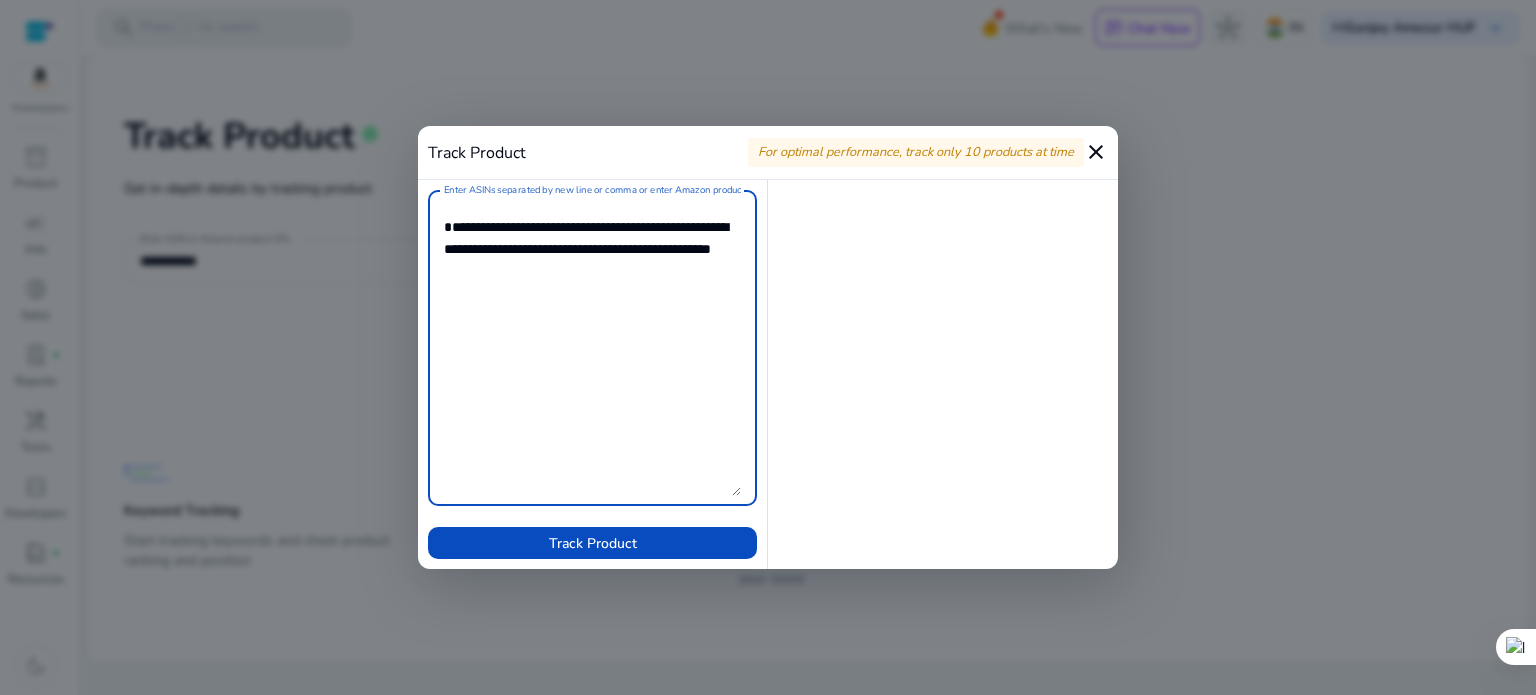 paste on "**********" 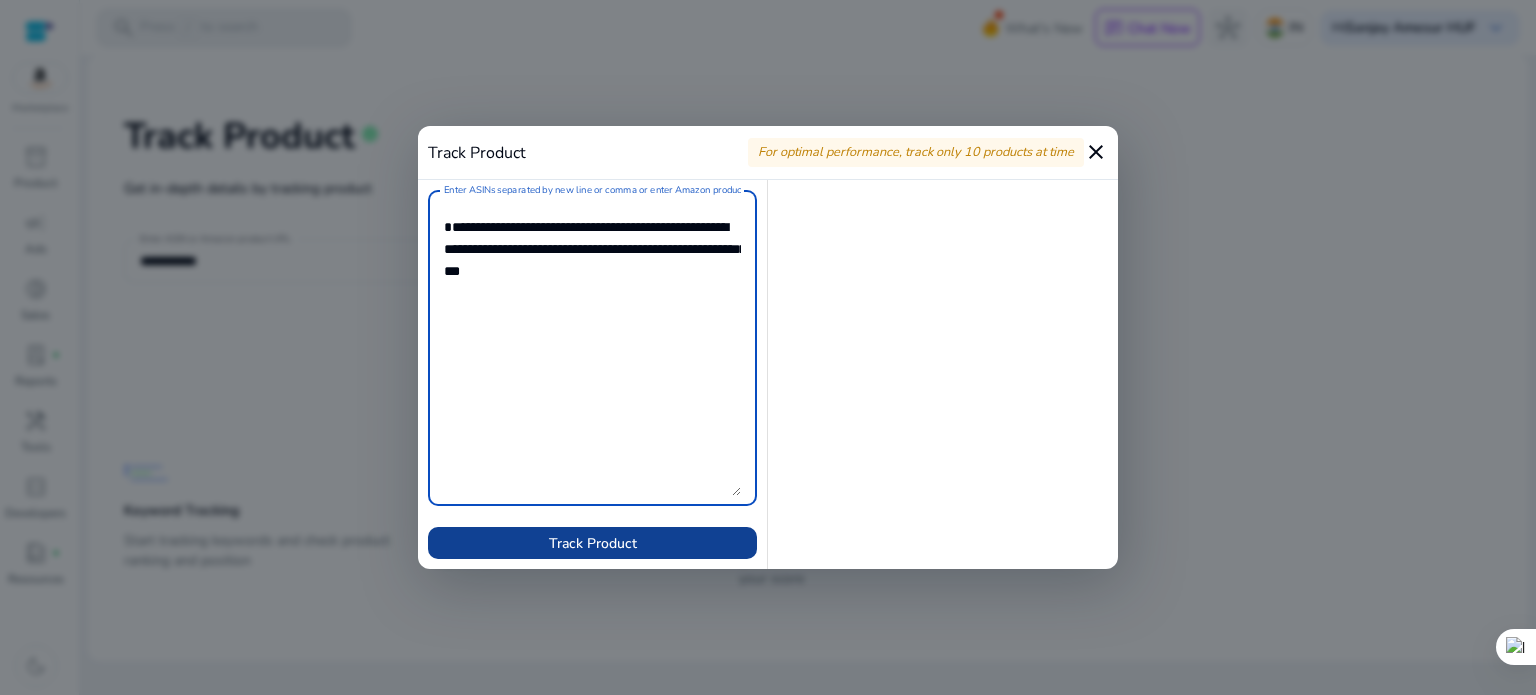 type on "**********" 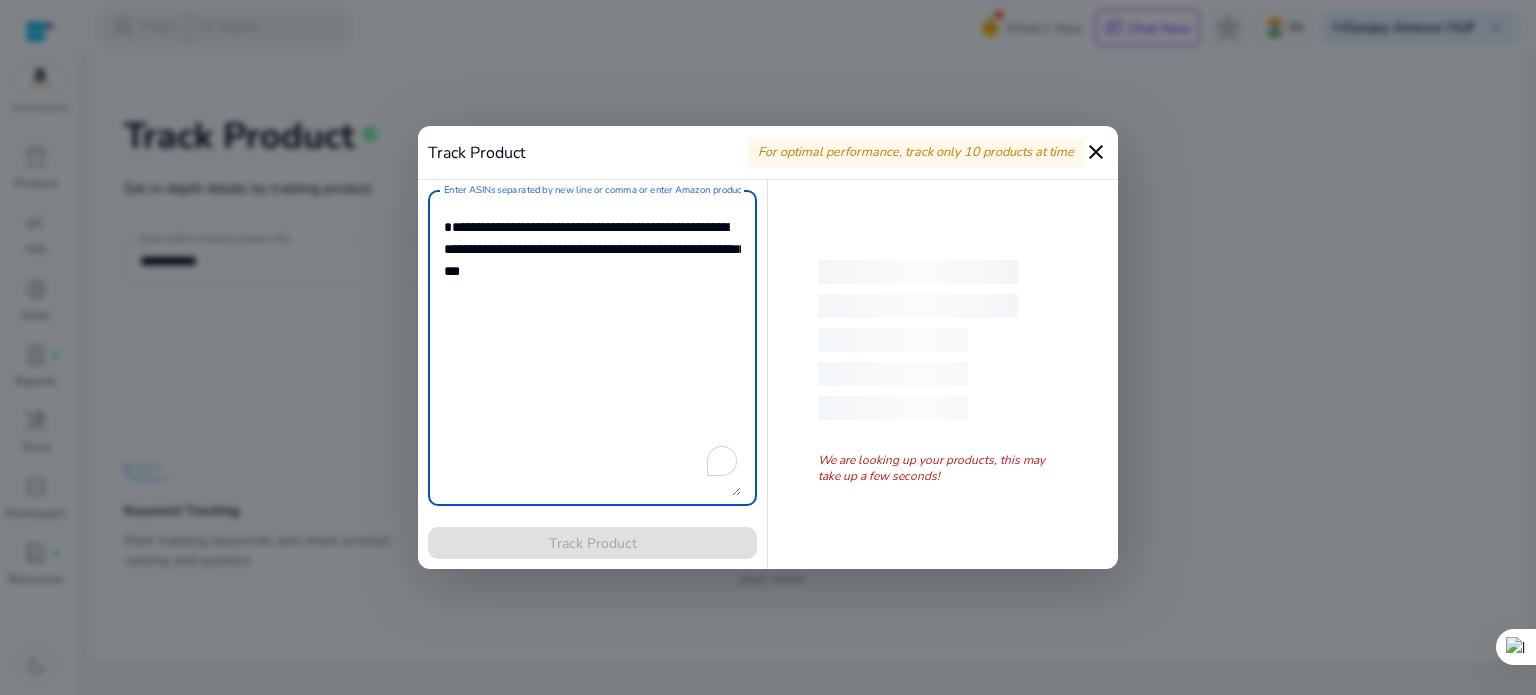 click on "Enter ASINs separated by new line or comma or enter Amazon product page URL" at bounding box center (592, 348) 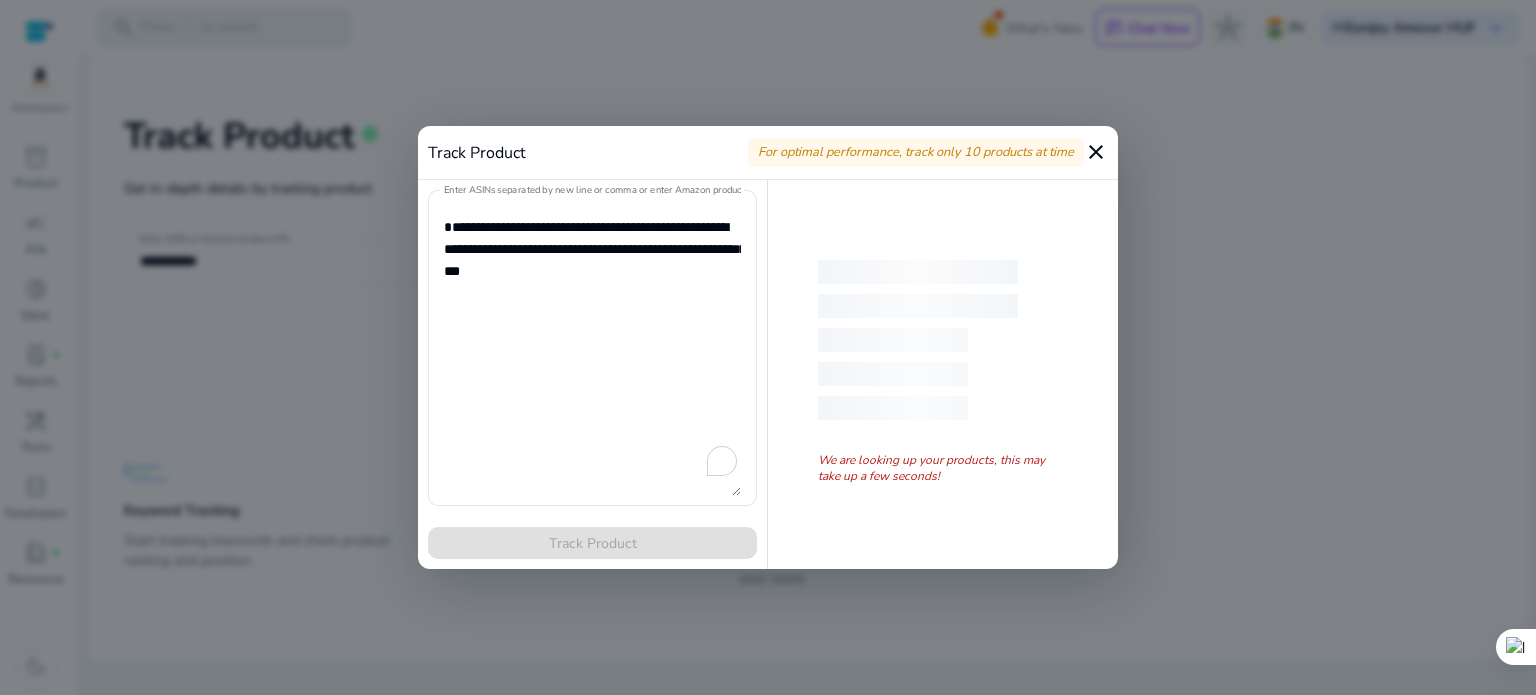 type 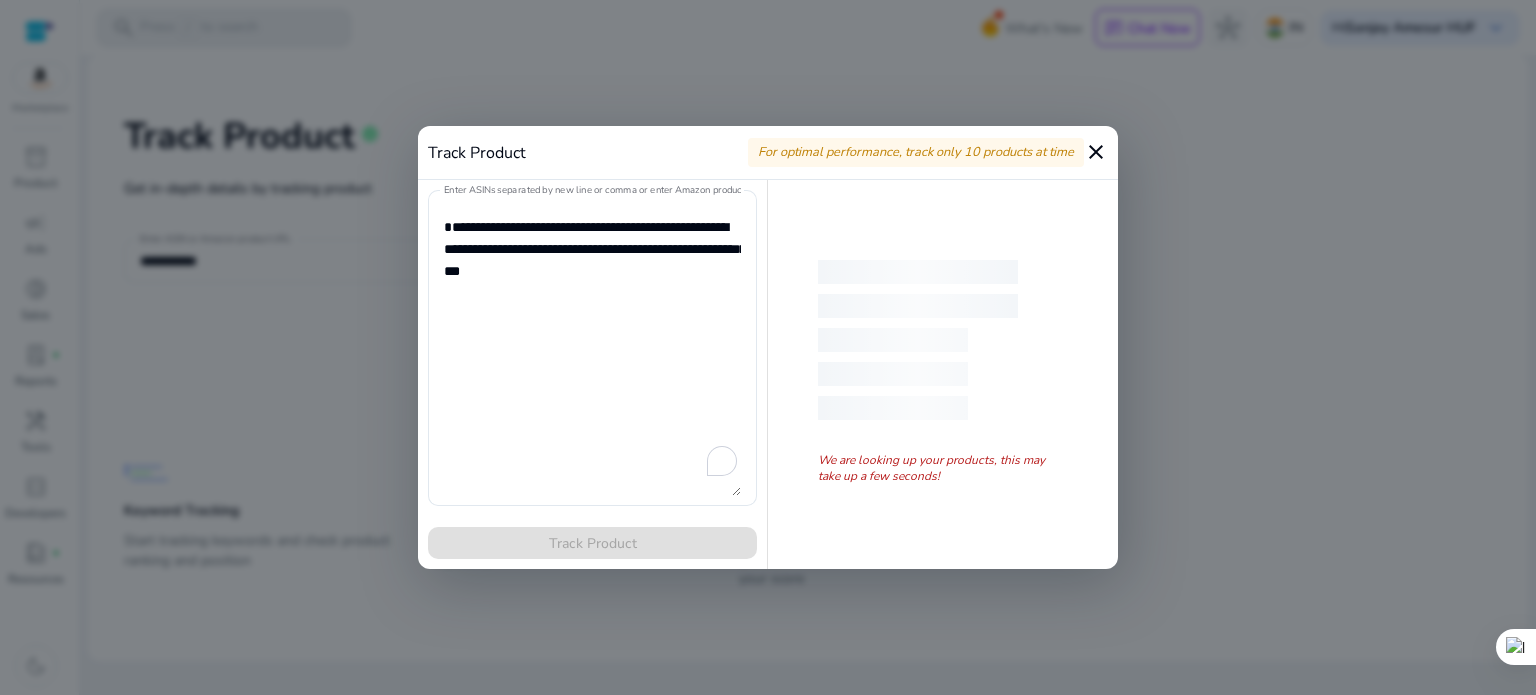 scroll, scrollTop: 0, scrollLeft: 0, axis: both 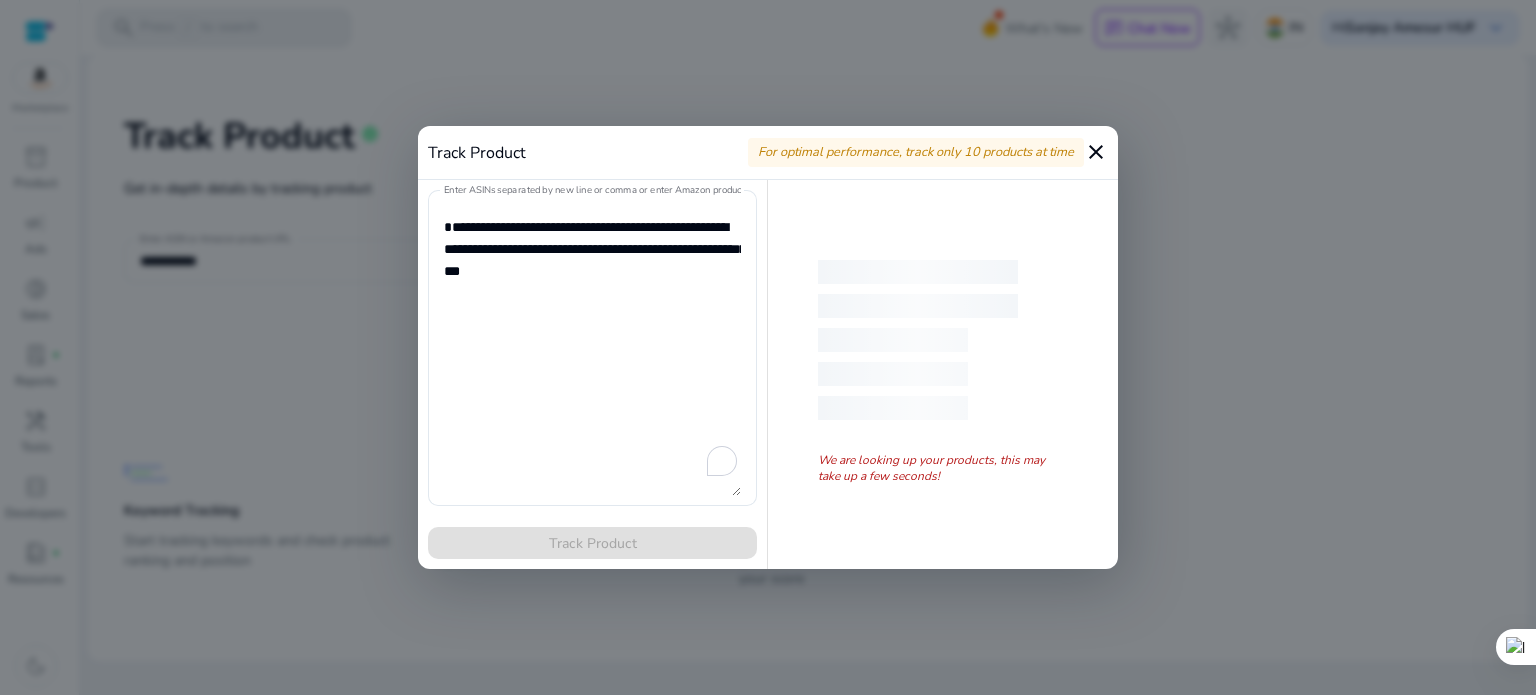 click on "We are looking up your products, this may take up a few seconds!" at bounding box center [943, 374] 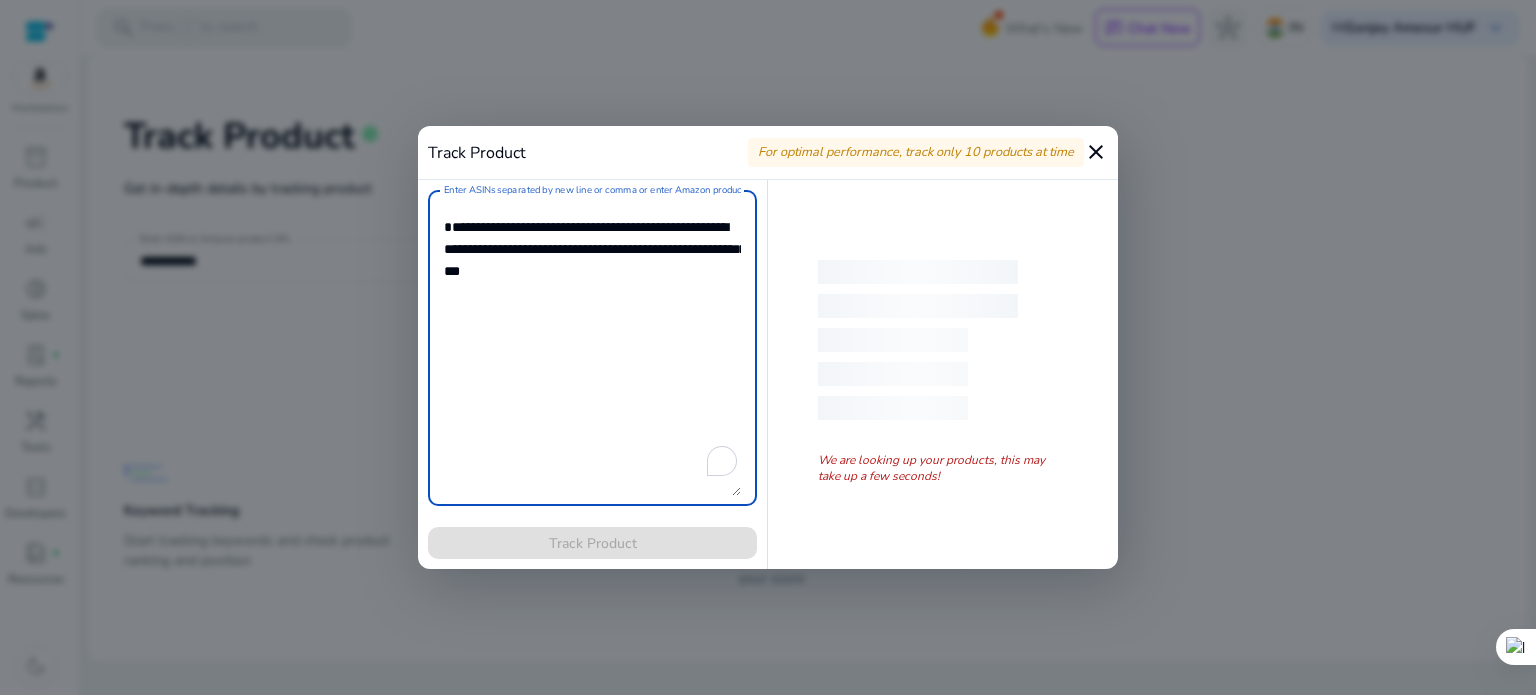 drag, startPoint x: 544, startPoint y: 247, endPoint x: 660, endPoint y: 324, distance: 139.23003 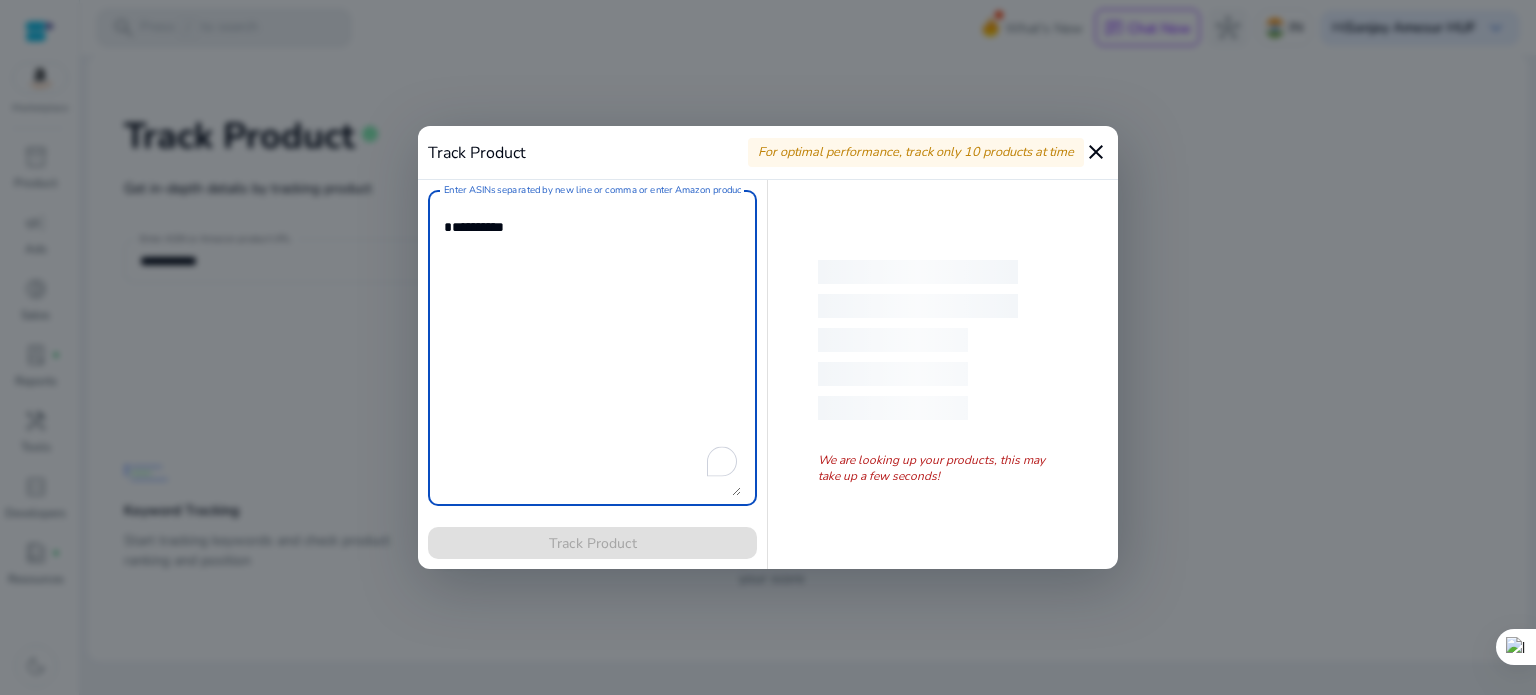 click on "Enter ASINs separated by new line or comma or enter Amazon product page URL" at bounding box center [592, 348] 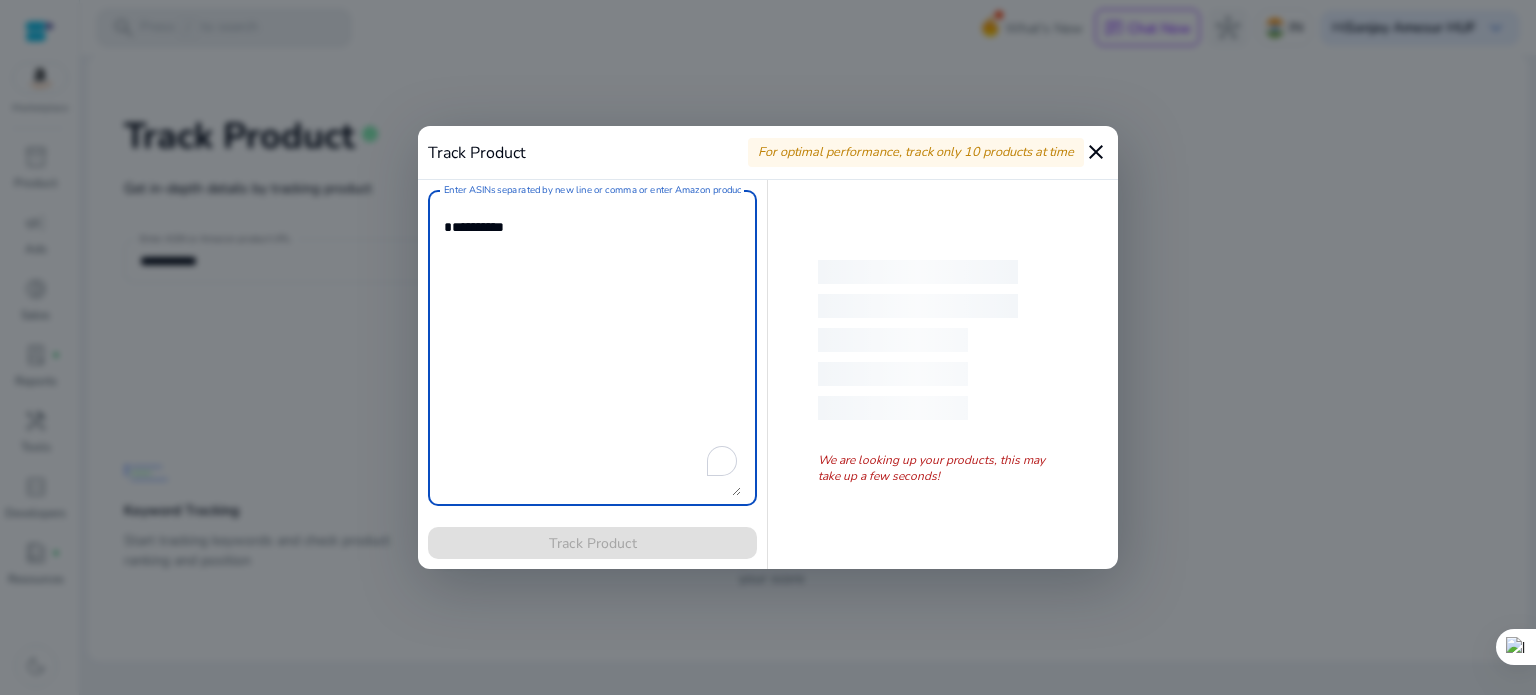 type on "**********" 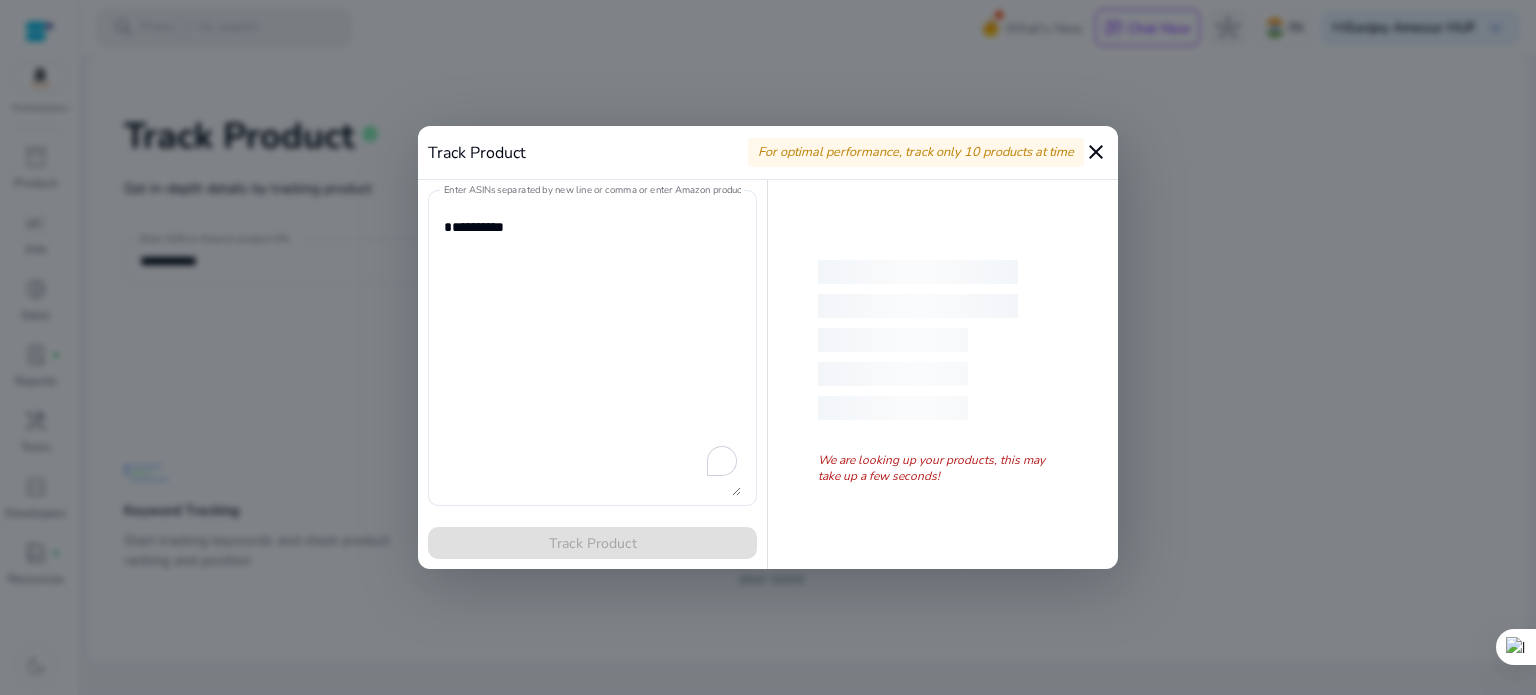 click on "close" at bounding box center [1096, 152] 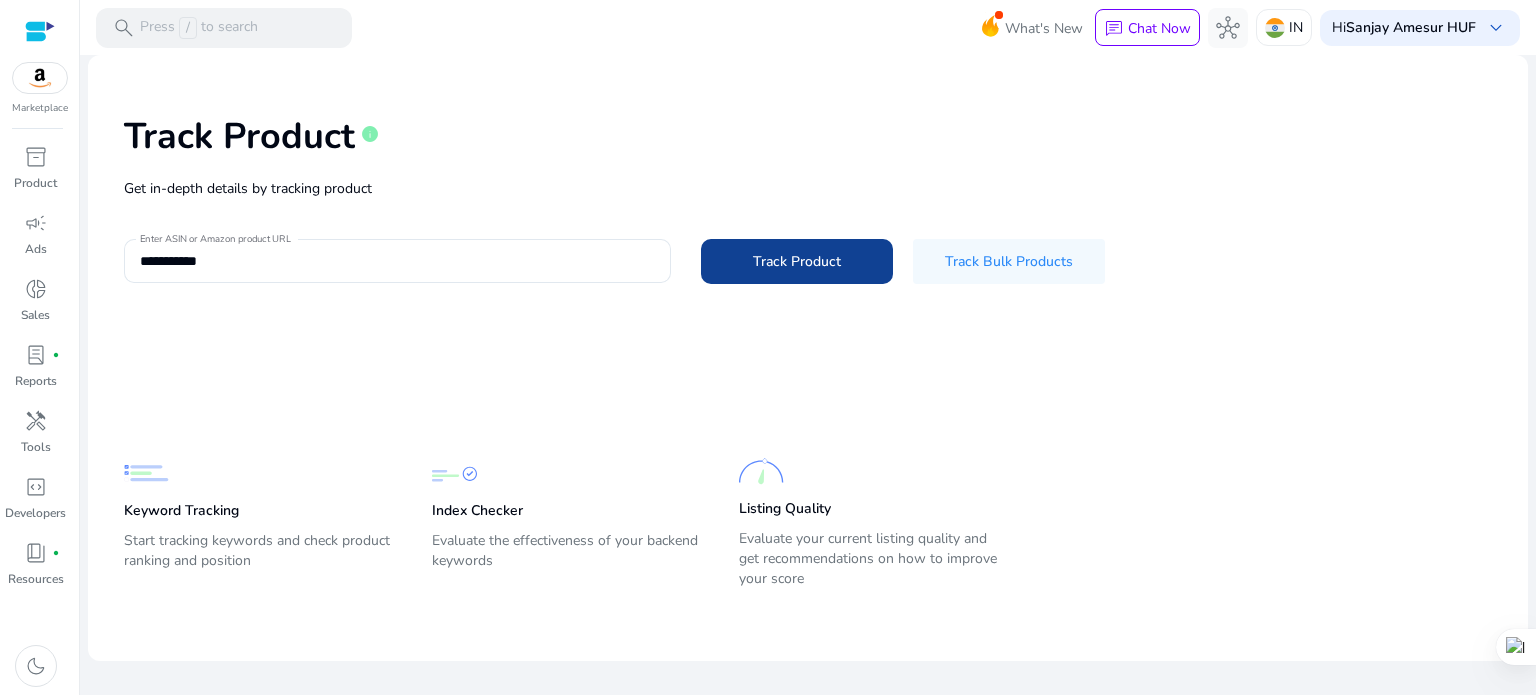 click on "Track Product" 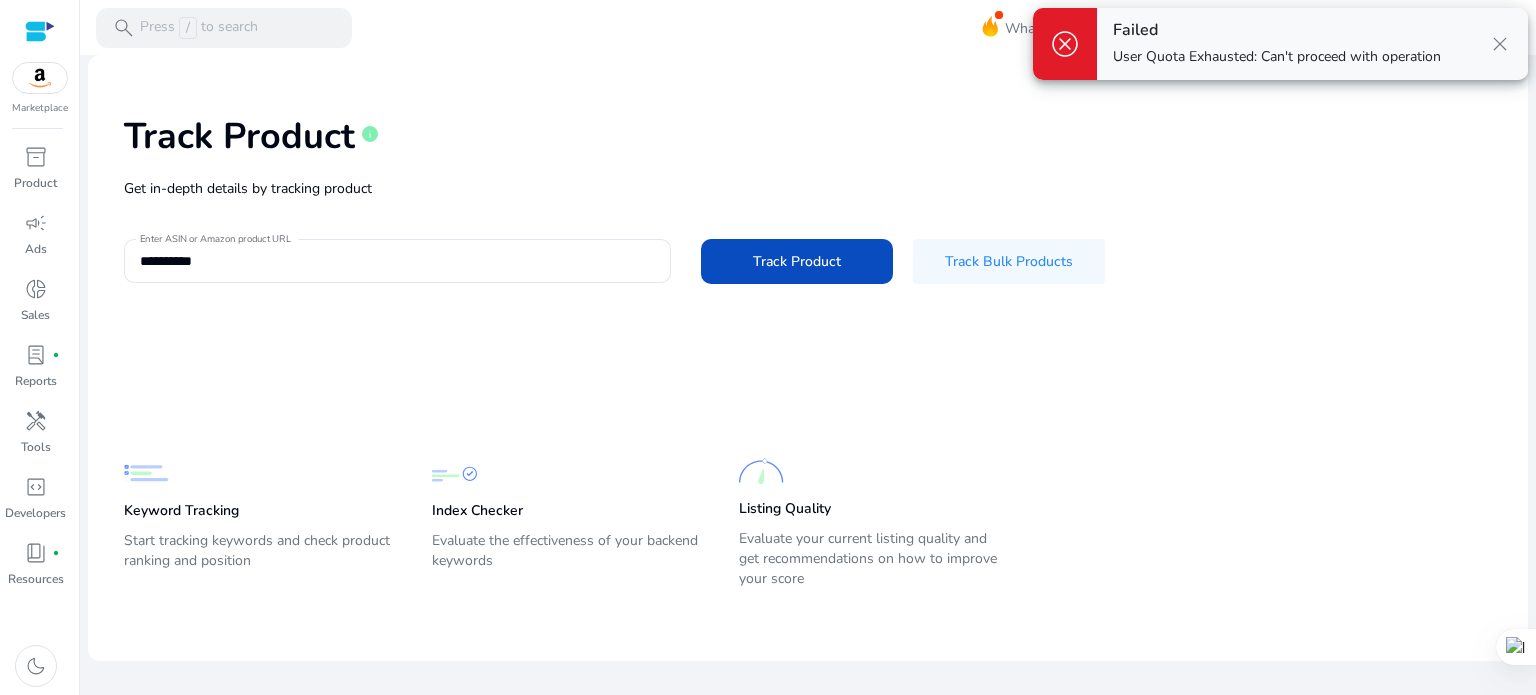 click on "close" at bounding box center (1500, 44) 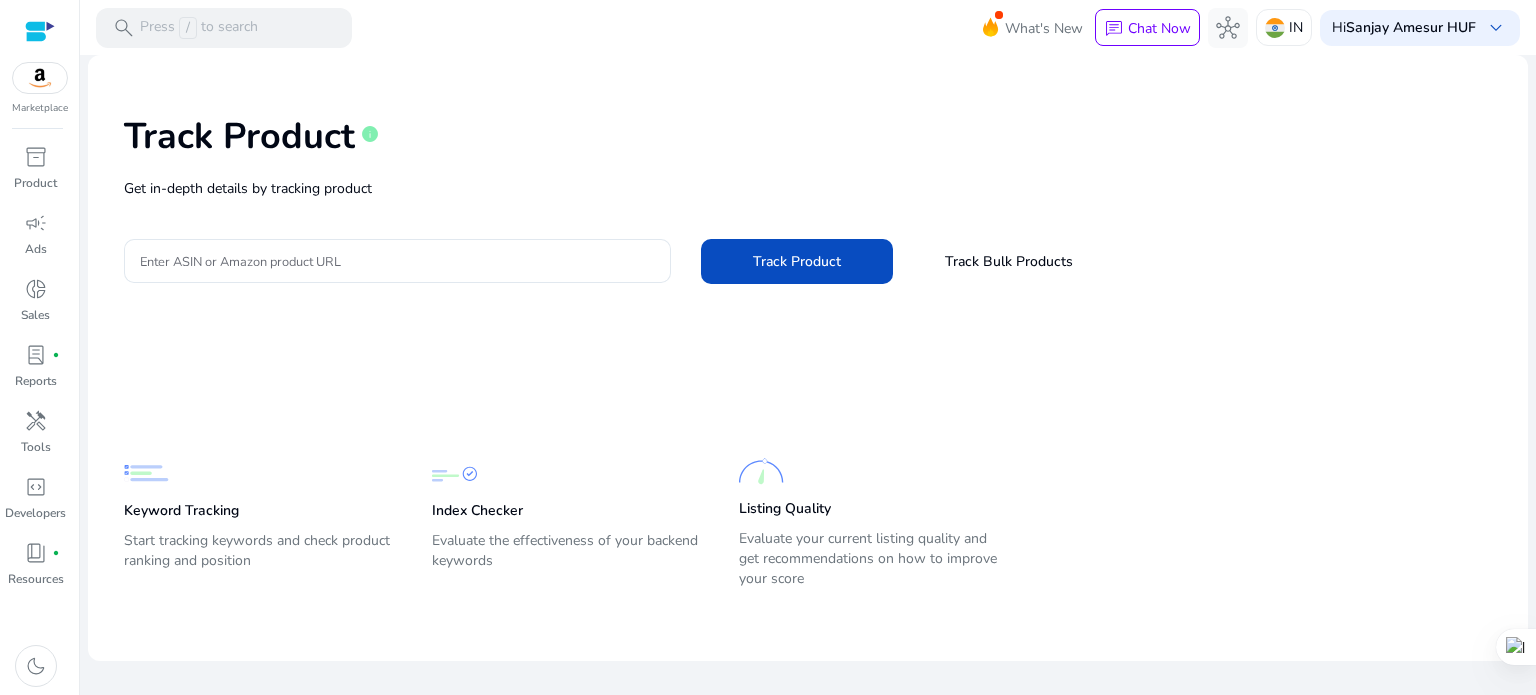 scroll, scrollTop: 0, scrollLeft: 0, axis: both 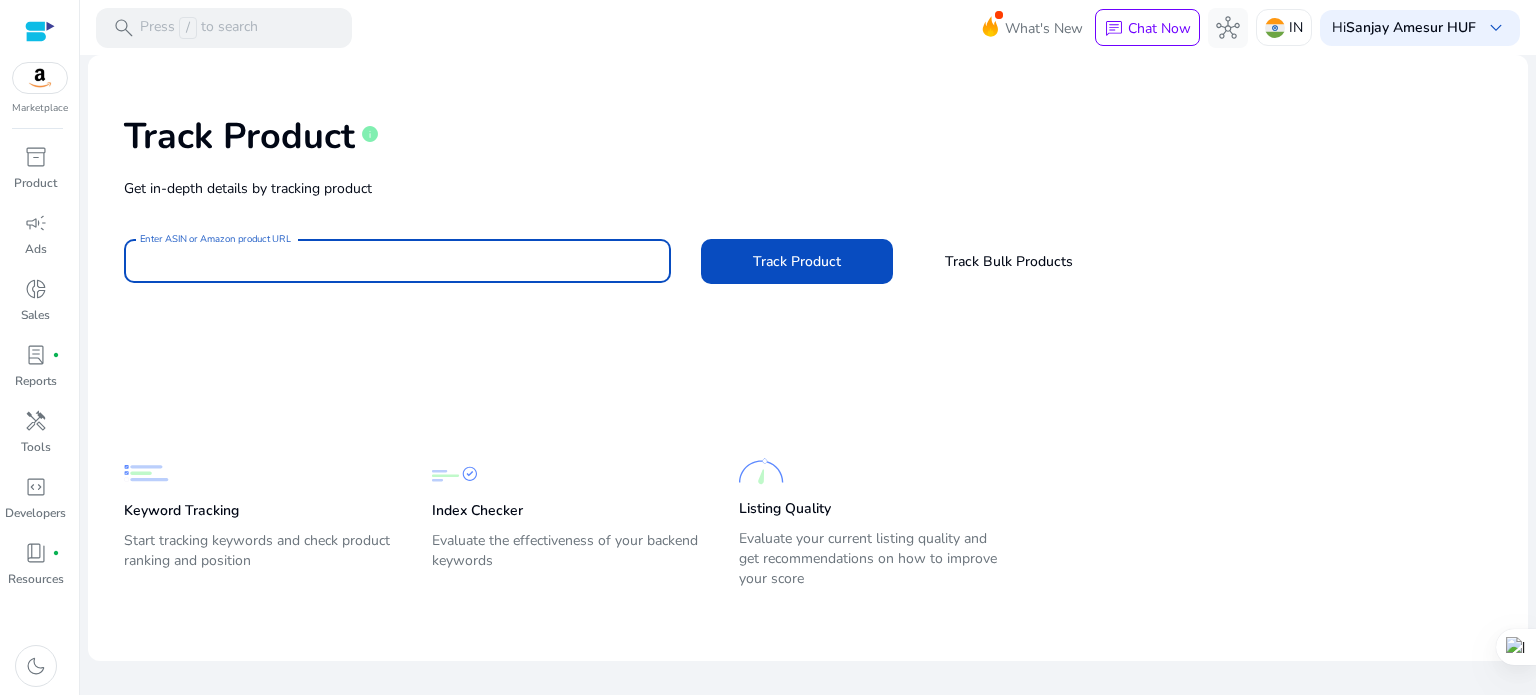 click on "Enter ASIN or Amazon product URL" at bounding box center [397, 261] 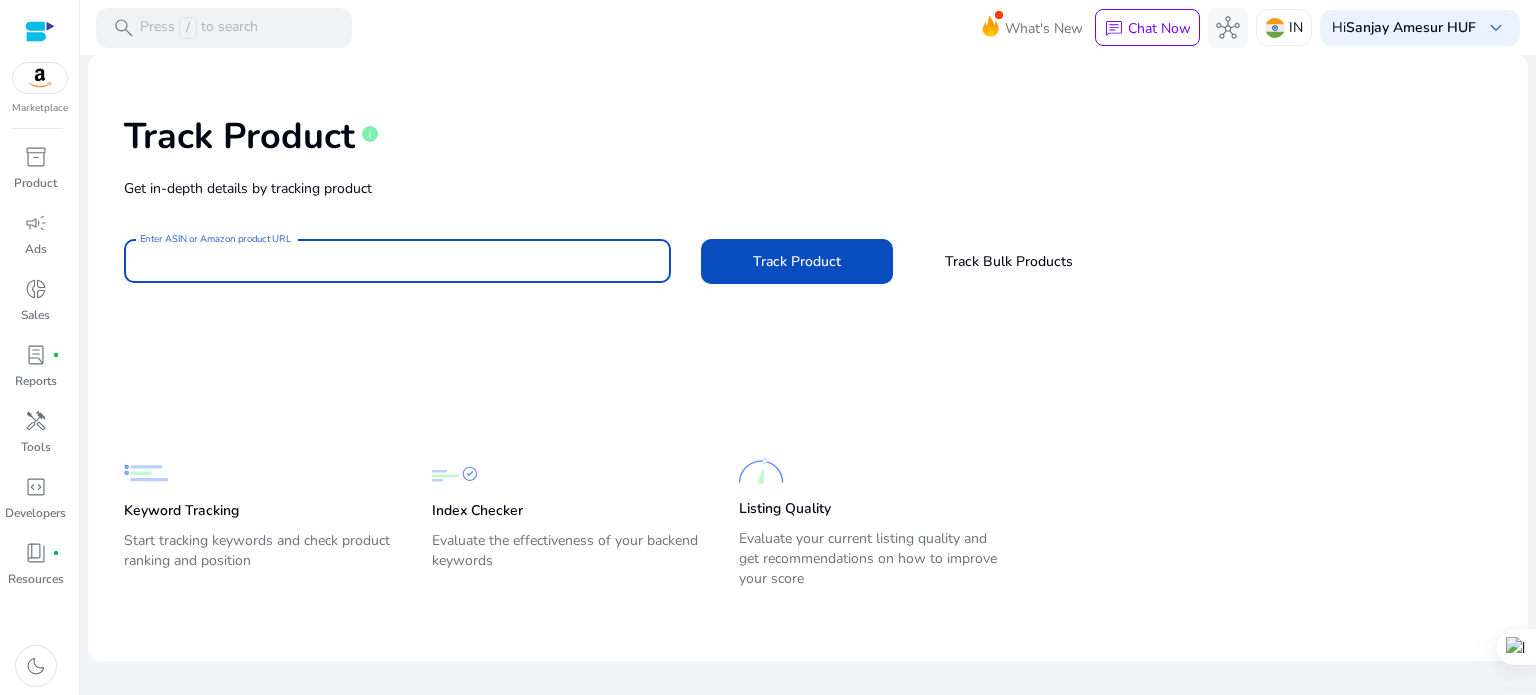 paste on "**********" 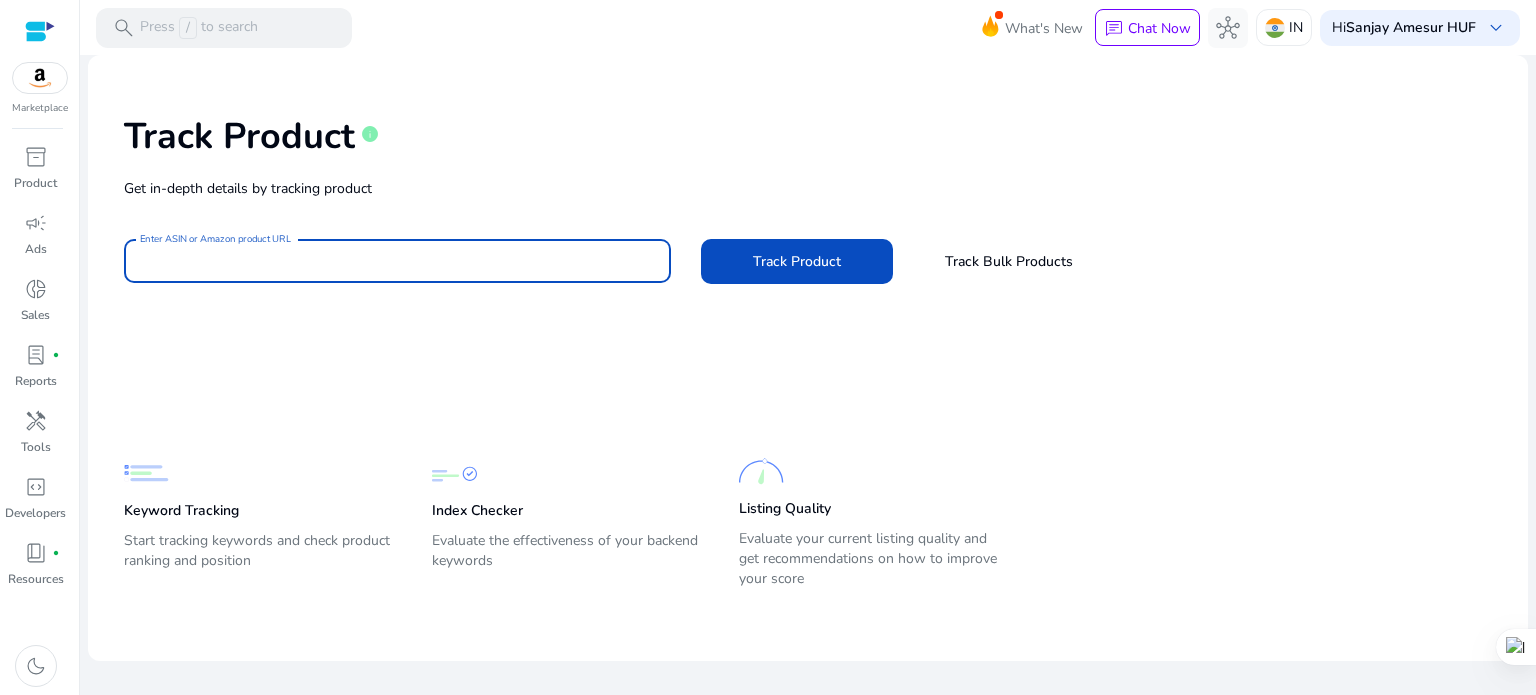 scroll, scrollTop: 0, scrollLeft: 0, axis: both 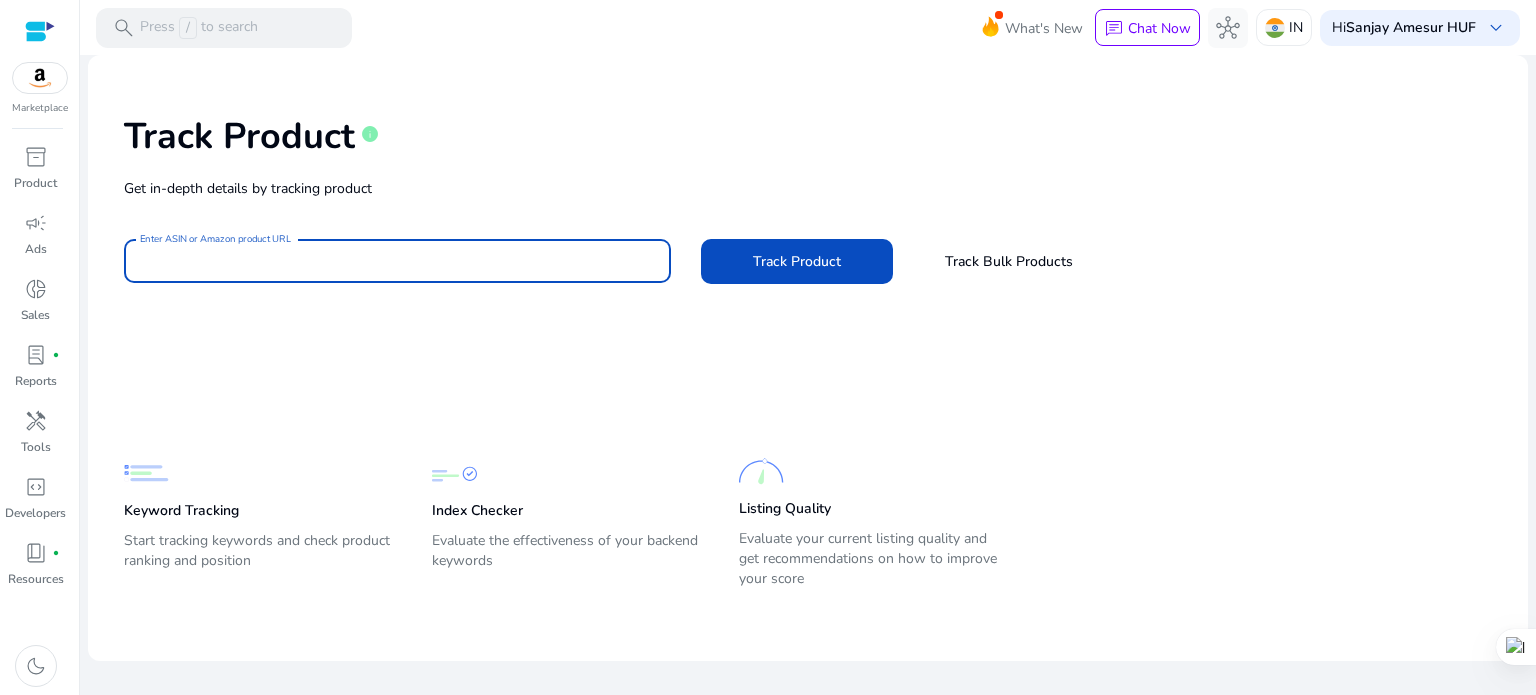 paste on "**********" 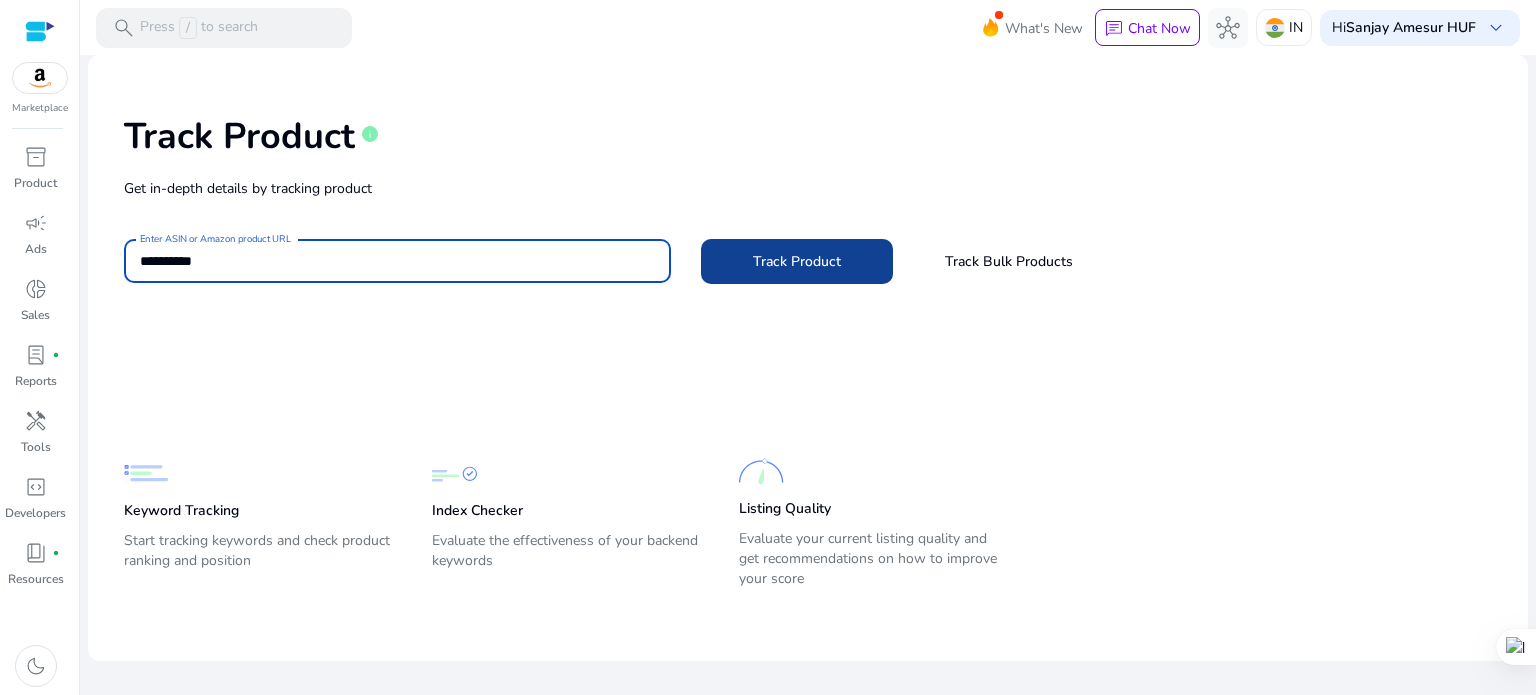 type on "**********" 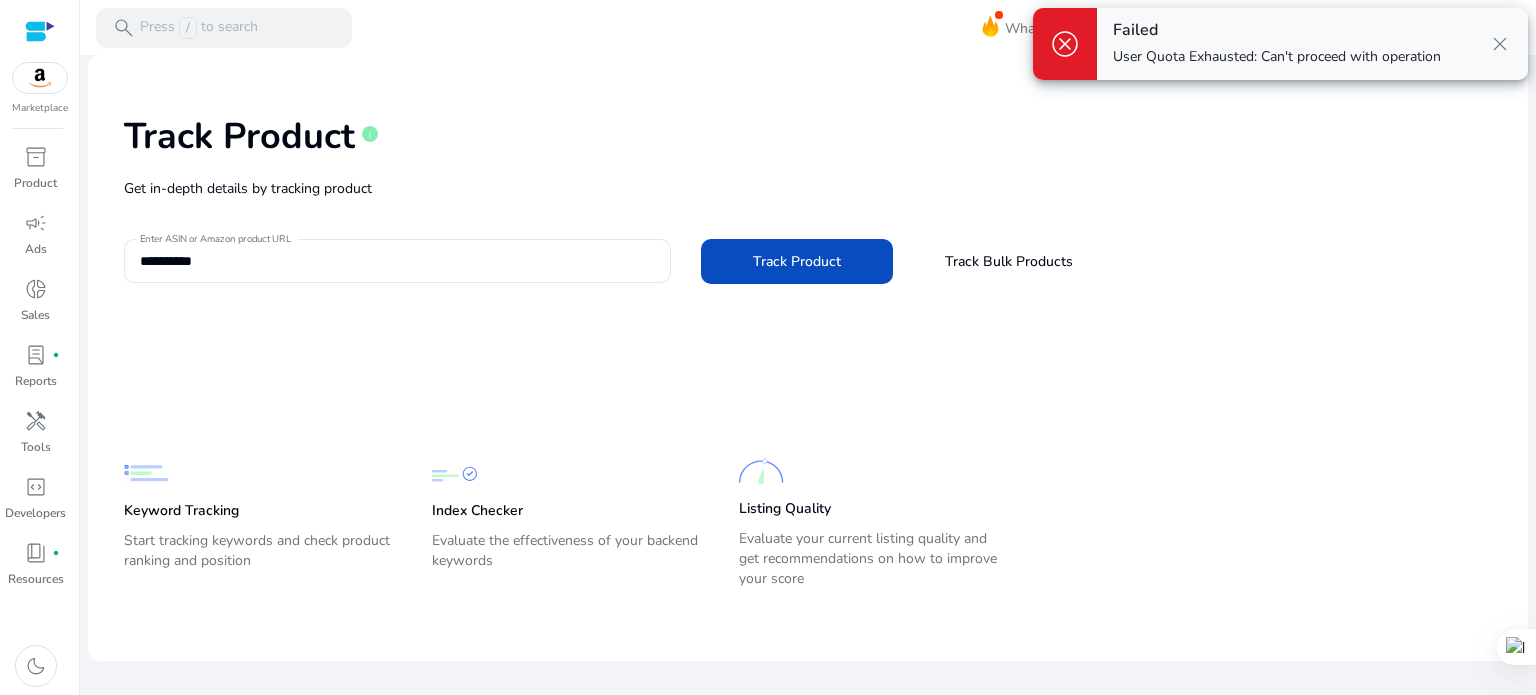click on "close" at bounding box center (1500, 44) 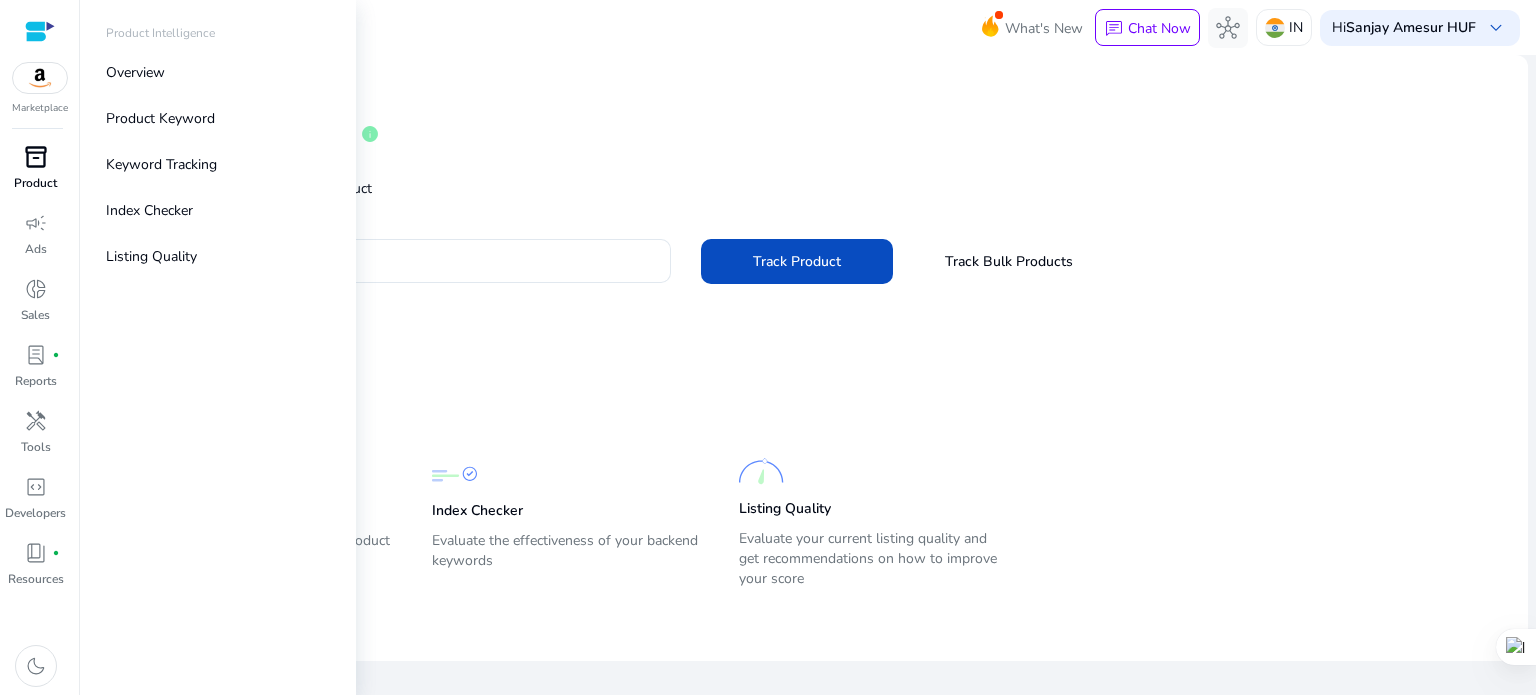 click on "inventory_2" at bounding box center (36, 157) 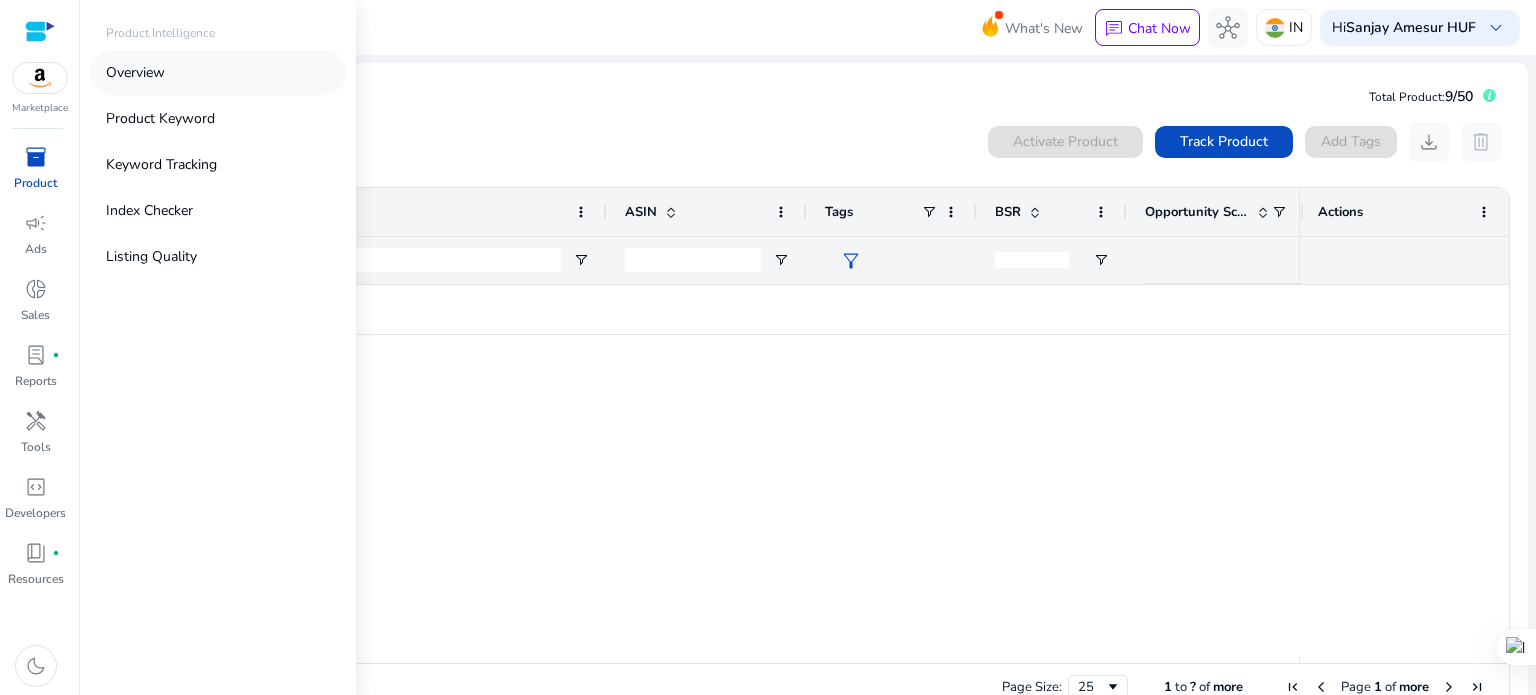 click on "Overview" at bounding box center (135, 72) 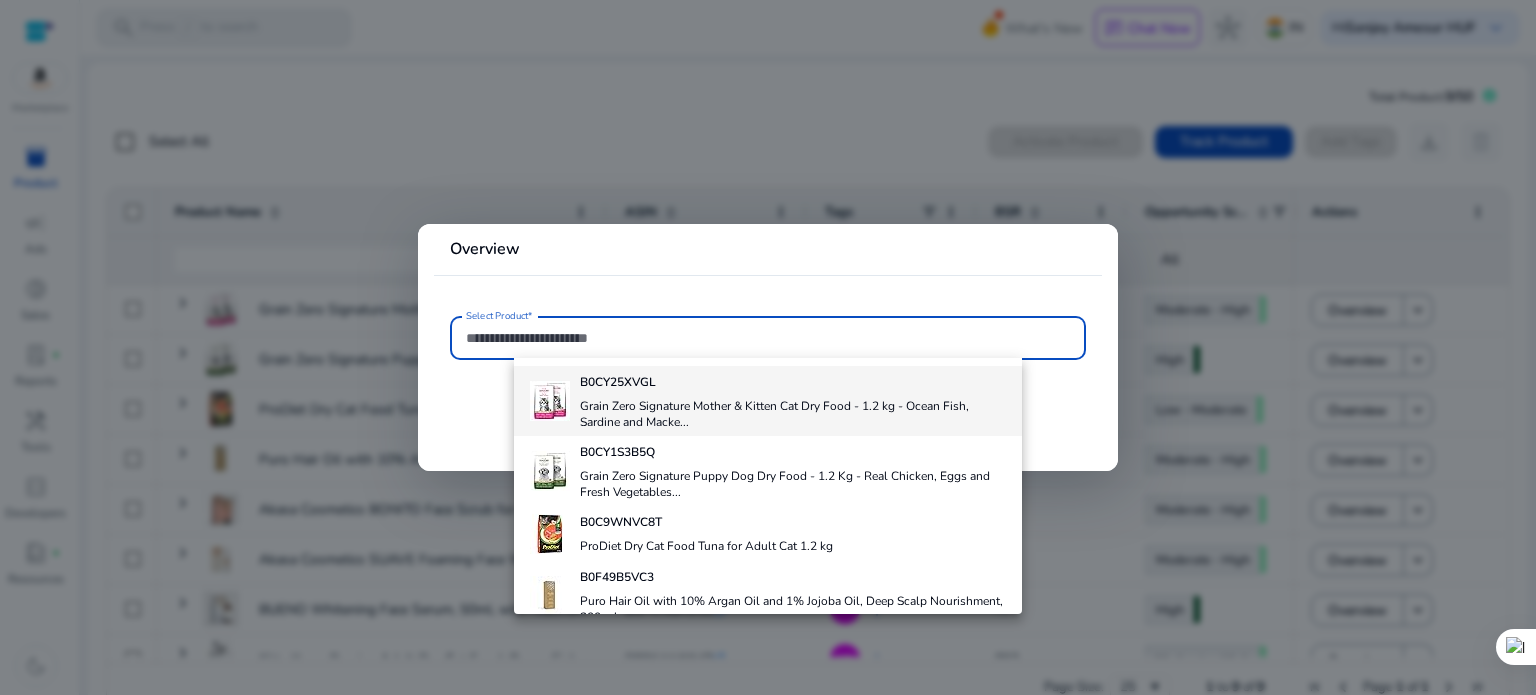 scroll, scrollTop: 0, scrollLeft: 0, axis: both 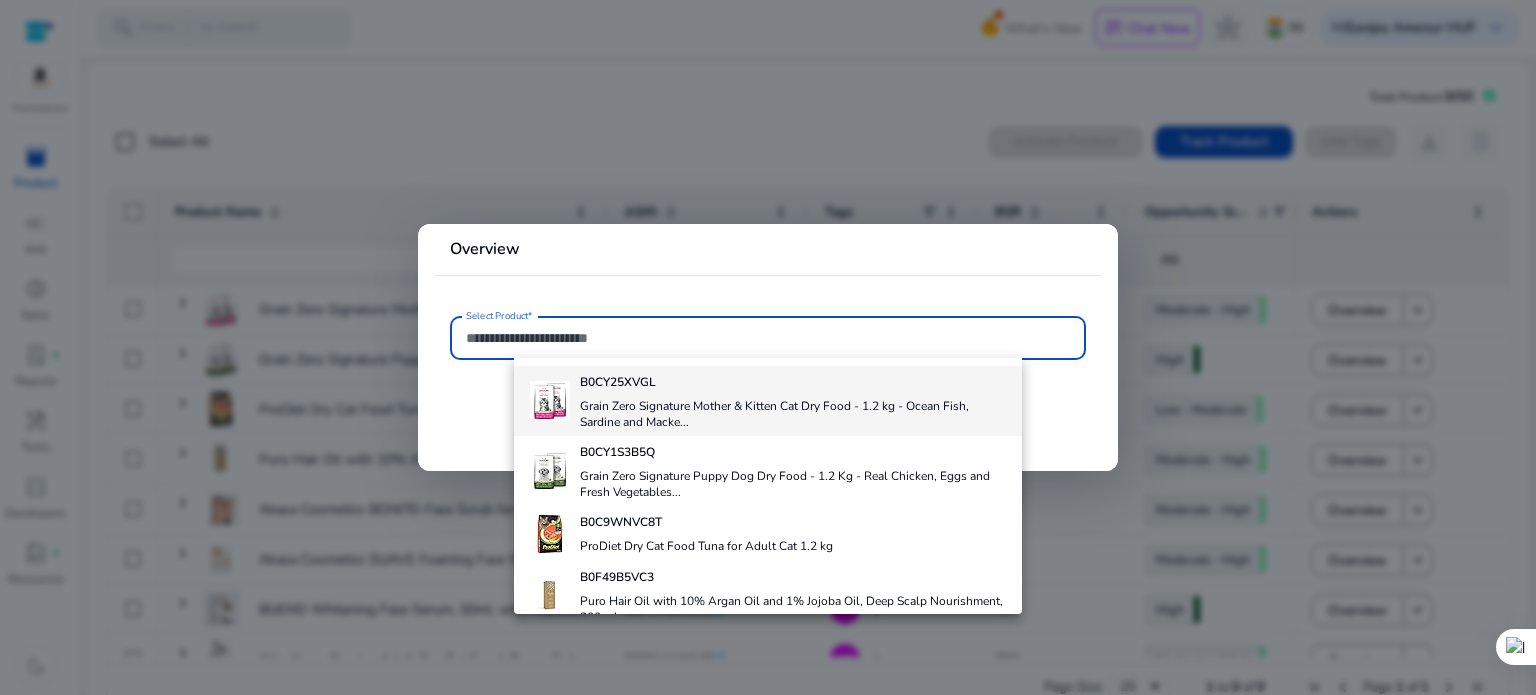 click on "Grain Zero Signature Mother & Kitten Cat Dry Food - 1.2 kg - Ocean Fish, Sardine and Macke..." at bounding box center (793, 414) 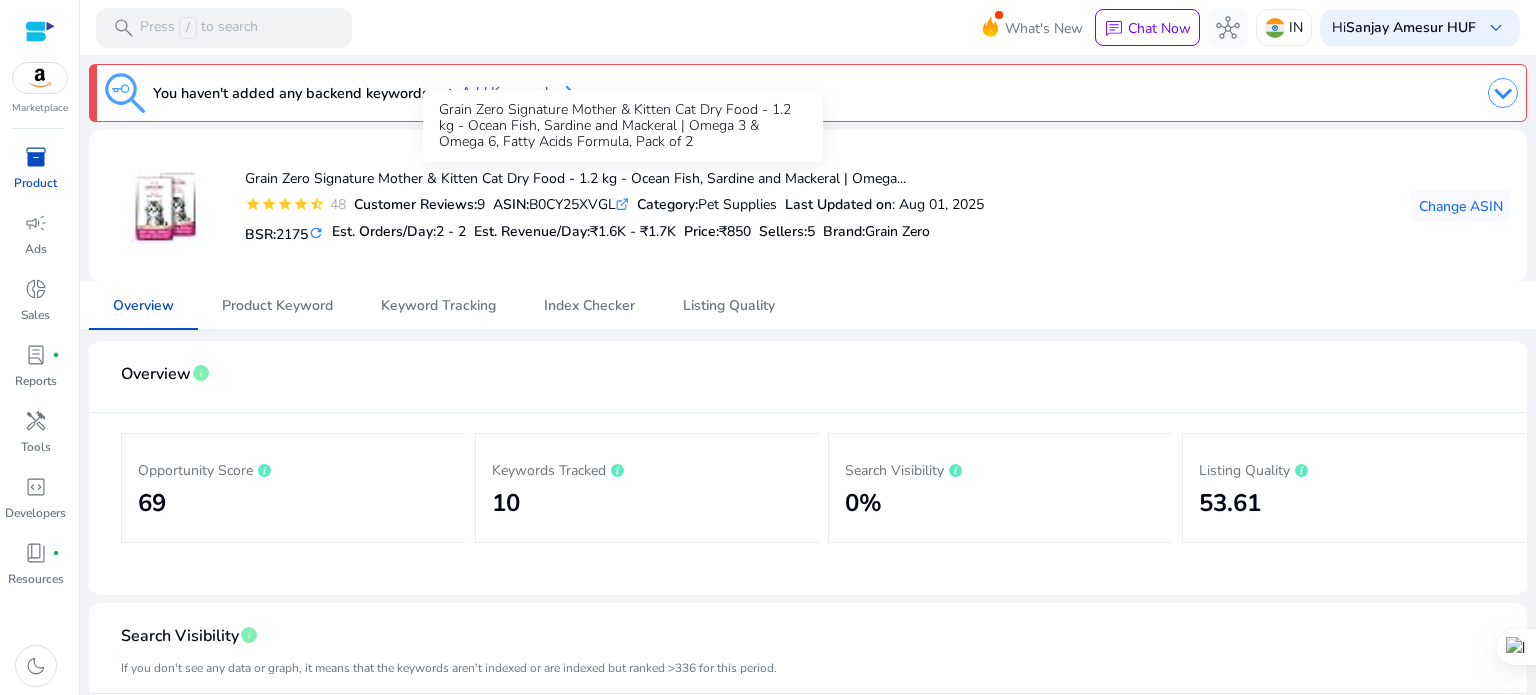 drag, startPoint x: 631, startPoint y: 139, endPoint x: 428, endPoint y: 107, distance: 205.50668 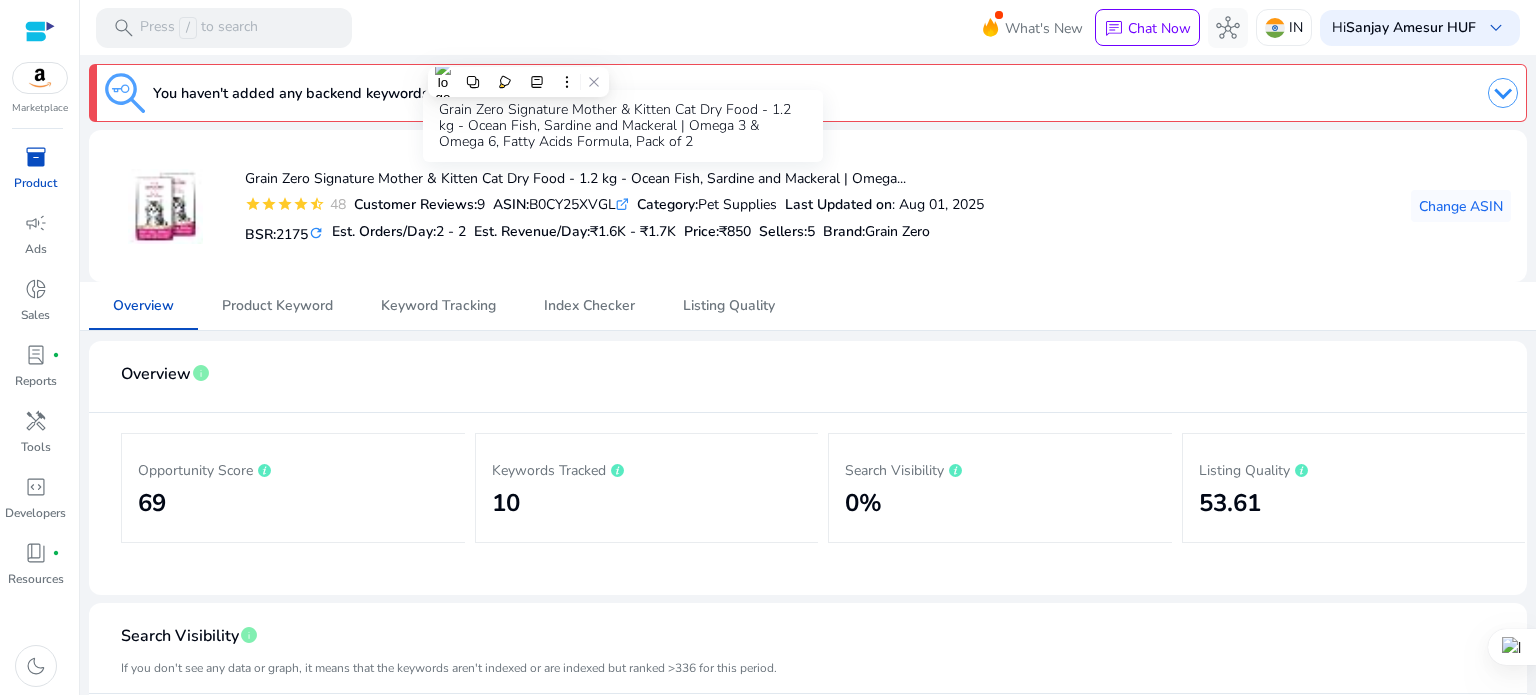copy on "Grain Zero Signature Mother & Kitten Cat Dry Food - 1.2 kg - Ocean Fish, Sardine and Mackeral | Omega 3 & Omega 6, Fatty Acids Formula, Pack of 2" 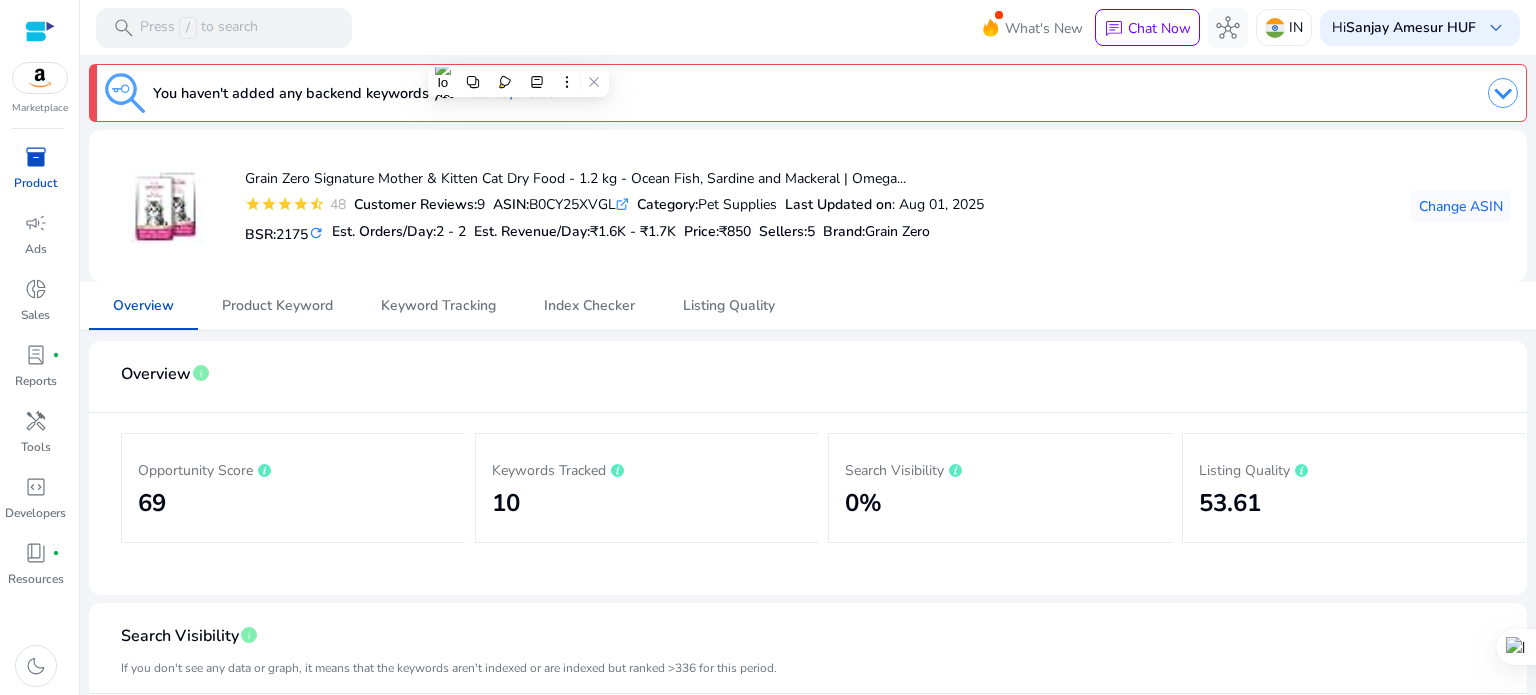 click on "Grain Zero Signature Mother & Kitten Cat Dry Food - 1.2 kg - Ocean Fish, Sardine and Mackeral | Omega...  star star star star star_half  48  Customer Reviews:  9  ASIN:  B0CY25XVGL  .st0{fill:#2c8af8} Category:  Pet Supplies  Last Updated on : Aug 01, 2025   BSR:  2175 refresh  Est. Orders/Day:  2 - 2  Est. Revenue/Day:  ₹1.6K - ₹1.7K  Price:  ₹850  Sellers:  5 Brand :  Grain Zero  Change ASIN" 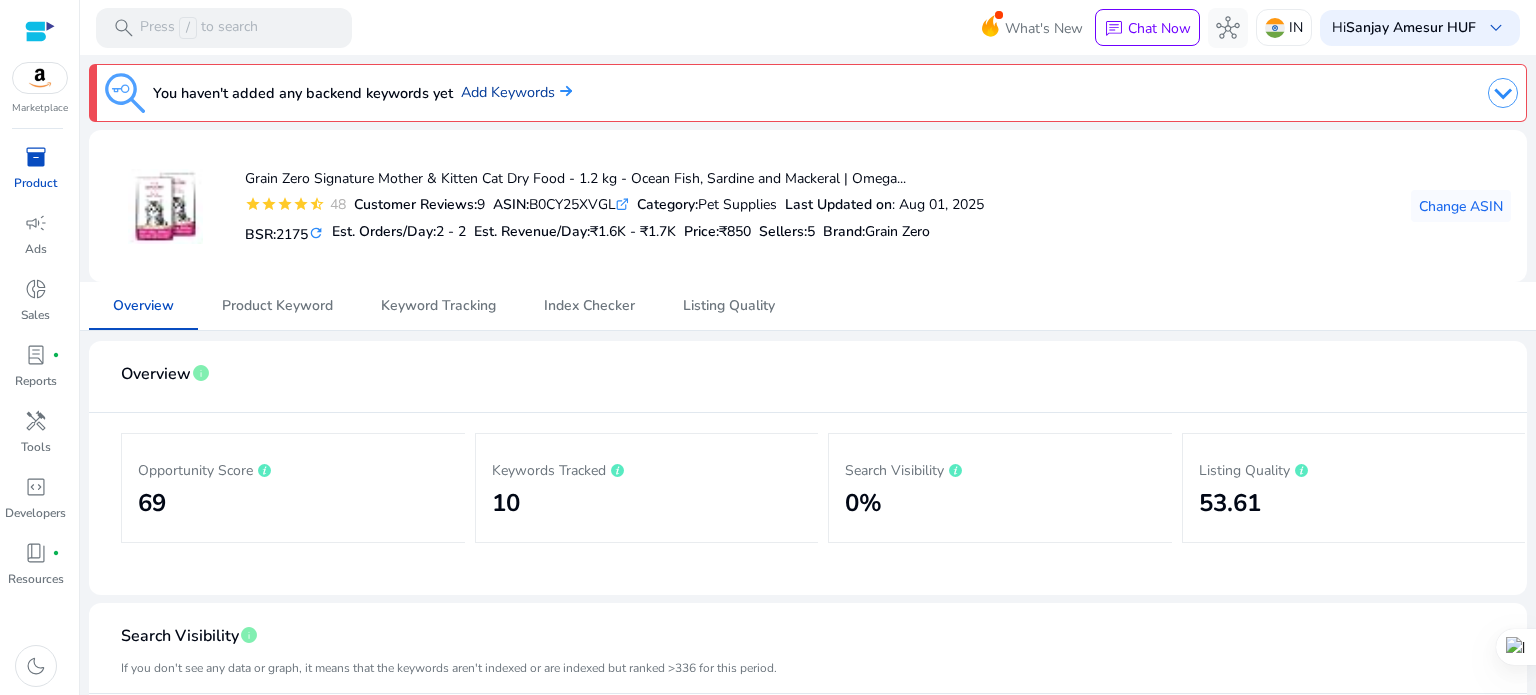 click on "Add Keywords" 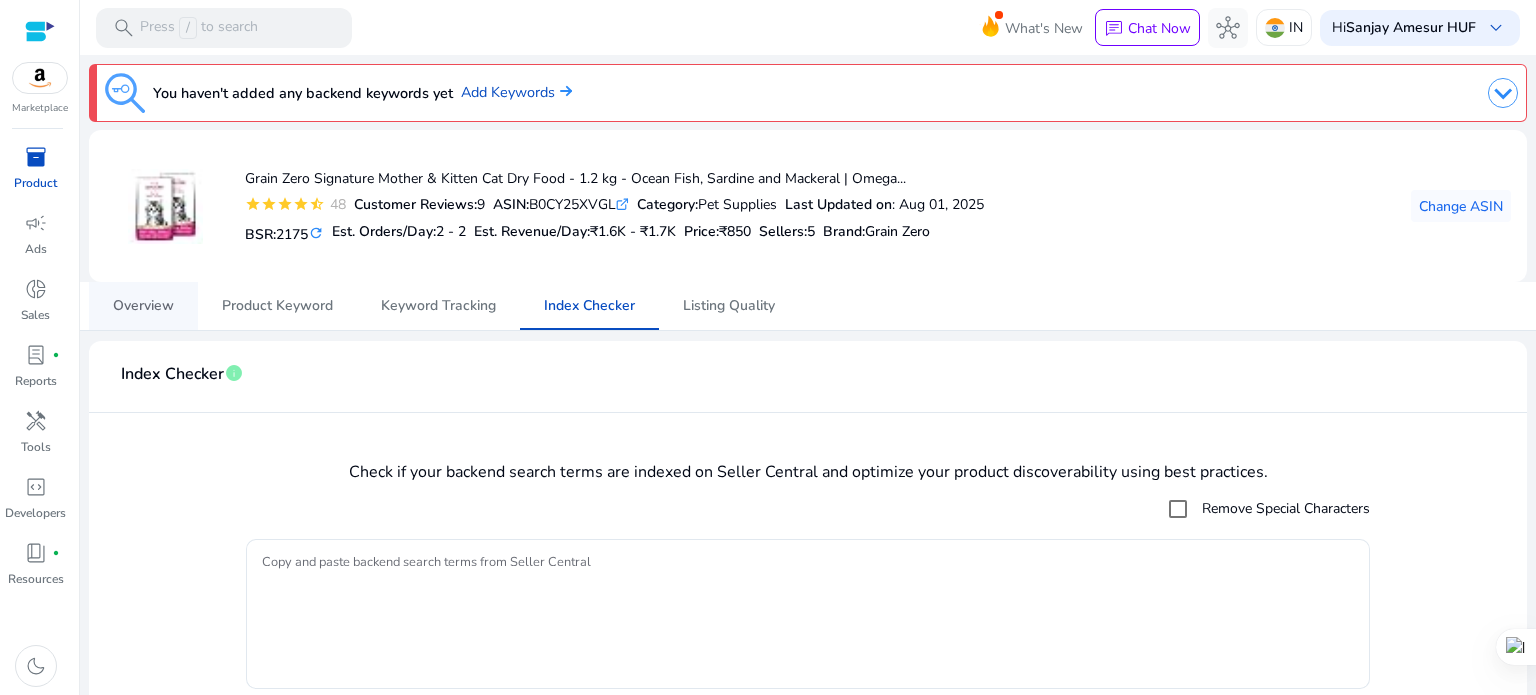 click on "Overview" at bounding box center [143, 306] 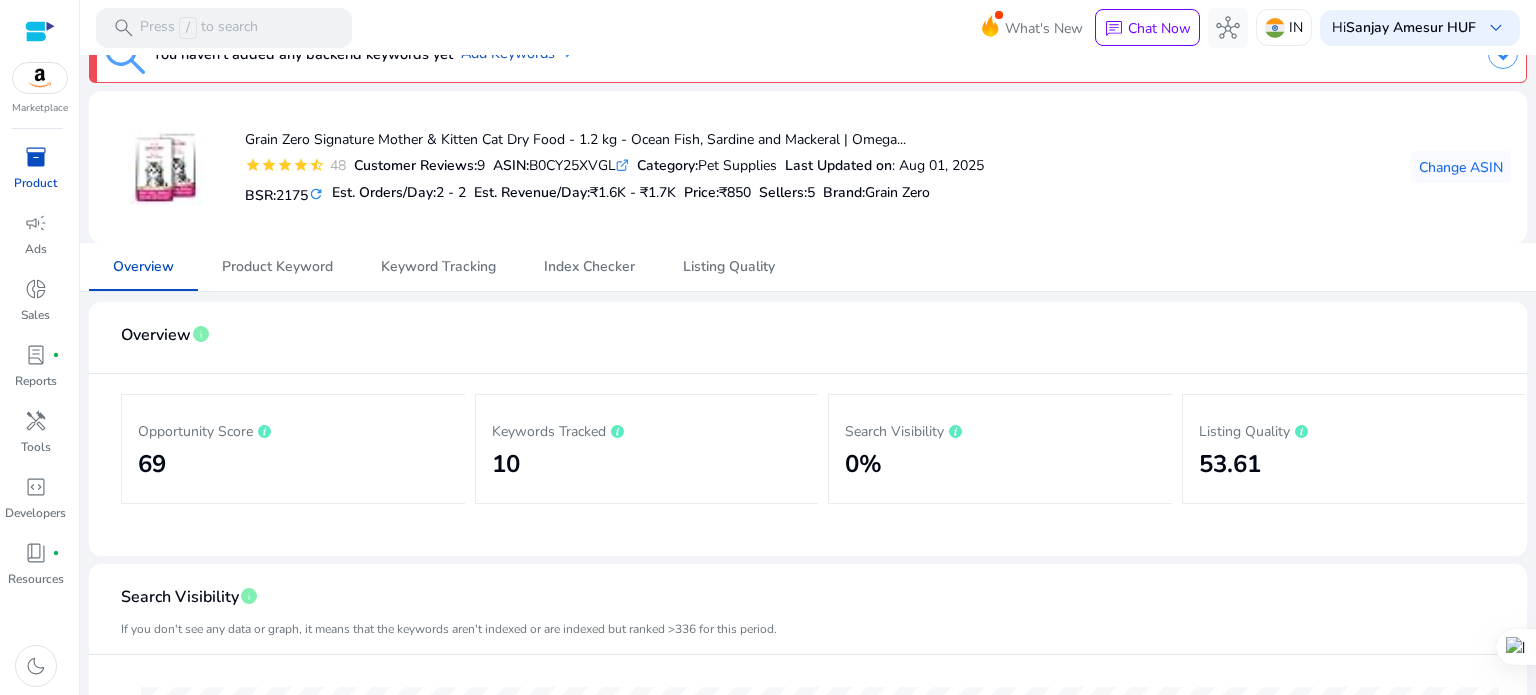 scroll, scrollTop: 0, scrollLeft: 0, axis: both 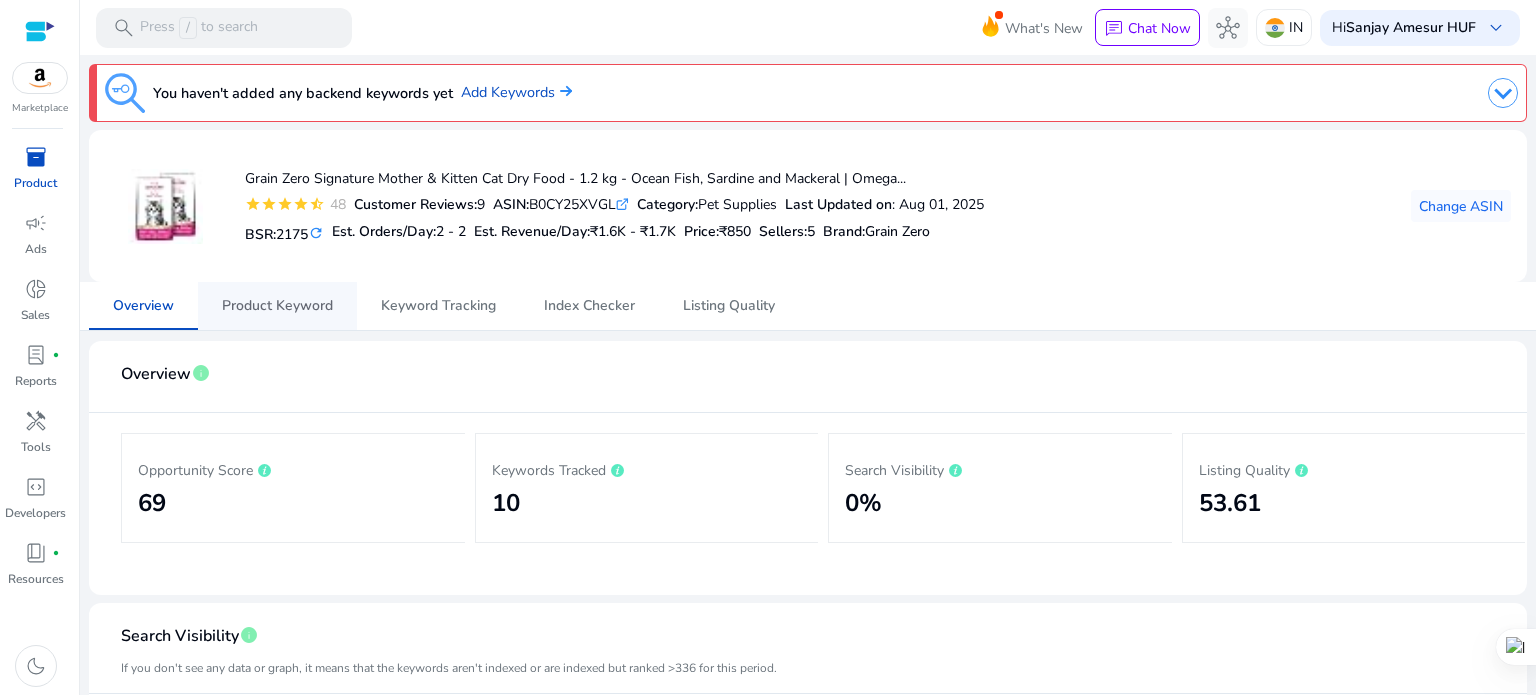 click on "Product Keyword" at bounding box center (277, 306) 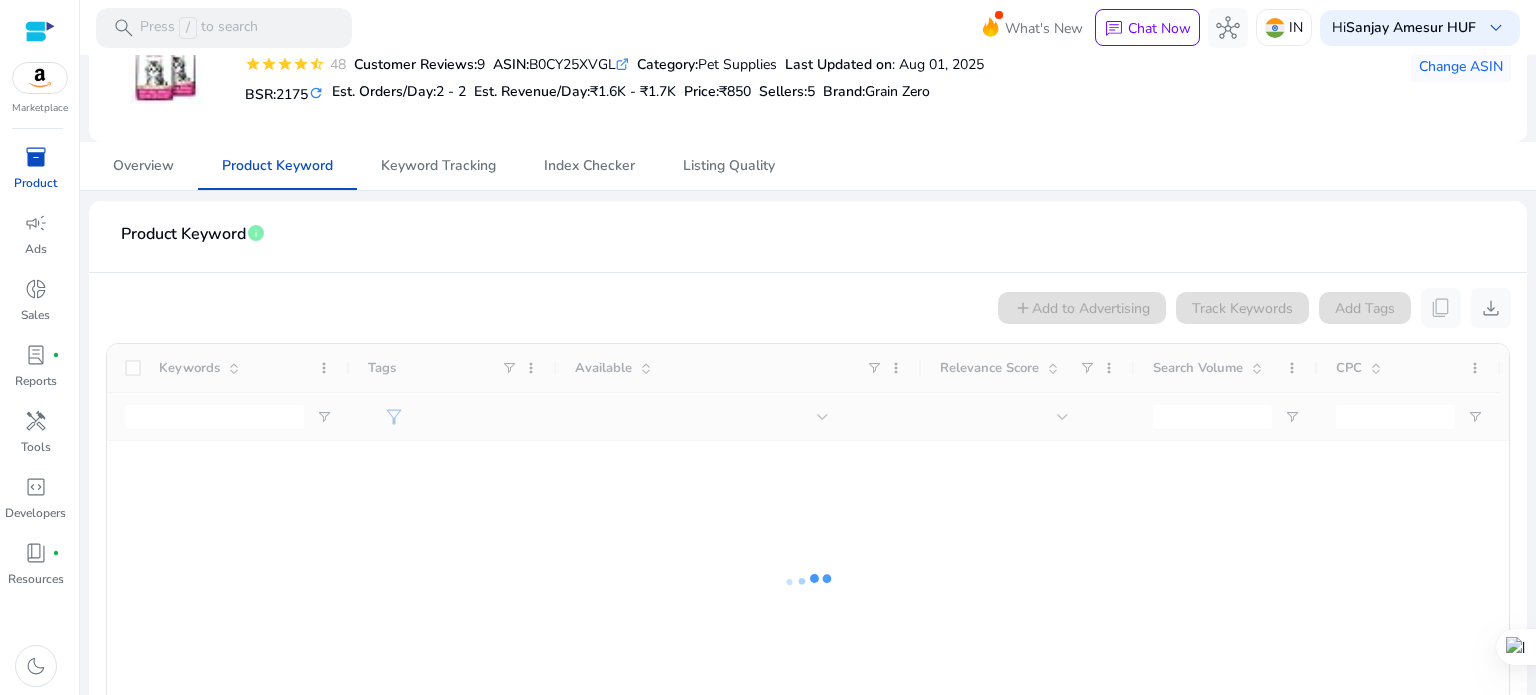 scroll, scrollTop: 200, scrollLeft: 0, axis: vertical 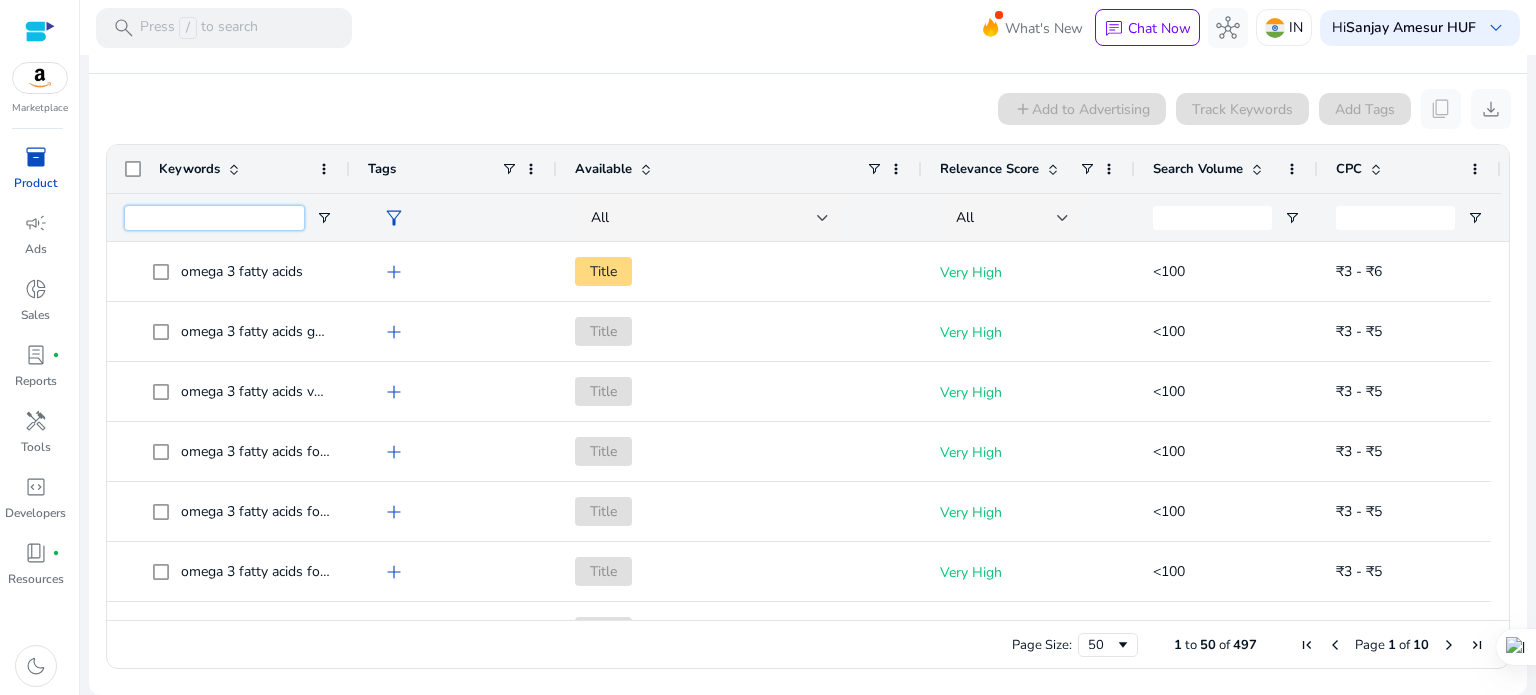 click at bounding box center (214, 218) 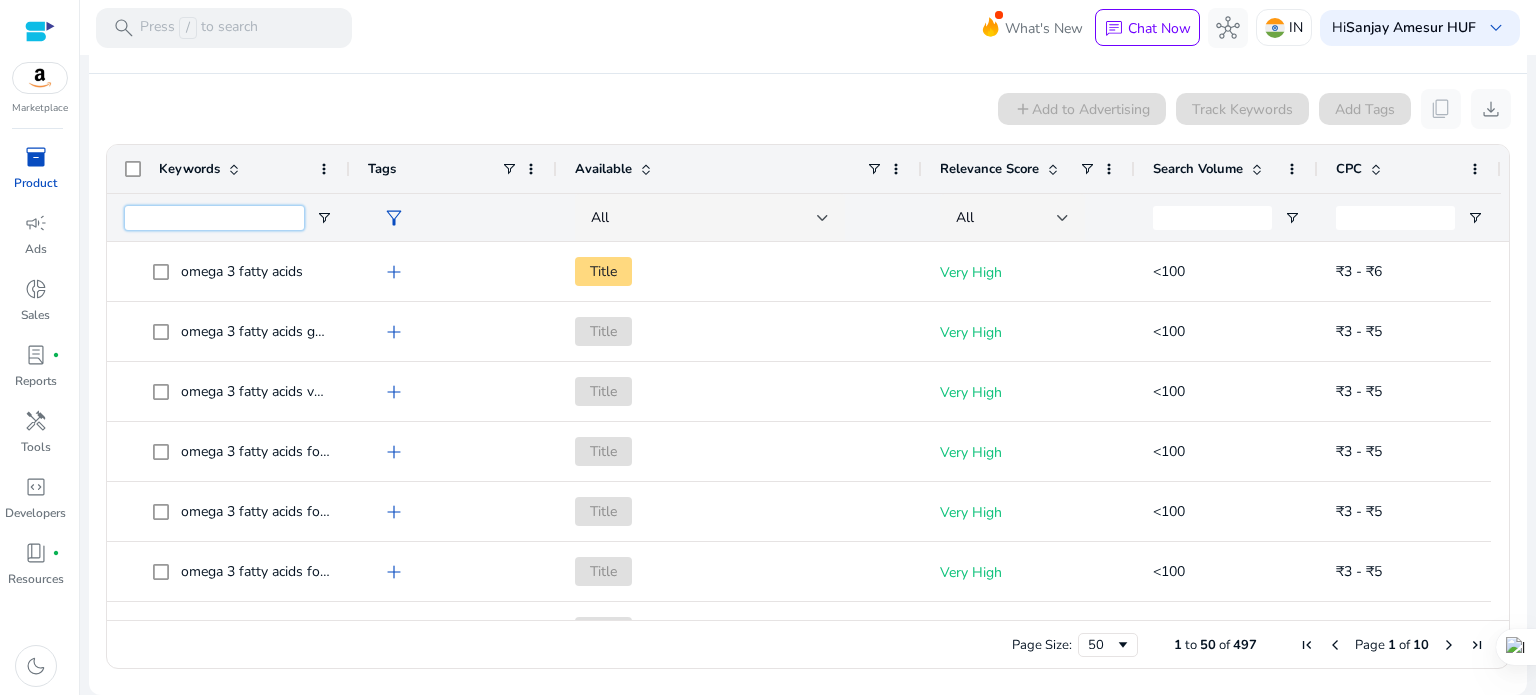 paste on "**********" 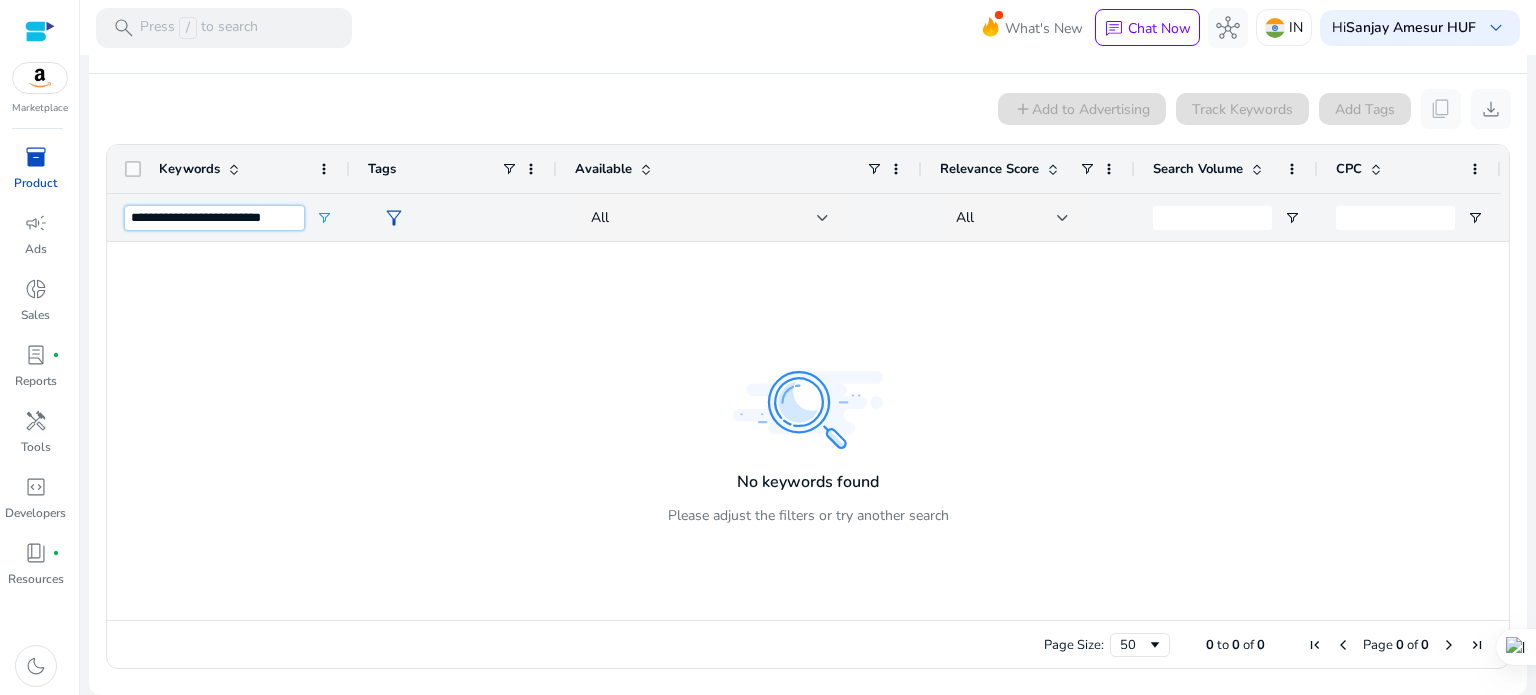 type 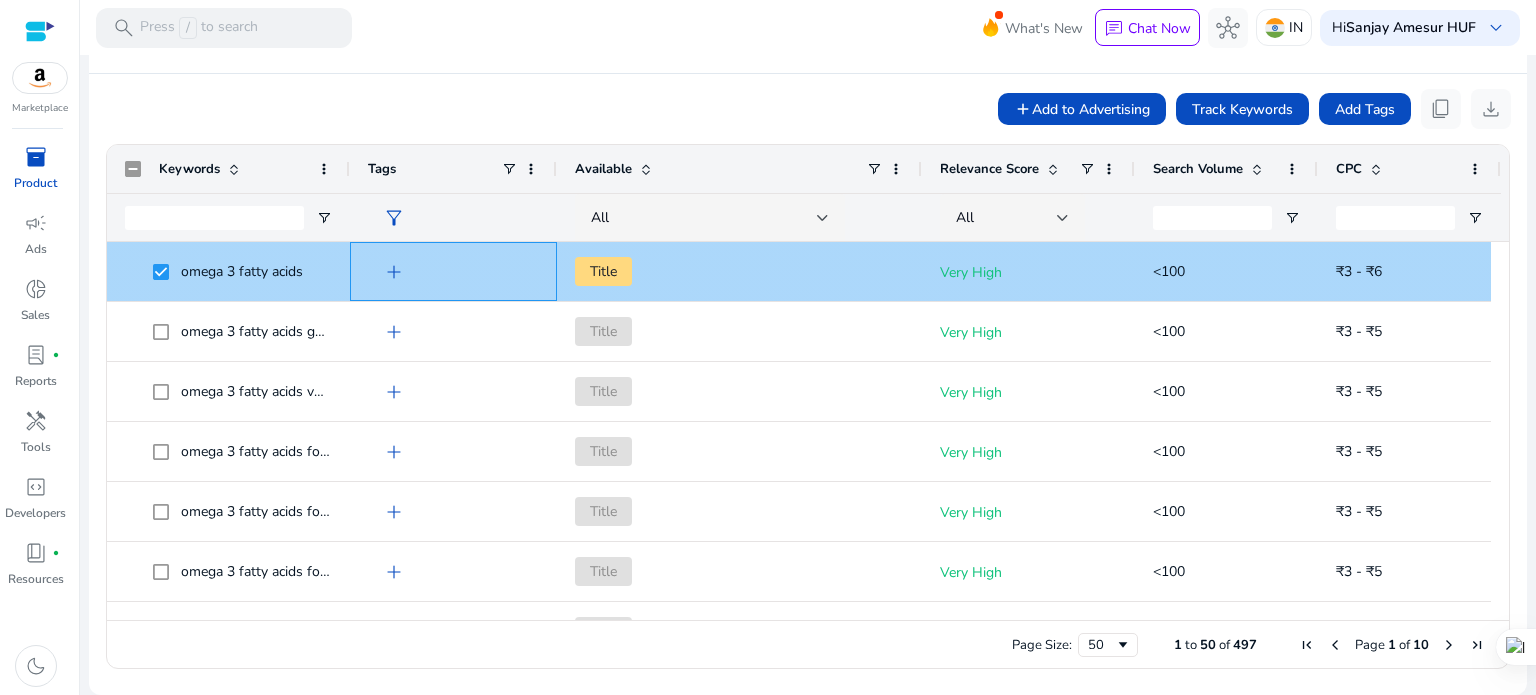 click on "add" 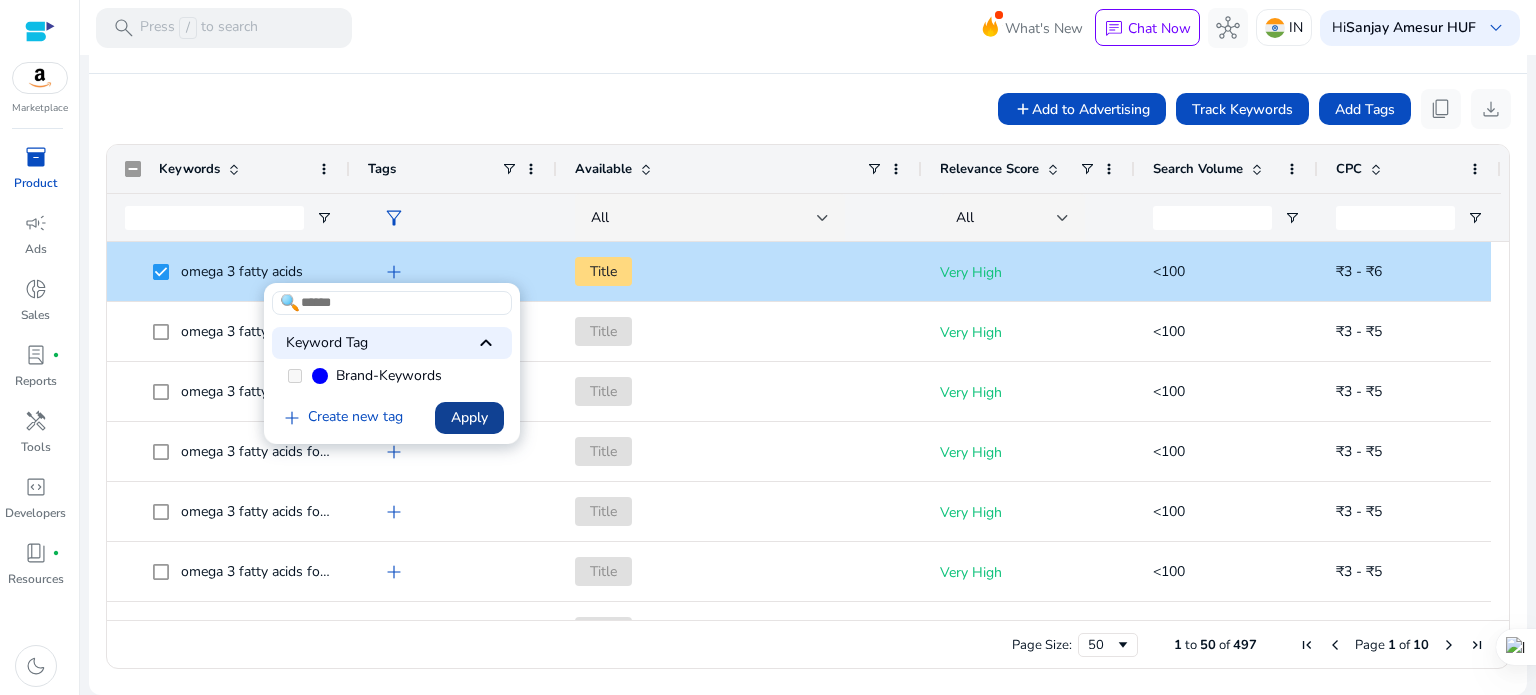 click on "Apply" at bounding box center [469, 417] 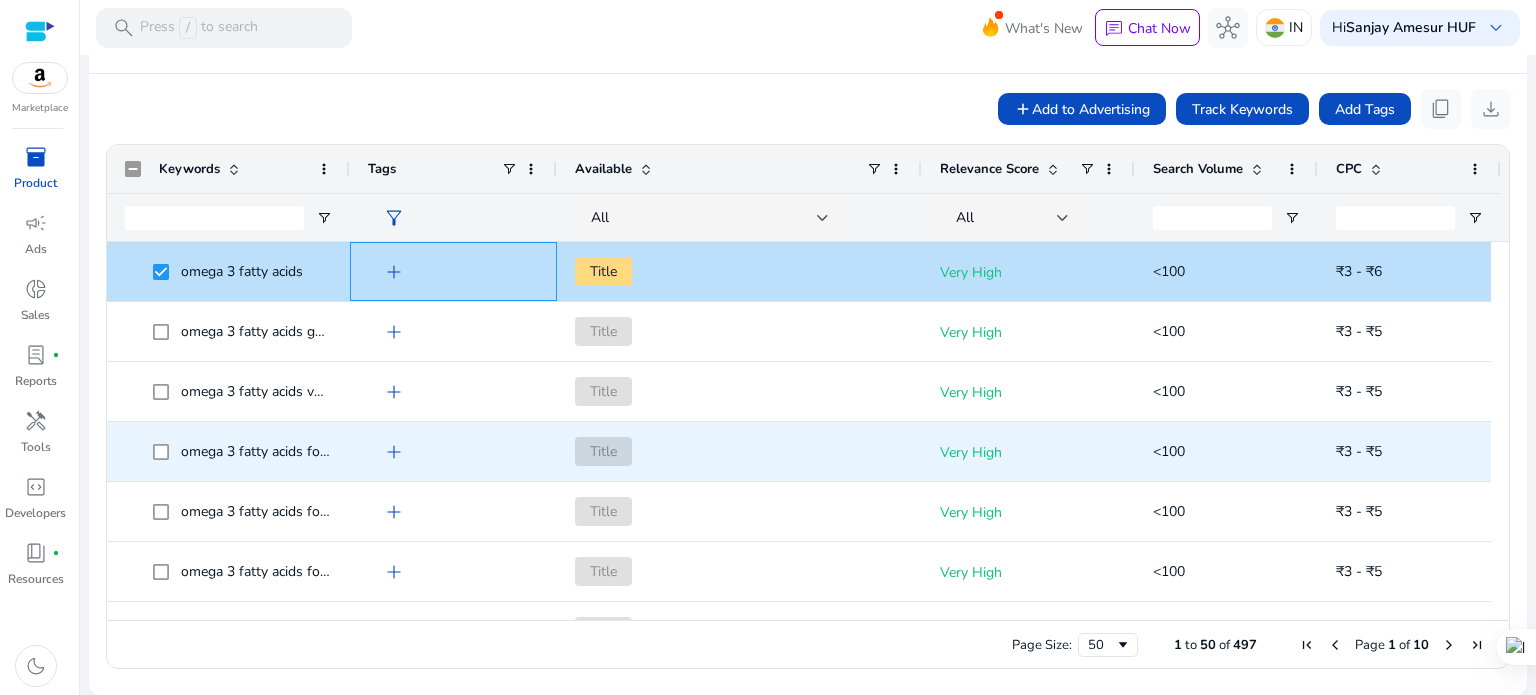 scroll, scrollTop: 200, scrollLeft: 0, axis: vertical 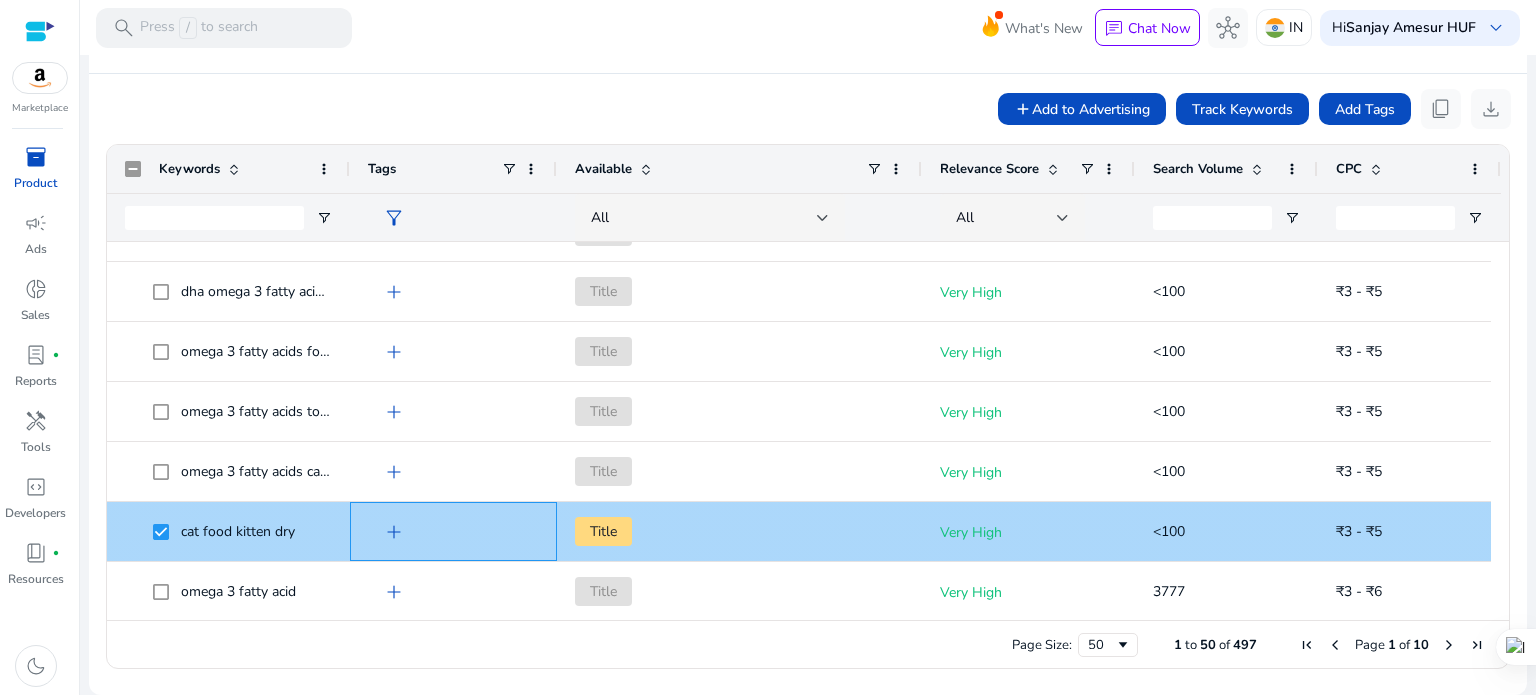 click on "add" 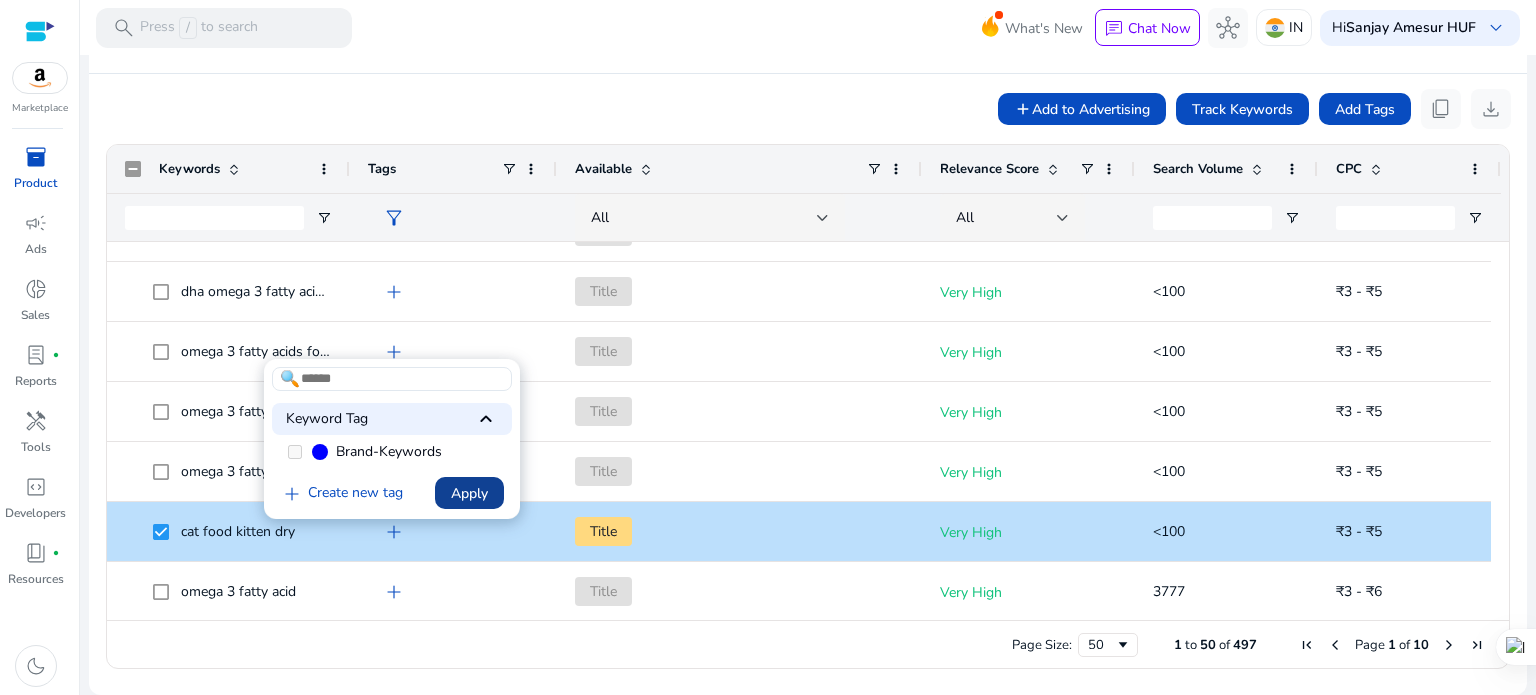 click on "Apply" at bounding box center [469, 493] 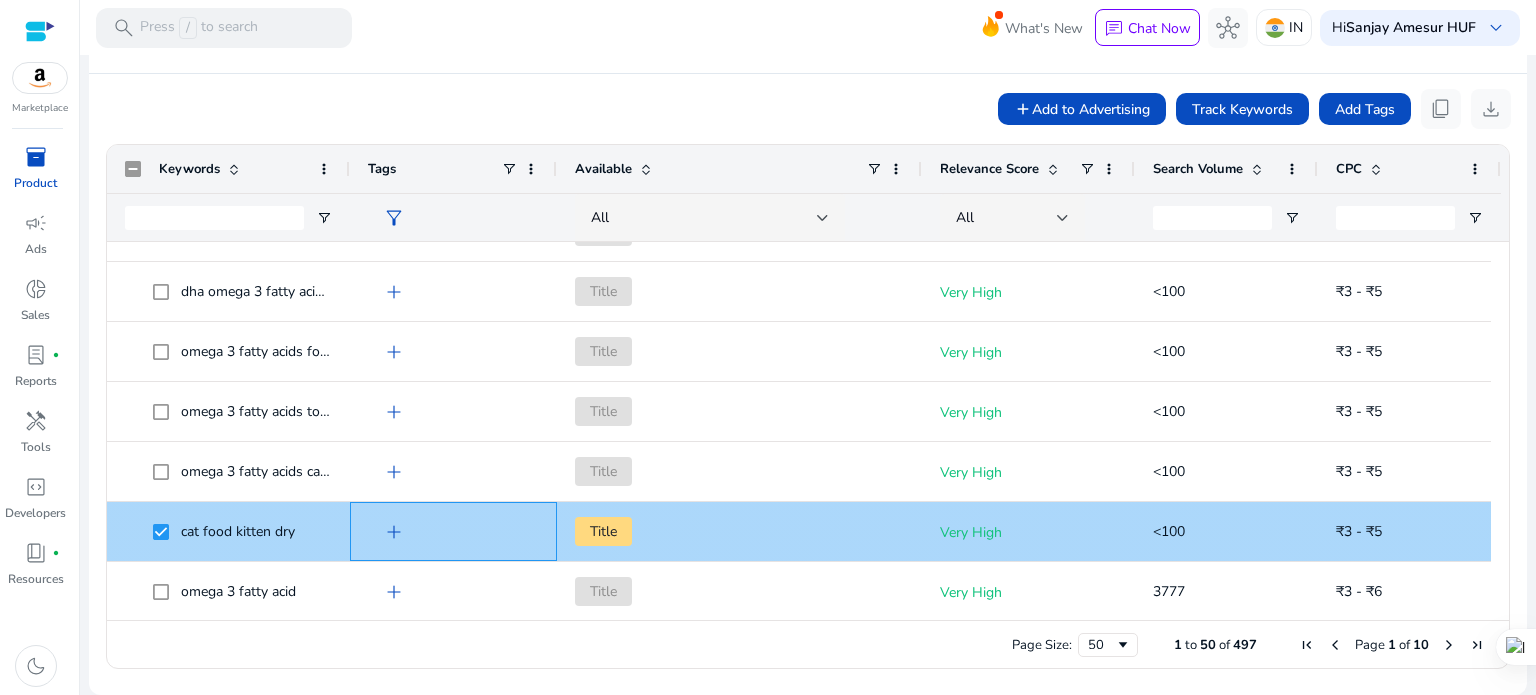scroll, scrollTop: 600, scrollLeft: 0, axis: vertical 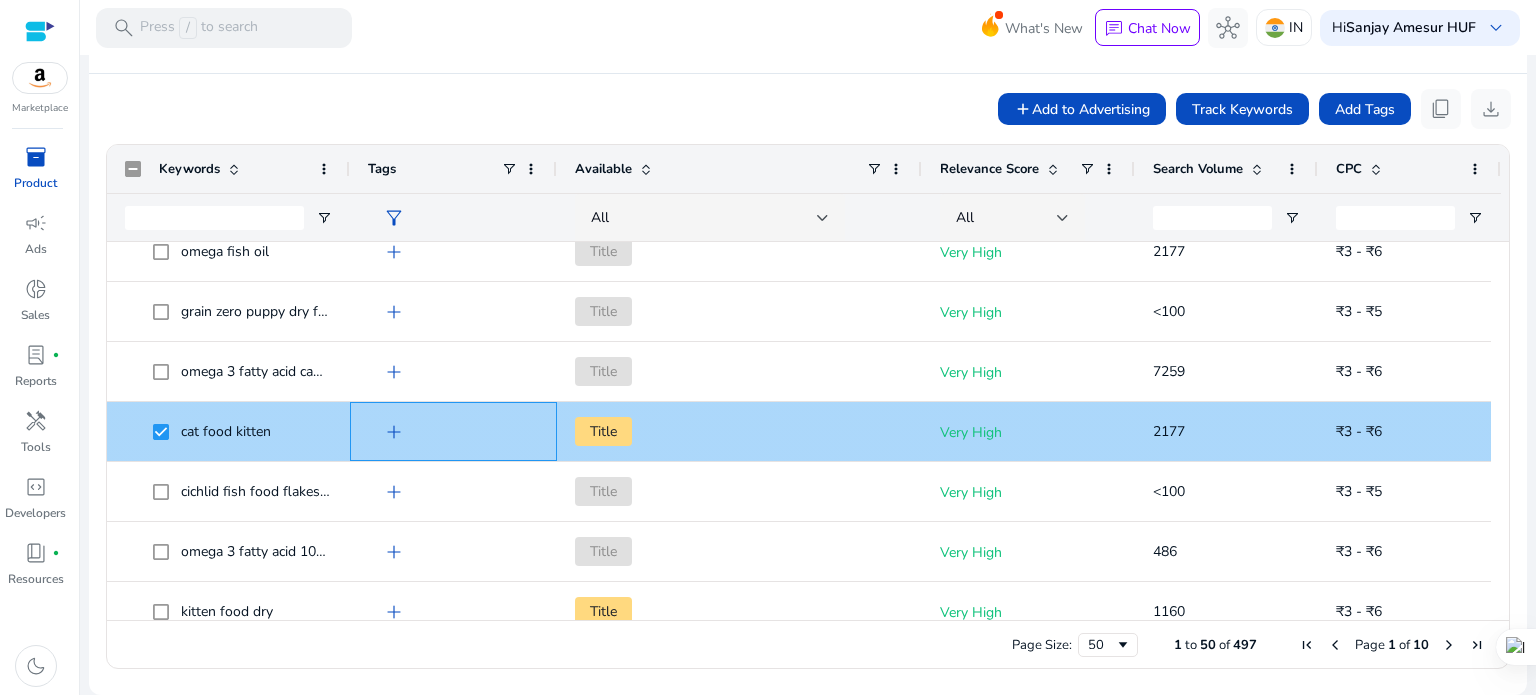 click on "add" 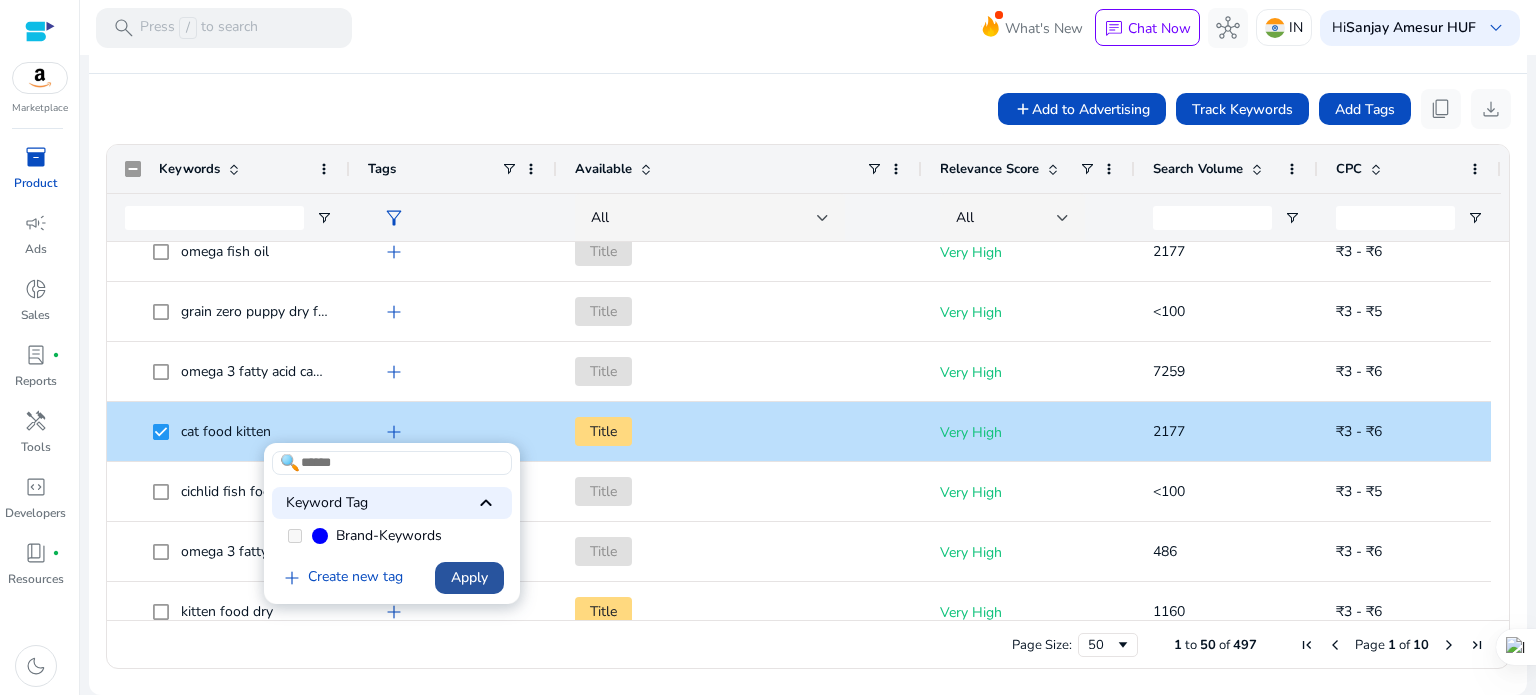 click on "Apply" at bounding box center [469, 577] 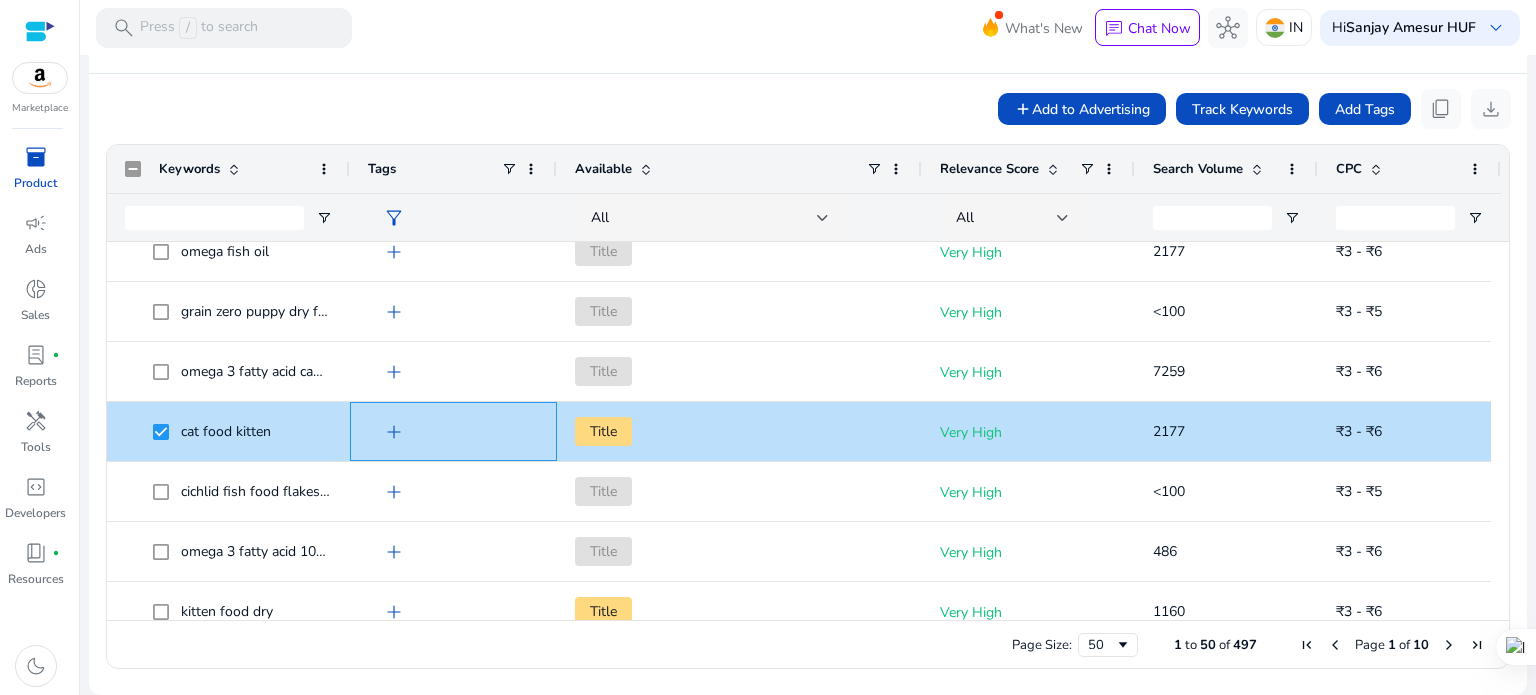 scroll, scrollTop: 1000, scrollLeft: 0, axis: vertical 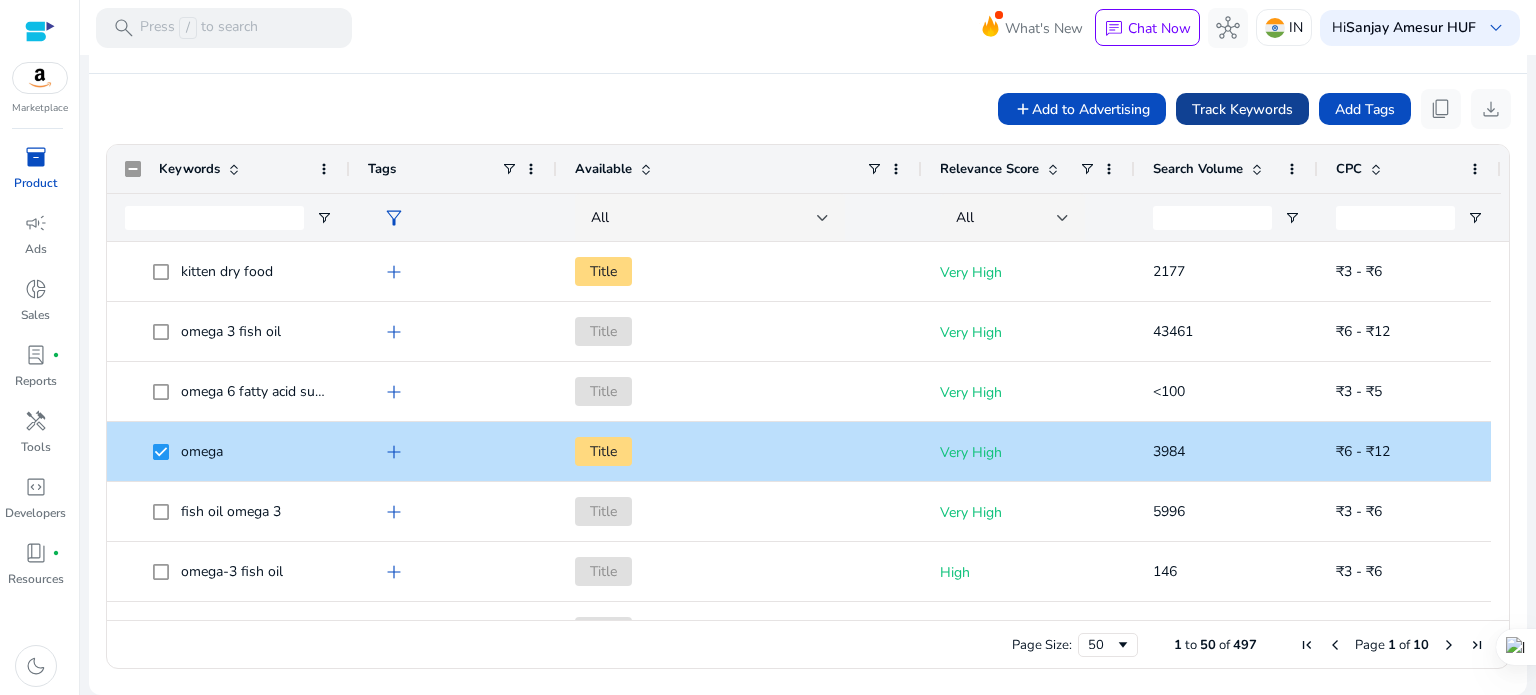 click on "Track Keywords" 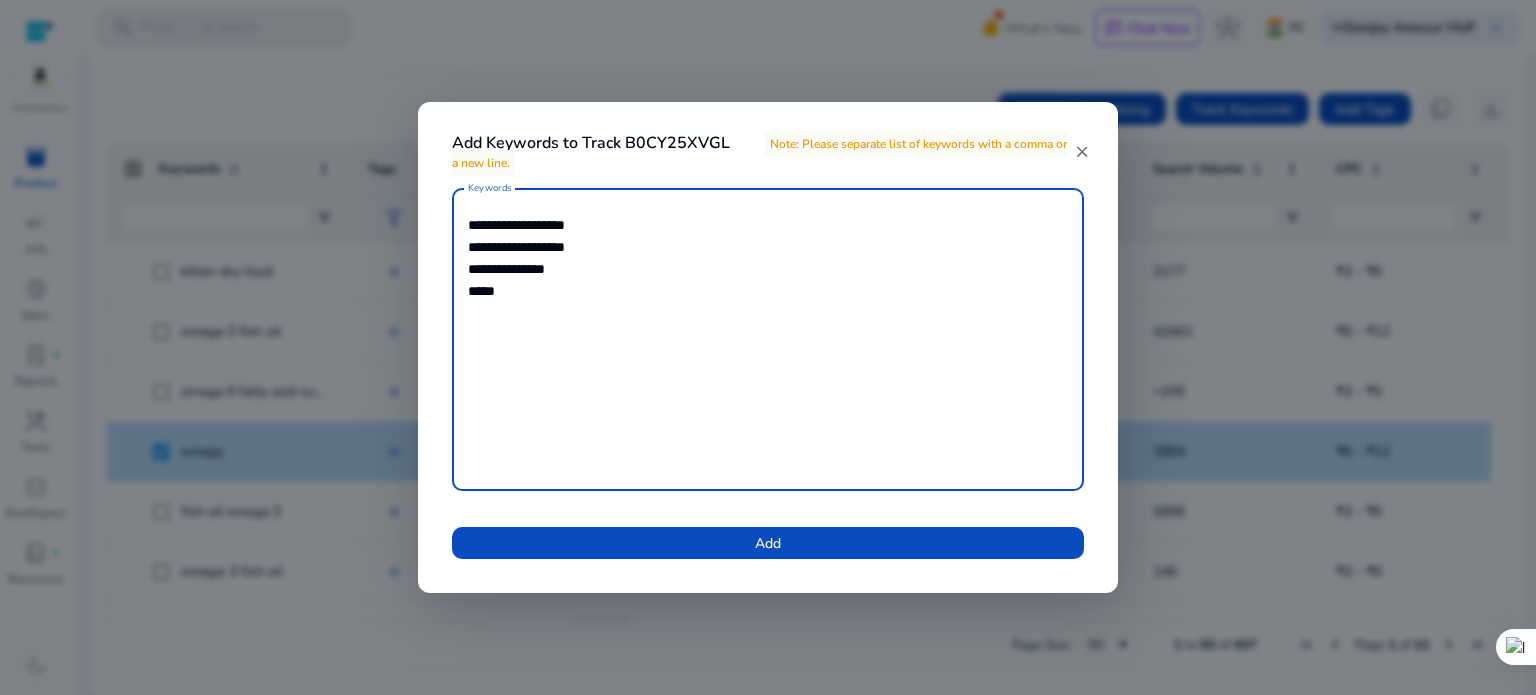 click on "close" at bounding box center (1082, 152) 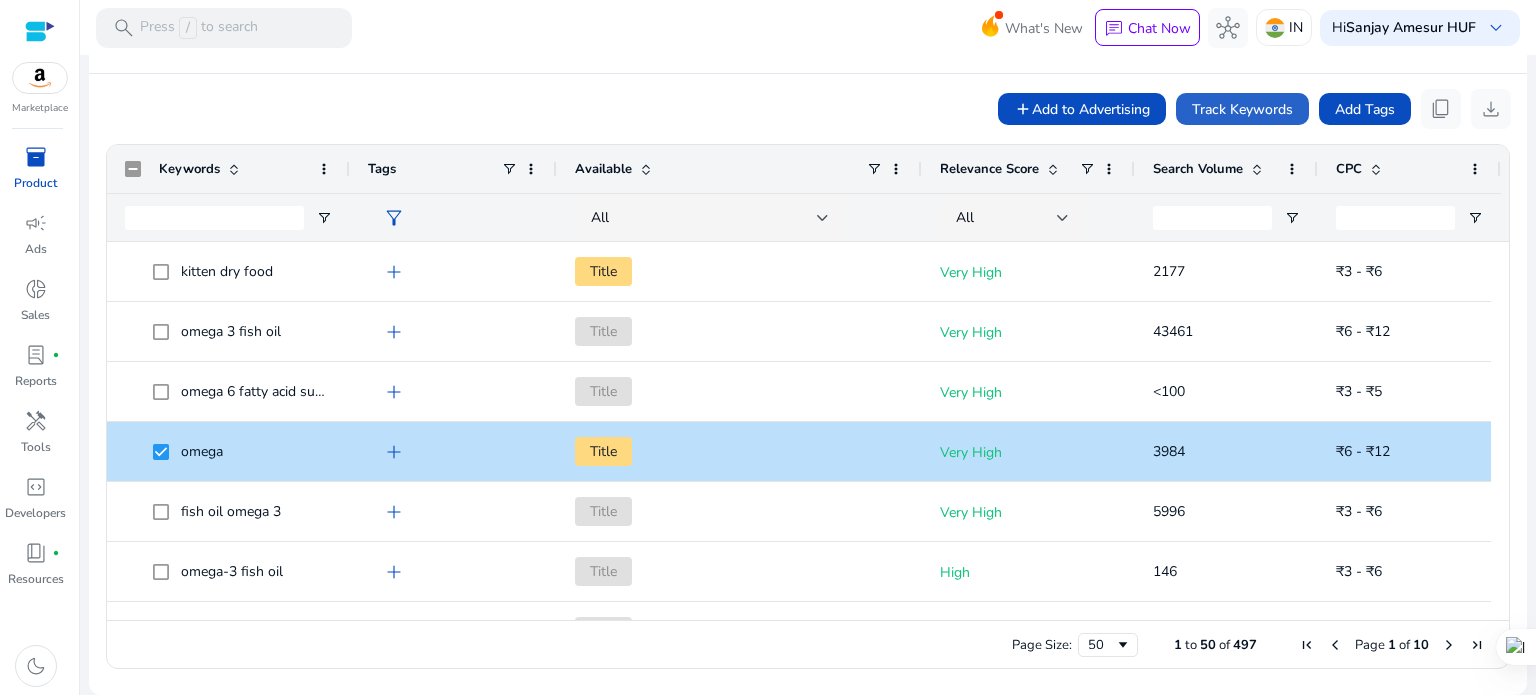 scroll, scrollTop: 1400, scrollLeft: 0, axis: vertical 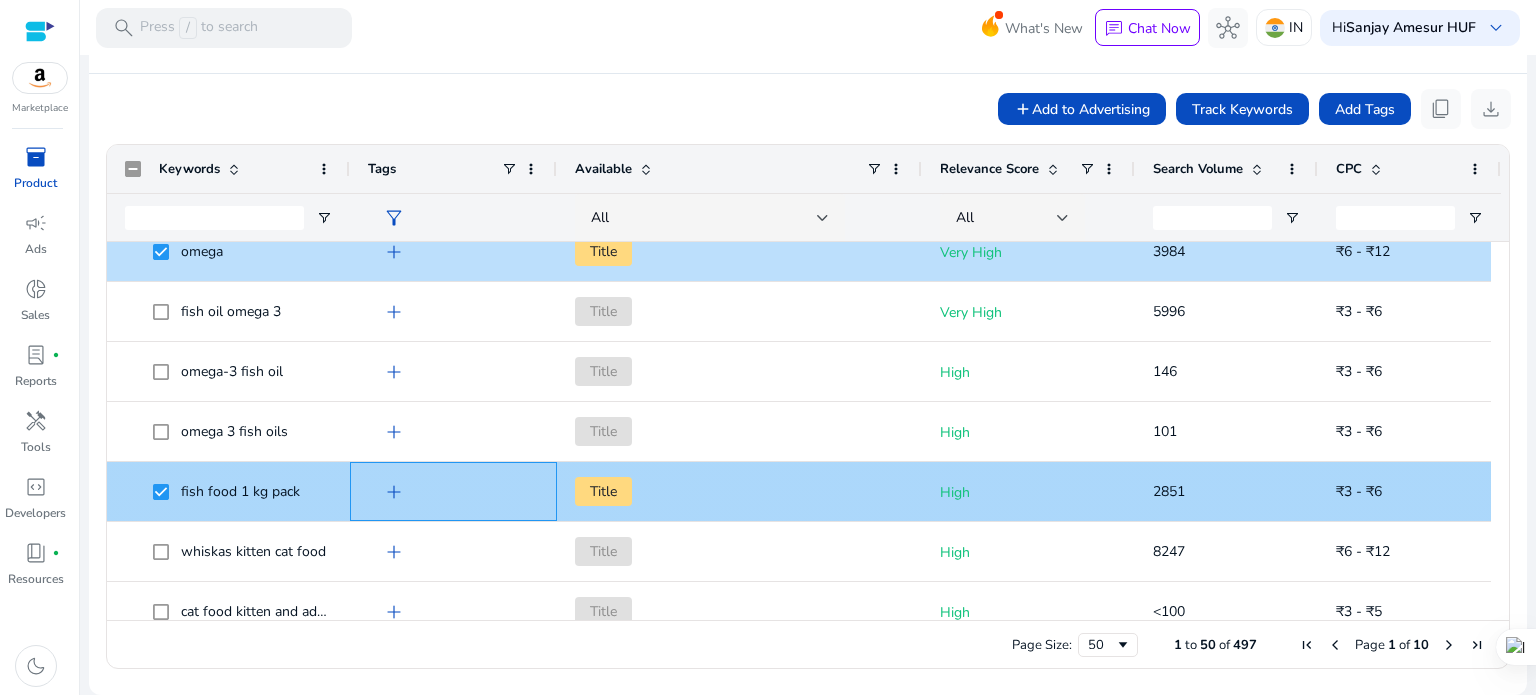 click on "add" 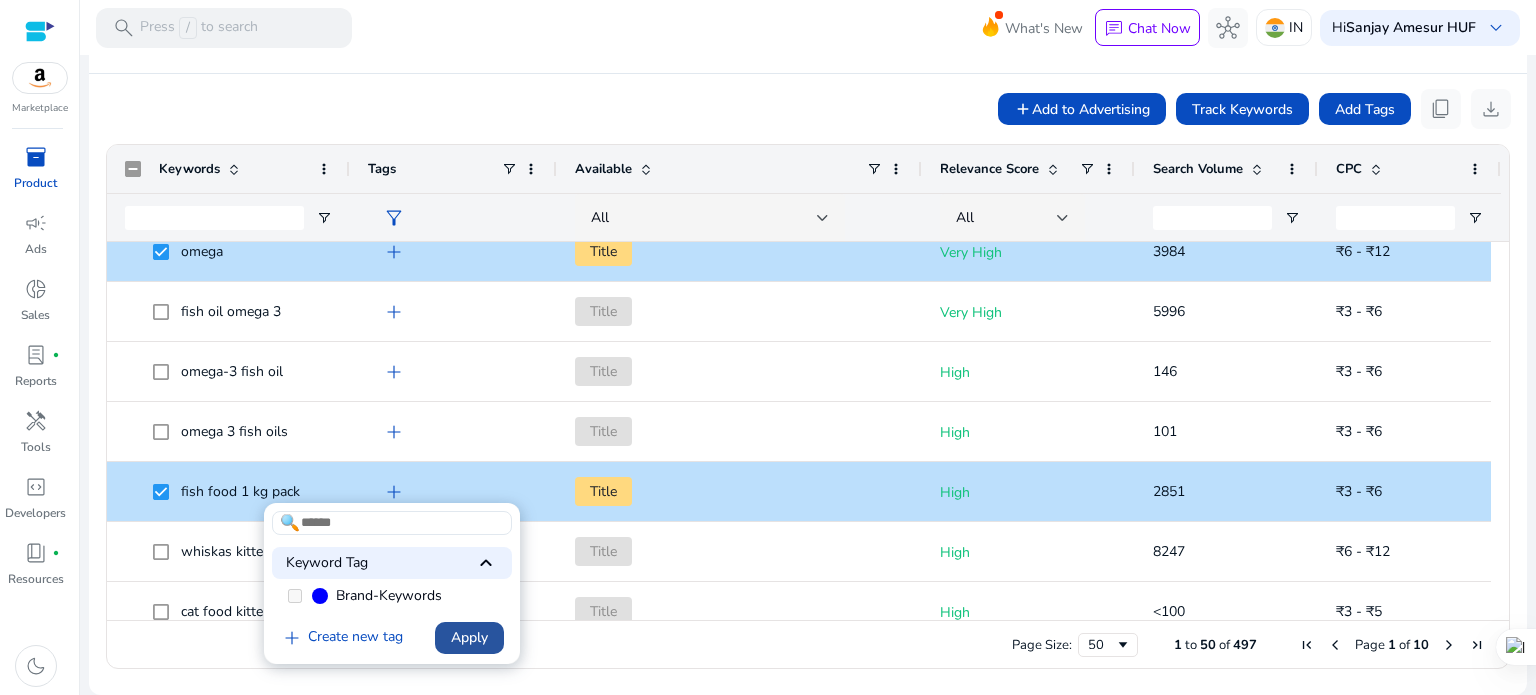click on "Apply" at bounding box center (469, 637) 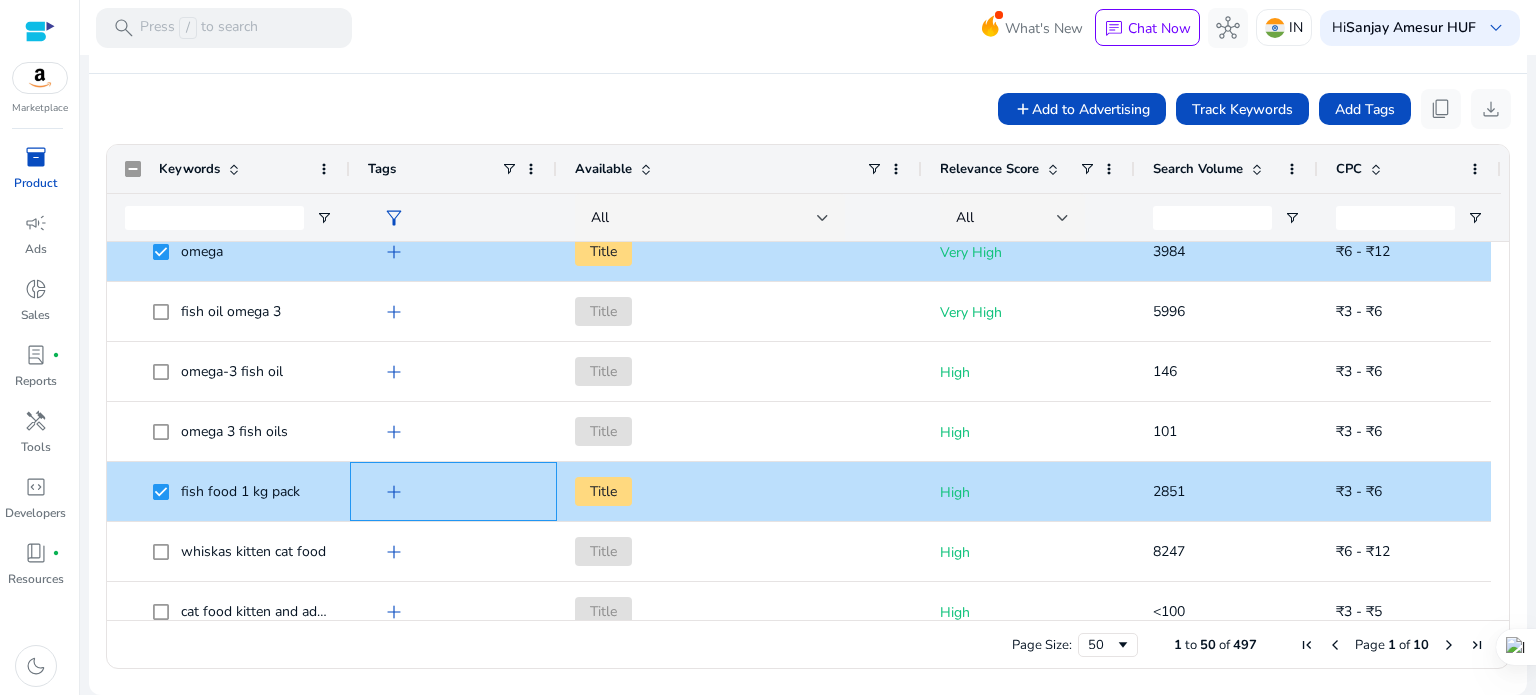 scroll, scrollTop: 1600, scrollLeft: 0, axis: vertical 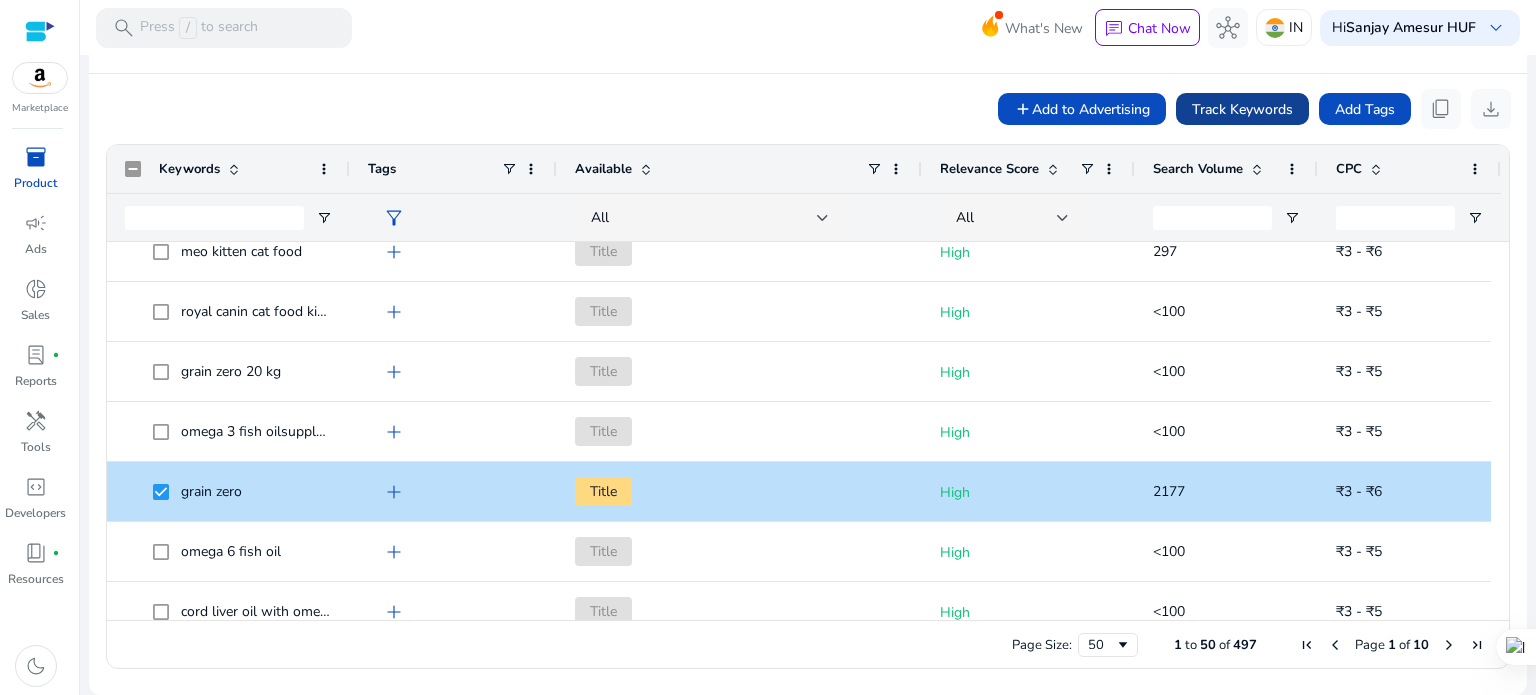 click on "Track Keywords" 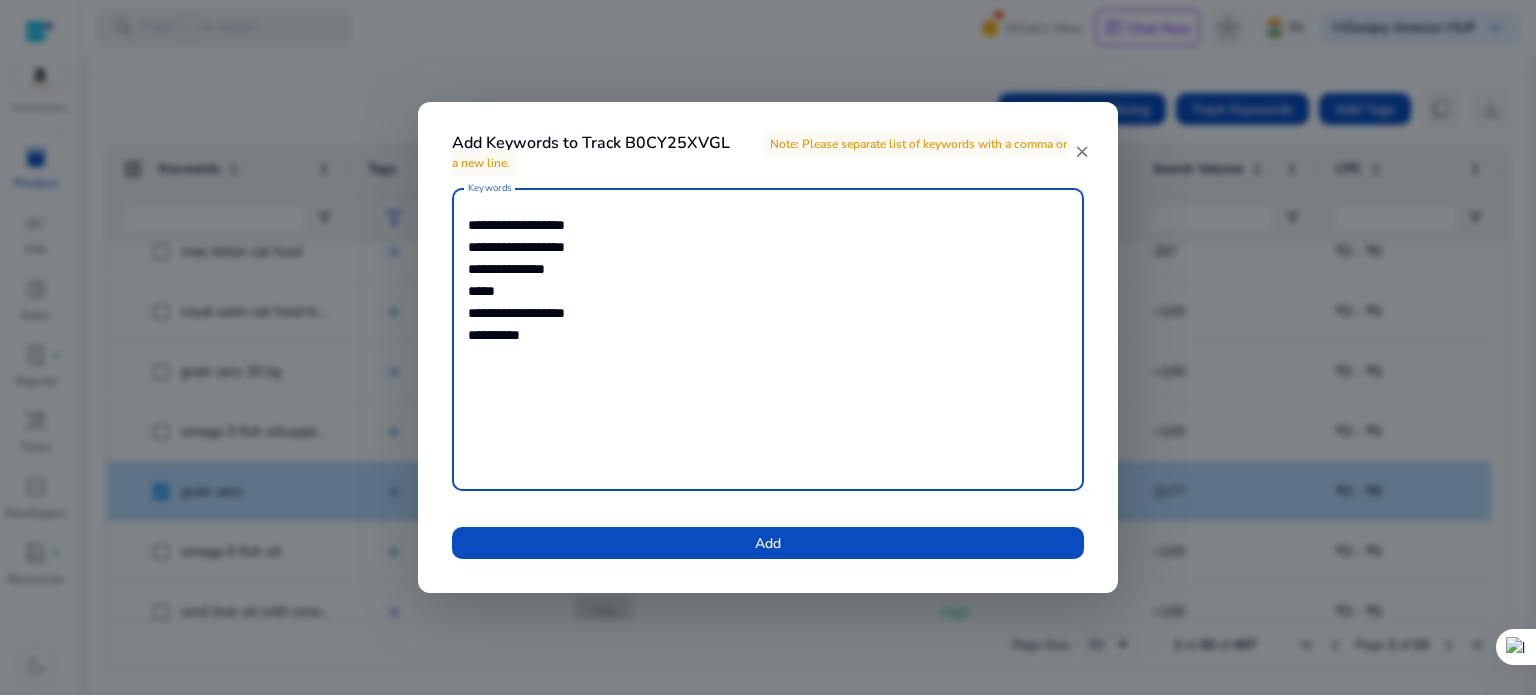 click on "close" at bounding box center [1082, 152] 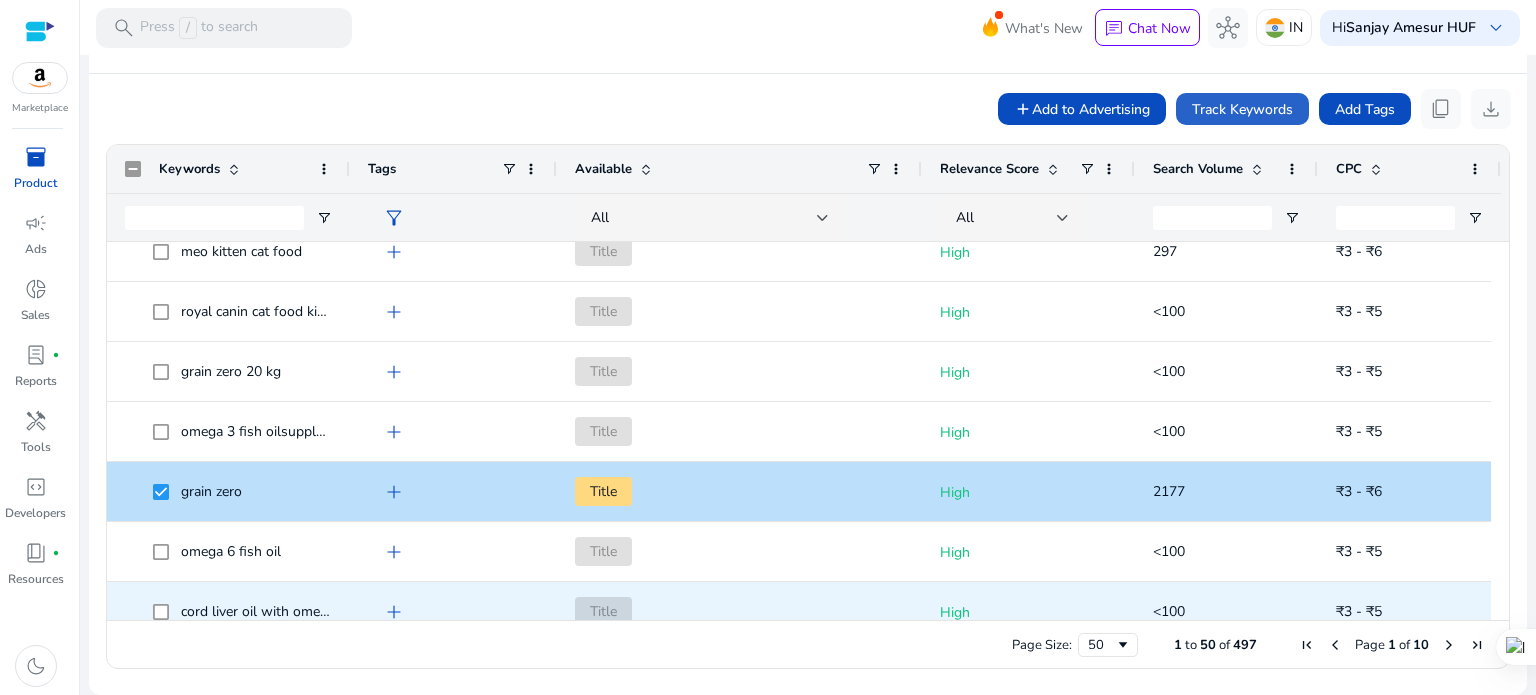 scroll, scrollTop: 2200, scrollLeft: 0, axis: vertical 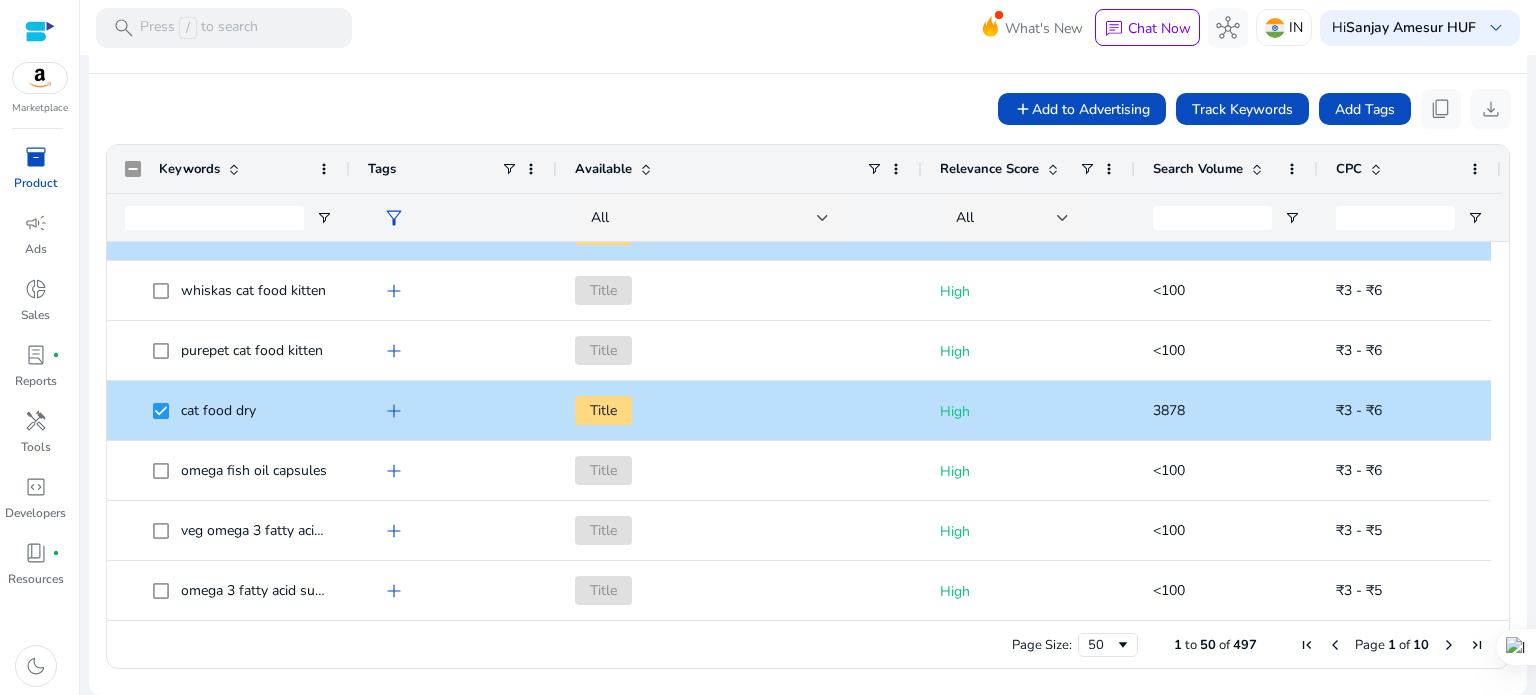 click at bounding box center [1449, 645] 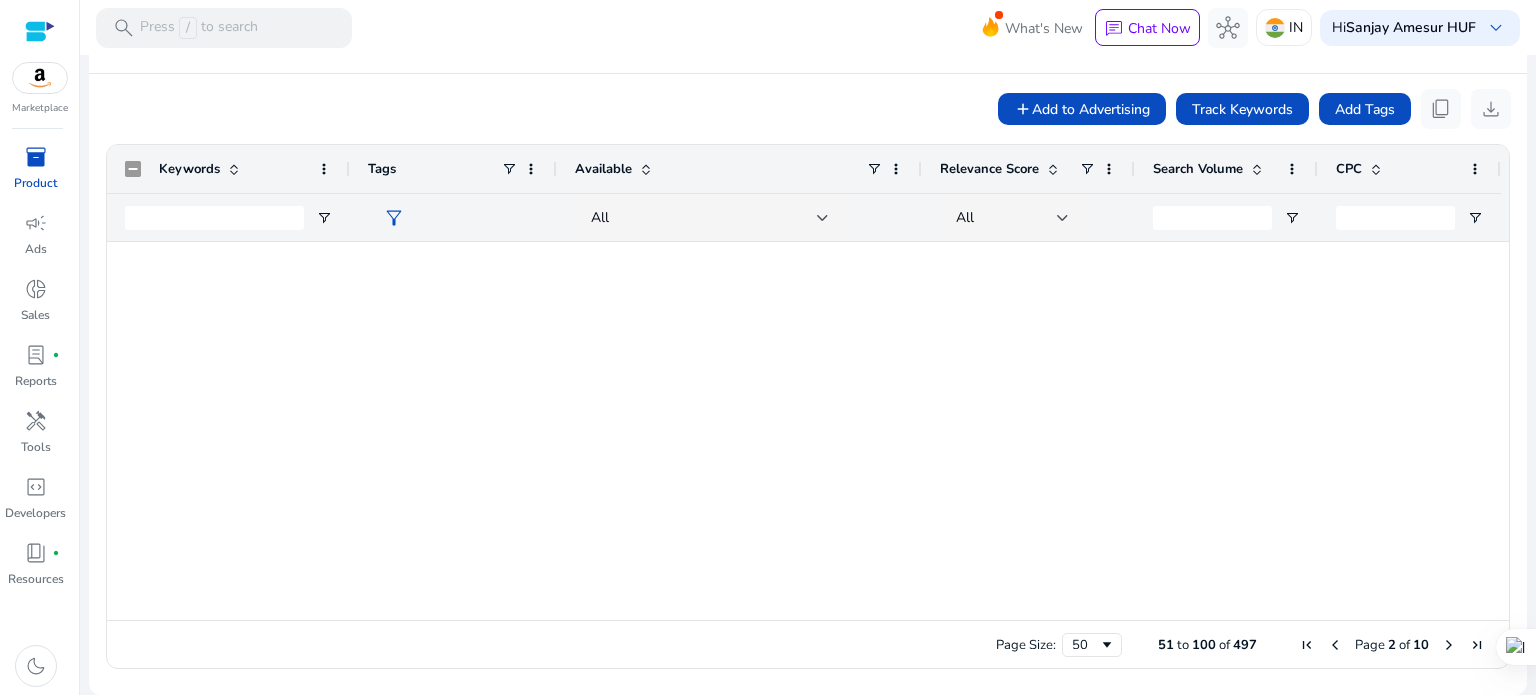 scroll, scrollTop: 0, scrollLeft: 0, axis: both 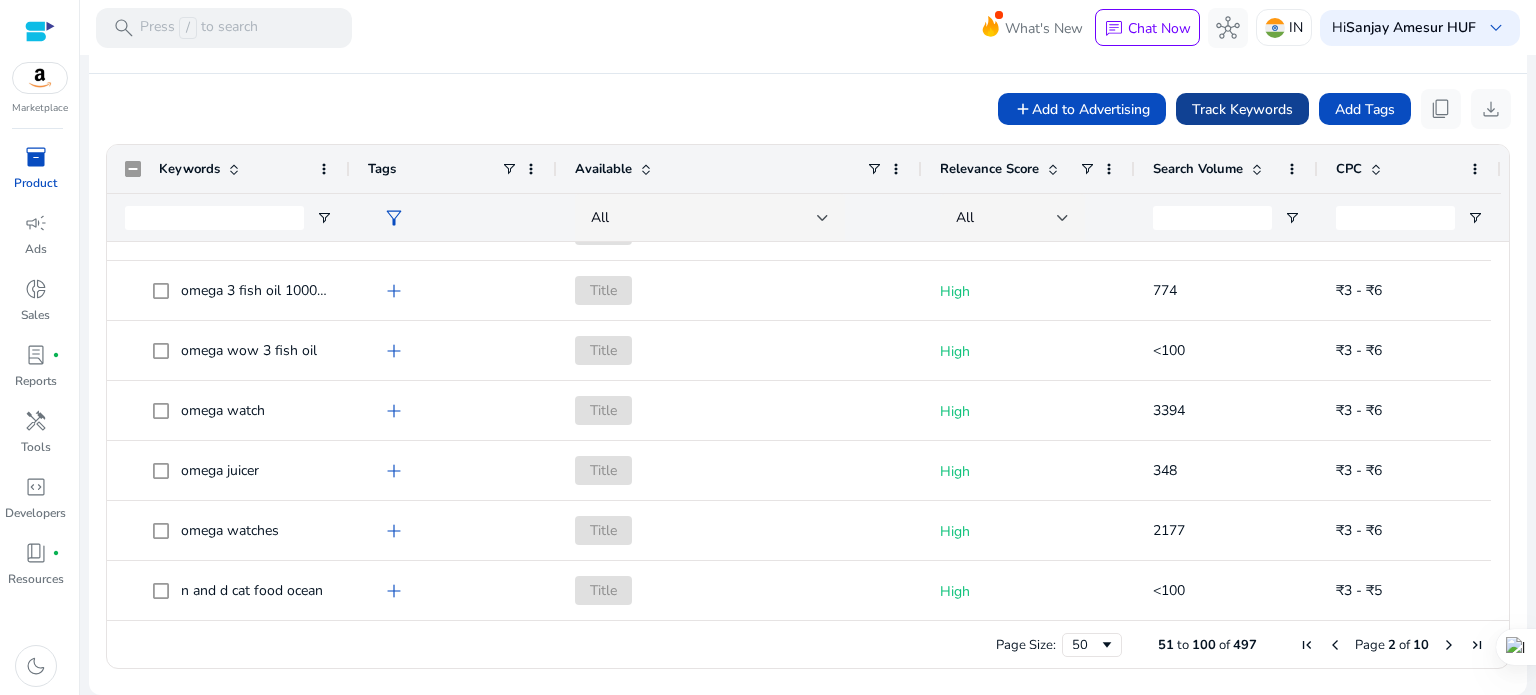 click on "Track Keywords" 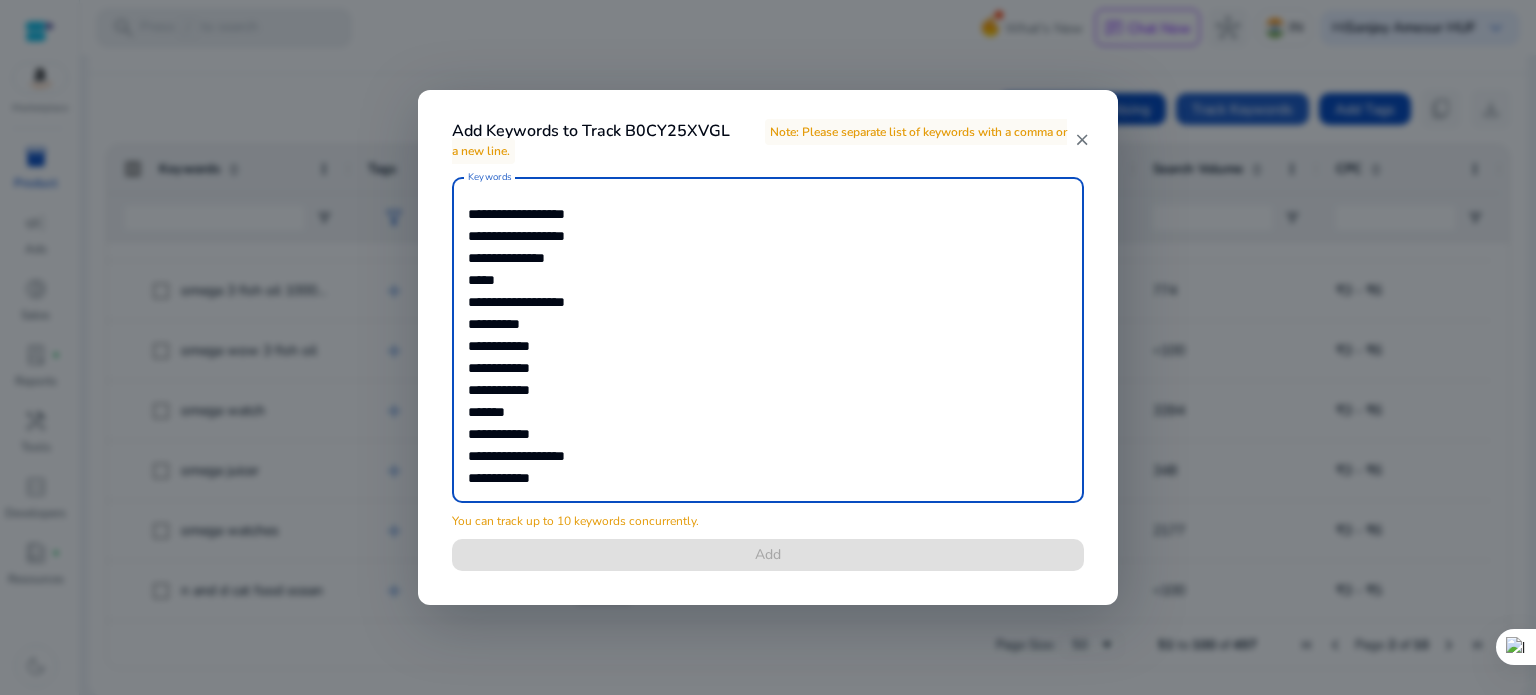 scroll, scrollTop: 77, scrollLeft: 0, axis: vertical 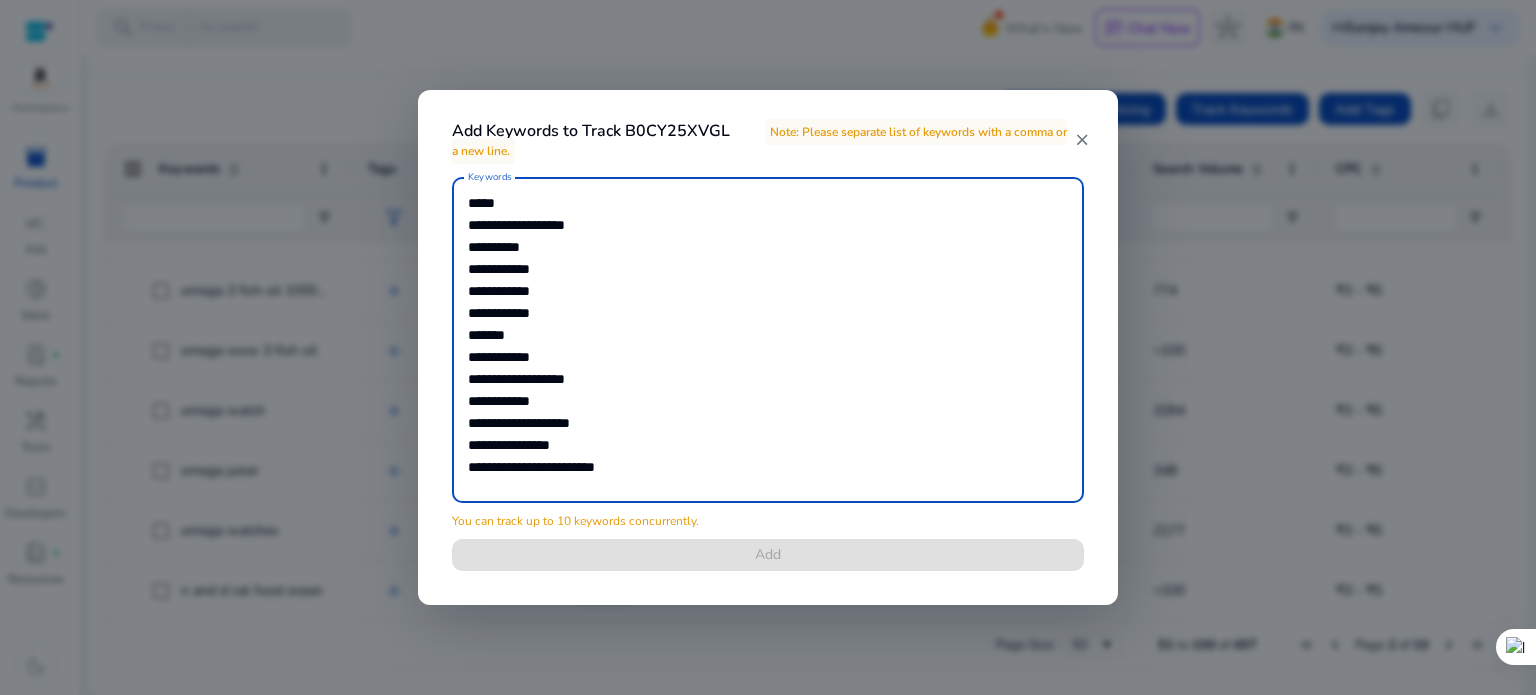 drag, startPoint x: 476, startPoint y: 420, endPoint x: 620, endPoint y: 425, distance: 144.08678 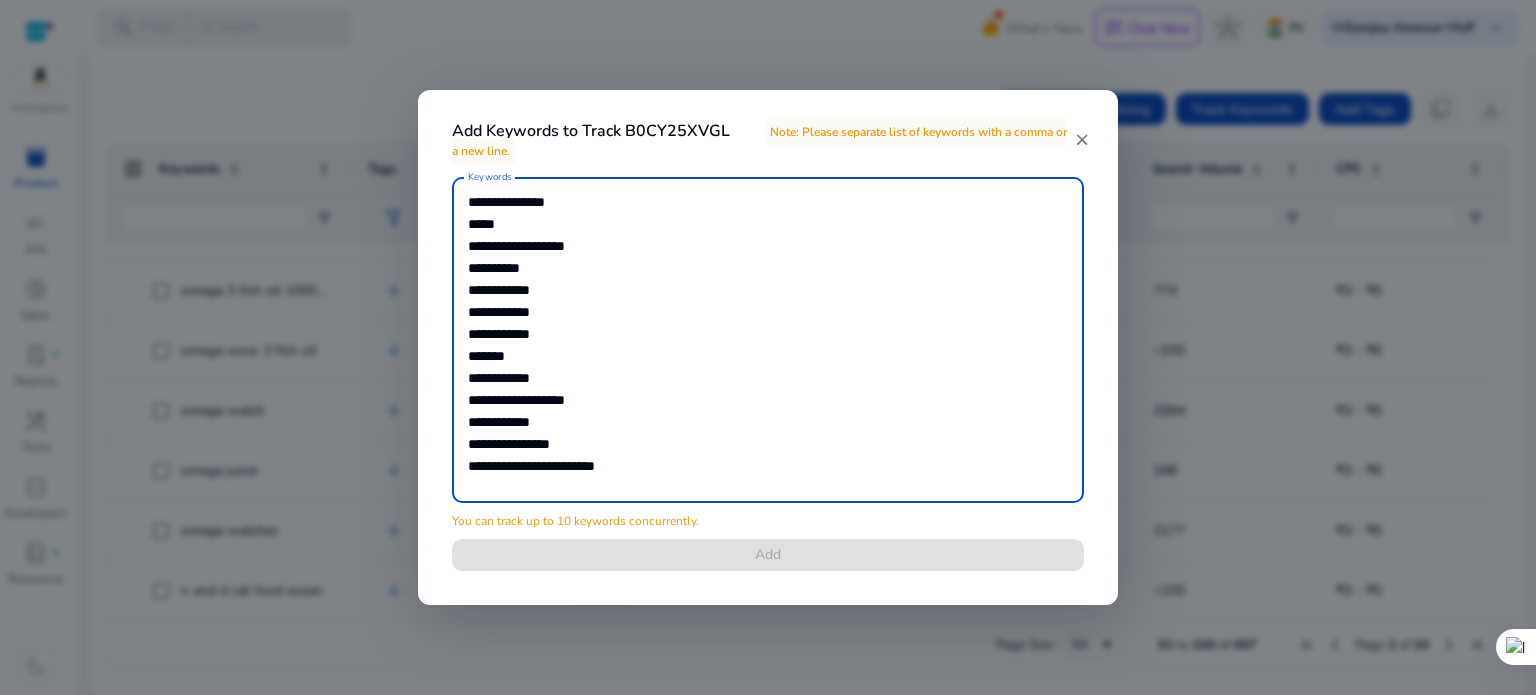 scroll, scrollTop: 56, scrollLeft: 0, axis: vertical 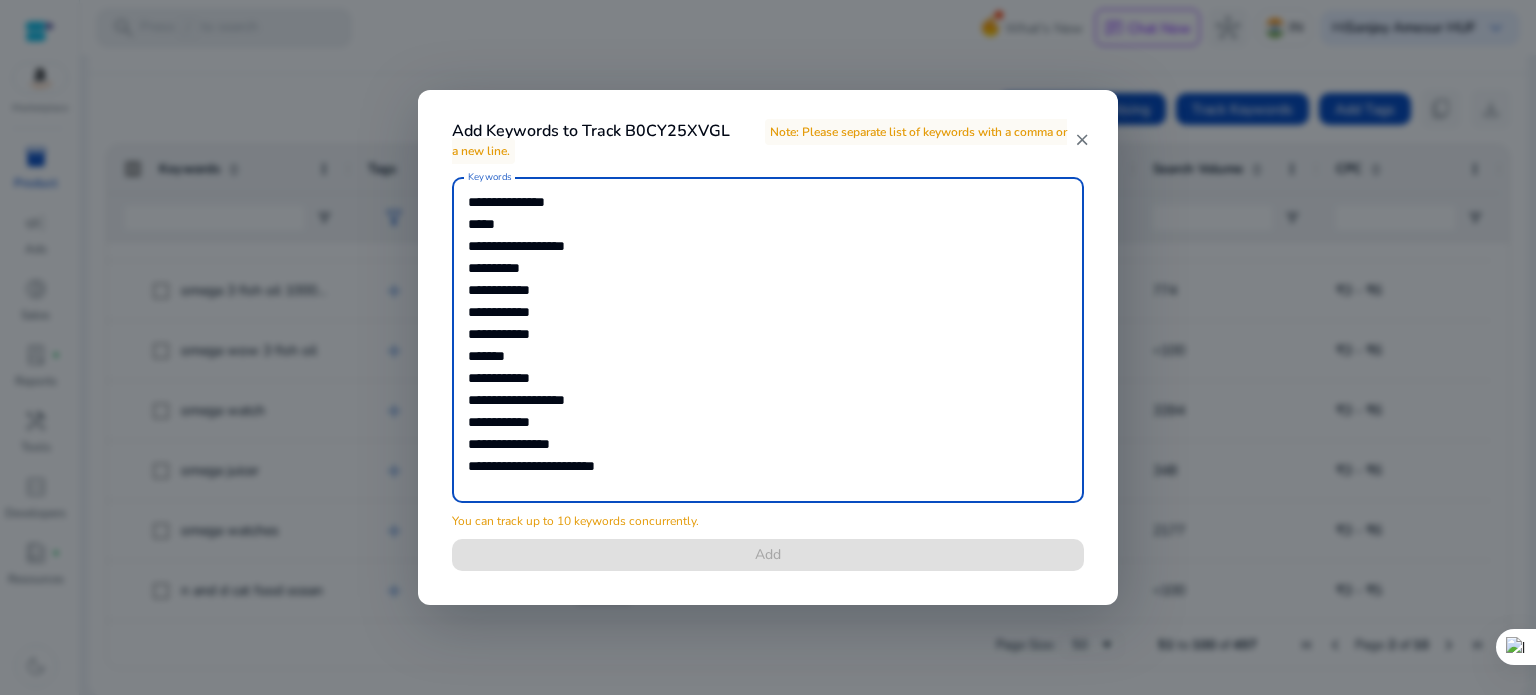 drag, startPoint x: 643, startPoint y: 463, endPoint x: 416, endPoint y: 470, distance: 227.10791 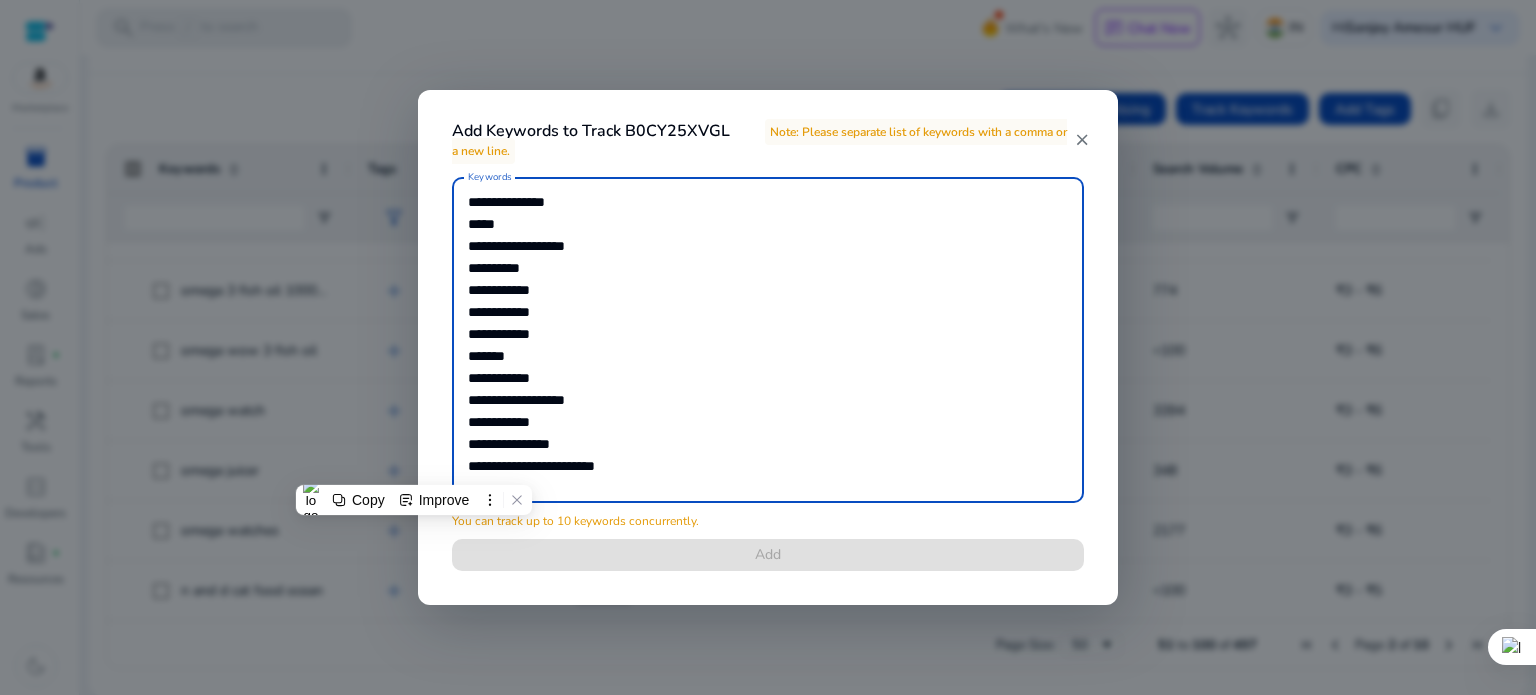 type on "**********" 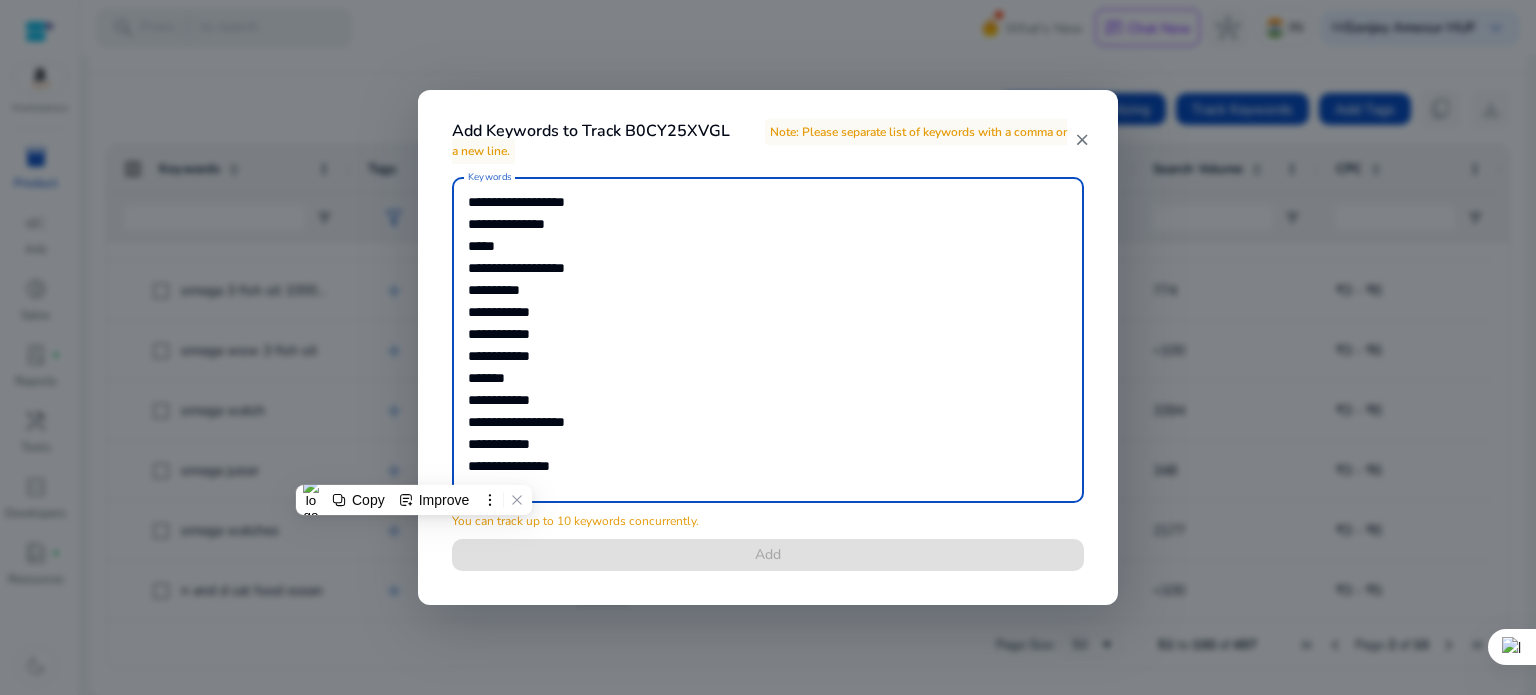 scroll, scrollTop: 33, scrollLeft: 0, axis: vertical 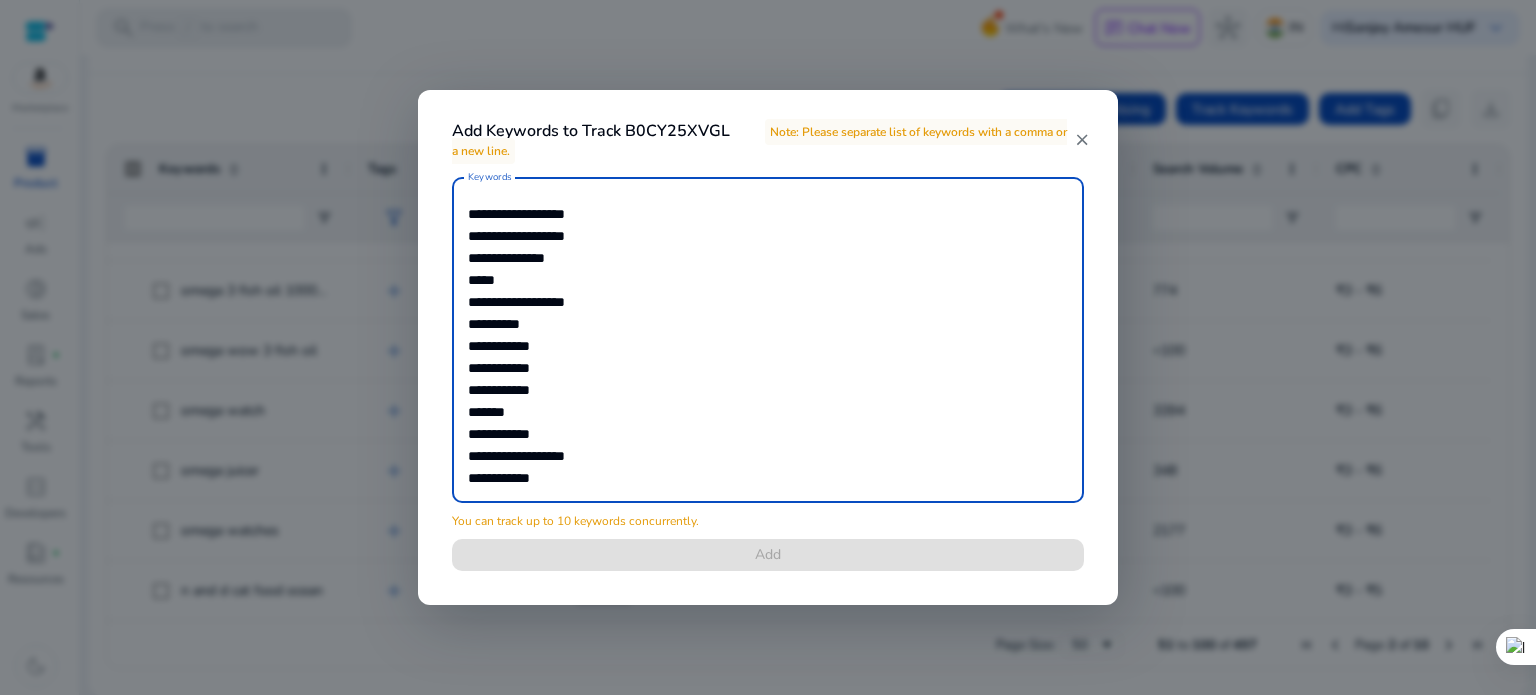 drag, startPoint x: 469, startPoint y: 202, endPoint x: 526, endPoint y: 201, distance: 57.00877 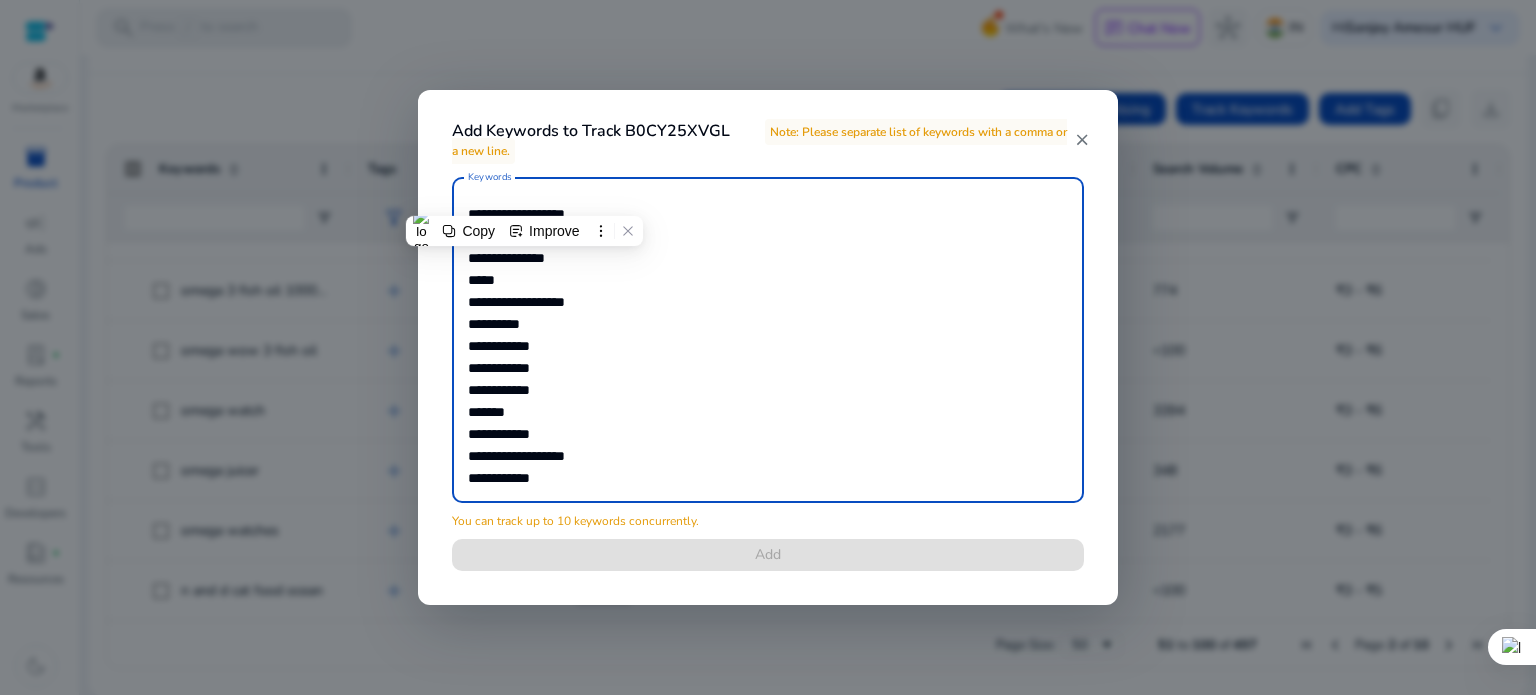 click on "**********" at bounding box center (768, 340) 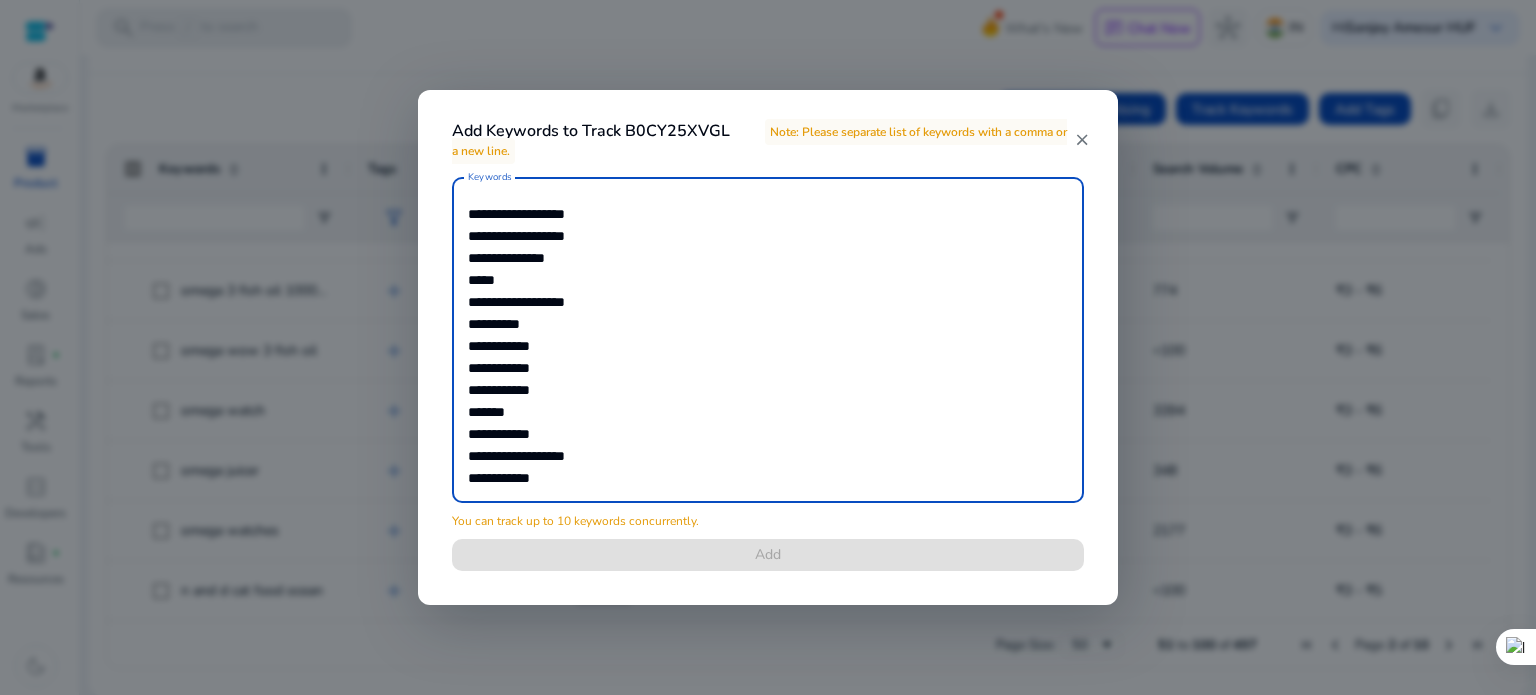 drag, startPoint x: 608, startPoint y: 239, endPoint x: 460, endPoint y: 228, distance: 148.40822 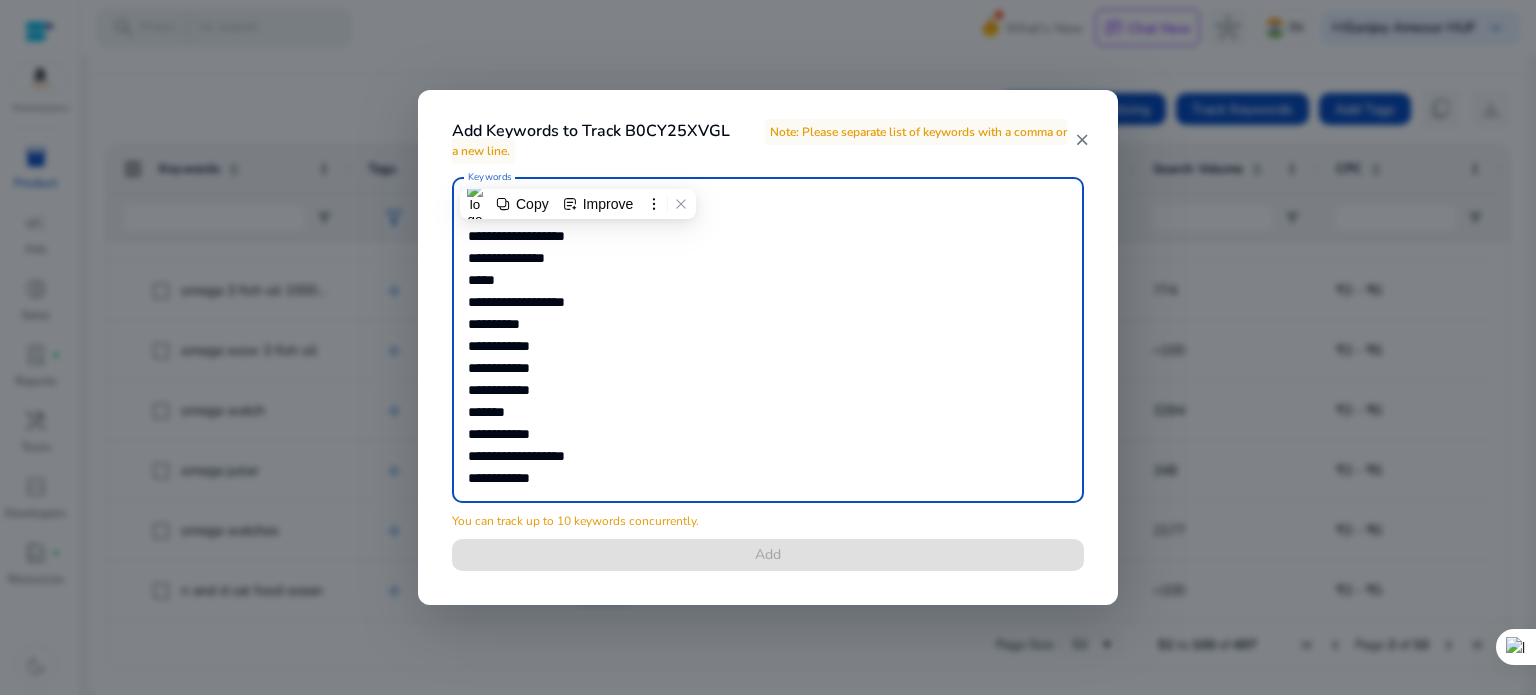 drag, startPoint x: 560, startPoint y: 260, endPoint x: 466, endPoint y: 267, distance: 94.26028 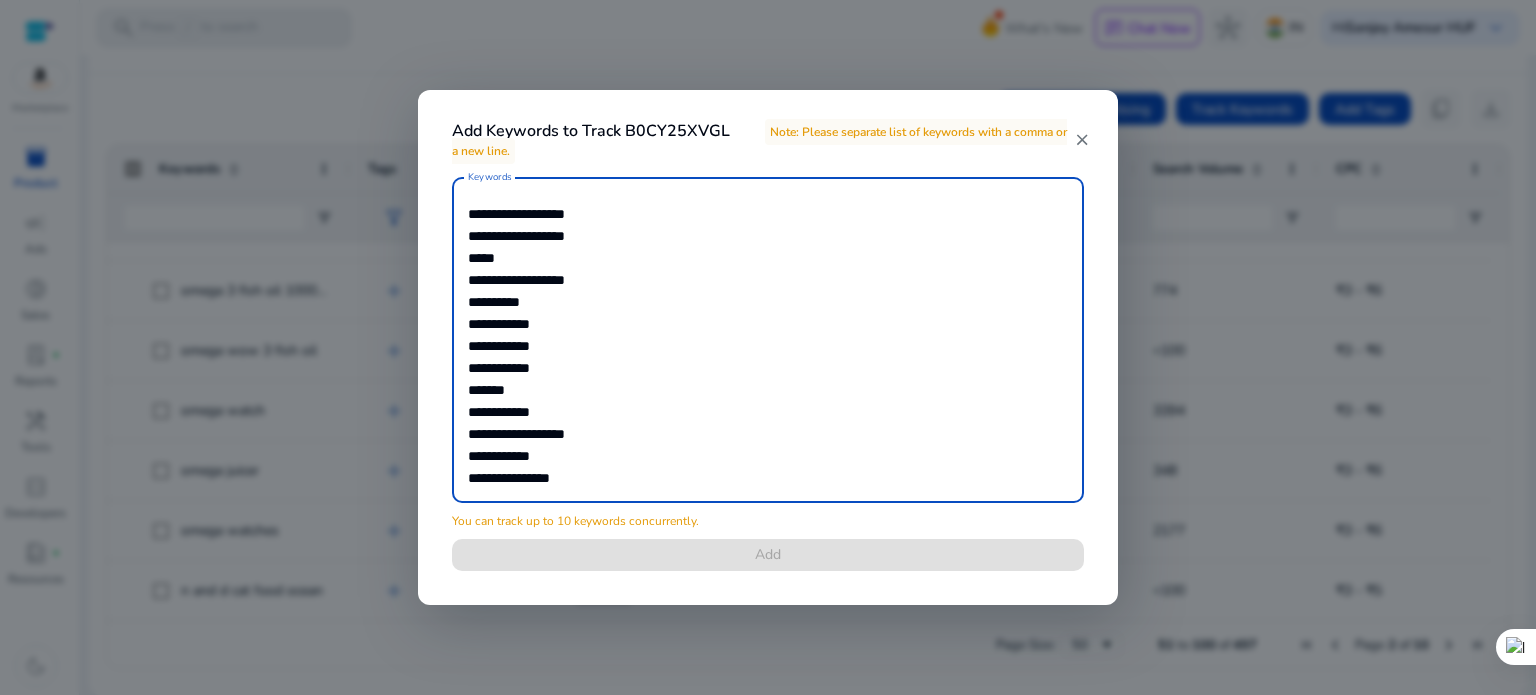 drag, startPoint x: 602, startPoint y: 281, endPoint x: 467, endPoint y: 285, distance: 135.05925 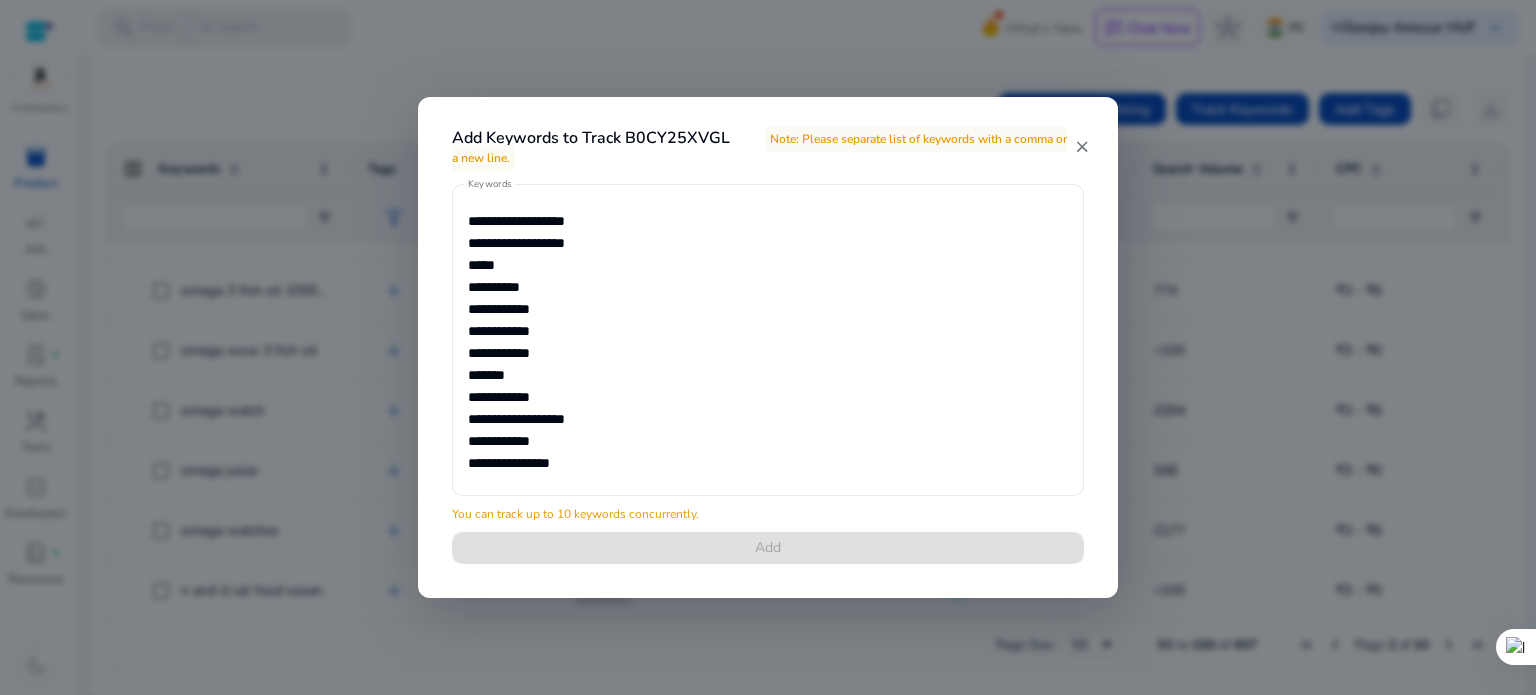 drag, startPoint x: 467, startPoint y: 443, endPoint x: 552, endPoint y: 464, distance: 87.555695 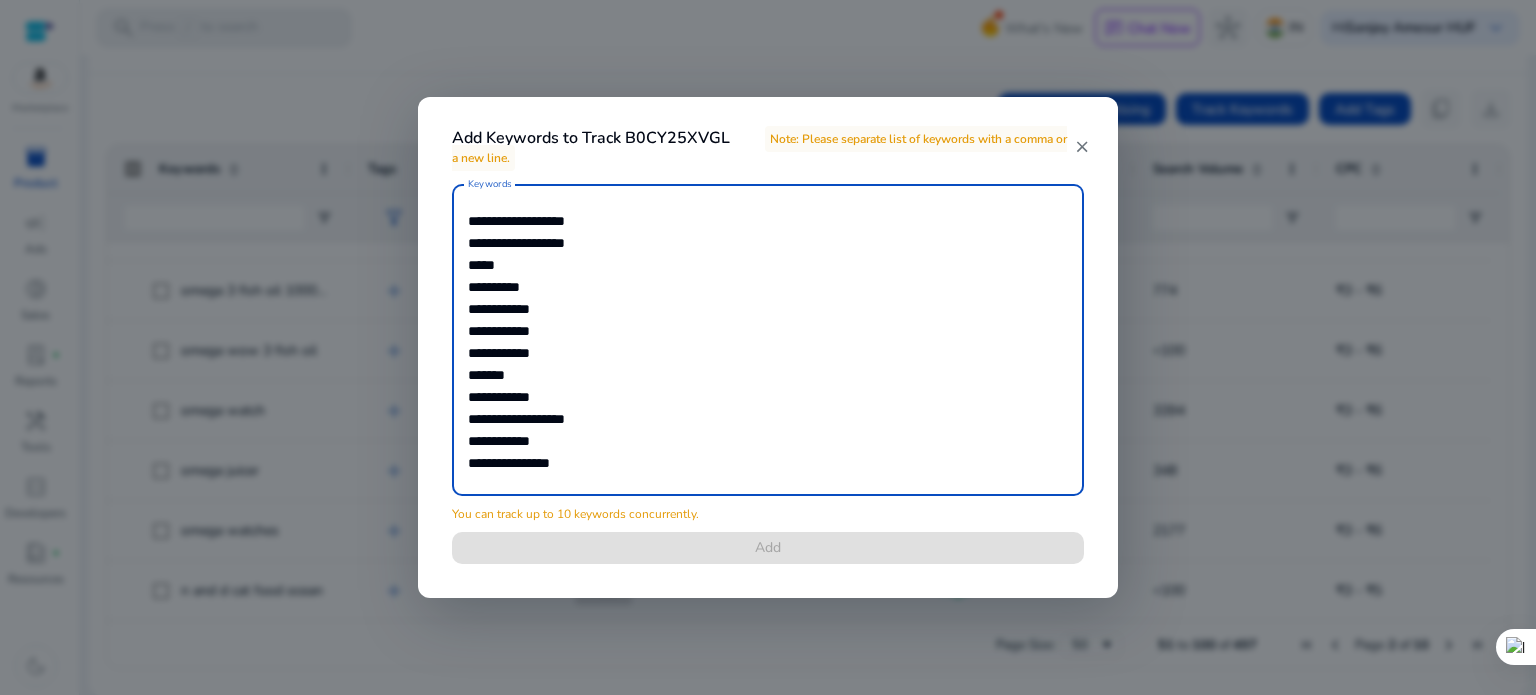 drag, startPoint x: 570, startPoint y: 464, endPoint x: 464, endPoint y: 447, distance: 107.35455 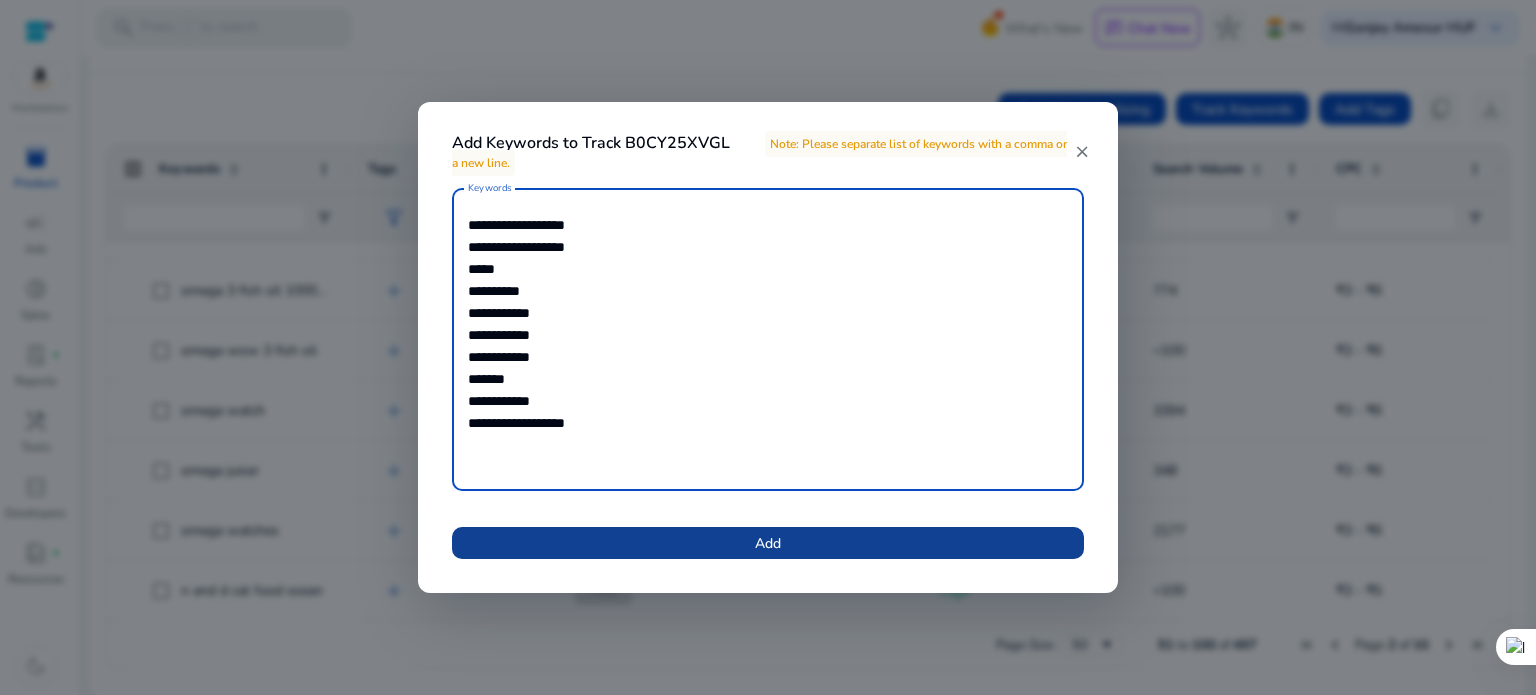 type on "**********" 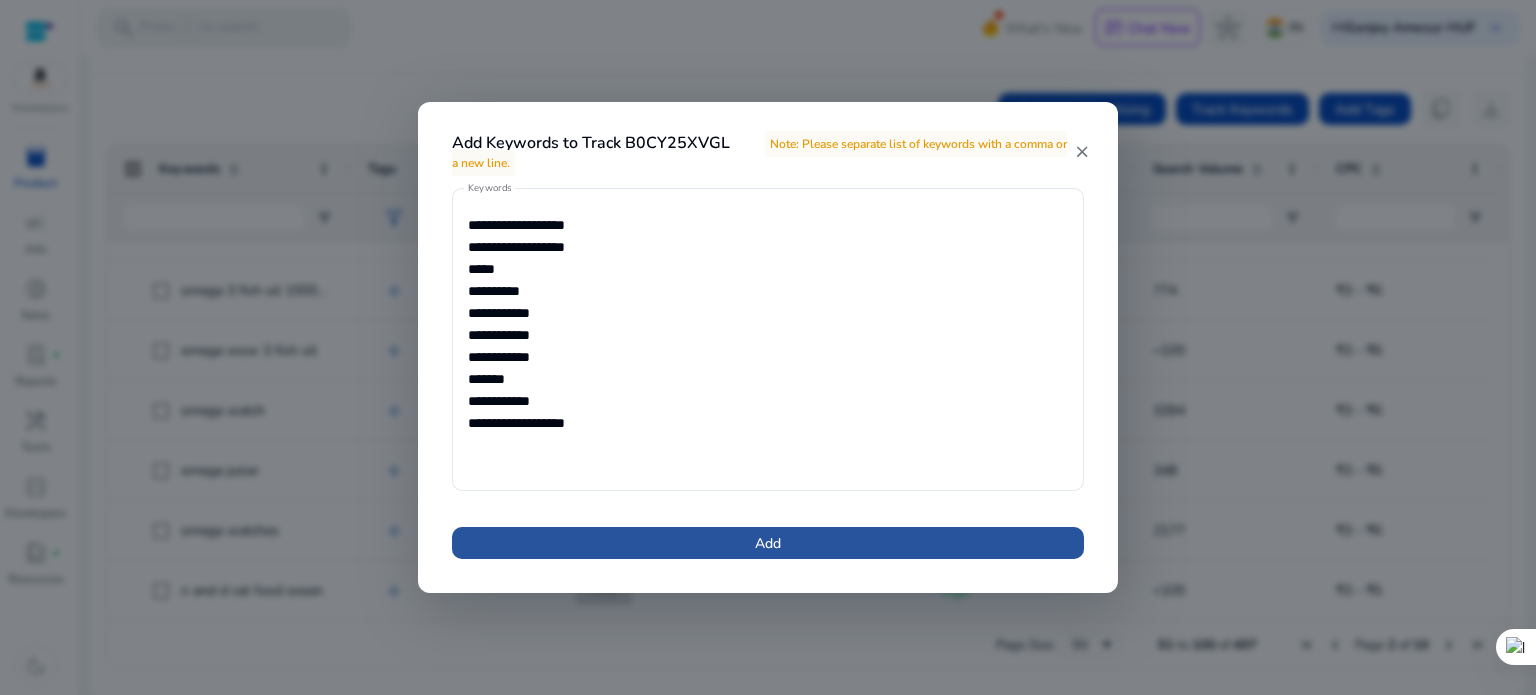 click at bounding box center [768, 543] 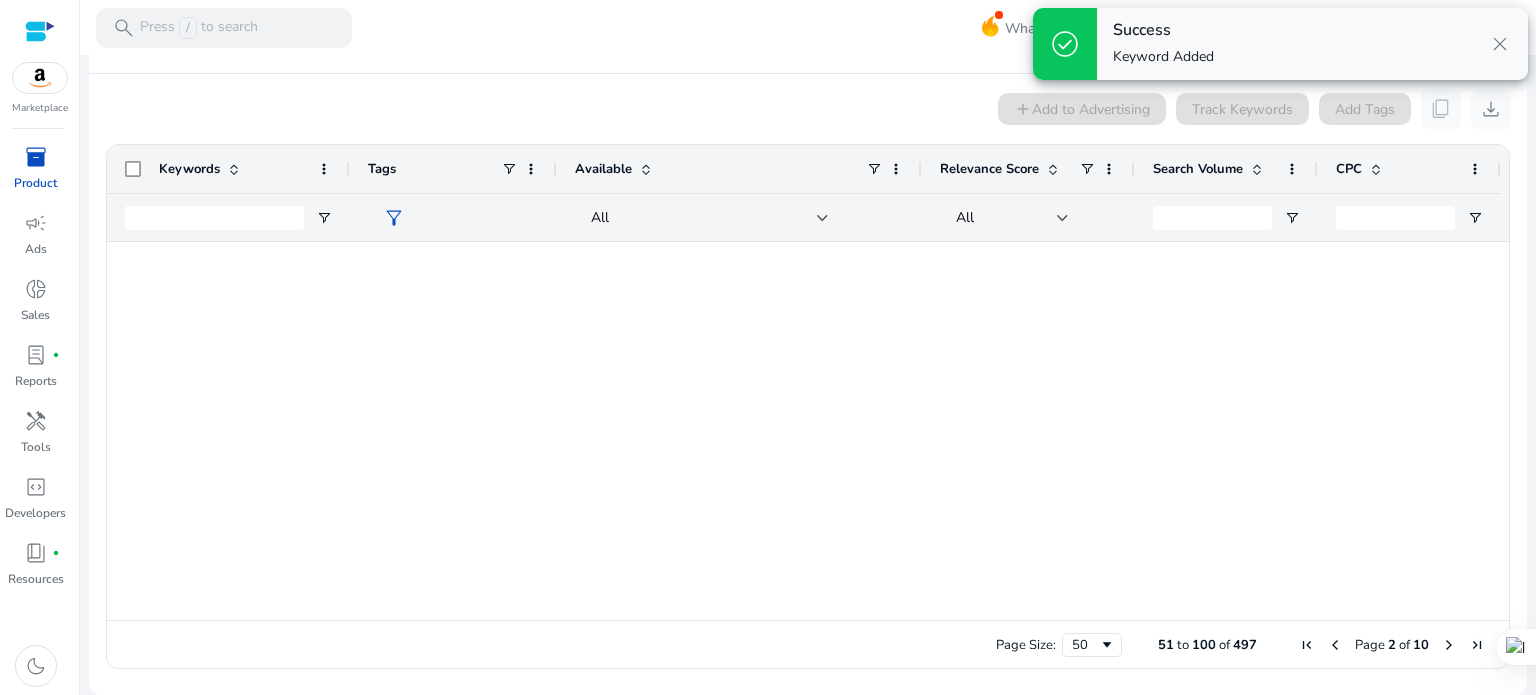 scroll, scrollTop: 0, scrollLeft: 0, axis: both 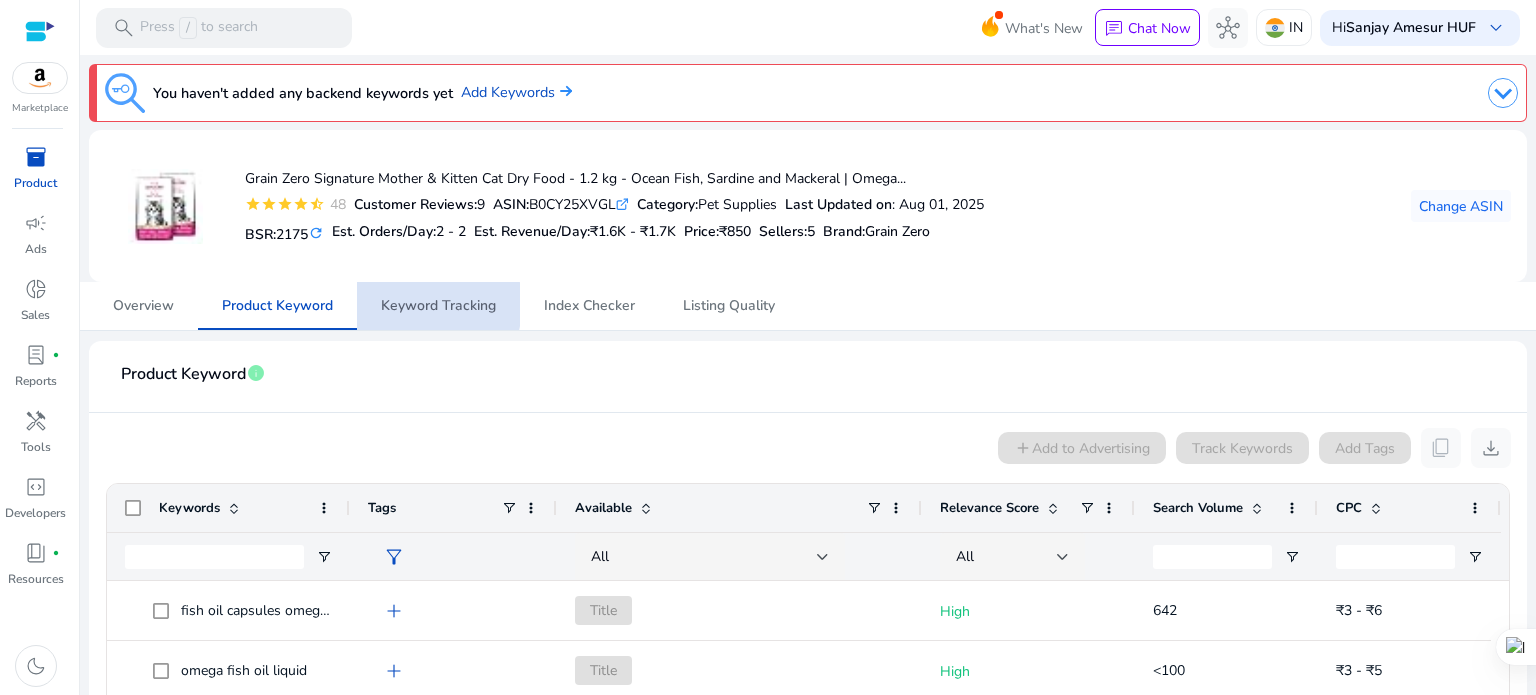 click on "Keyword Tracking" at bounding box center (438, 306) 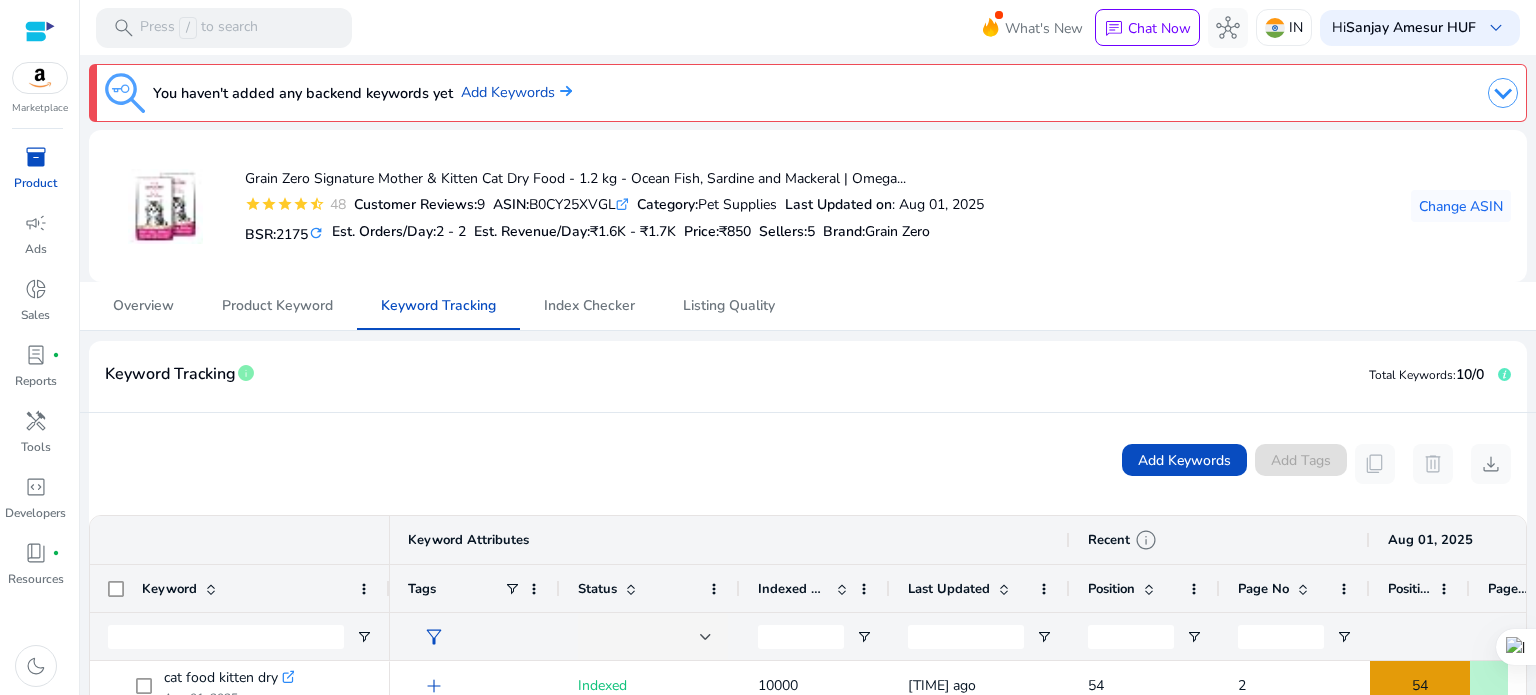 scroll, scrollTop: 365, scrollLeft: 0, axis: vertical 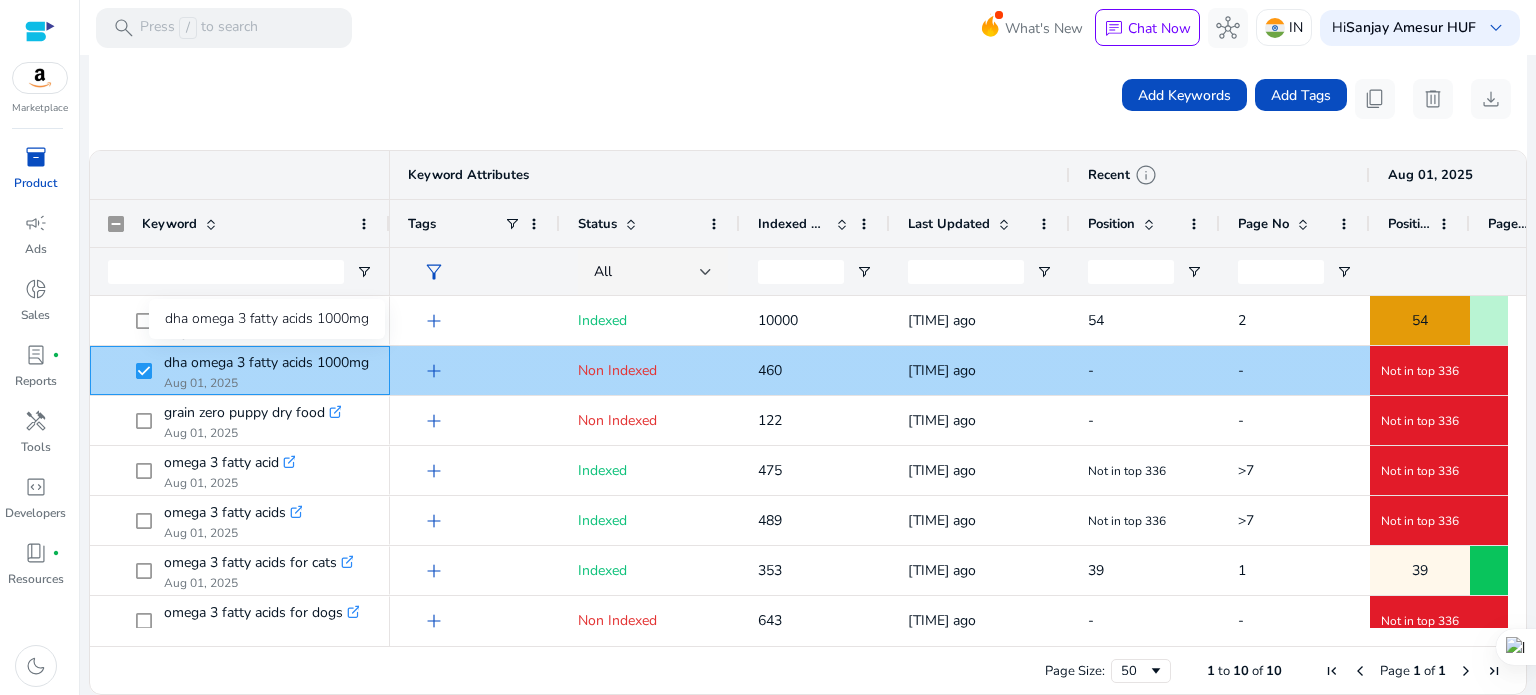 click on "dha omega 3 fatty acids 1000mg" at bounding box center (266, 363) 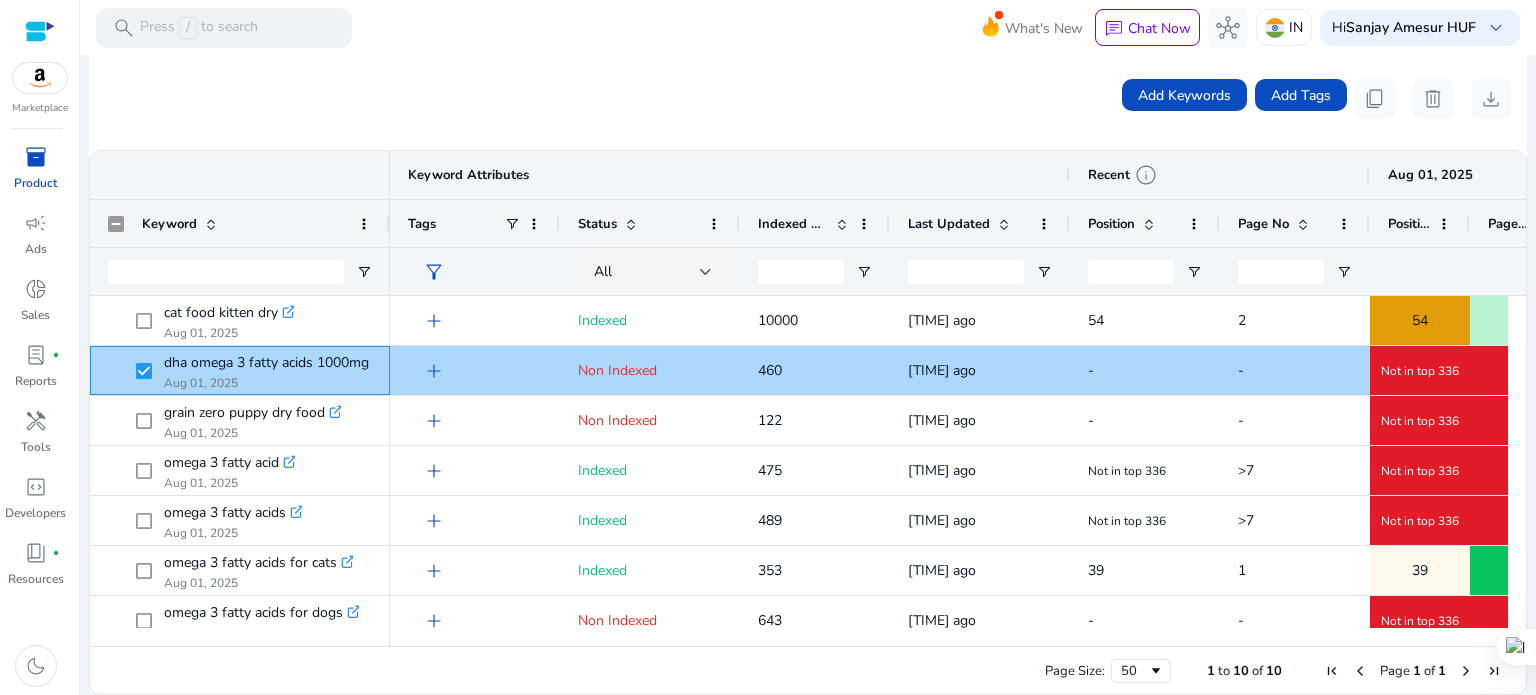 click on "dha omega 3 fatty acids 1000mg" at bounding box center [266, 363] 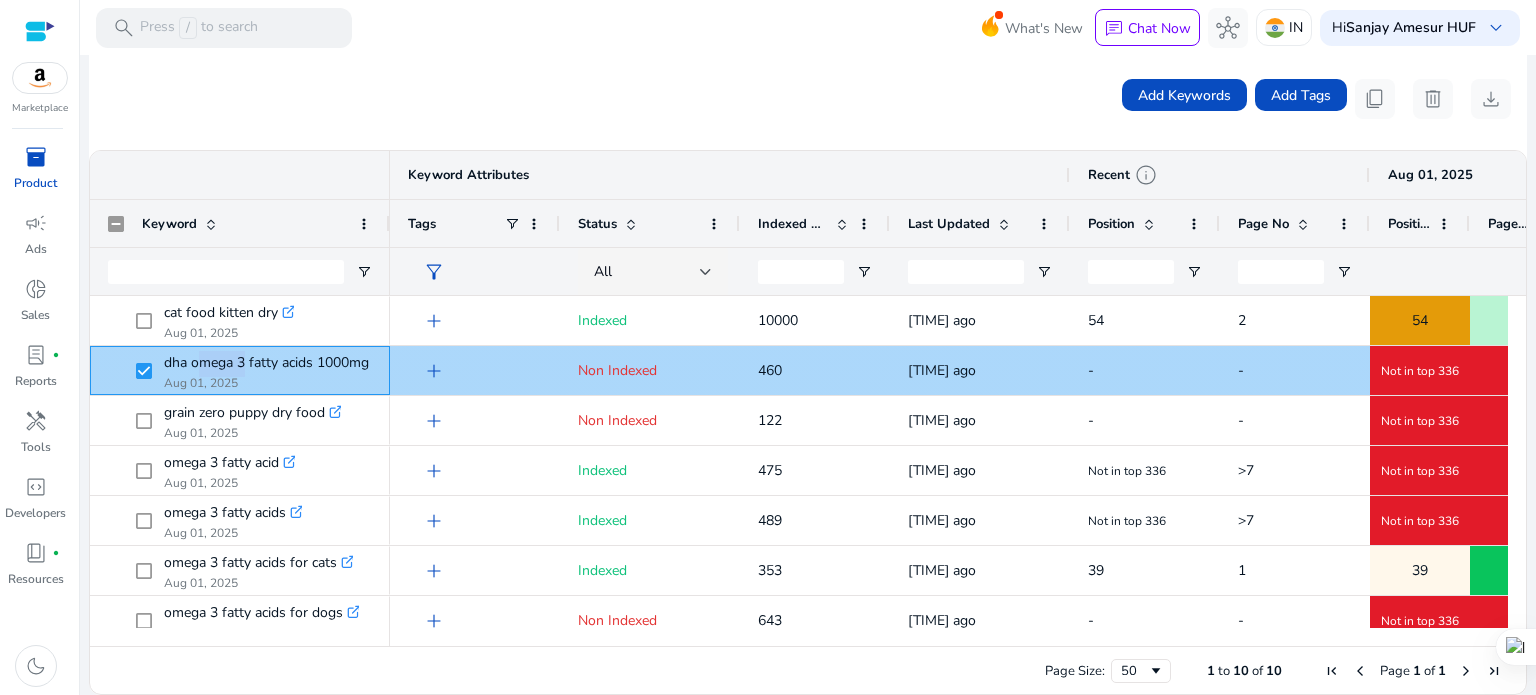click on "dha omega 3 fatty acids 1000mg" at bounding box center (266, 363) 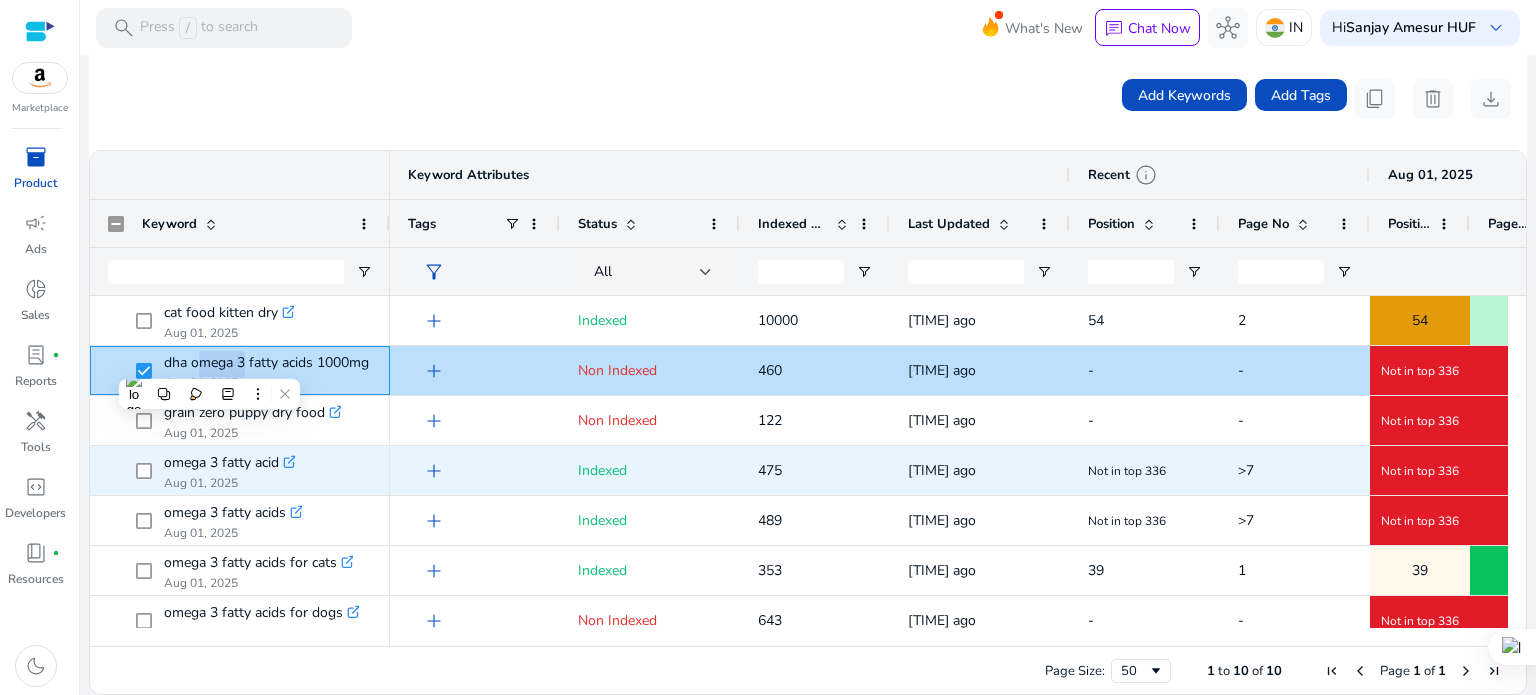 scroll, scrollTop: 167, scrollLeft: 0, axis: vertical 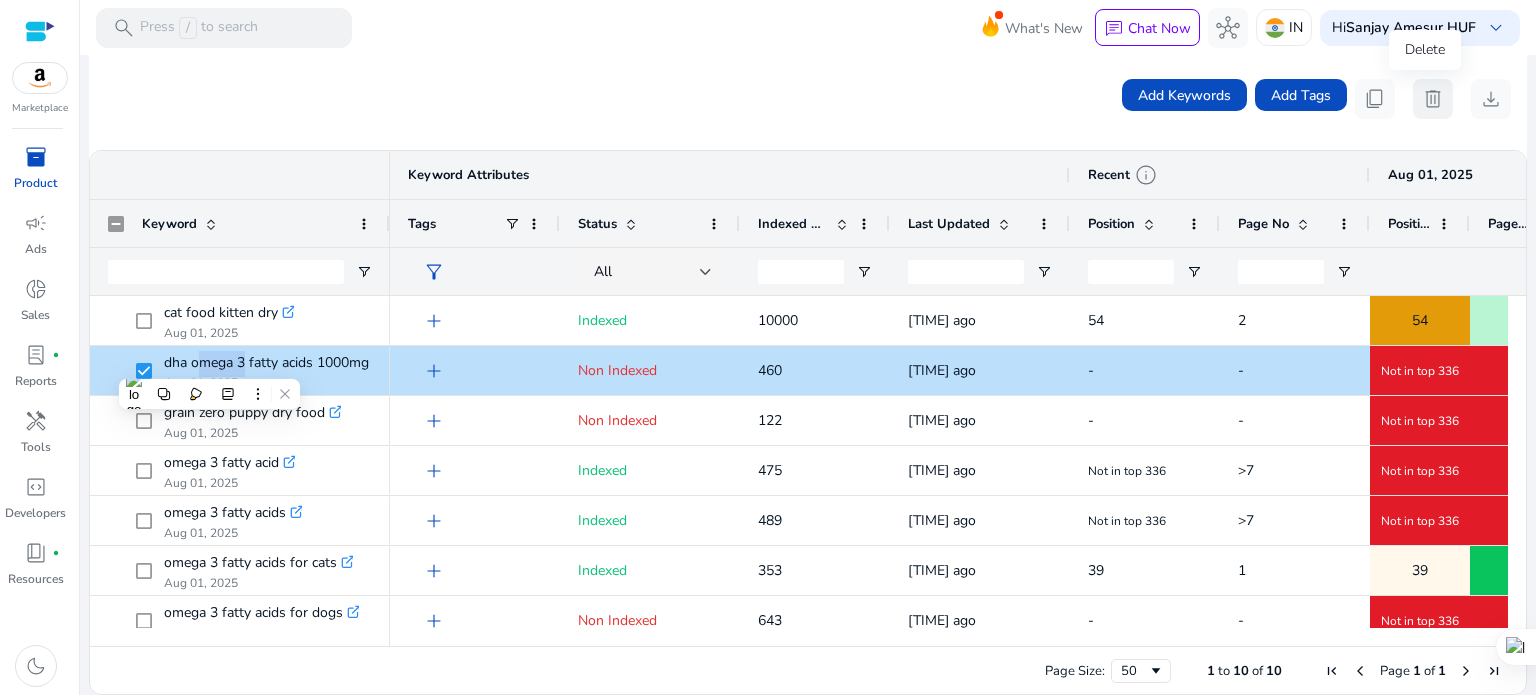 click on "delete" at bounding box center [1433, 99] 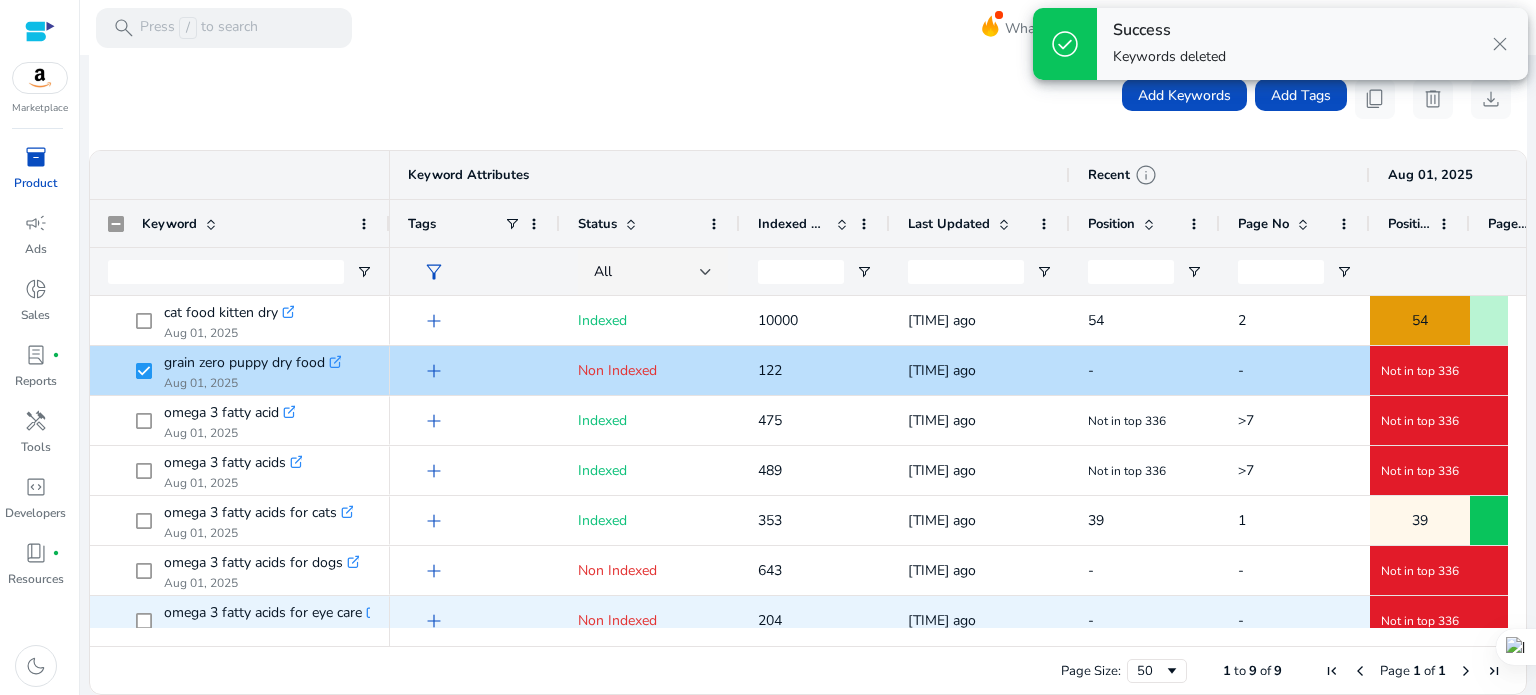 click on "-" at bounding box center [1295, 620] 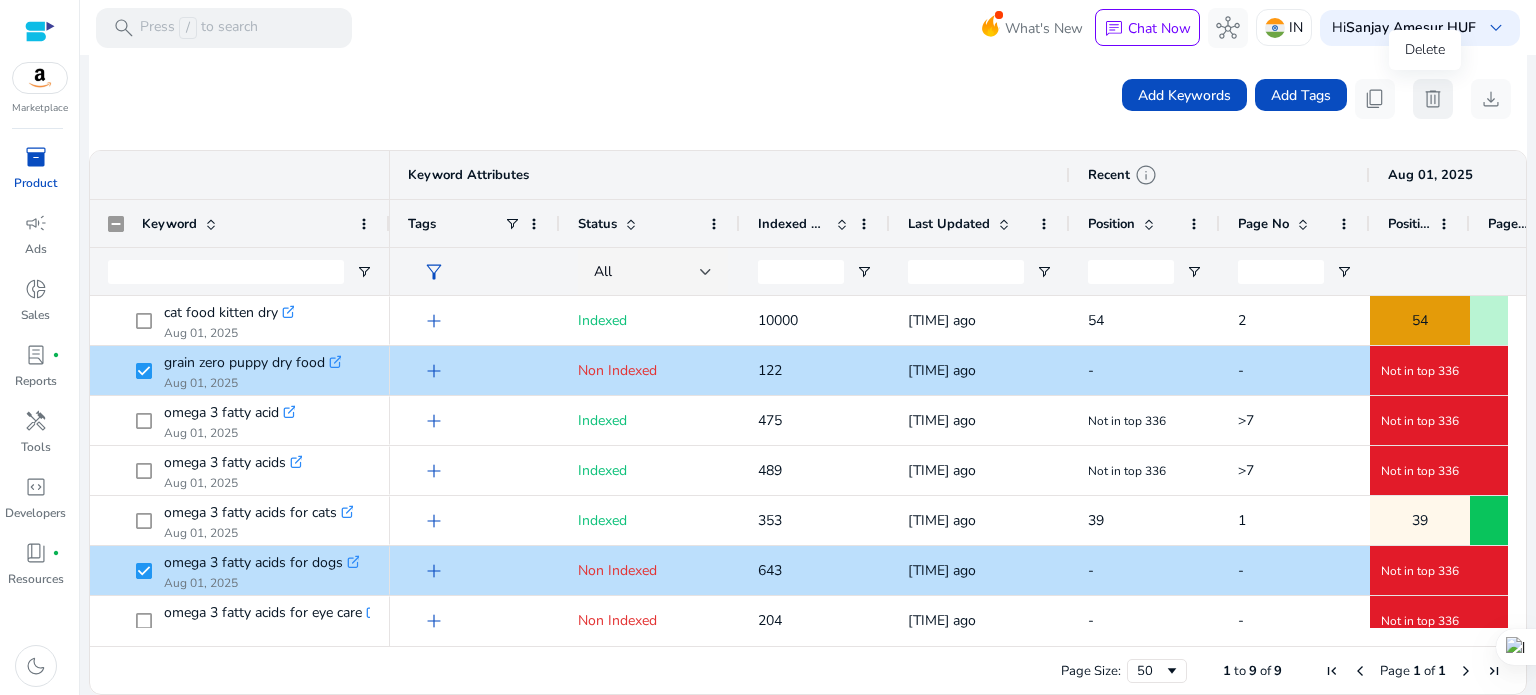 click on "delete" at bounding box center [1433, 99] 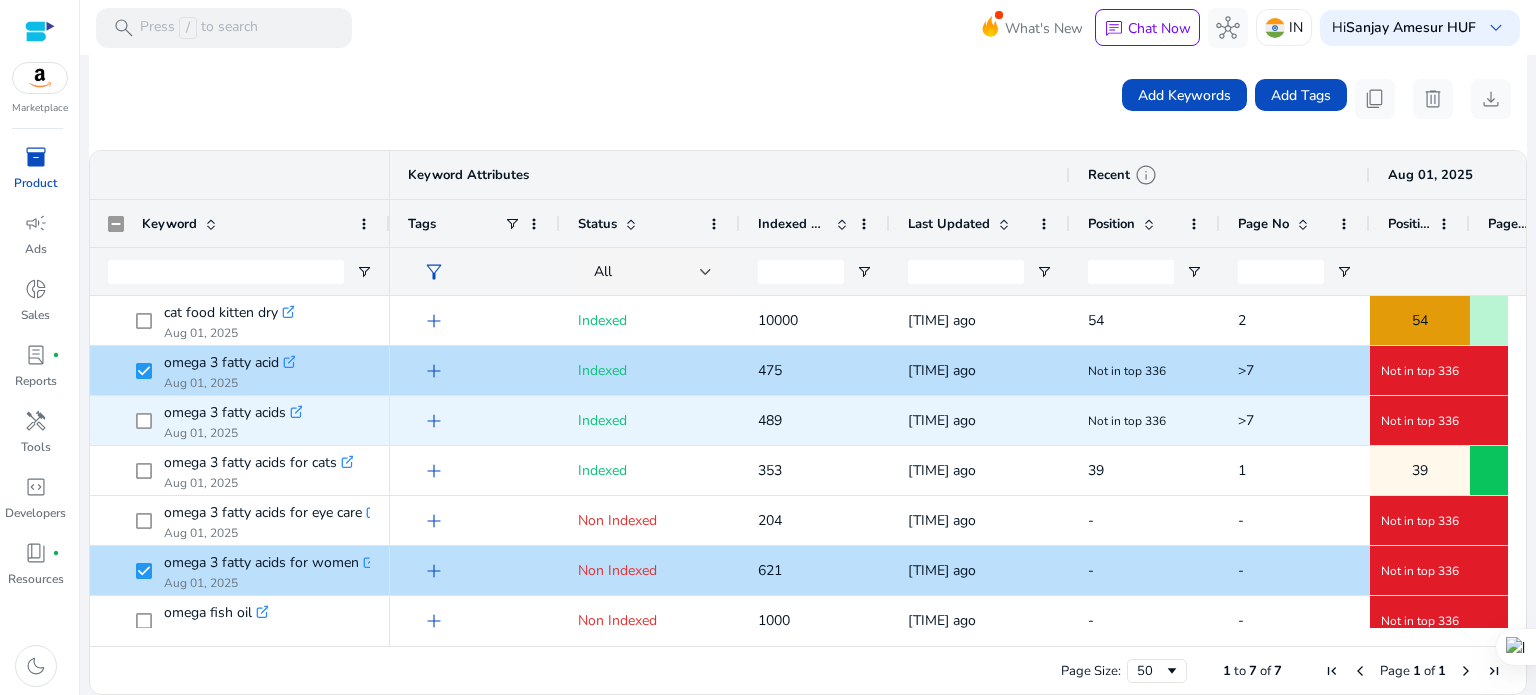 scroll, scrollTop: 17, scrollLeft: 0, axis: vertical 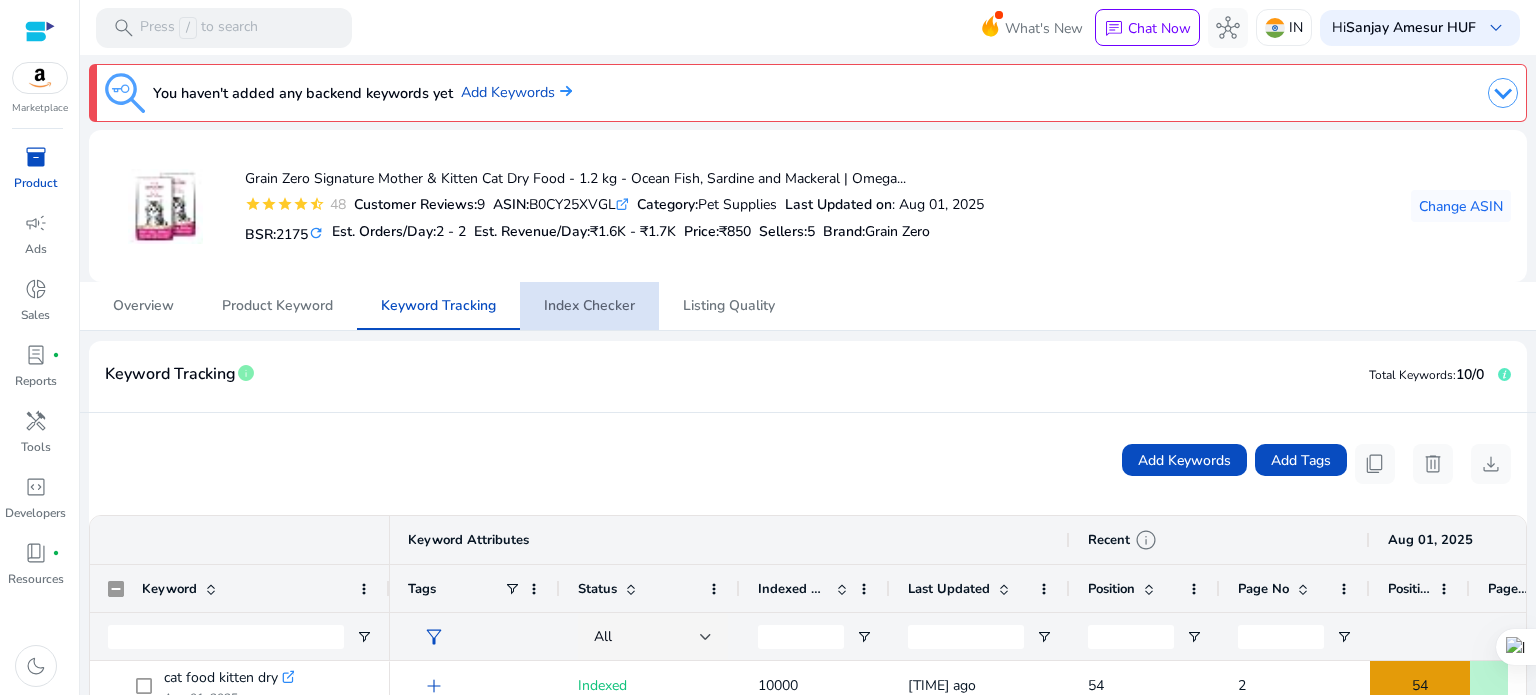 click on "Index Checker" at bounding box center [589, 306] 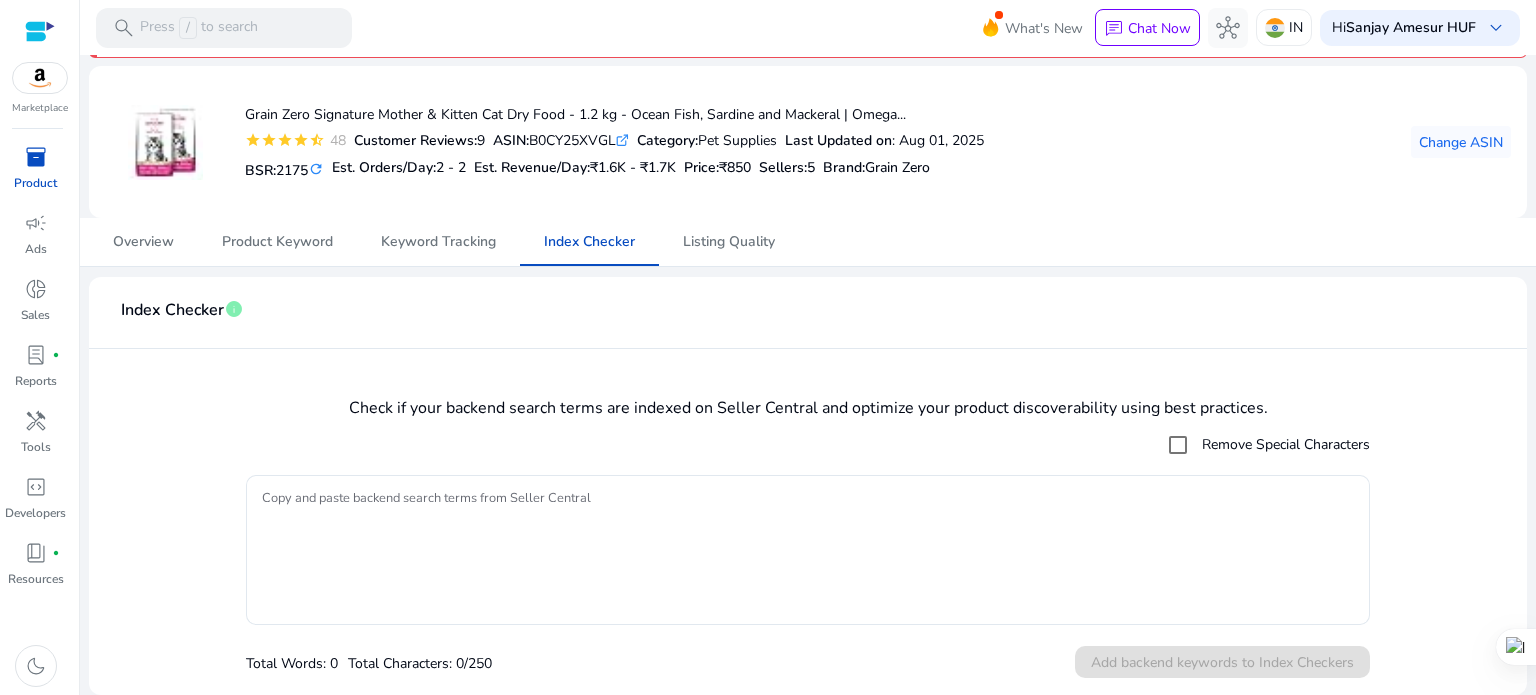 scroll, scrollTop: 0, scrollLeft: 0, axis: both 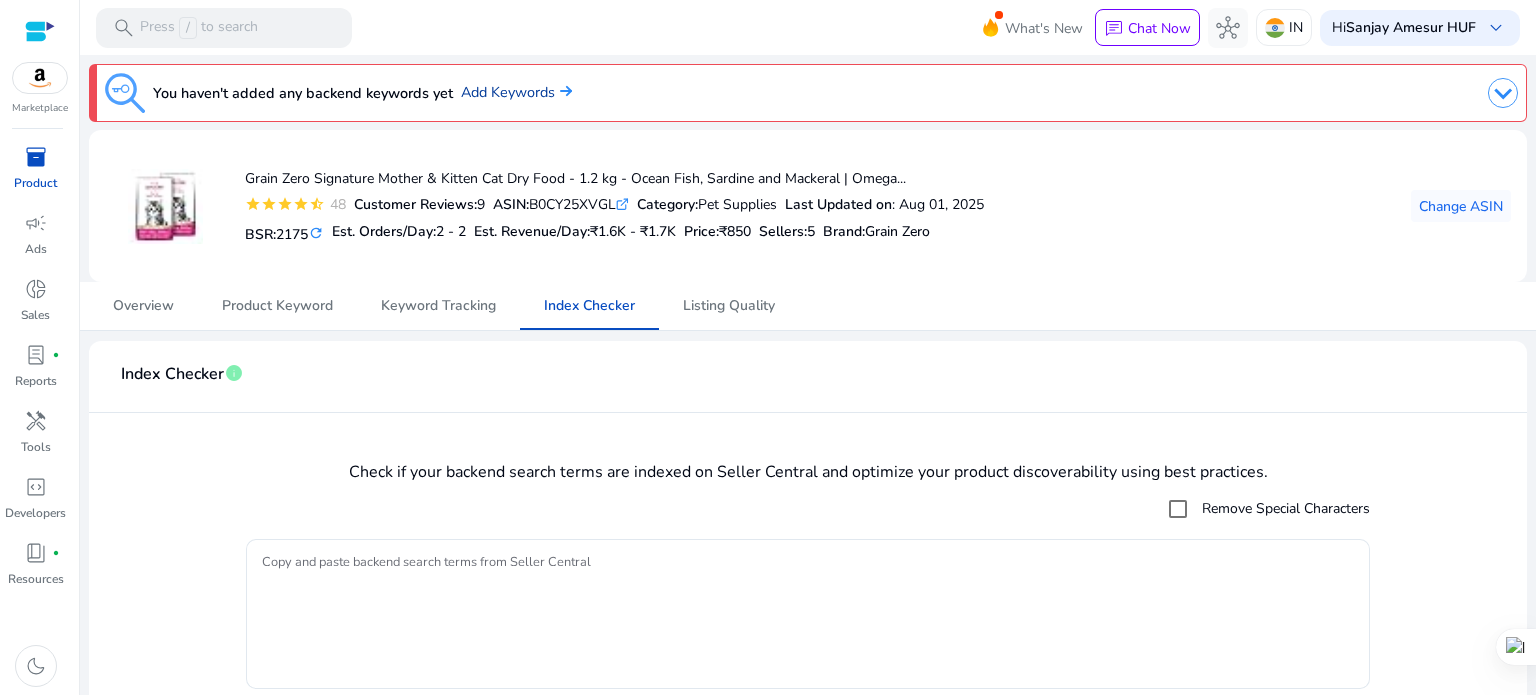 click on "Add Keywords" 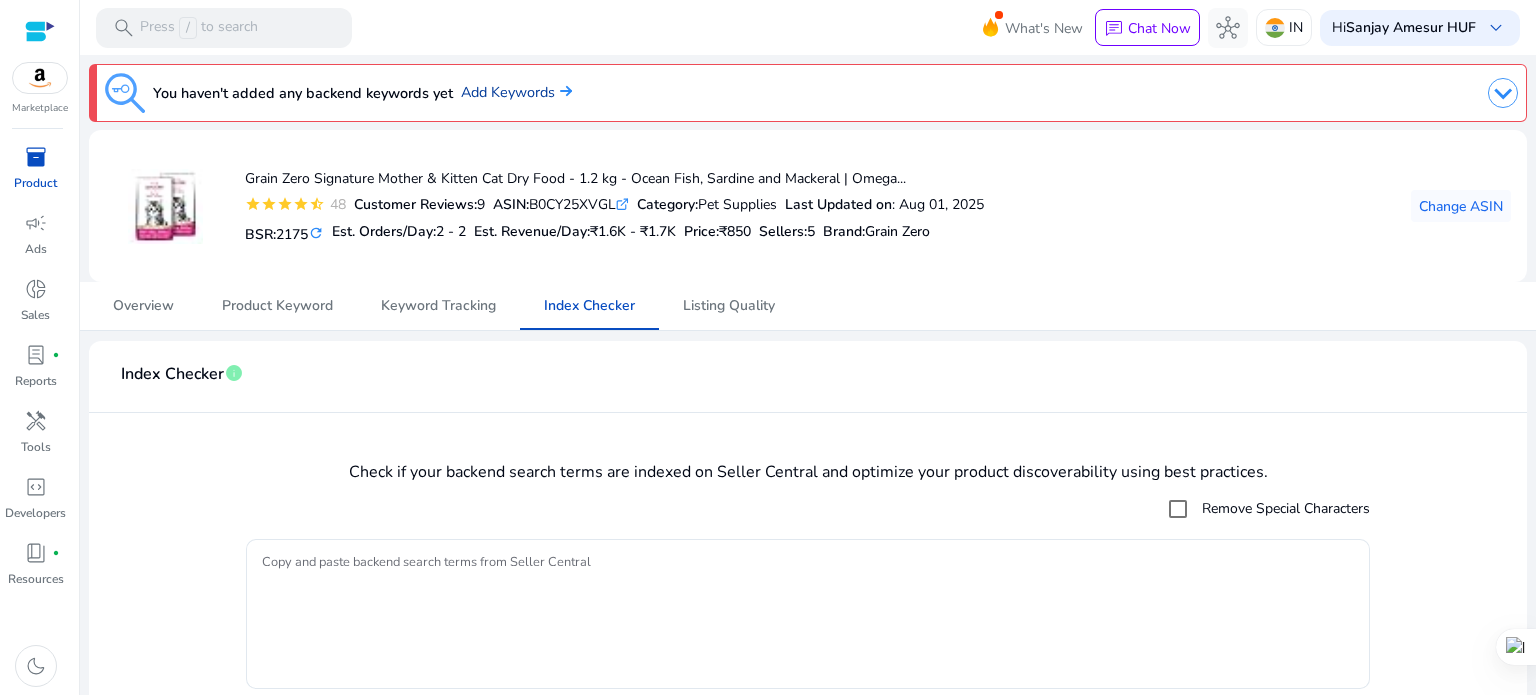 scroll, scrollTop: 64, scrollLeft: 0, axis: vertical 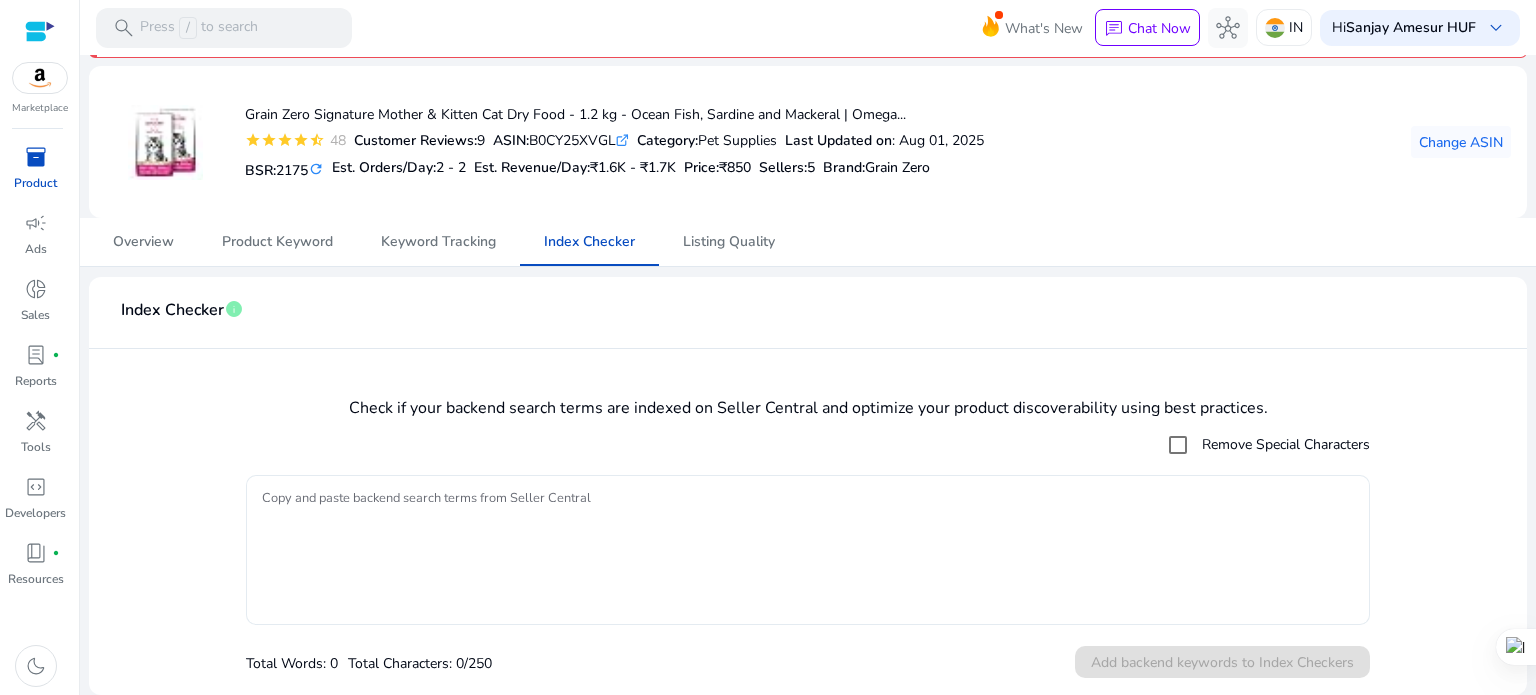 click on "Copy and paste backend search terms from Seller Central" at bounding box center [808, 550] 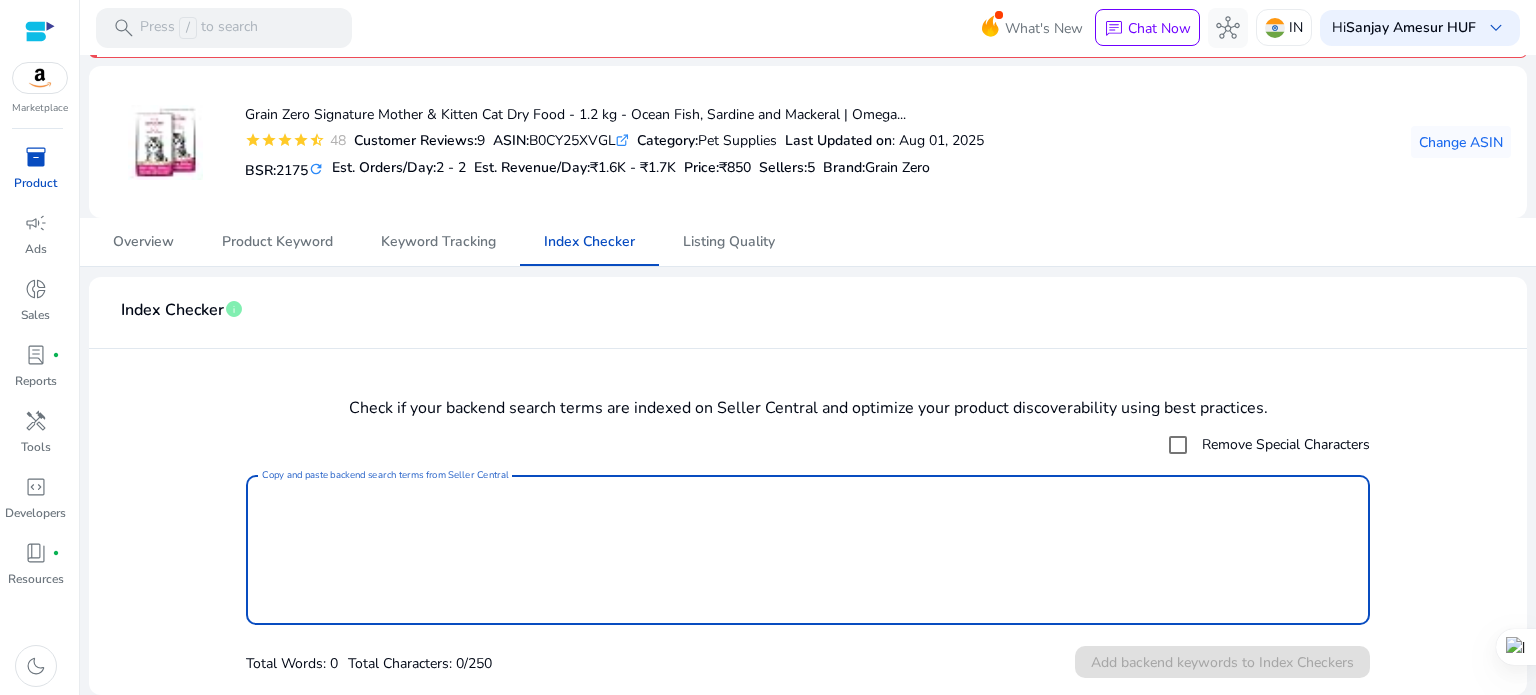 paste on "**********" 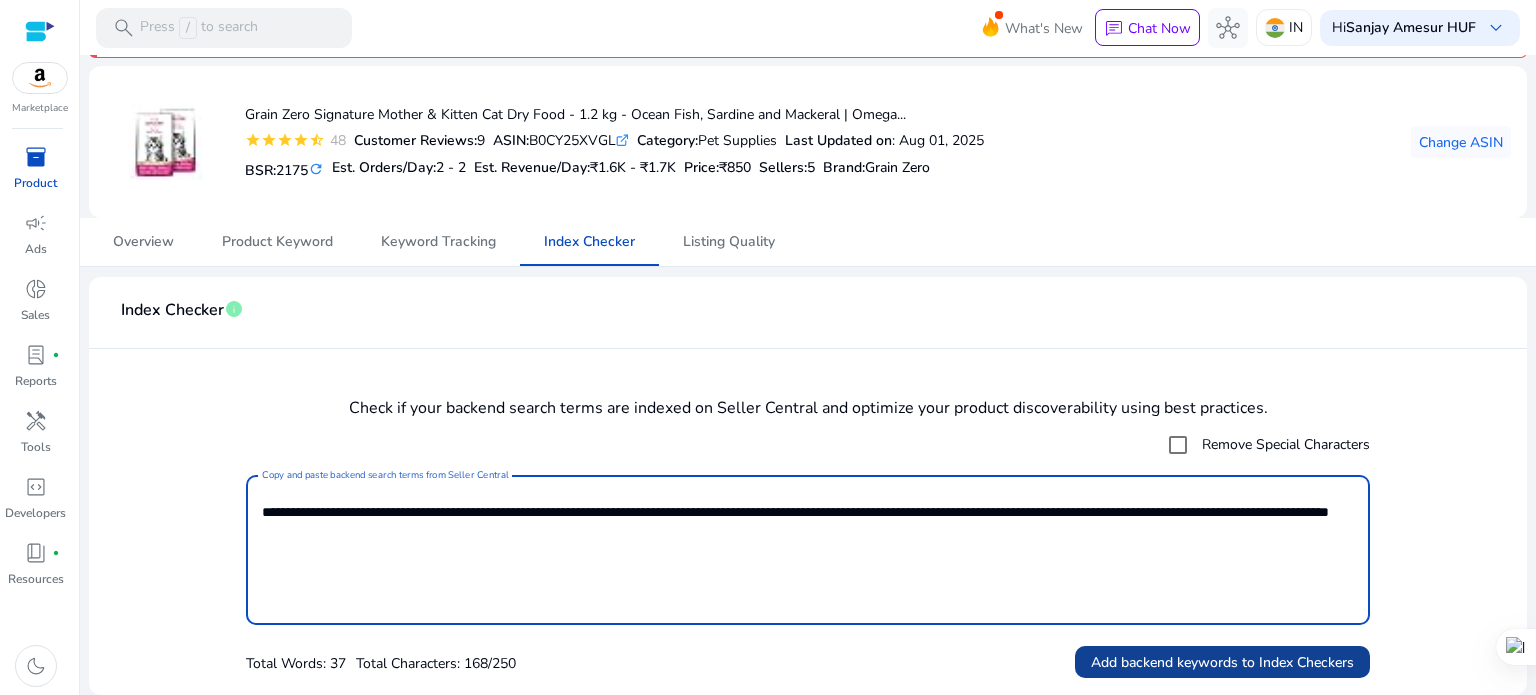 type on "**********" 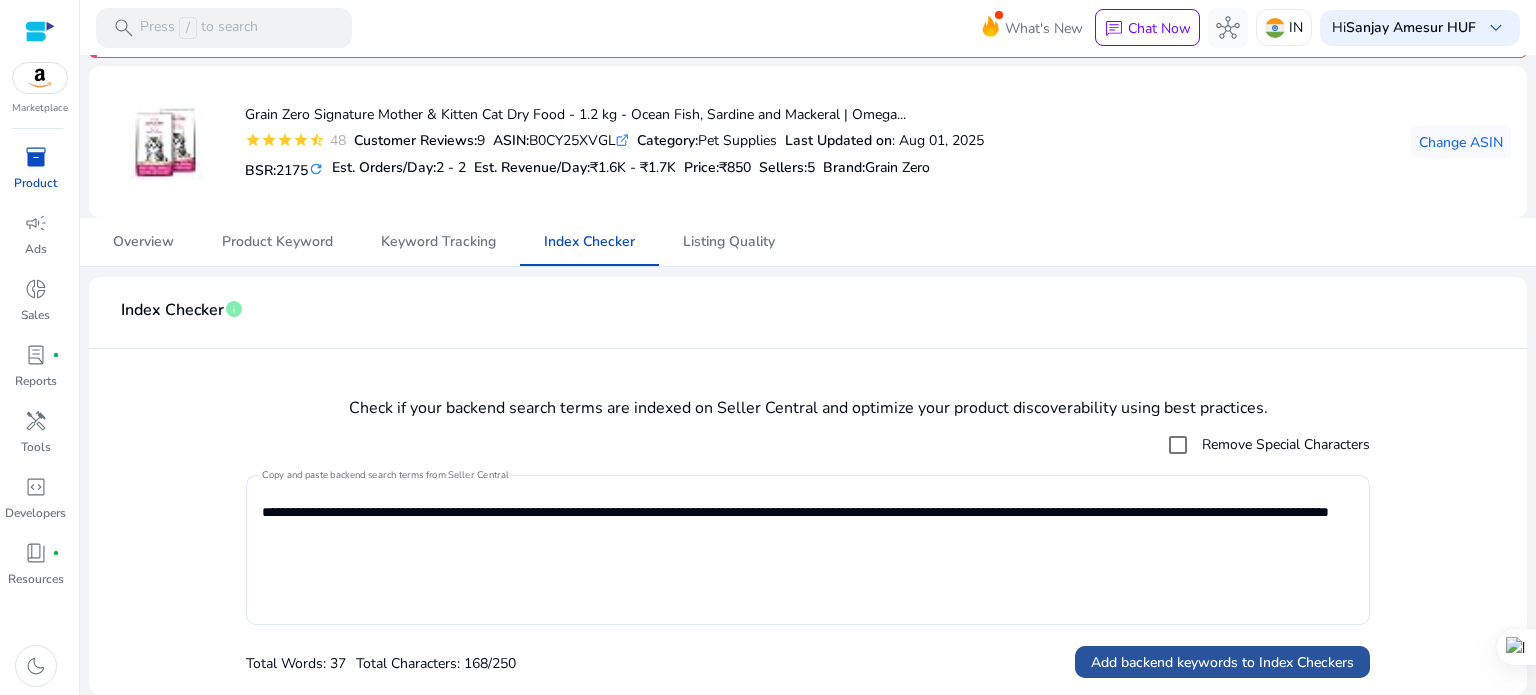 click on "Add backend keywords to Index Checkers" at bounding box center (1222, 662) 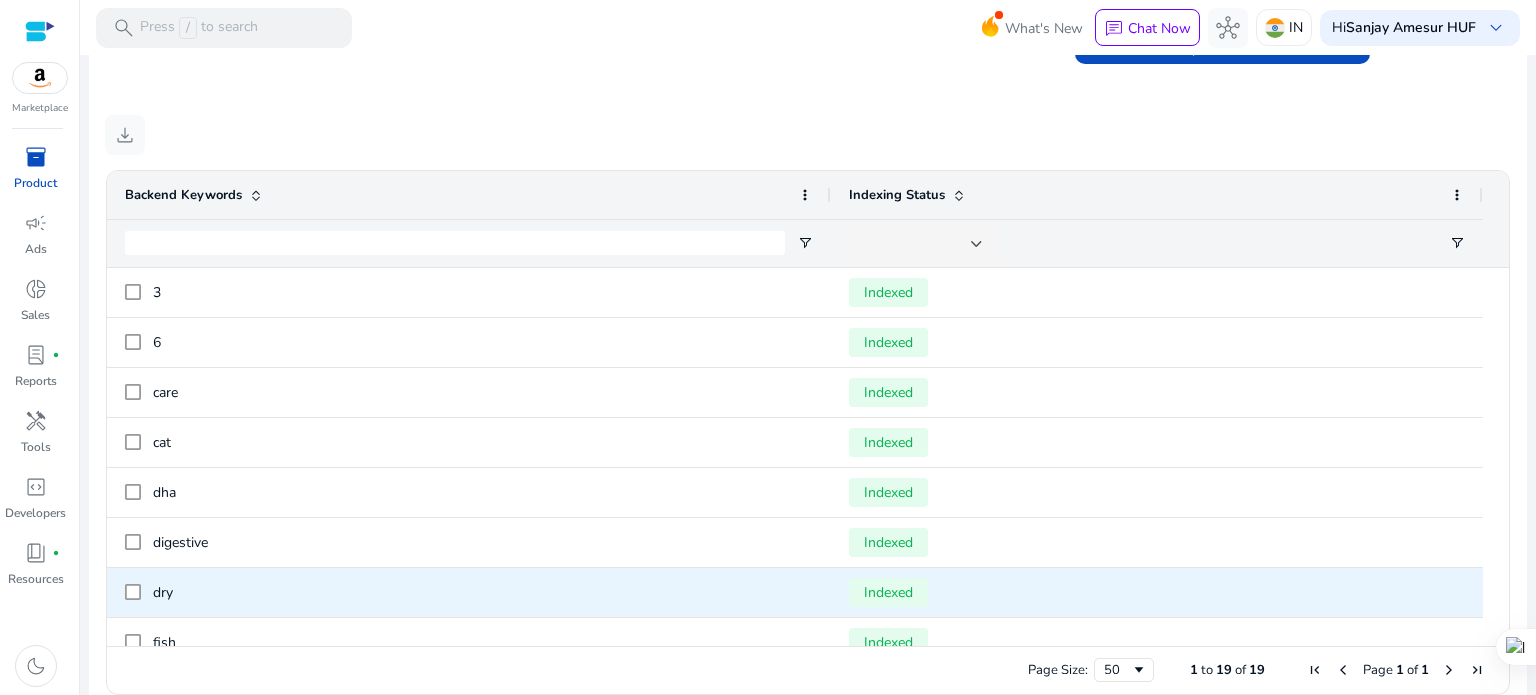 scroll, scrollTop: 735, scrollLeft: 0, axis: vertical 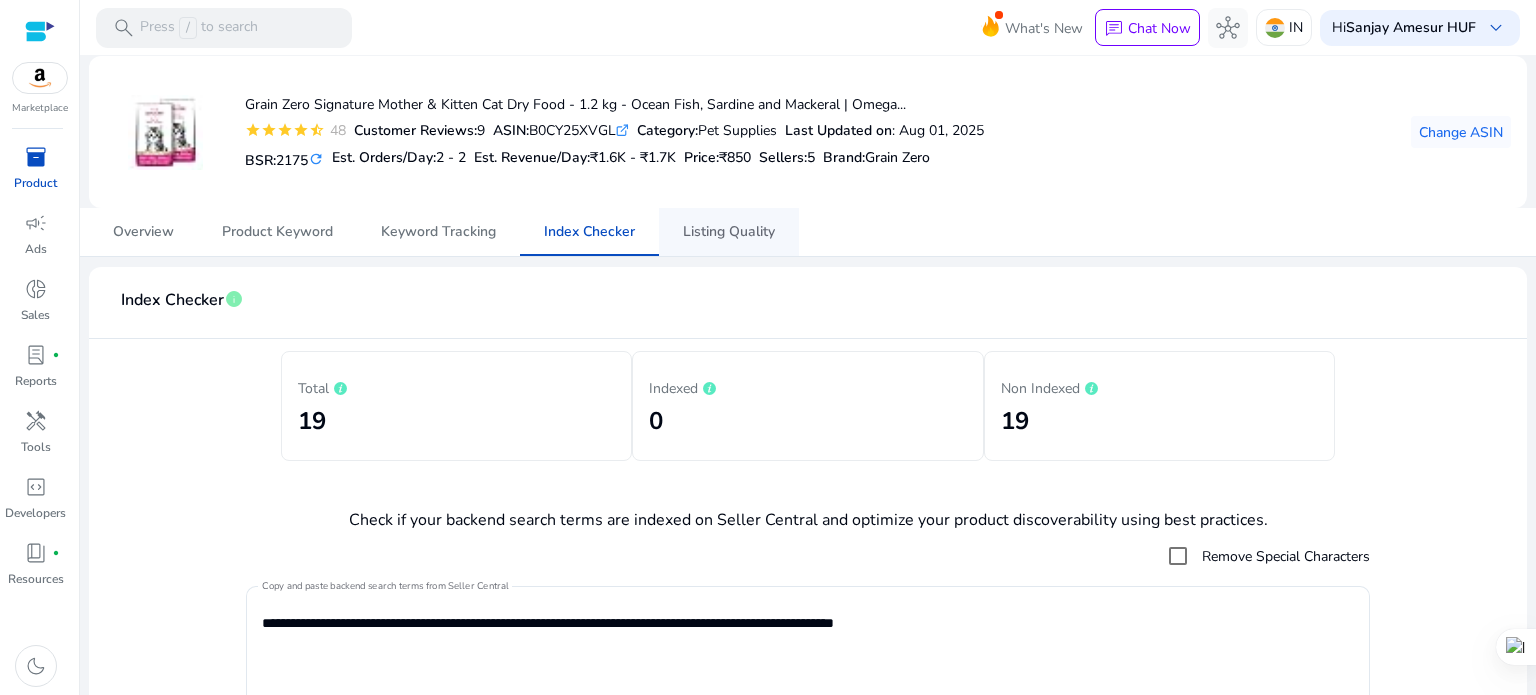 click on "Listing Quality" at bounding box center (729, 232) 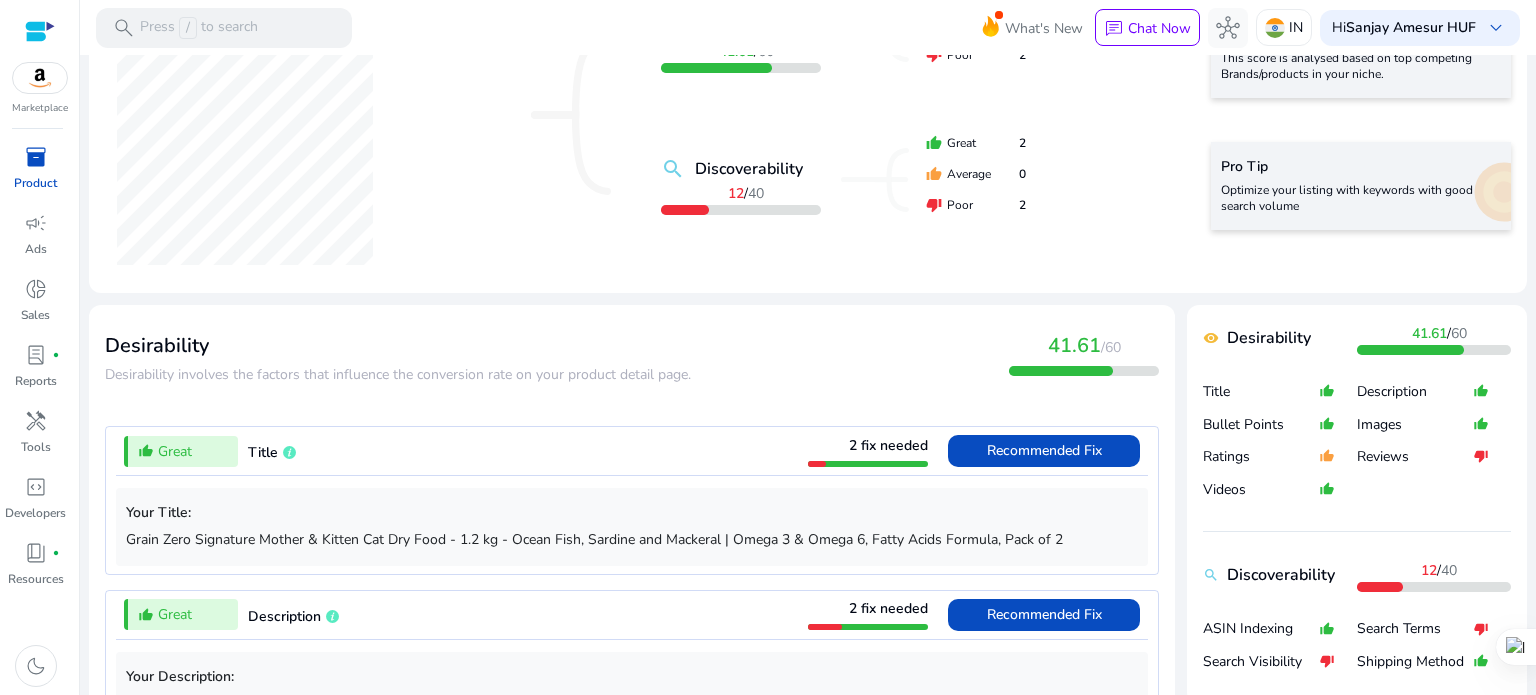 scroll, scrollTop: 400, scrollLeft: 0, axis: vertical 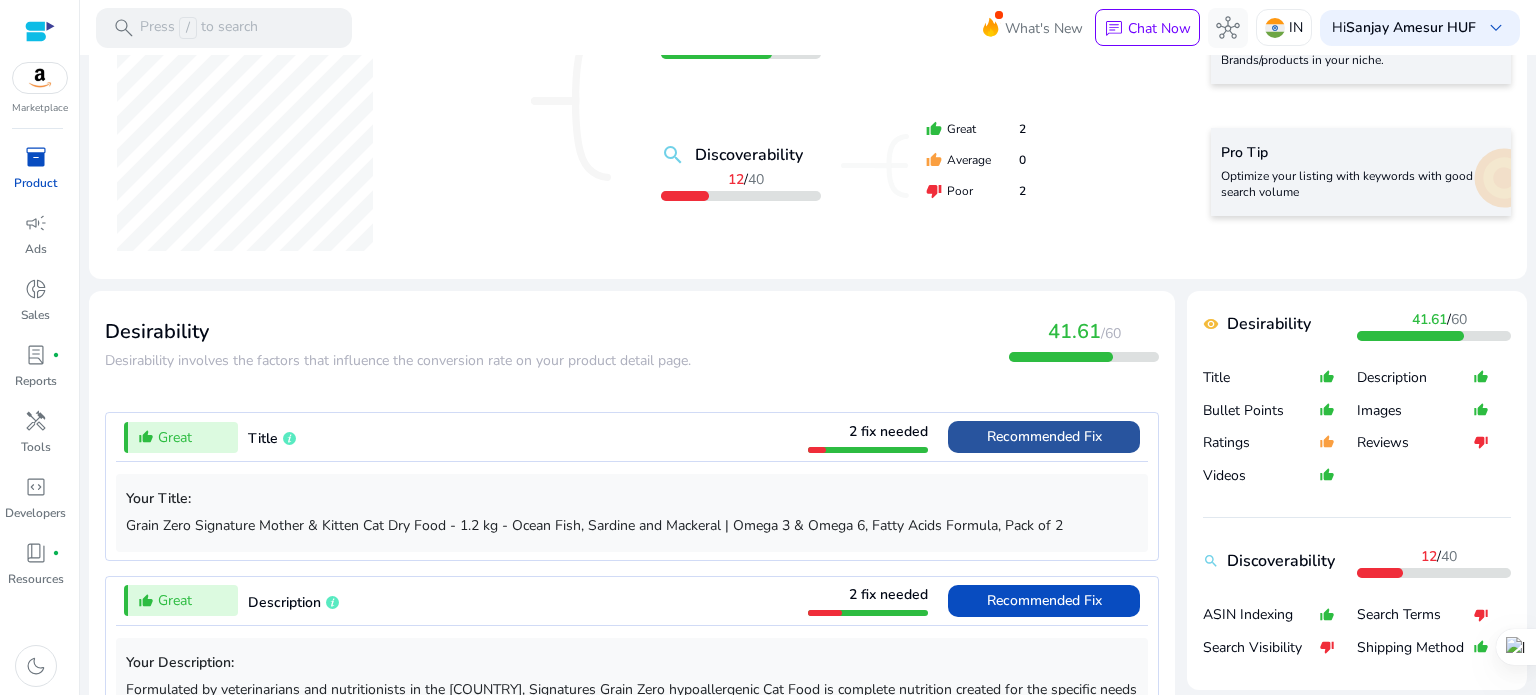 click on "Recommended Fix" at bounding box center [1044, 436] 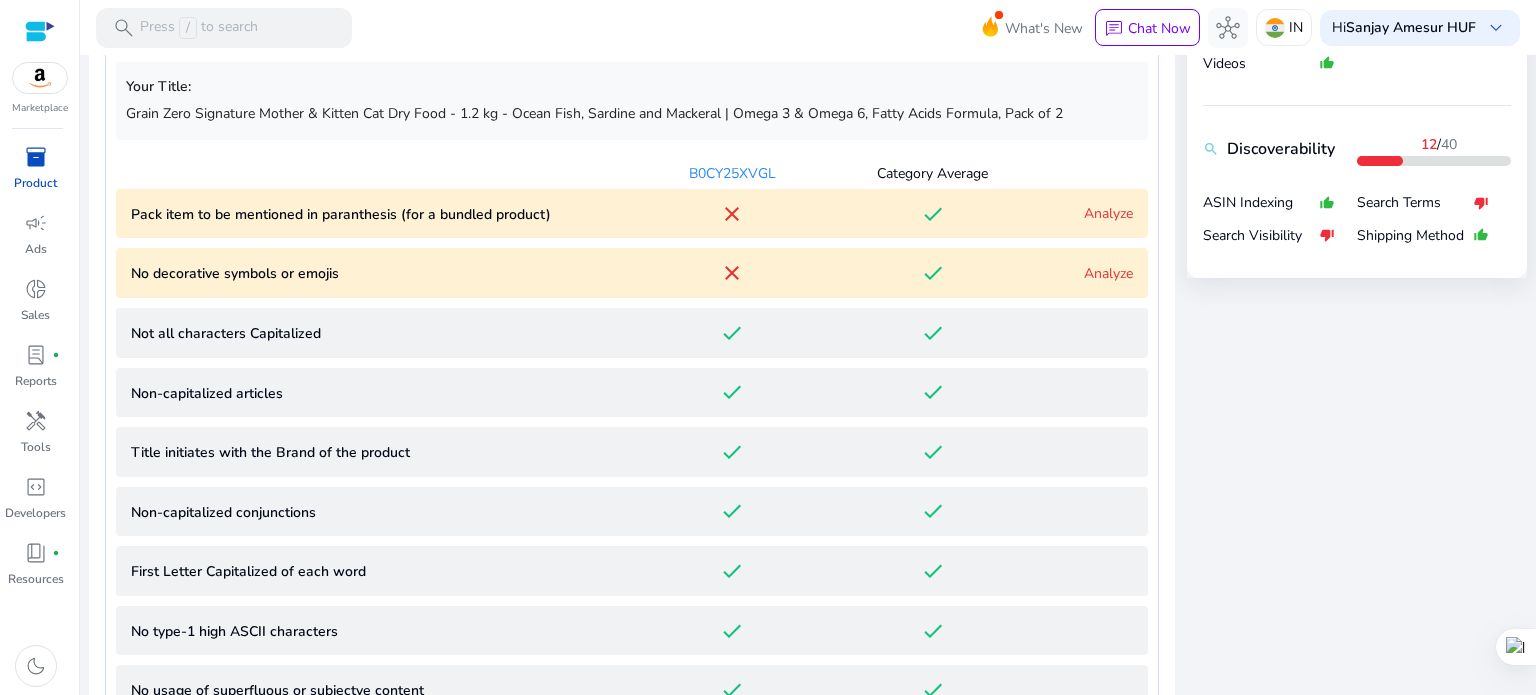 scroll, scrollTop: 612, scrollLeft: 0, axis: vertical 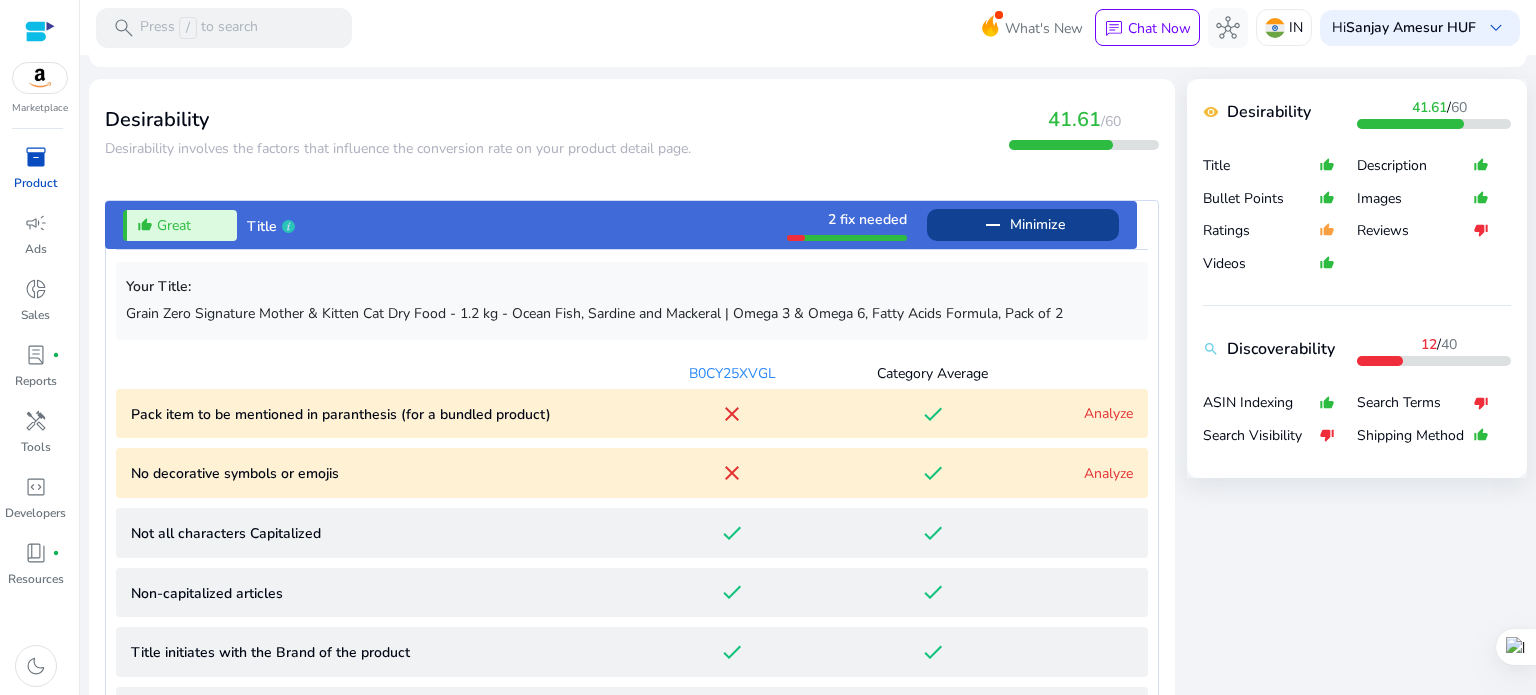 click on "Analyze" at bounding box center [1108, 413] 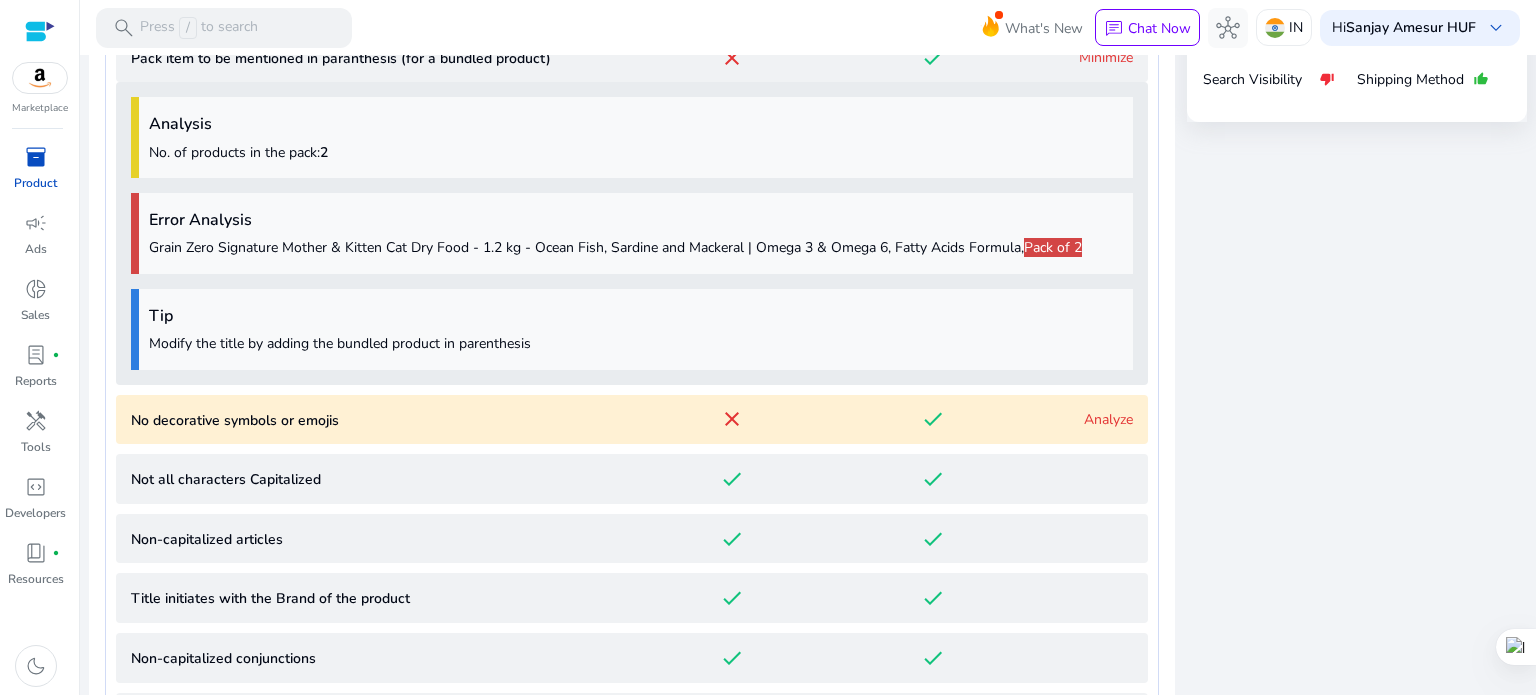 scroll, scrollTop: 1000, scrollLeft: 0, axis: vertical 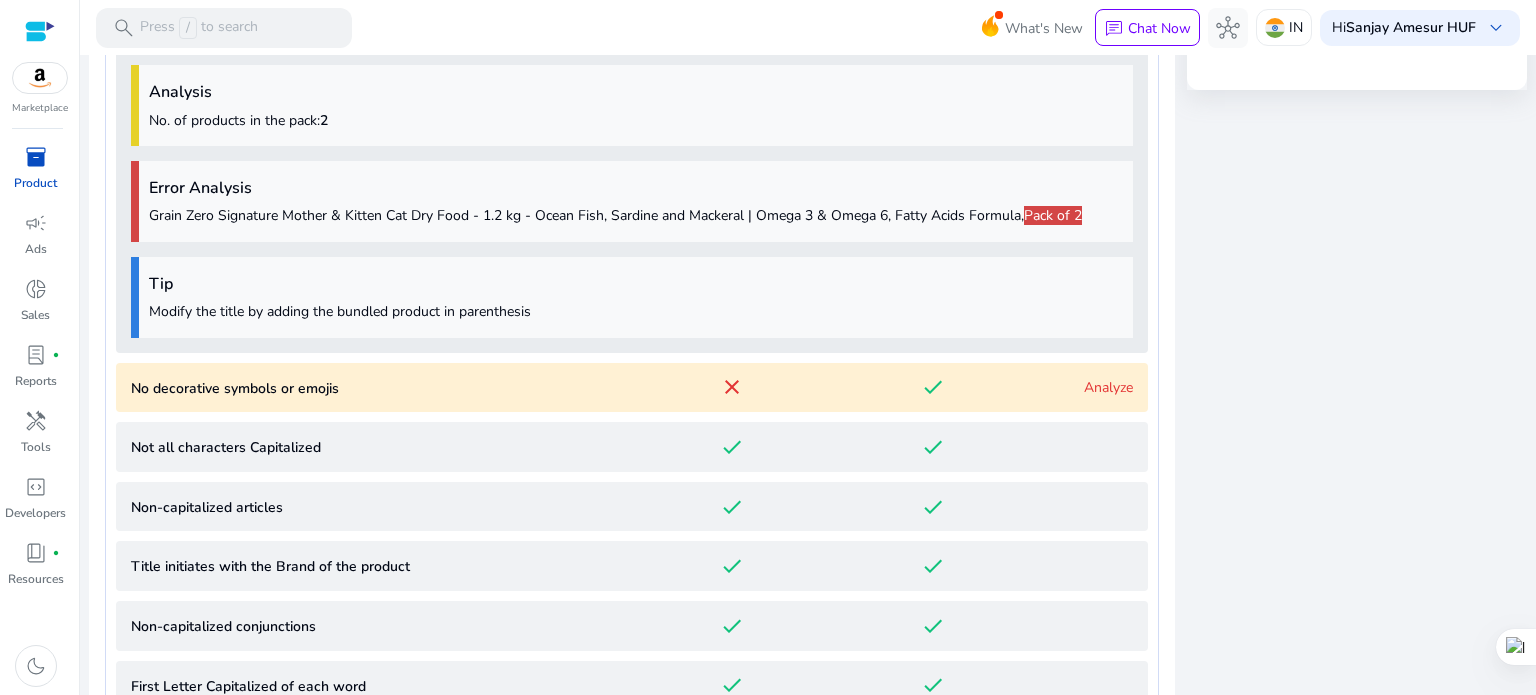 click on "Analyze" at bounding box center (1108, 387) 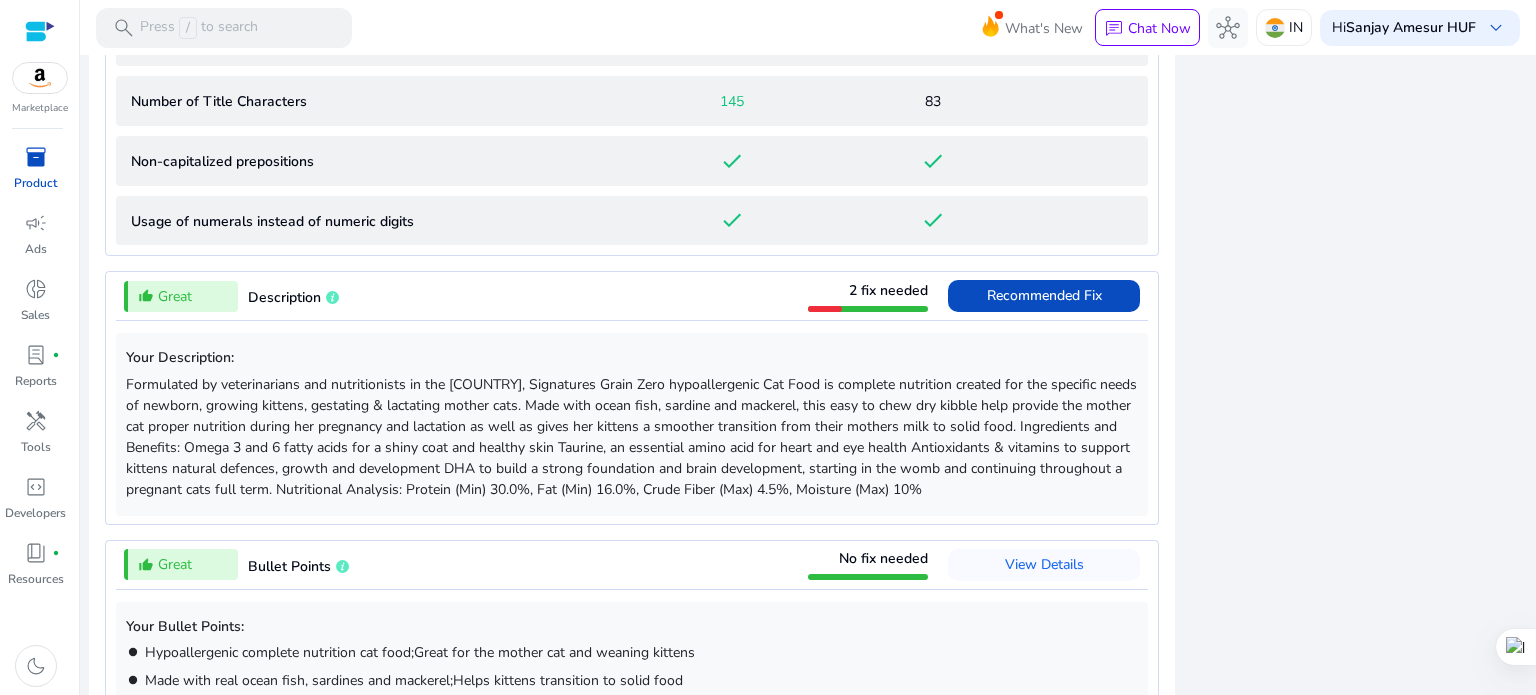 scroll, scrollTop: 2162, scrollLeft: 0, axis: vertical 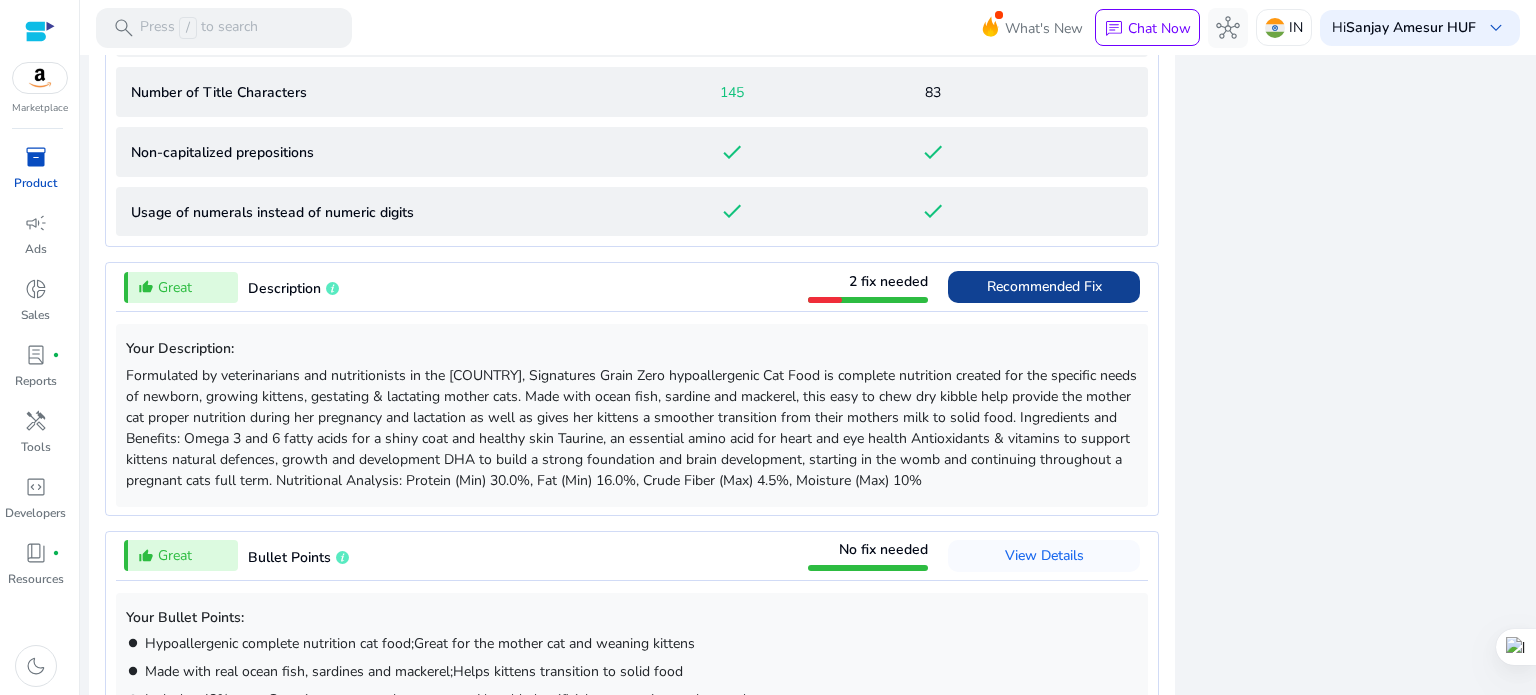 click on "Recommended Fix" at bounding box center [1044, 286] 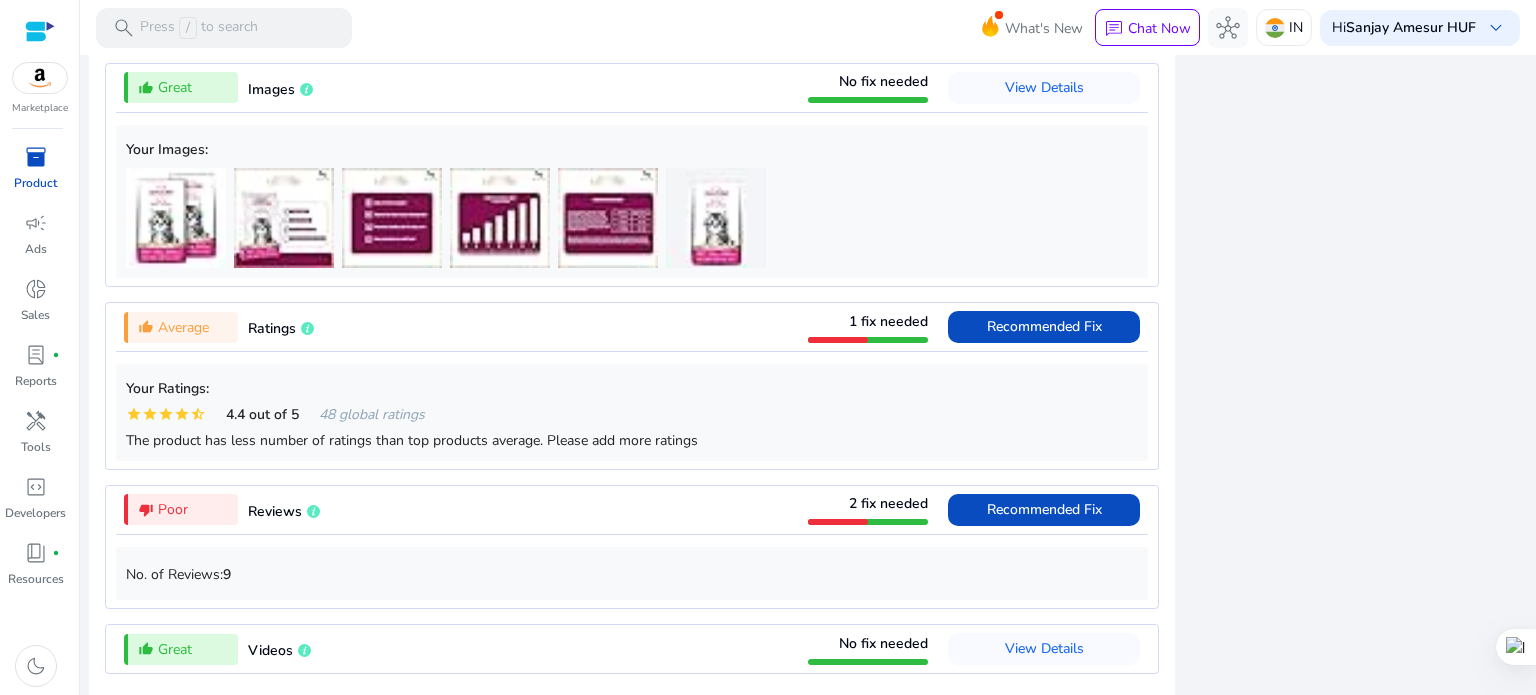 scroll, scrollTop: 1975, scrollLeft: 0, axis: vertical 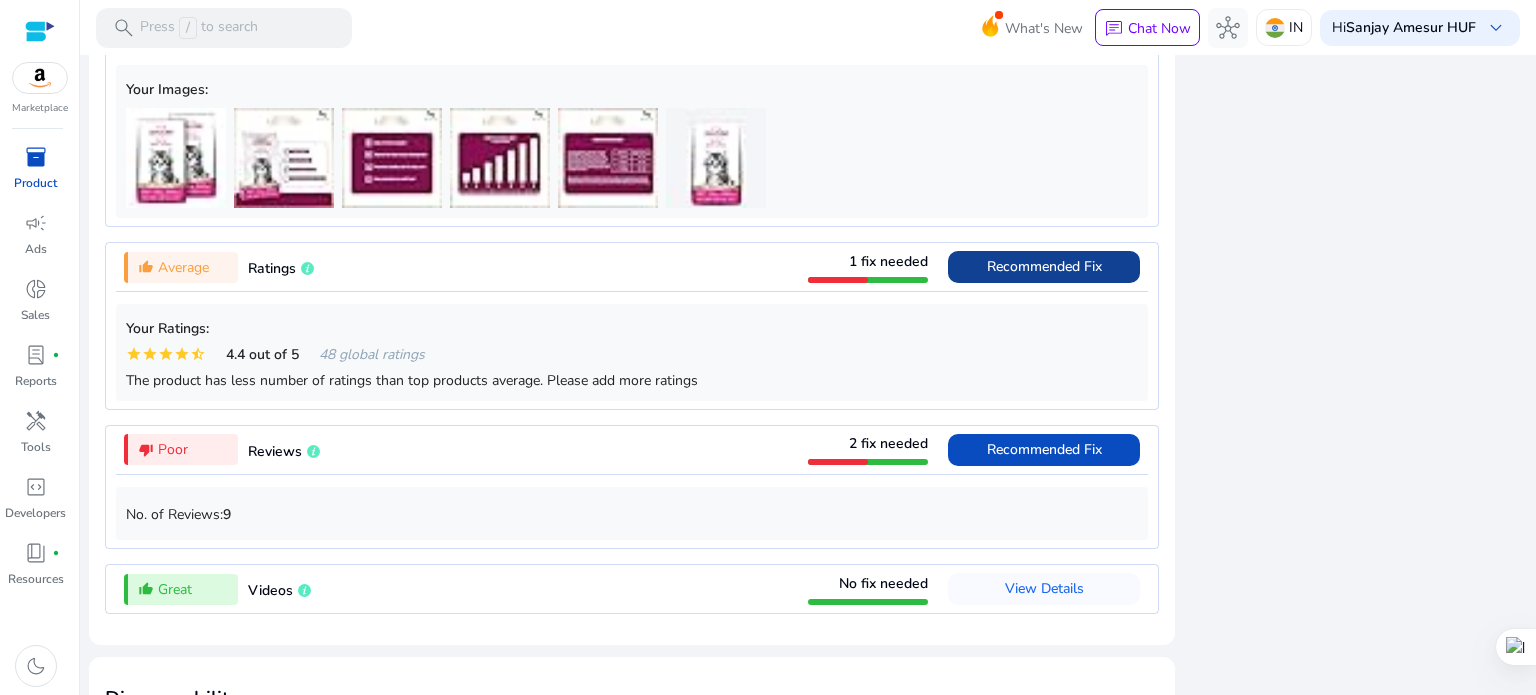 click on "Recommended Fix" at bounding box center [1044, 266] 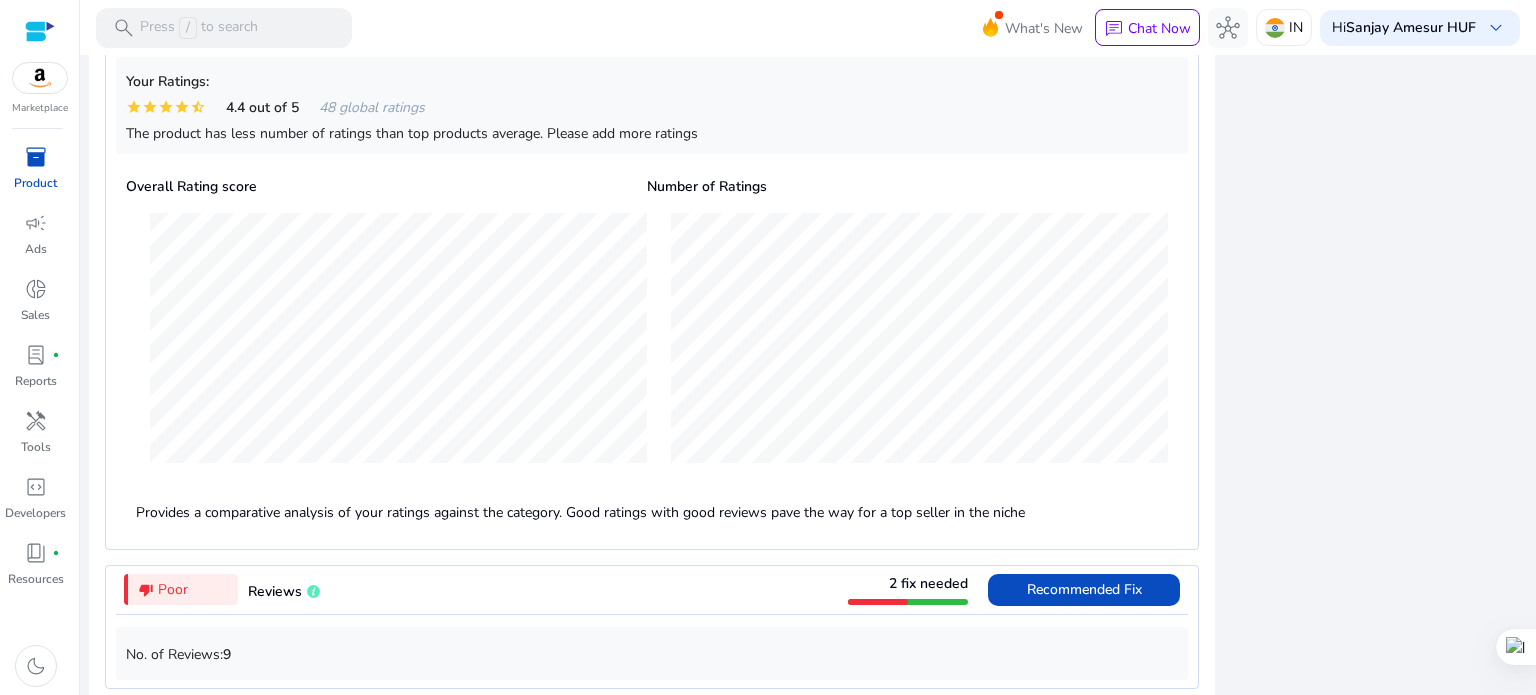 scroll, scrollTop: 1964, scrollLeft: 0, axis: vertical 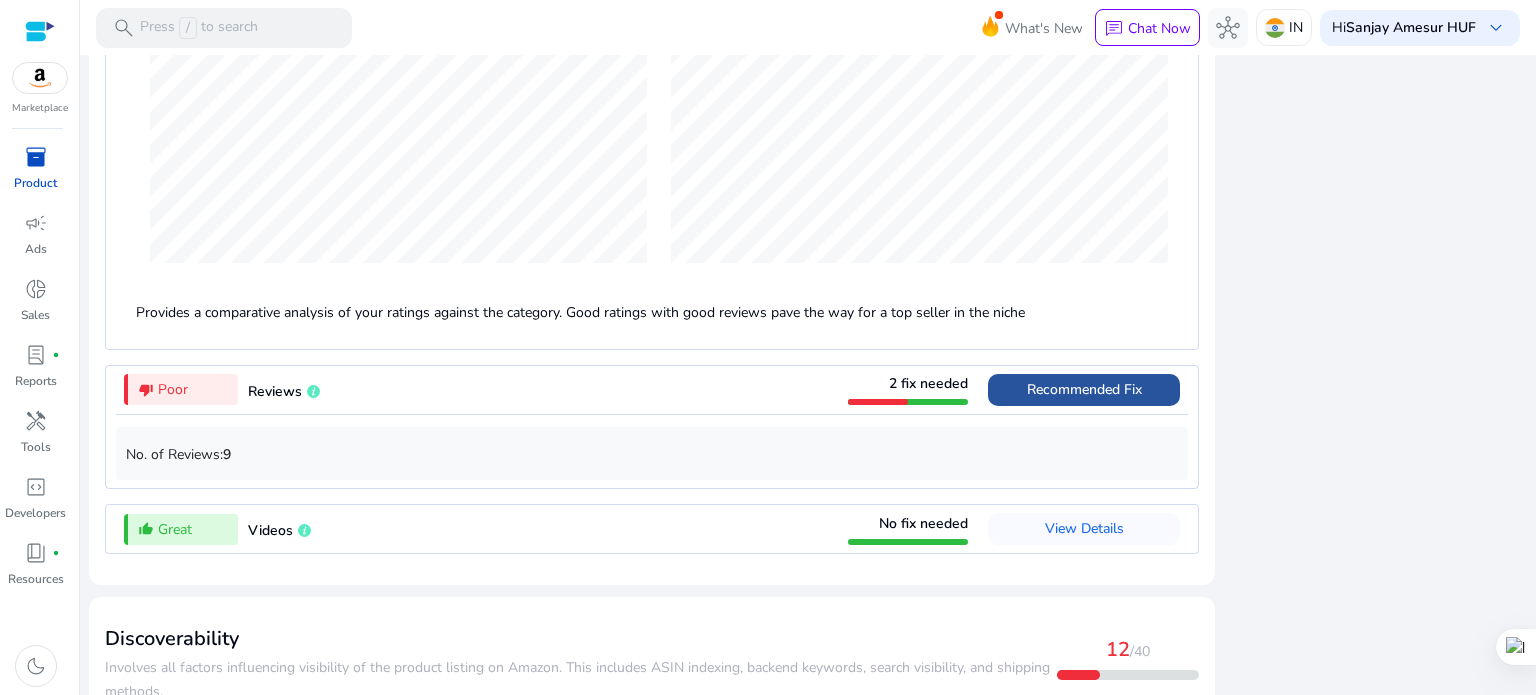 click on "Recommended Fix" at bounding box center (1084, 389) 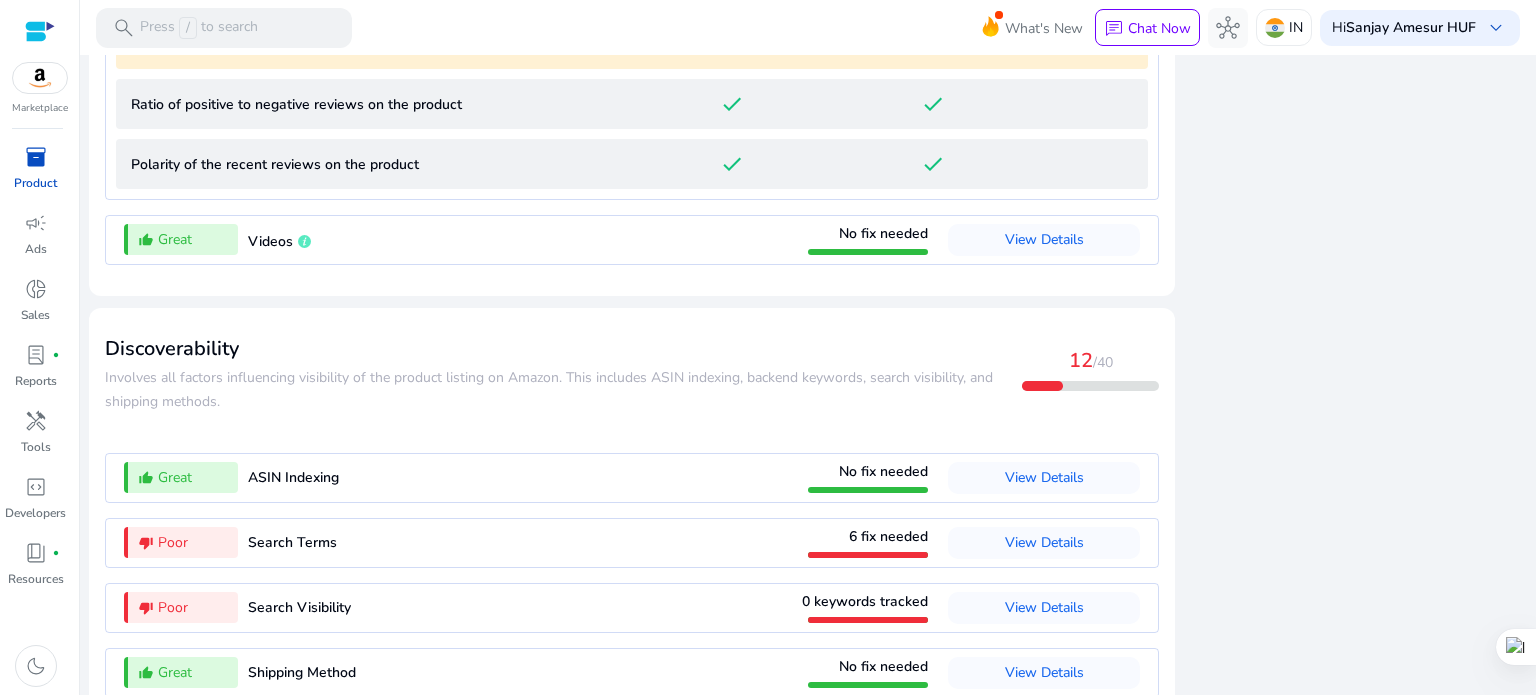 scroll, scrollTop: 2191, scrollLeft: 0, axis: vertical 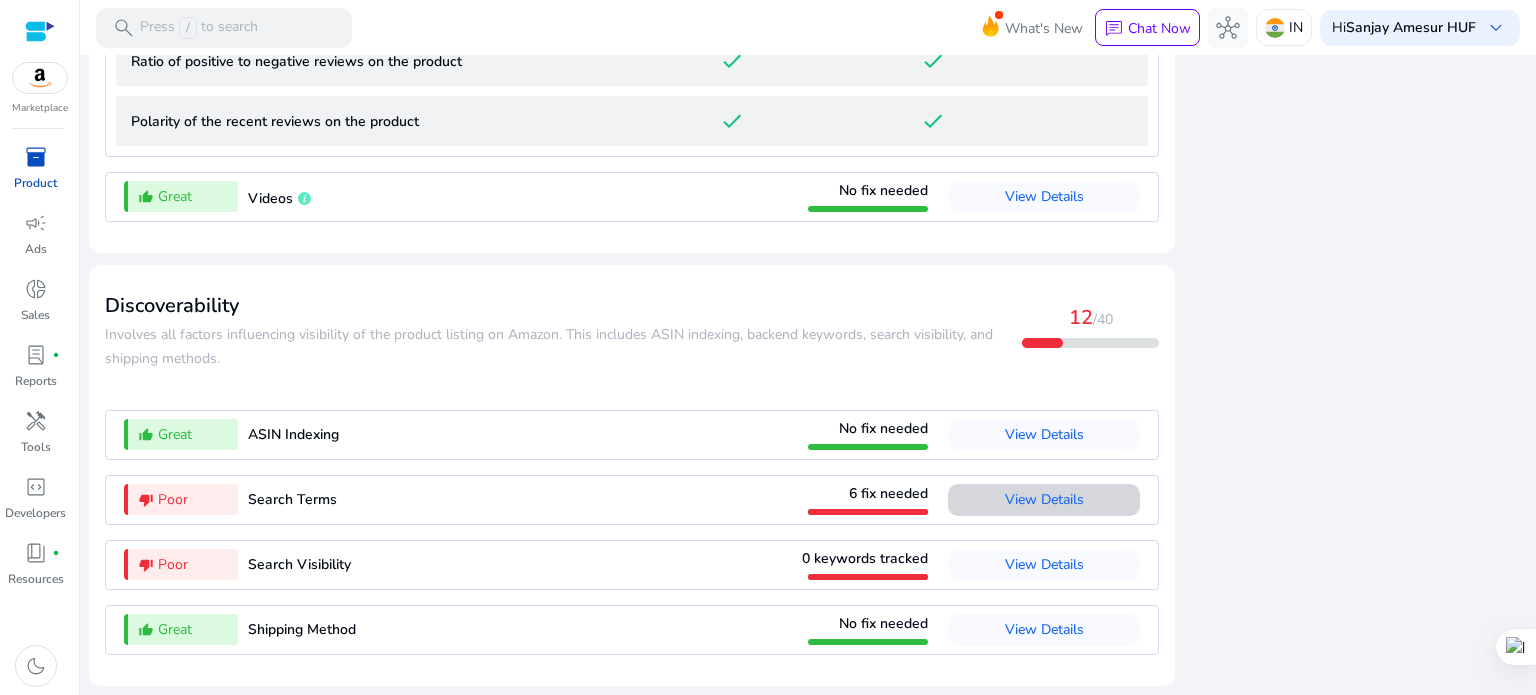 click on "View Details" at bounding box center (1044, 499) 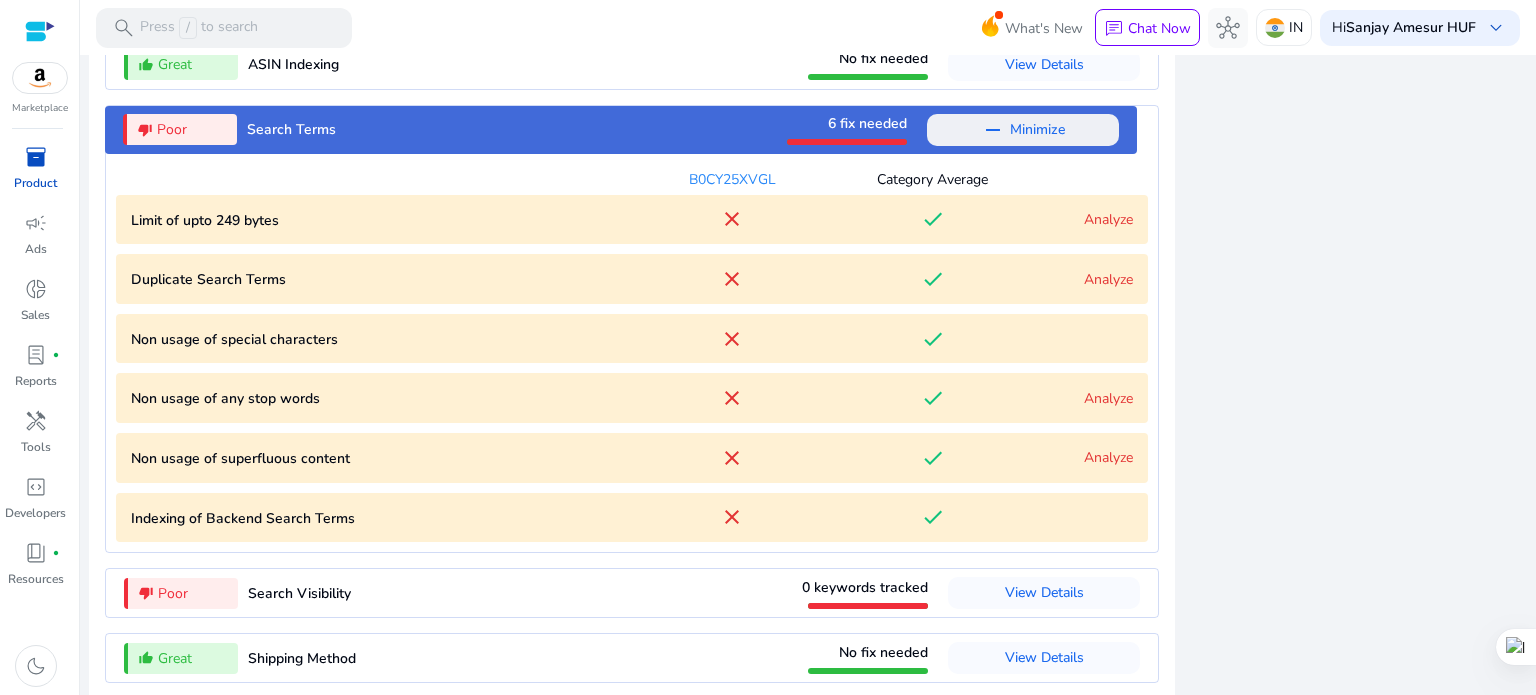 scroll, scrollTop: 2310, scrollLeft: 0, axis: vertical 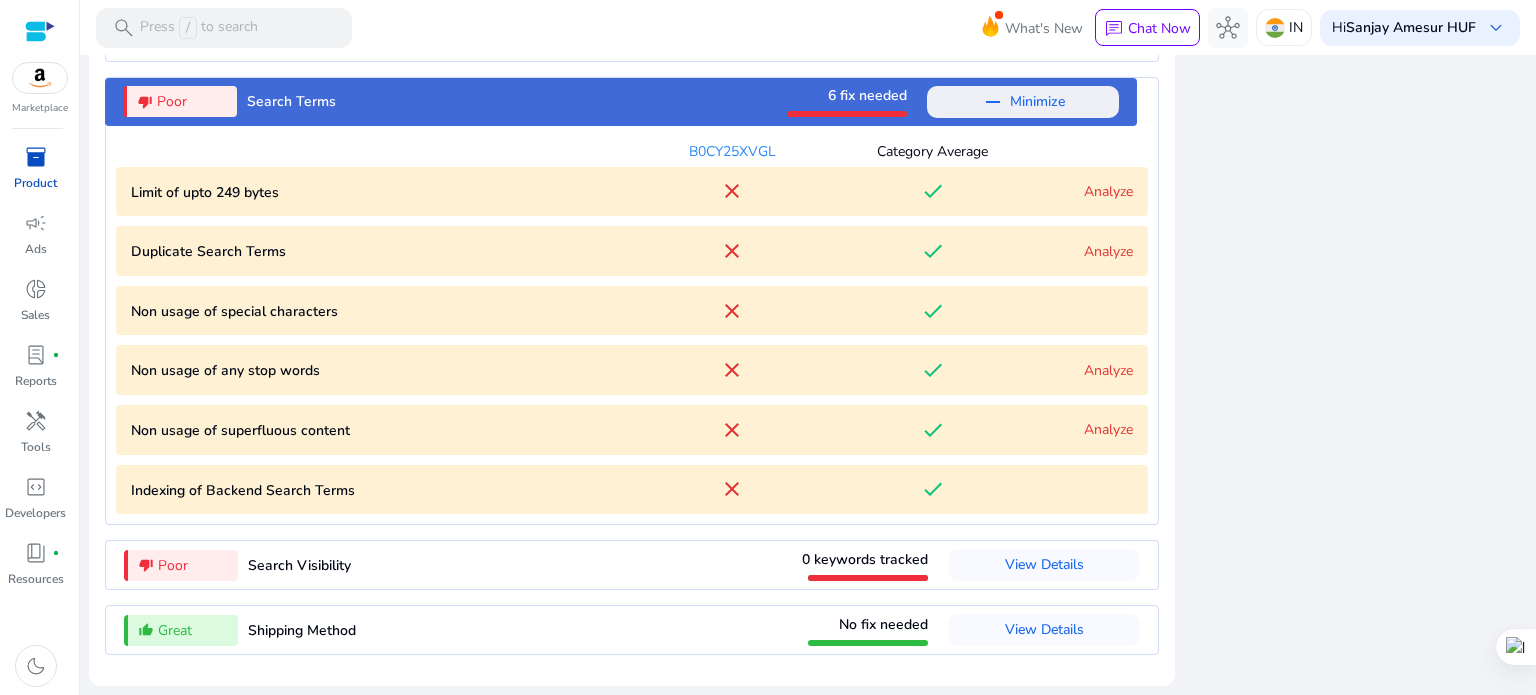 click on "Analyze" at bounding box center [1108, 191] 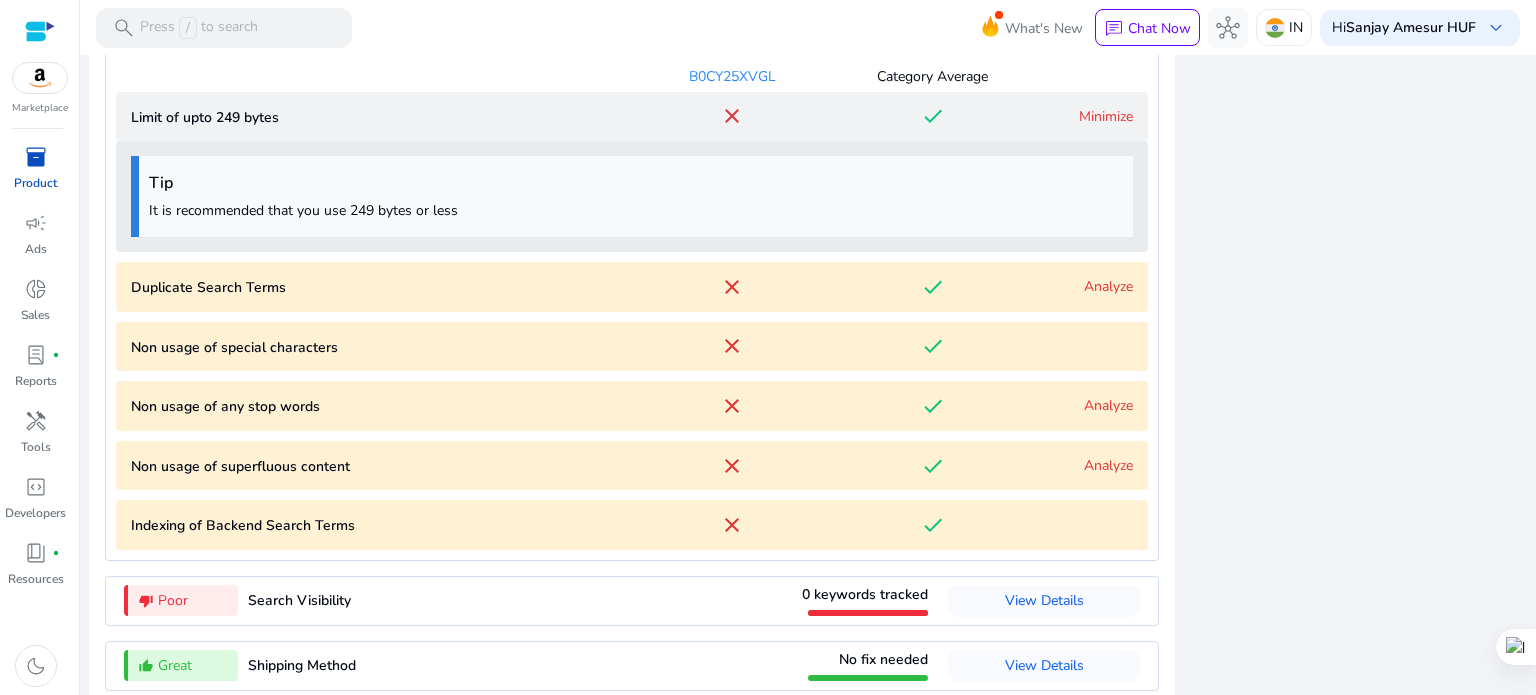 scroll, scrollTop: 2420, scrollLeft: 0, axis: vertical 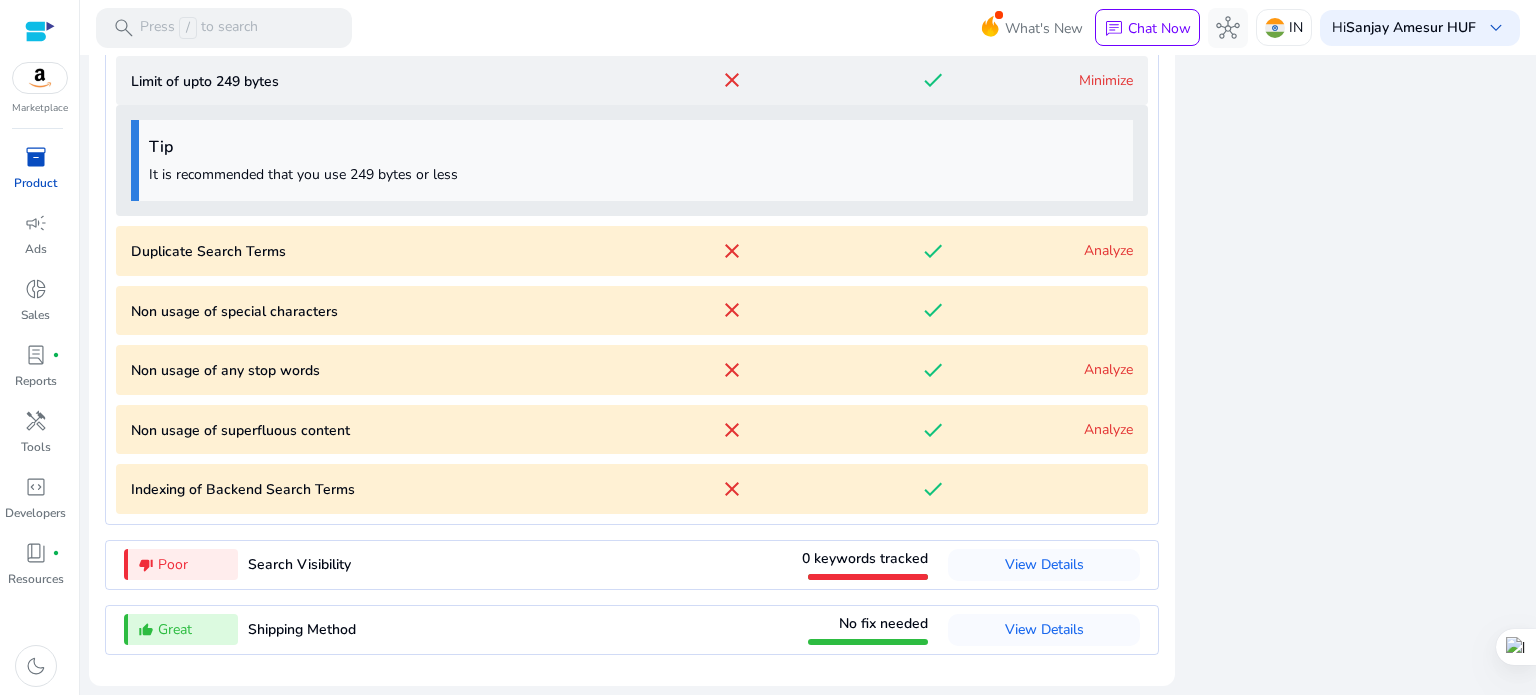 click on "Analyze" at bounding box center [1108, 250] 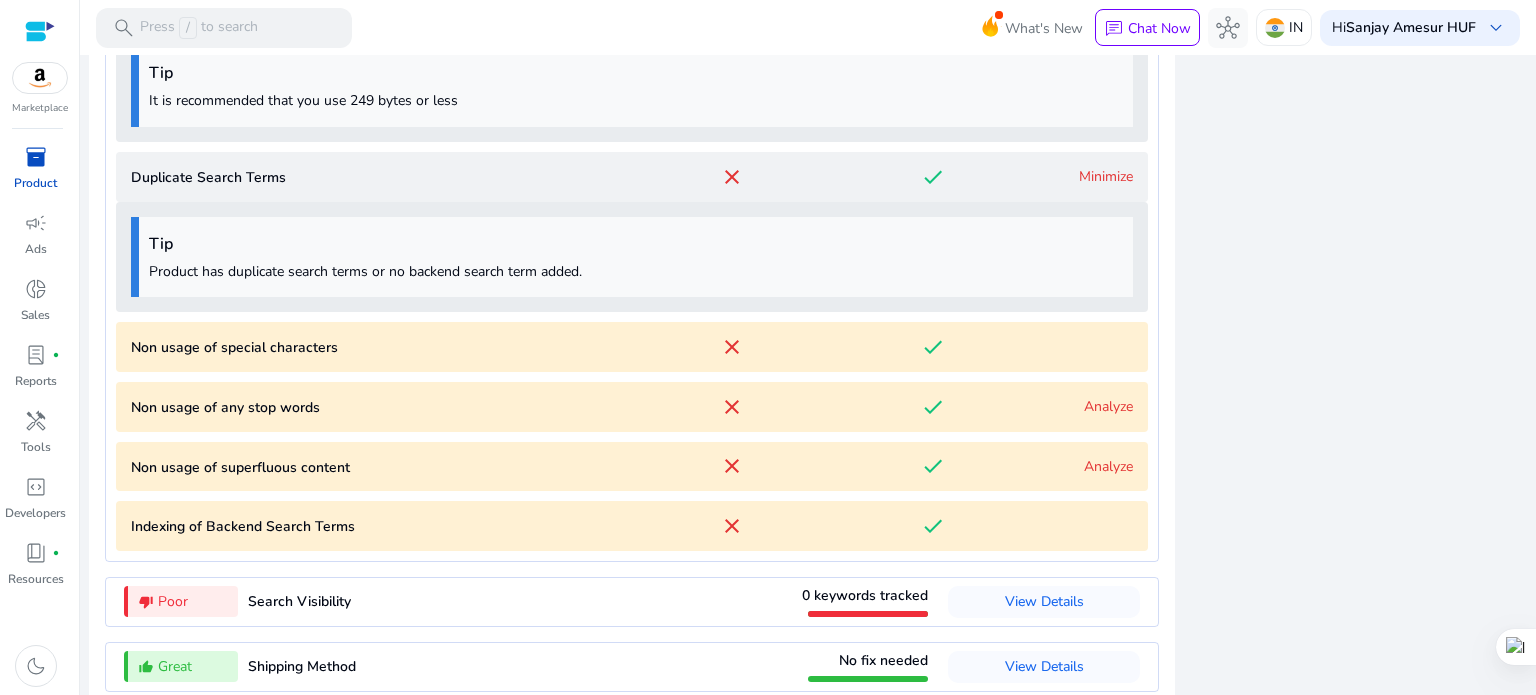 scroll, scrollTop: 2532, scrollLeft: 0, axis: vertical 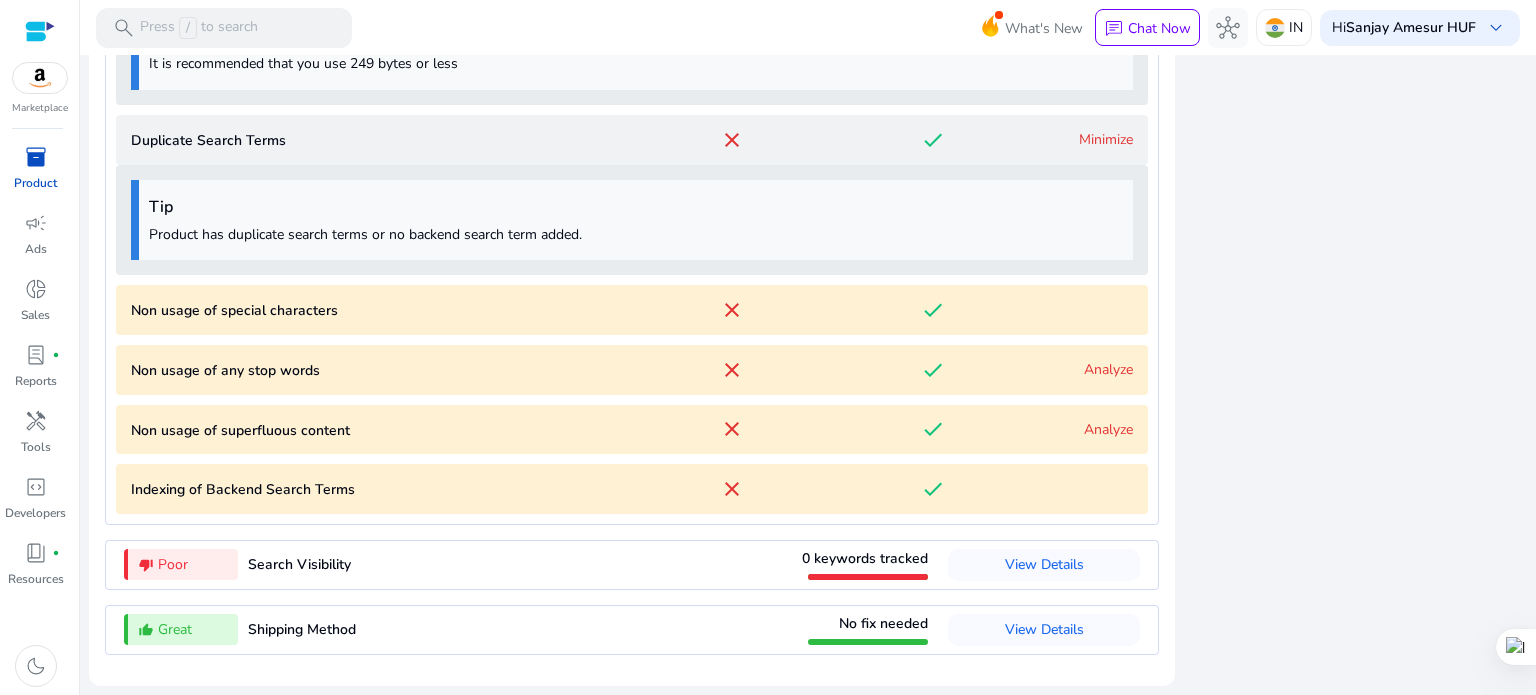 click on "Analyze" at bounding box center (1108, 369) 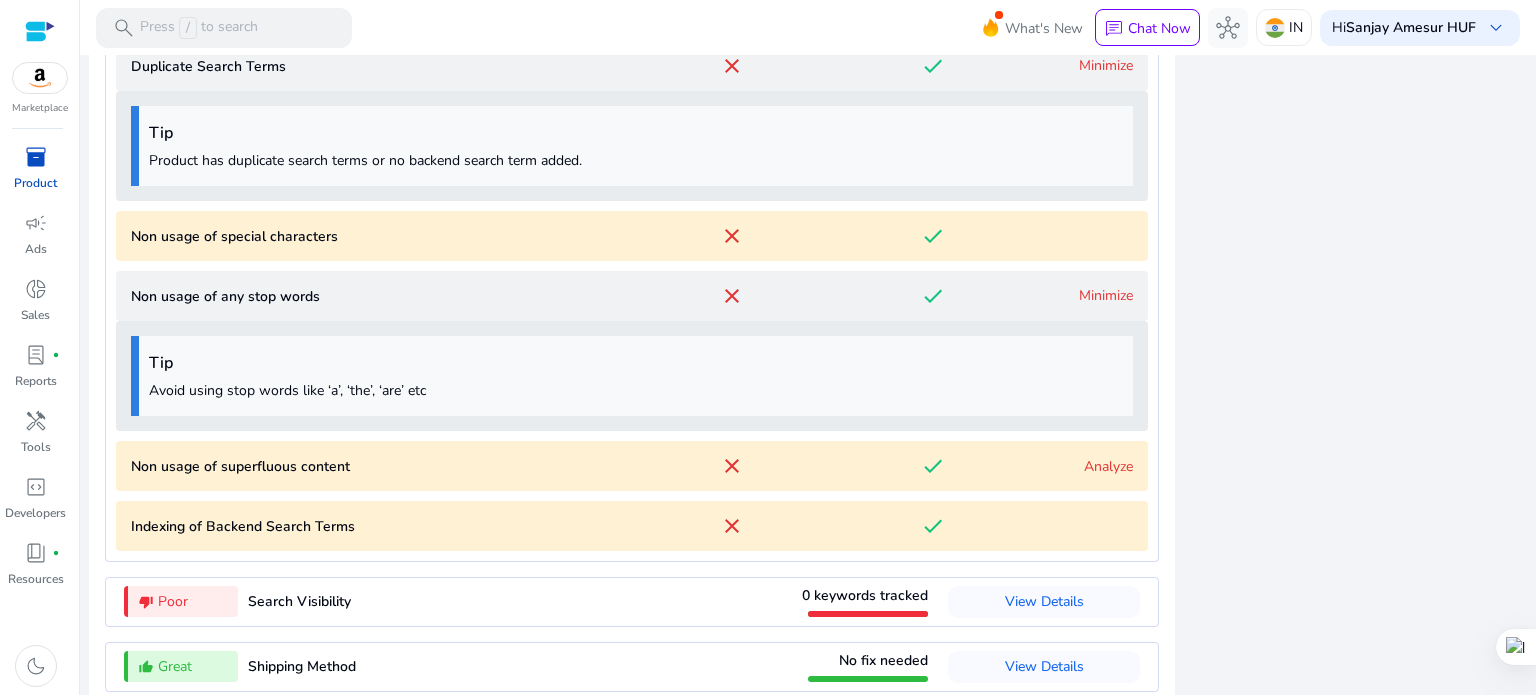 scroll, scrollTop: 2642, scrollLeft: 0, axis: vertical 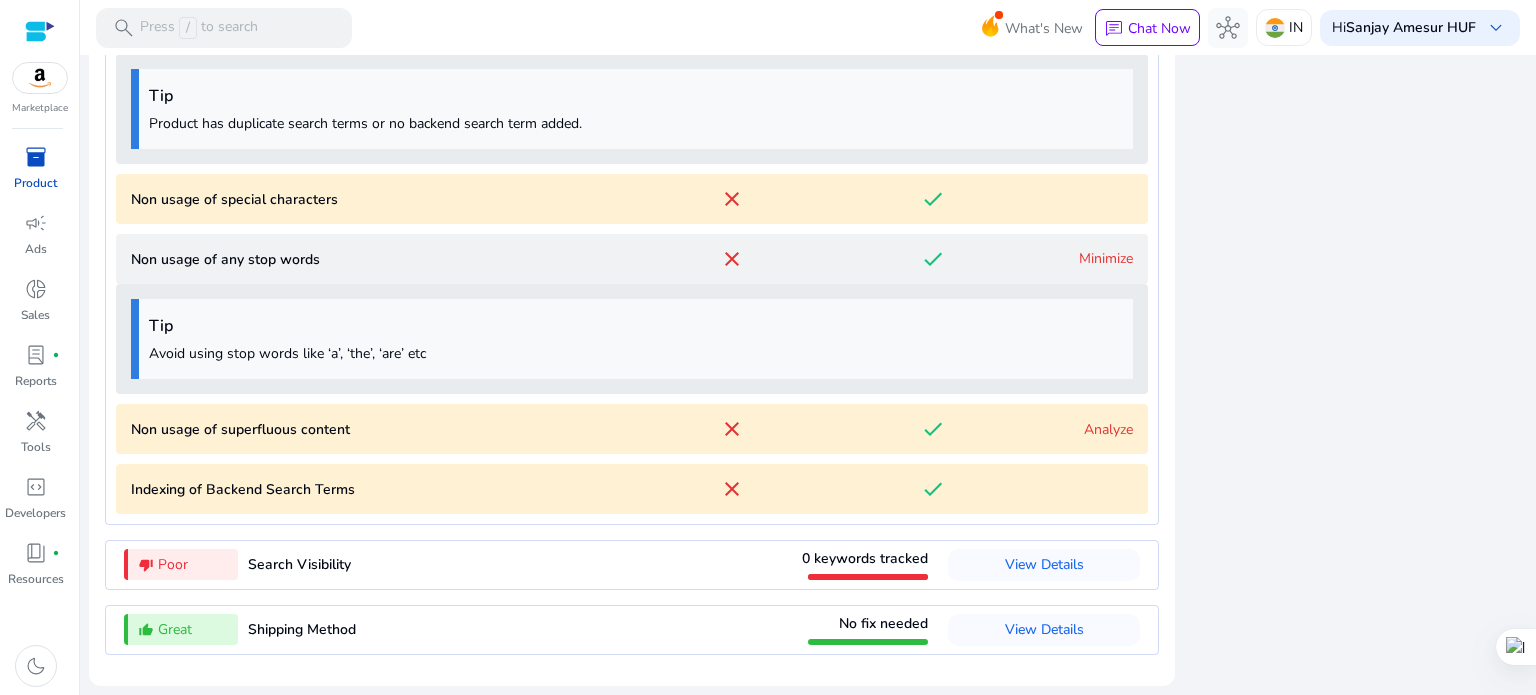 click on "Analyze" at bounding box center (1108, 429) 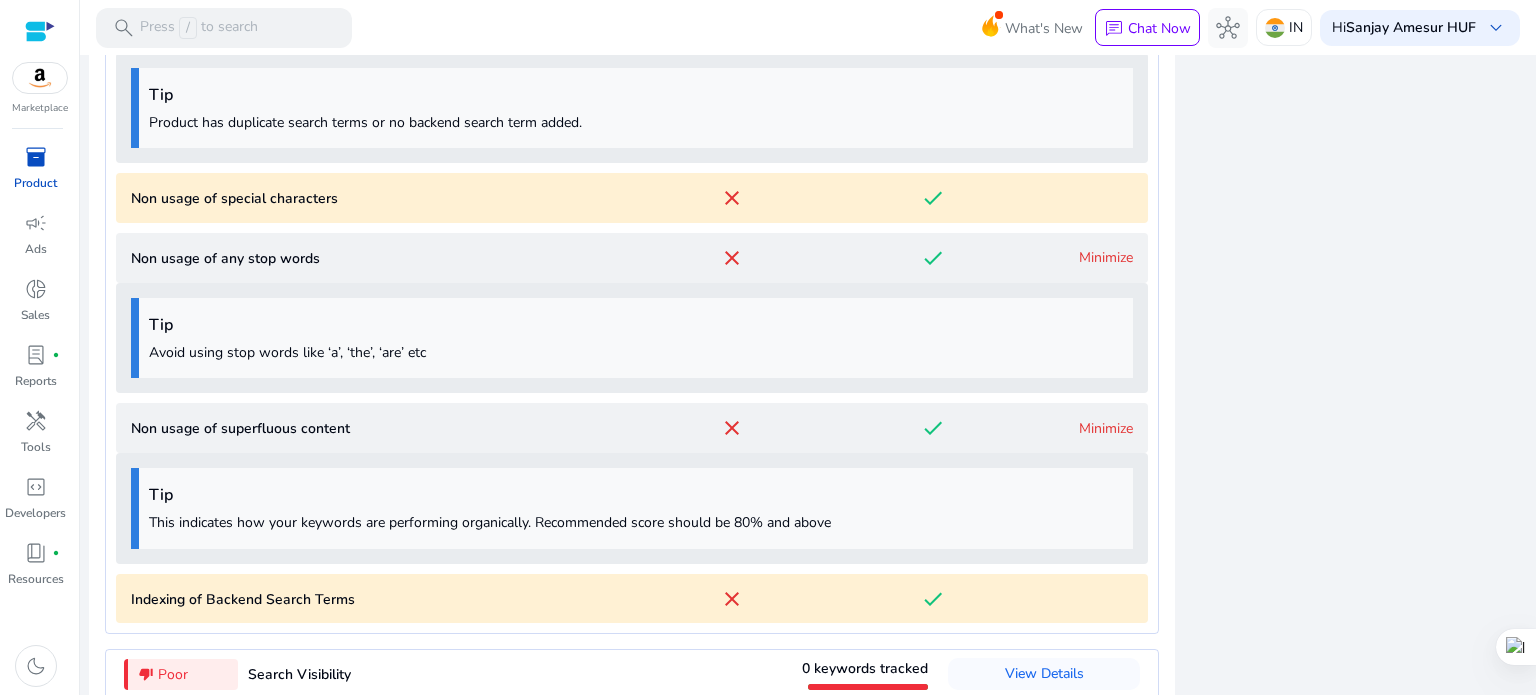 scroll, scrollTop: 2753, scrollLeft: 0, axis: vertical 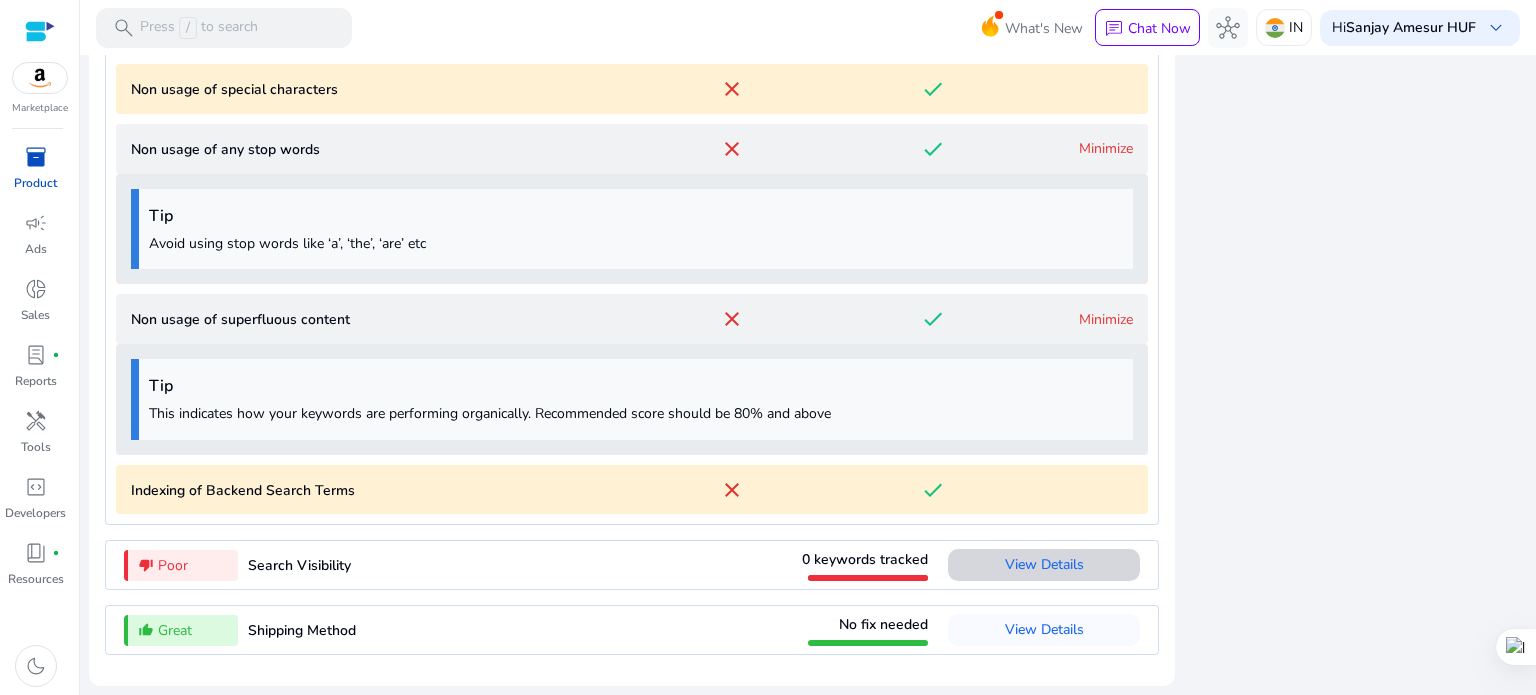 click on "View Details" at bounding box center (1044, 564) 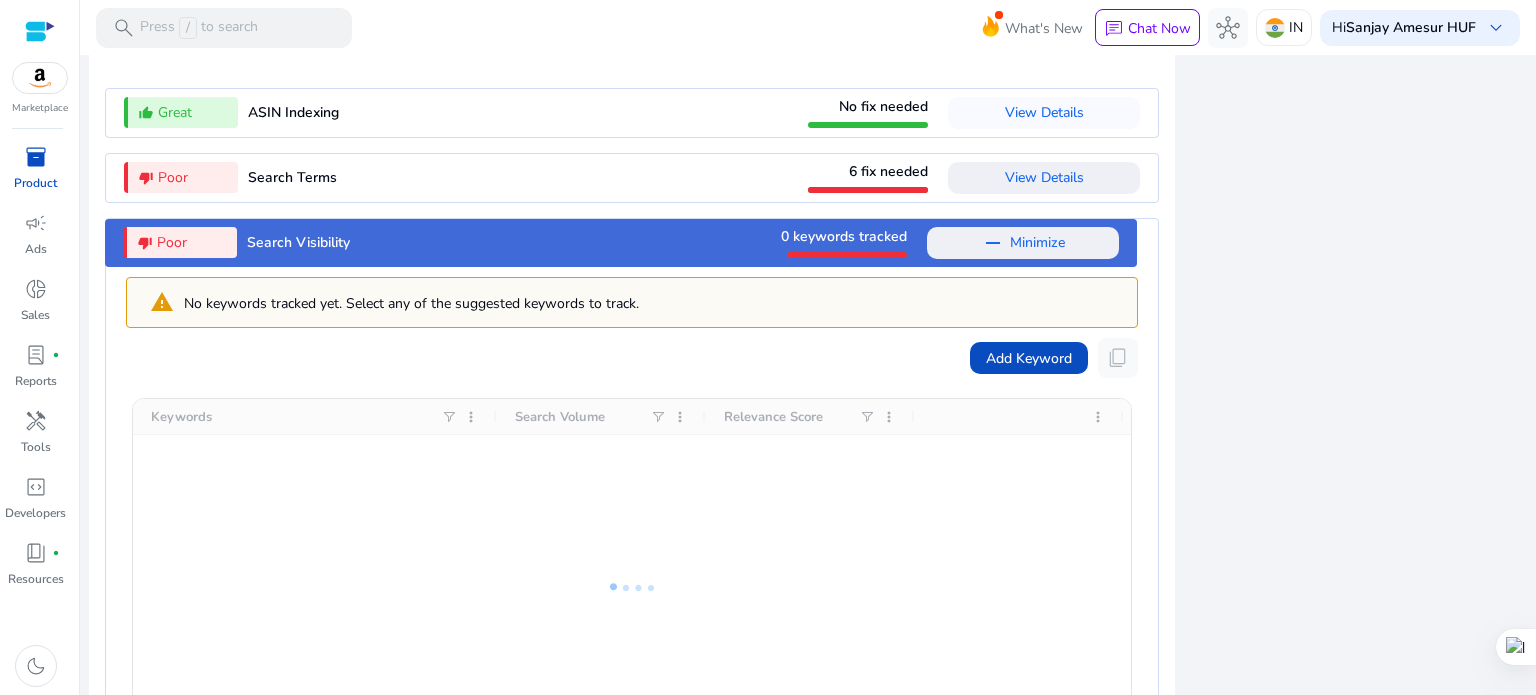 scroll, scrollTop: 2432, scrollLeft: 0, axis: vertical 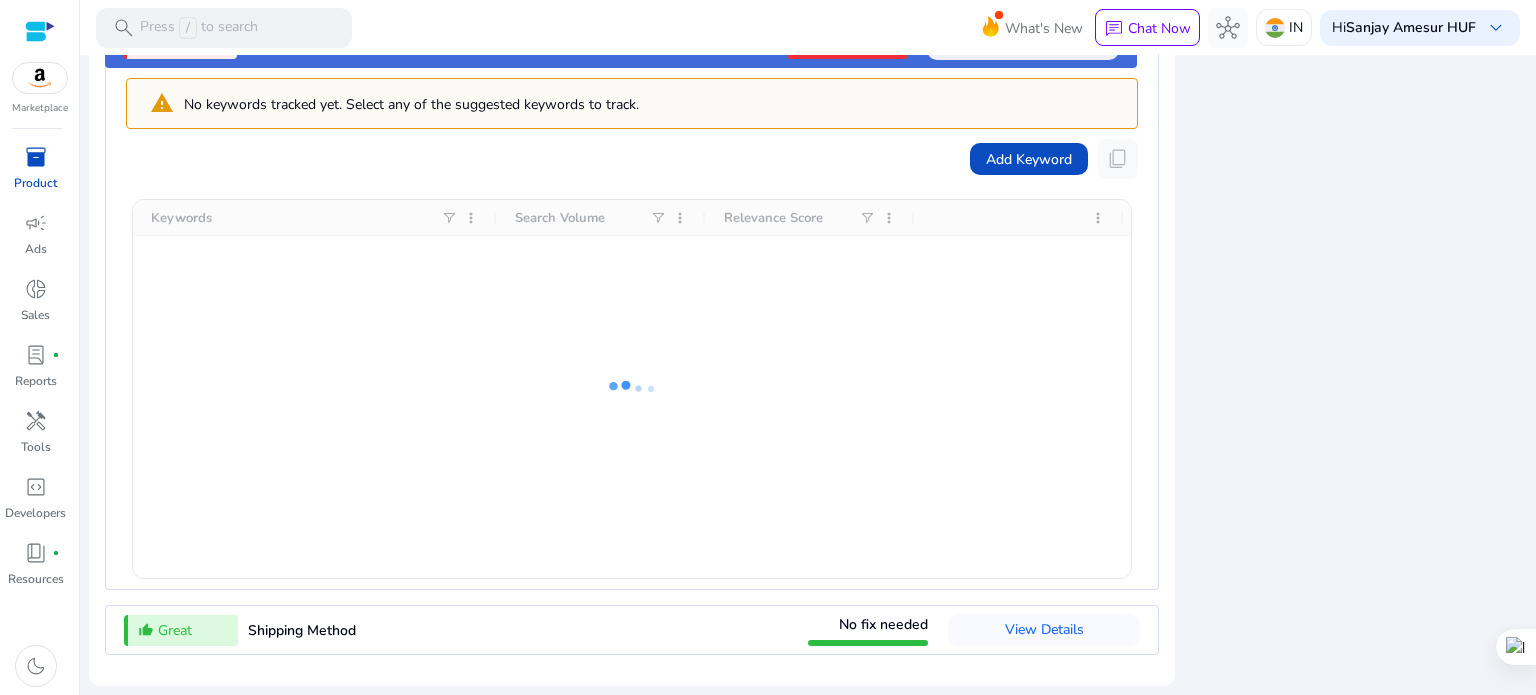 type 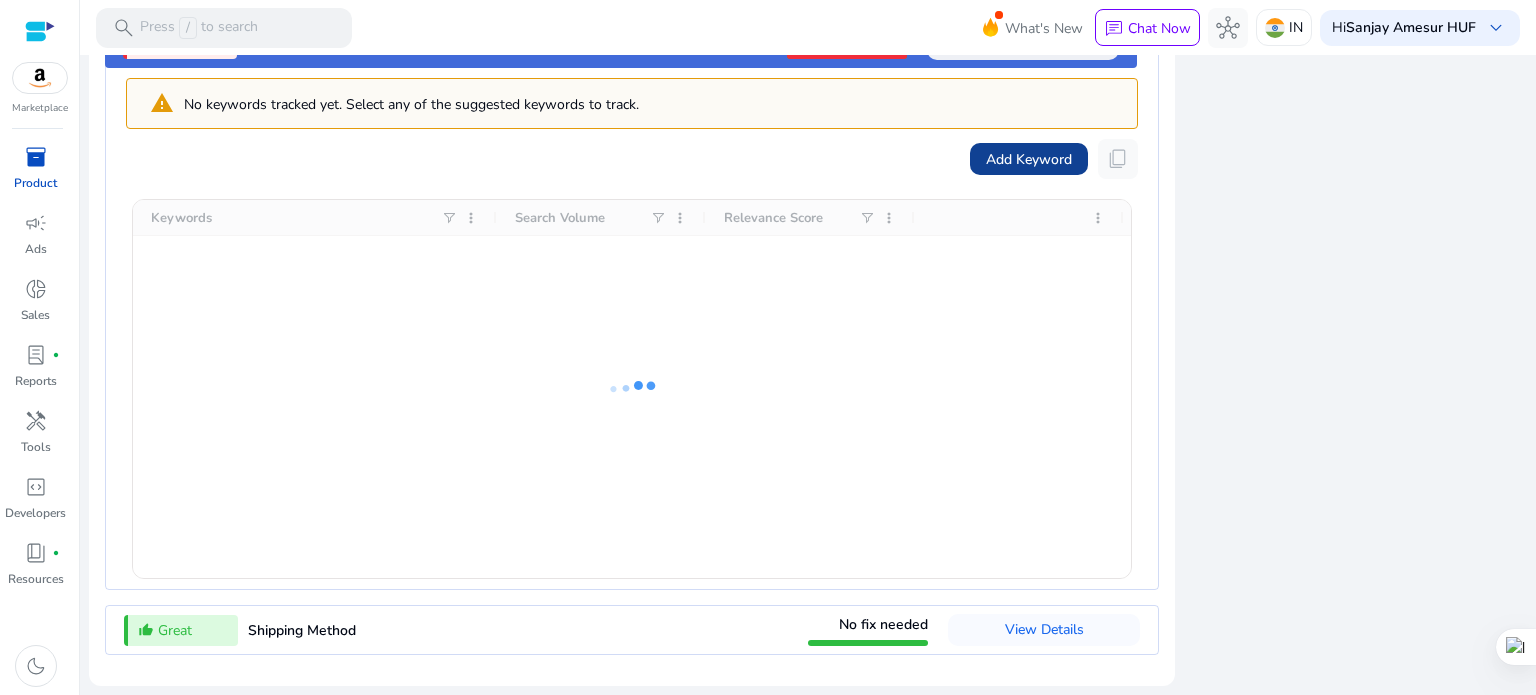 click on "Add Keyword" at bounding box center (1029, 159) 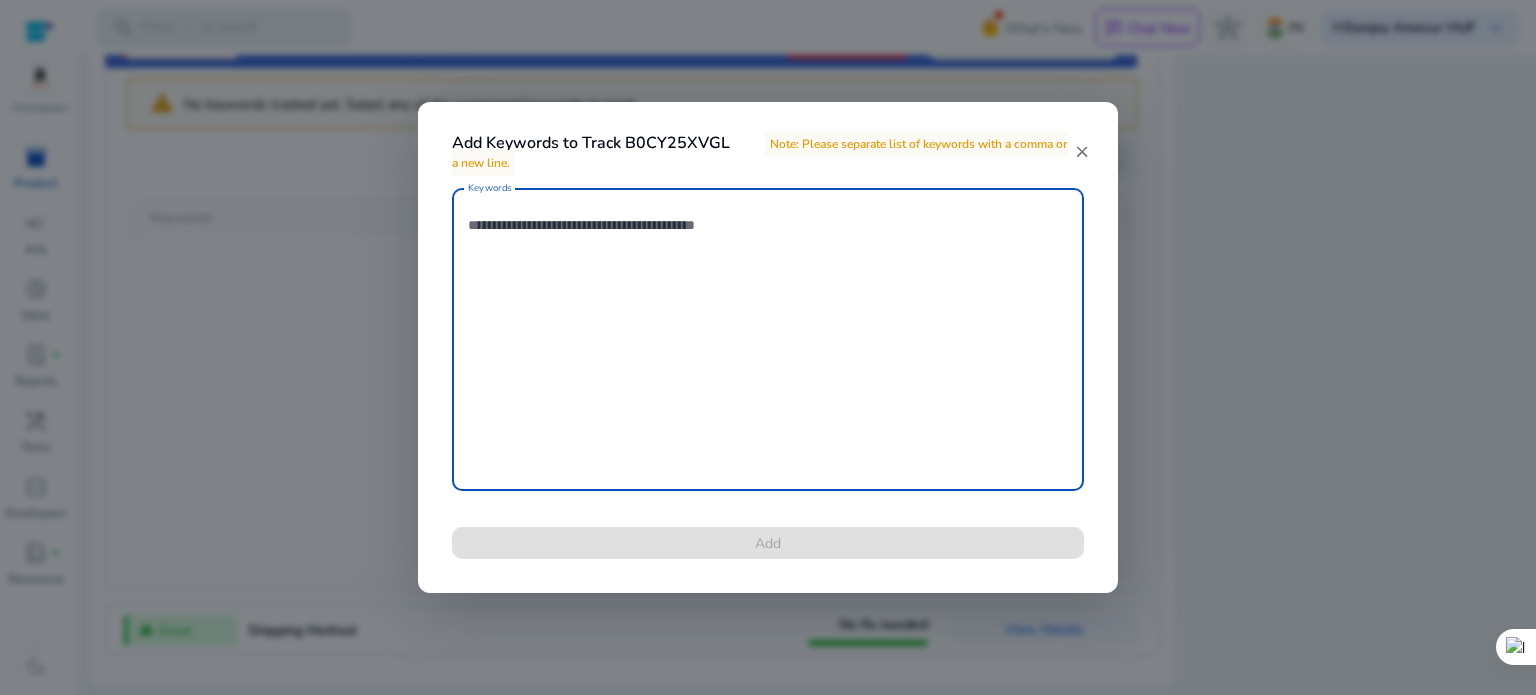 paste on "**********" 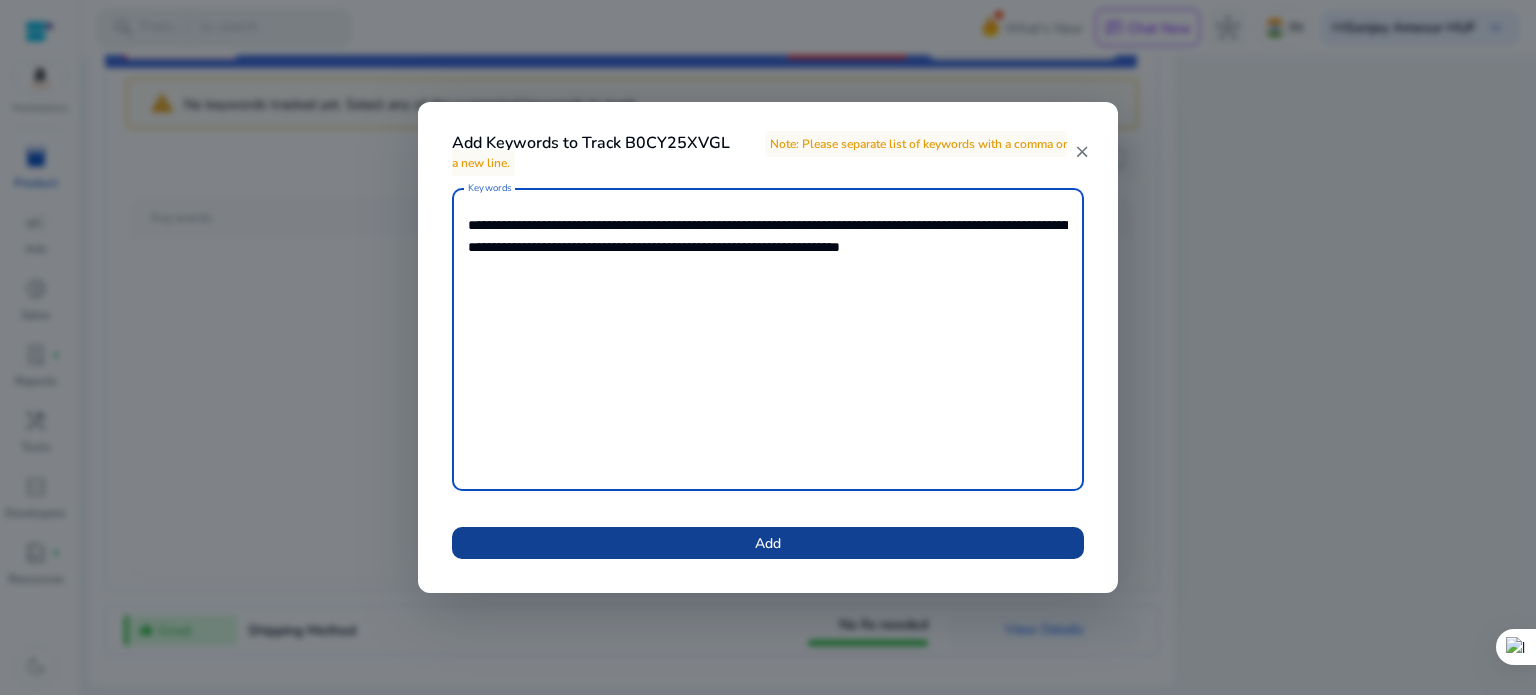 type on "**********" 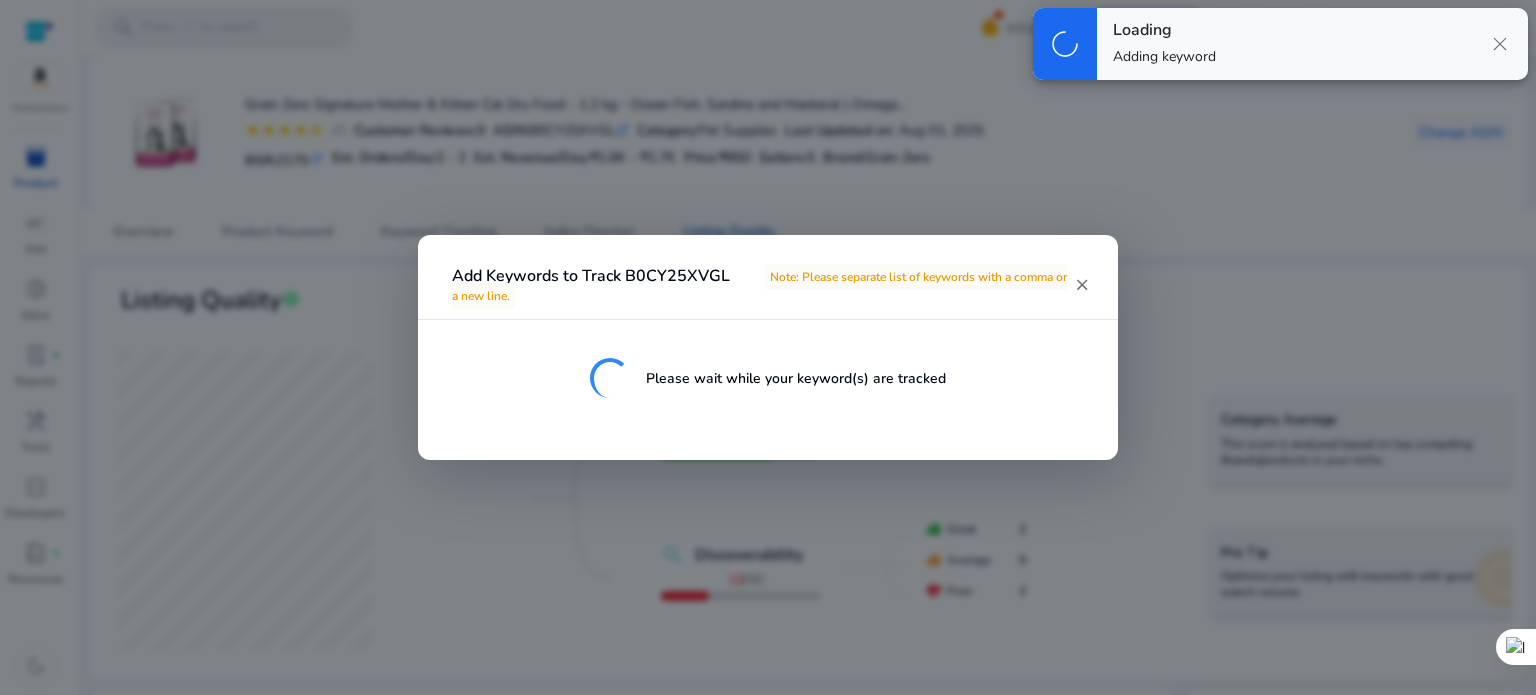 scroll, scrollTop: 0, scrollLeft: 0, axis: both 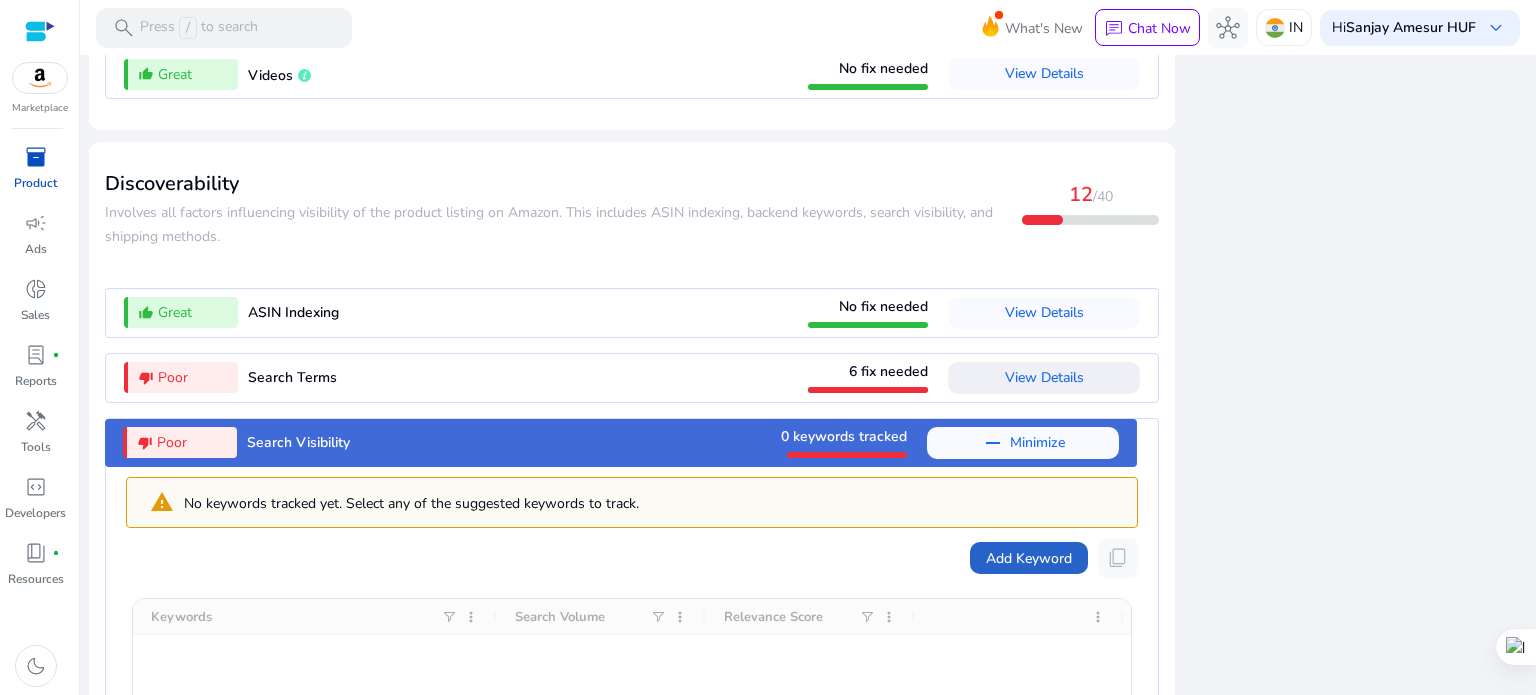 click on "View Details" at bounding box center (1044, 377) 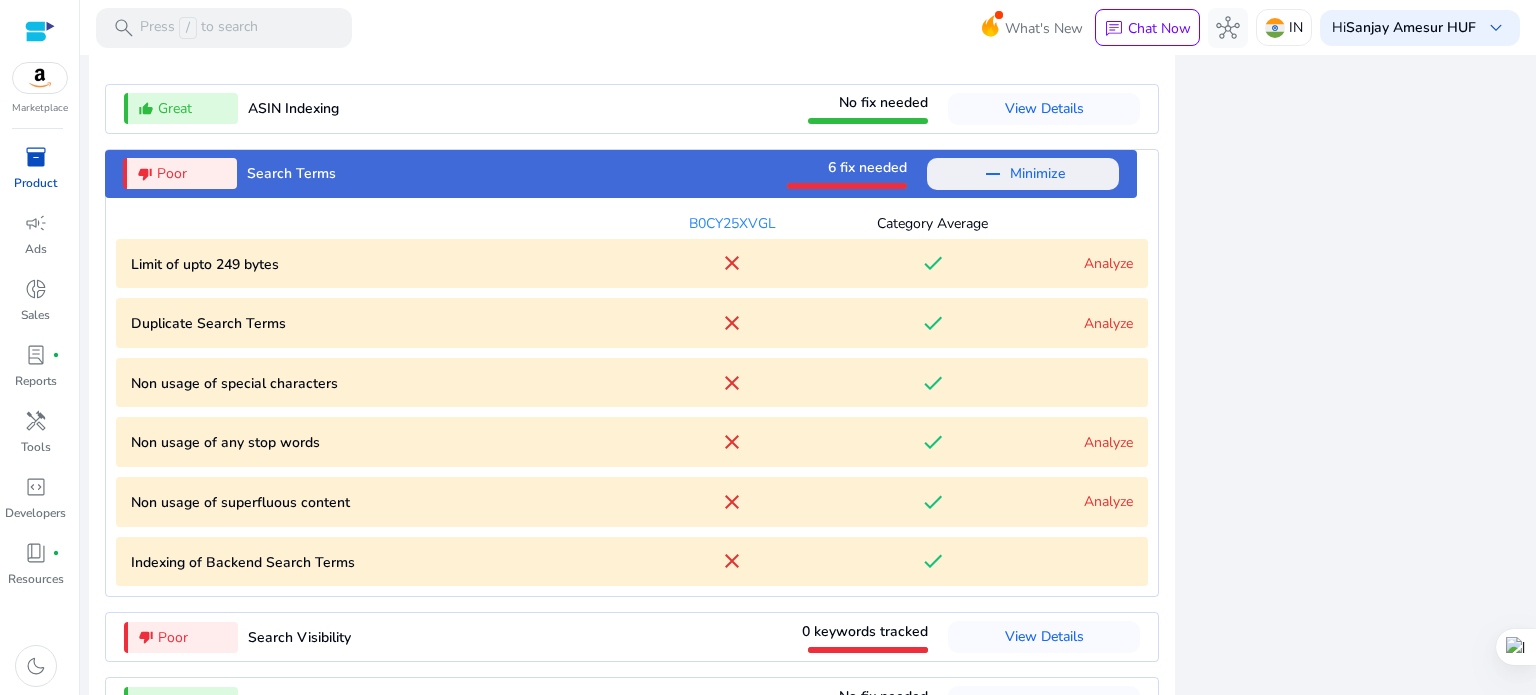 scroll, scrollTop: 2310, scrollLeft: 0, axis: vertical 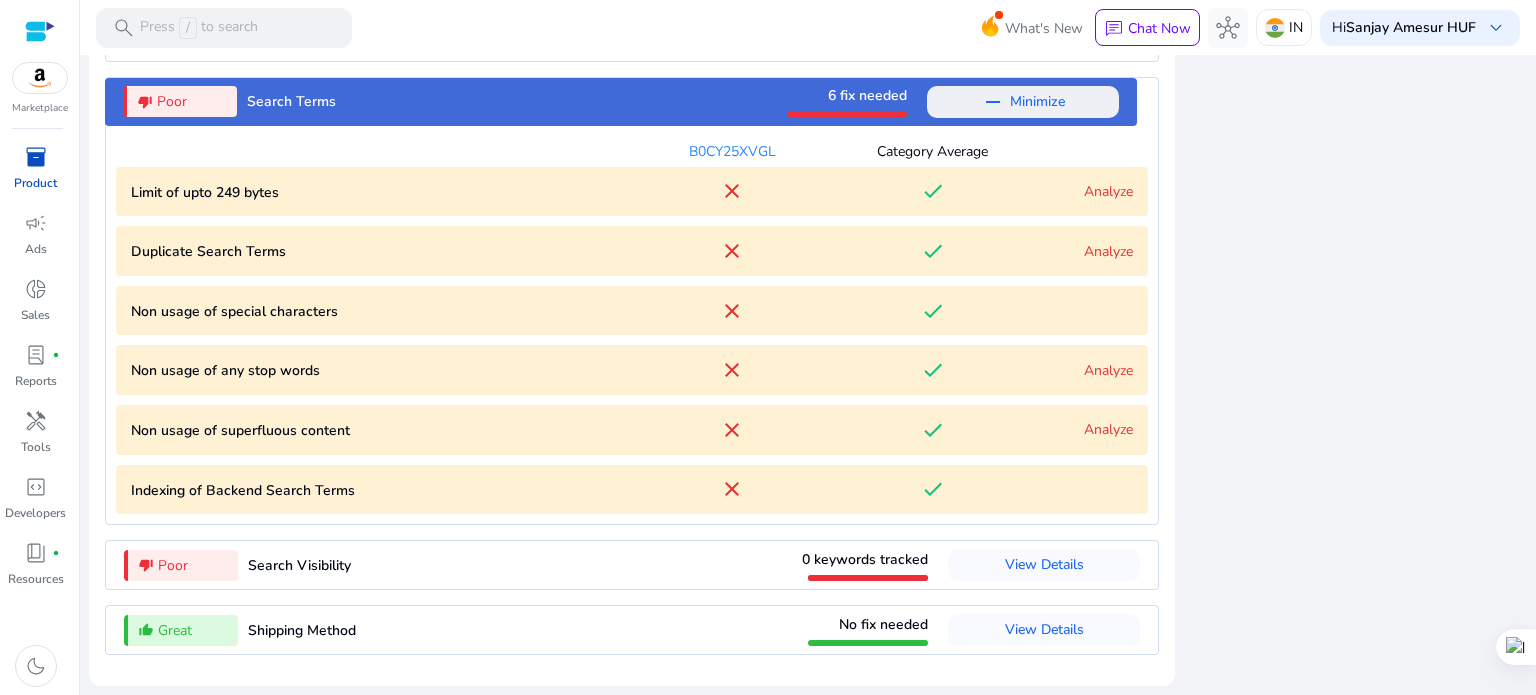 click on "remove_red_eye Desirability 41.61 / 60  Title  thumb_up_alt  Description  thumb_up_alt  Bullet Points  thumb_up_alt  Images  thumb_up_alt  Ratings  thumb_up_alt  Reviews  thumb_down_alt  Videos  thumb_up_alt search Discoverability 12 / 40  ASIN Indexing  thumb_up_alt  Search Terms  thumb_down_alt  Search Visibility  thumb_down_alt  Shipping Method  thumb_up_alt" 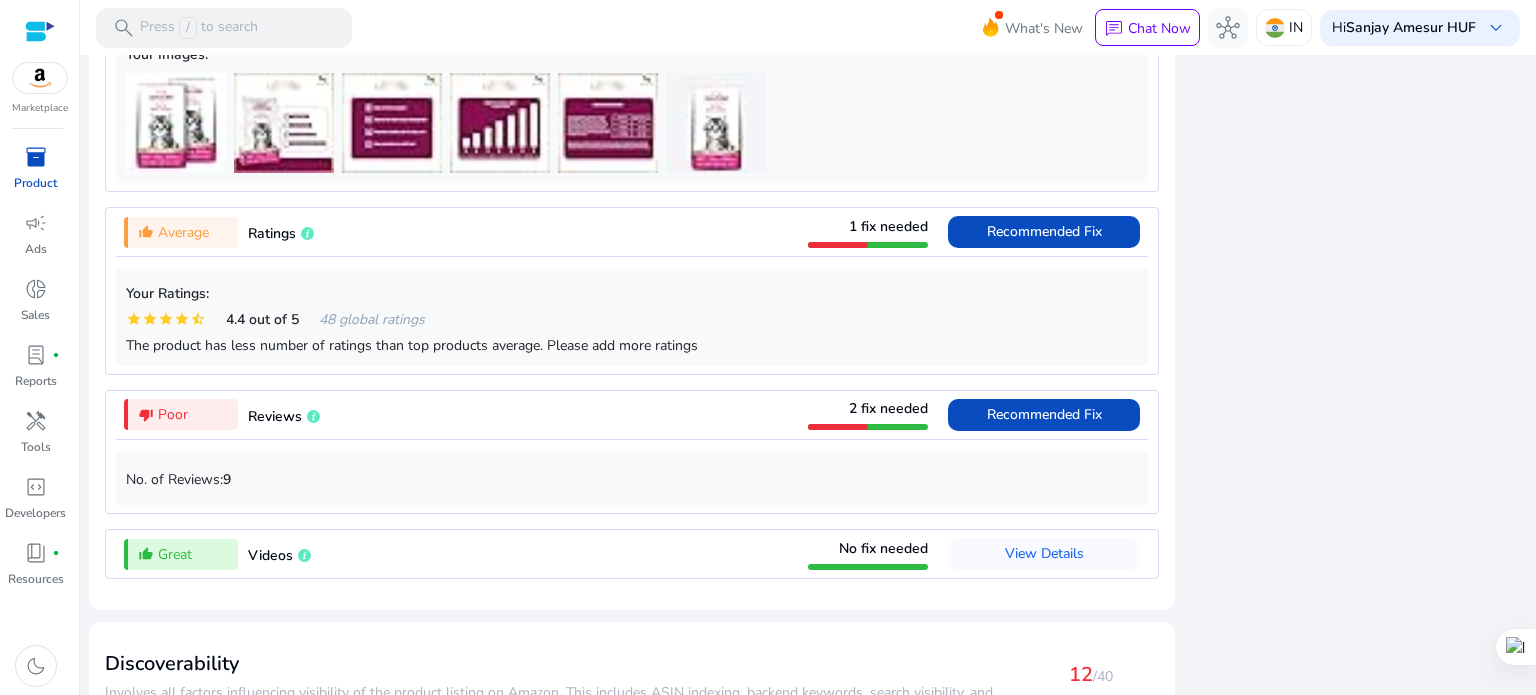 scroll, scrollTop: 1510, scrollLeft: 0, axis: vertical 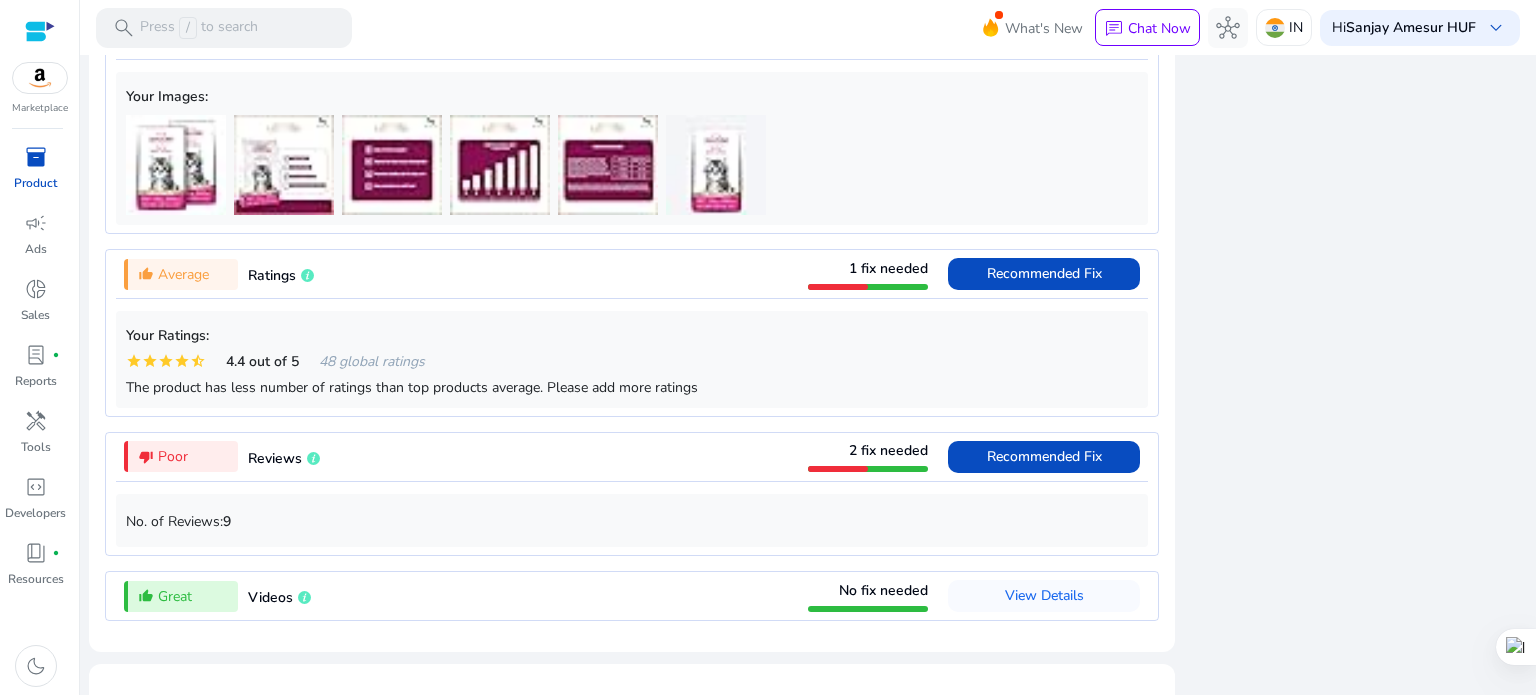 click on "Ratings" at bounding box center [272, 275] 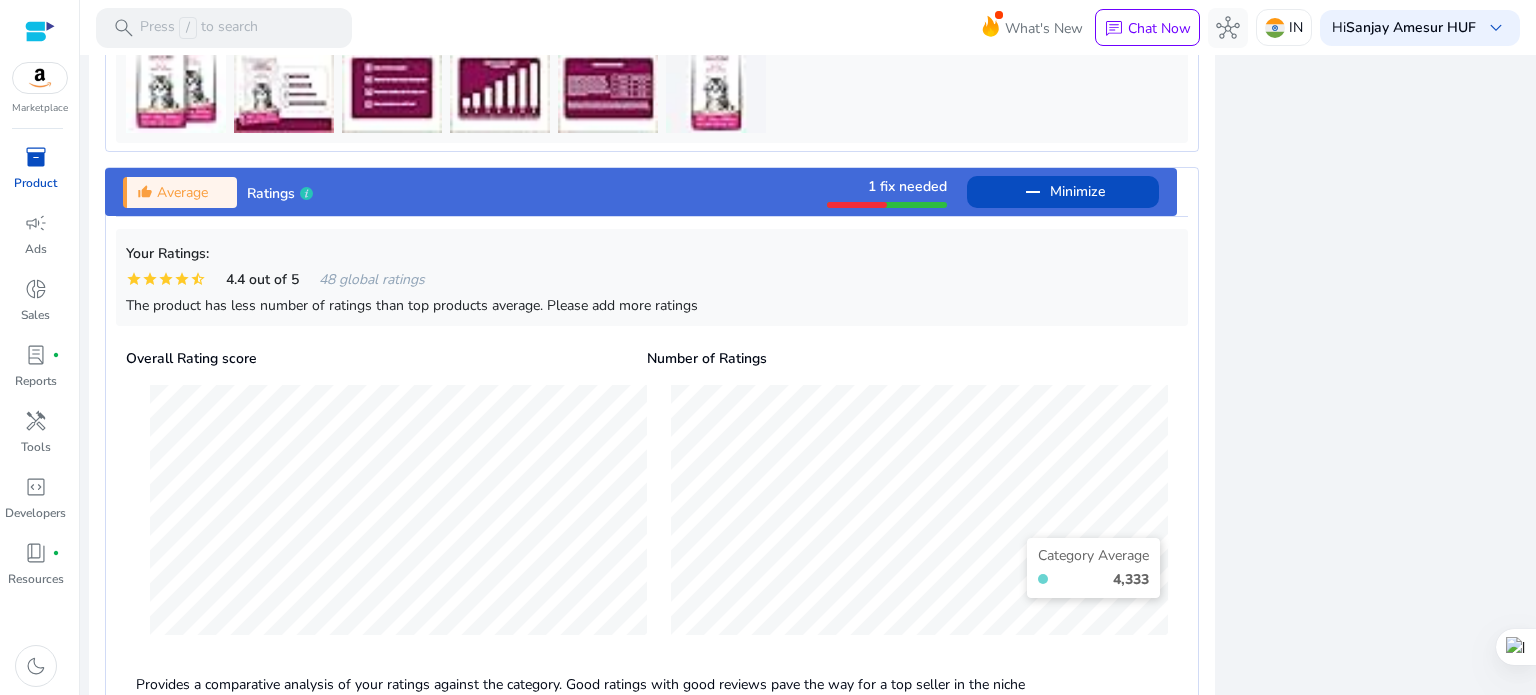scroll, scrollTop: 1764, scrollLeft: 0, axis: vertical 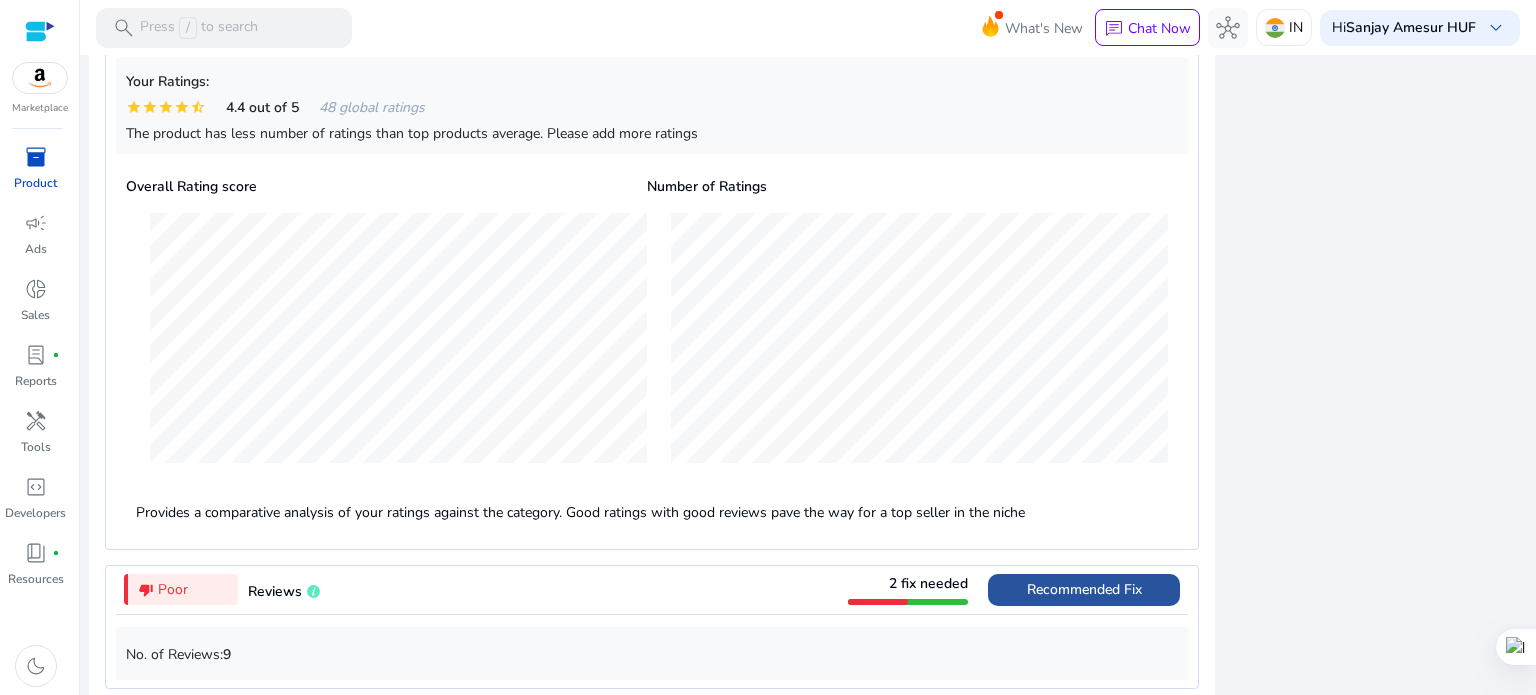 click on "Recommended Fix" at bounding box center [1084, 589] 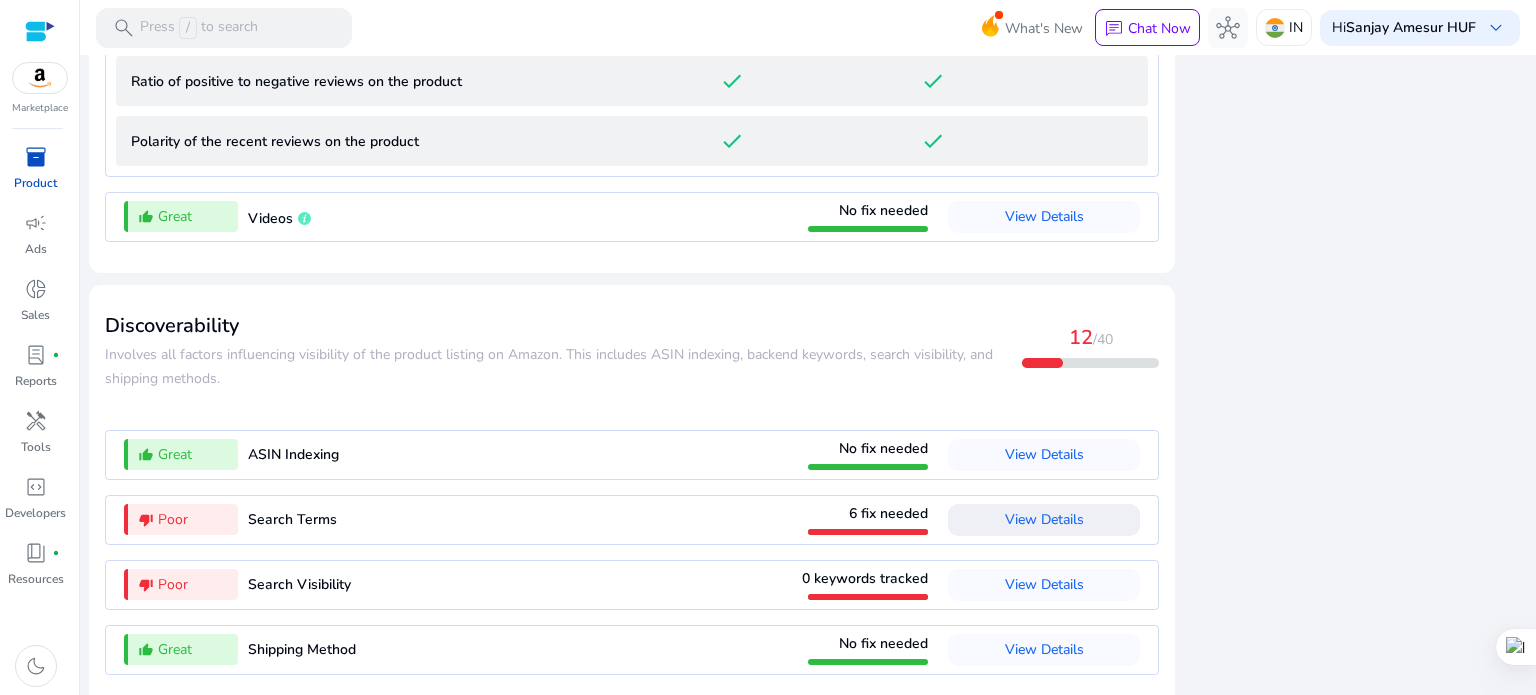 scroll, scrollTop: 2191, scrollLeft: 0, axis: vertical 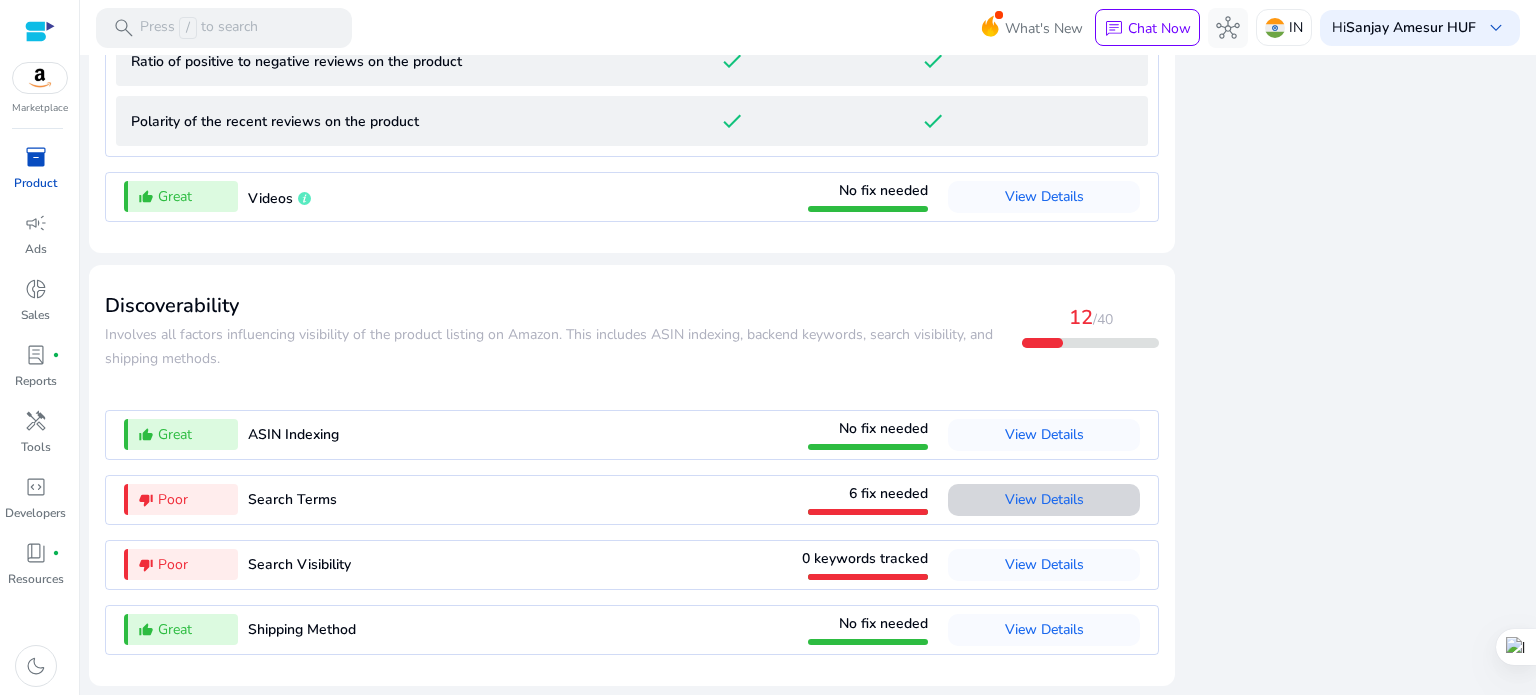 click on "View Details" at bounding box center (1044, 499) 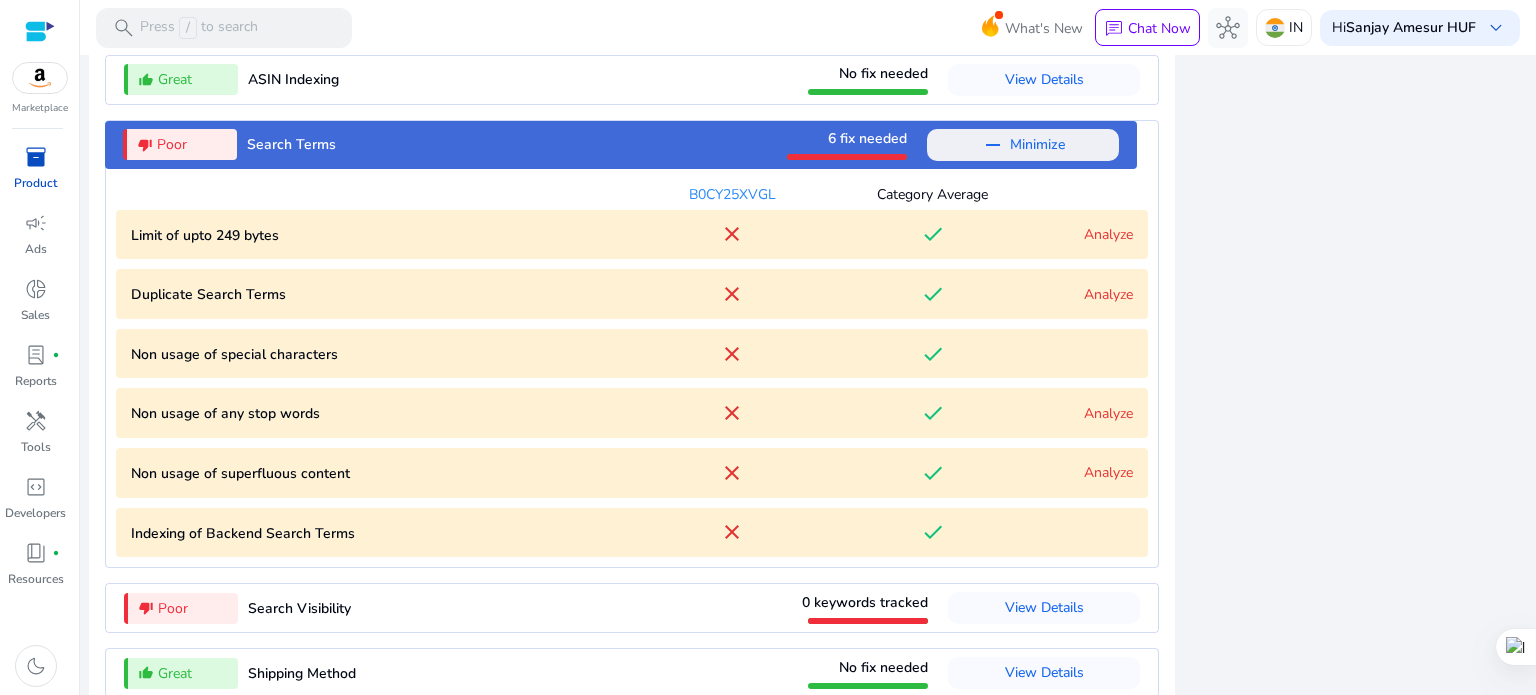 scroll, scrollTop: 2310, scrollLeft: 0, axis: vertical 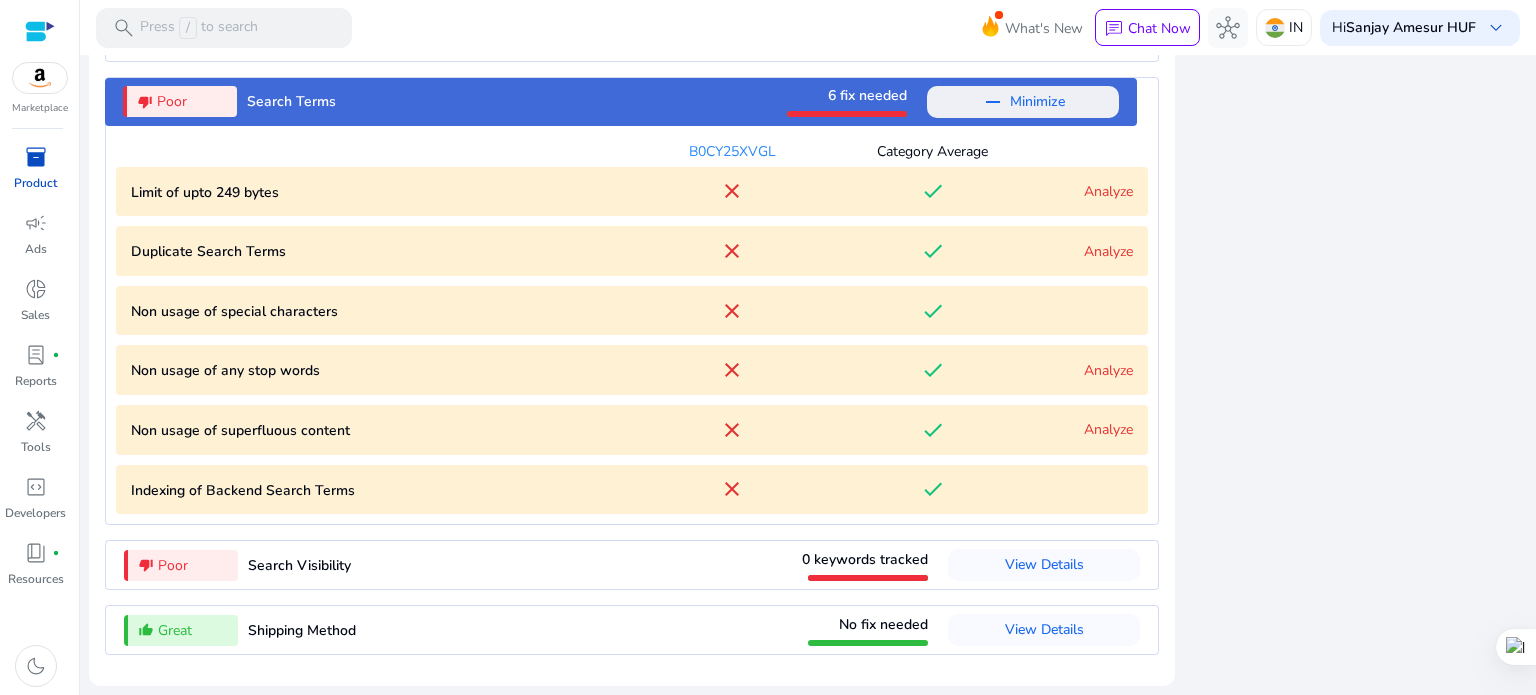 click on "Search Terms" at bounding box center [291, 101] 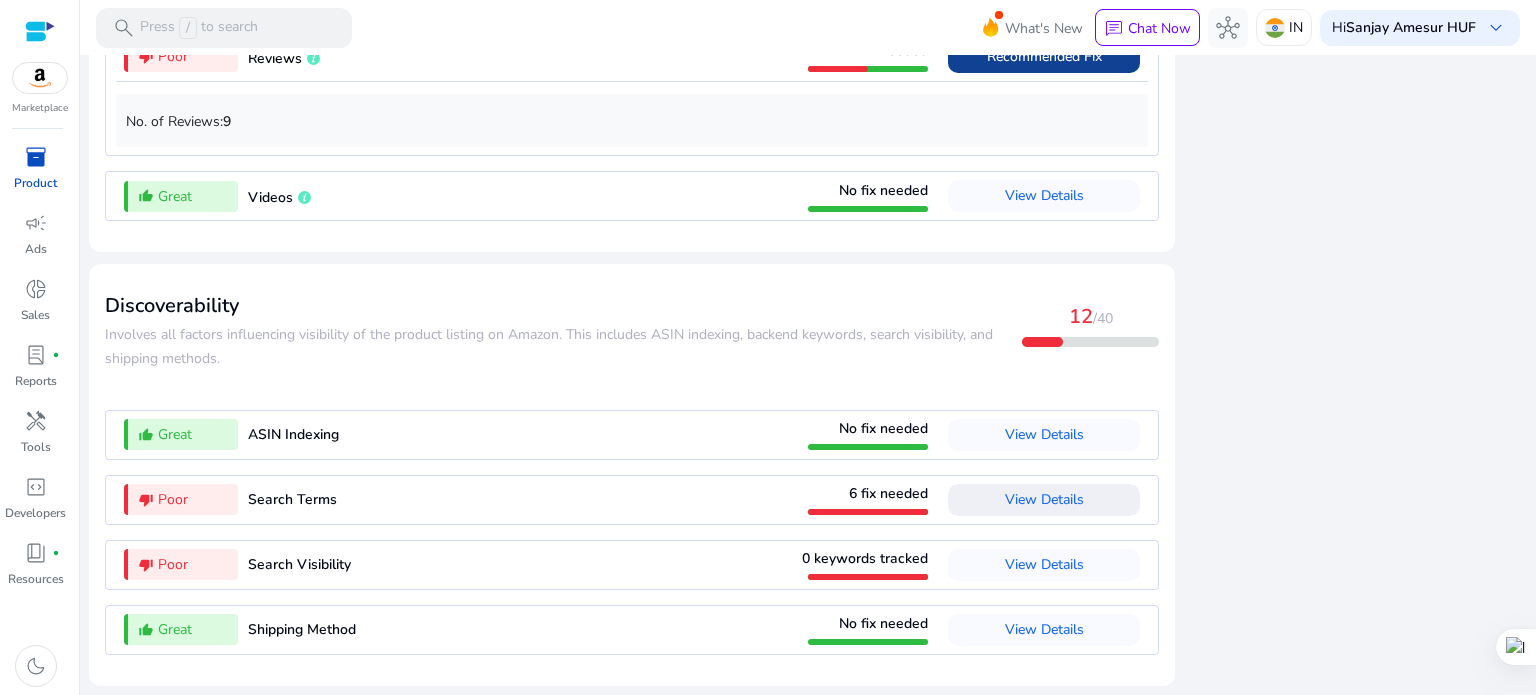 click on "Search Terms" at bounding box center (292, 499) 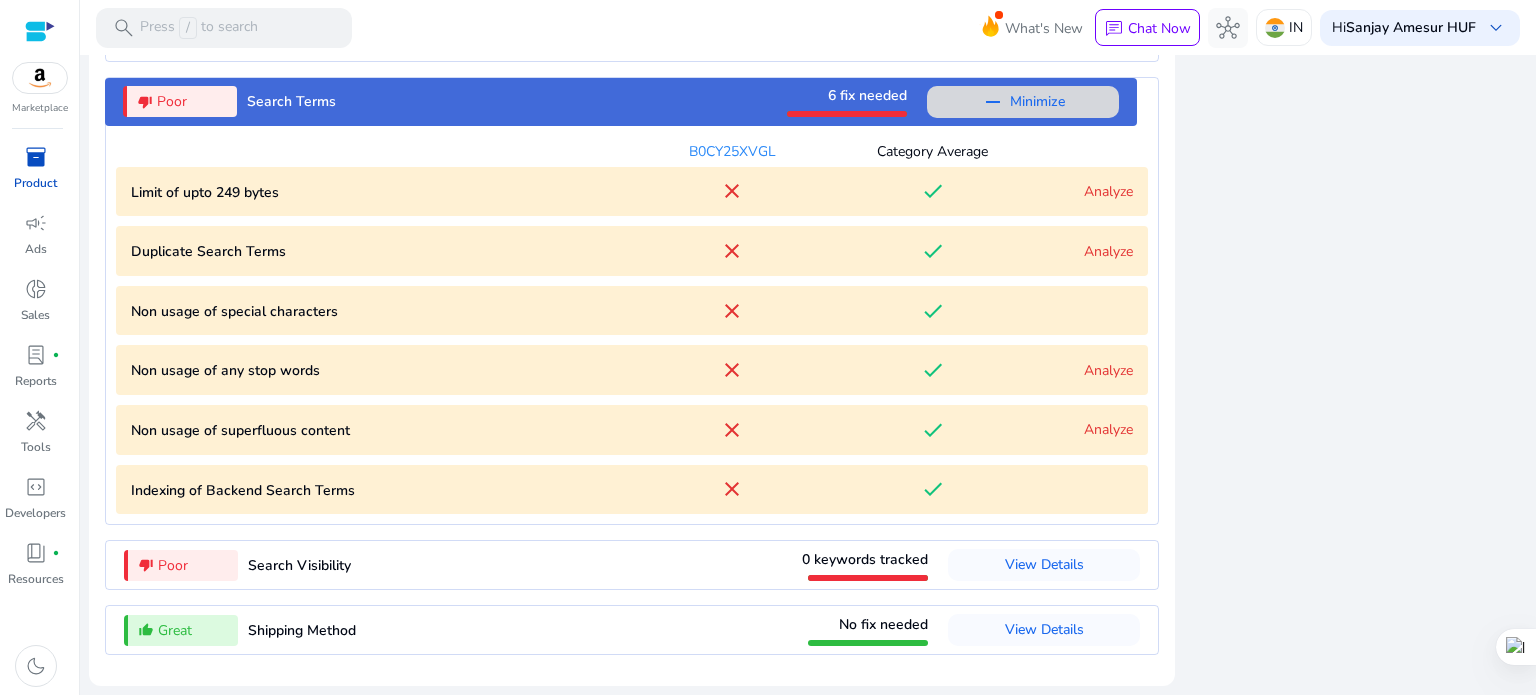 click on "Minimize" at bounding box center (1037, 102) 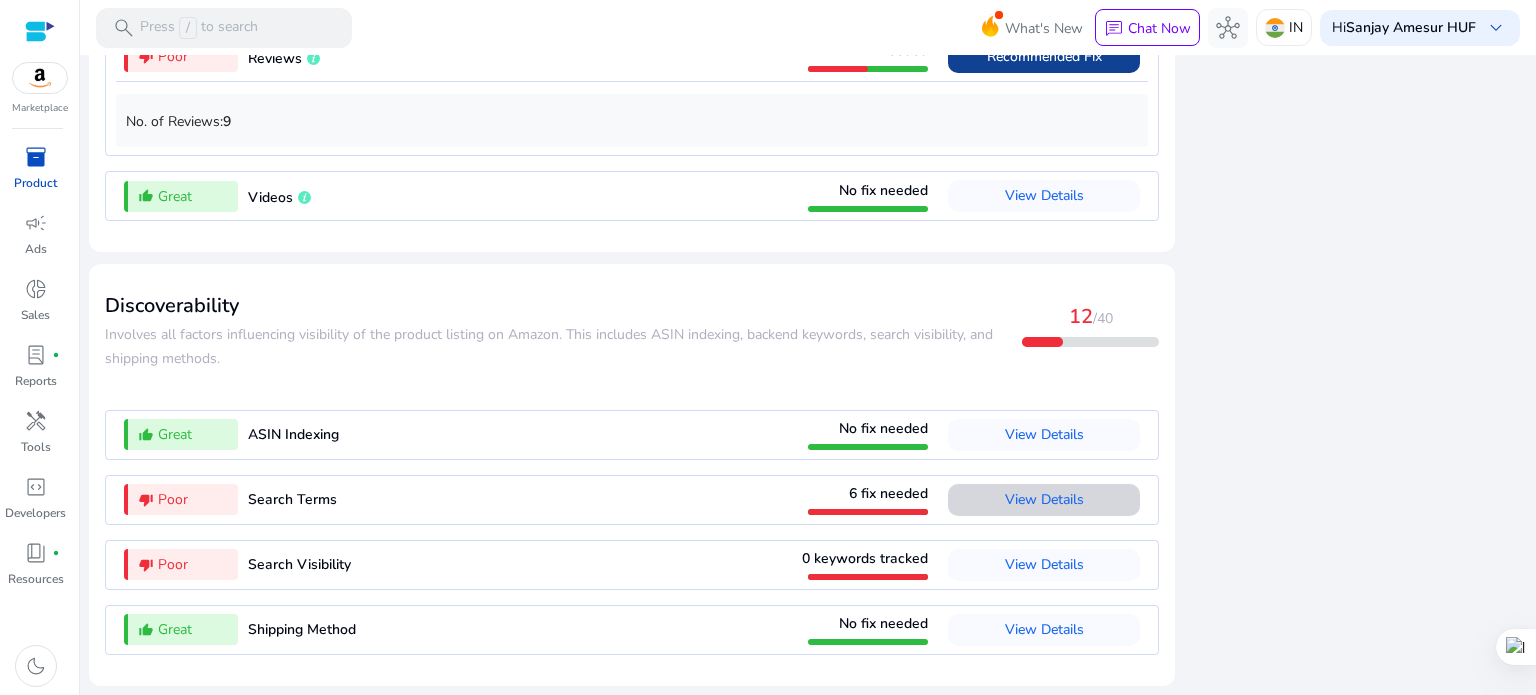 scroll, scrollTop: 1912, scrollLeft: 0, axis: vertical 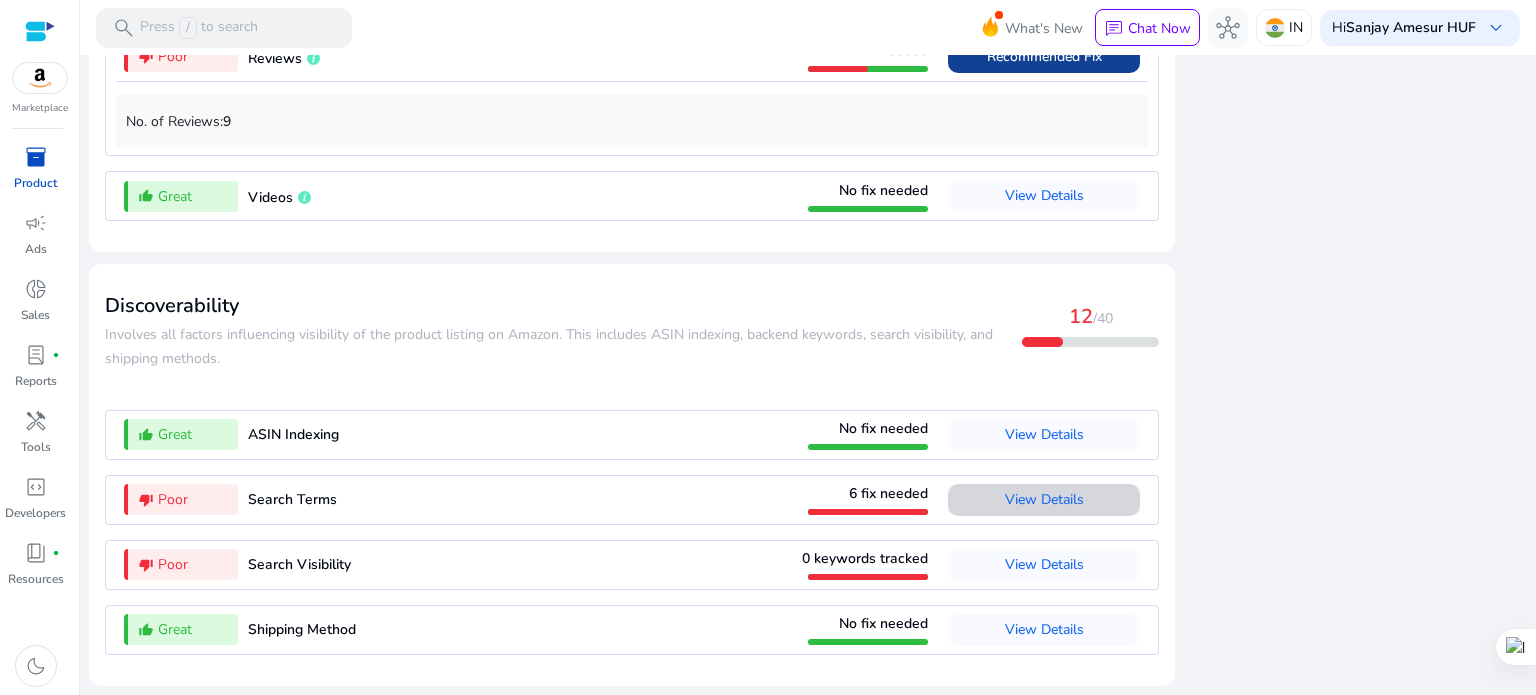 click on "View Details" at bounding box center [1044, 499] 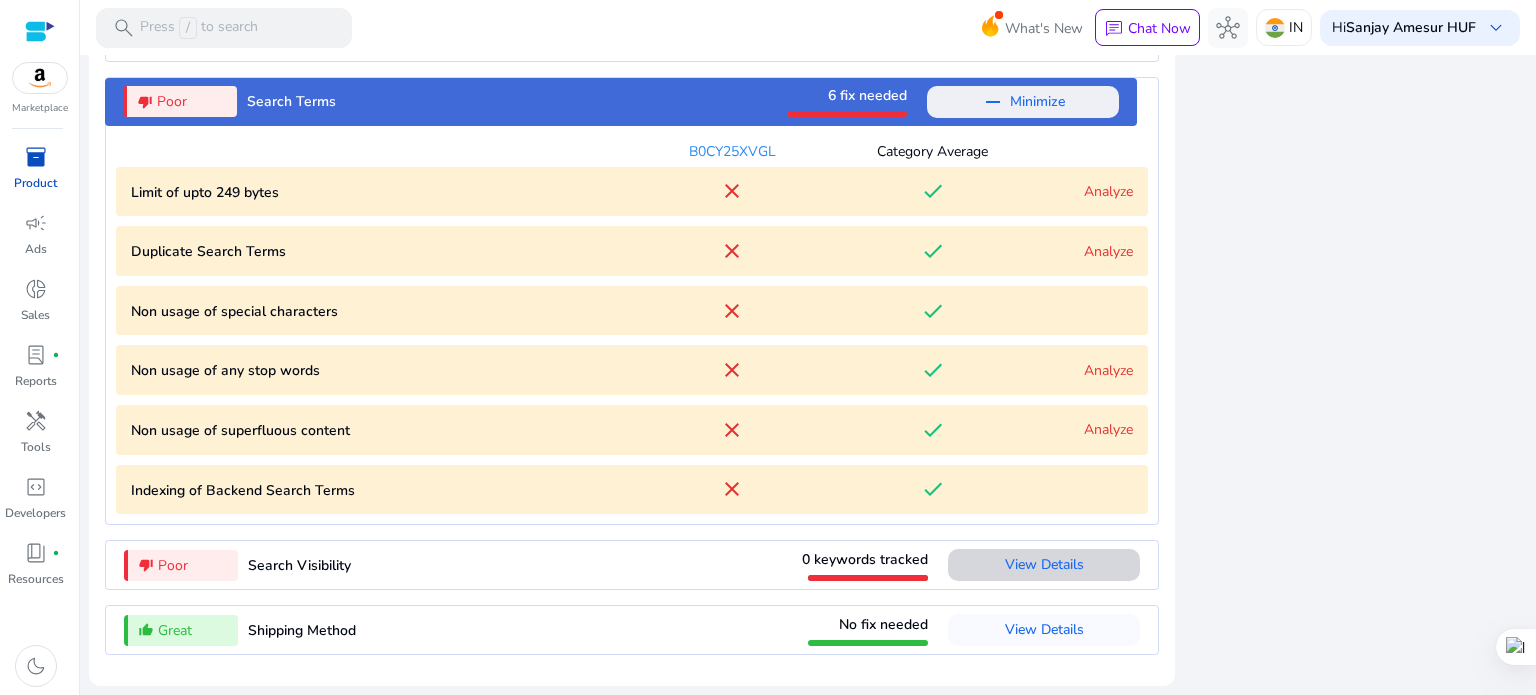 click on "View Details" at bounding box center [1044, 564] 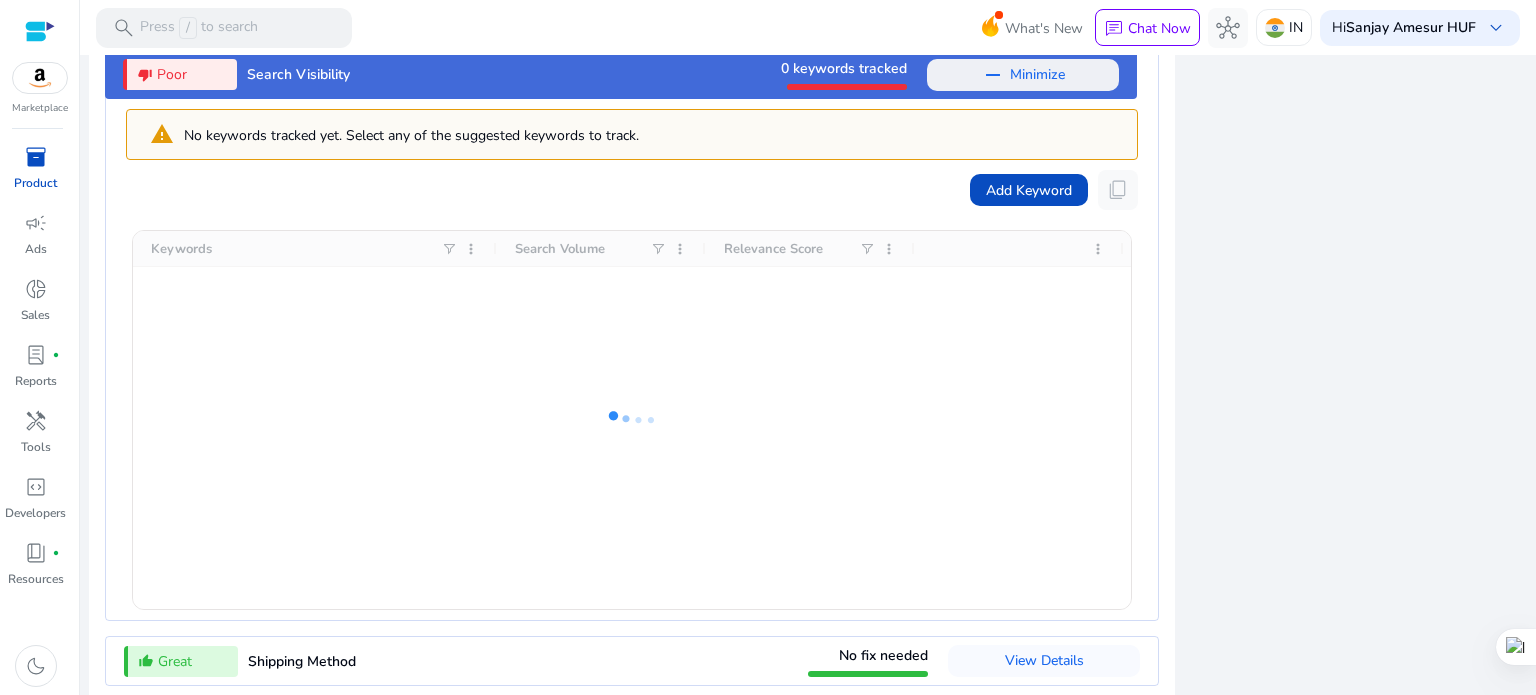 scroll, scrollTop: 2432, scrollLeft: 0, axis: vertical 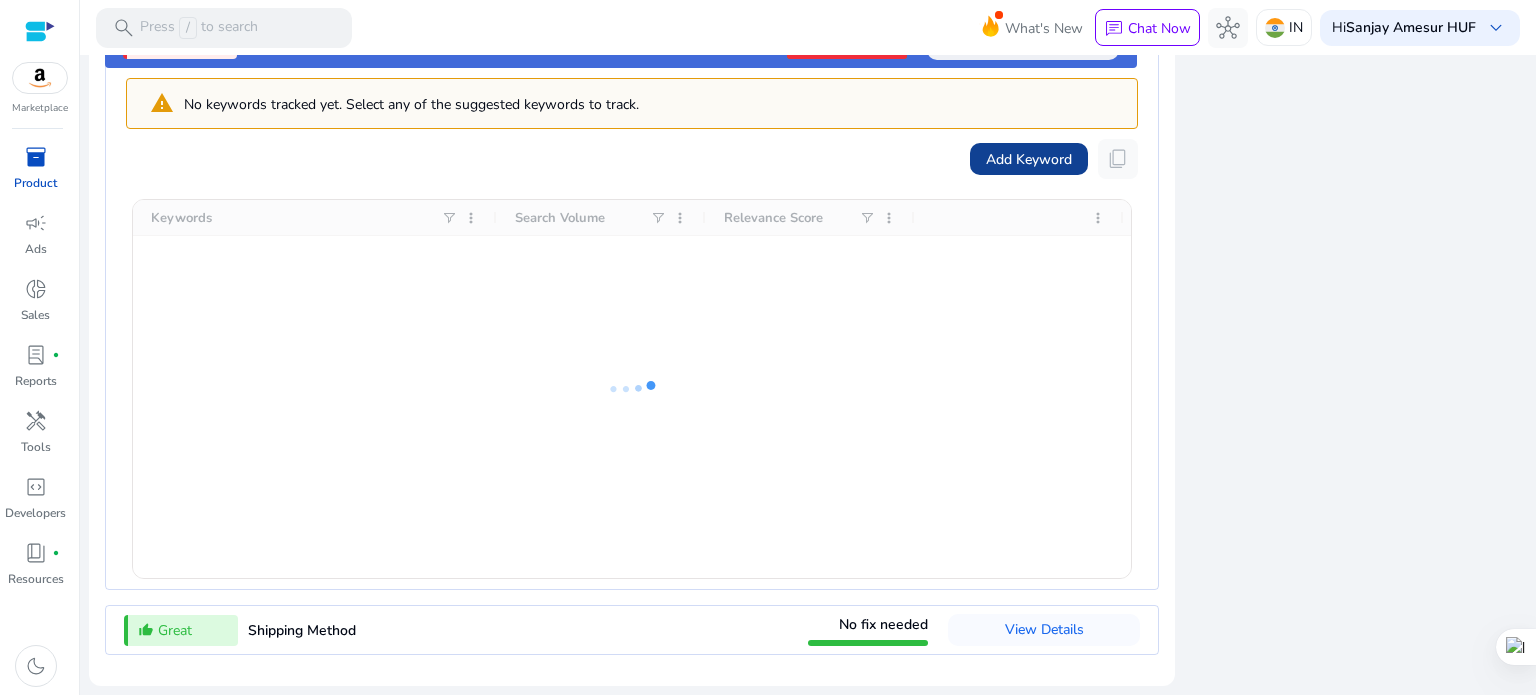click on "Add Keyword" at bounding box center [1029, 159] 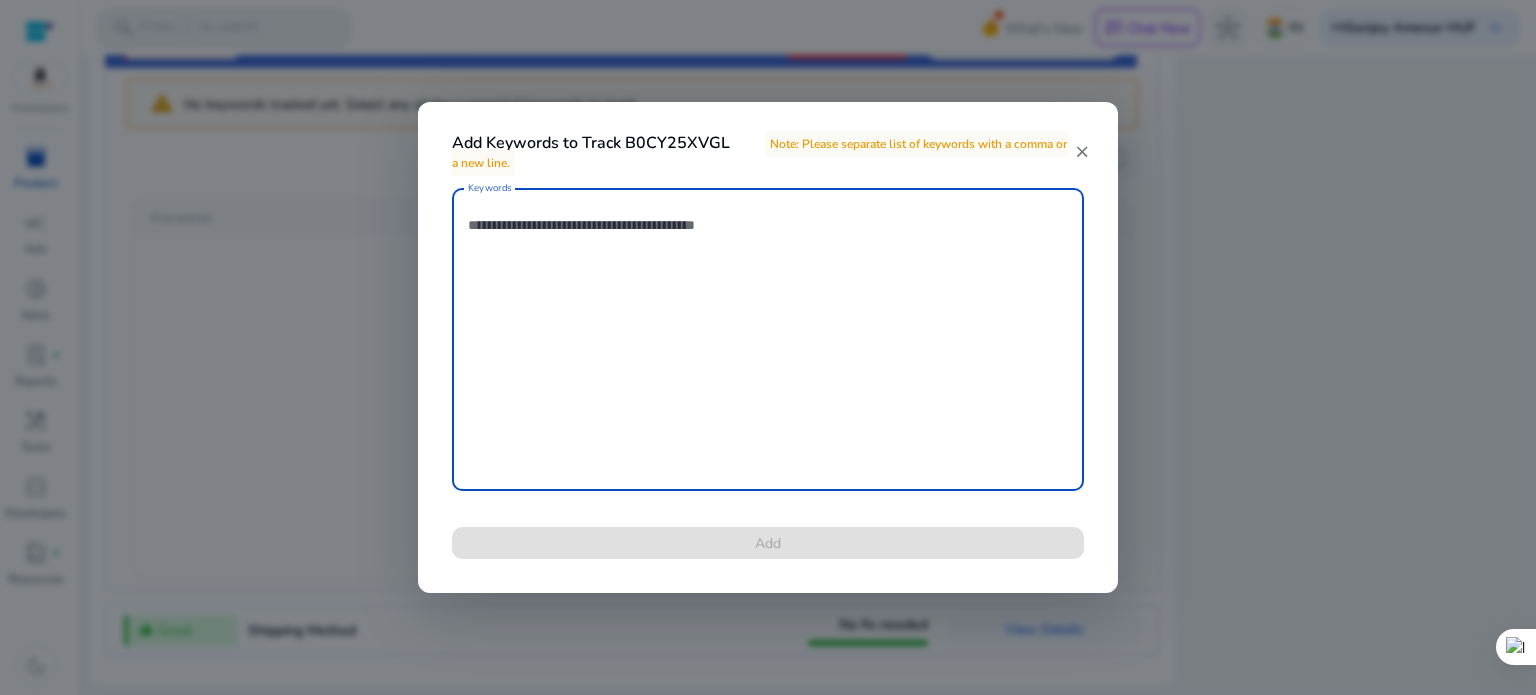 paste on "**********" 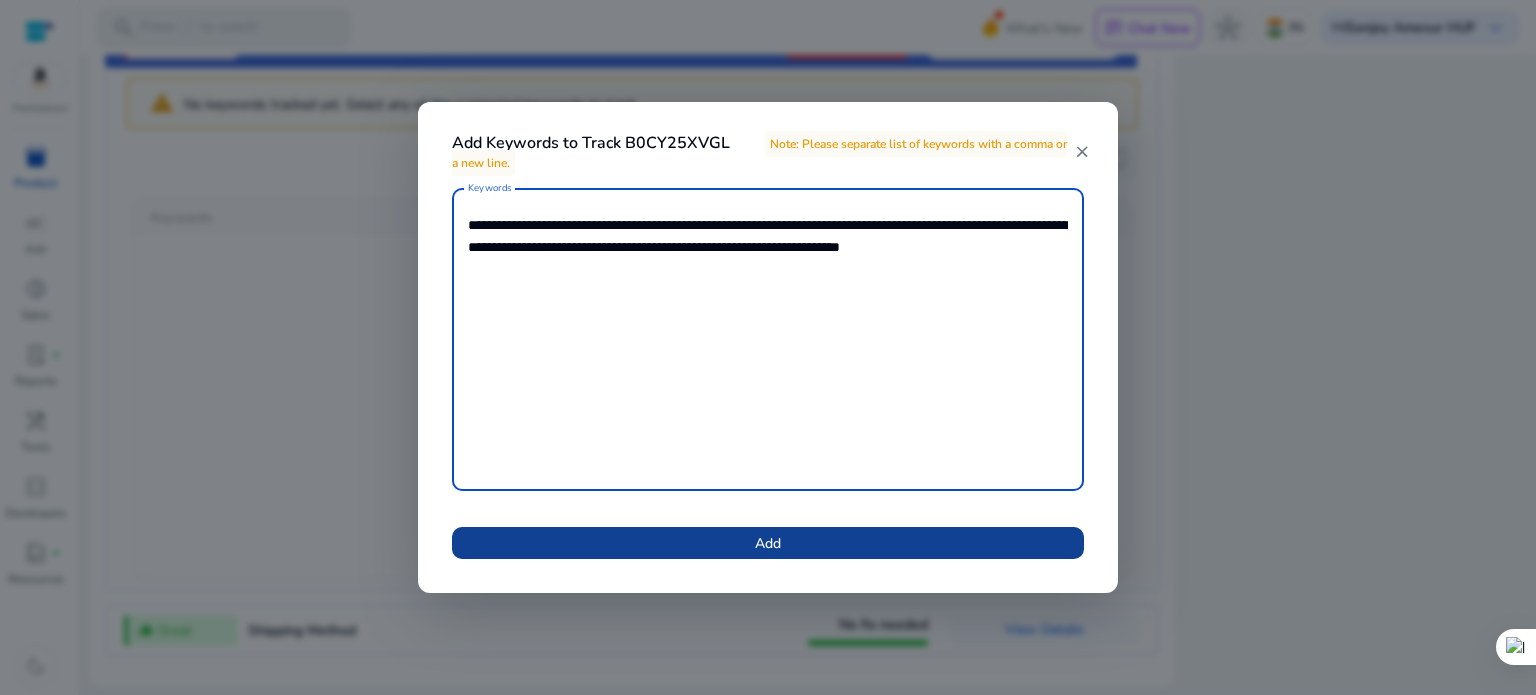 type on "**********" 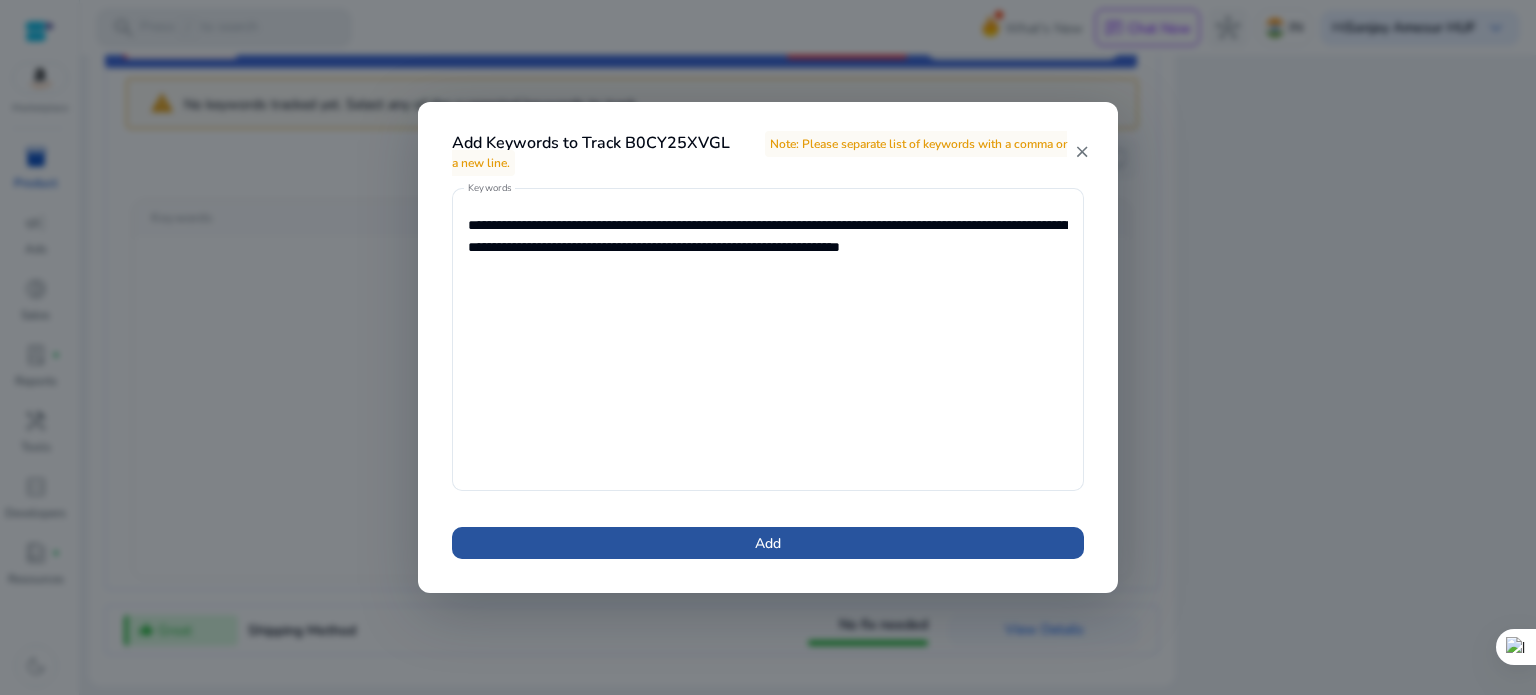 click on "Add" at bounding box center (768, 543) 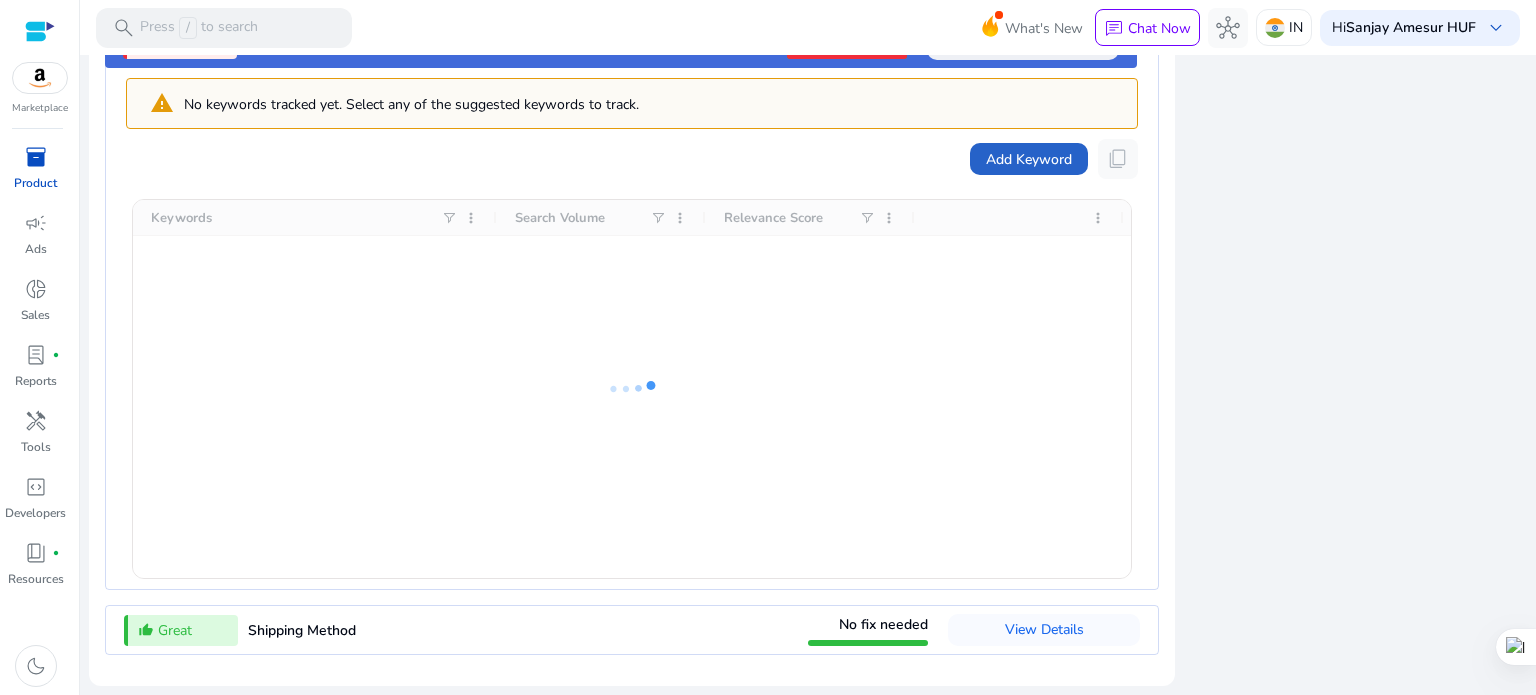 scroll, scrollTop: 2232, scrollLeft: 0, axis: vertical 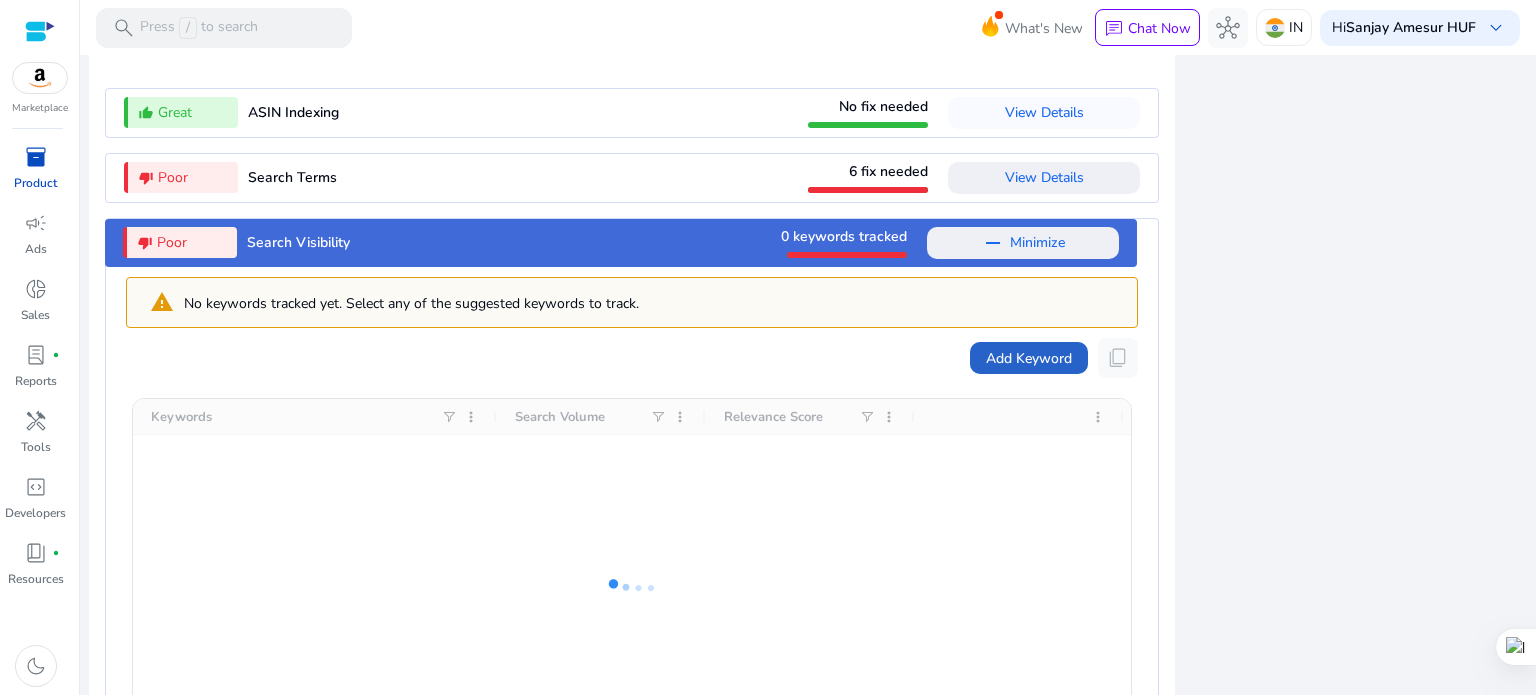type 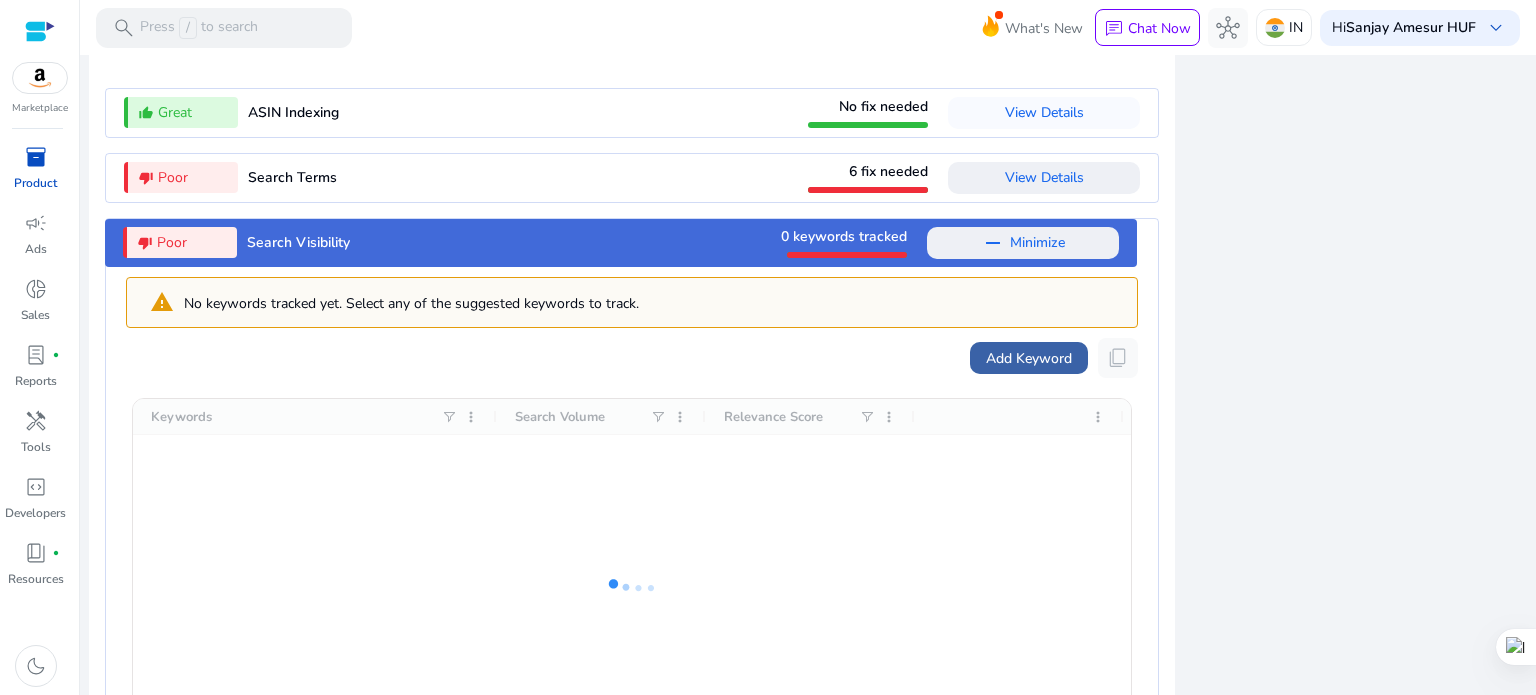 click on "Add Keyword" at bounding box center [1029, 358] 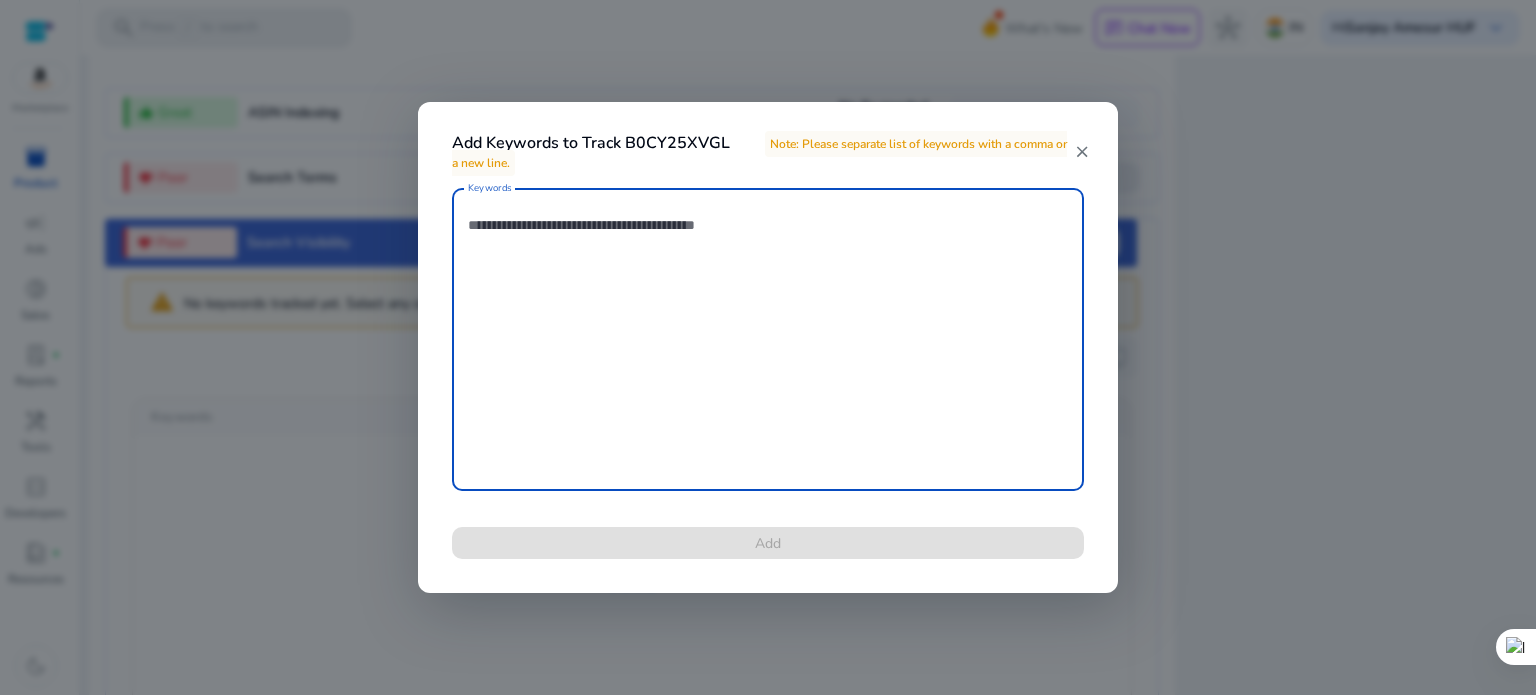 type on "**********" 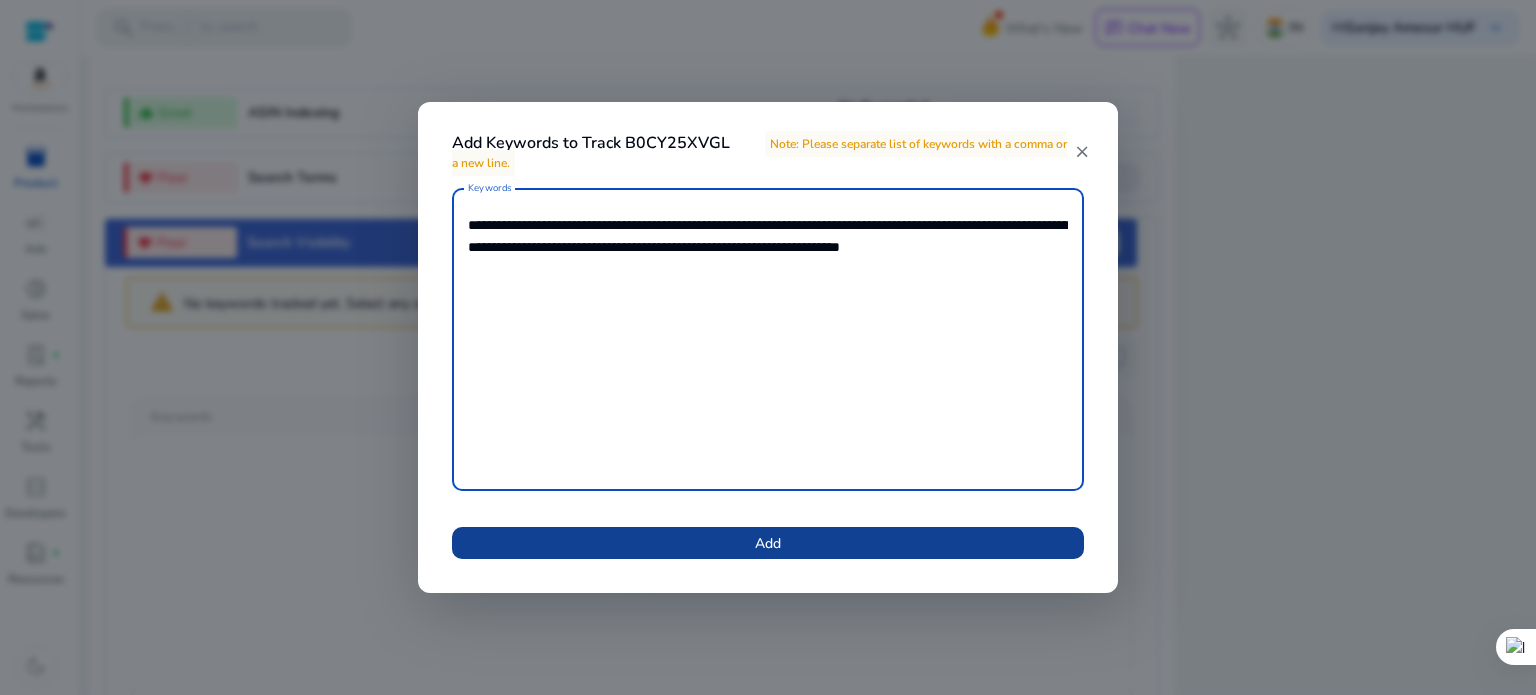 click on "Add" at bounding box center (768, 543) 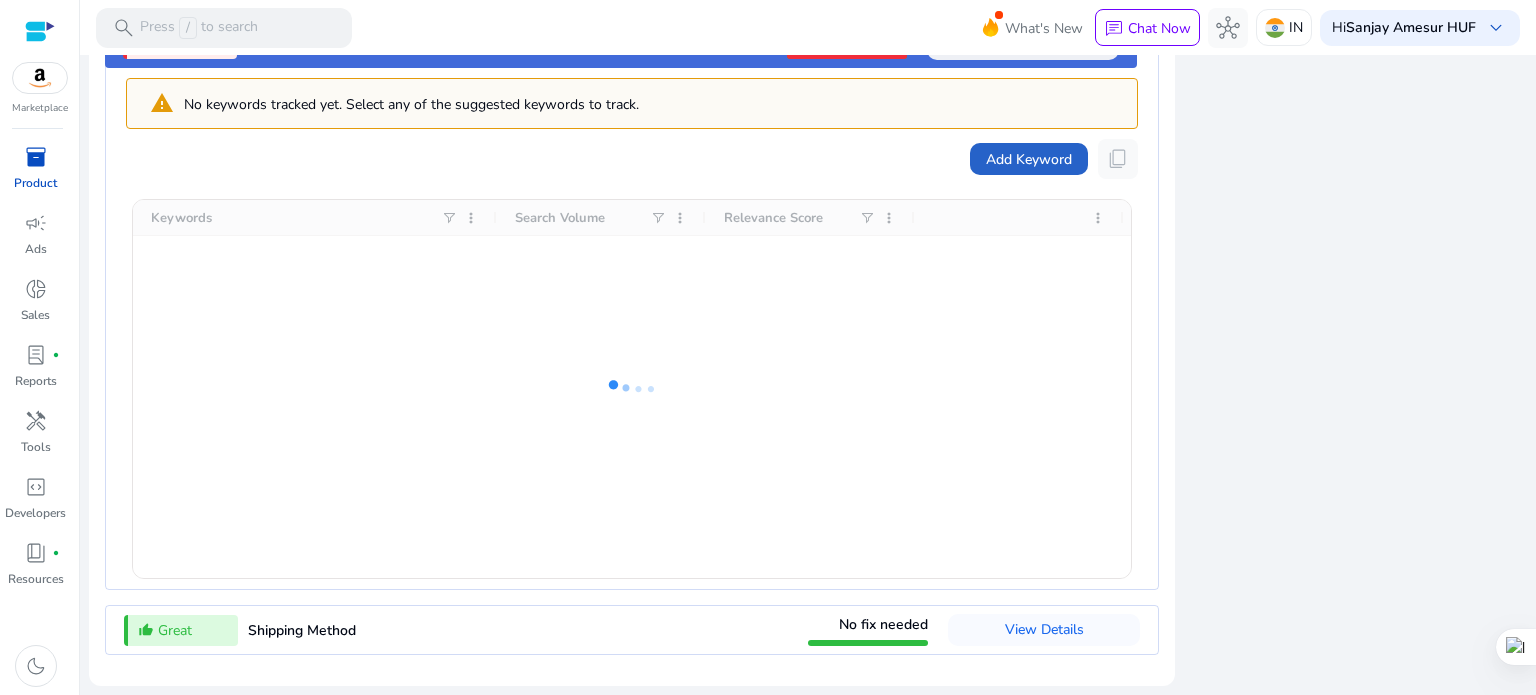 scroll, scrollTop: 2232, scrollLeft: 0, axis: vertical 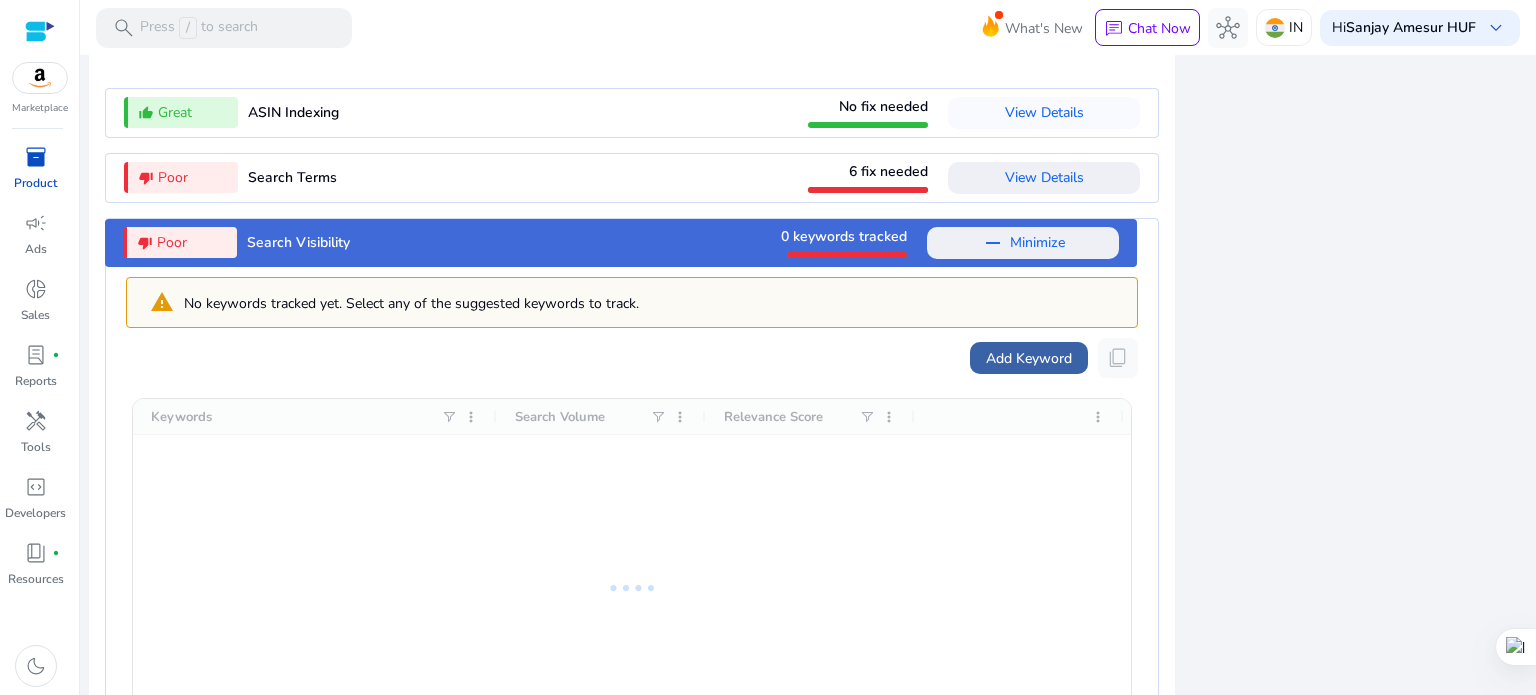 click on "Add Keyword" at bounding box center [1029, 358] 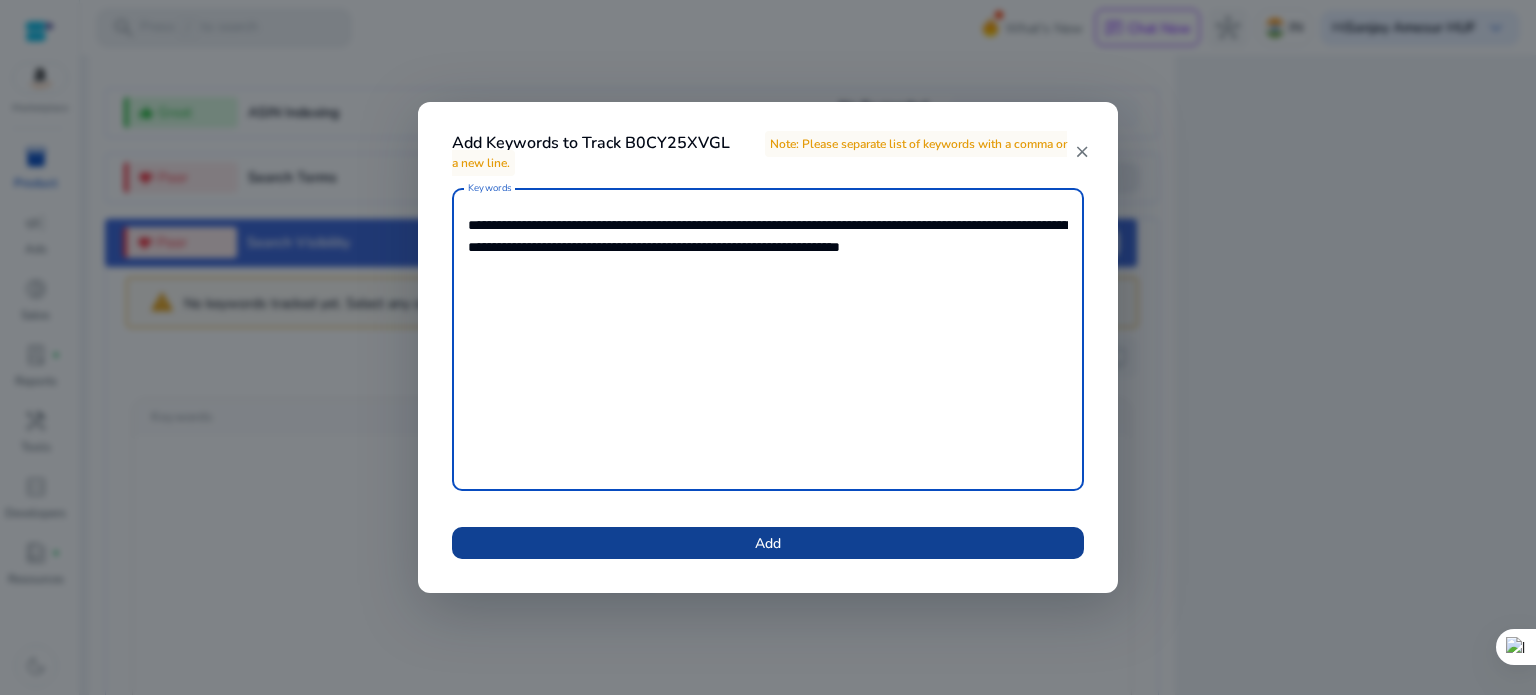 type on "**********" 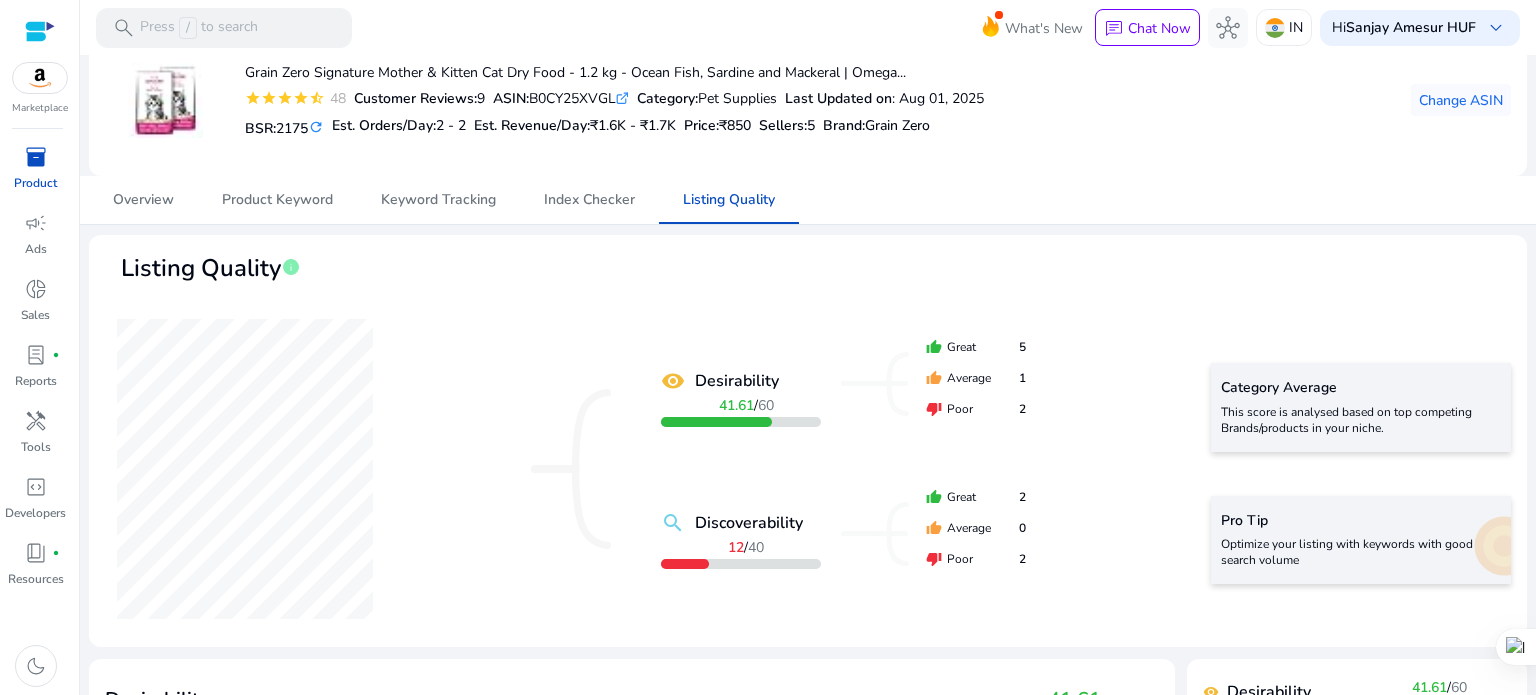 scroll, scrollTop: 0, scrollLeft: 0, axis: both 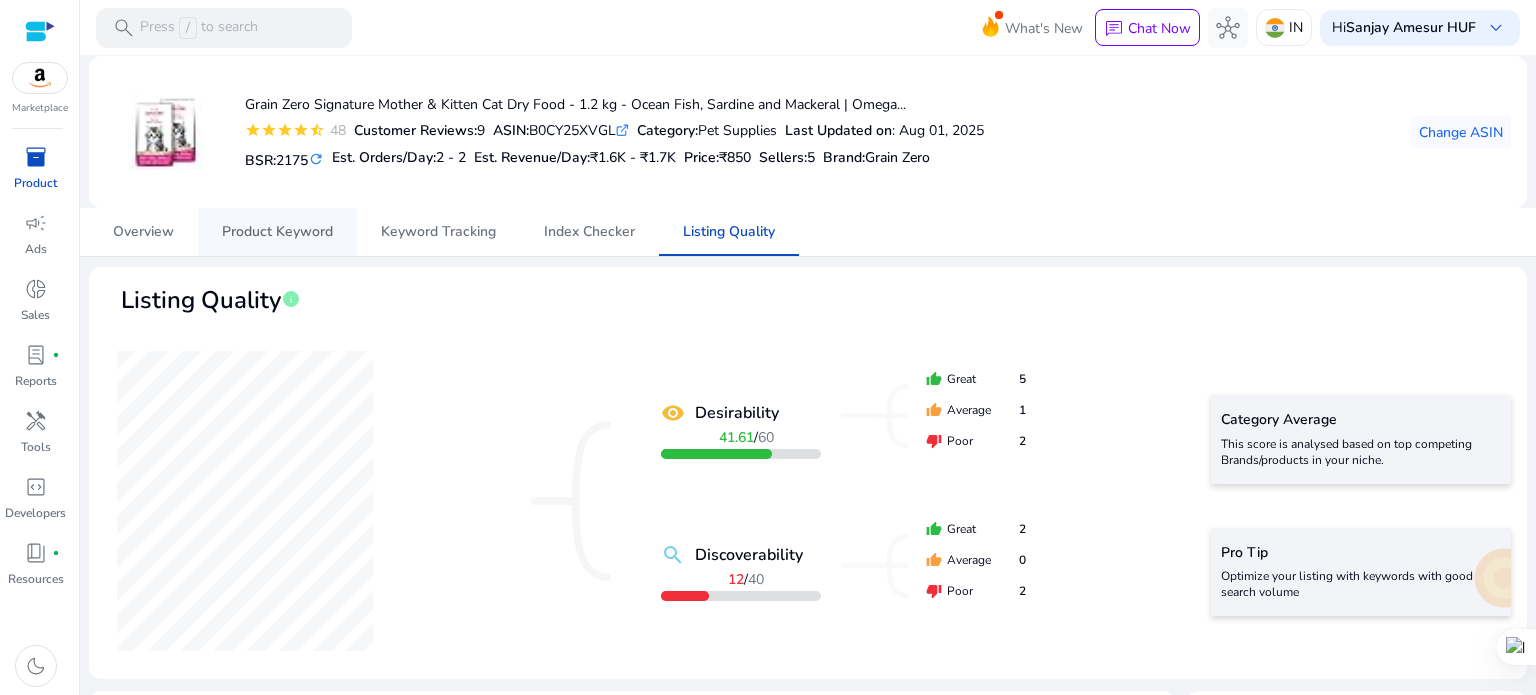 click on "Product Keyword" at bounding box center [277, 232] 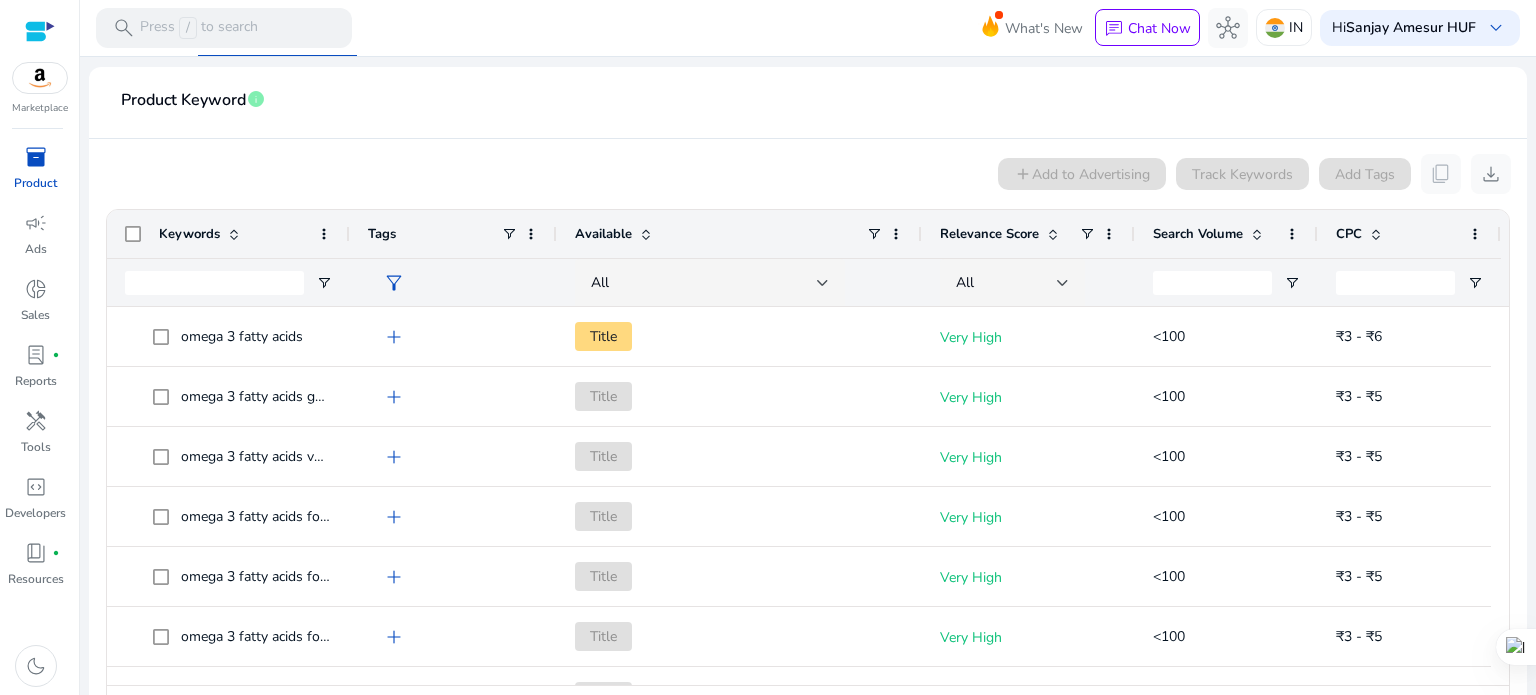 scroll, scrollTop: 0, scrollLeft: 0, axis: both 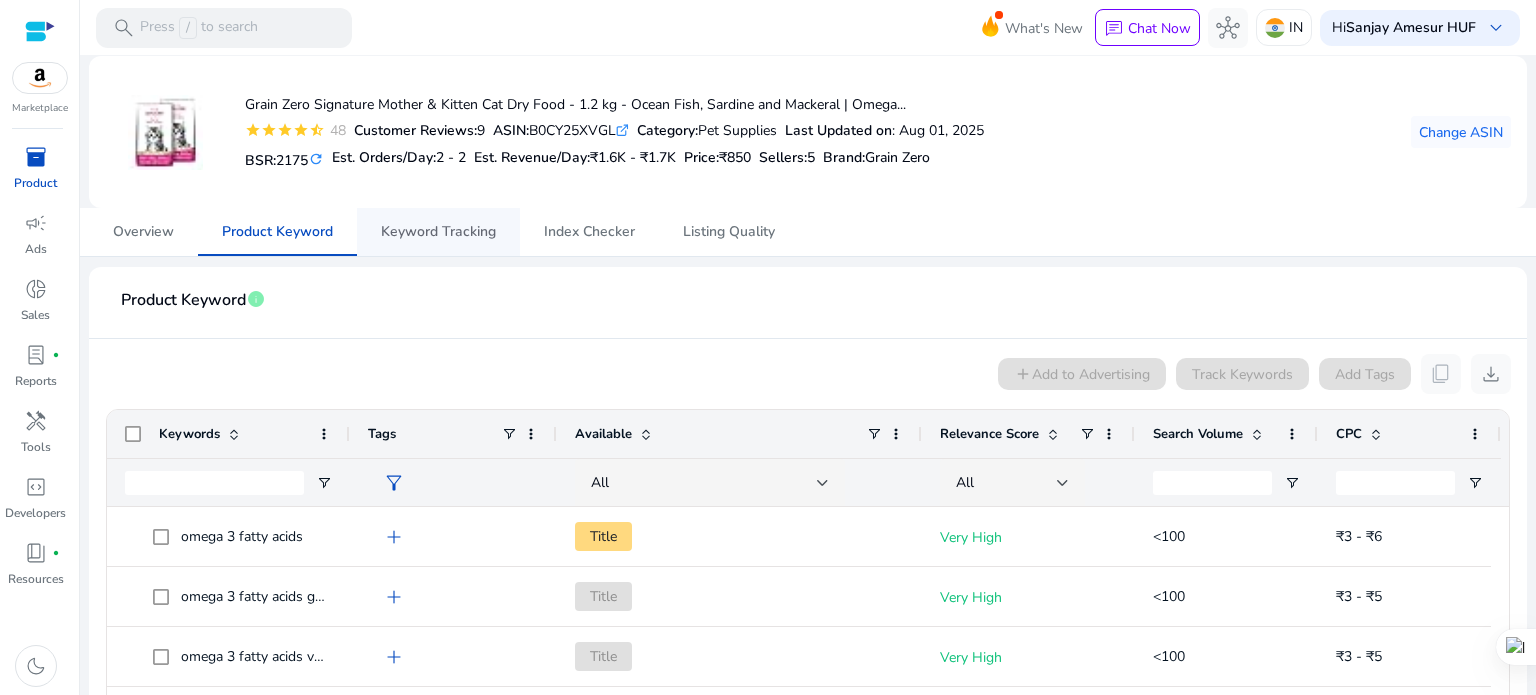 click on "Keyword Tracking" at bounding box center [438, 232] 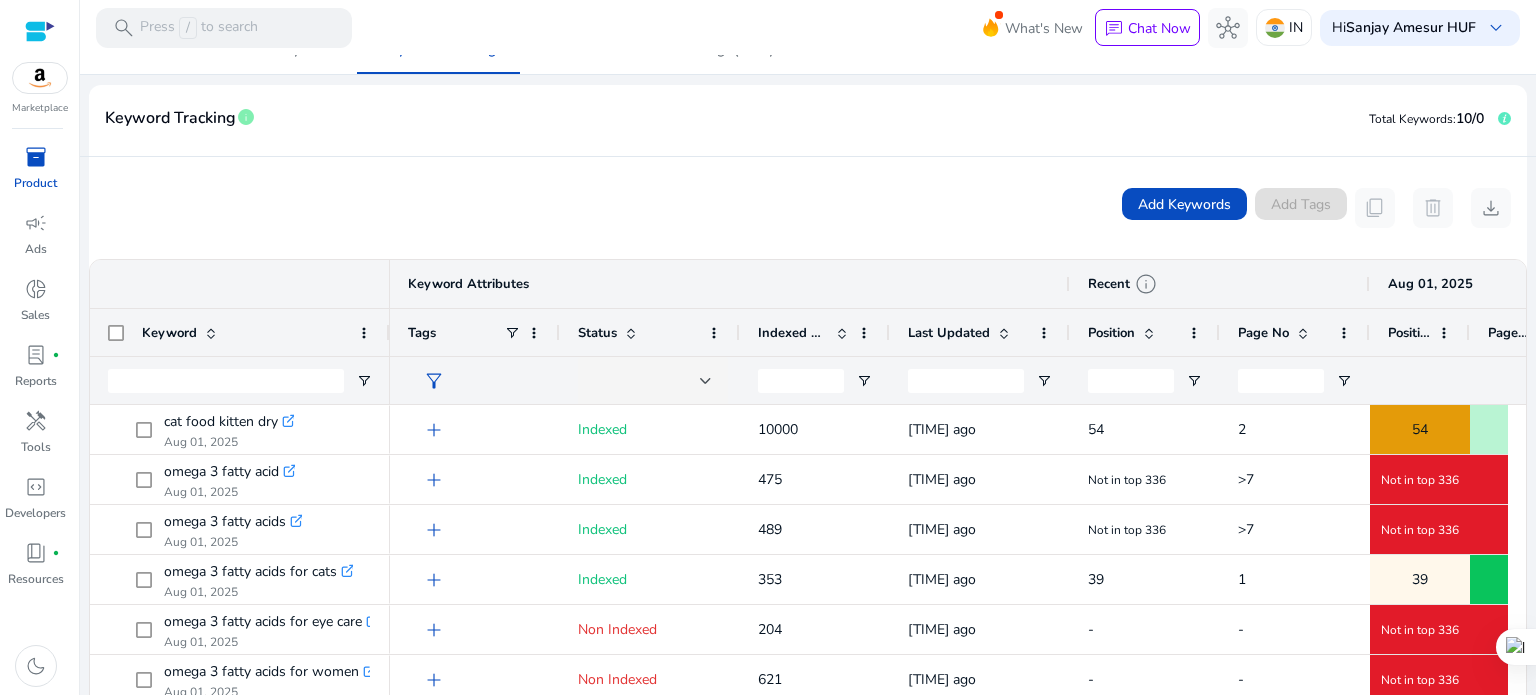 scroll, scrollTop: 200, scrollLeft: 0, axis: vertical 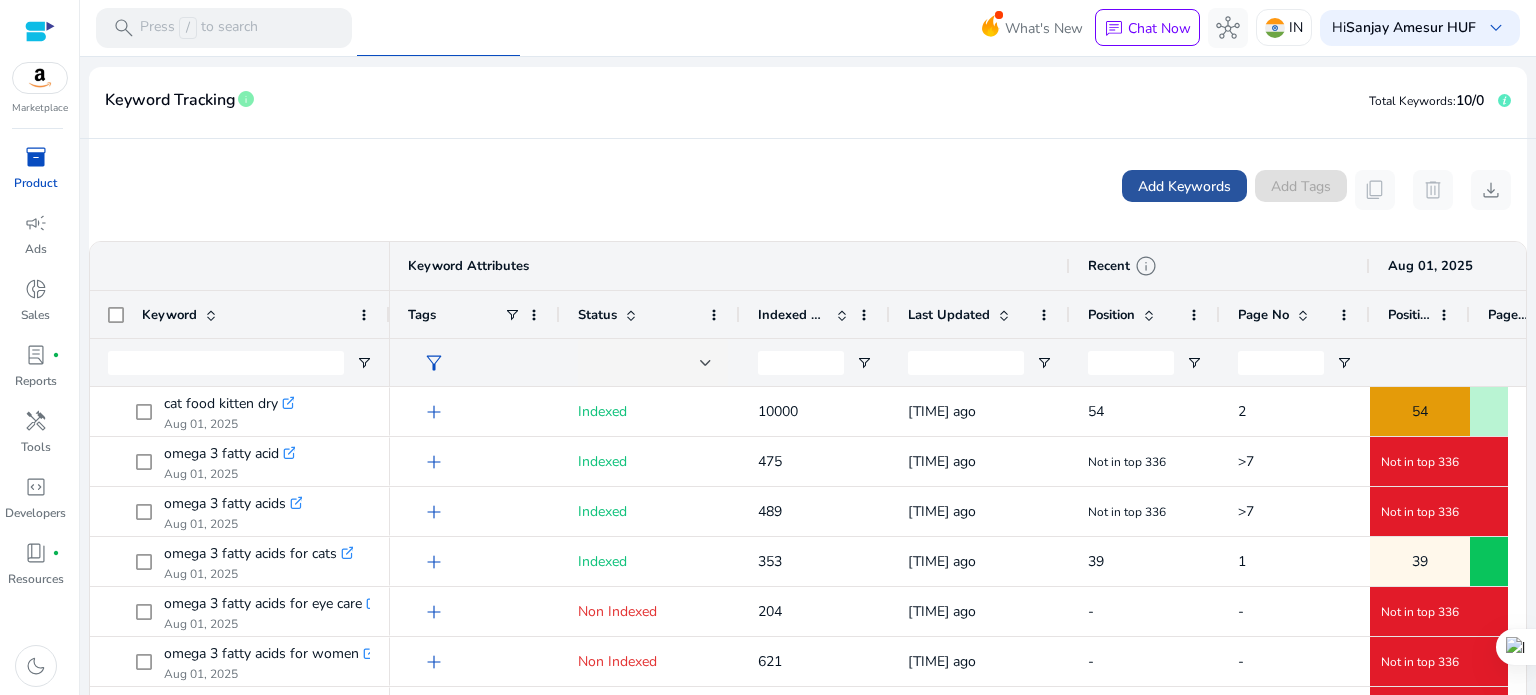 click on "Add Keywords" at bounding box center (1184, 186) 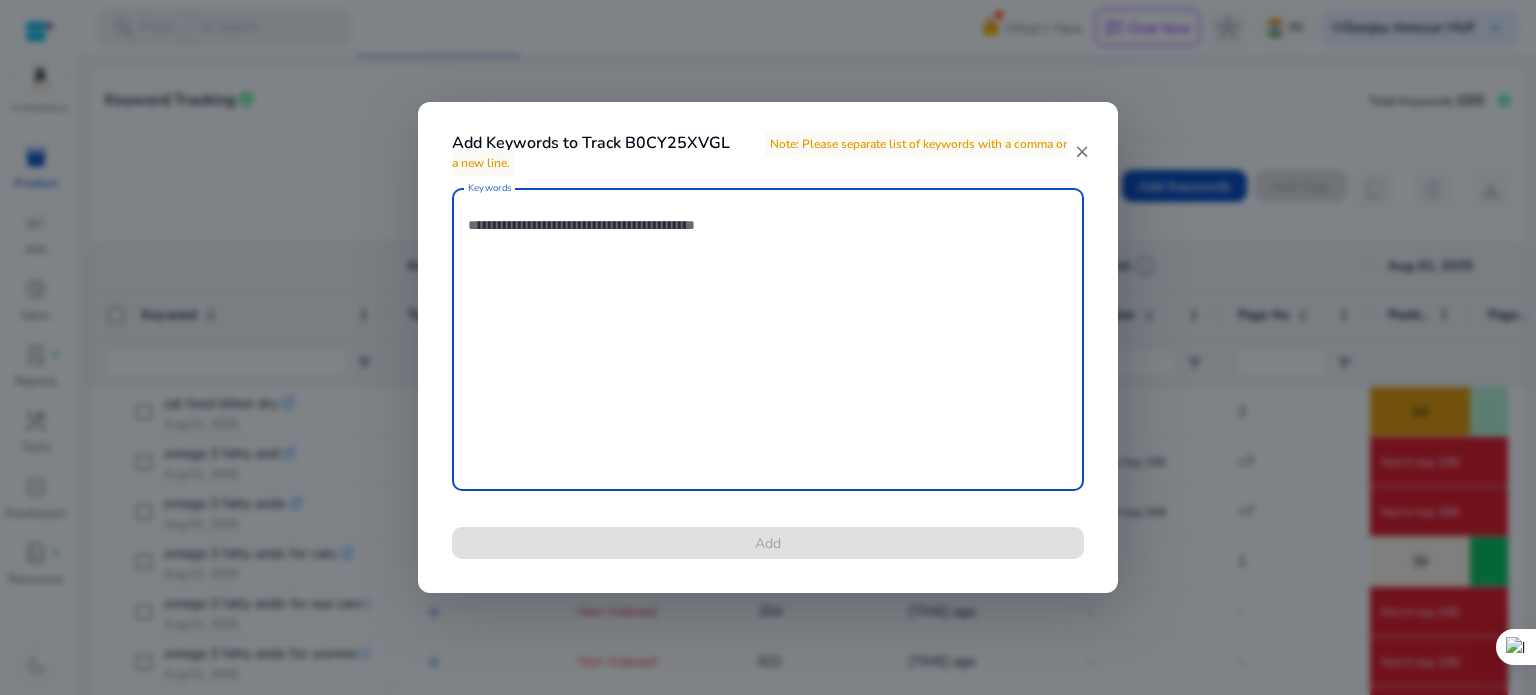 paste on "**********" 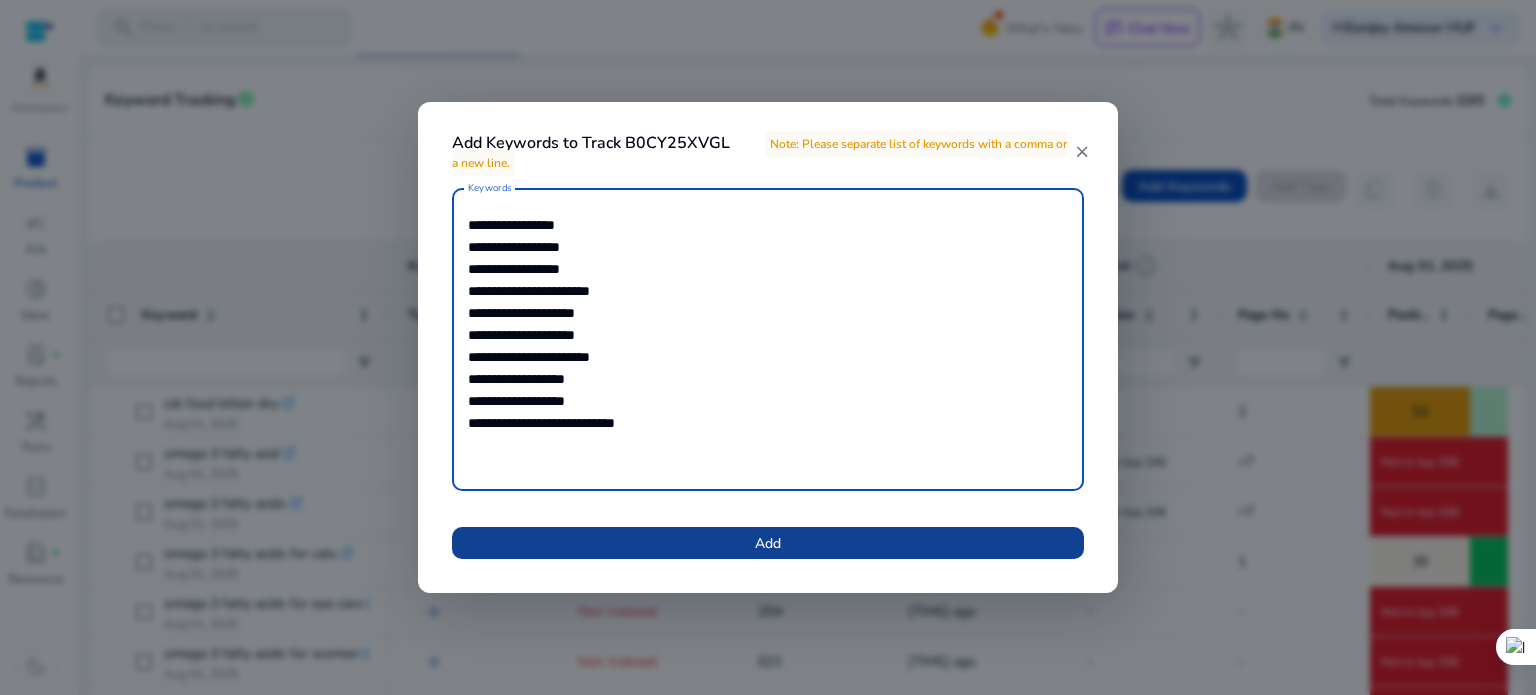 type on "**********" 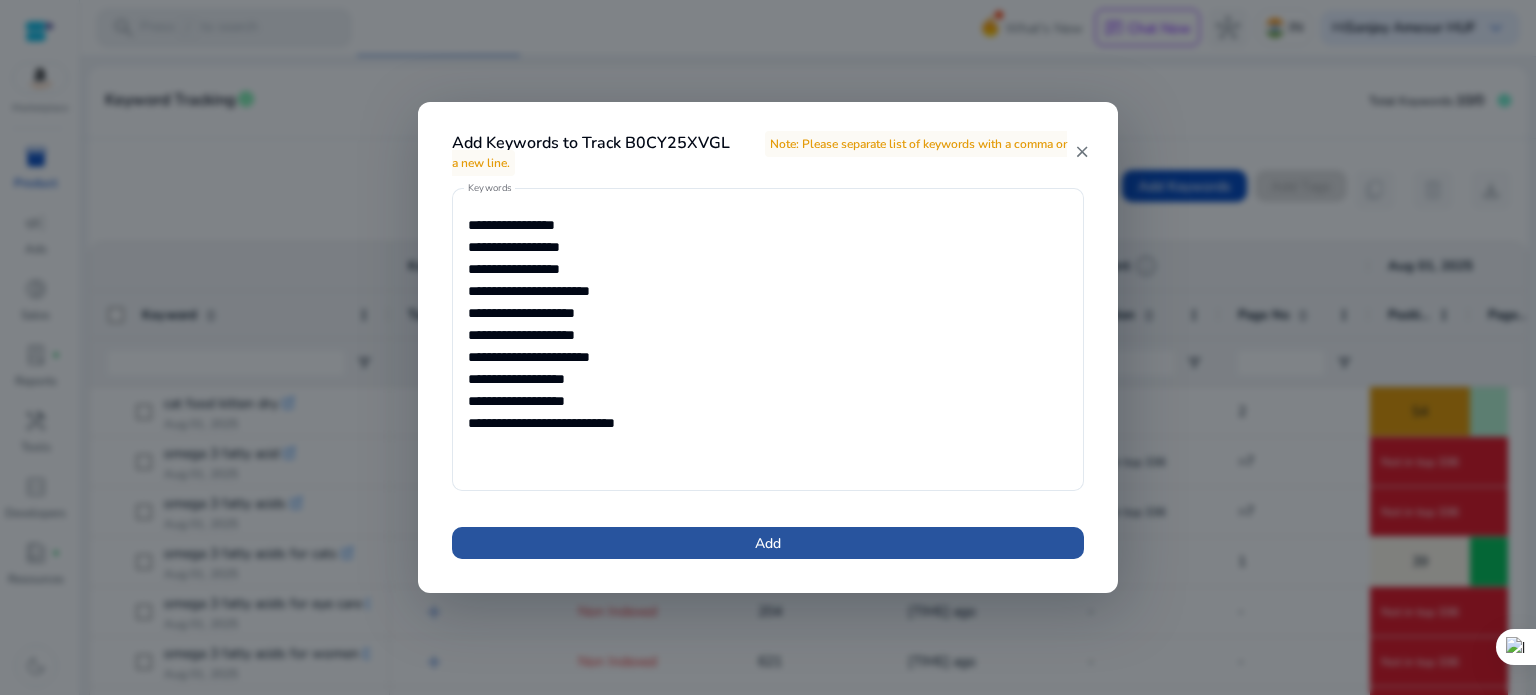 click at bounding box center [768, 543] 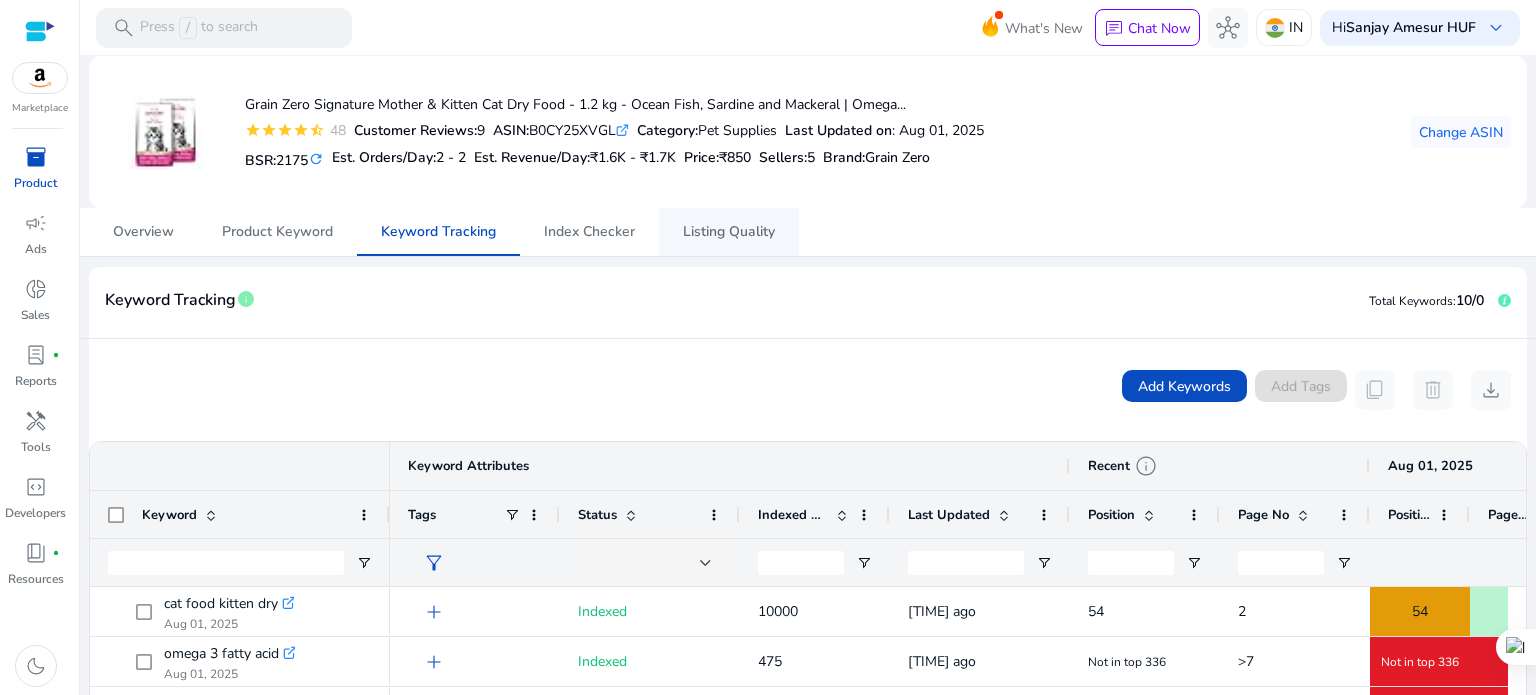 click on "Listing Quality" at bounding box center (729, 232) 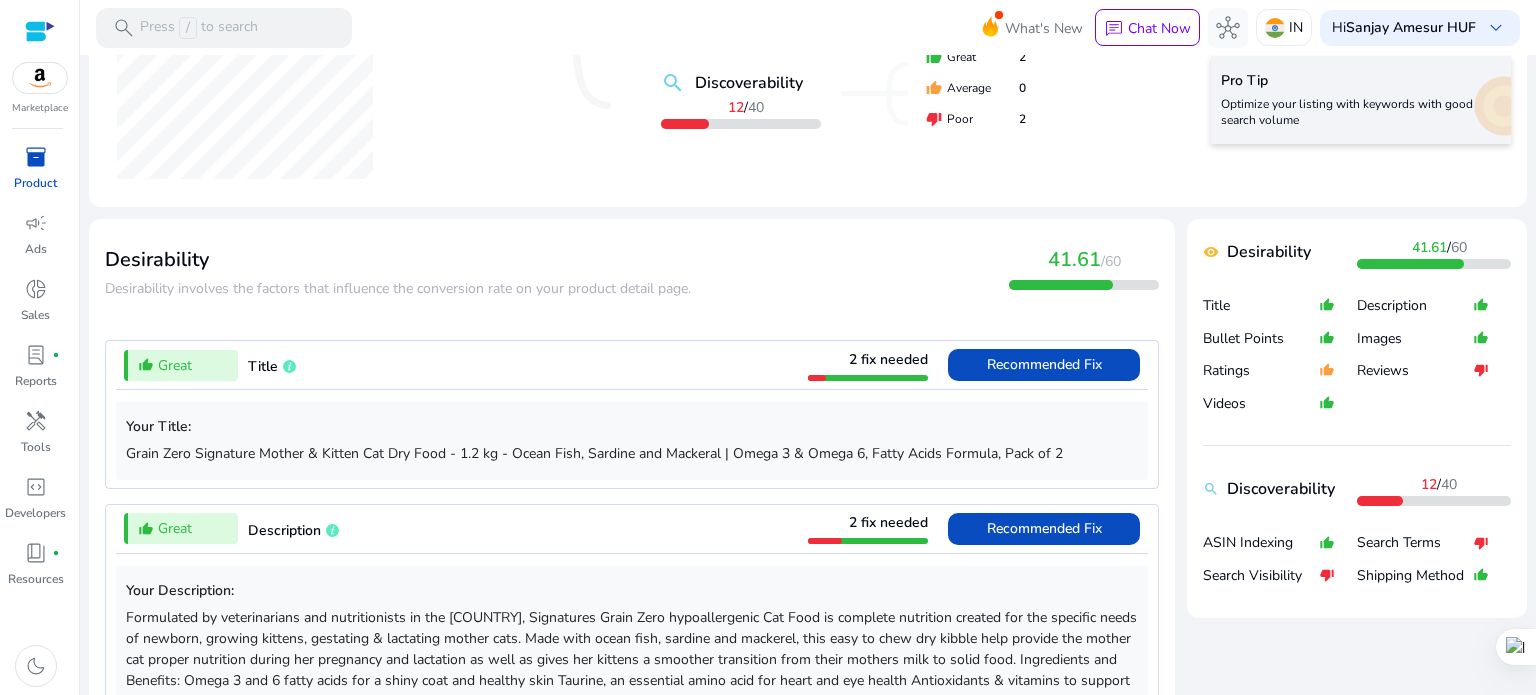 scroll, scrollTop: 600, scrollLeft: 0, axis: vertical 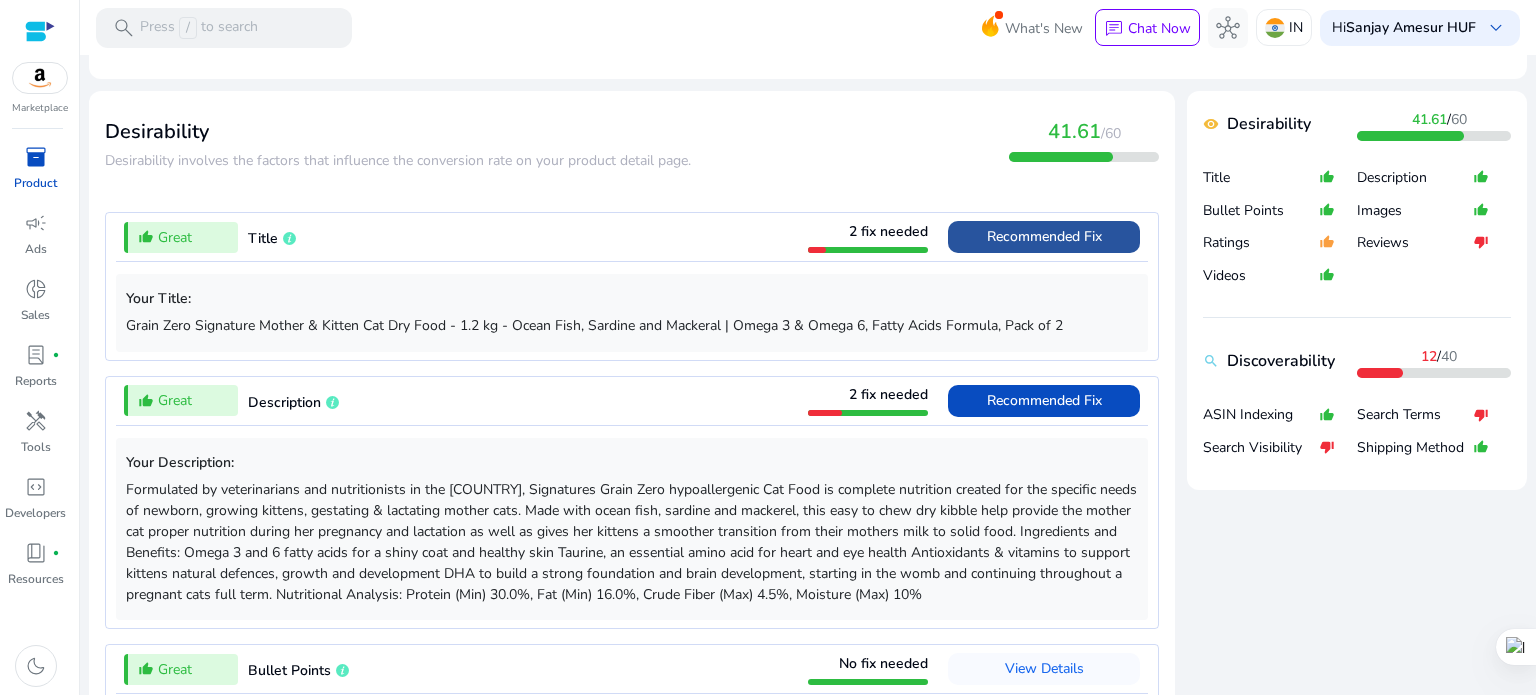 click on "Recommended Fix" at bounding box center [1044, 237] 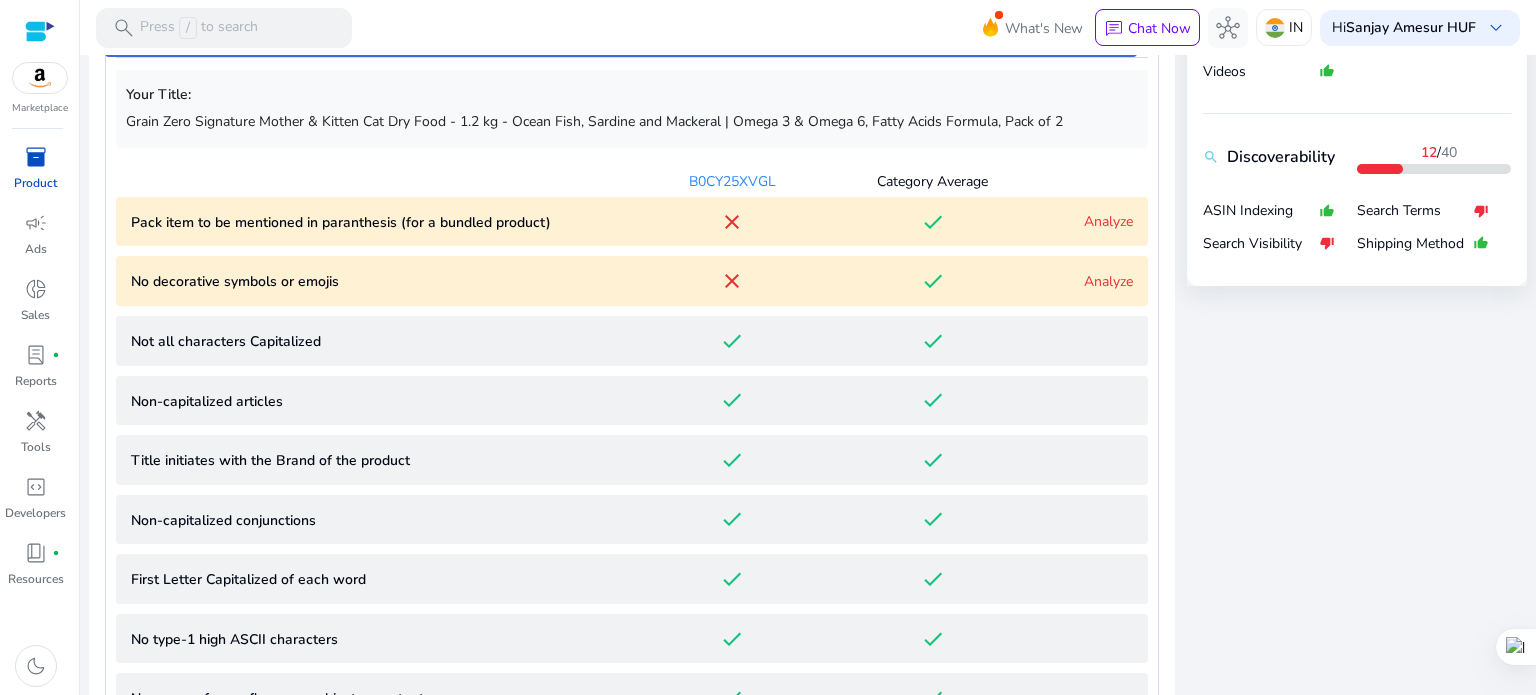 scroll, scrollTop: 812, scrollLeft: 0, axis: vertical 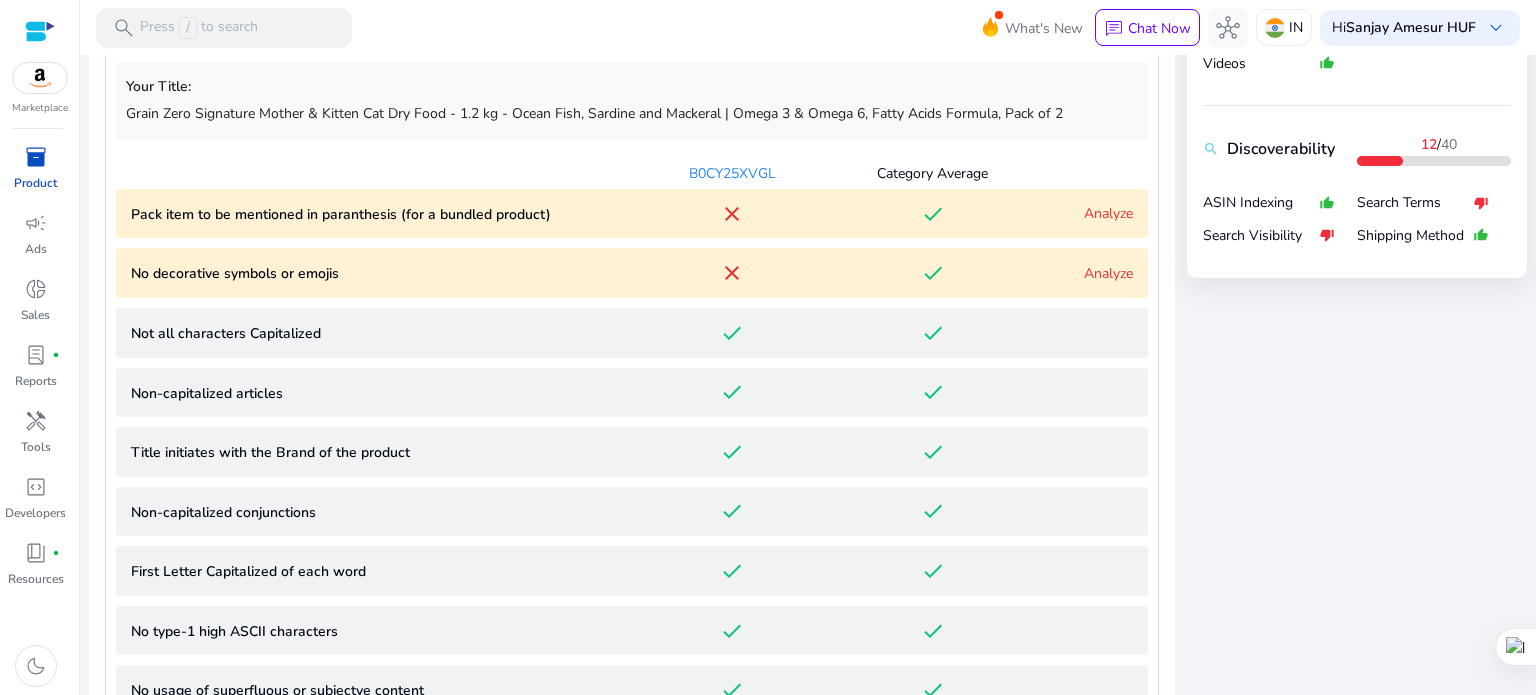 click on "Analyze" at bounding box center (1108, 213) 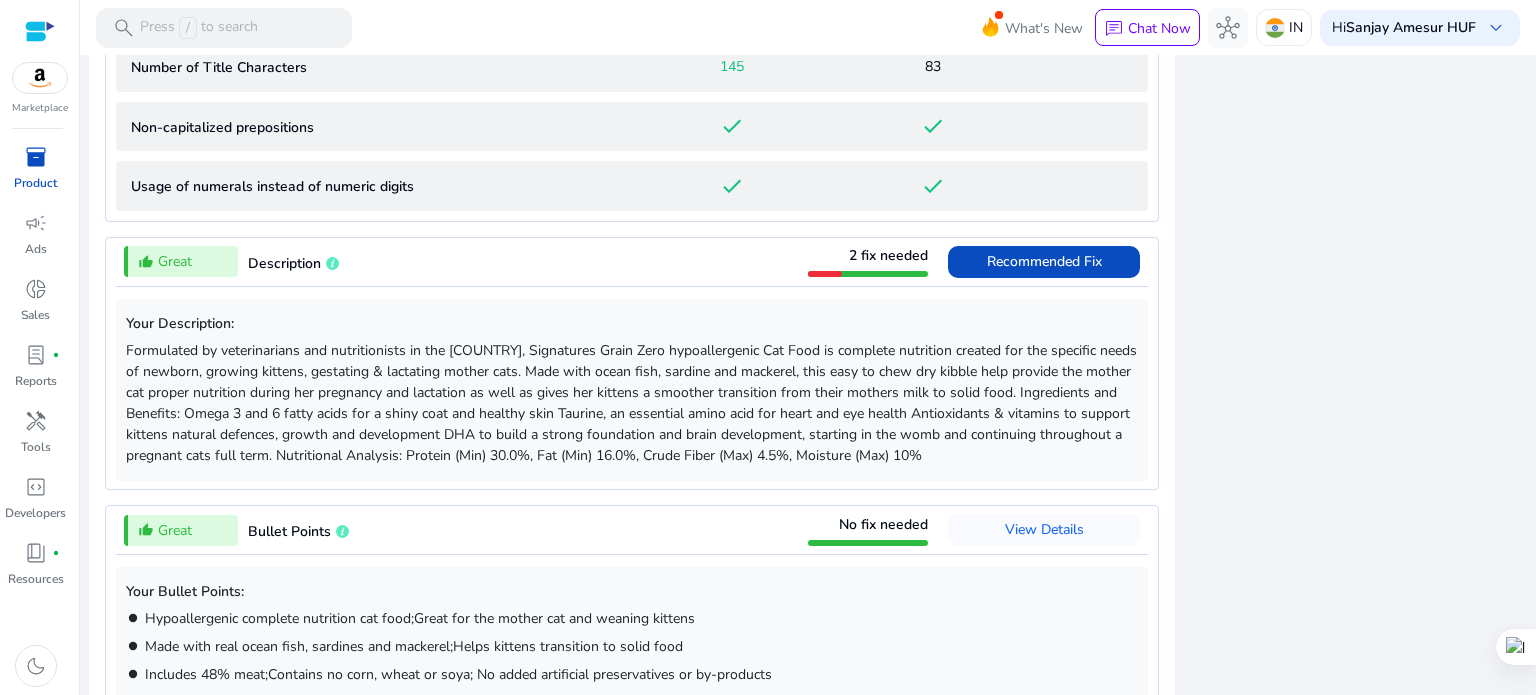 scroll, scrollTop: 2000, scrollLeft: 0, axis: vertical 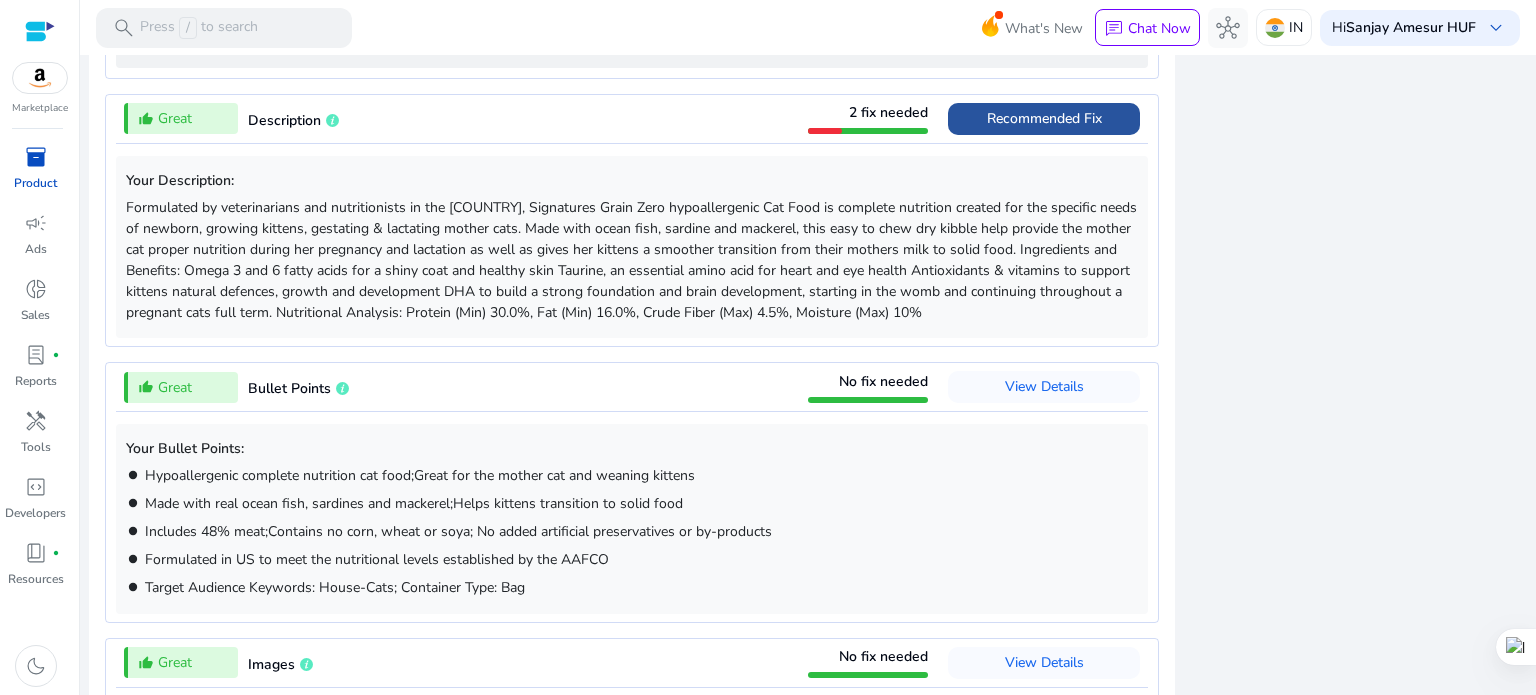click on "Recommended Fix" at bounding box center [1044, 118] 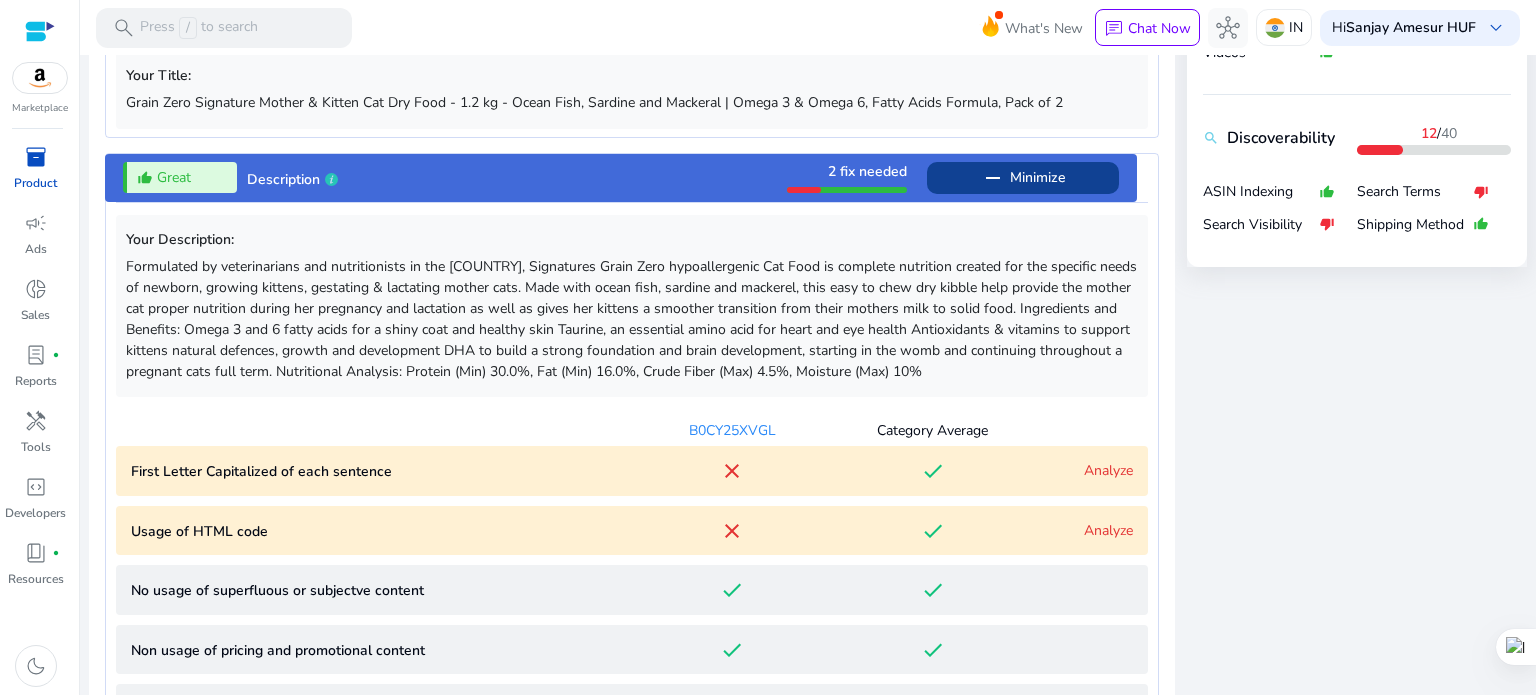 scroll, scrollTop: 775, scrollLeft: 0, axis: vertical 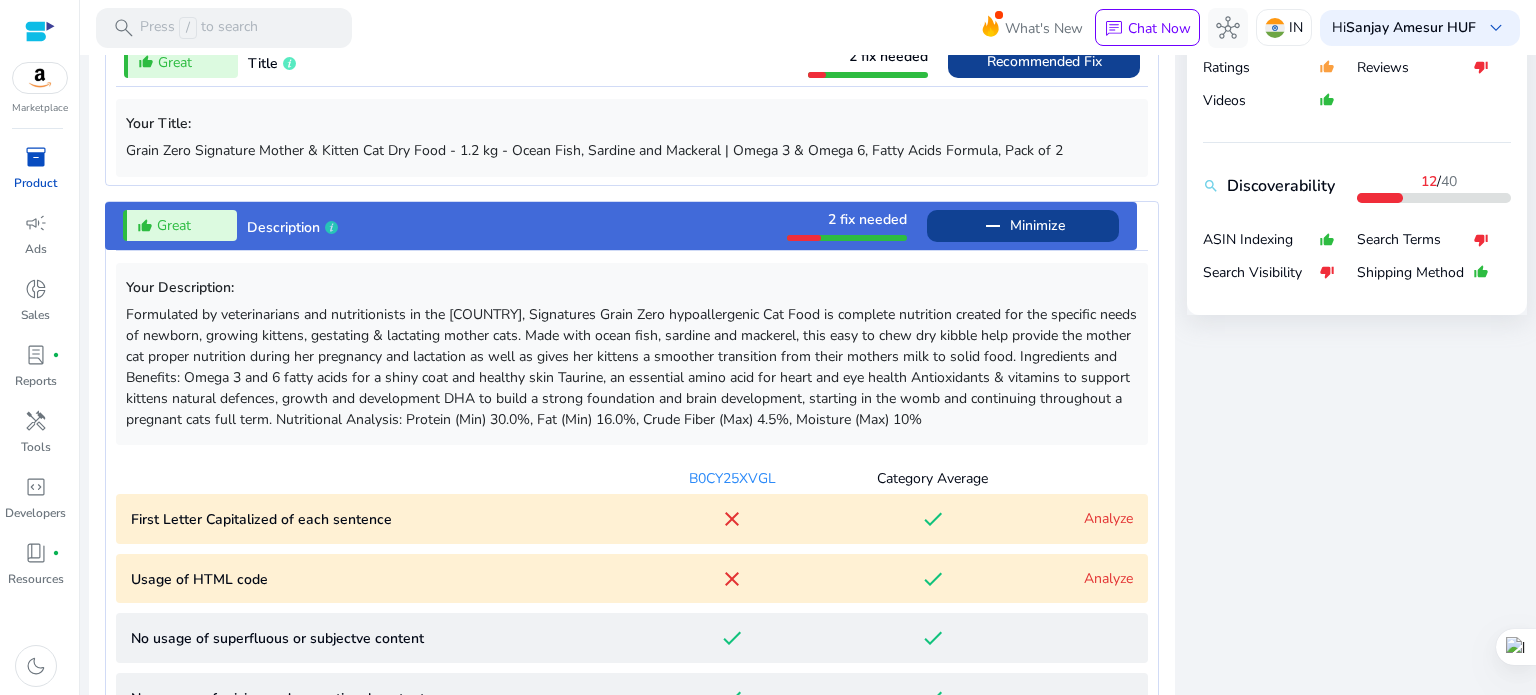 click at bounding box center [804, 238] 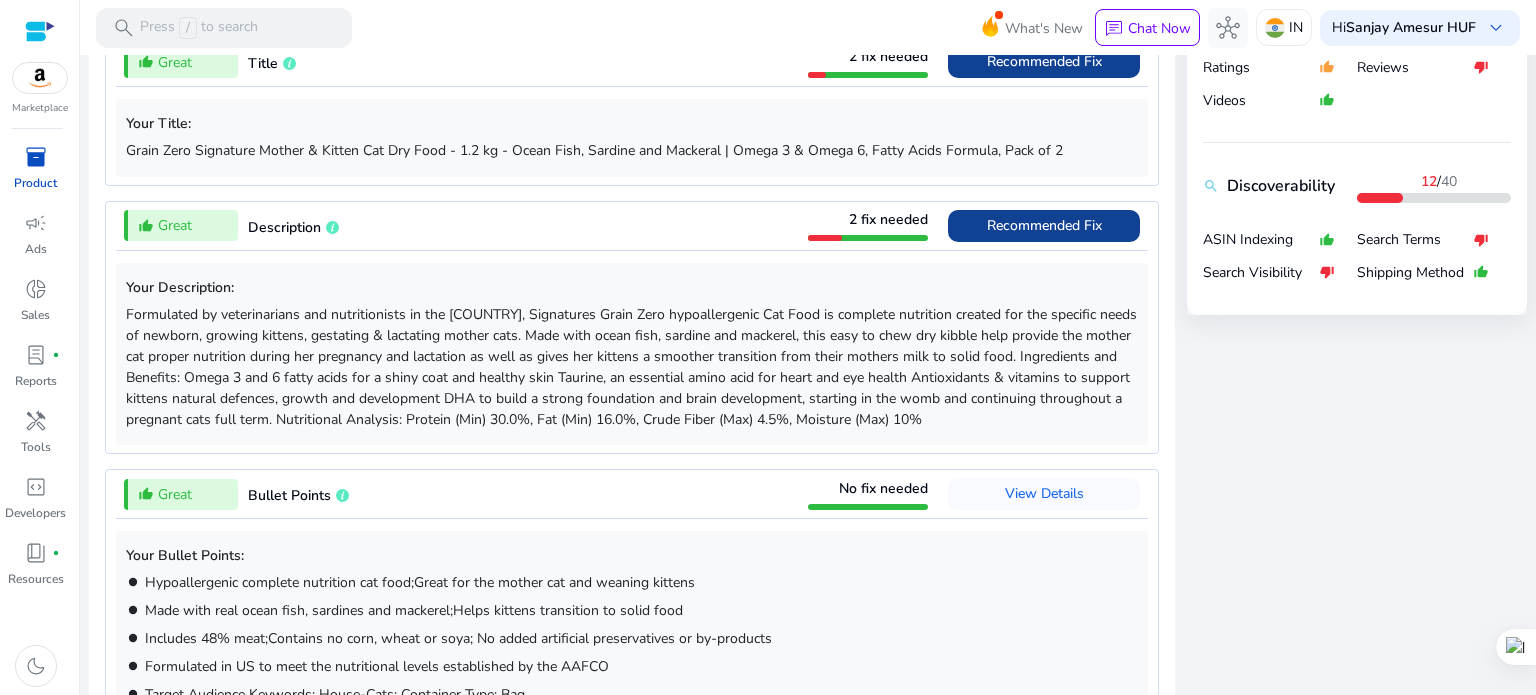click at bounding box center (825, 238) 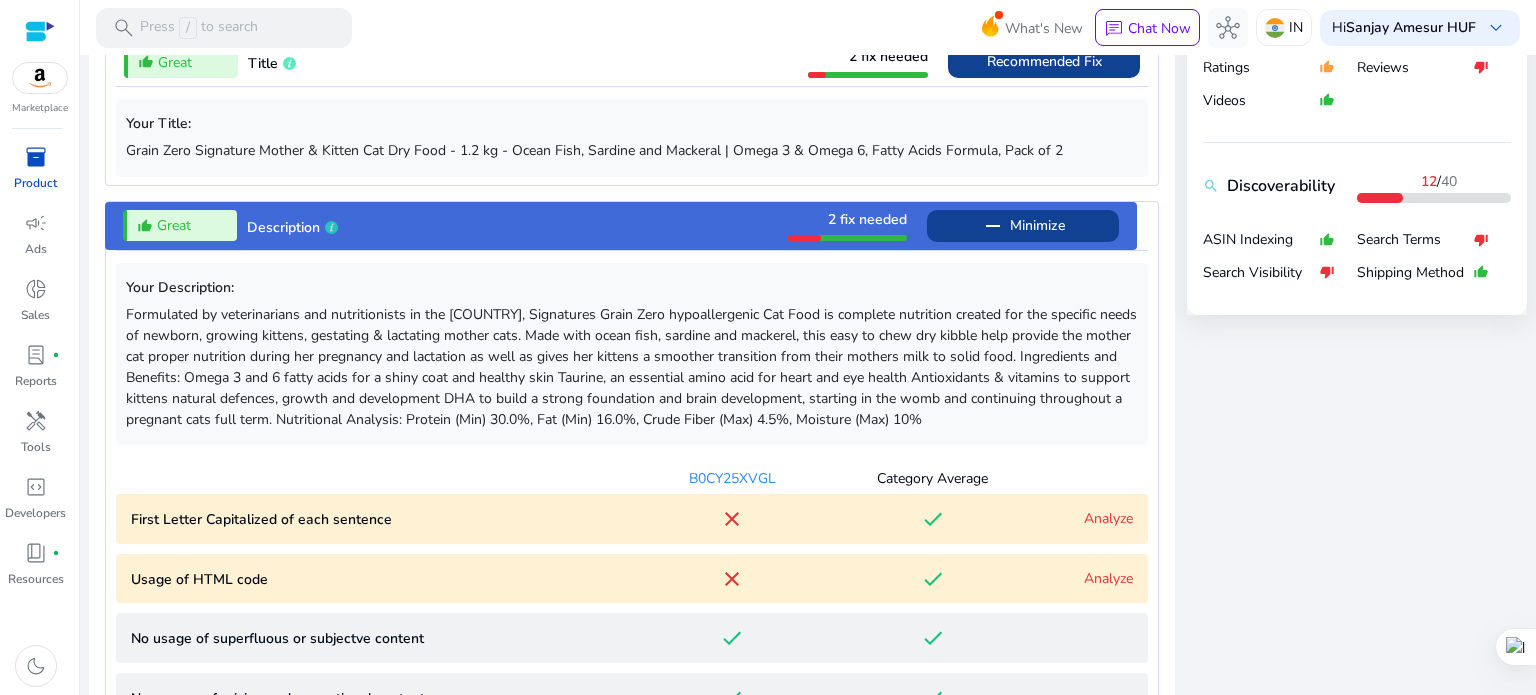click at bounding box center (847, 238) 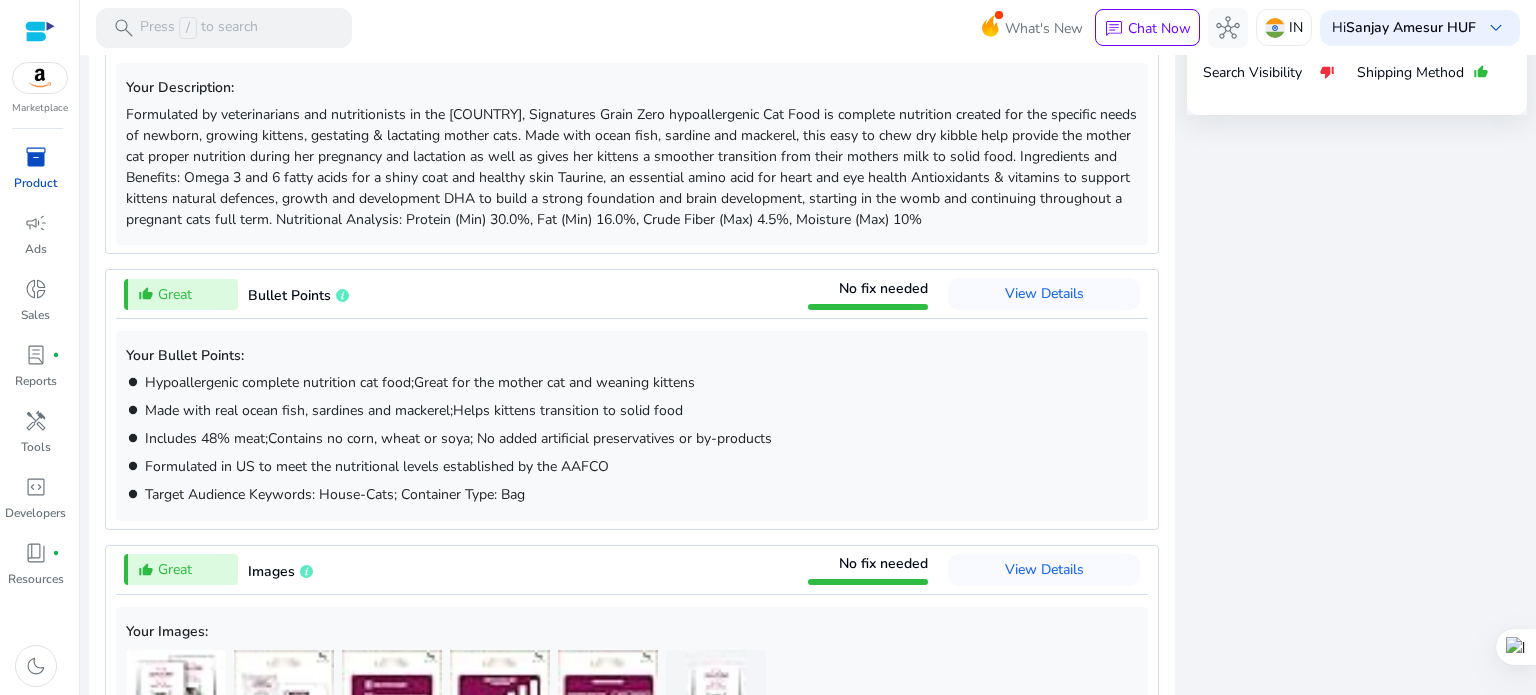 scroll, scrollTop: 575, scrollLeft: 0, axis: vertical 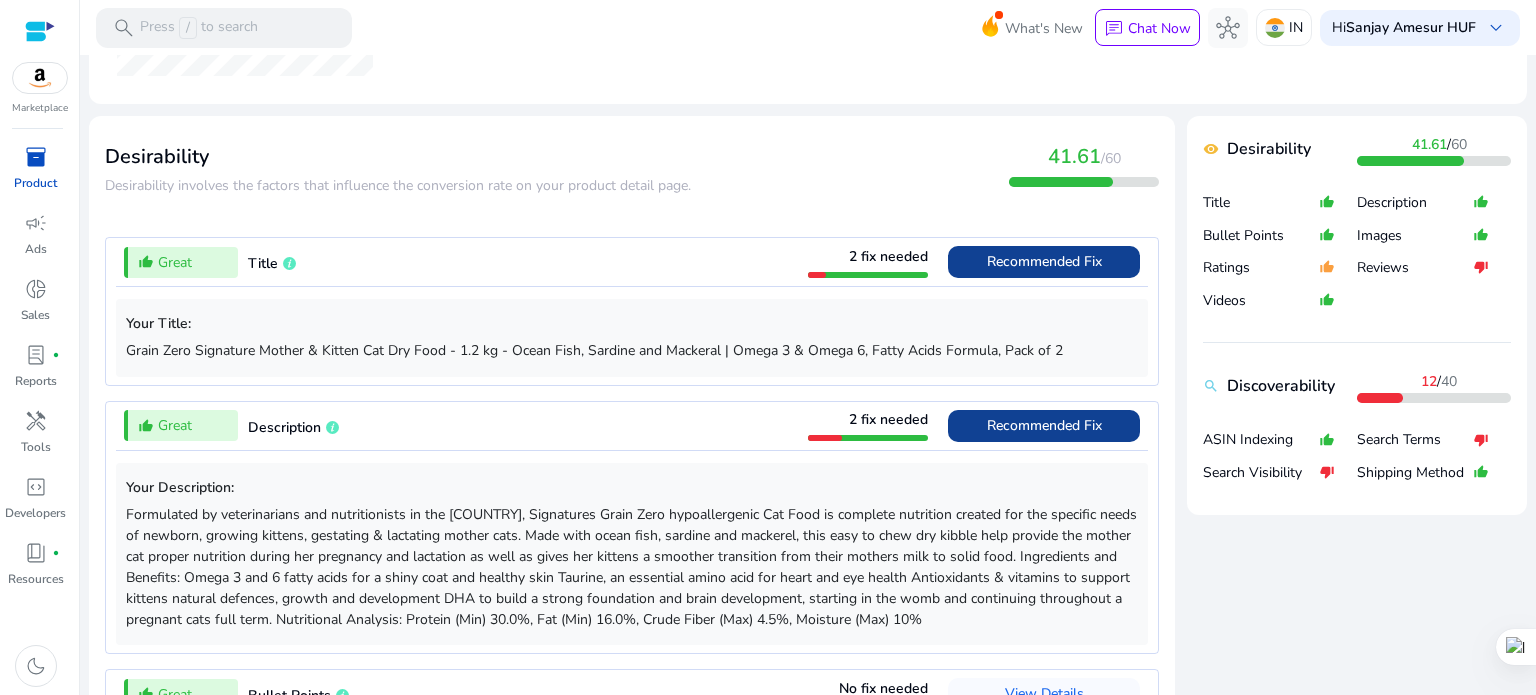 click on "Recommended Fix" at bounding box center (1044, 261) 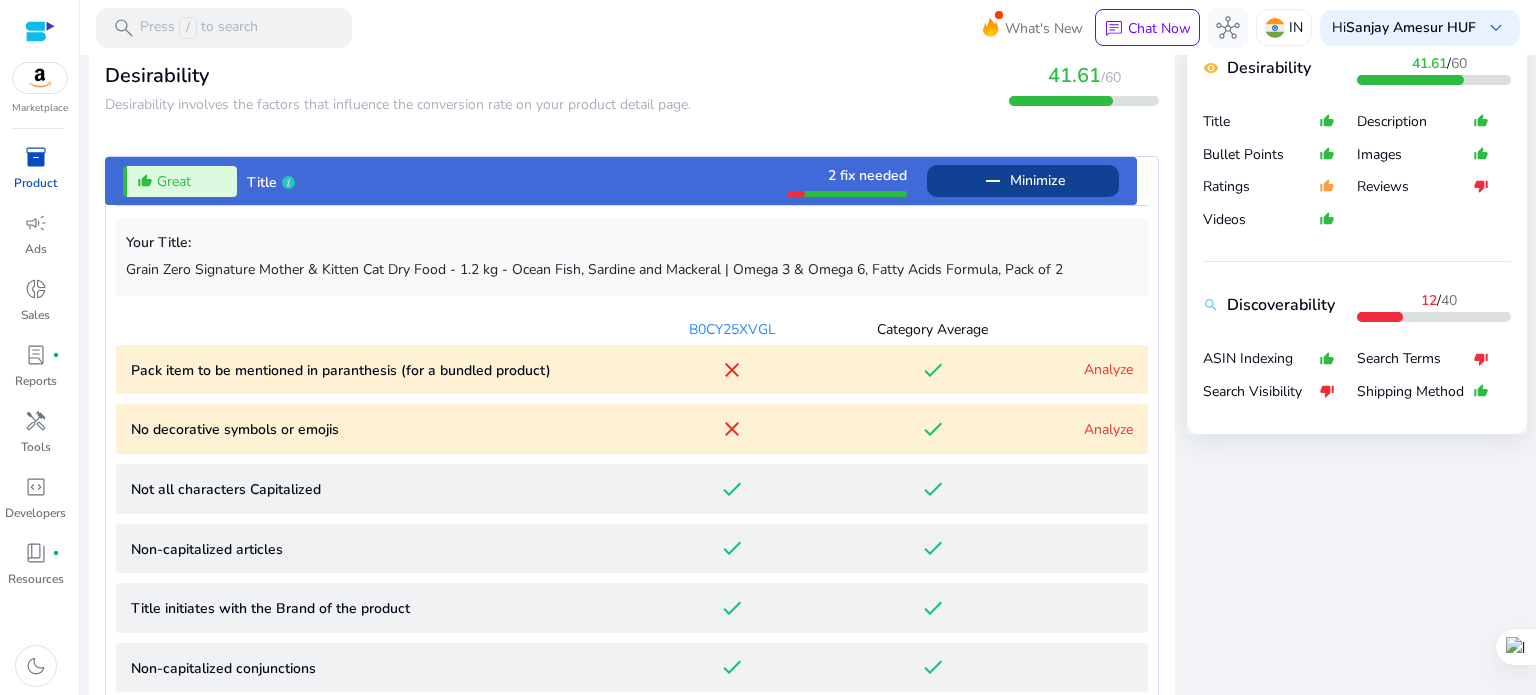 scroll, scrollTop: 812, scrollLeft: 0, axis: vertical 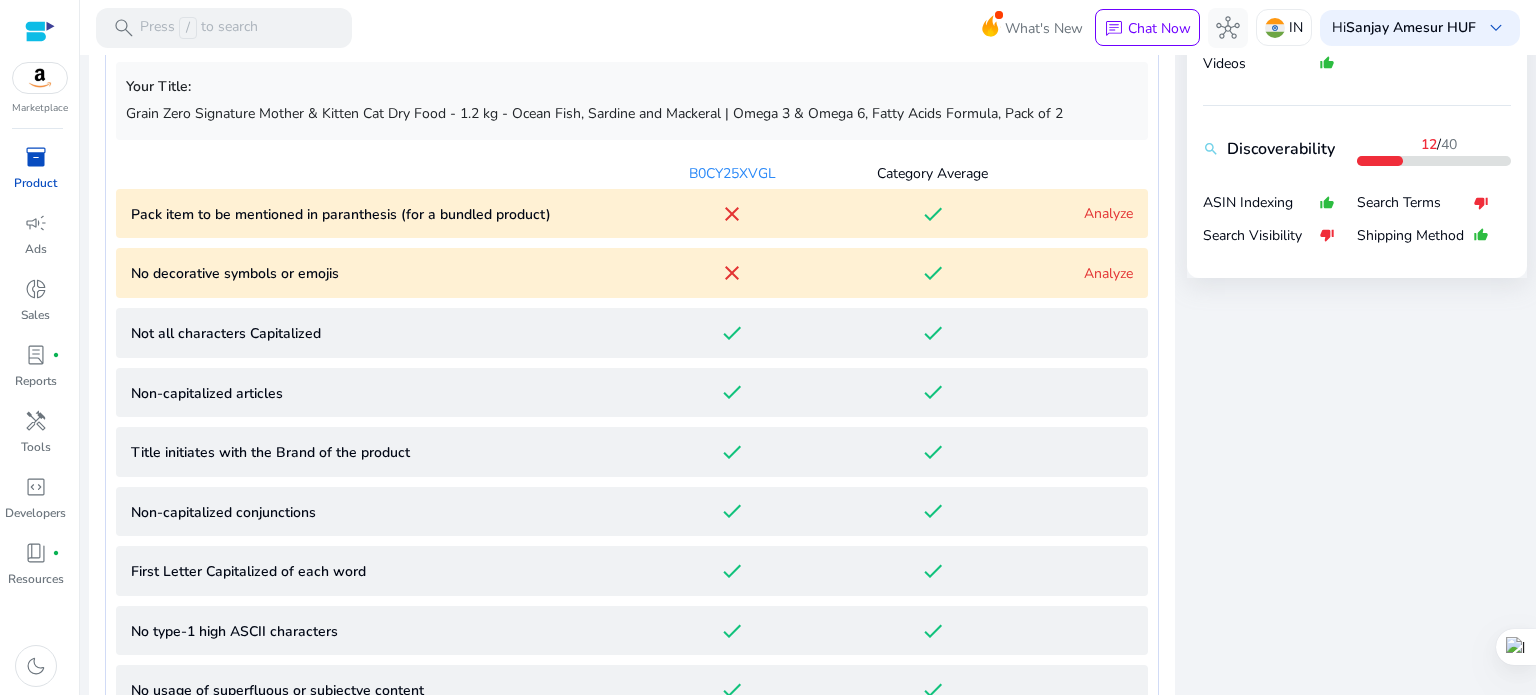 click on "Analyze" at bounding box center (1108, 213) 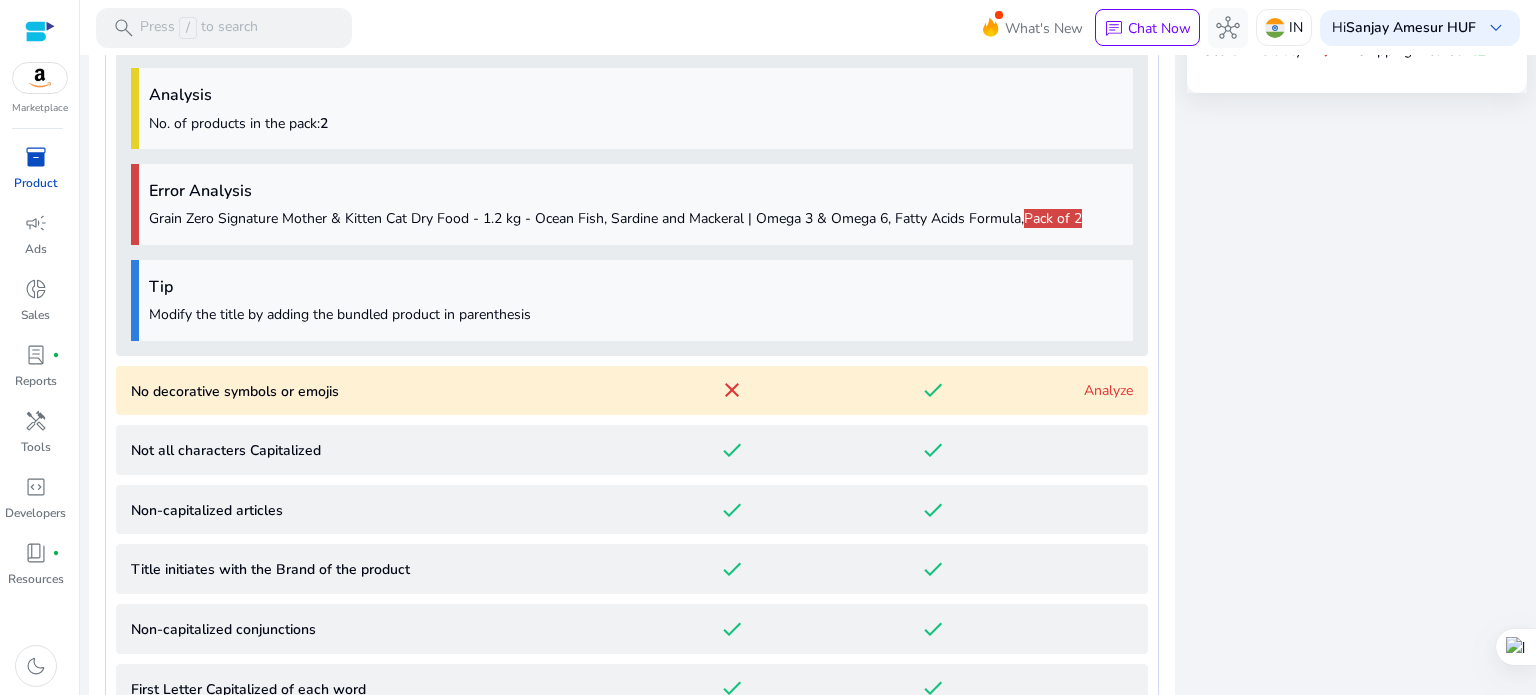 scroll, scrollTop: 1000, scrollLeft: 0, axis: vertical 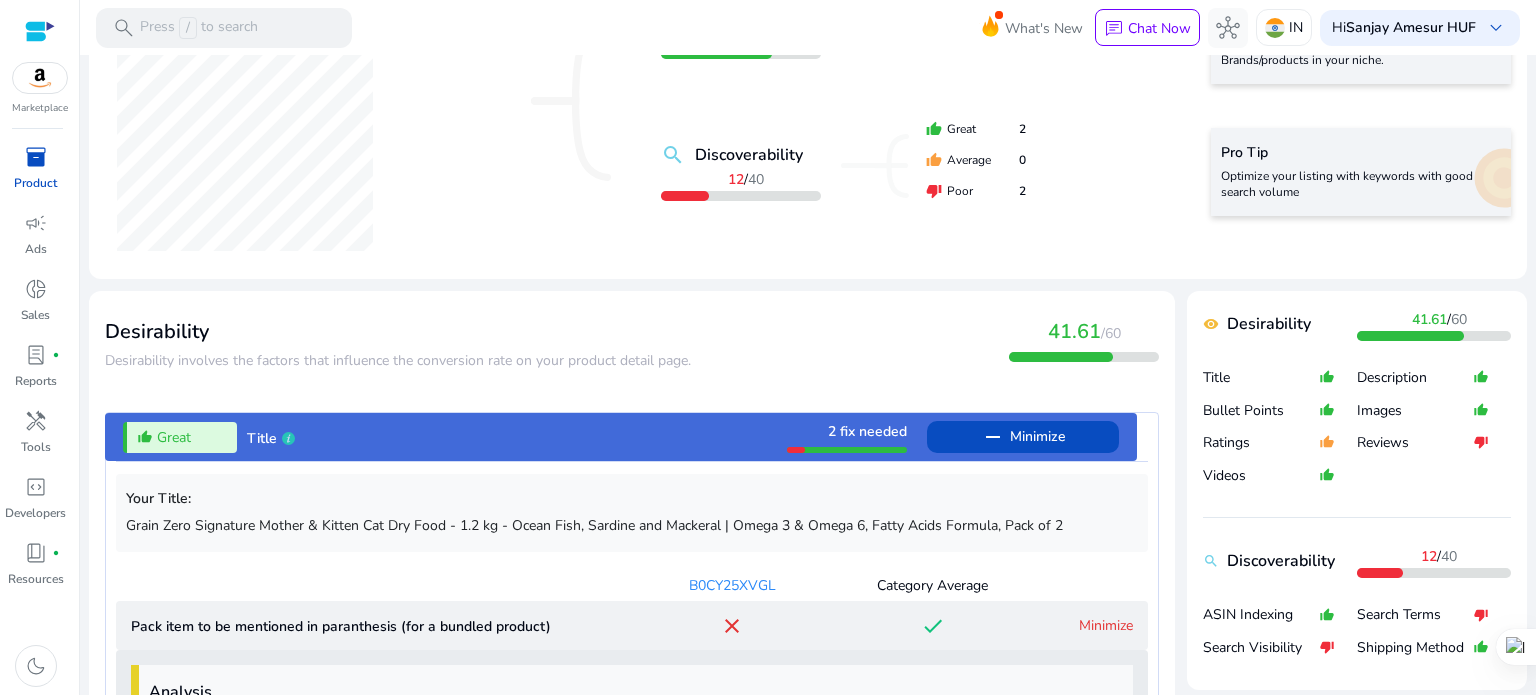 click on "2 fix needed" at bounding box center (867, 431) 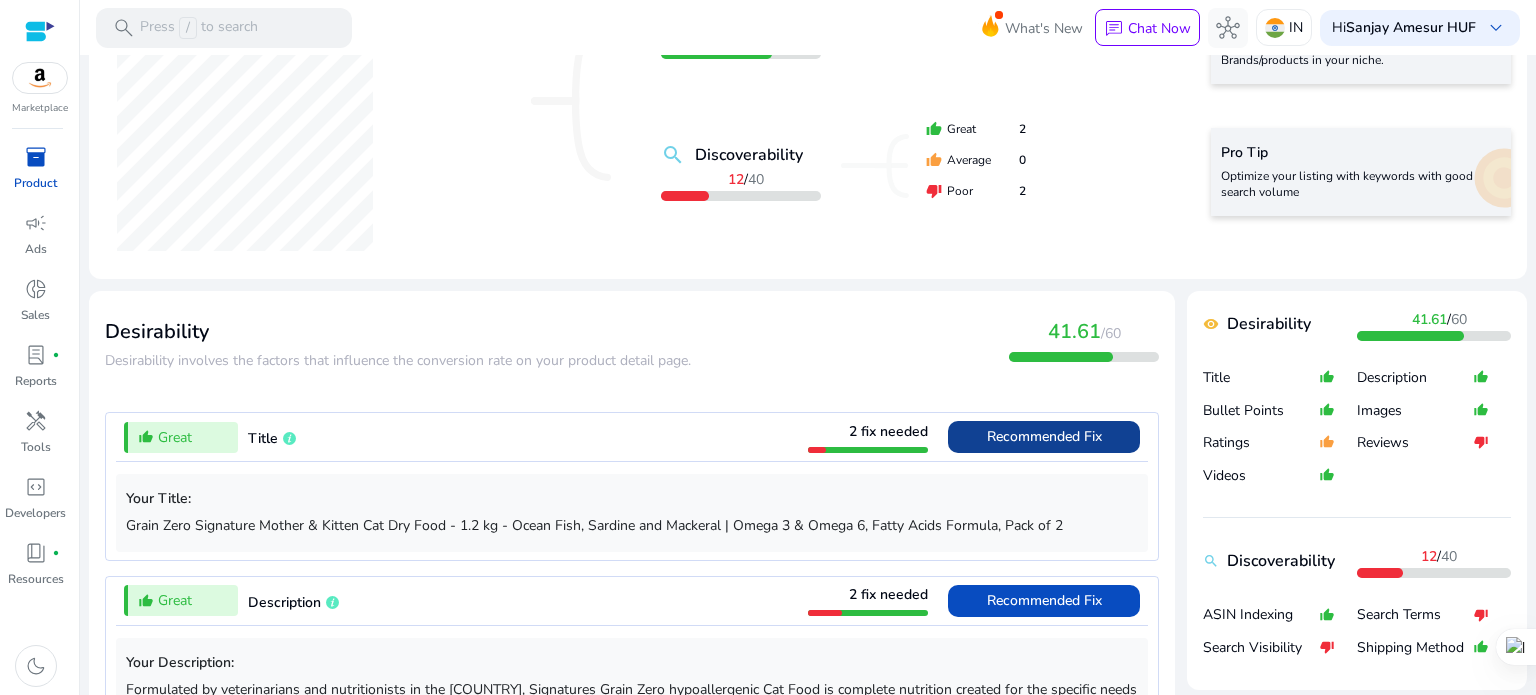 click at bounding box center [1044, 437] 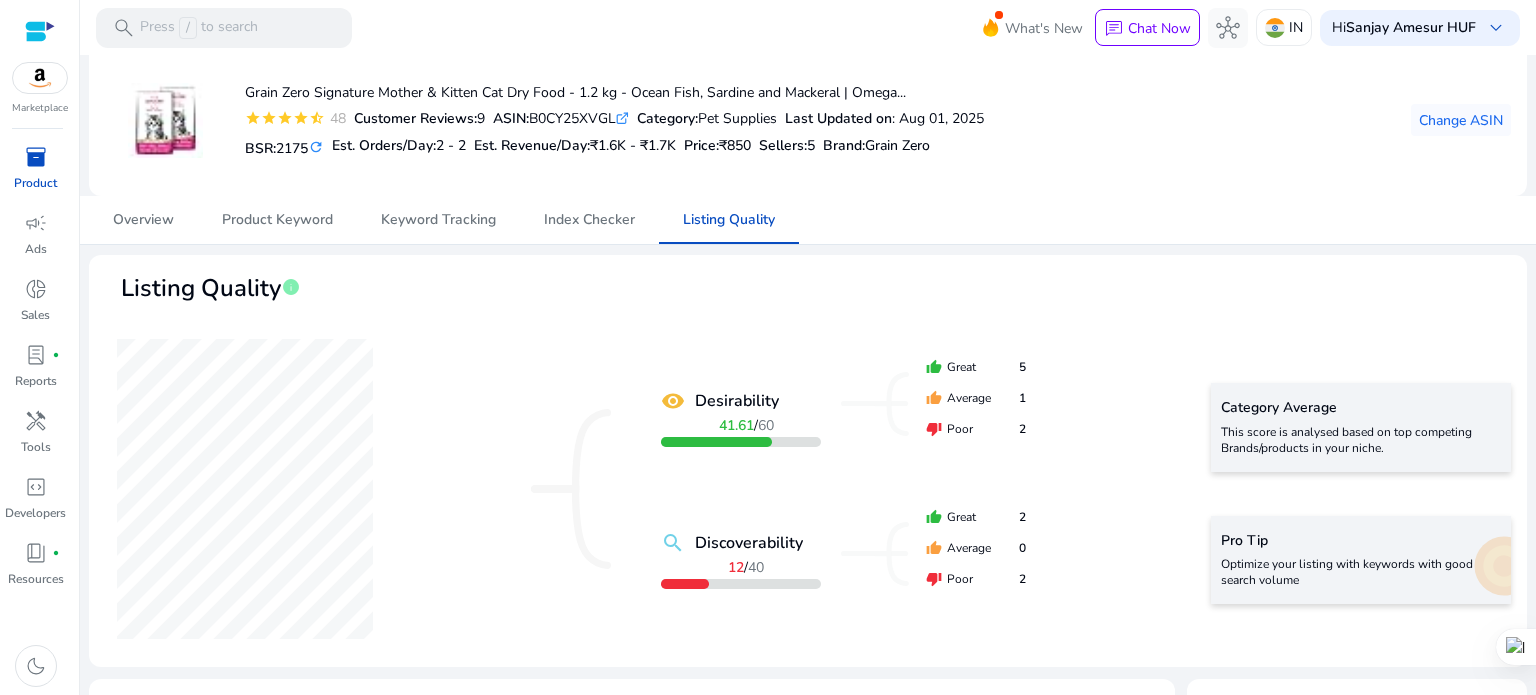 scroll, scrollTop: 0, scrollLeft: 0, axis: both 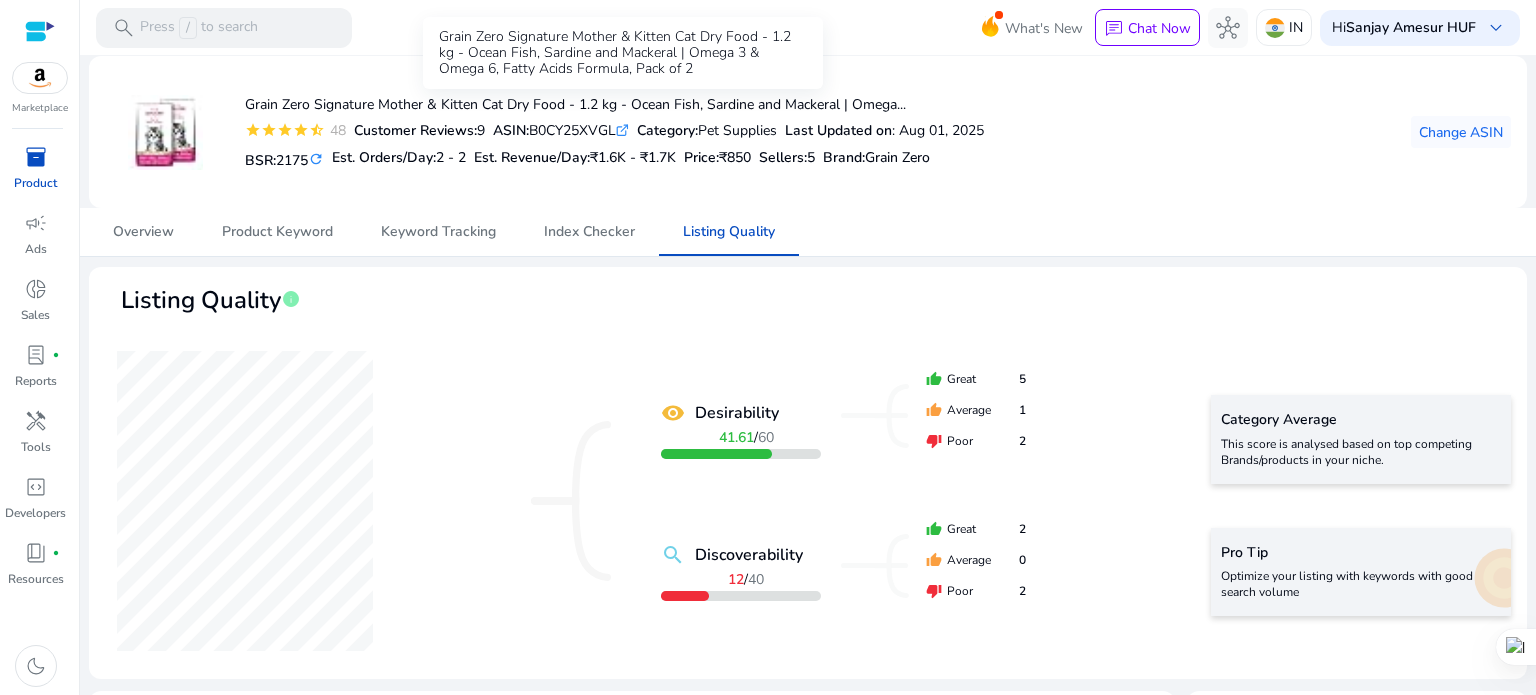 click on "Grain Zero Signature Mother & Kitten Cat Dry Food - 1.2 kg - Ocean Fish, Sardine and Mackeral | Omega..." 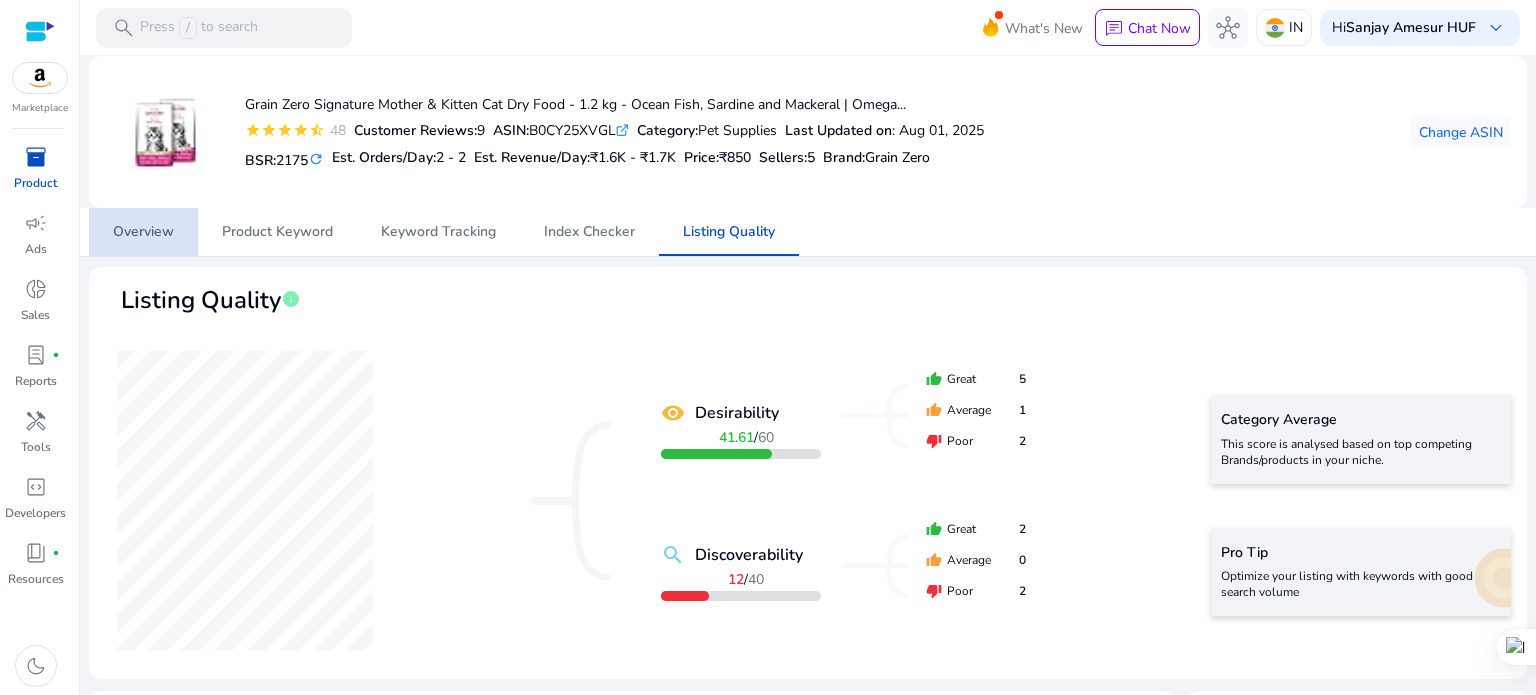 click on "Overview" at bounding box center [143, 232] 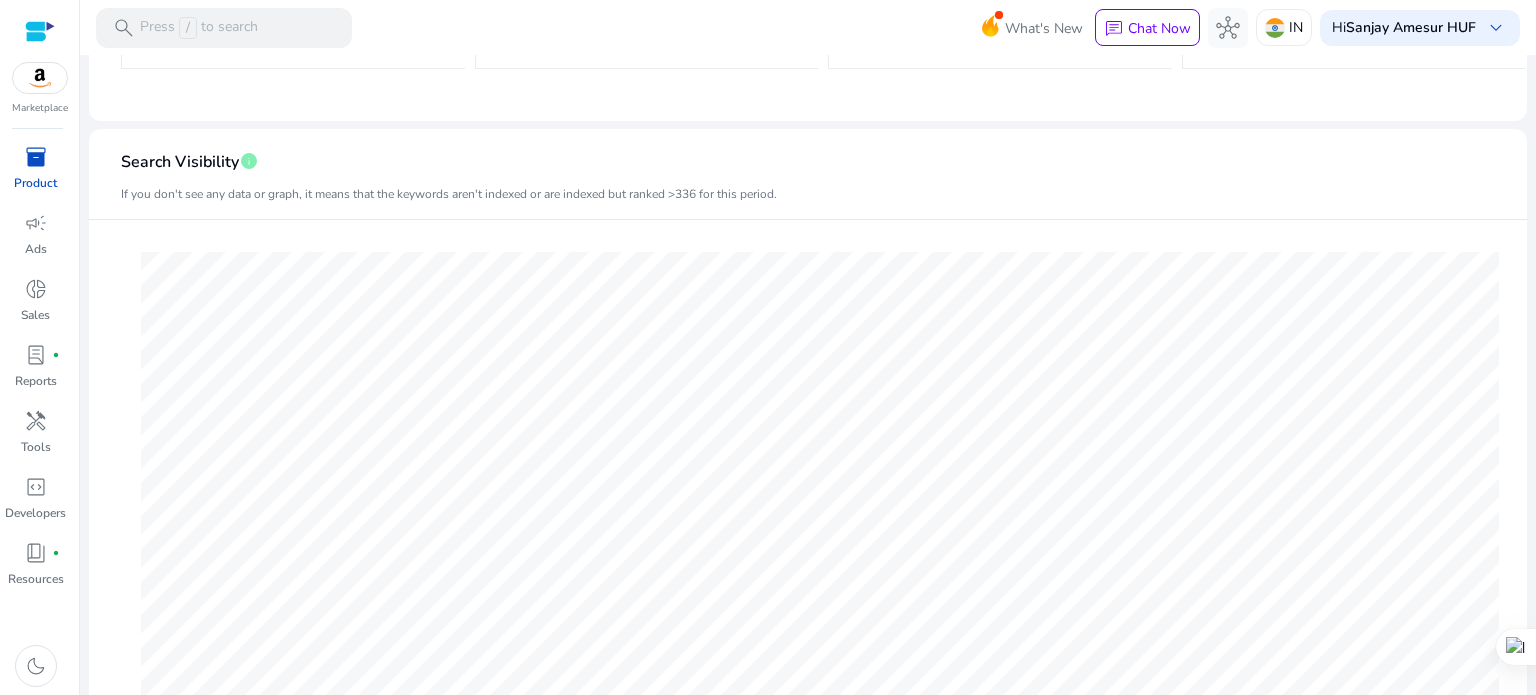 scroll, scrollTop: 0, scrollLeft: 0, axis: both 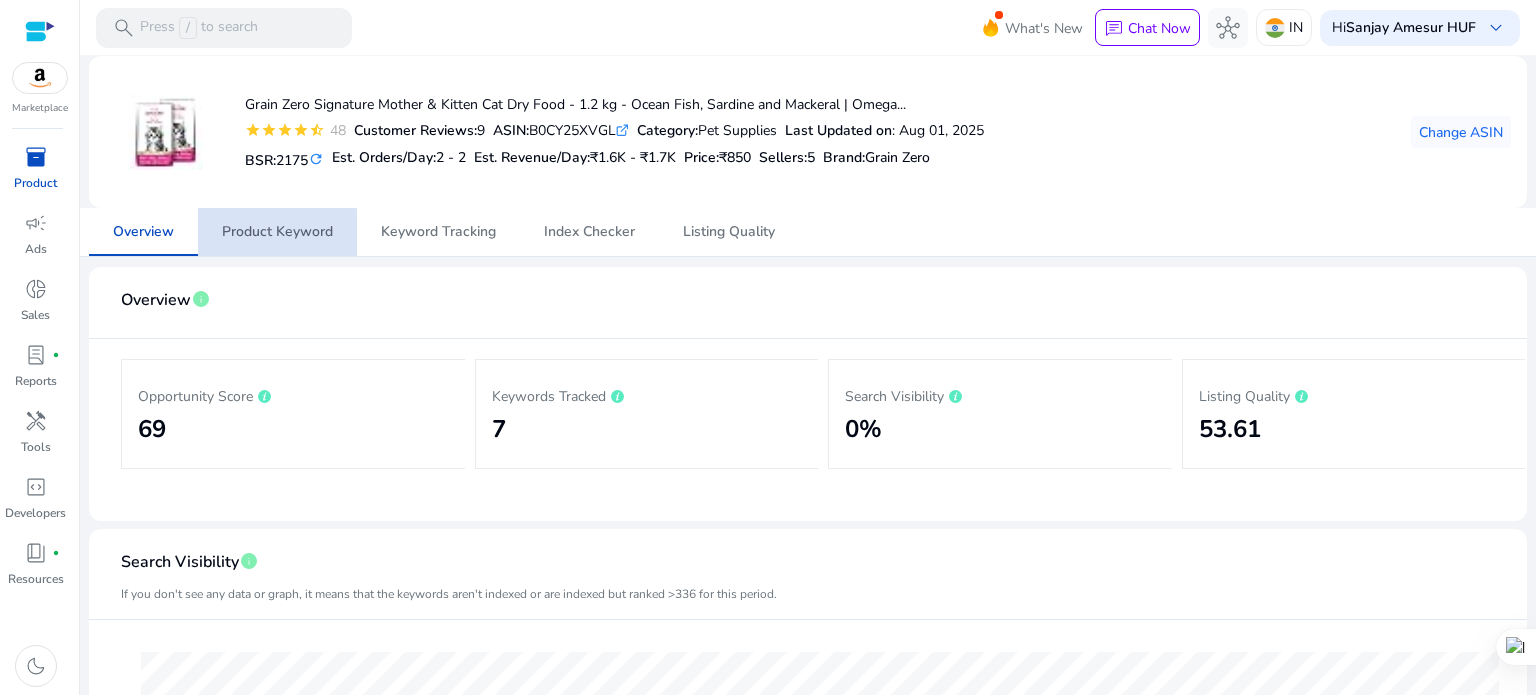 click on "Product Keyword" at bounding box center [277, 232] 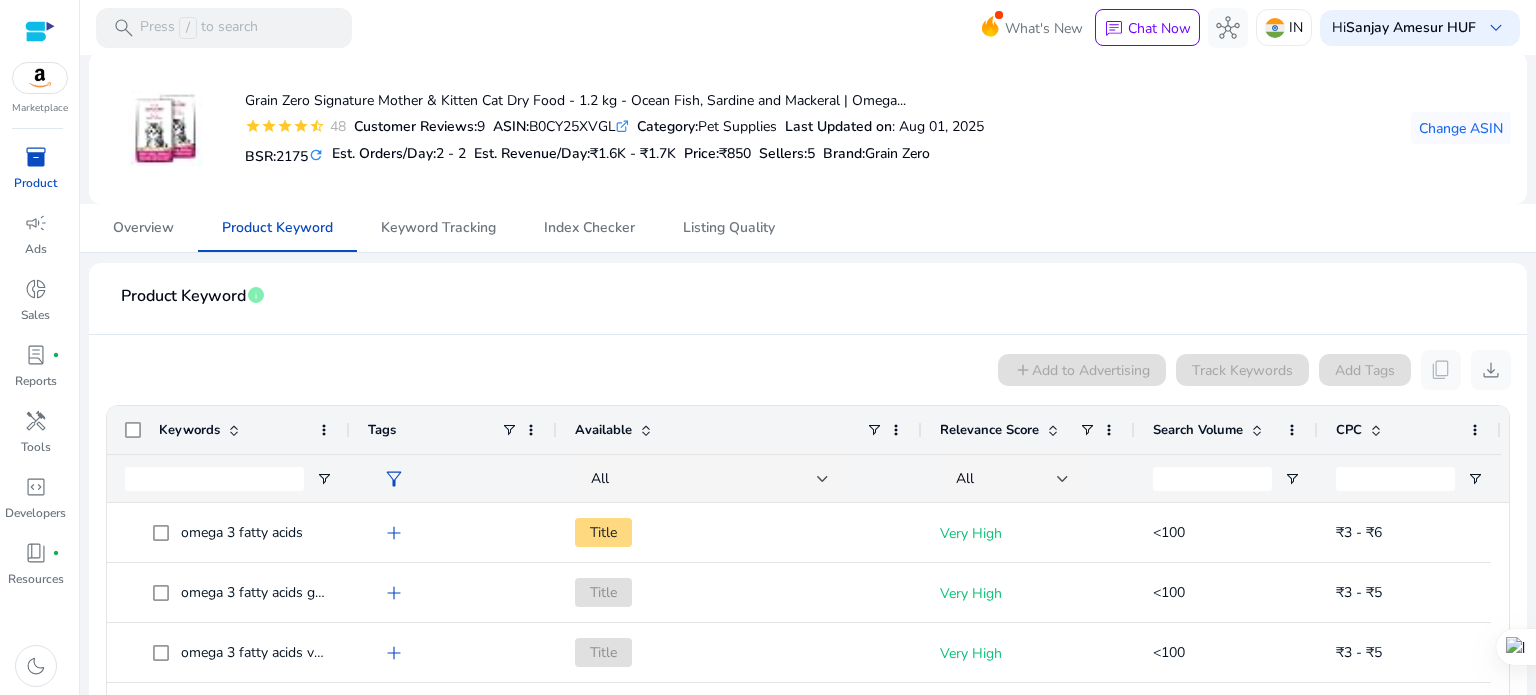 scroll, scrollTop: 0, scrollLeft: 0, axis: both 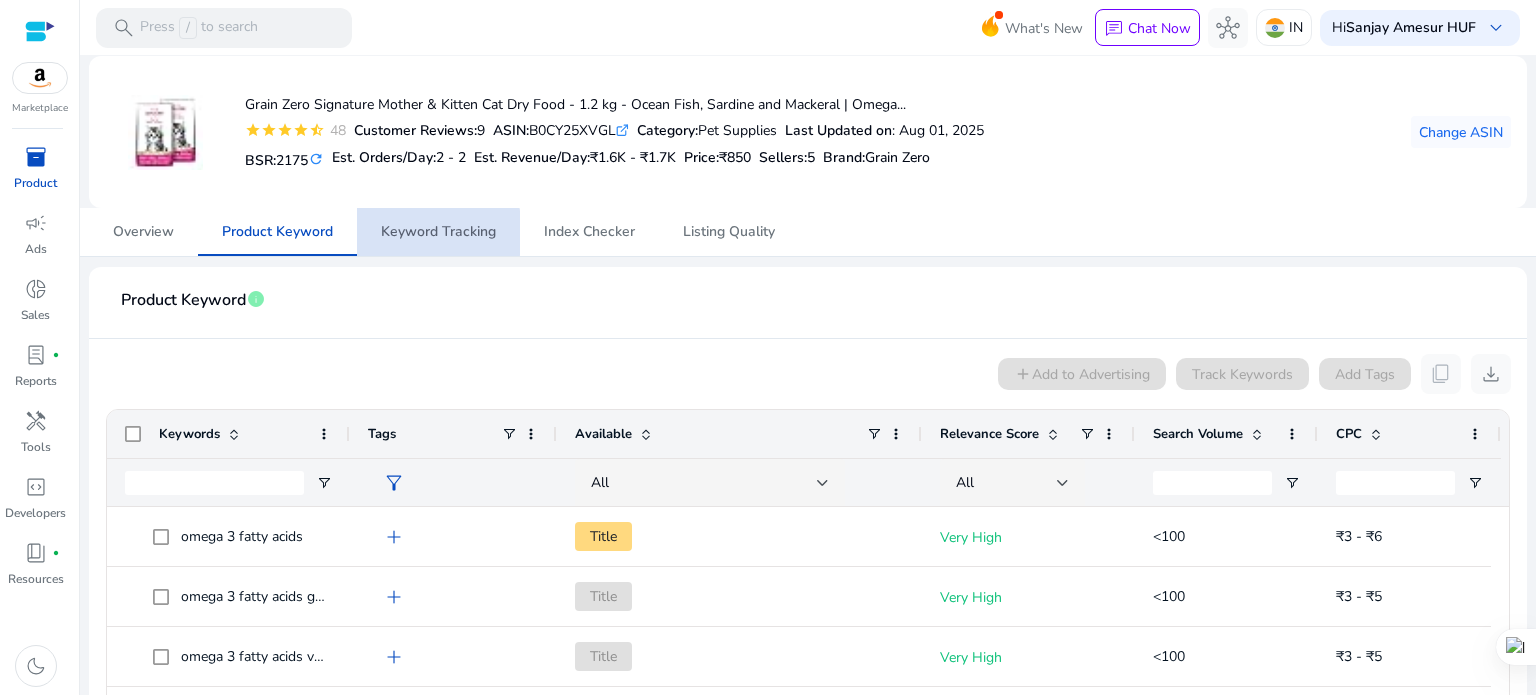 click on "Keyword Tracking" at bounding box center [438, 232] 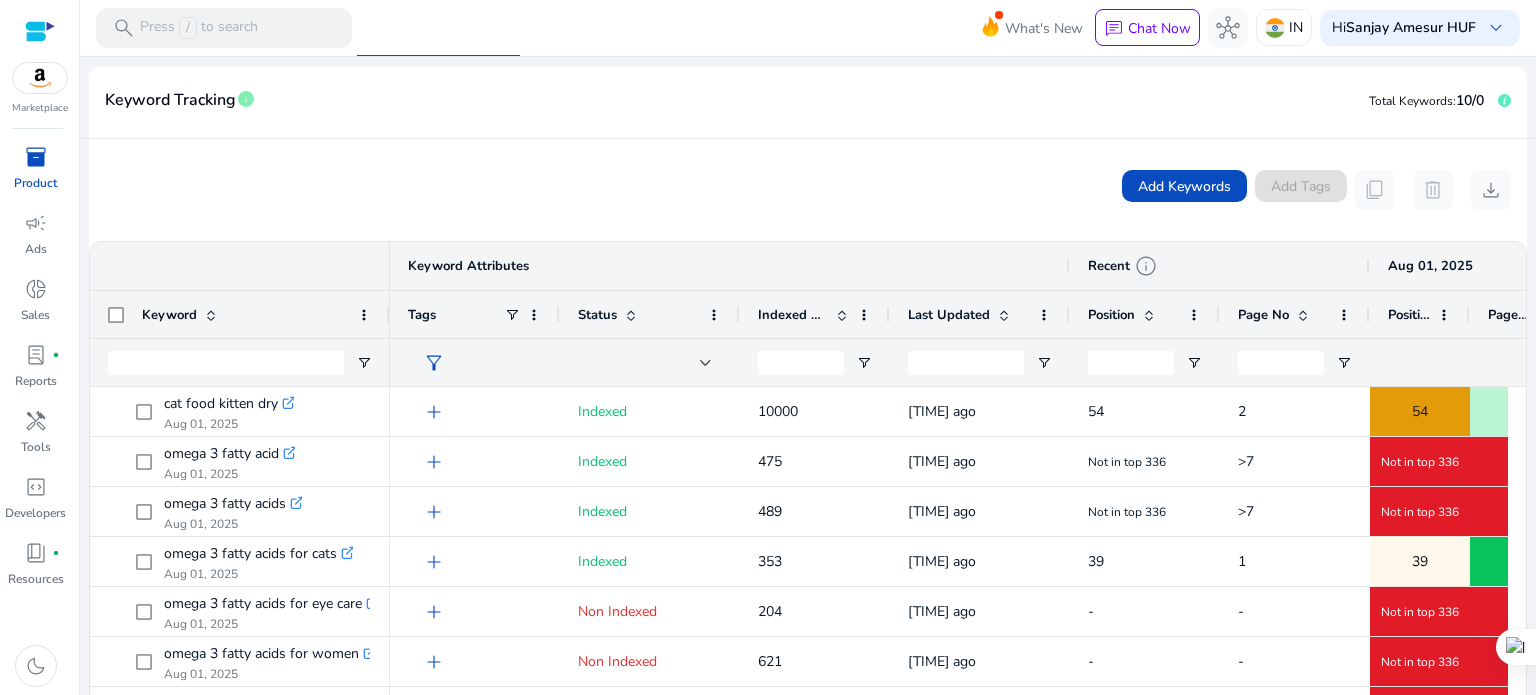 scroll, scrollTop: 292, scrollLeft: 0, axis: vertical 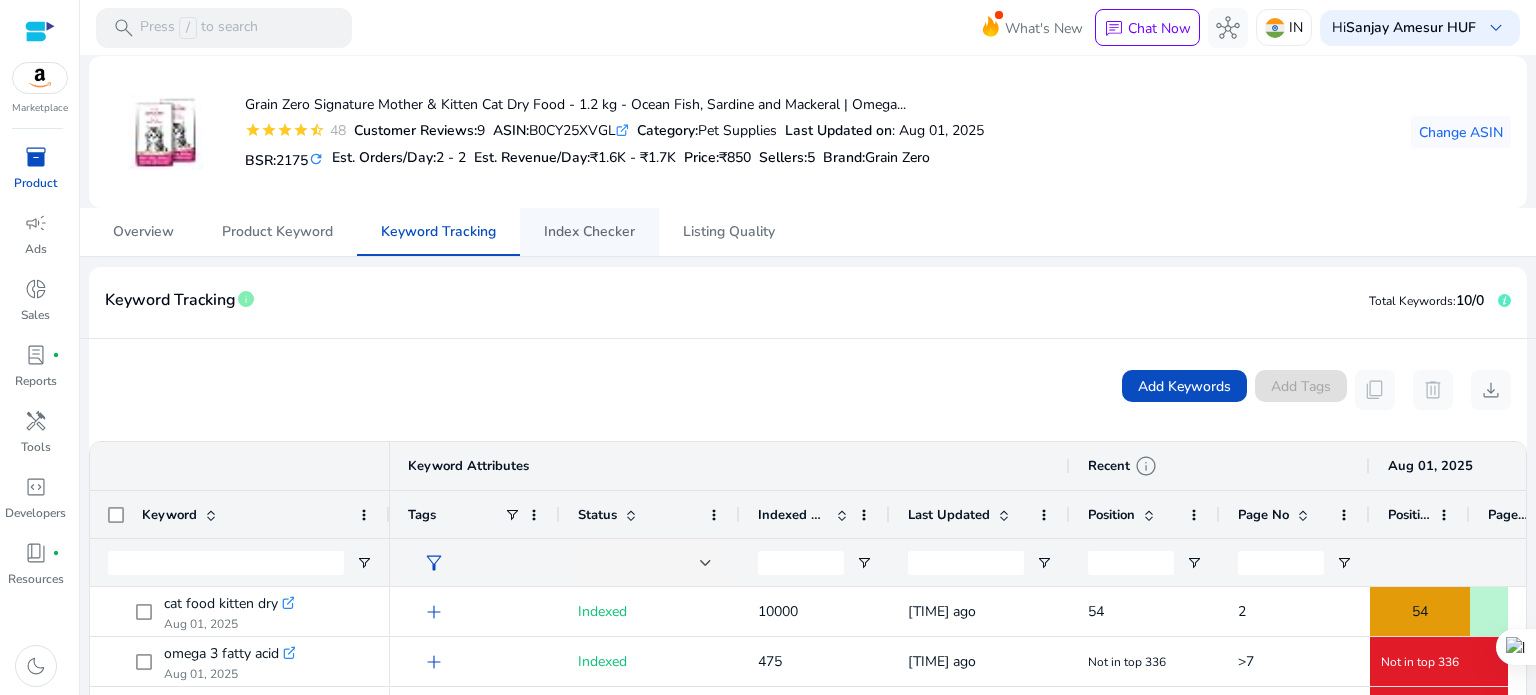 click on "Index Checker" at bounding box center [589, 232] 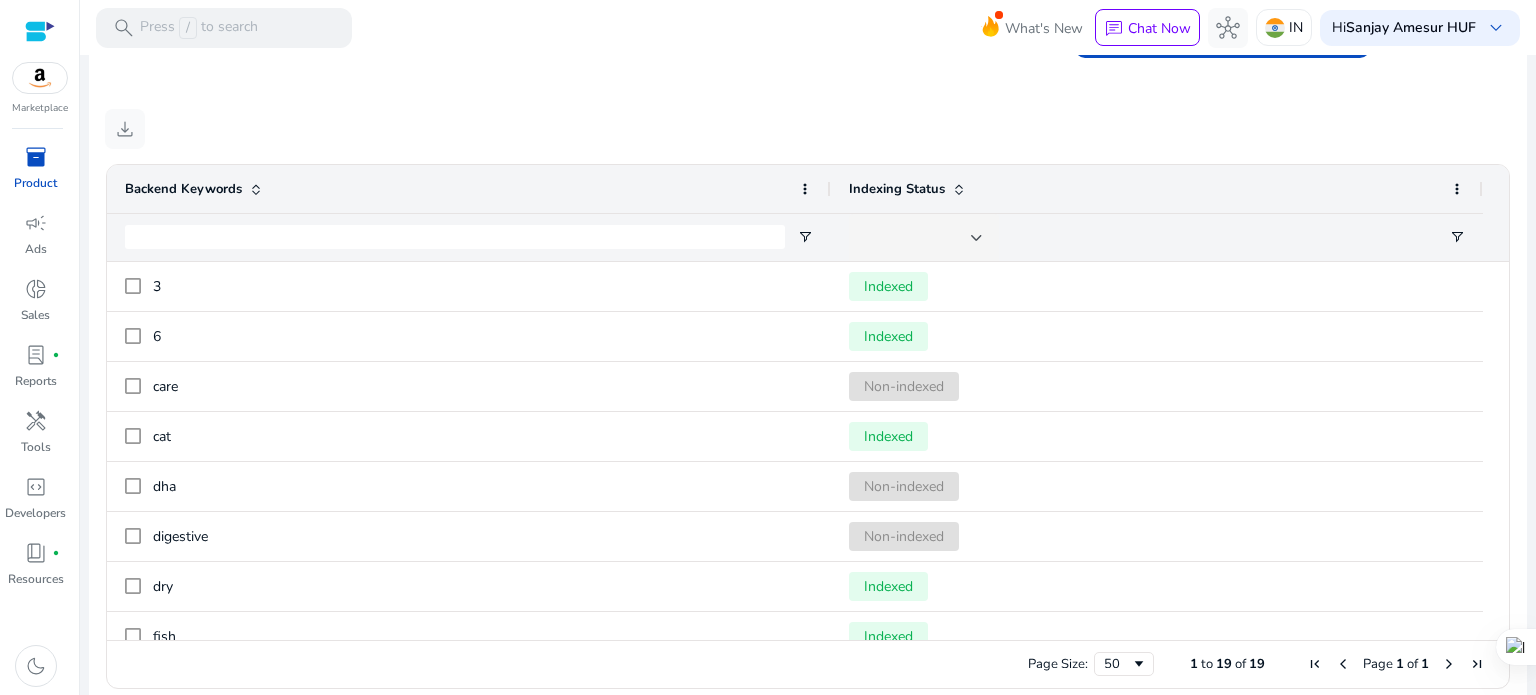 scroll, scrollTop: 735, scrollLeft: 0, axis: vertical 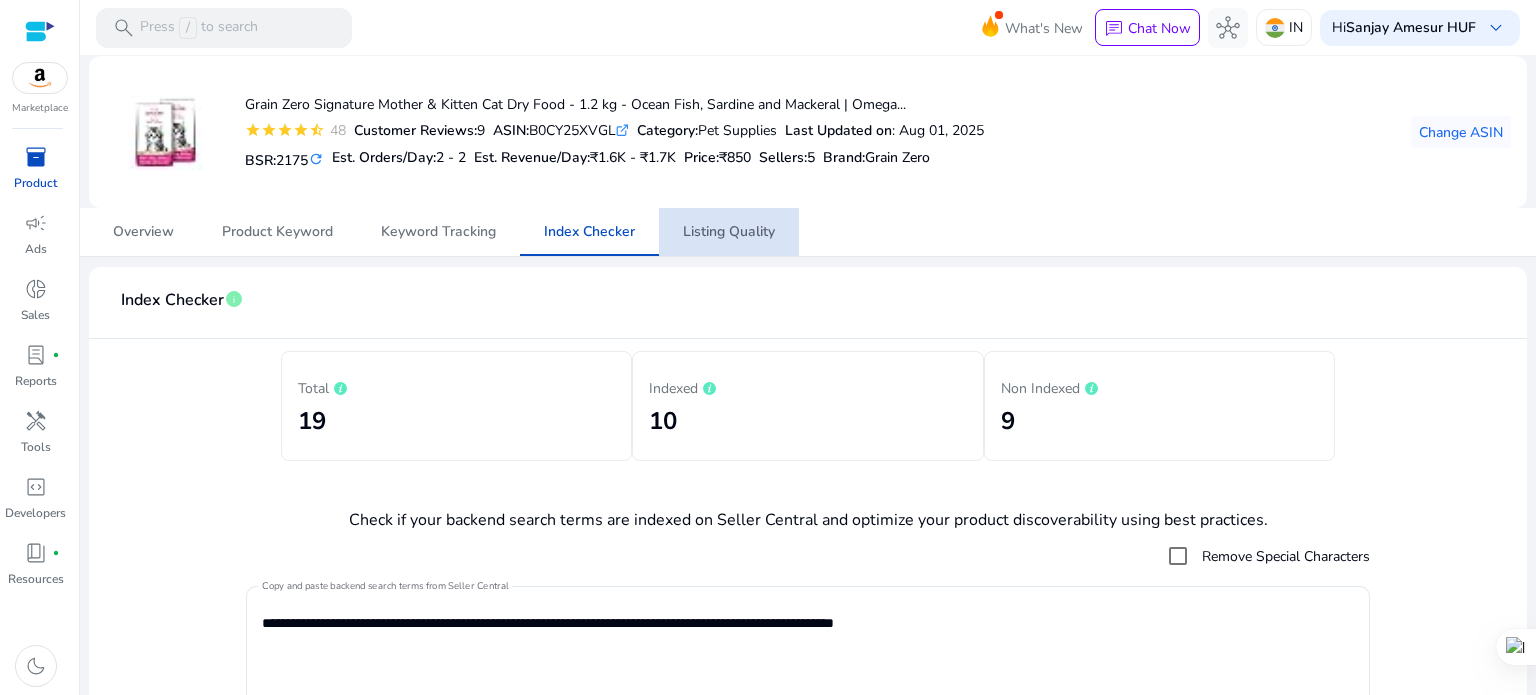 click on "Listing Quality" at bounding box center [729, 232] 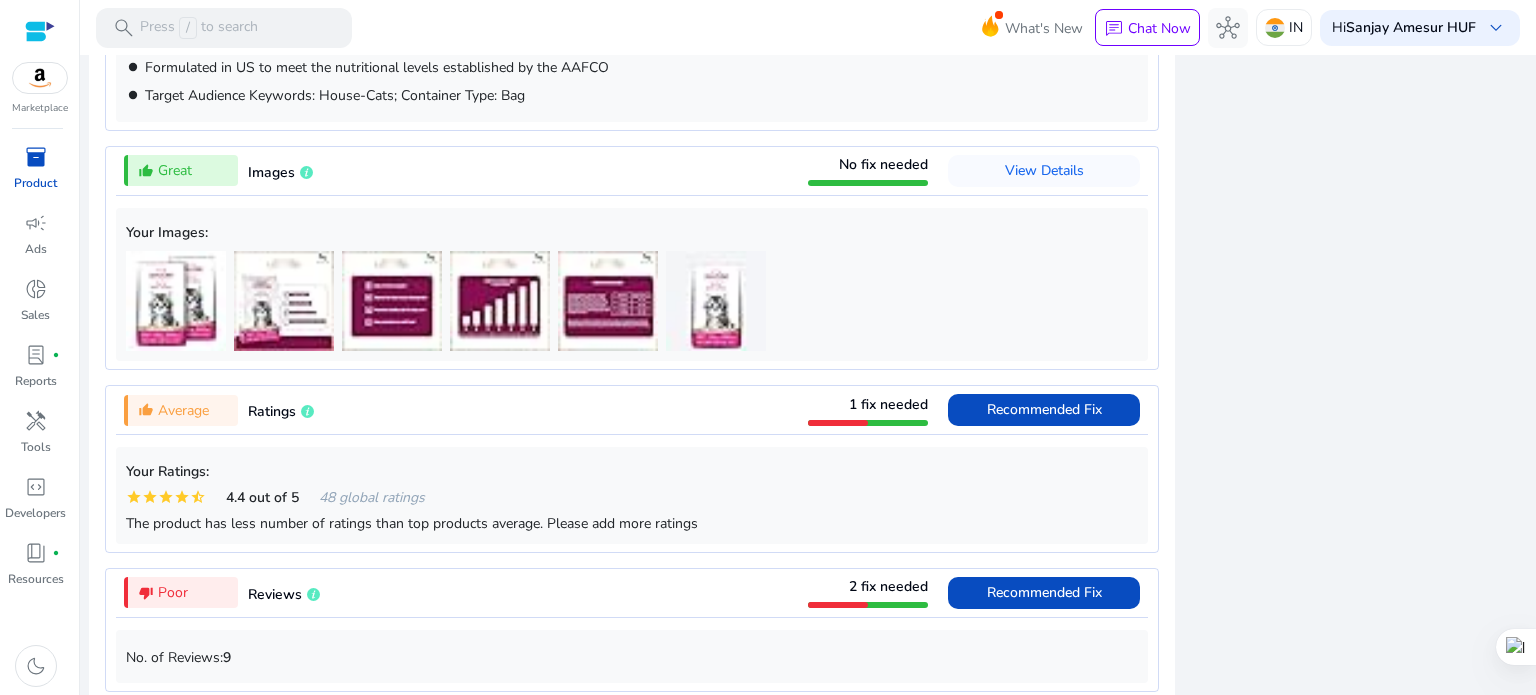 scroll, scrollTop: 1400, scrollLeft: 0, axis: vertical 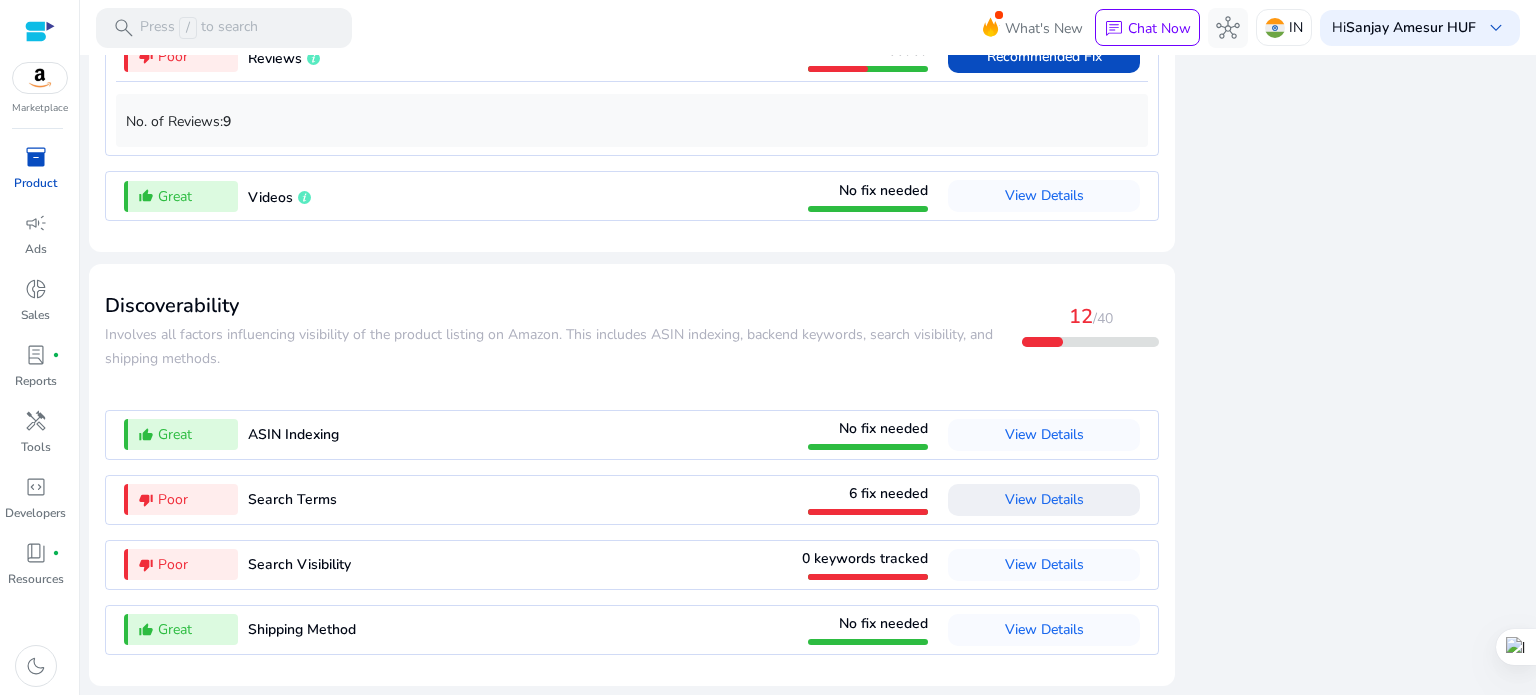 click on "View Details" at bounding box center [1044, 499] 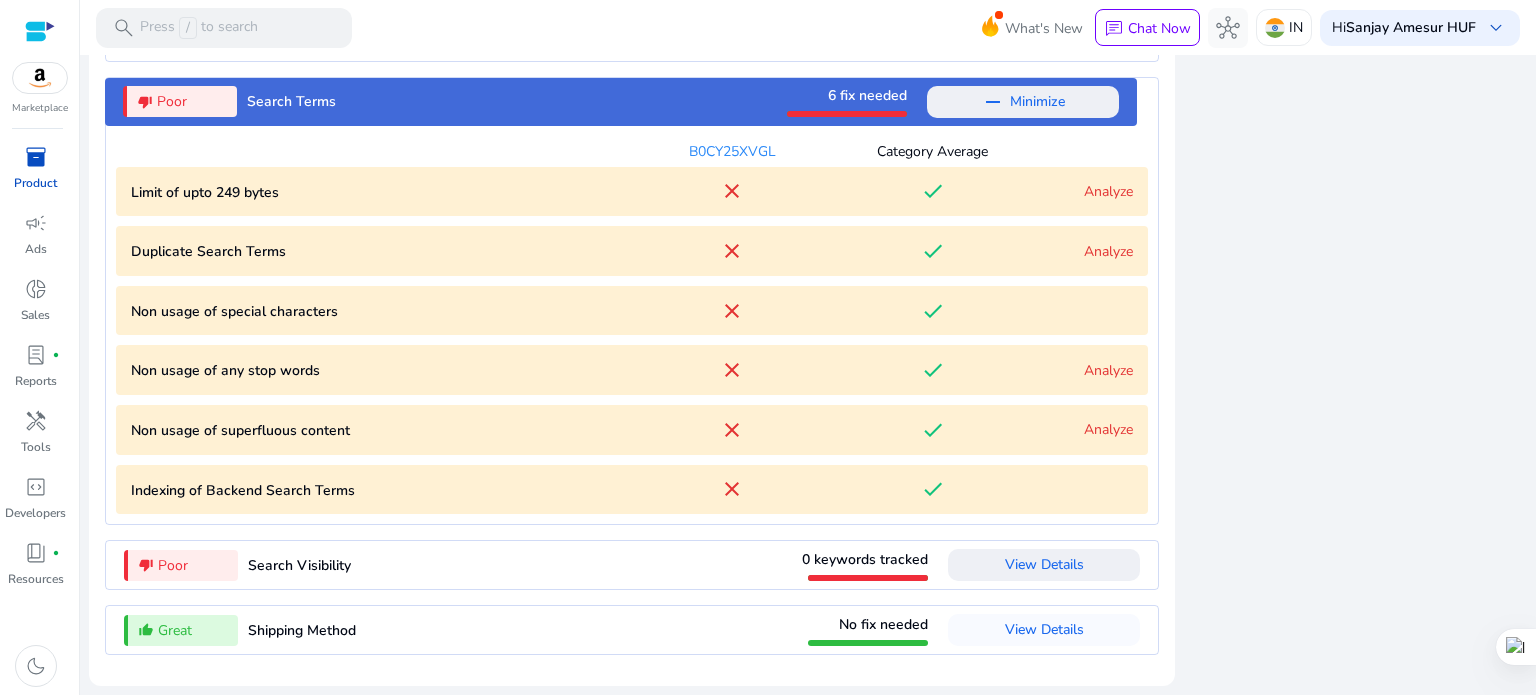 click on "View Details" at bounding box center (1044, 564) 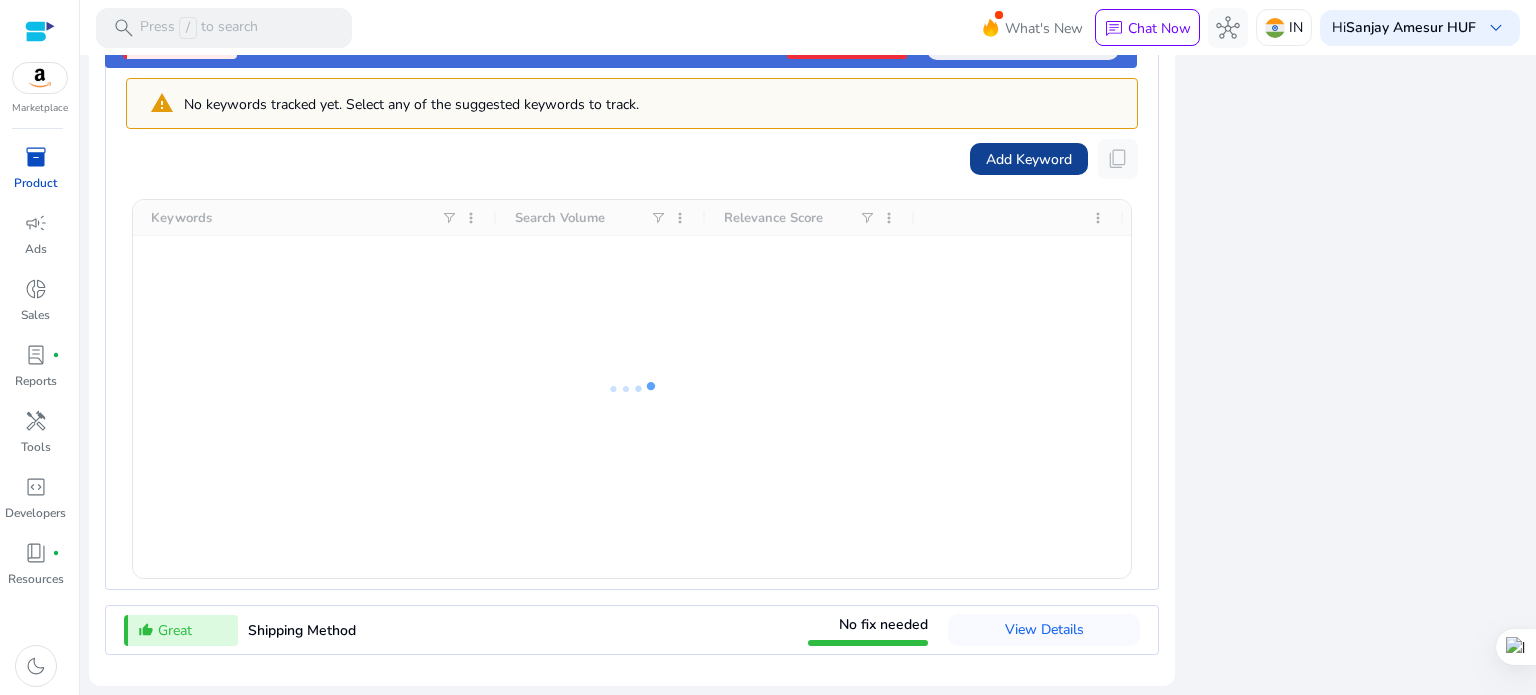 click on "Add Keyword" at bounding box center [1029, 159] 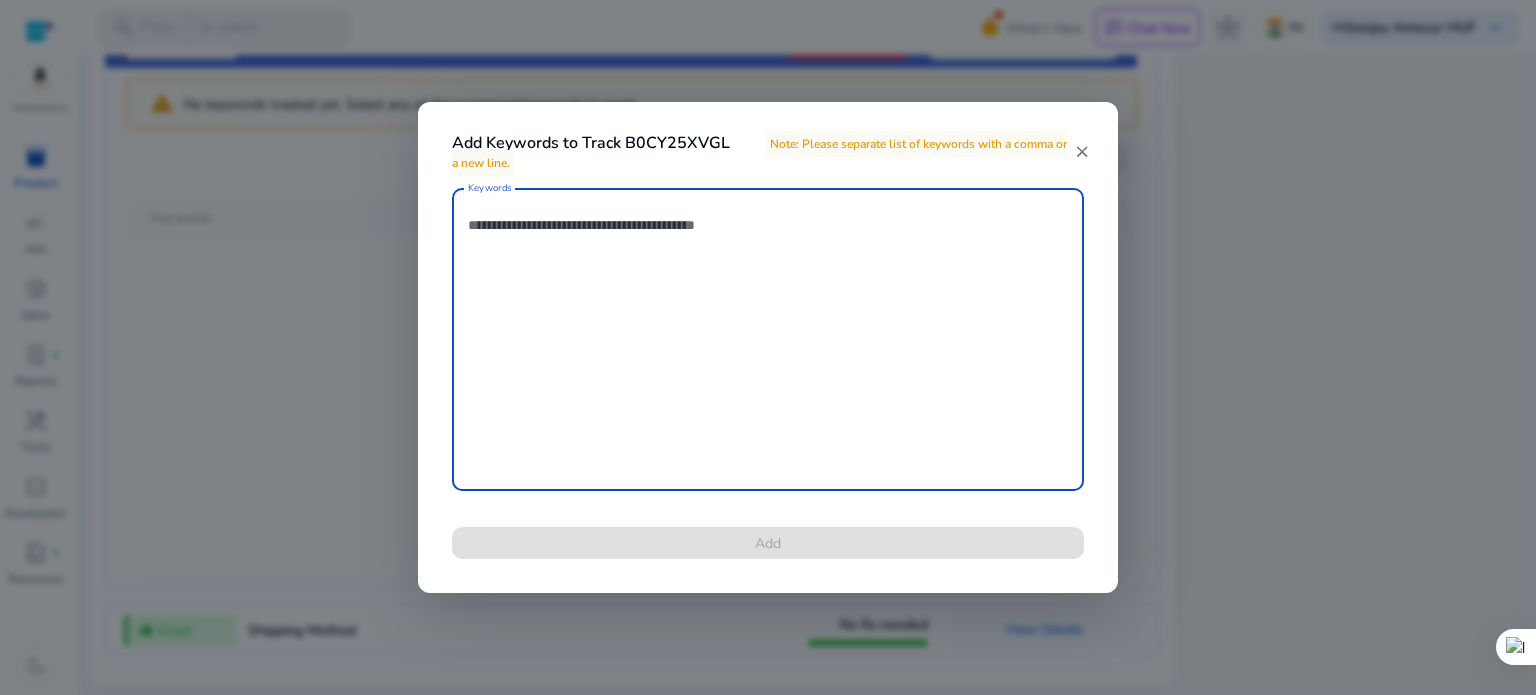 paste on "**********" 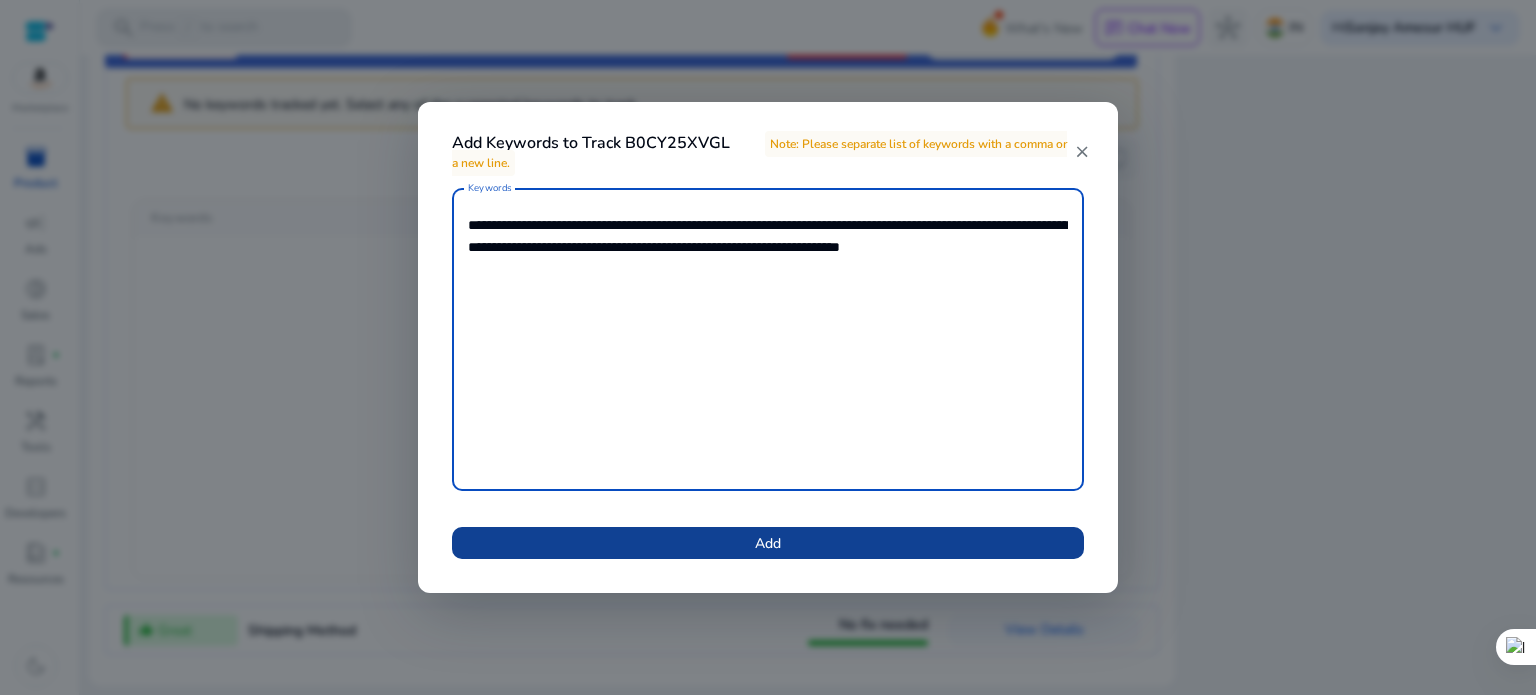 type on "**********" 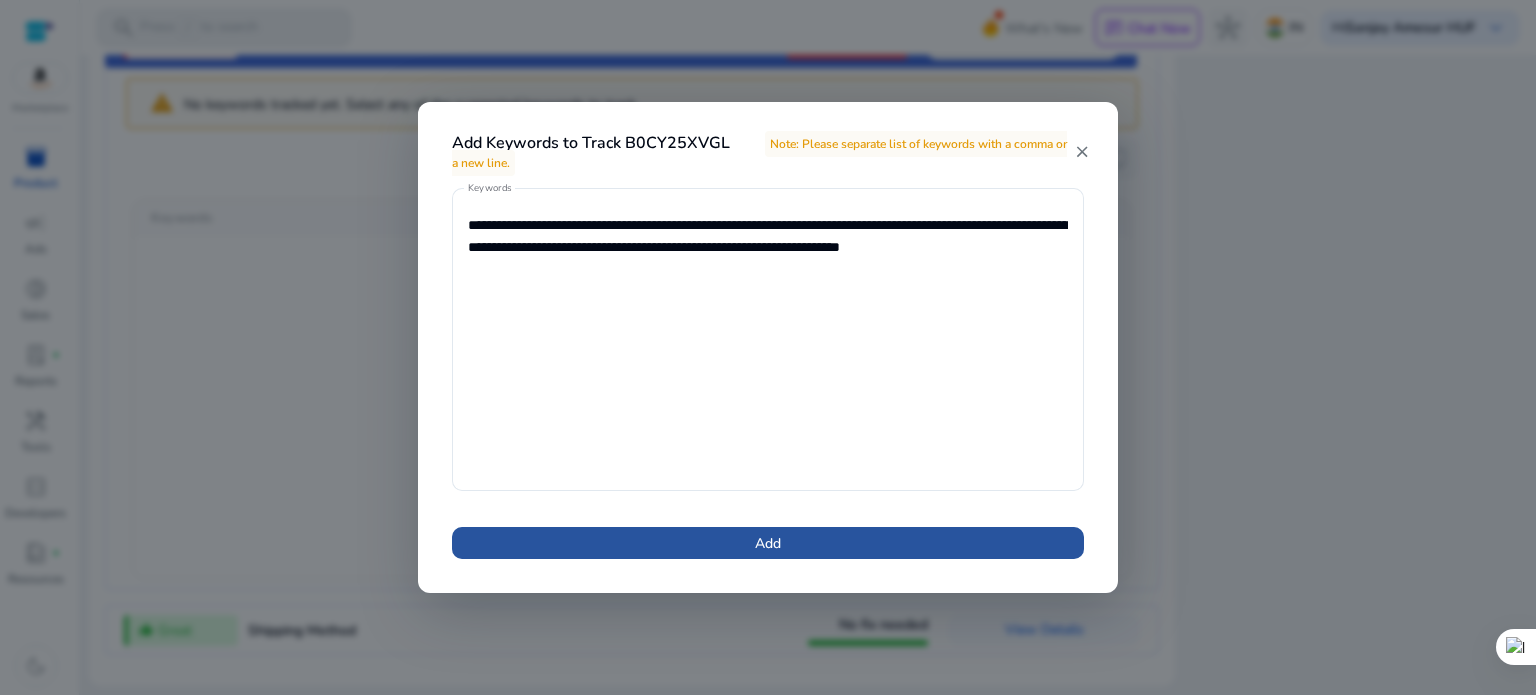 click on "Add" at bounding box center (768, 543) 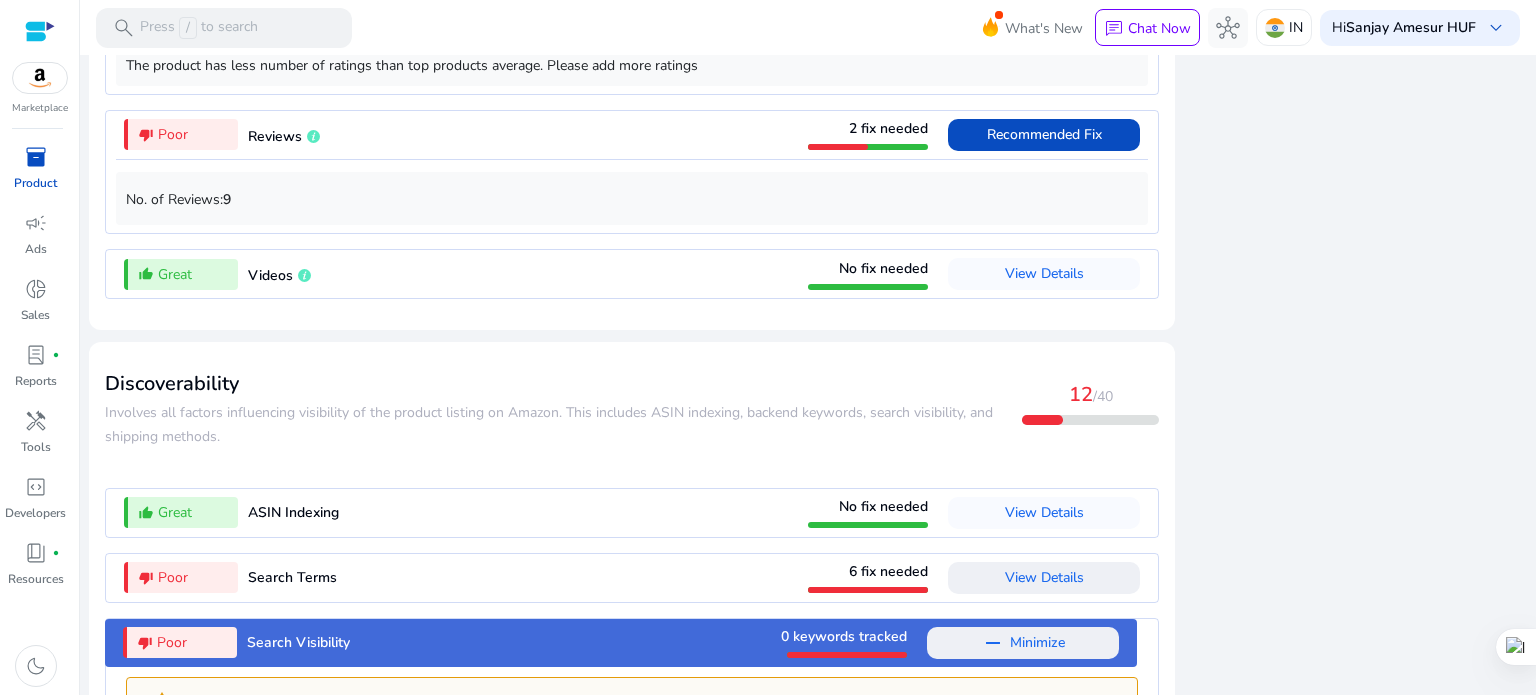 scroll, scrollTop: 2032, scrollLeft: 0, axis: vertical 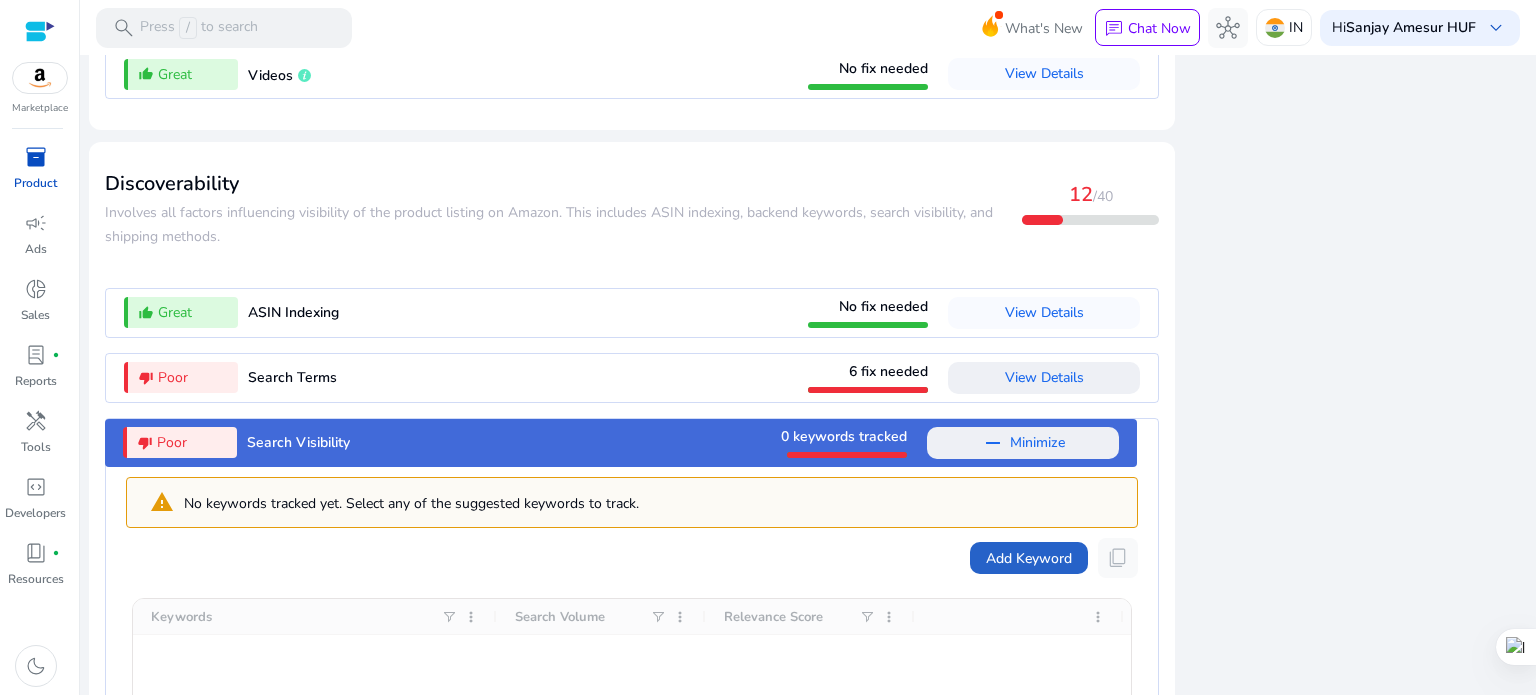 click on "View Details" at bounding box center [1044, 377] 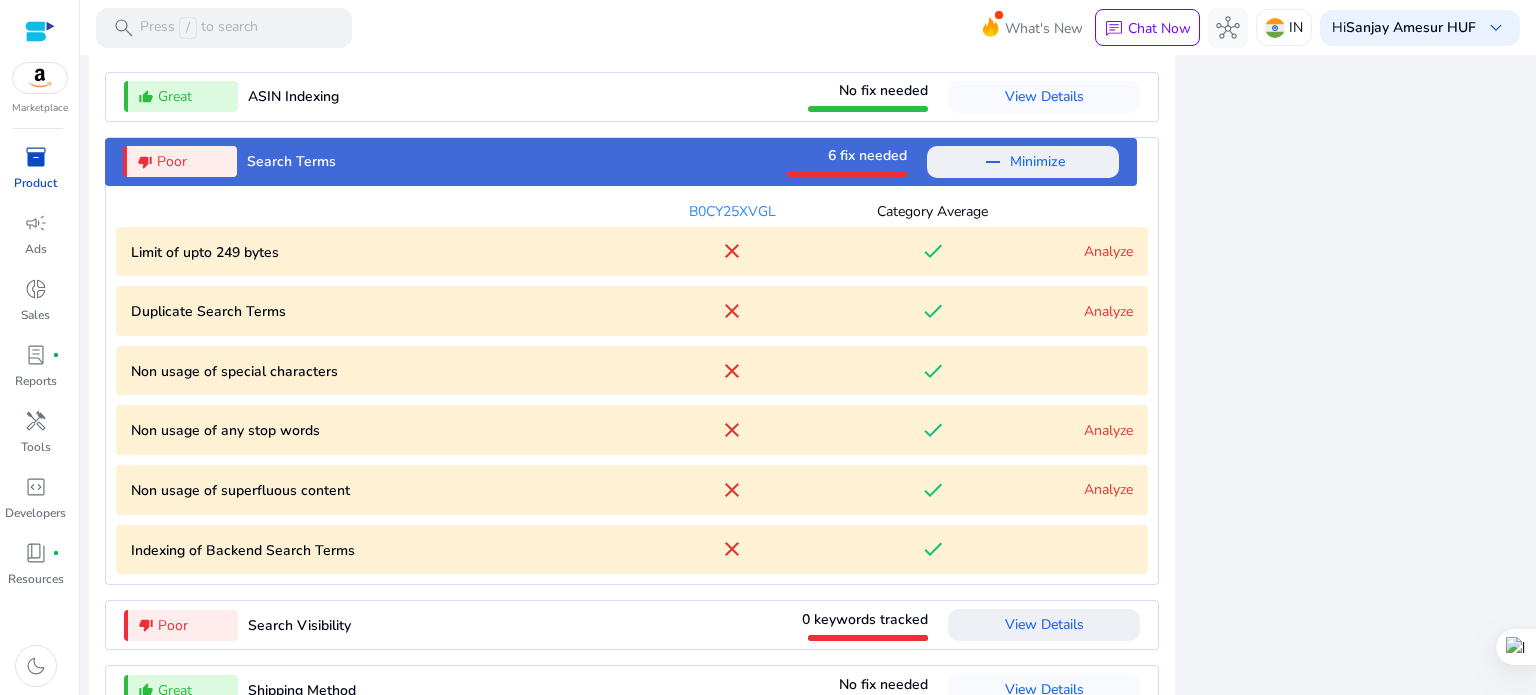 scroll, scrollTop: 2310, scrollLeft: 0, axis: vertical 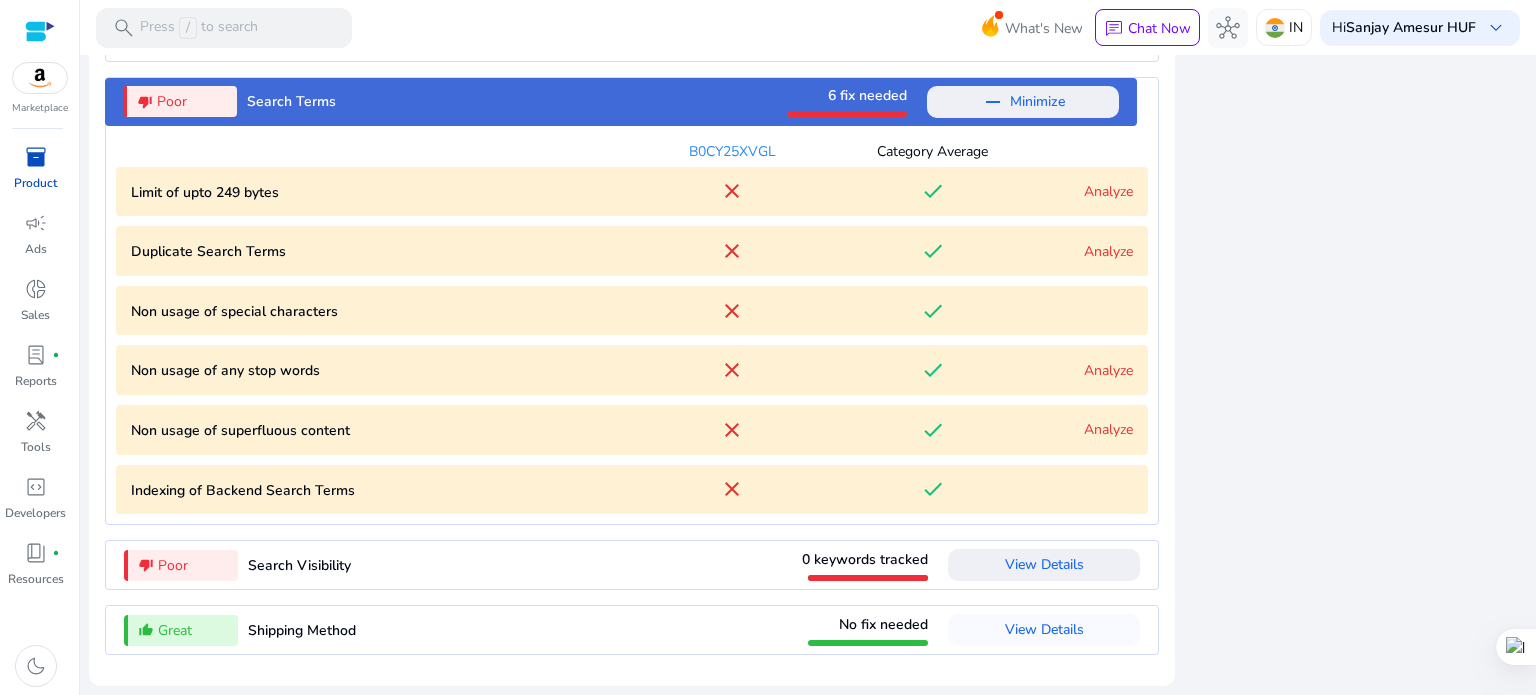 click on "Analyze" at bounding box center [1108, 191] 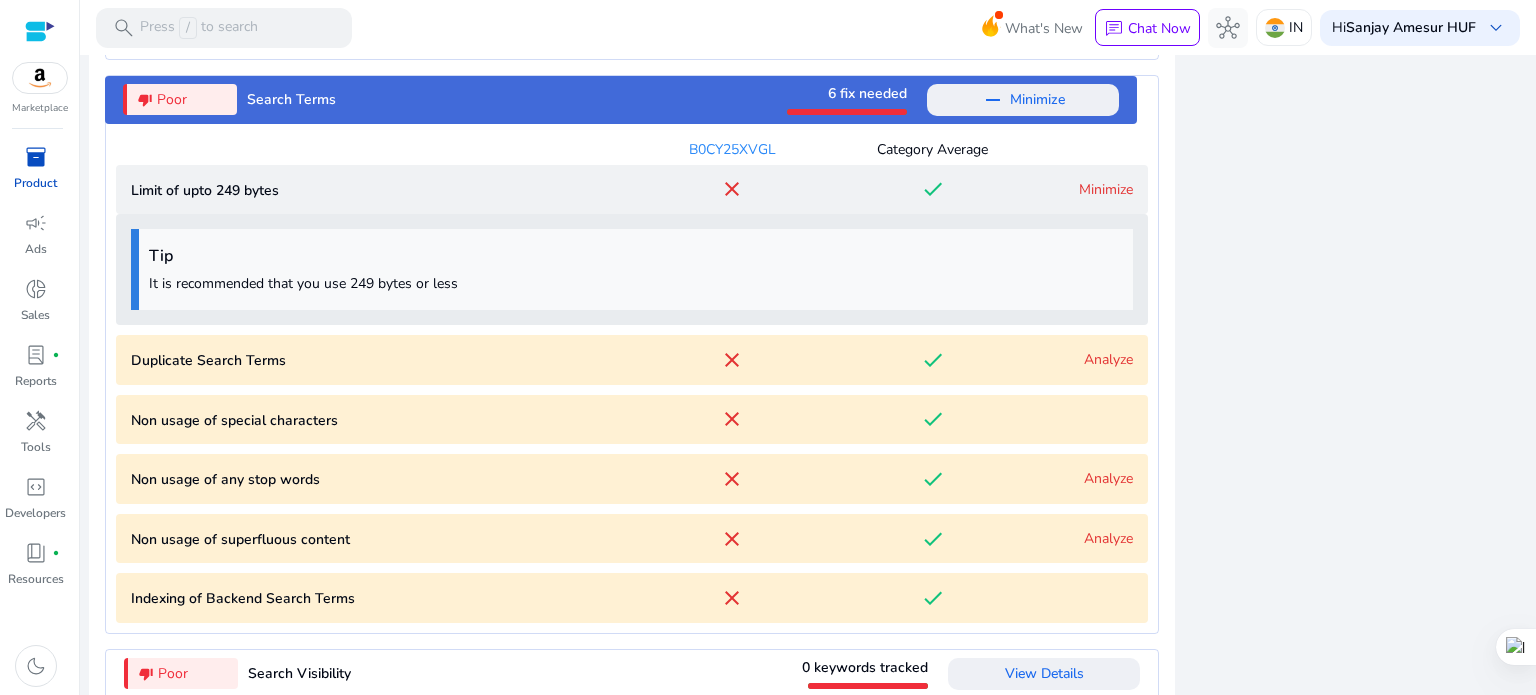 scroll, scrollTop: 2420, scrollLeft: 0, axis: vertical 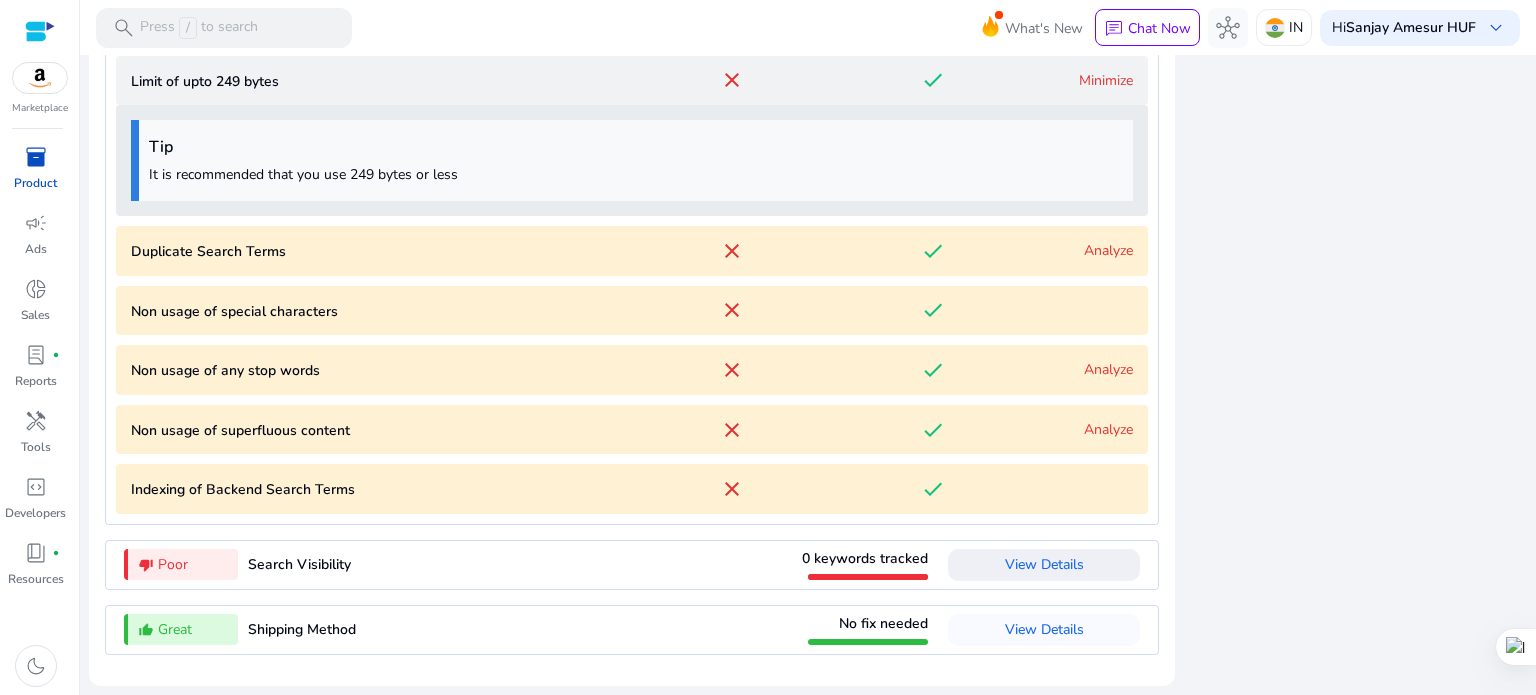 click on "Analyze" at bounding box center (1108, 250) 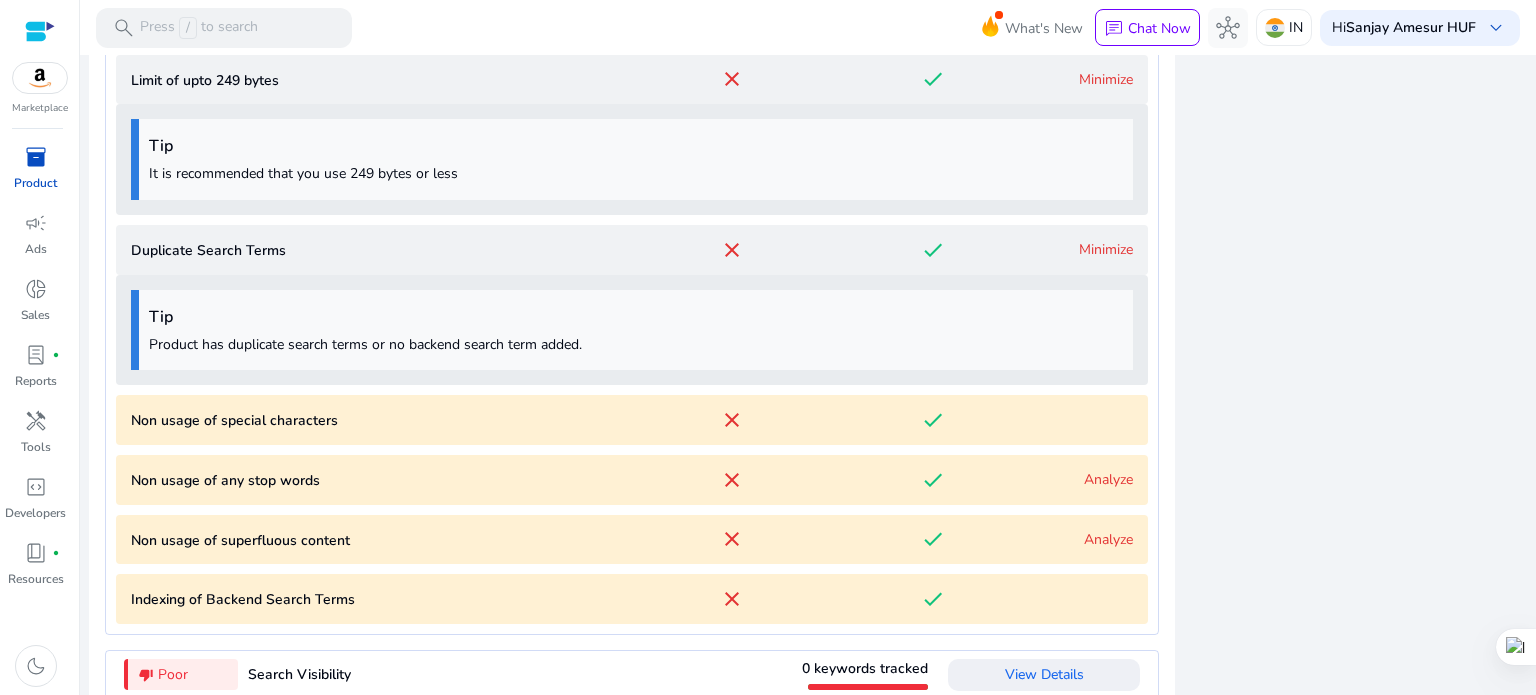 scroll, scrollTop: 2532, scrollLeft: 0, axis: vertical 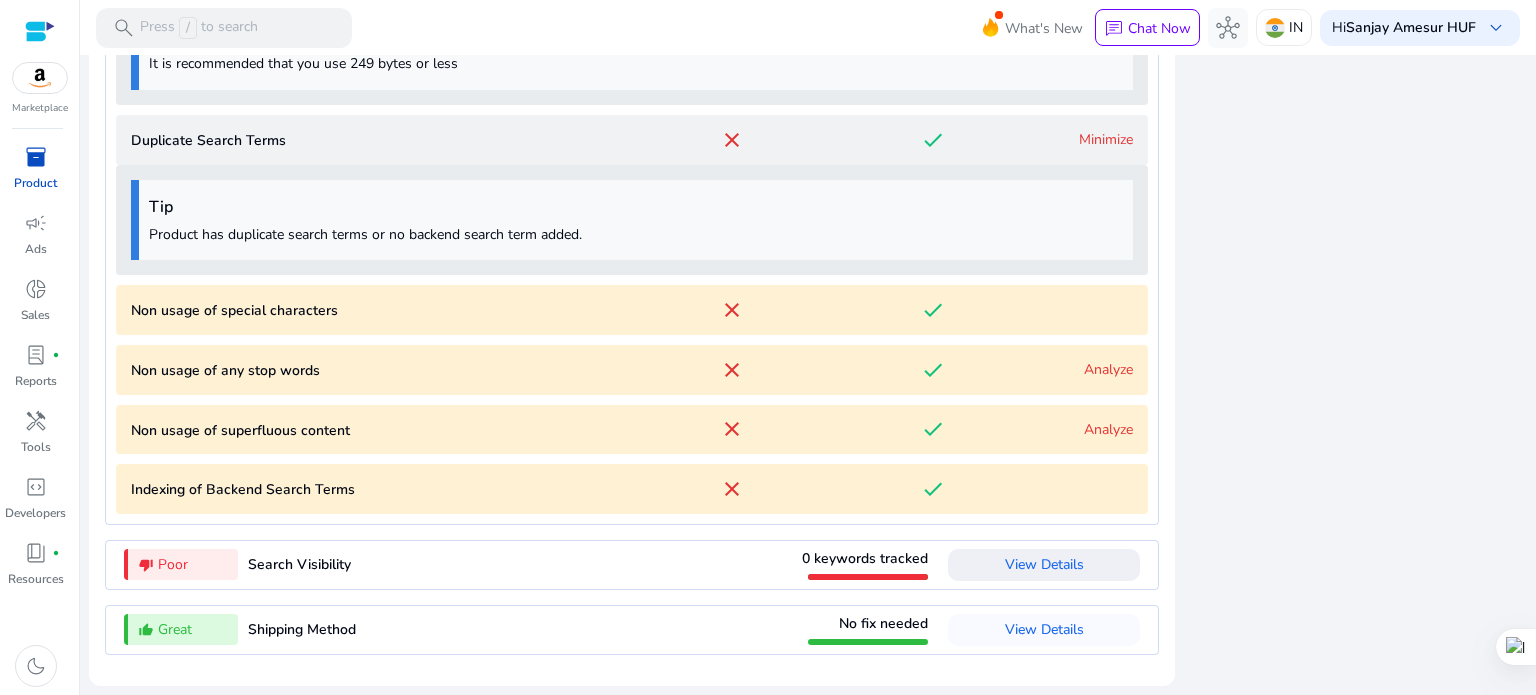 click on "Non usage of special characters close done" at bounding box center [632, 310] 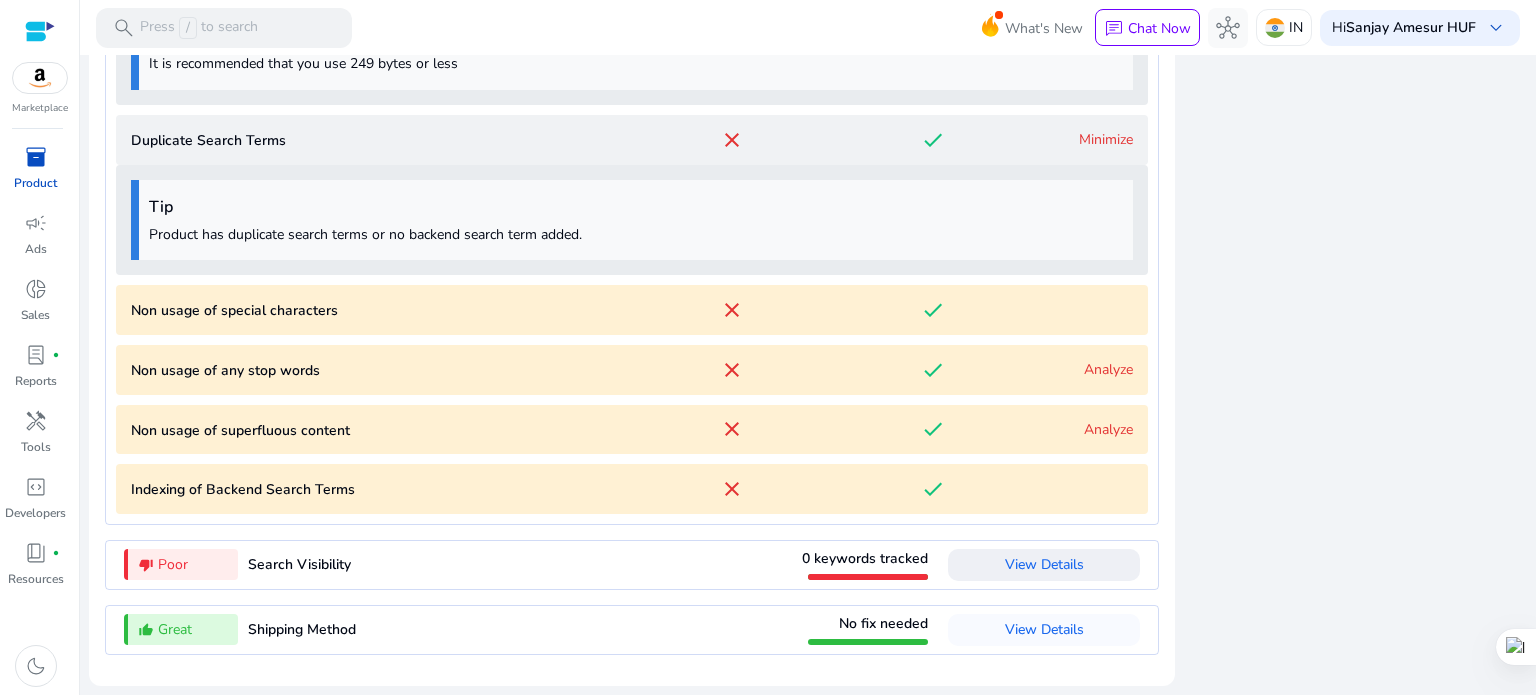 click on "Analyze" at bounding box center (1108, 369) 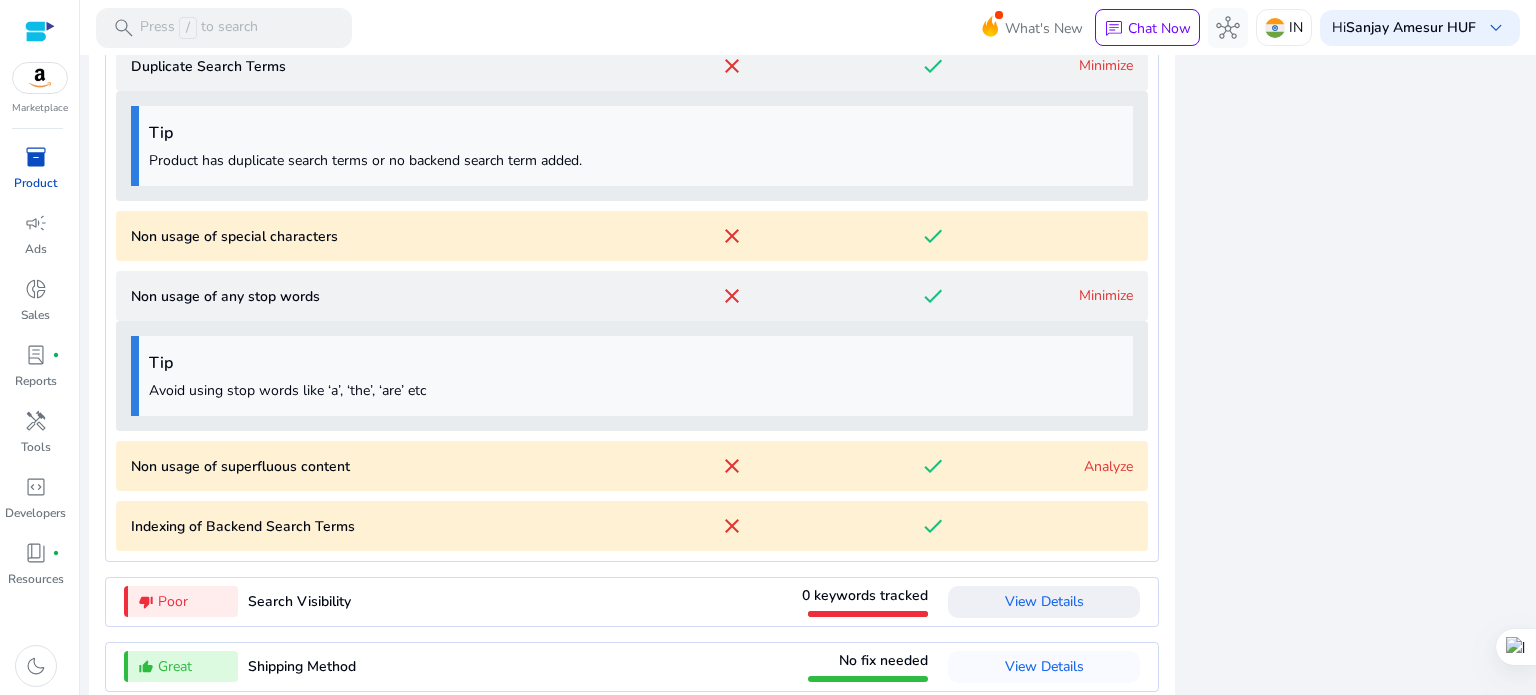 scroll, scrollTop: 2642, scrollLeft: 0, axis: vertical 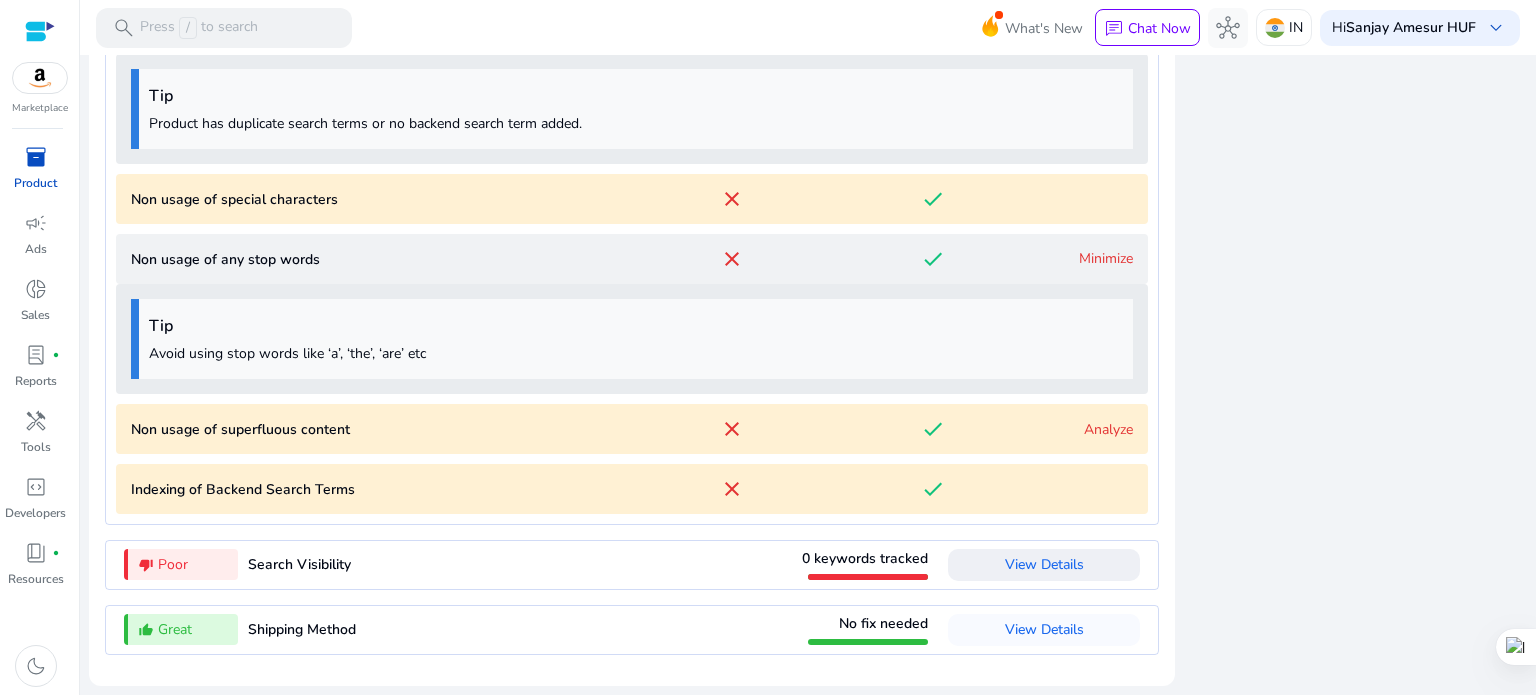 click on "Analyze" at bounding box center (1108, 429) 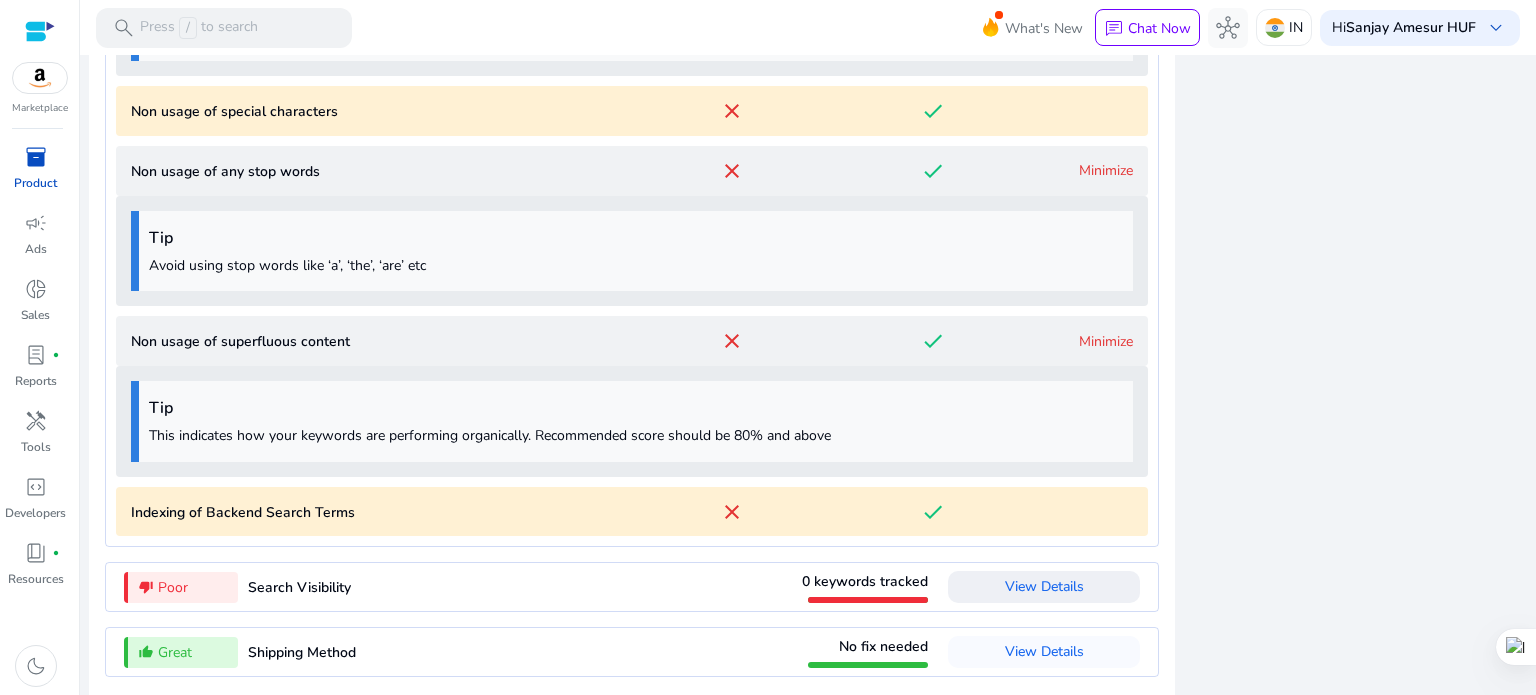 scroll, scrollTop: 2753, scrollLeft: 0, axis: vertical 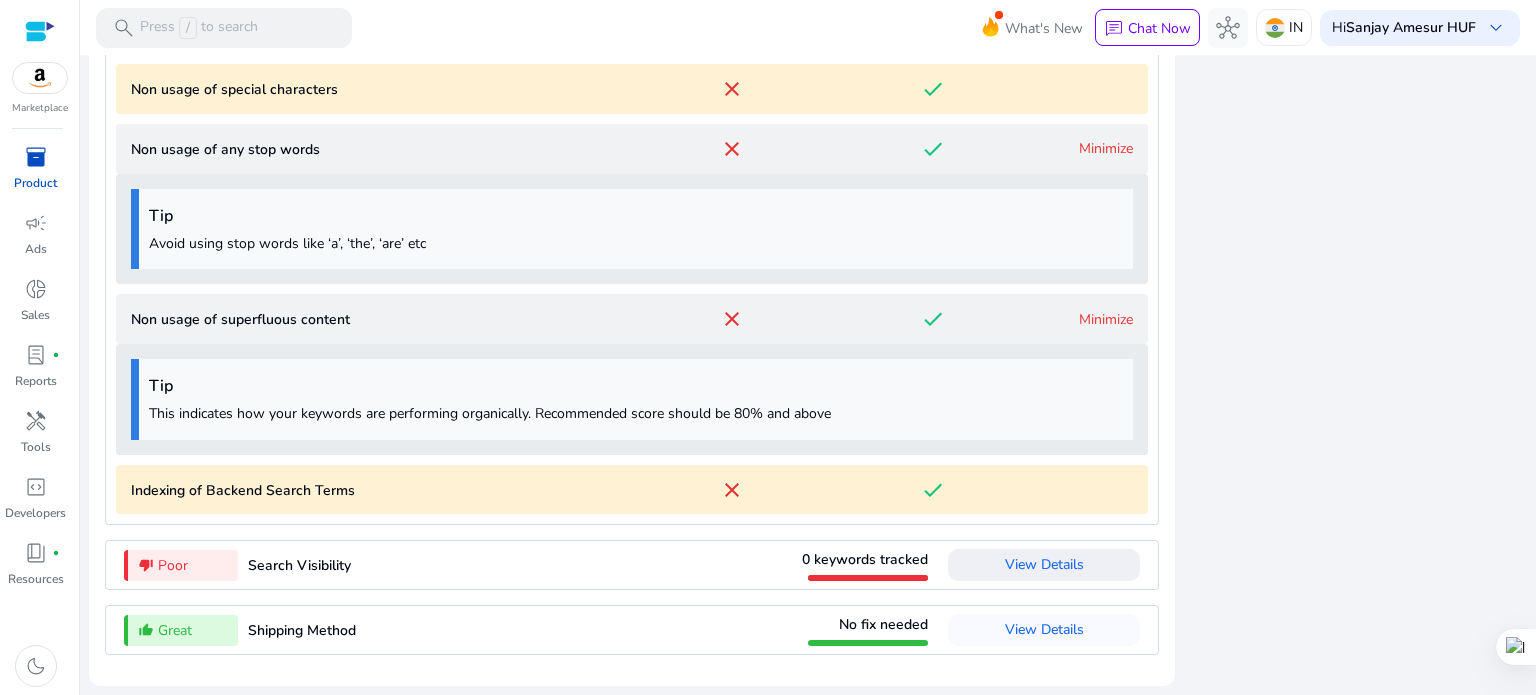 click on "done" at bounding box center [932, 490] 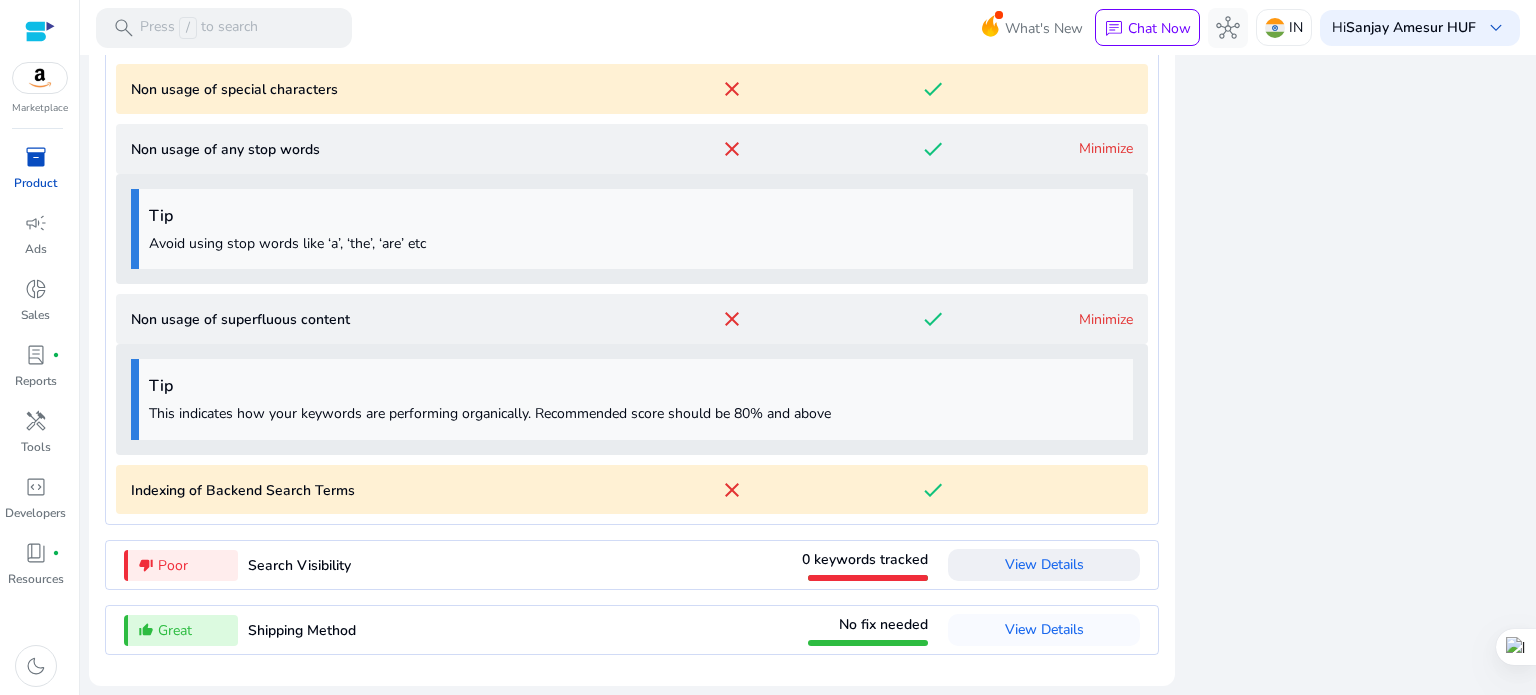 click on "Poor" at bounding box center [173, 565] 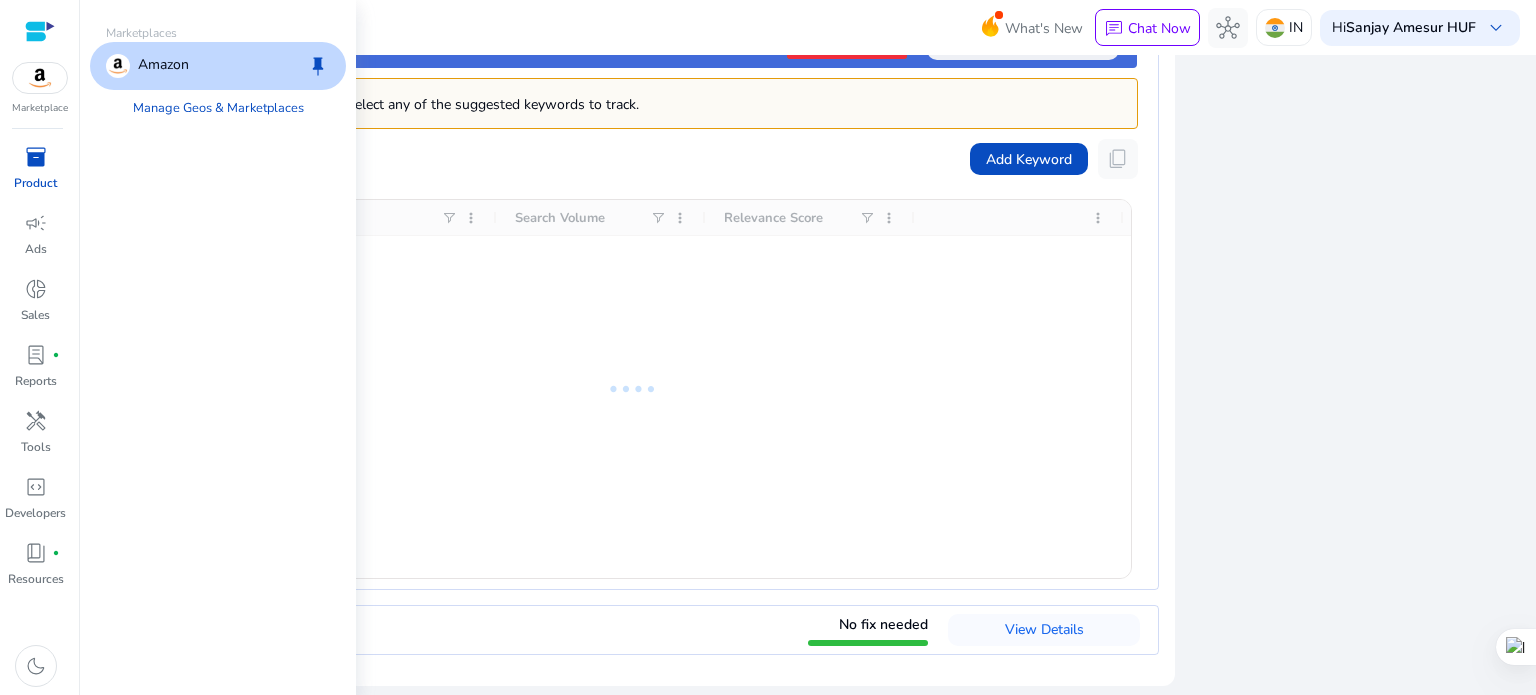 click on "Amazon" at bounding box center (163, 66) 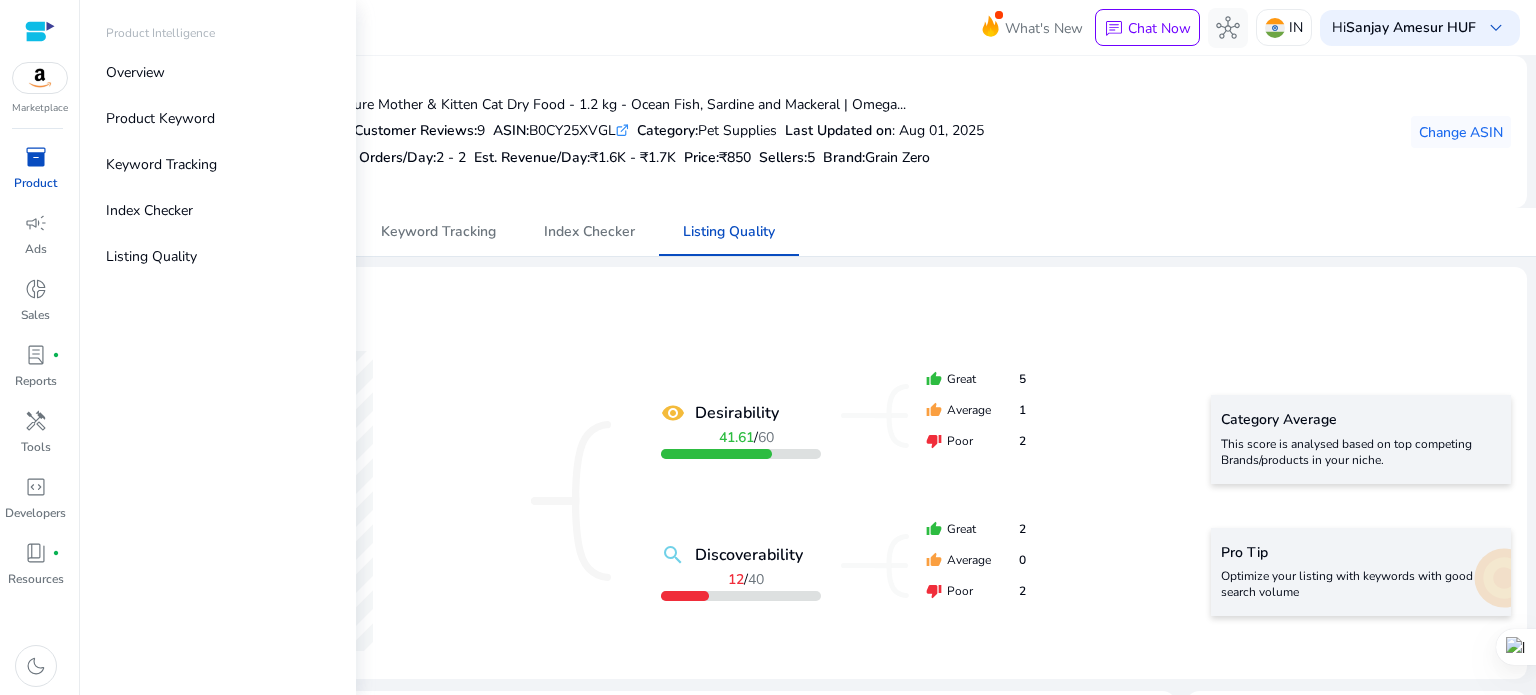 click on "inventory_2" at bounding box center [36, 157] 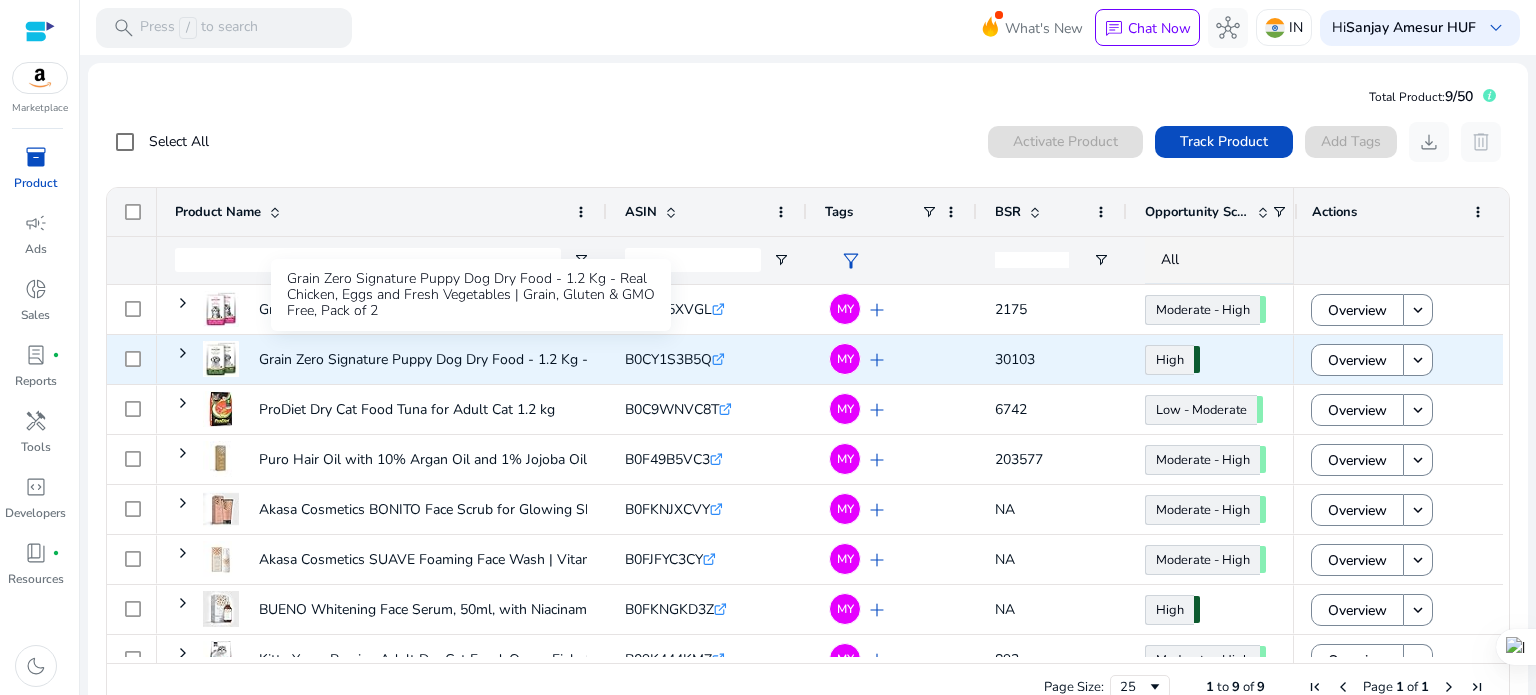 click on "Grain Zero Signature Puppy Dog Dry Food - 1.2 Kg - Real Chicken,..." 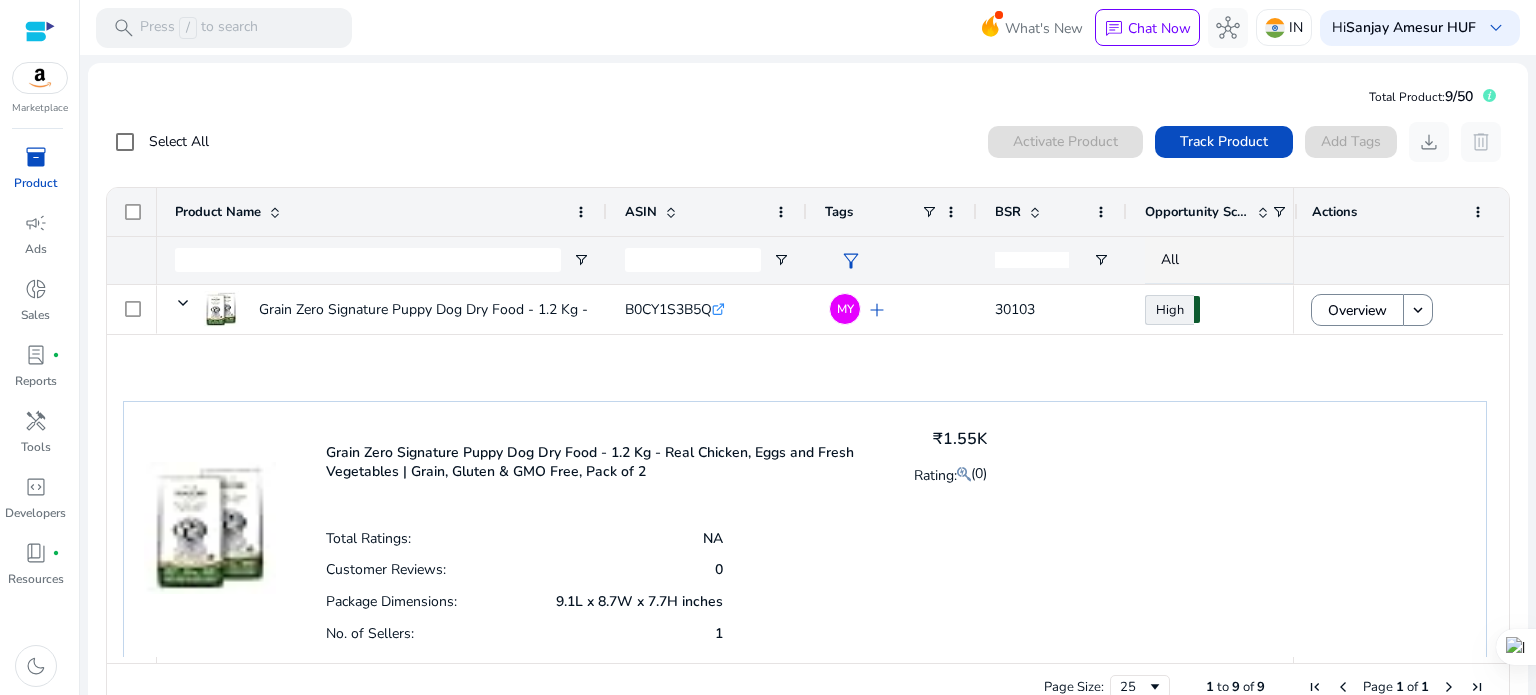 scroll, scrollTop: 400, scrollLeft: 0, axis: vertical 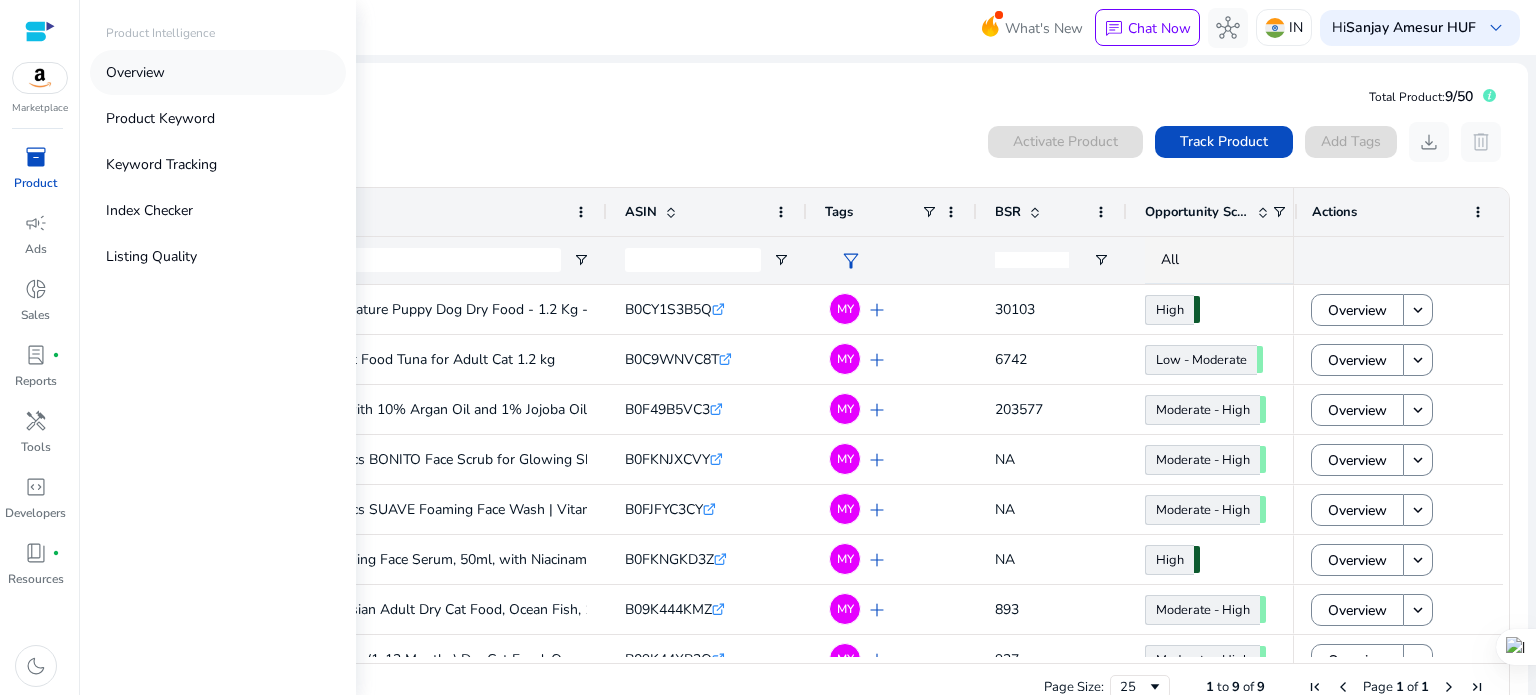 click on "Overview" at bounding box center [135, 72] 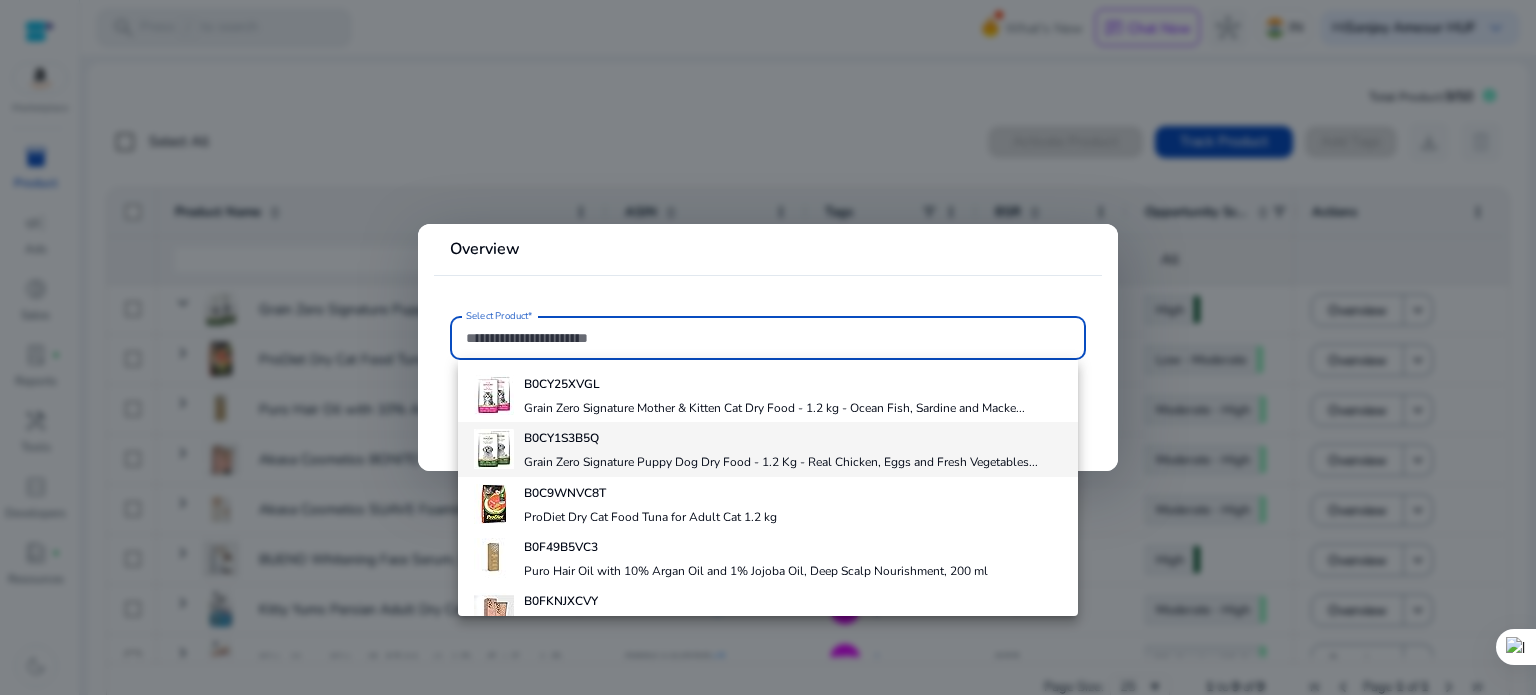 click on "B0CY1S3B5Q  Grain Zero Signature Puppy Dog Dry Food - 1.2 Kg - Real Chicken, Eggs and Fresh Vegetables..." at bounding box center (781, 449) 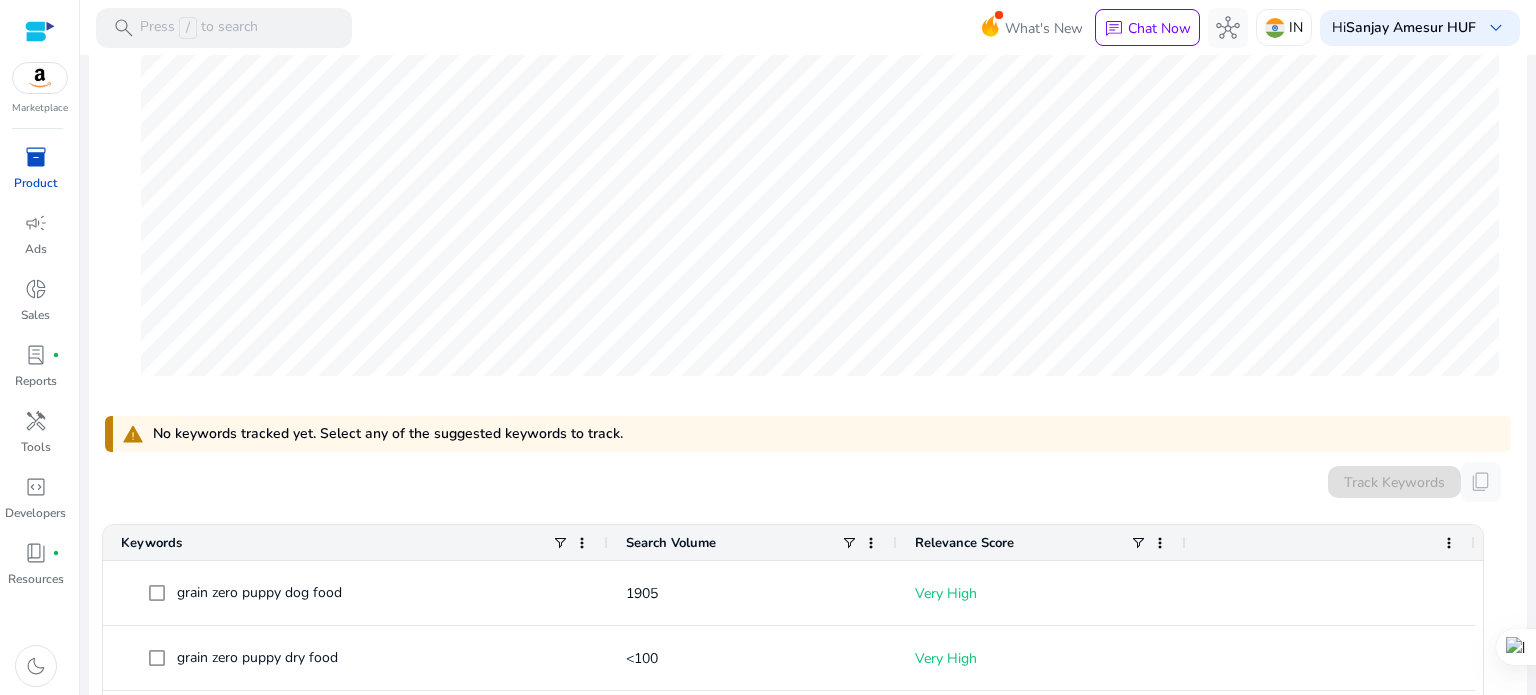 scroll, scrollTop: 1000, scrollLeft: 0, axis: vertical 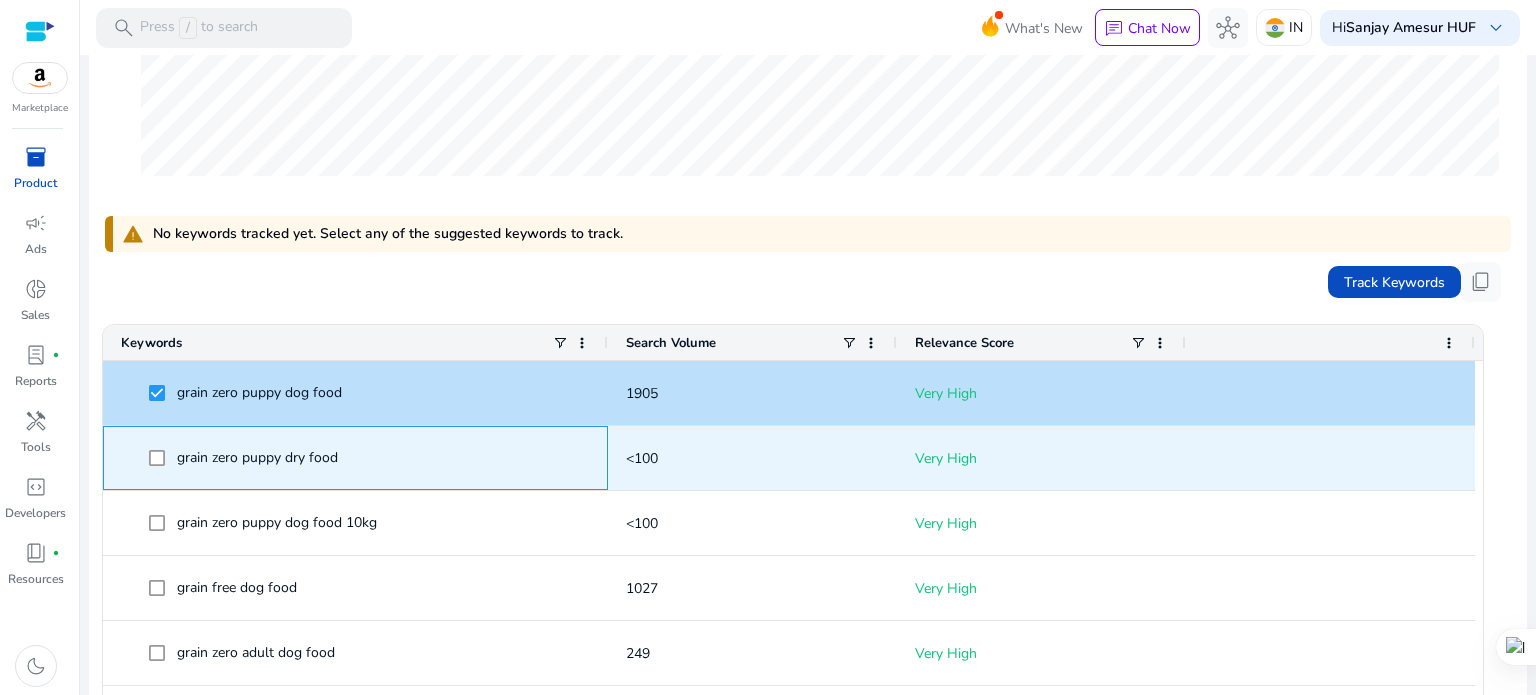 click on "grain zero puppy dry food" 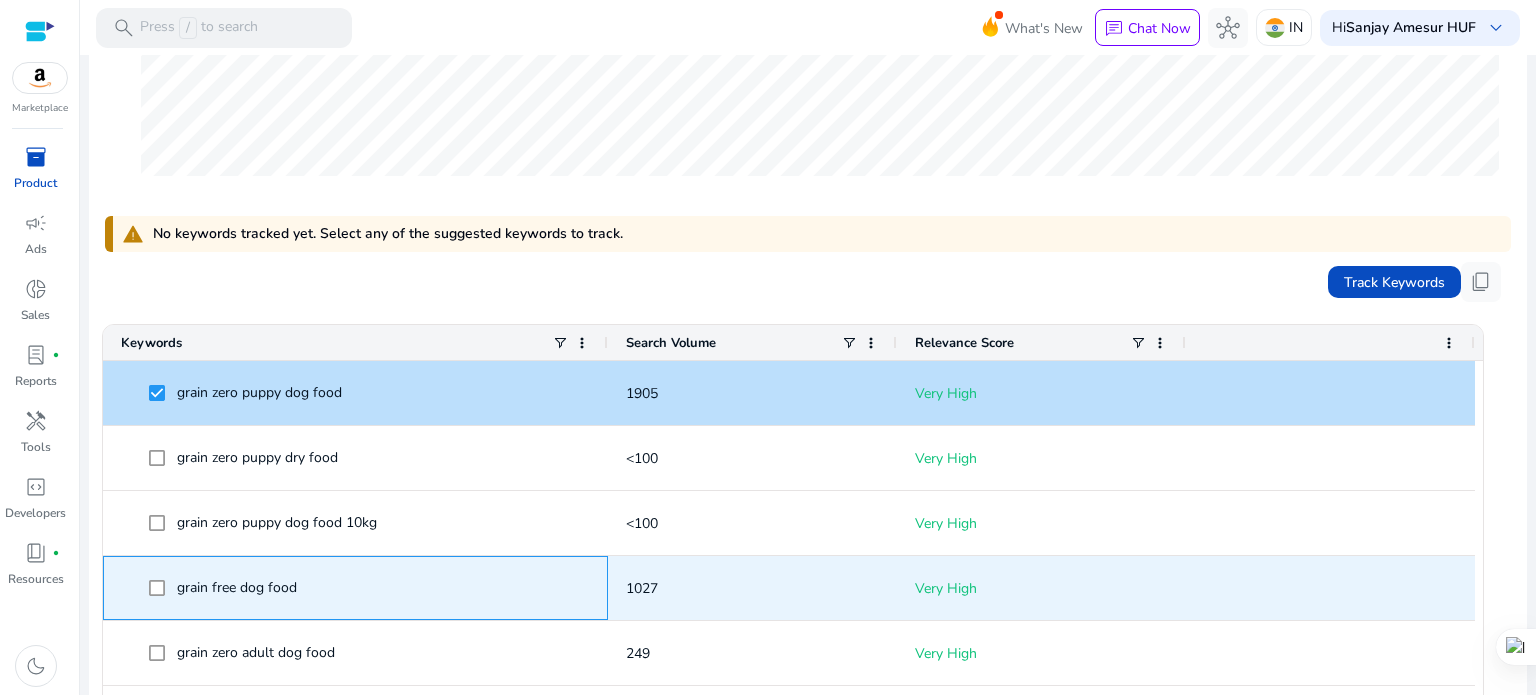 click on "grain free dog food" 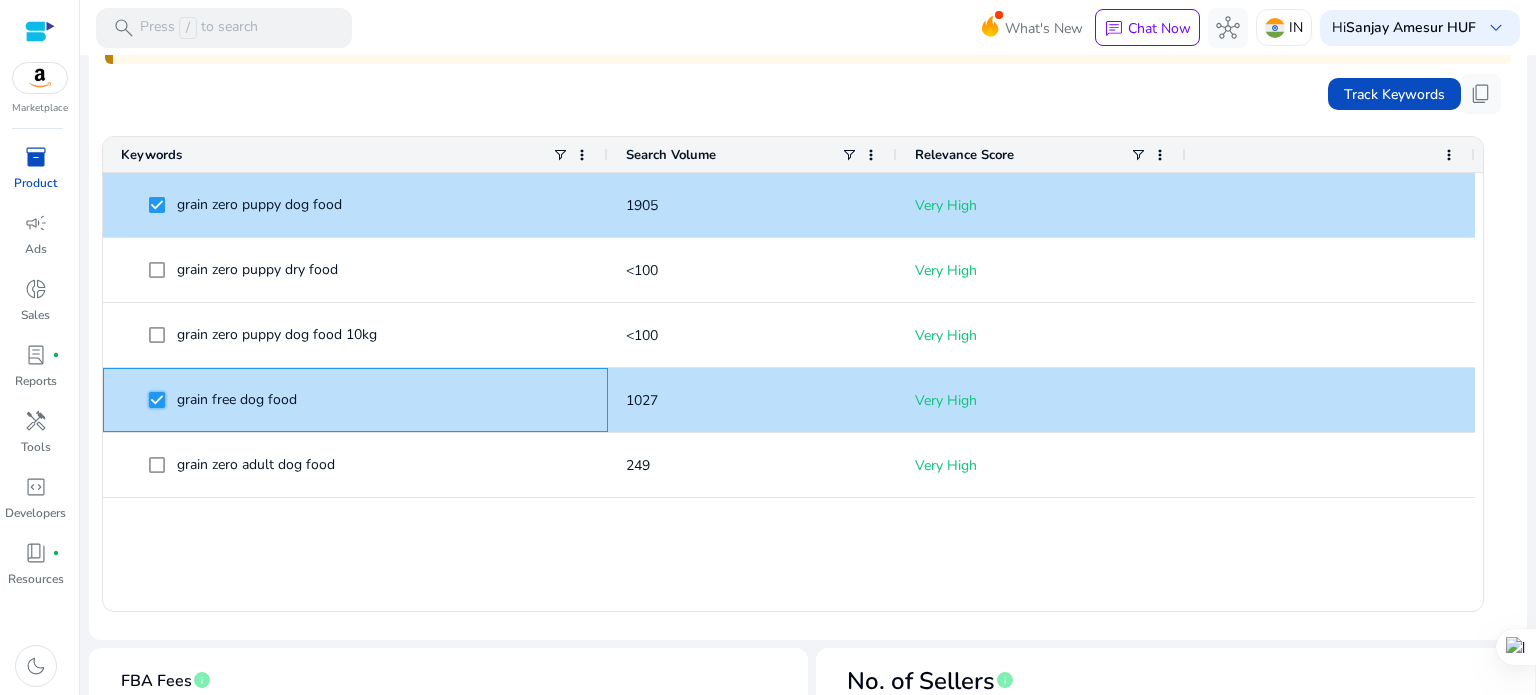 scroll, scrollTop: 959, scrollLeft: 0, axis: vertical 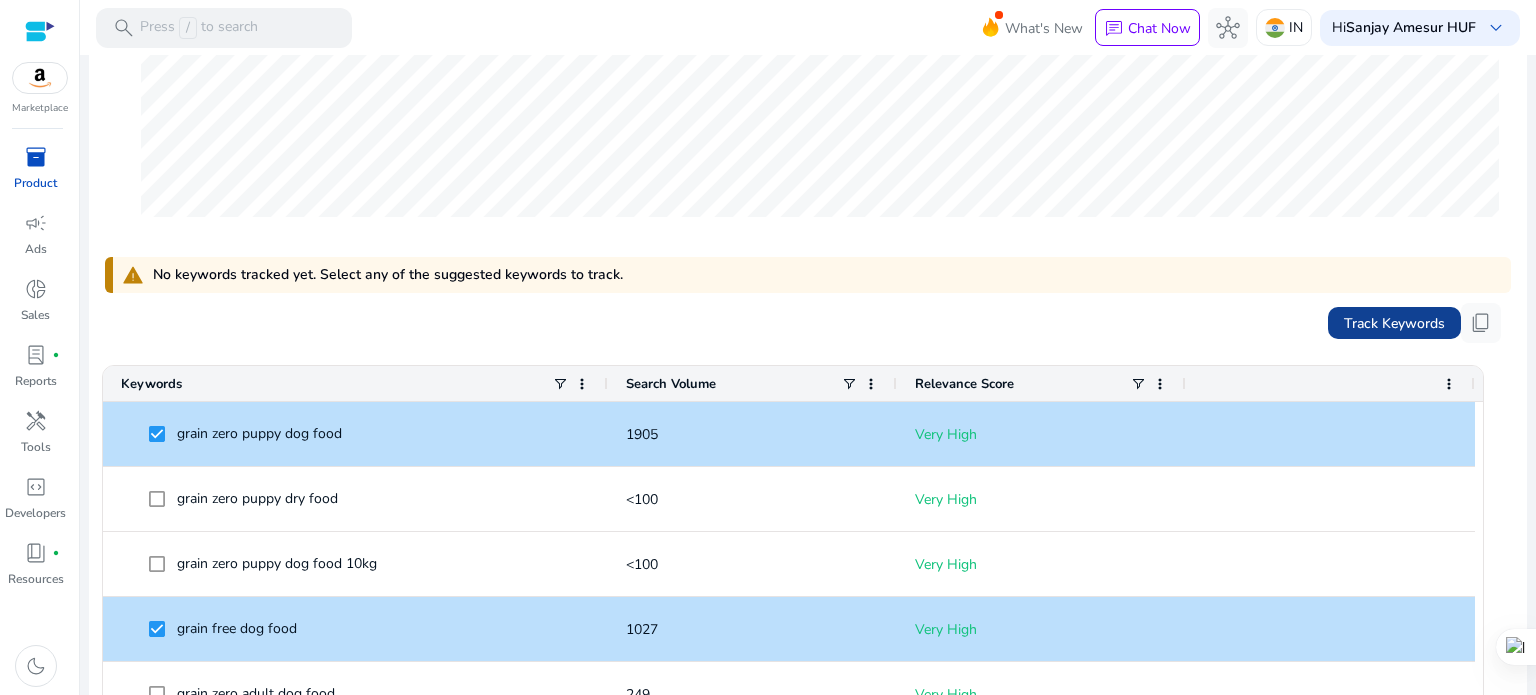click on "Track Keywords" 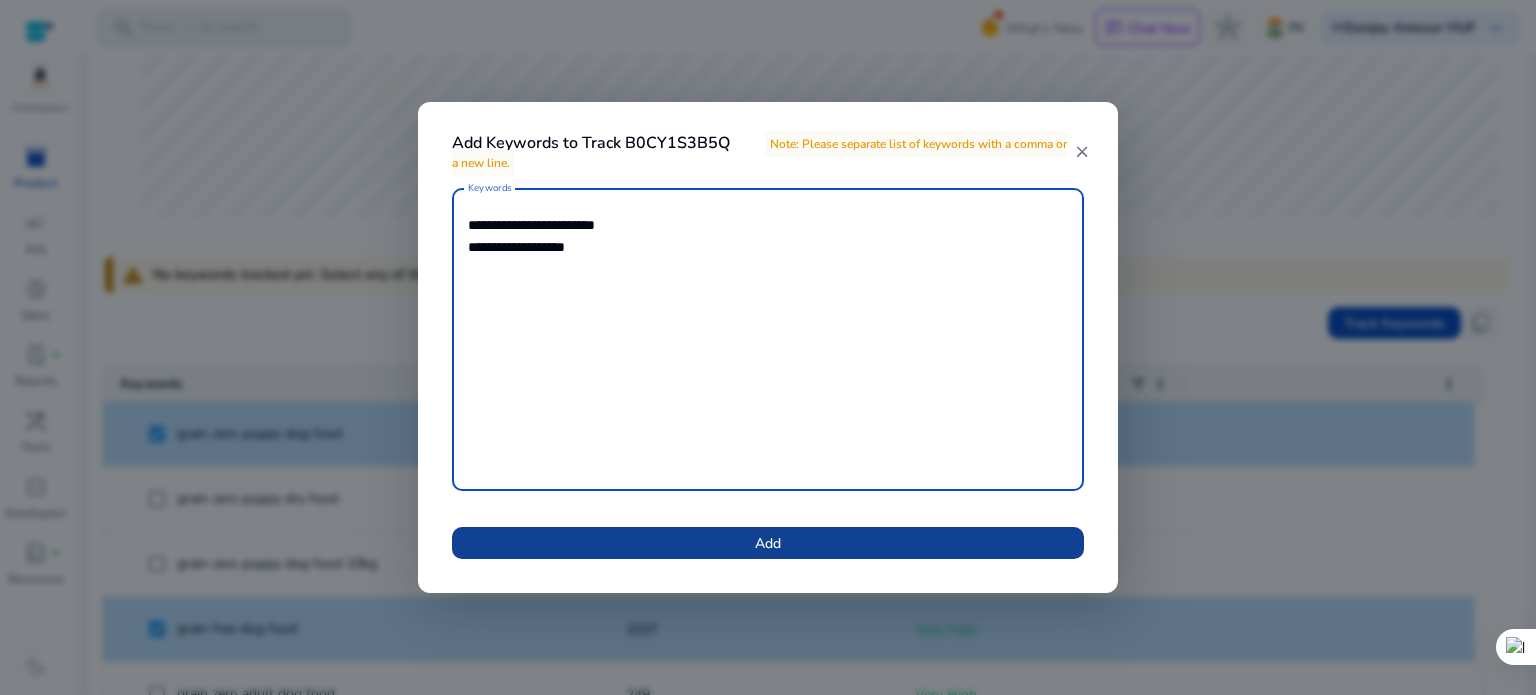 click at bounding box center (768, 543) 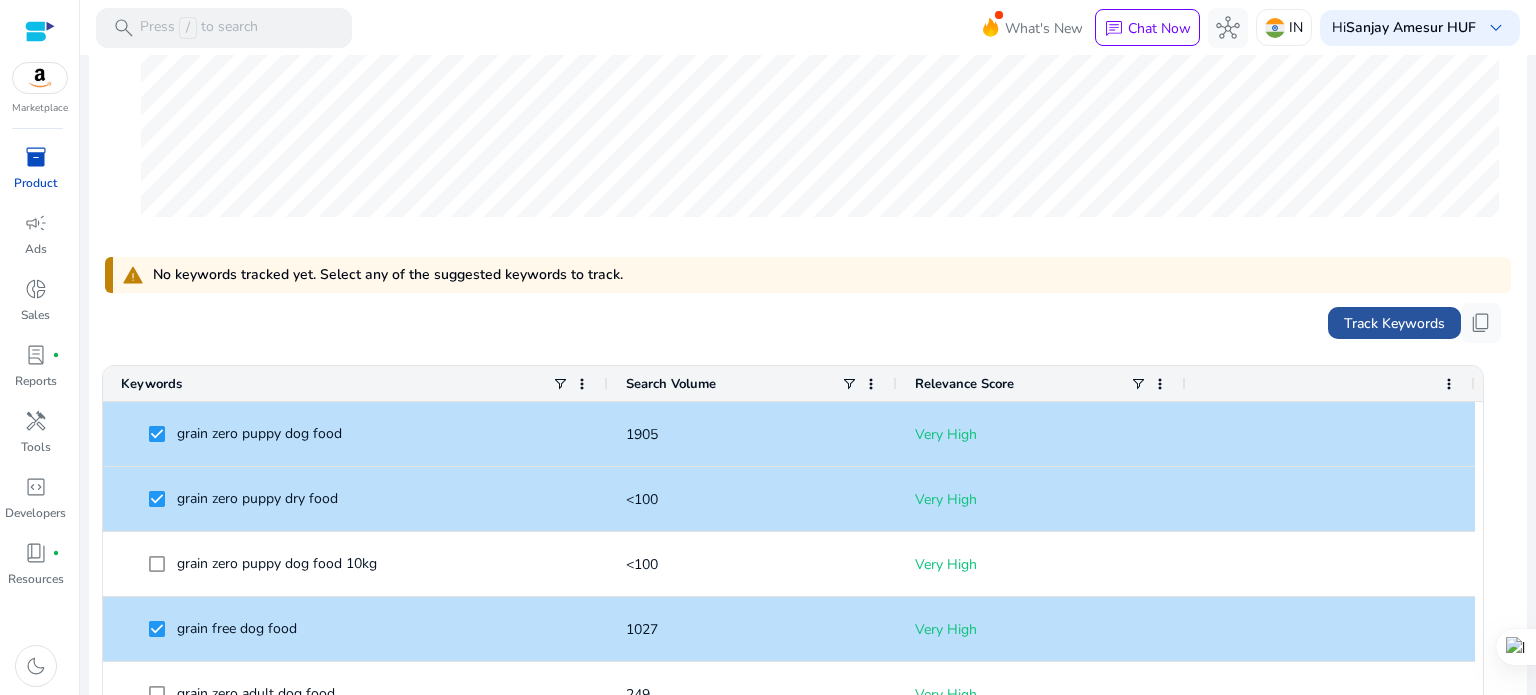 click on "Track Keywords" 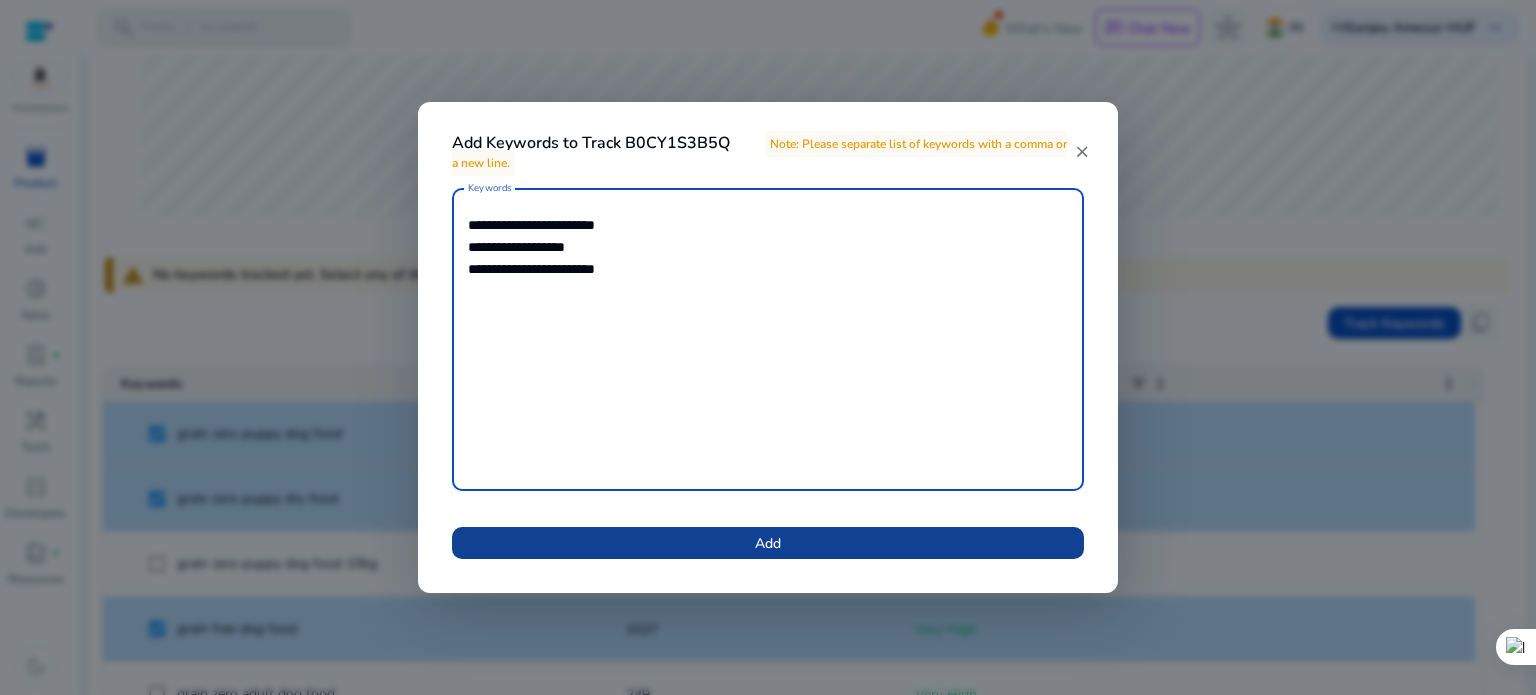 click at bounding box center [768, 543] 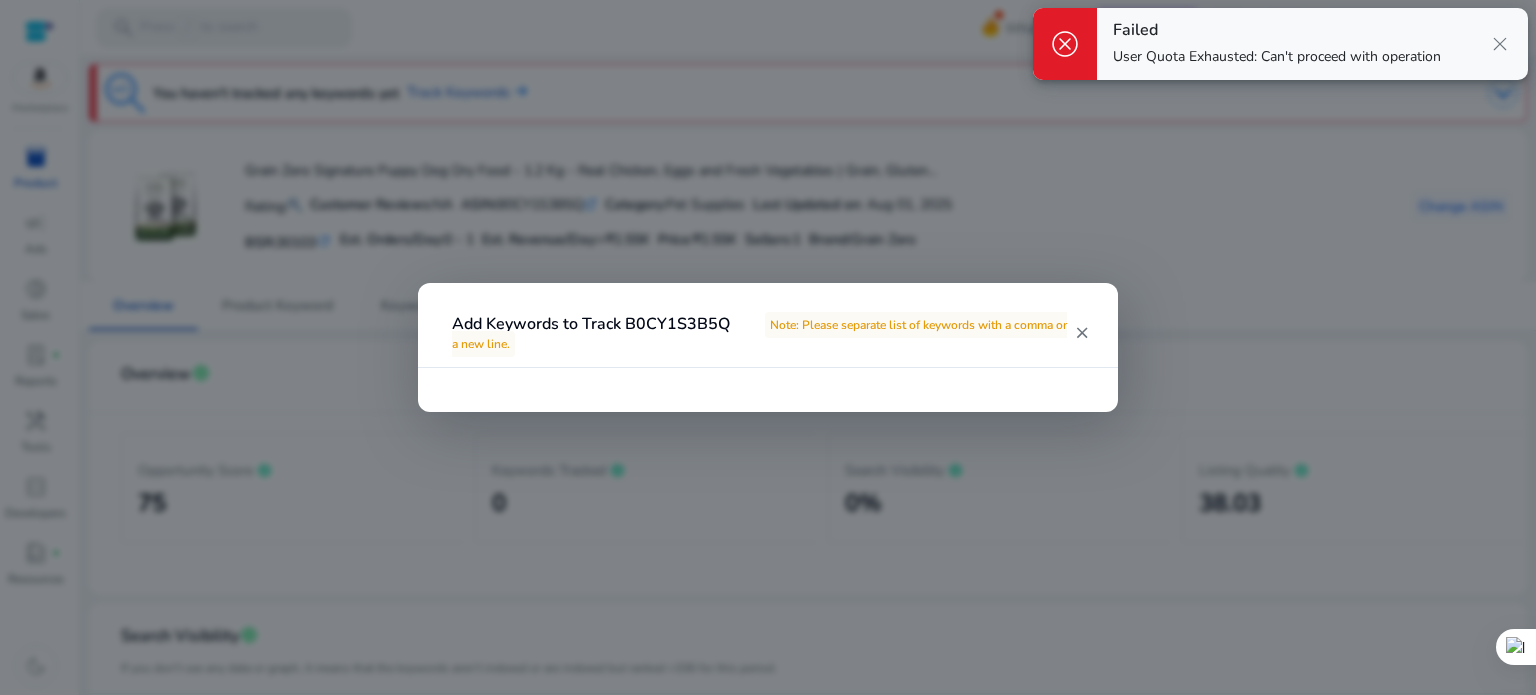 scroll, scrollTop: 0, scrollLeft: 0, axis: both 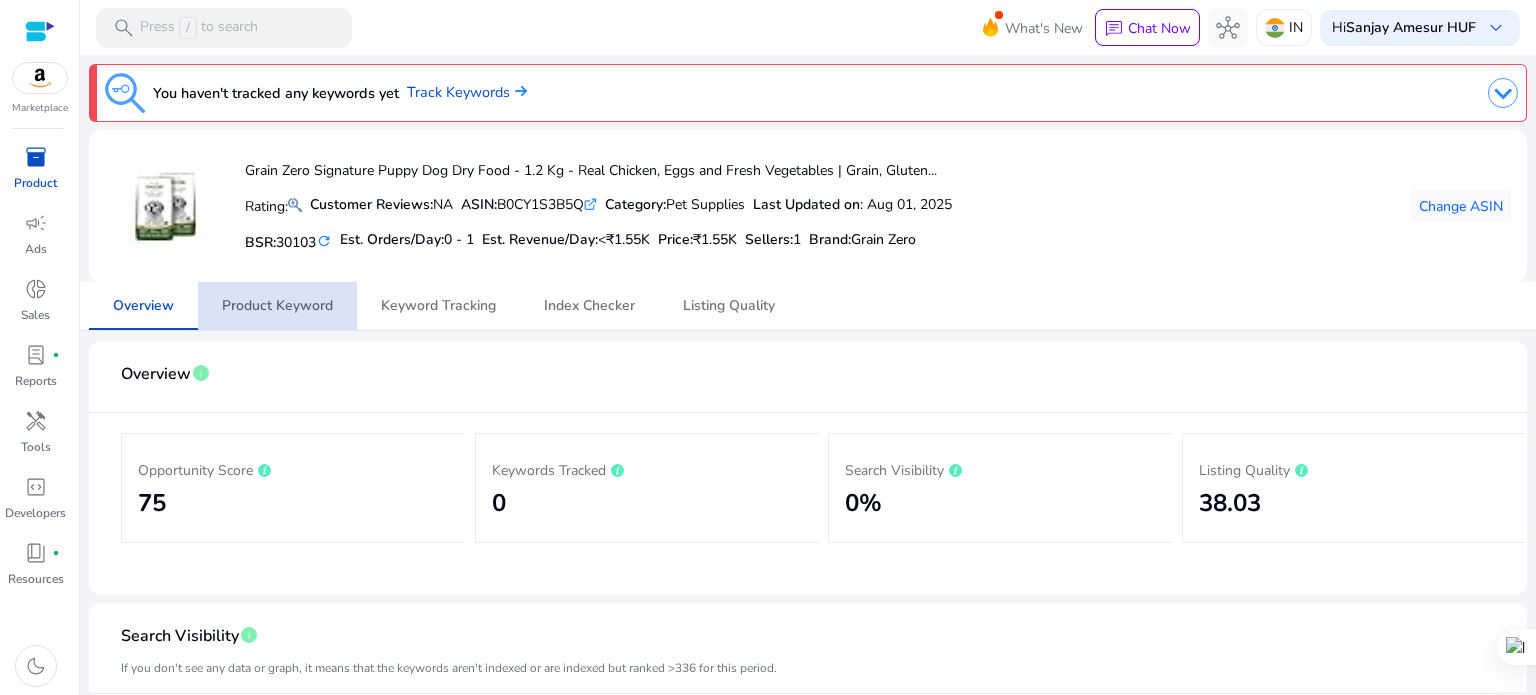 click on "Product Keyword" at bounding box center (277, 306) 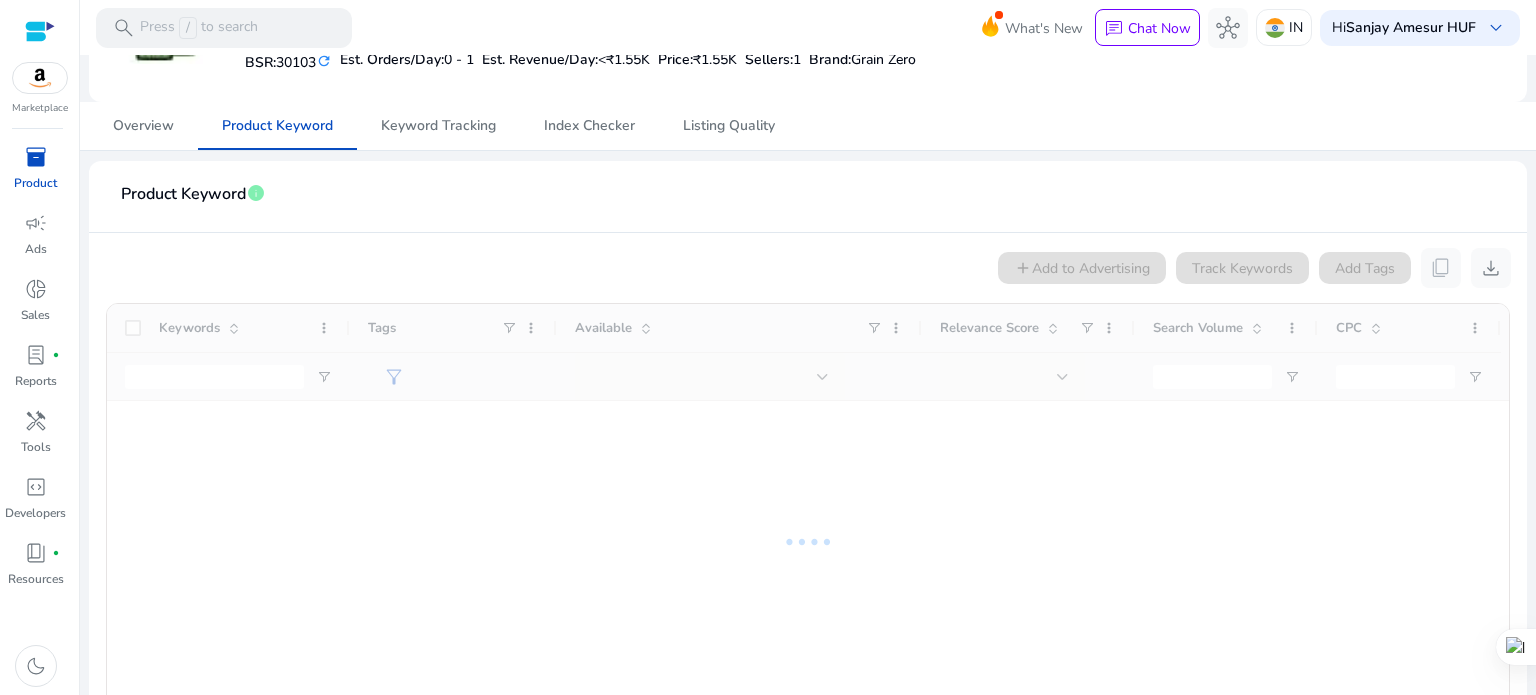 scroll, scrollTop: 339, scrollLeft: 0, axis: vertical 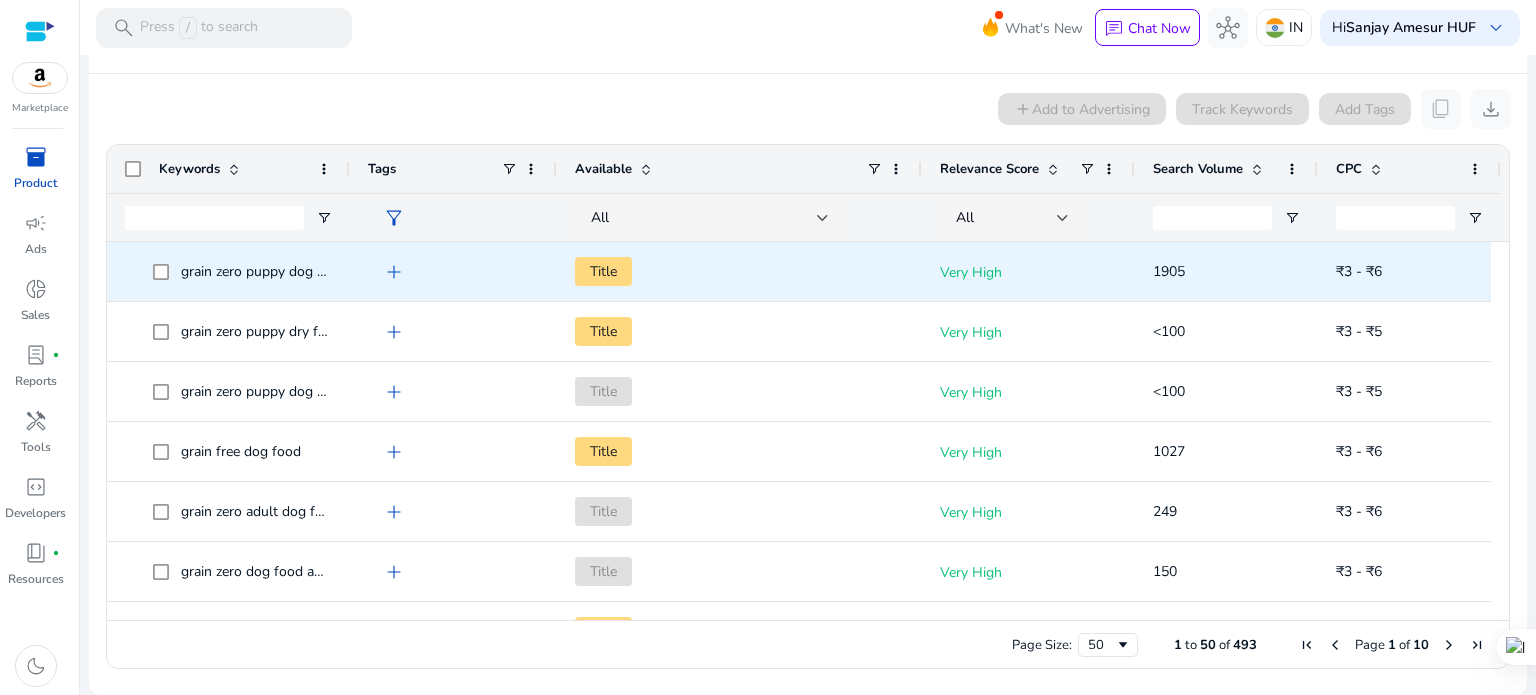 click on "grain zero puppy dog food" 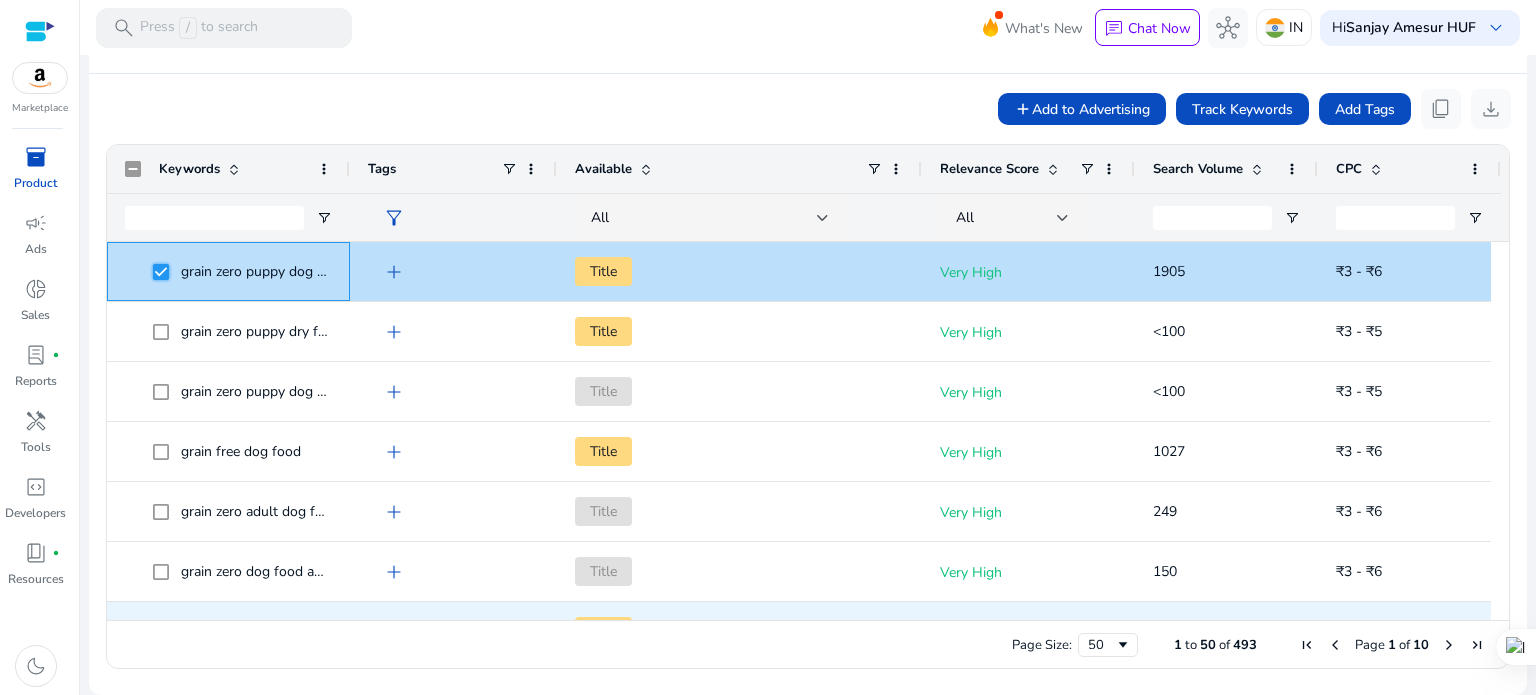 scroll, scrollTop: 200, scrollLeft: 0, axis: vertical 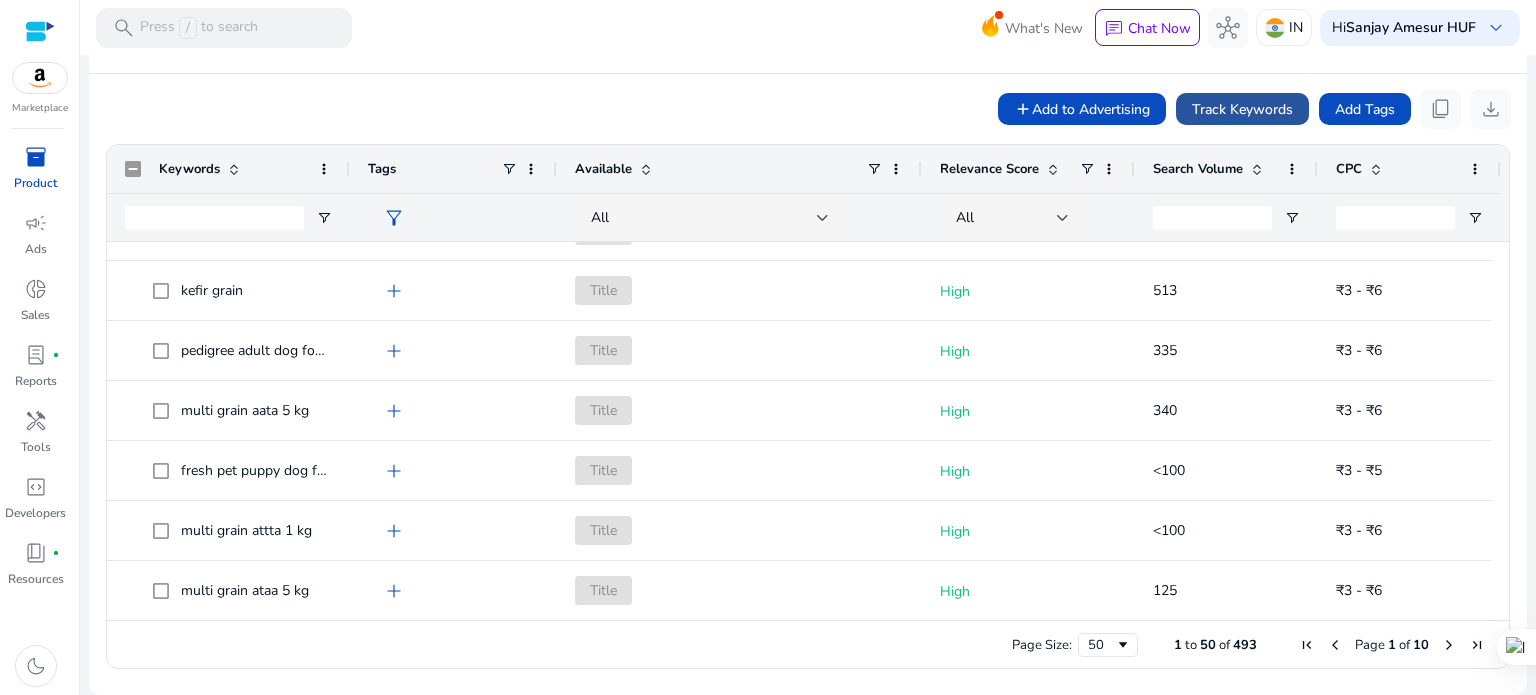 click on "Track Keywords" 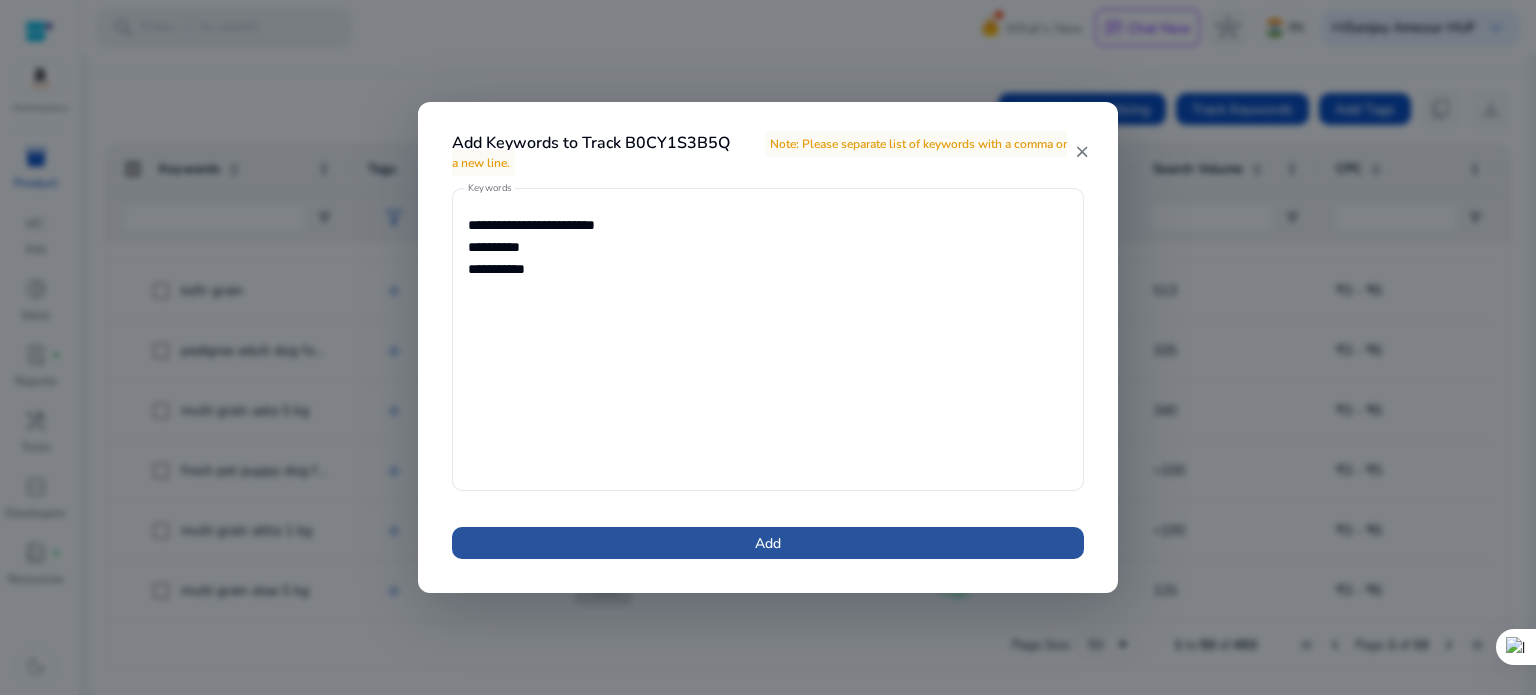 click on "Add" at bounding box center [768, 543] 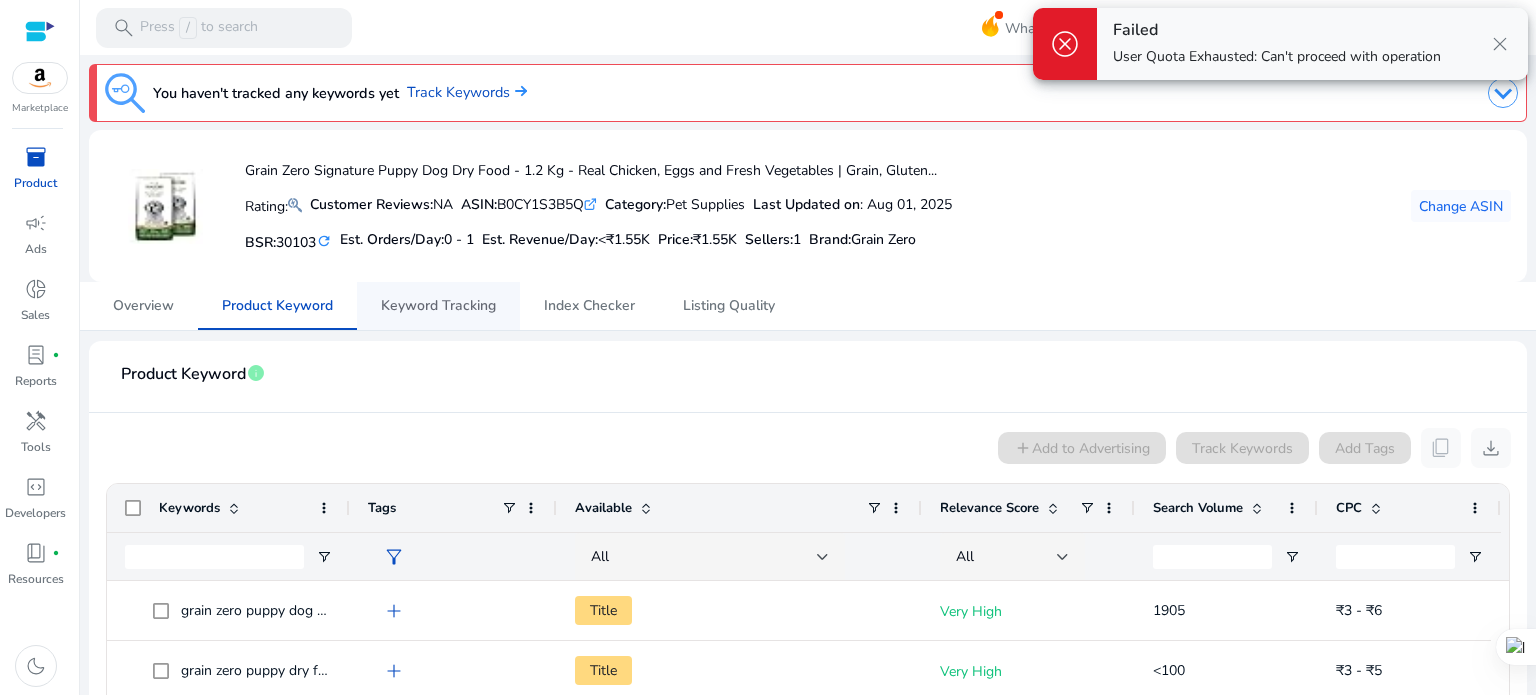 click on "Keyword Tracking" at bounding box center (438, 306) 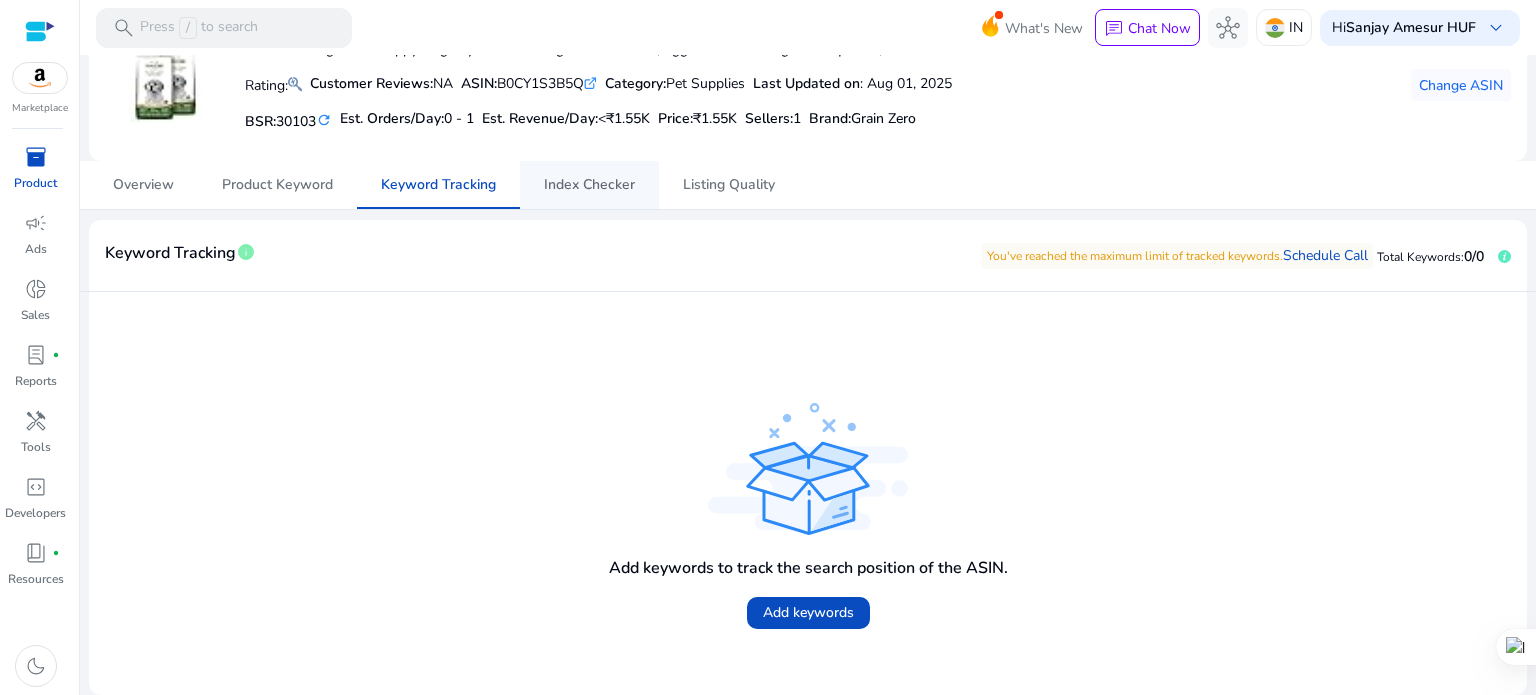 click on "Index Checker" at bounding box center [589, 185] 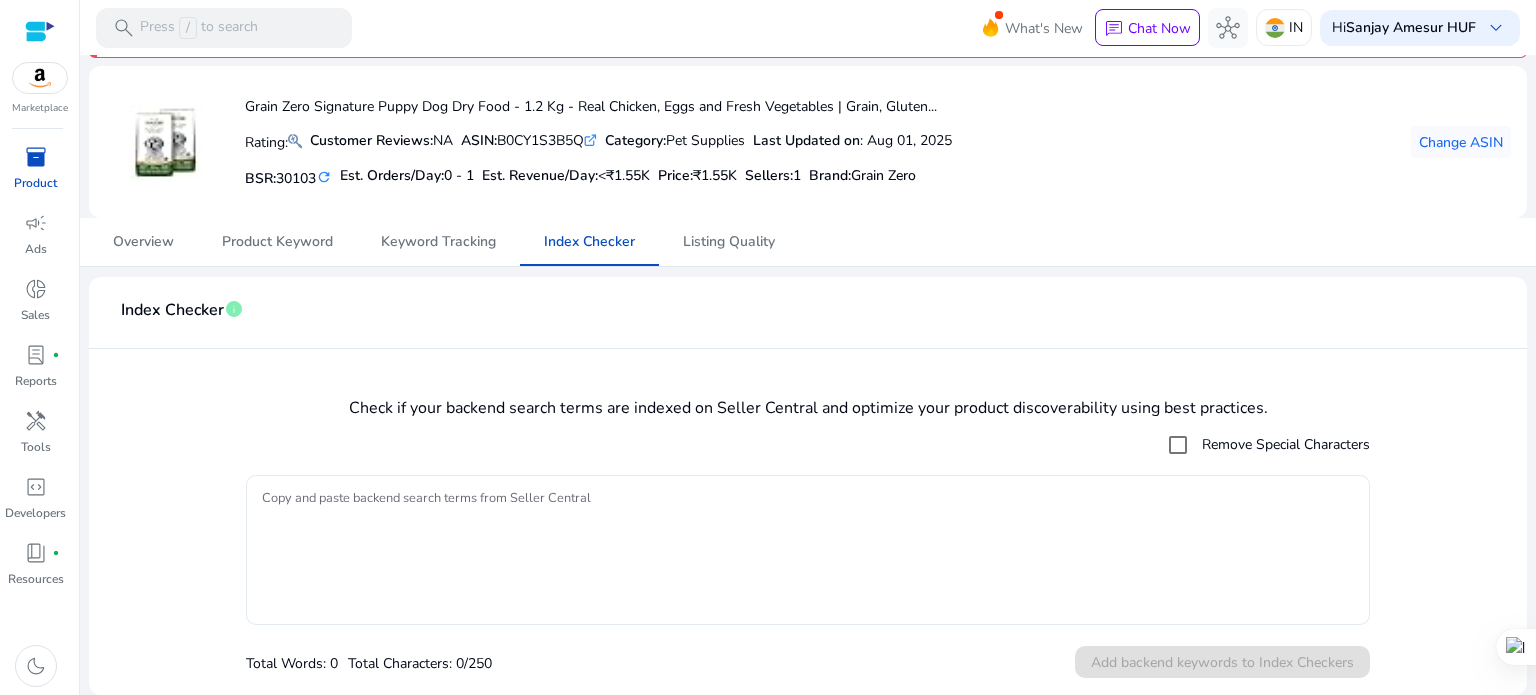 click on "Copy and paste backend search terms from Seller Central" at bounding box center (808, 550) 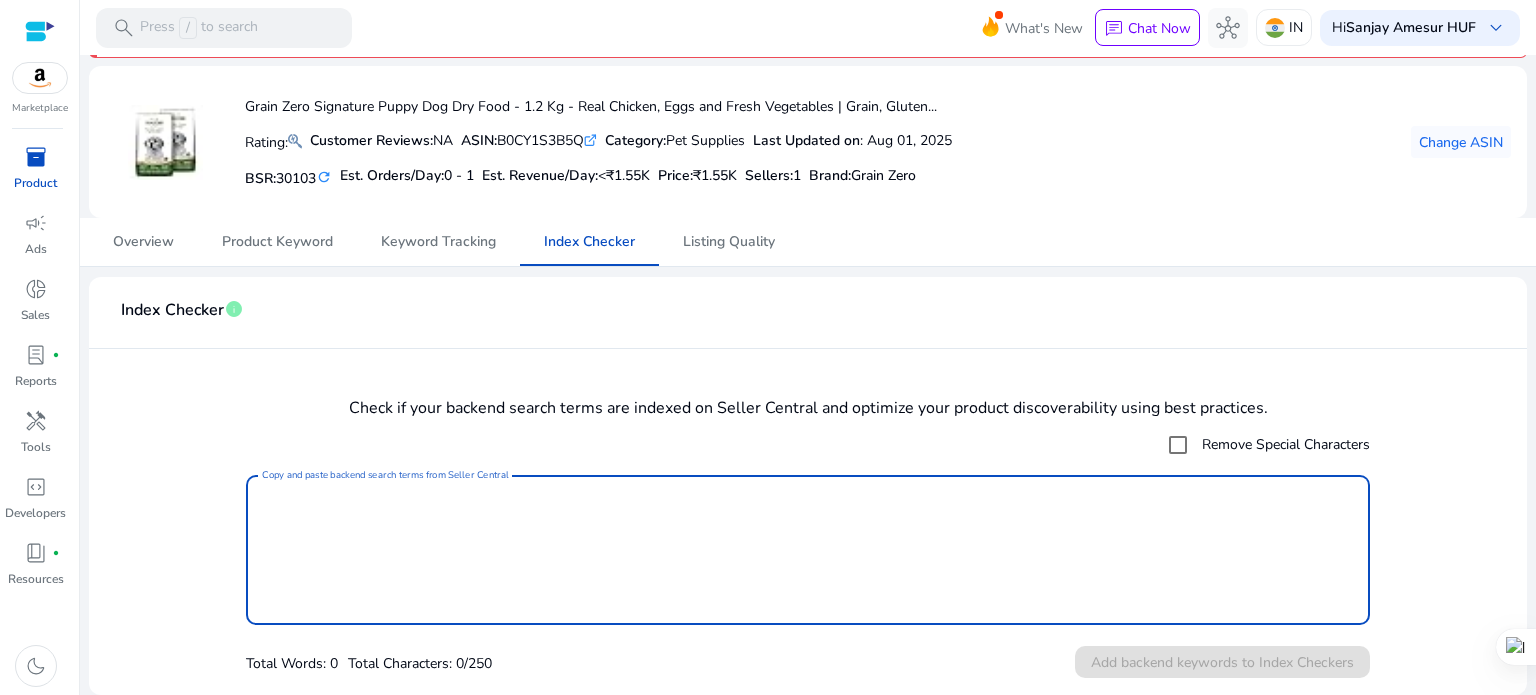 paste on "**********" 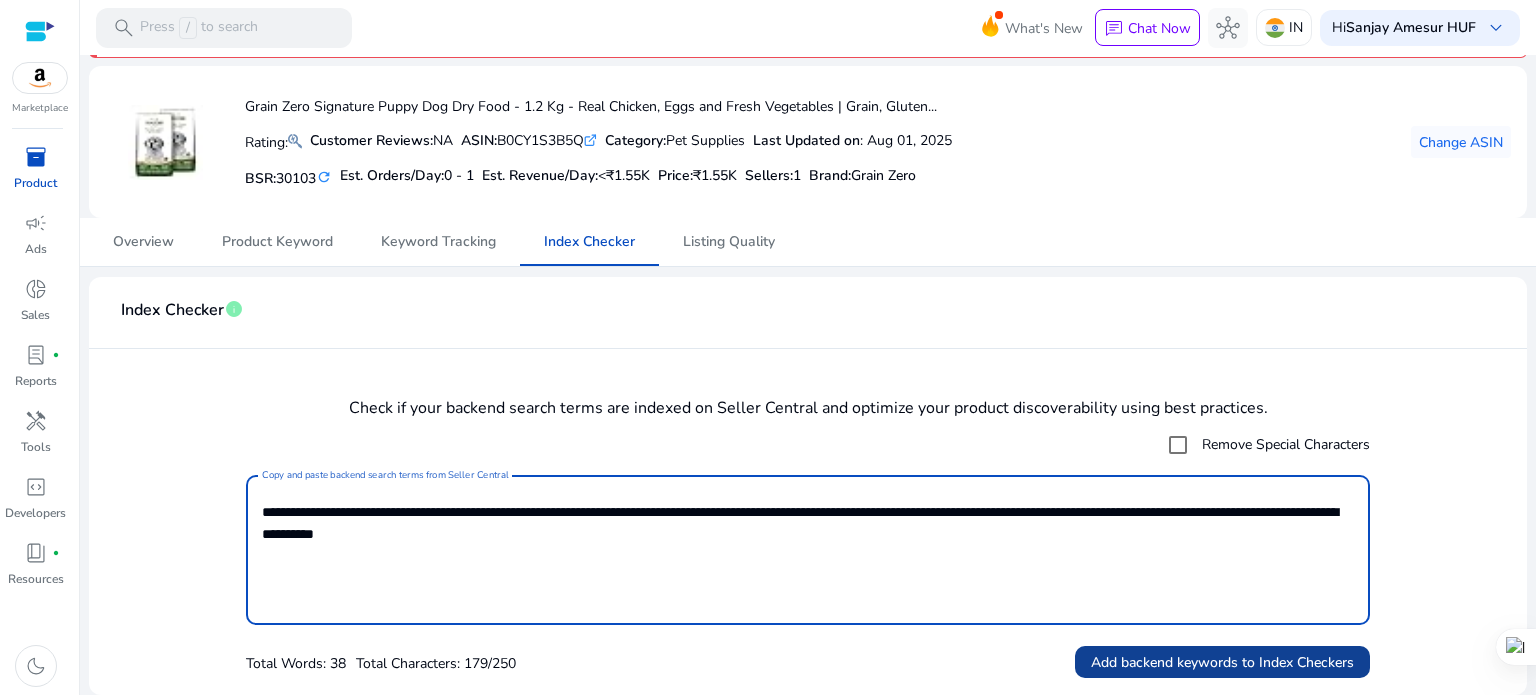 type on "**********" 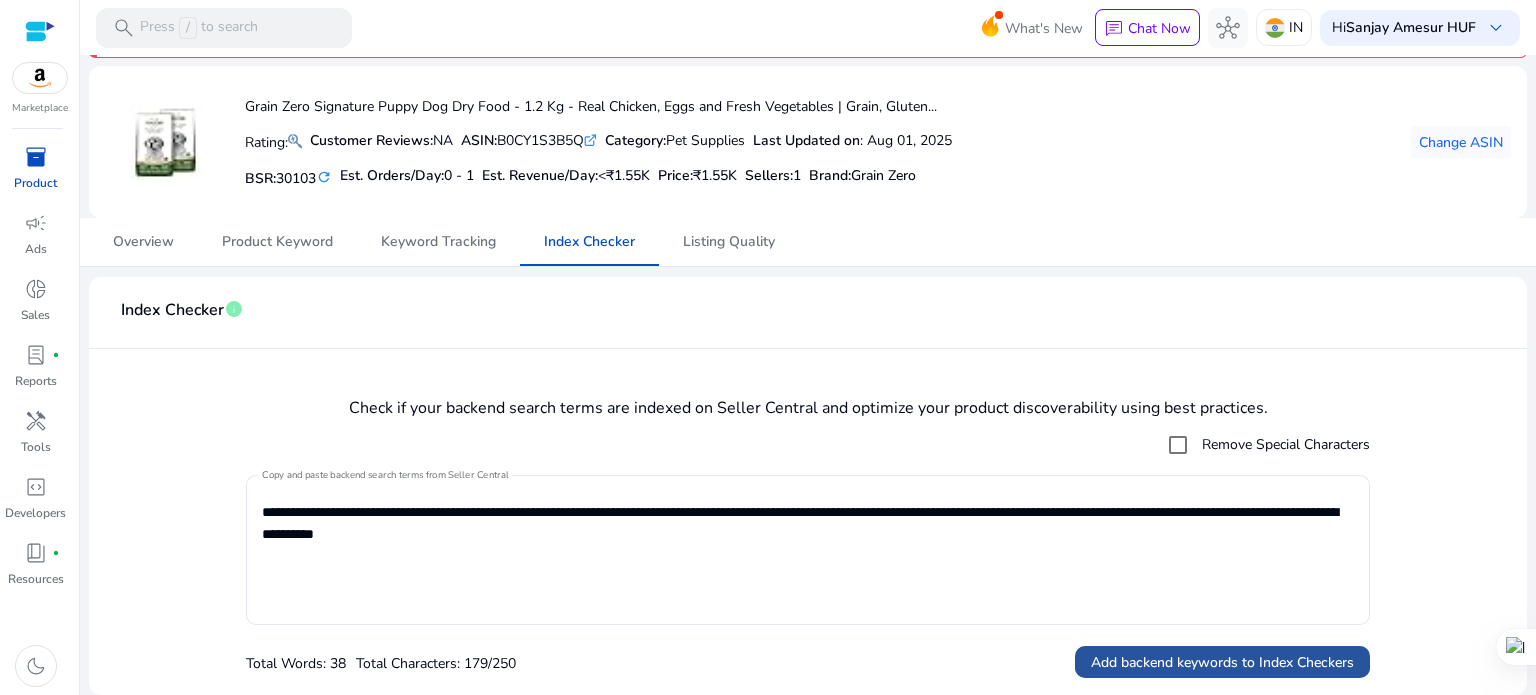 click on "Add backend keywords to Index Checkers" at bounding box center [1222, 662] 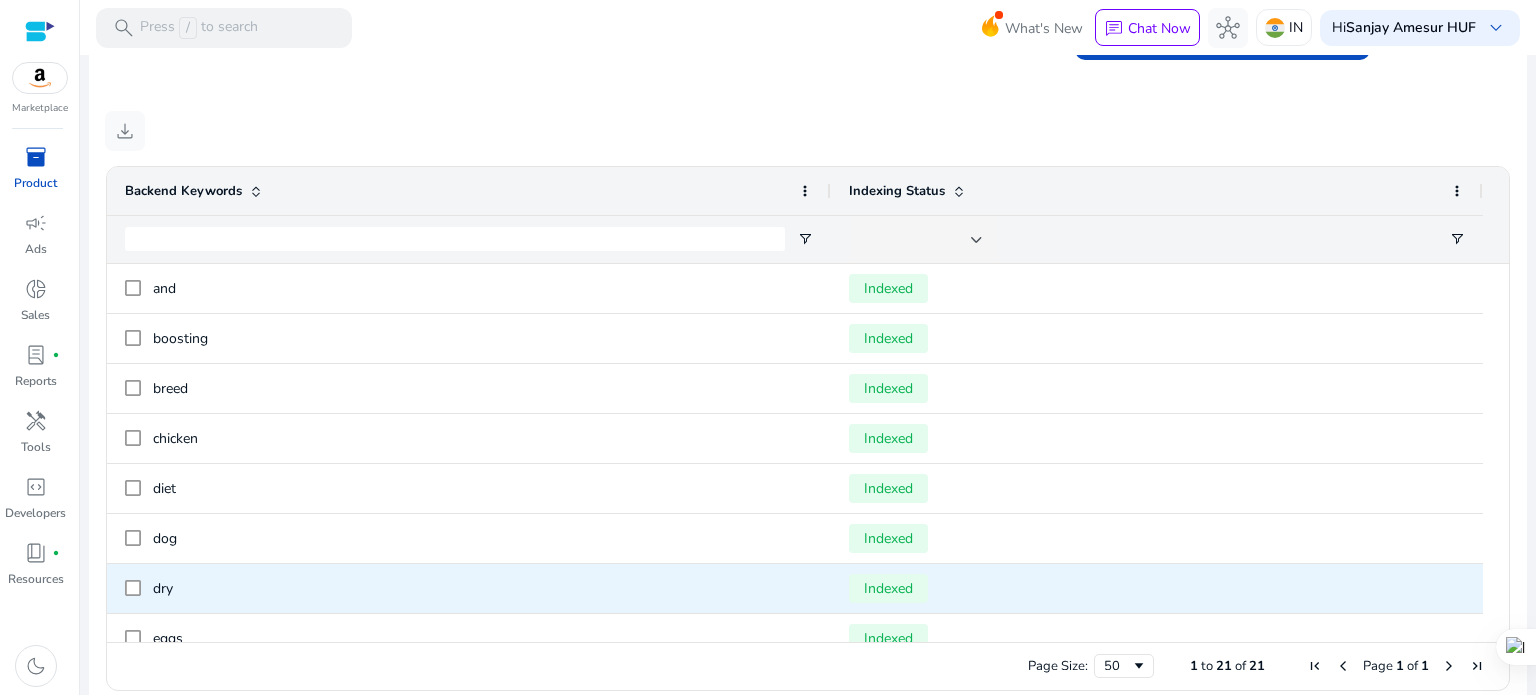 scroll, scrollTop: 808, scrollLeft: 0, axis: vertical 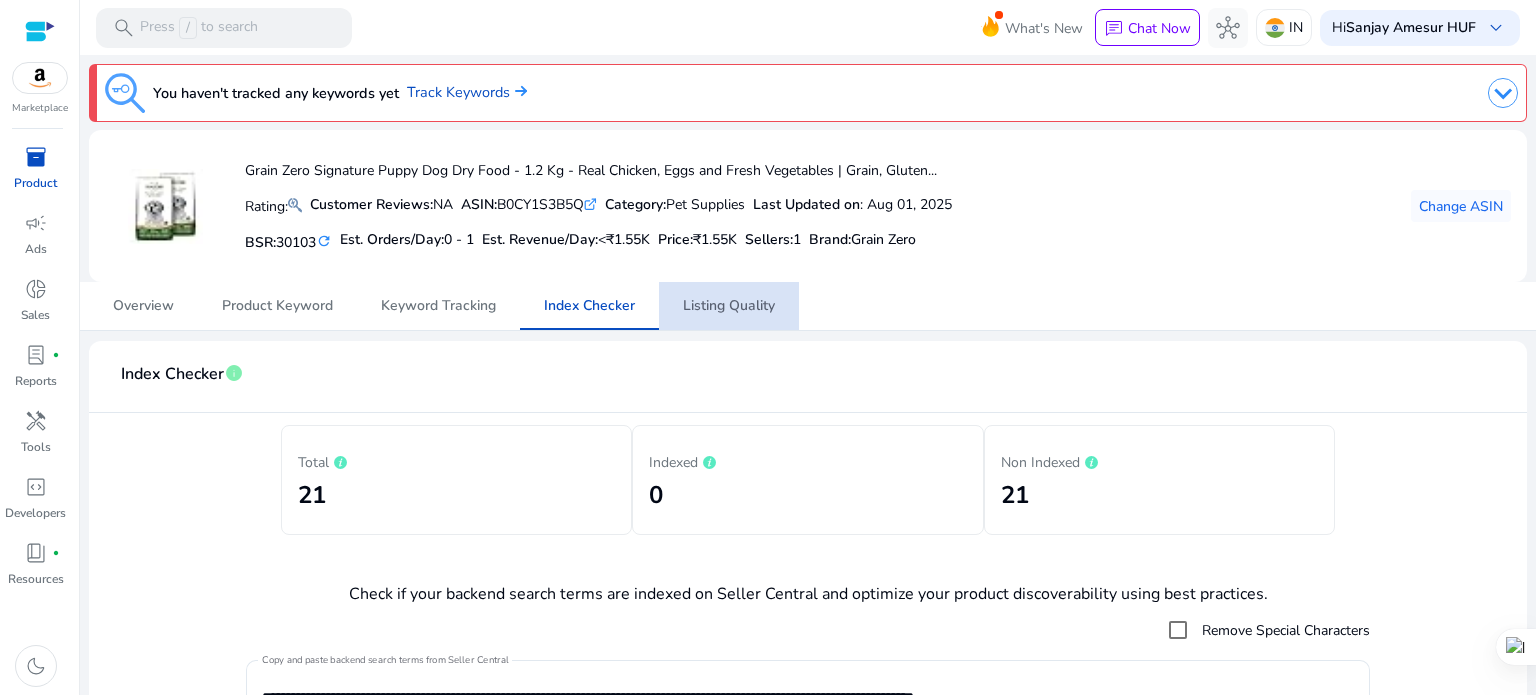 click on "Listing Quality" at bounding box center [729, 306] 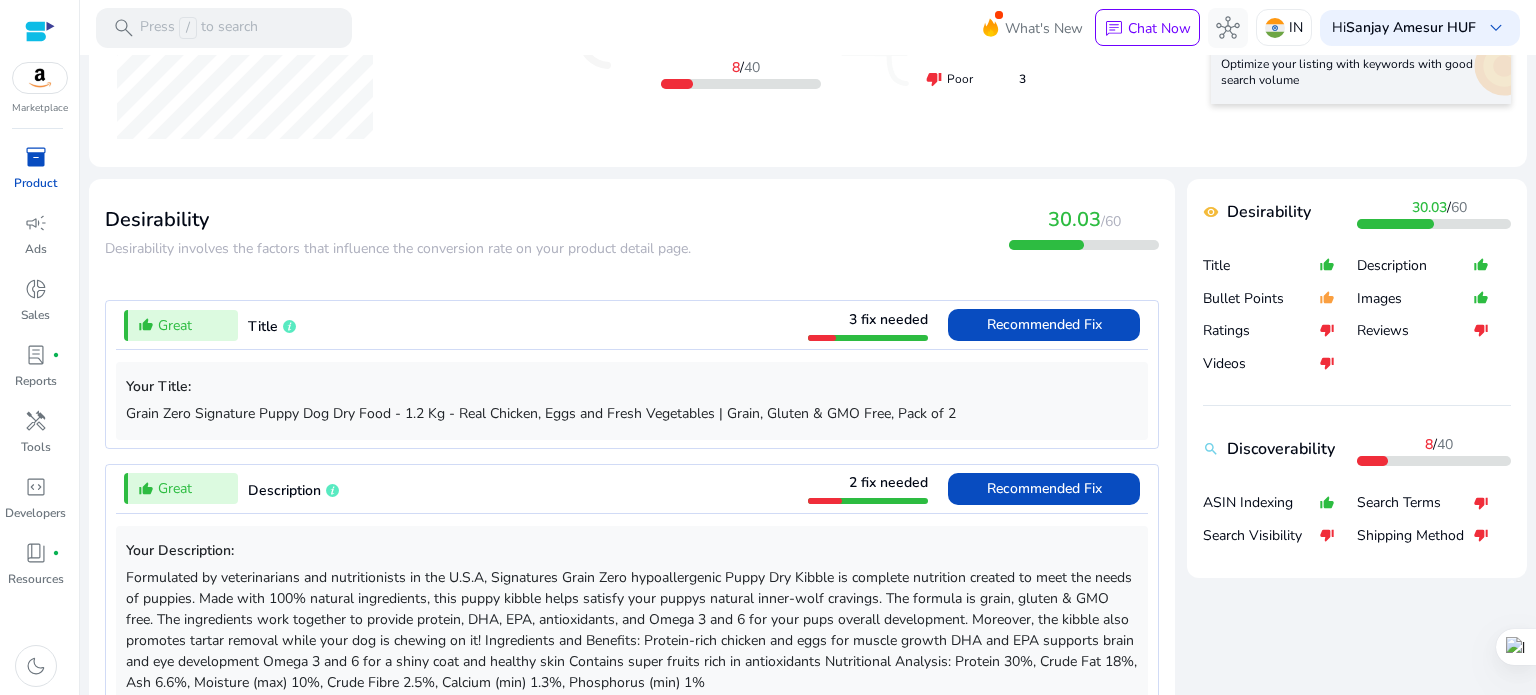 scroll, scrollTop: 600, scrollLeft: 0, axis: vertical 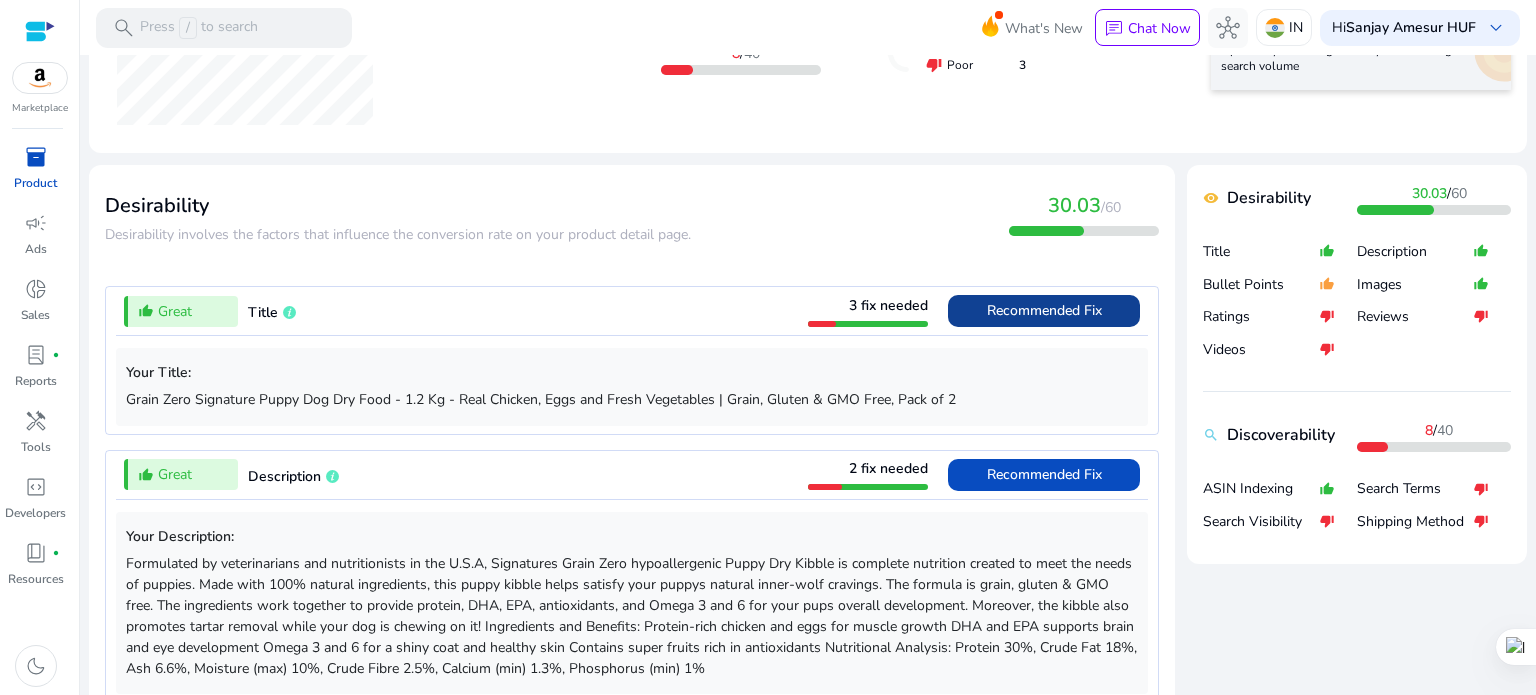 click on "Recommended Fix" at bounding box center (1044, 310) 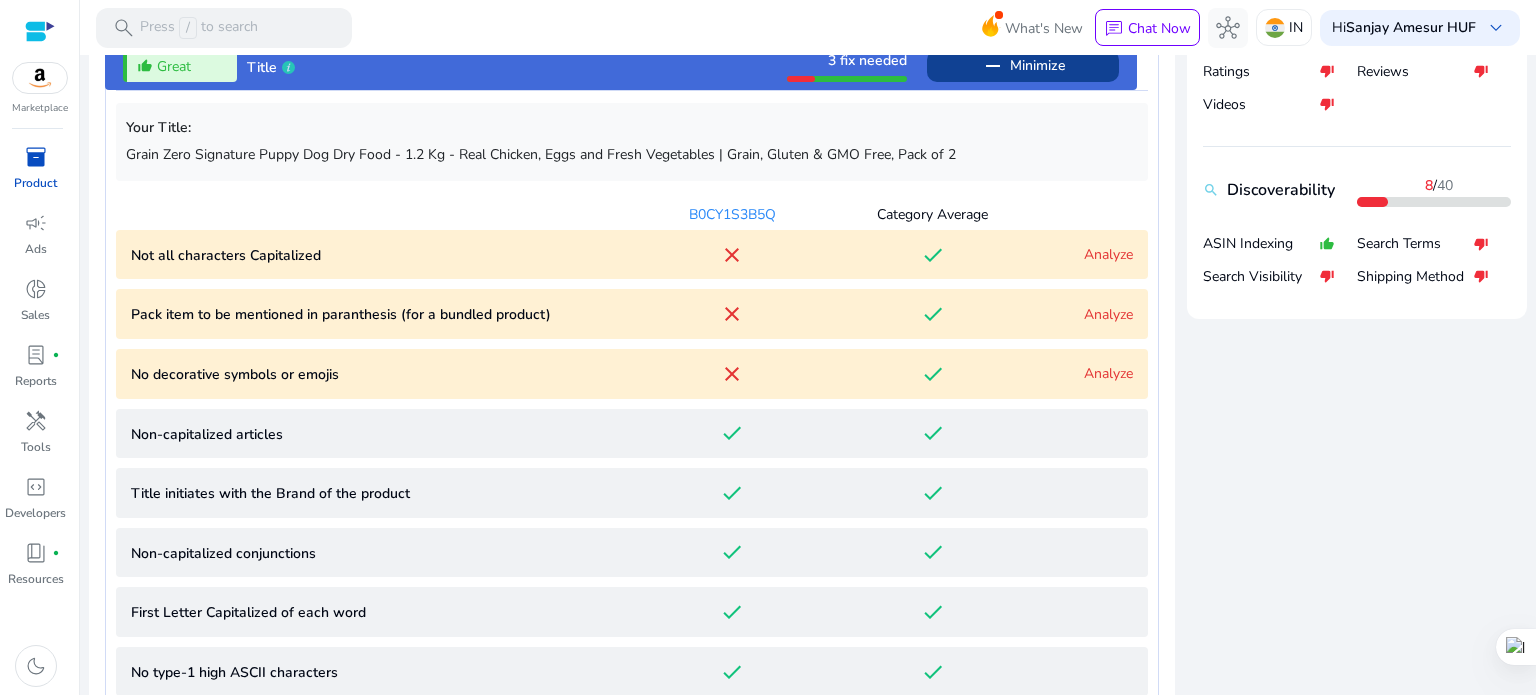 scroll, scrollTop: 885, scrollLeft: 0, axis: vertical 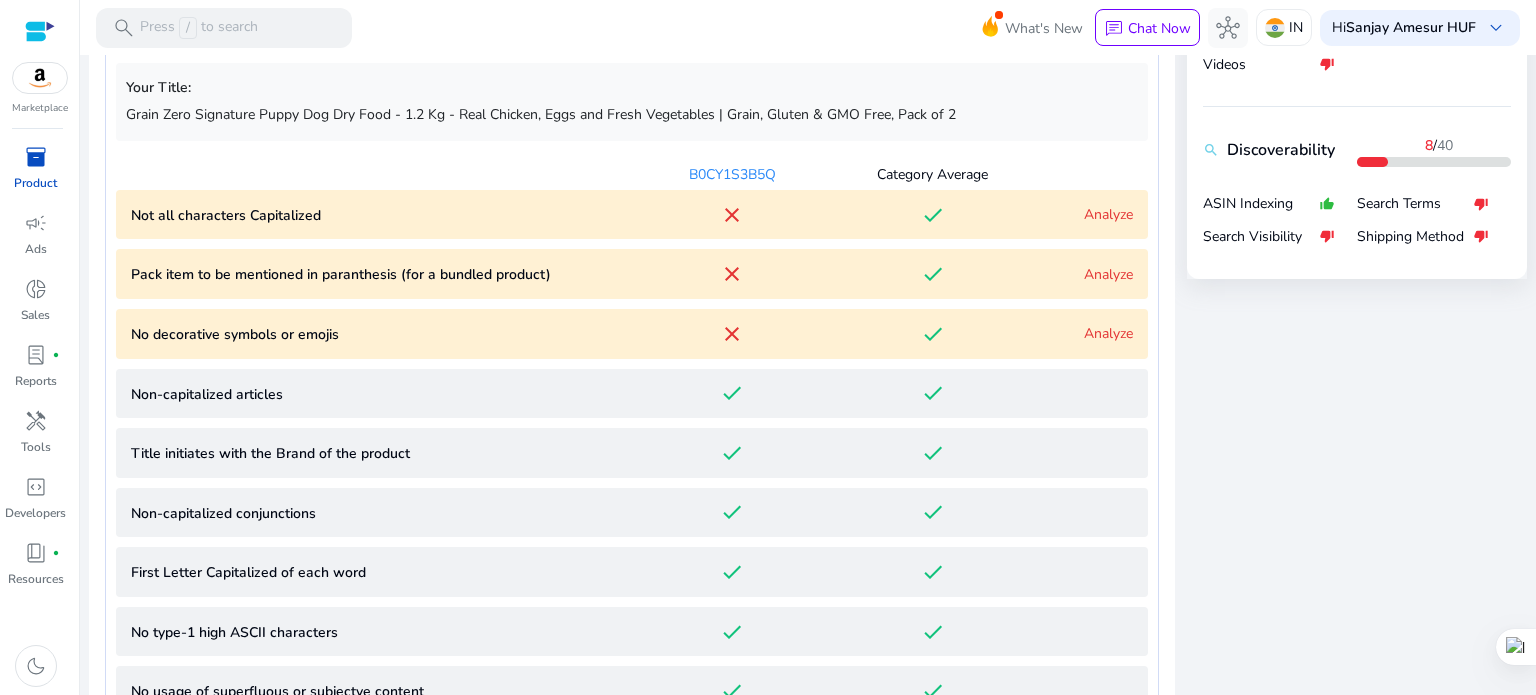 click on "Analyze" at bounding box center (1108, 214) 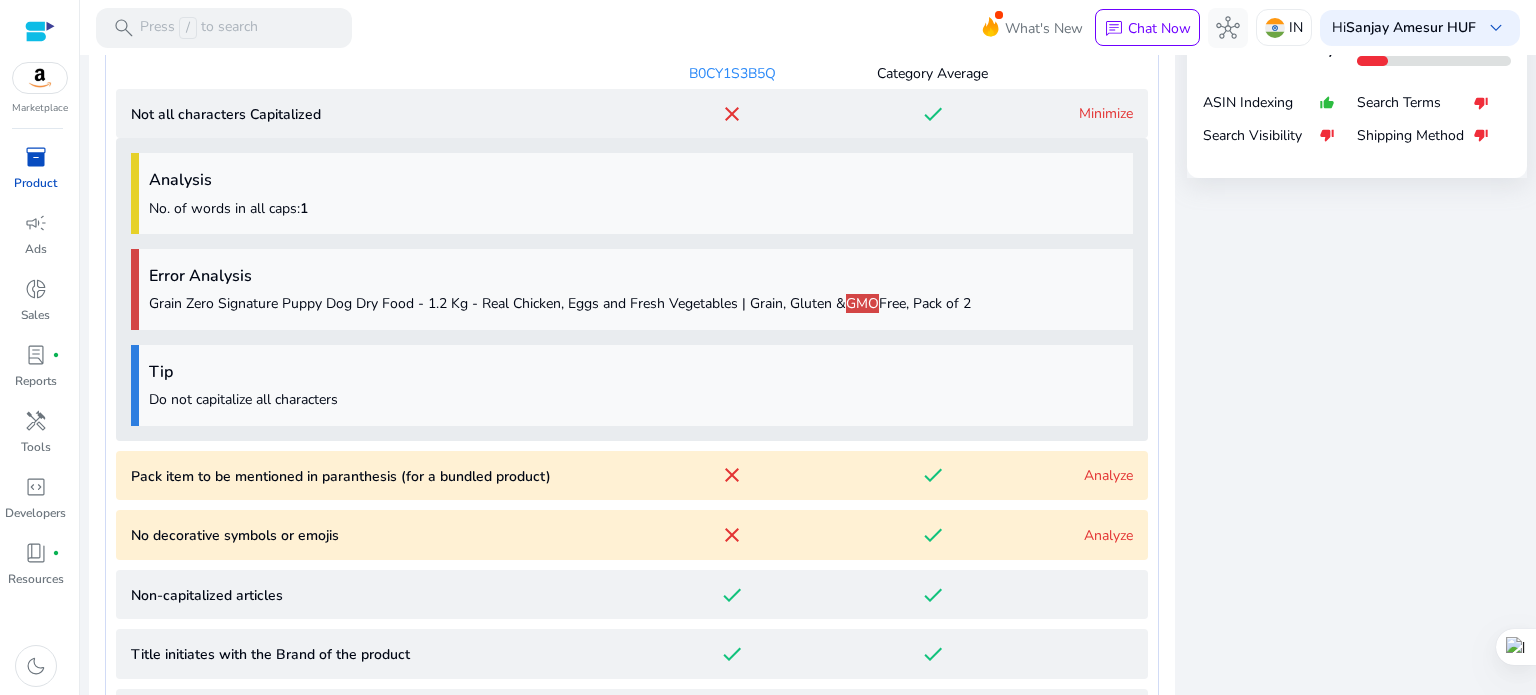 scroll, scrollTop: 1073, scrollLeft: 0, axis: vertical 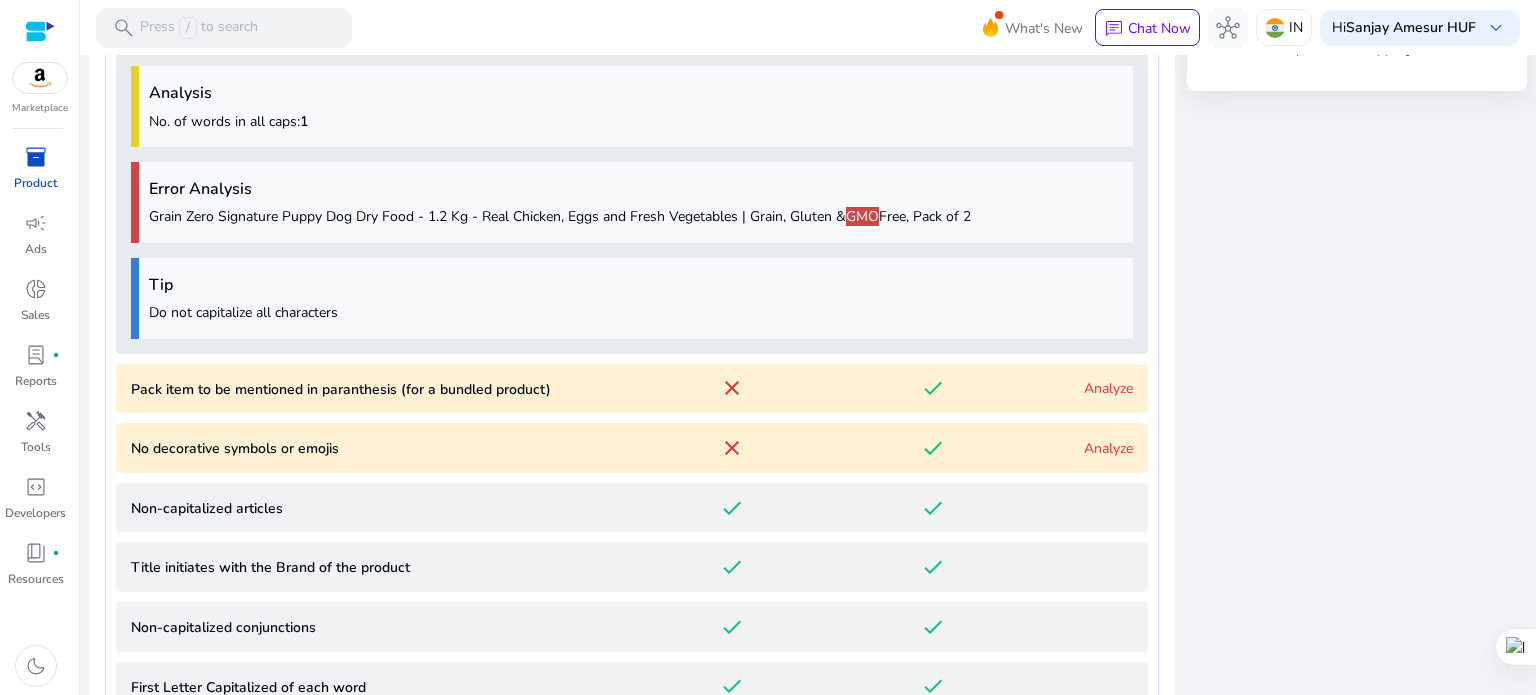 click on "Analyze" at bounding box center (1108, 388) 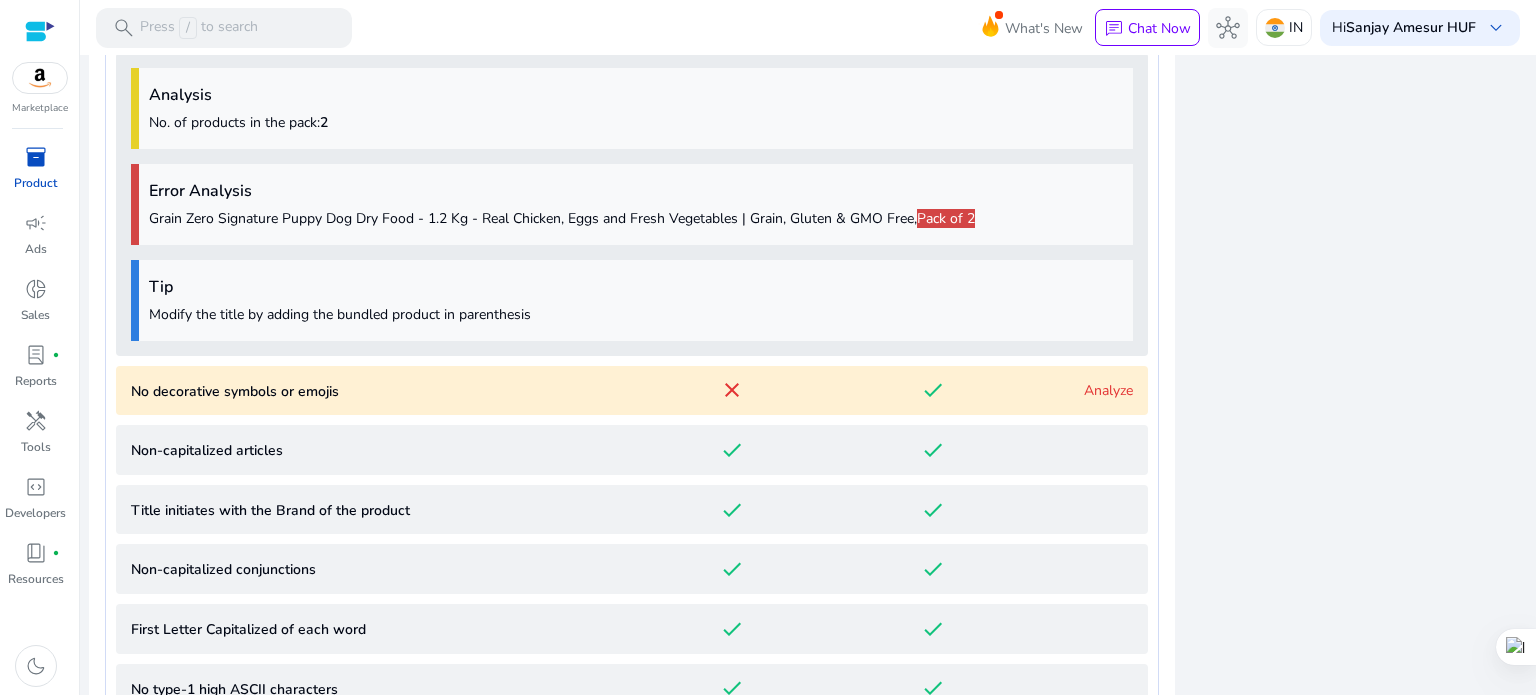 scroll, scrollTop: 1436, scrollLeft: 0, axis: vertical 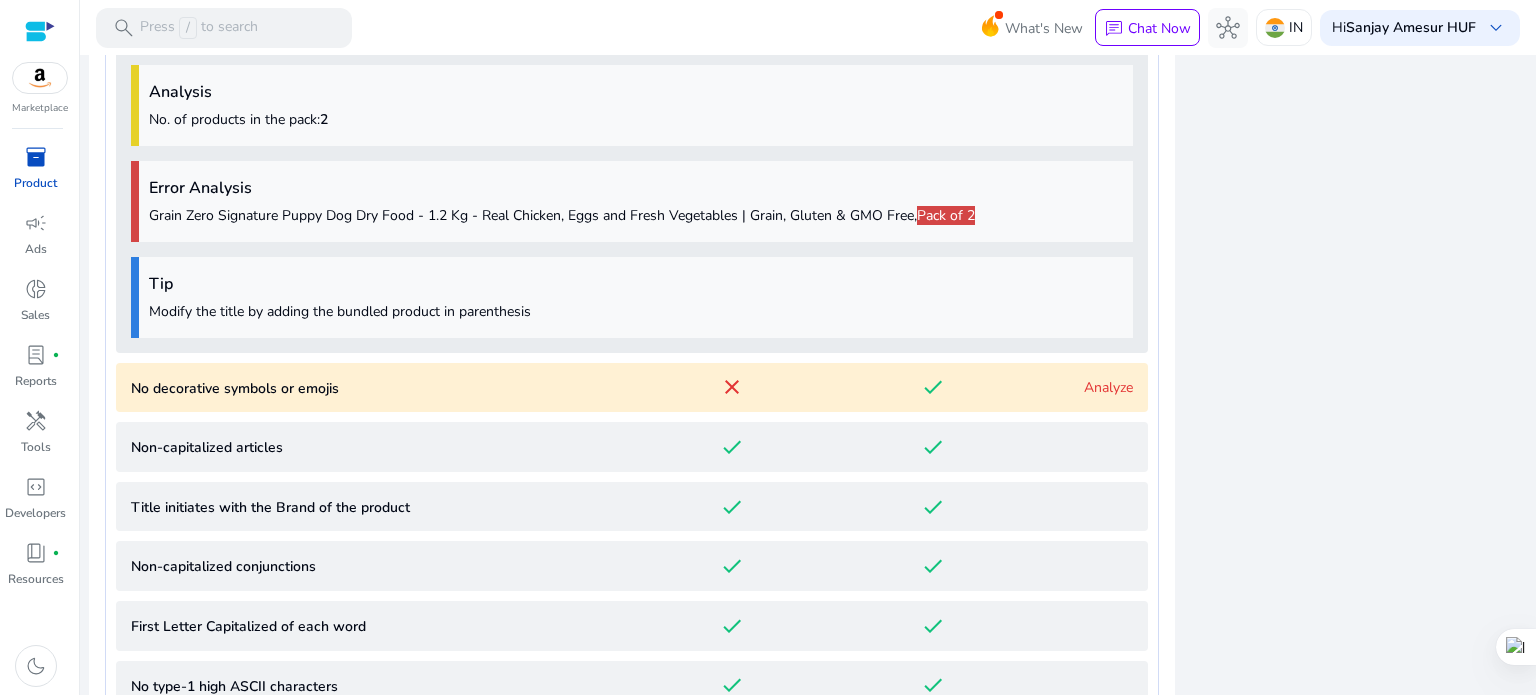 click on "Analyze" at bounding box center (1108, 387) 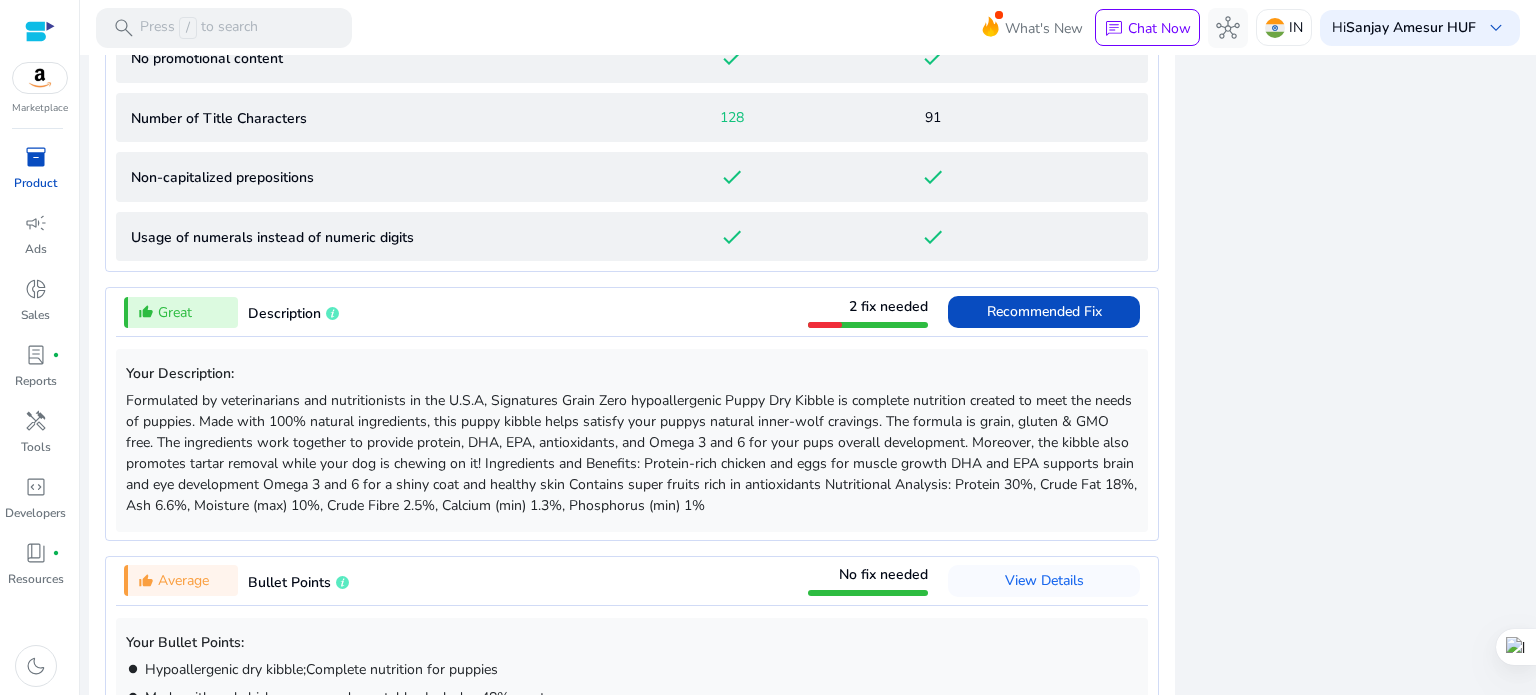 scroll, scrollTop: 2597, scrollLeft: 0, axis: vertical 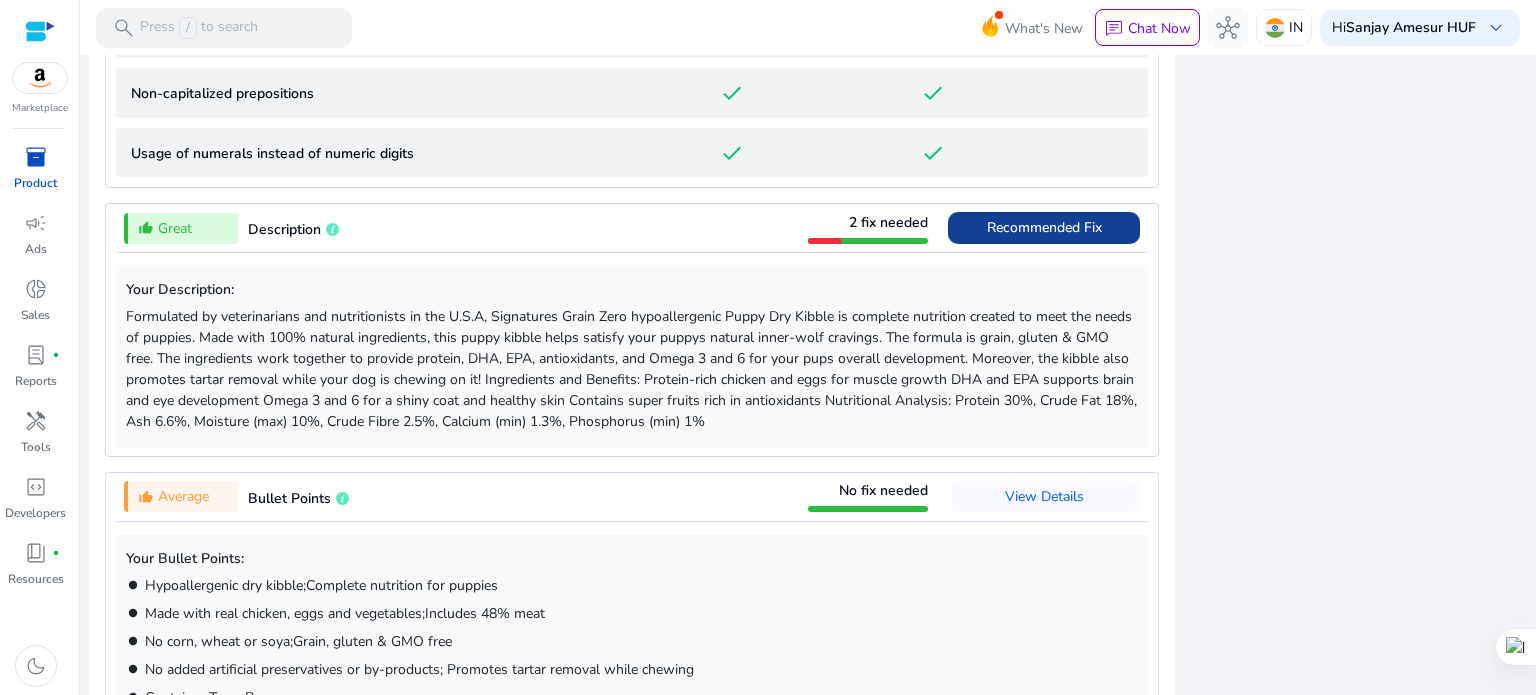 click on "Recommended Fix" at bounding box center [1044, 227] 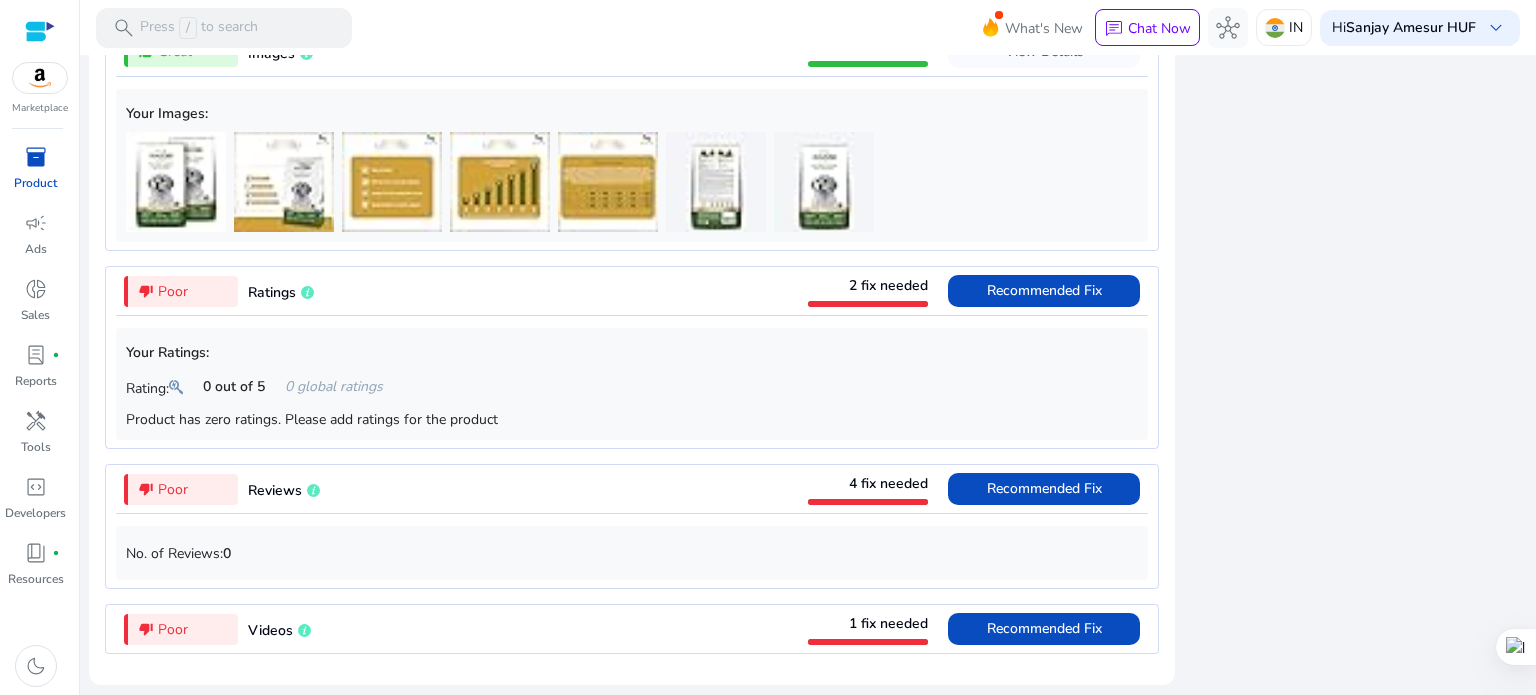 scroll, scrollTop: 2048, scrollLeft: 0, axis: vertical 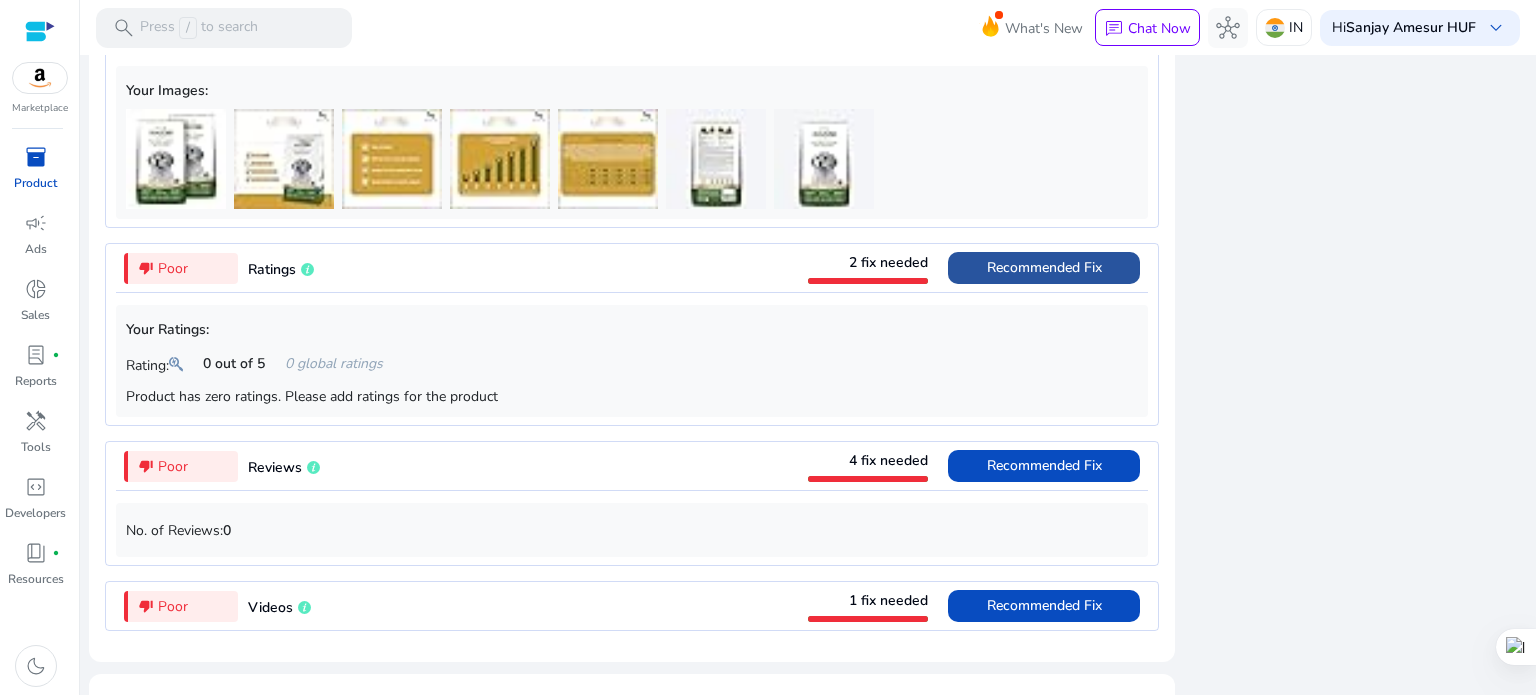 click on "Recommended Fix" at bounding box center (1044, 267) 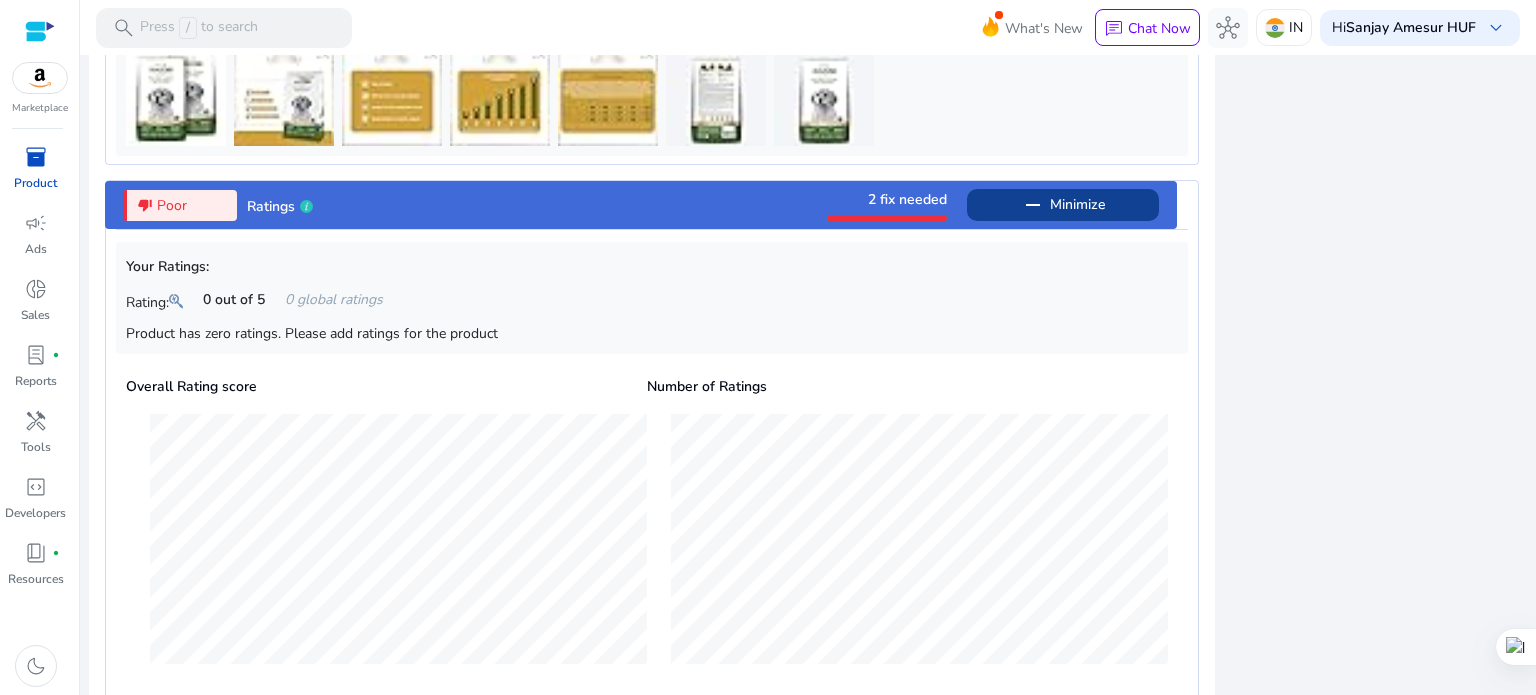 scroll, scrollTop: 1638, scrollLeft: 0, axis: vertical 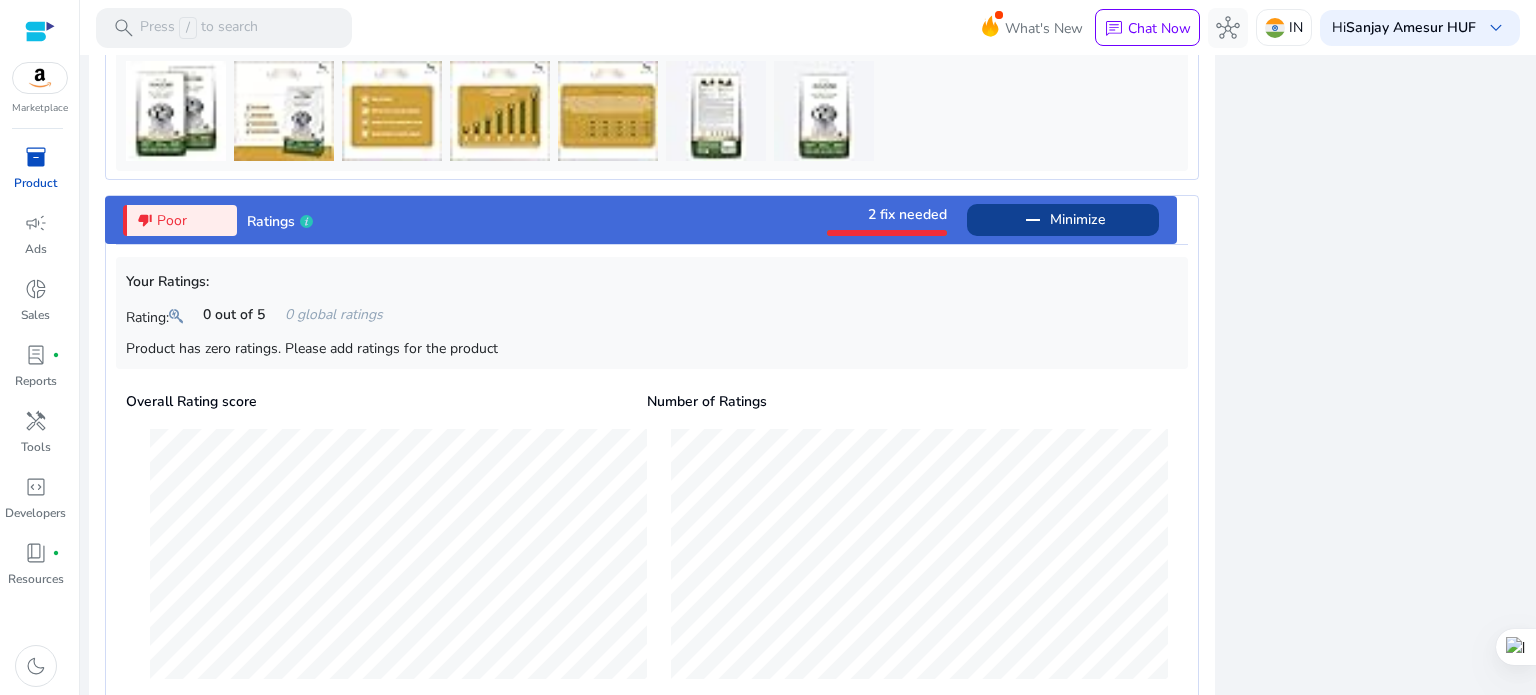 click at bounding box center (887, 230) 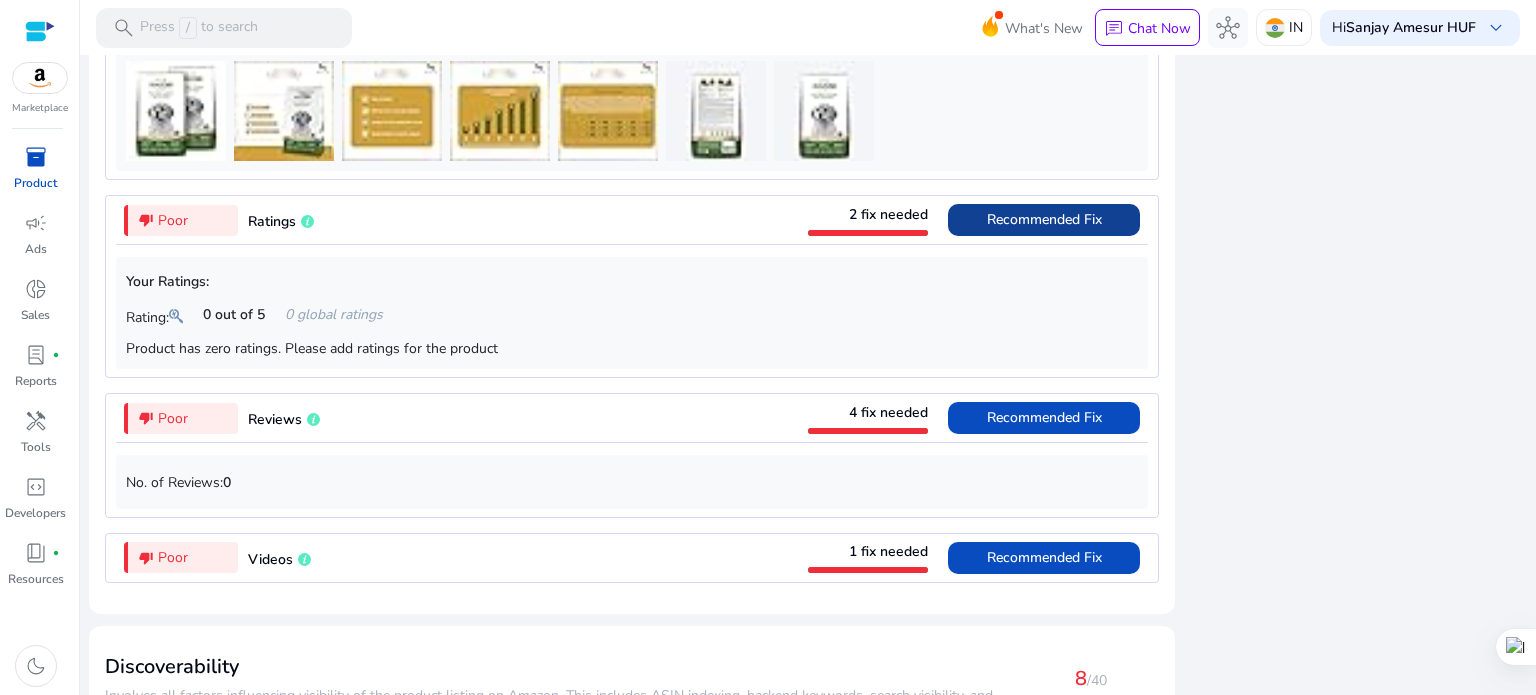 click on "Recommended Fix" at bounding box center [1044, 219] 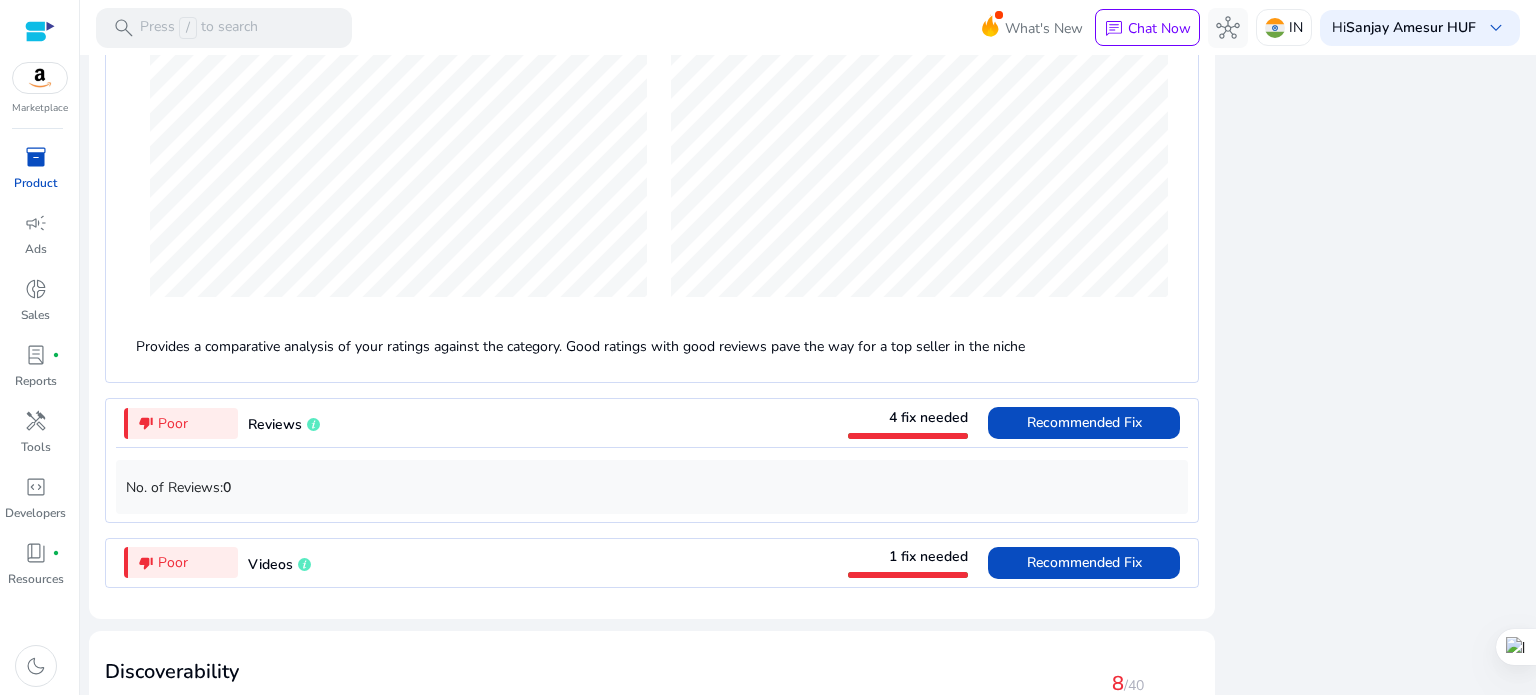 scroll, scrollTop: 2038, scrollLeft: 0, axis: vertical 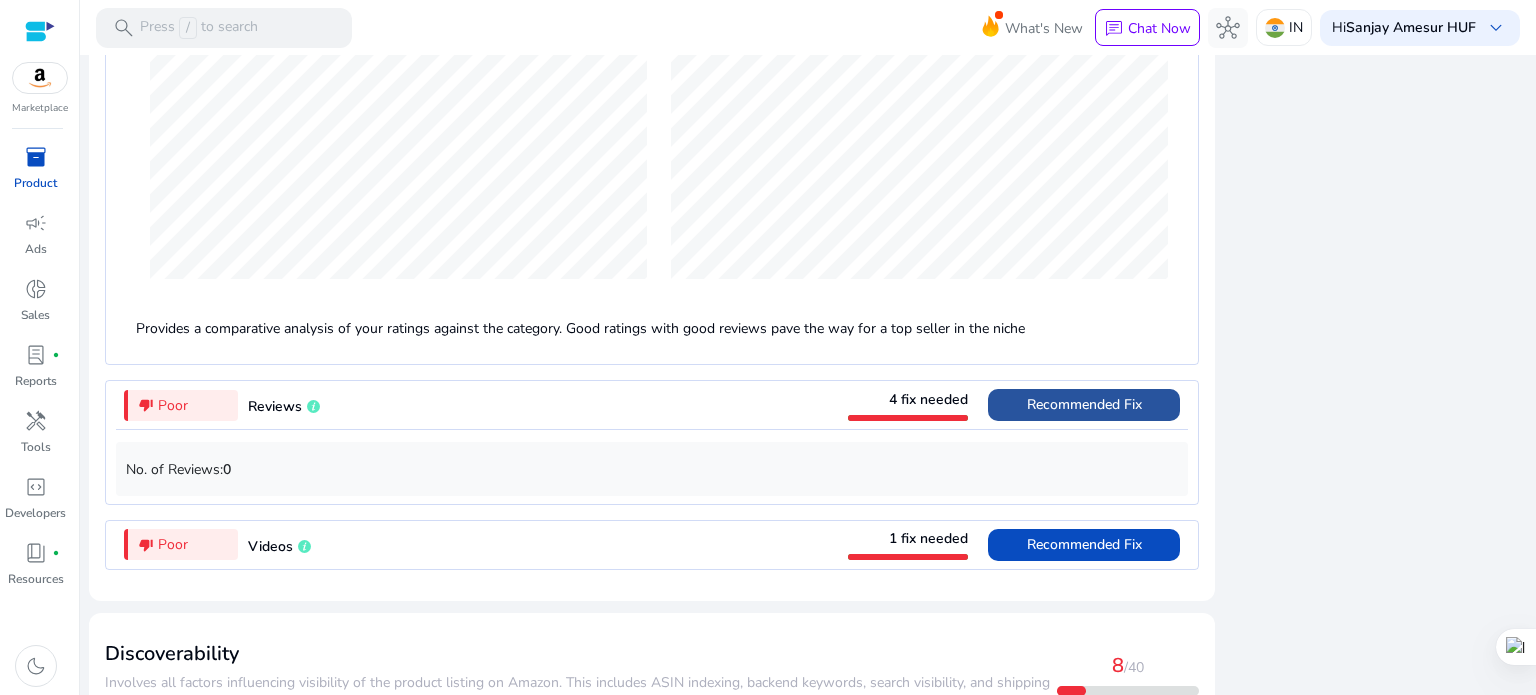 click on "Recommended Fix" at bounding box center [1084, 404] 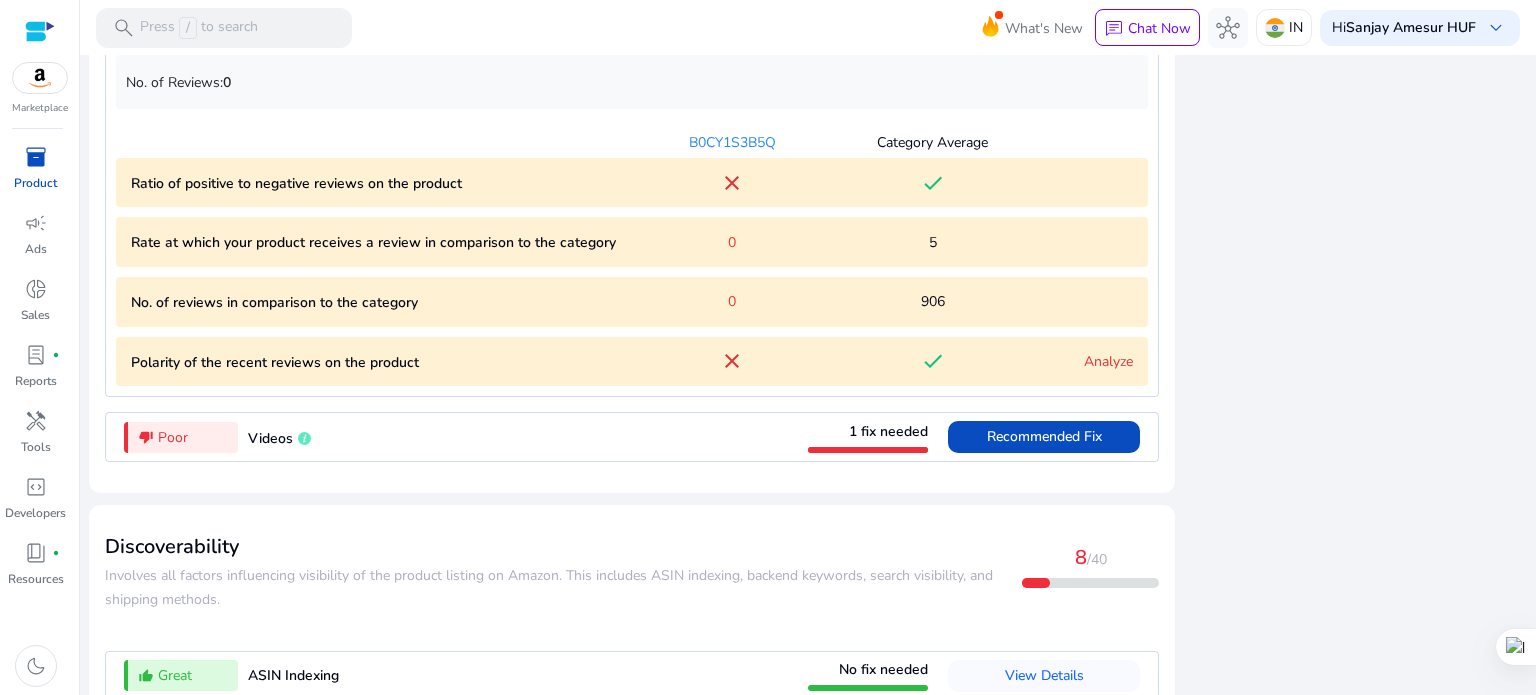 scroll, scrollTop: 2036, scrollLeft: 0, axis: vertical 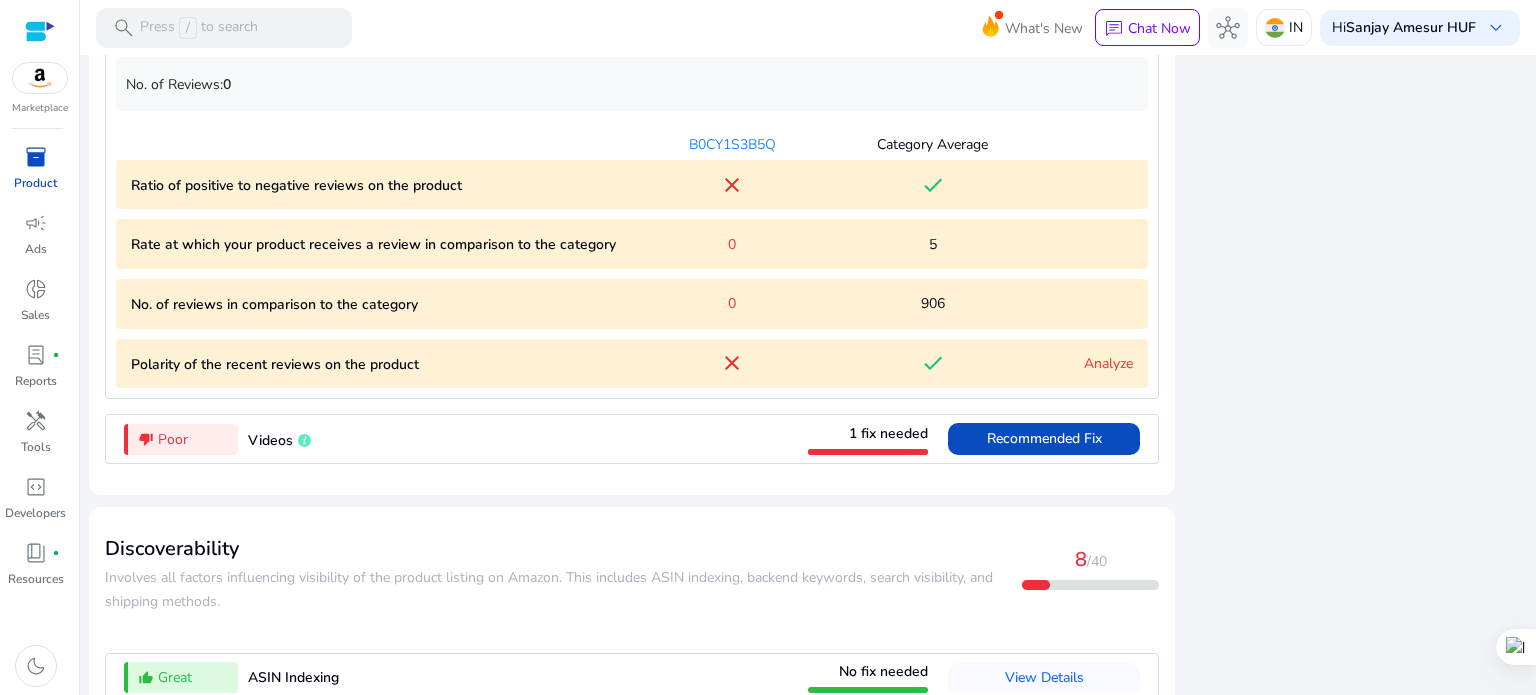 click on "Analyze" at bounding box center [1108, 363] 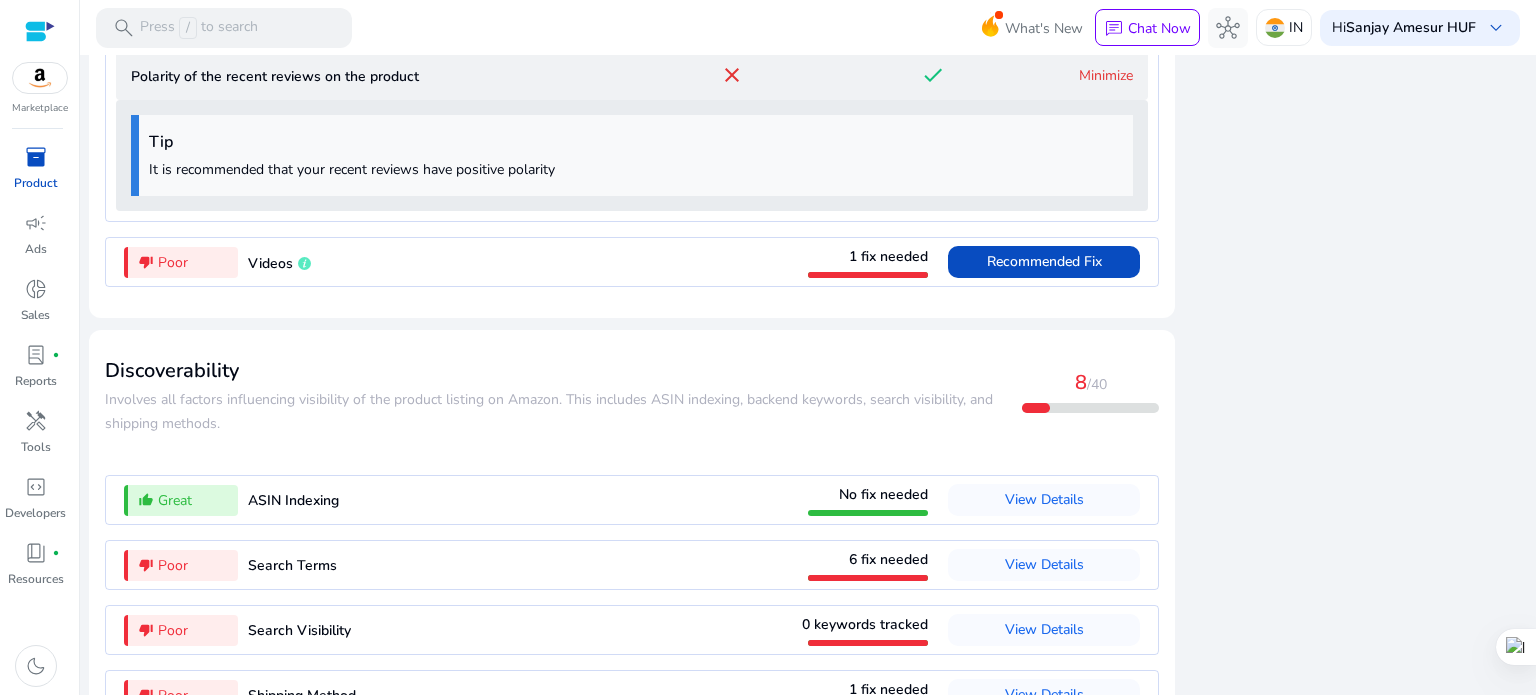 scroll, scrollTop: 2378, scrollLeft: 0, axis: vertical 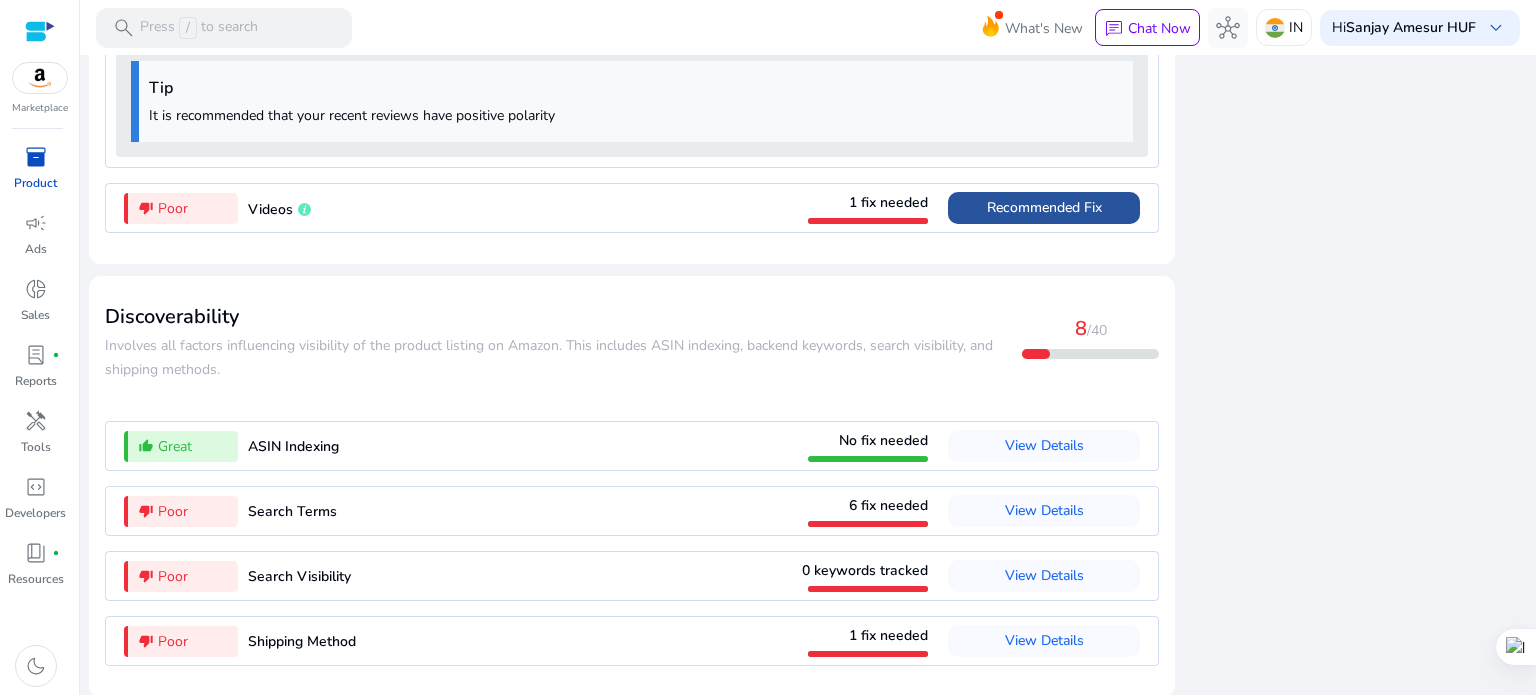 click on "Recommended Fix" at bounding box center [1044, 207] 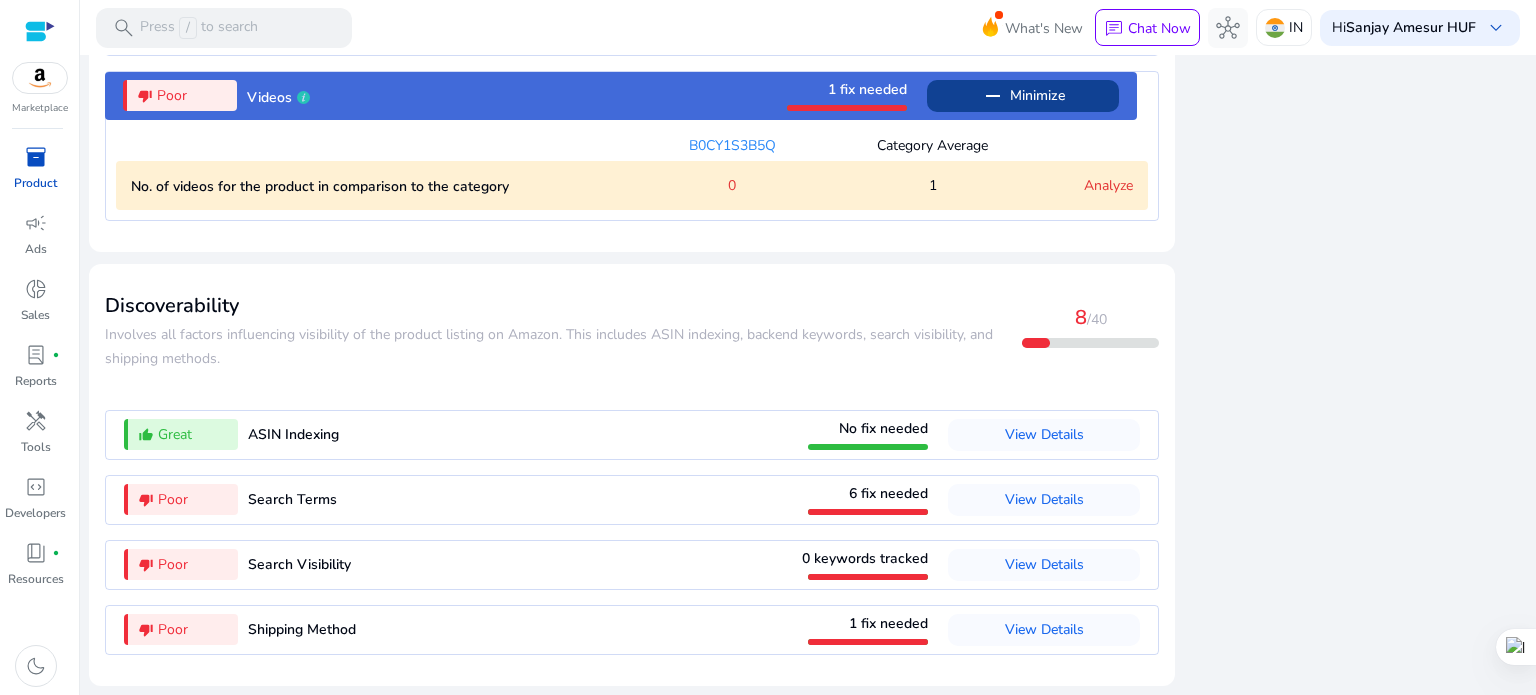 click on "Analyze" at bounding box center [1108, 185] 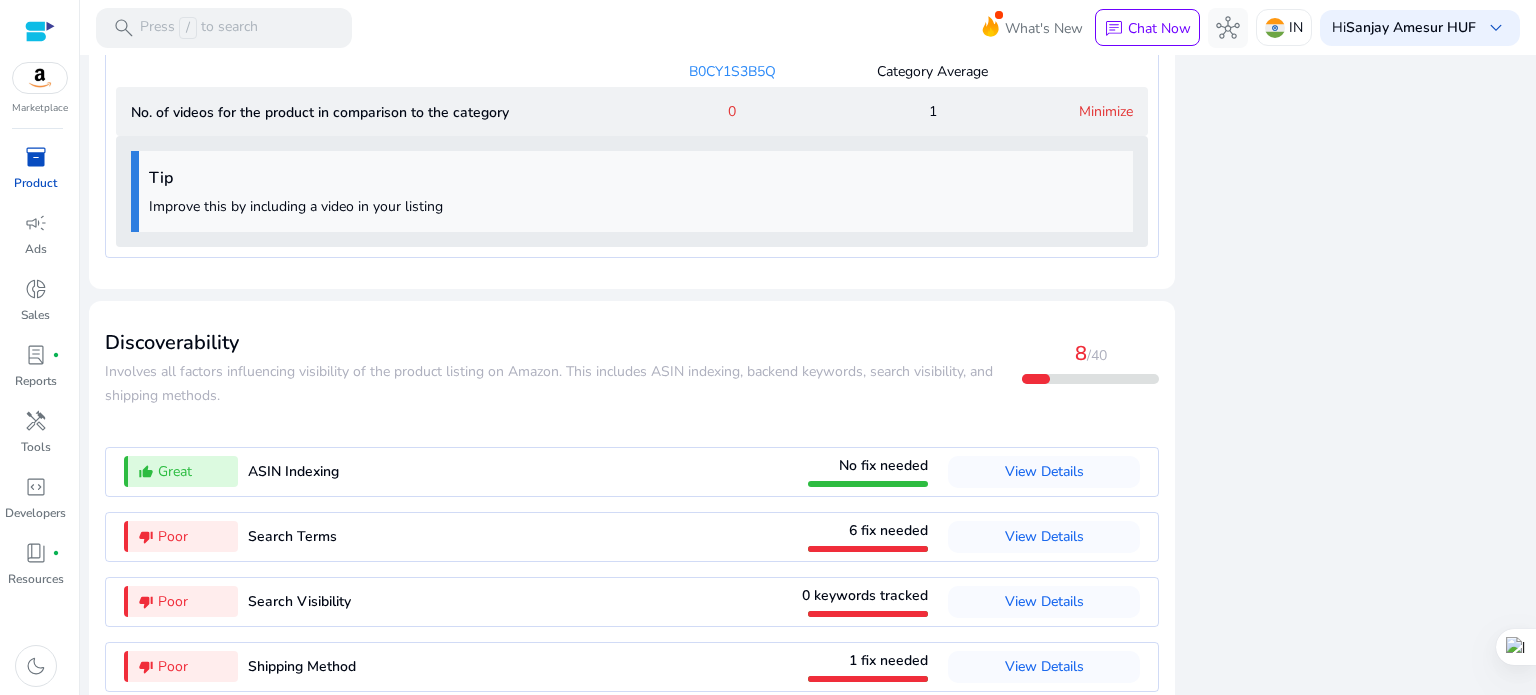 scroll, scrollTop: 2212, scrollLeft: 0, axis: vertical 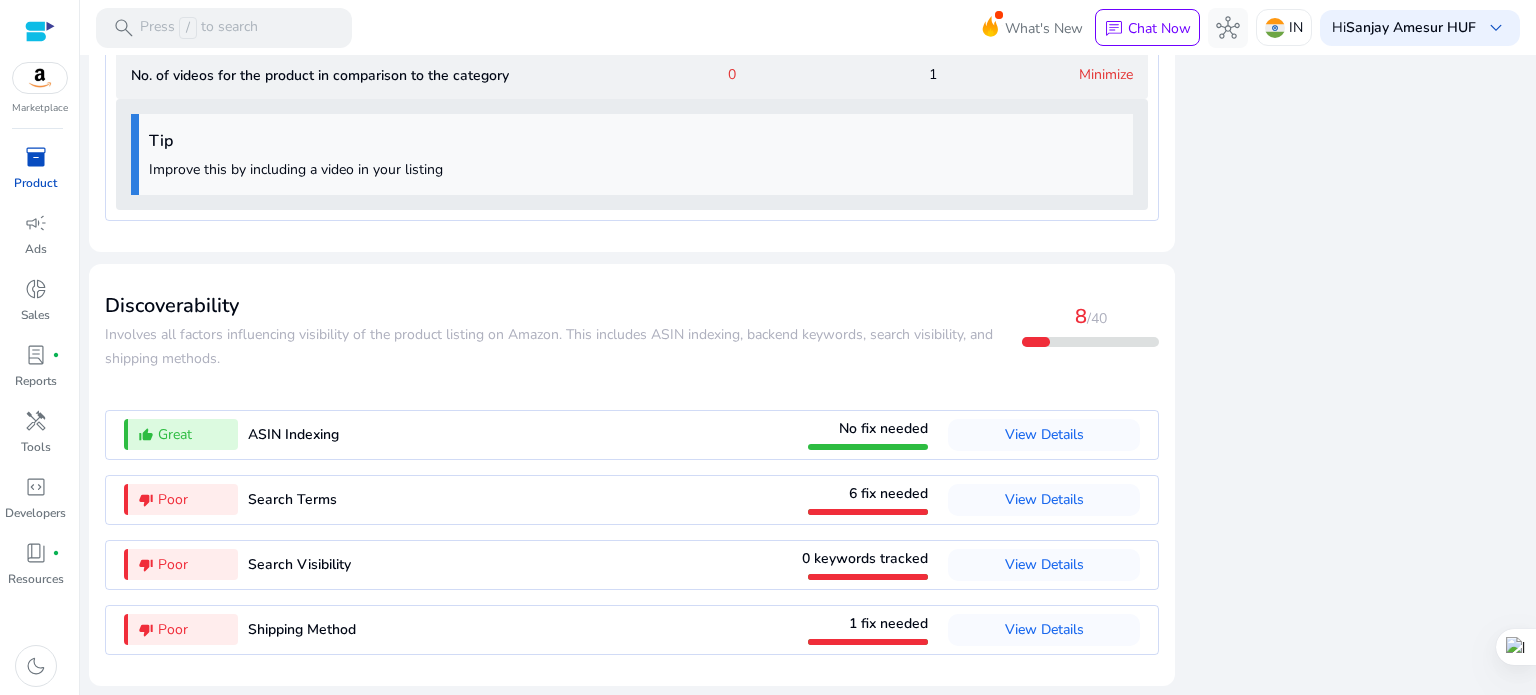 click on "Improve this by including a video in your listing" at bounding box center (636, 169) 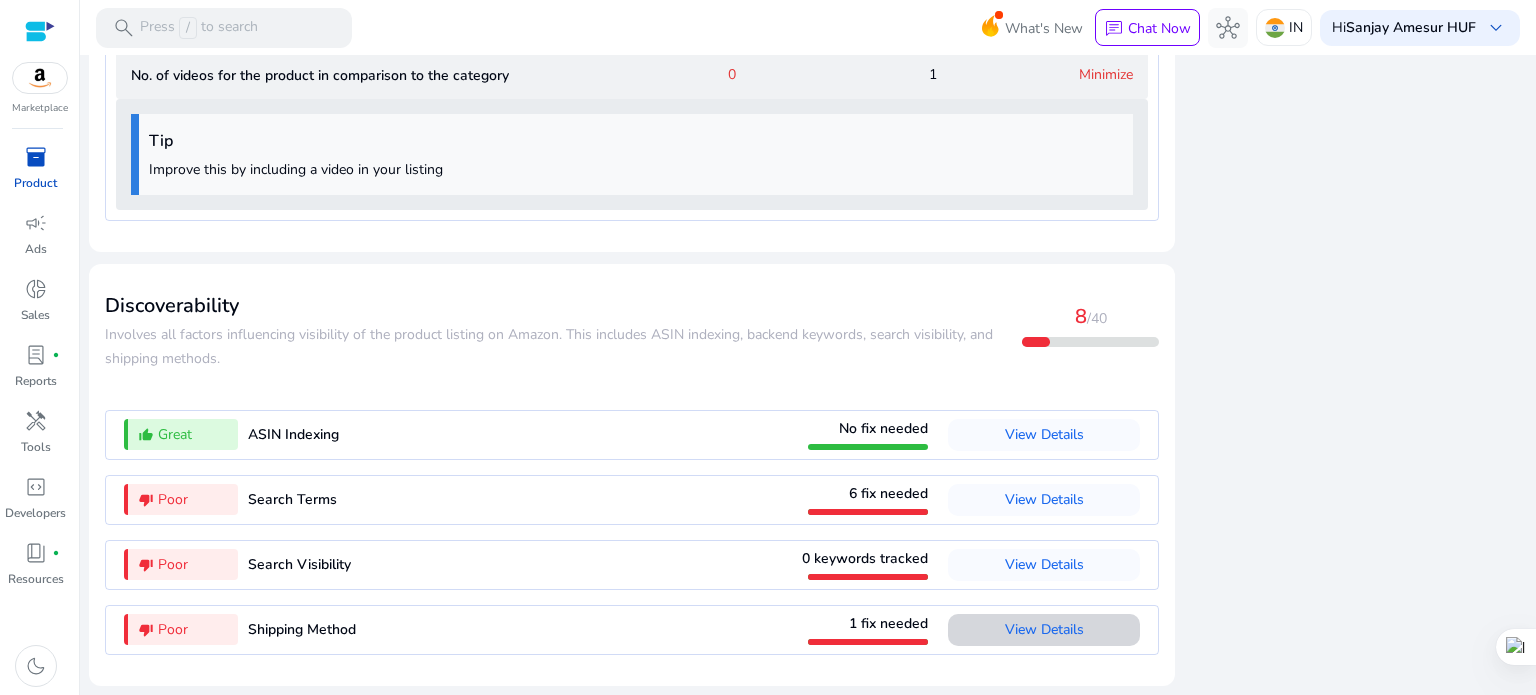 click on "View Details" at bounding box center [1044, 629] 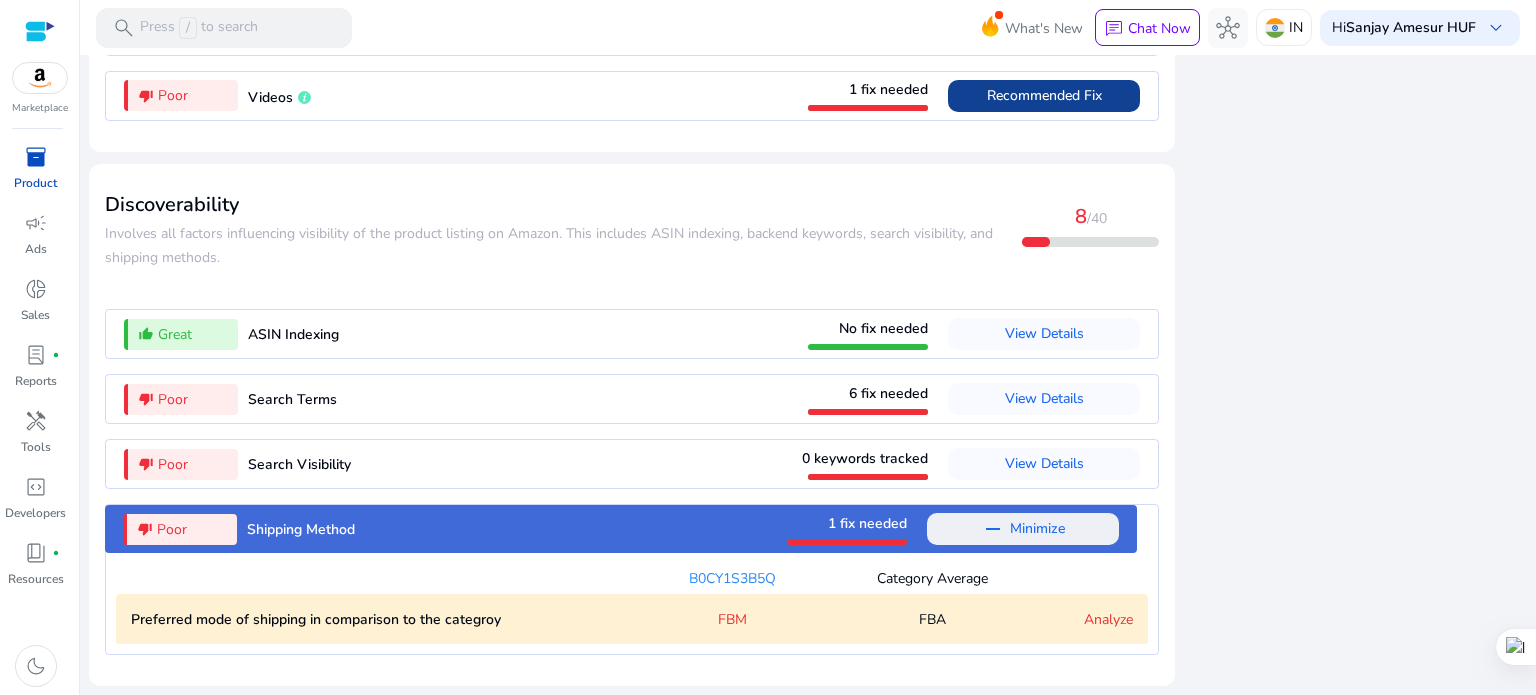click on "FBM" at bounding box center (732, 619) 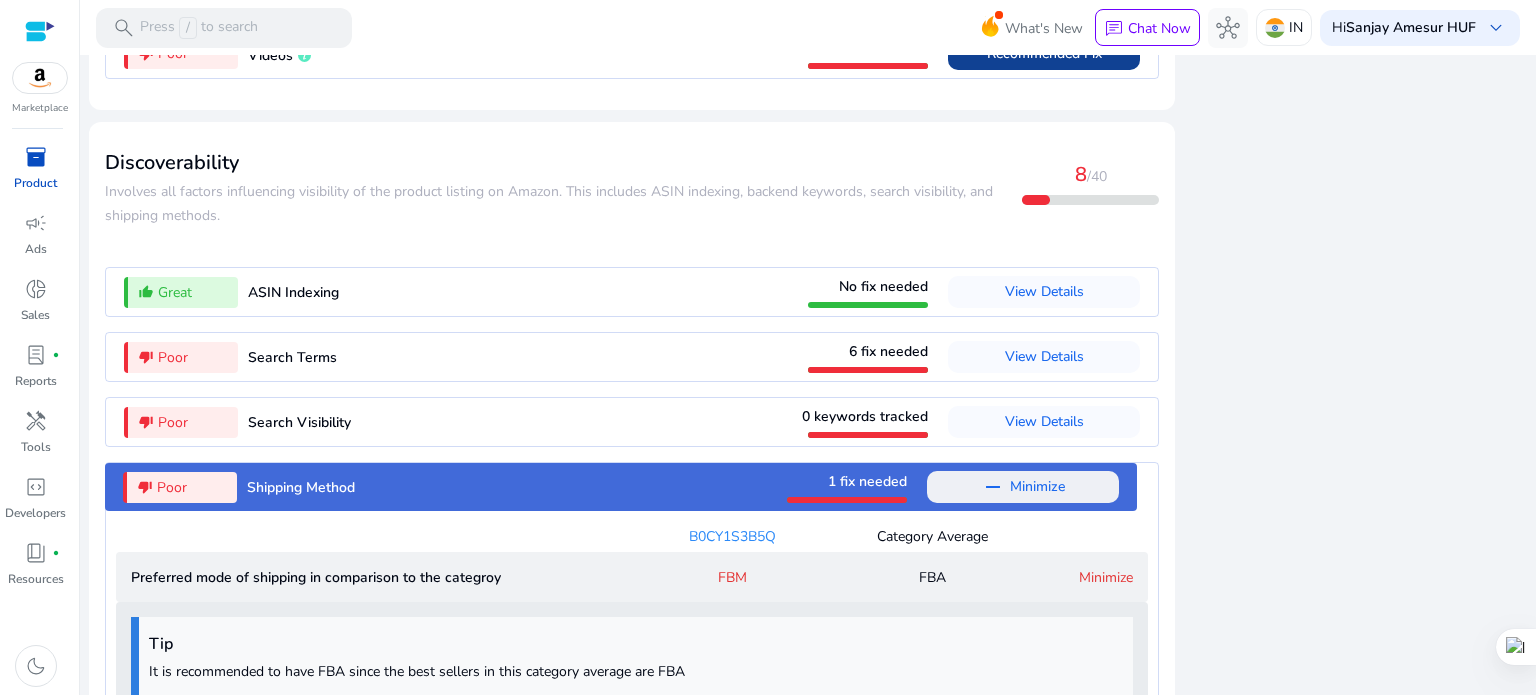 scroll, scrollTop: 2212, scrollLeft: 0, axis: vertical 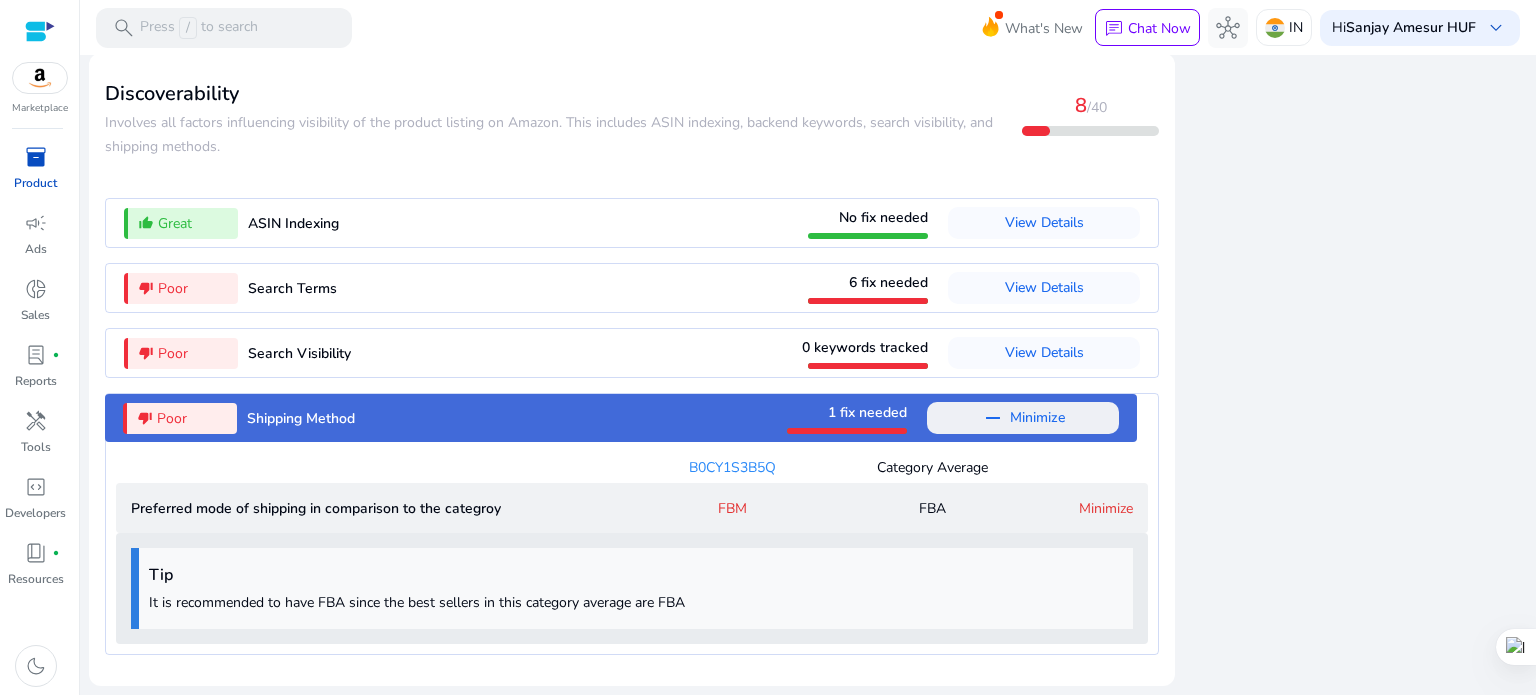 click on "Minimize" at bounding box center [1106, 508] 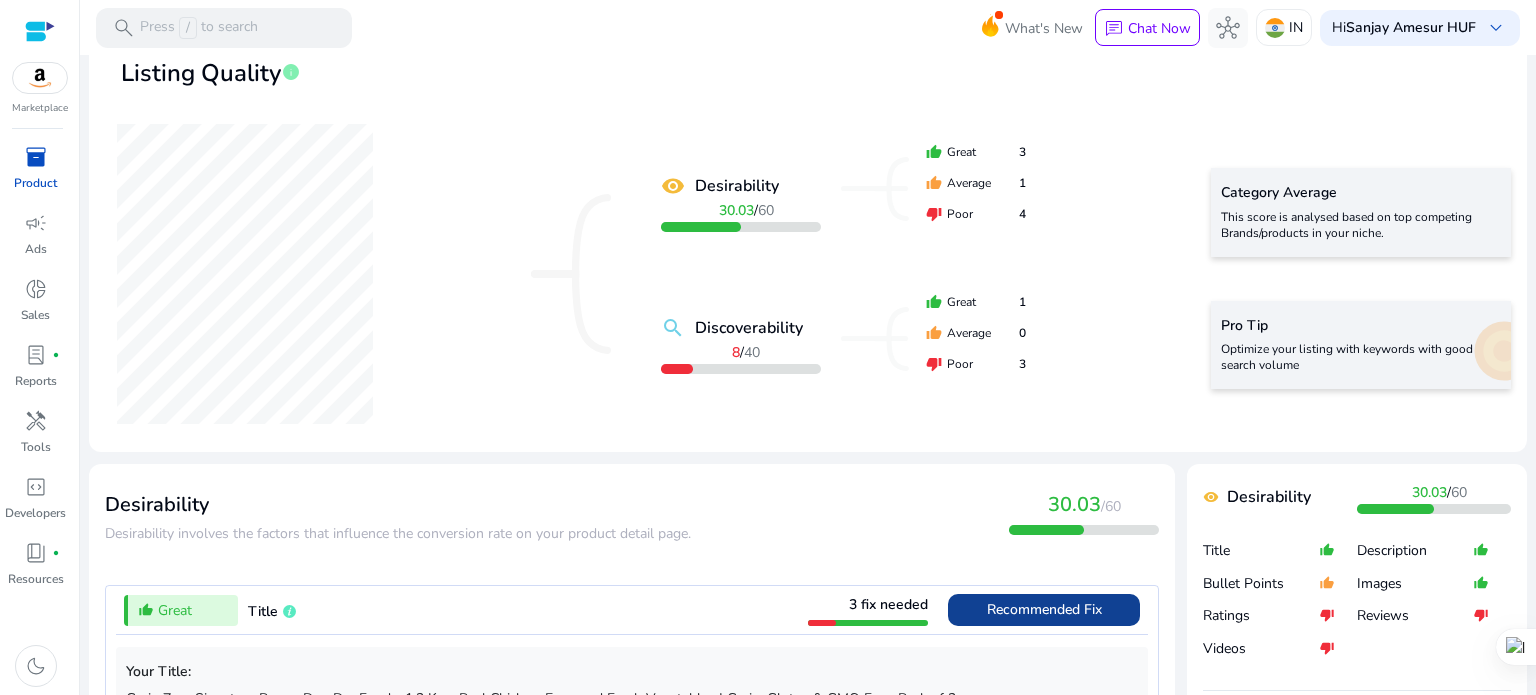 scroll, scrollTop: 0, scrollLeft: 0, axis: both 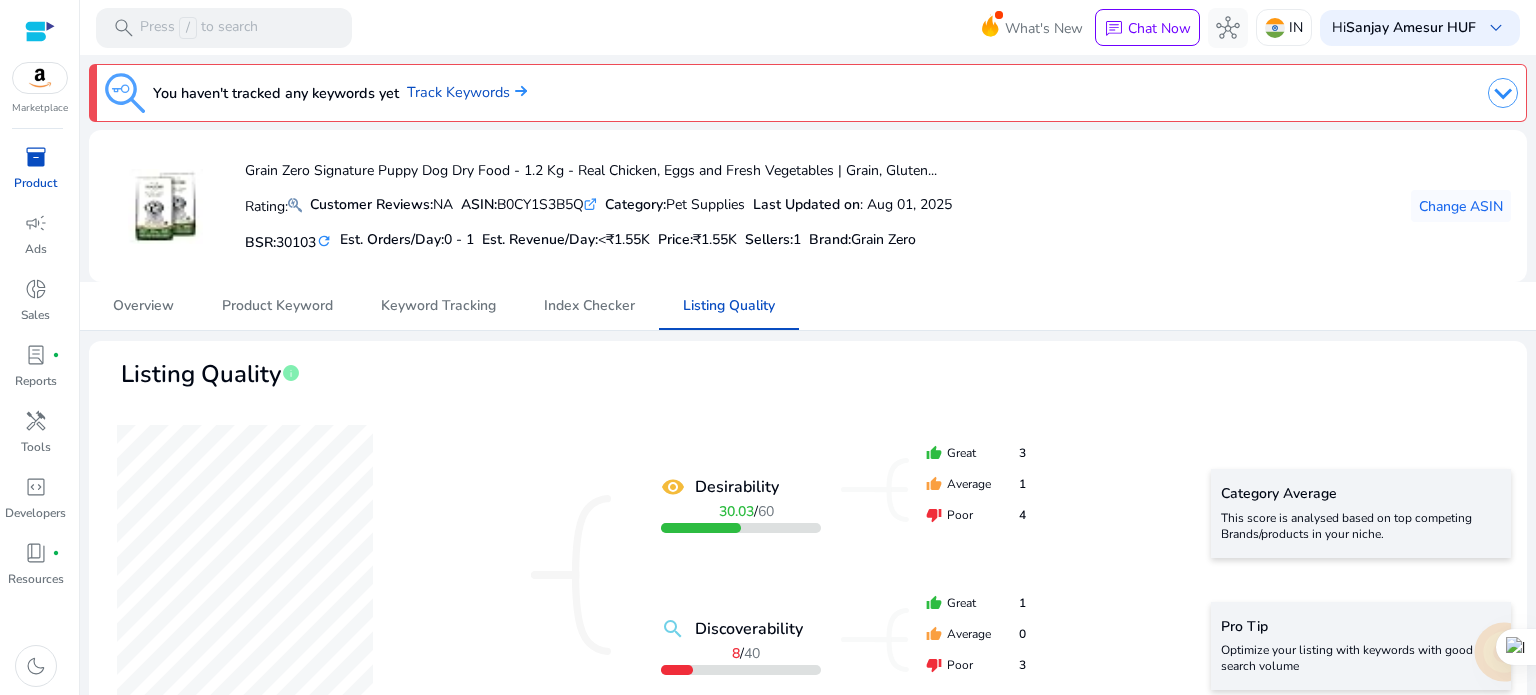 click 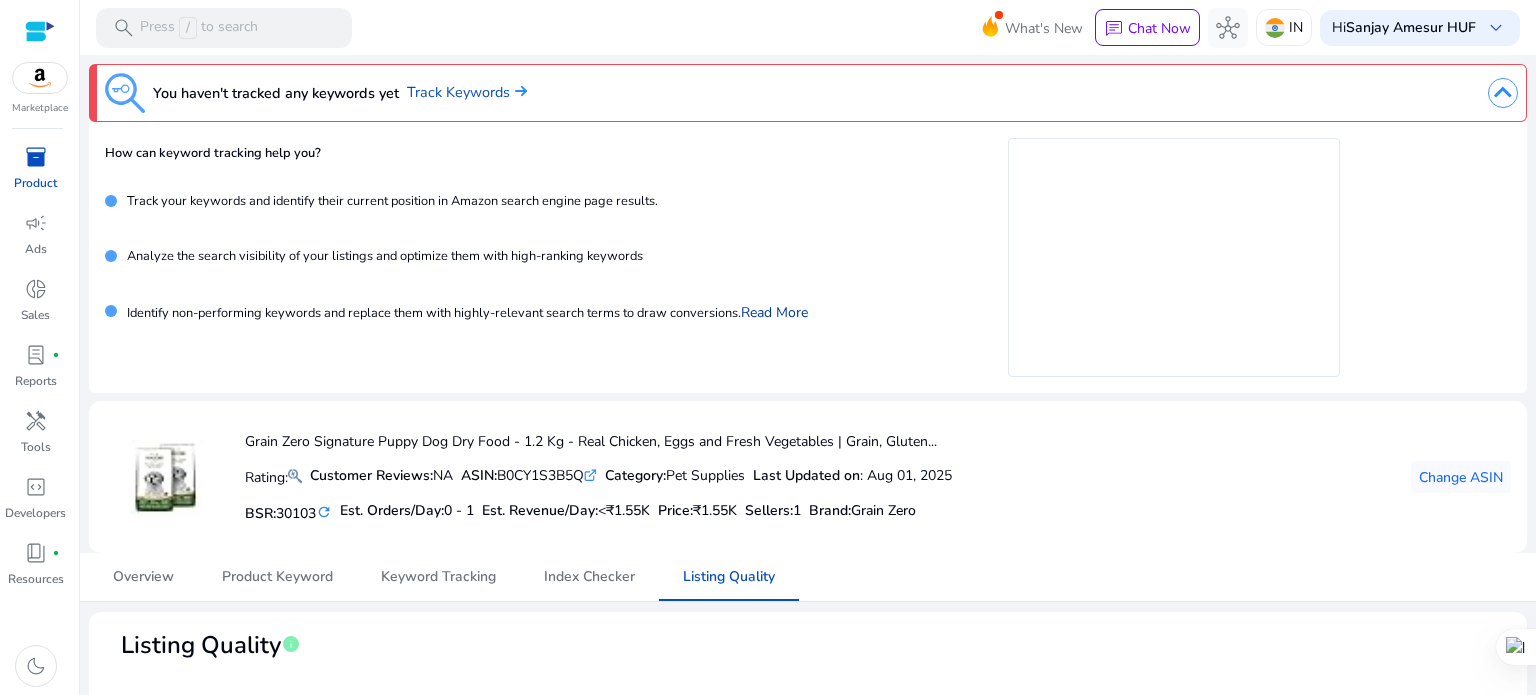 click on "Read More" 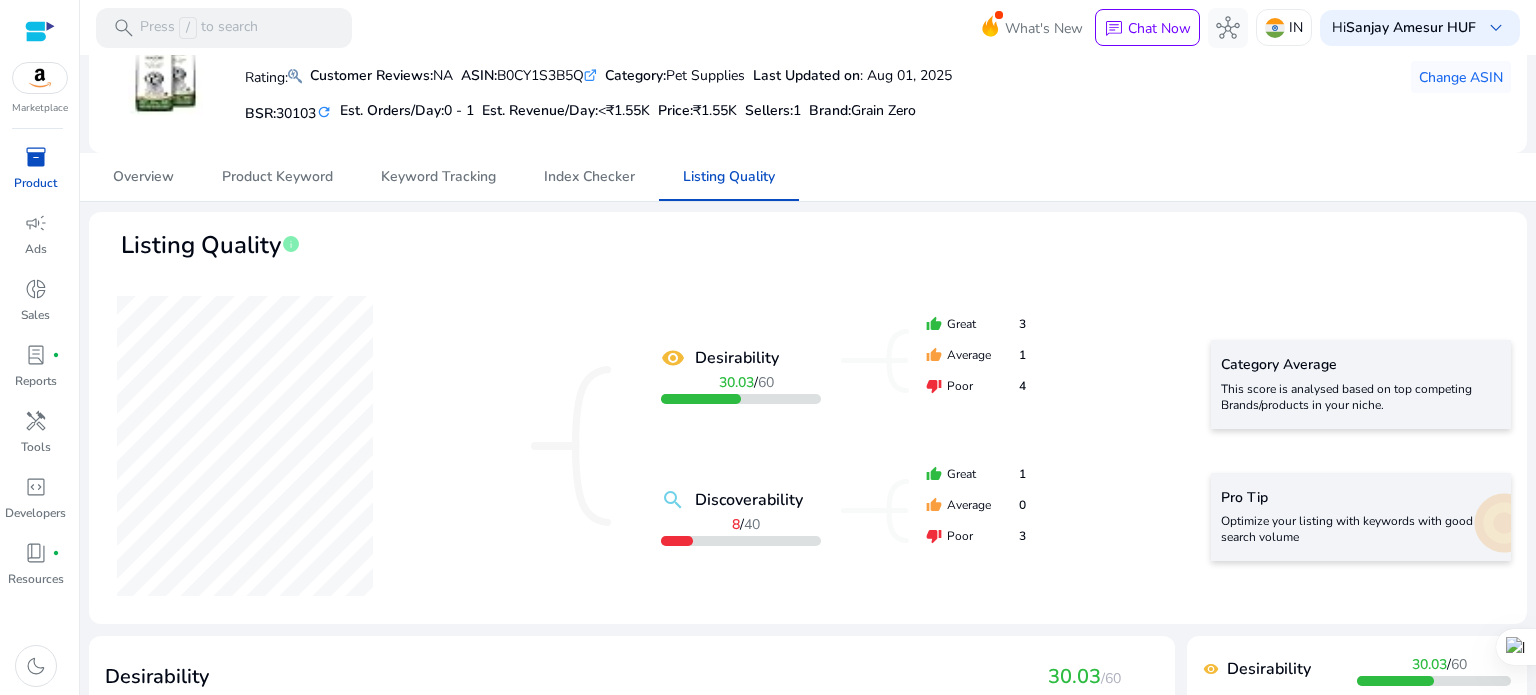 scroll, scrollTop: 600, scrollLeft: 0, axis: vertical 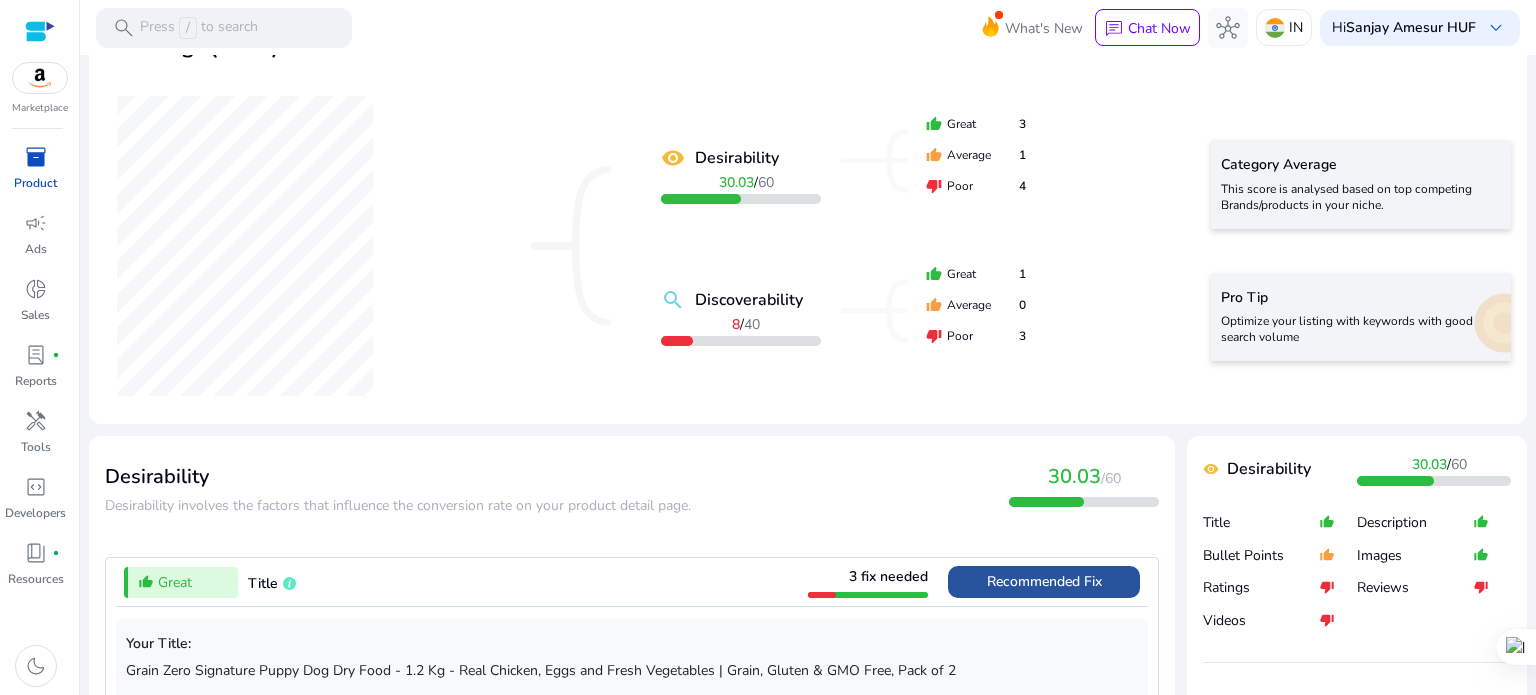 click on "Recommended Fix" at bounding box center [1044, 581] 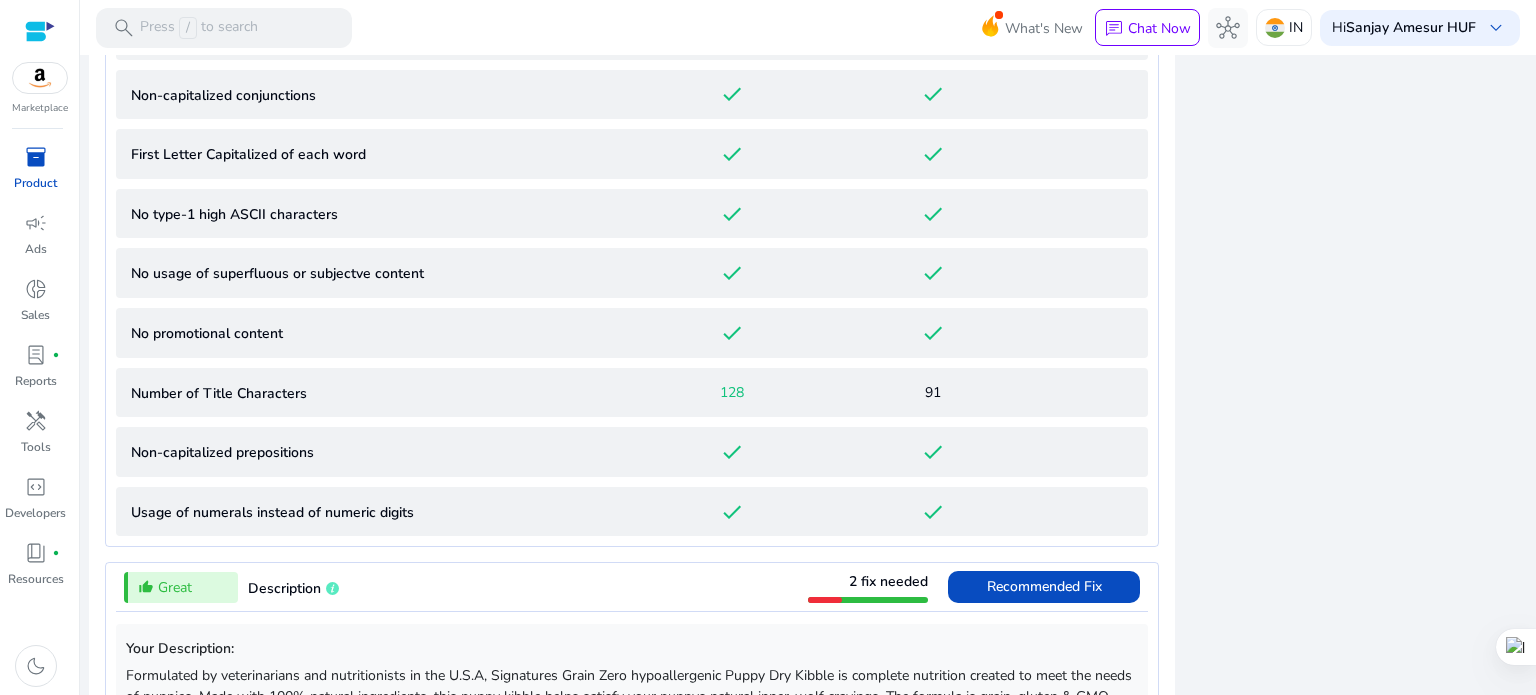 scroll, scrollTop: 1756, scrollLeft: 0, axis: vertical 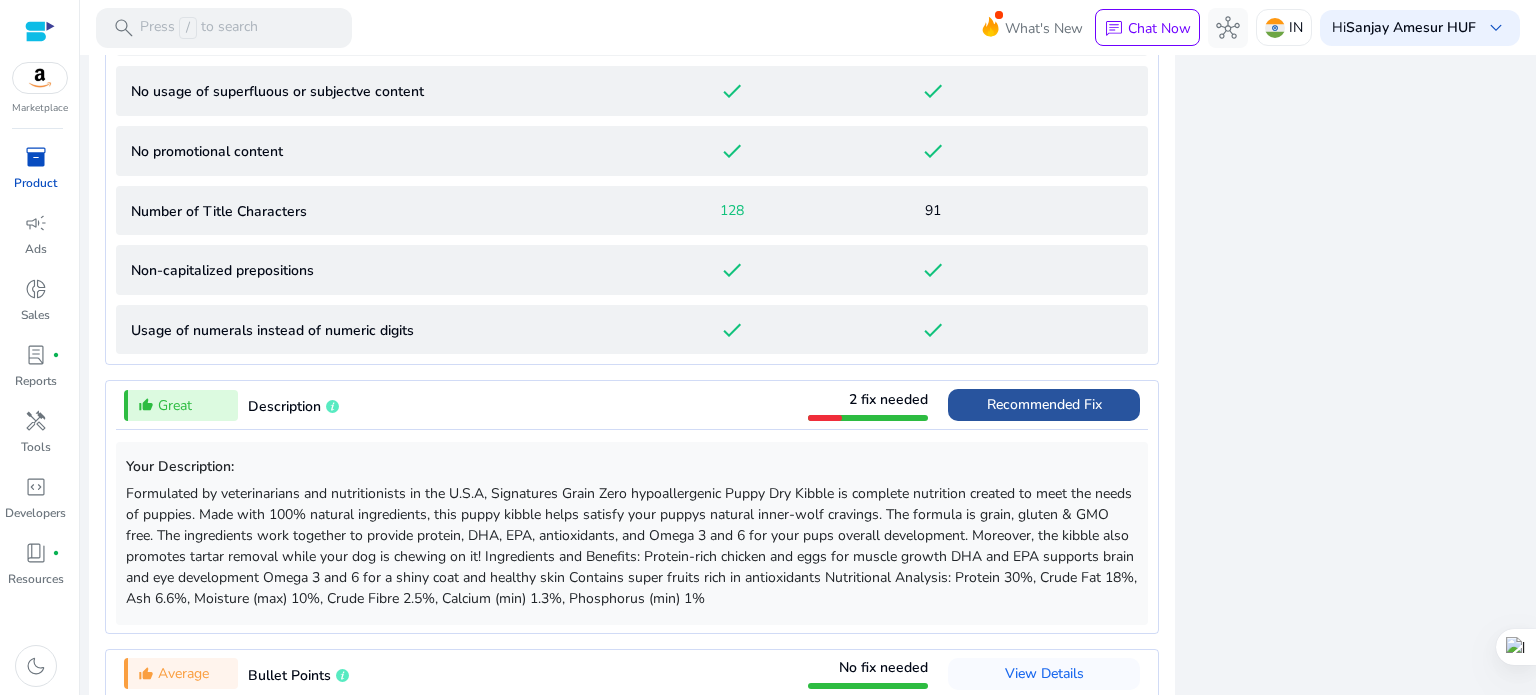 click on "Recommended Fix" at bounding box center [1044, 404] 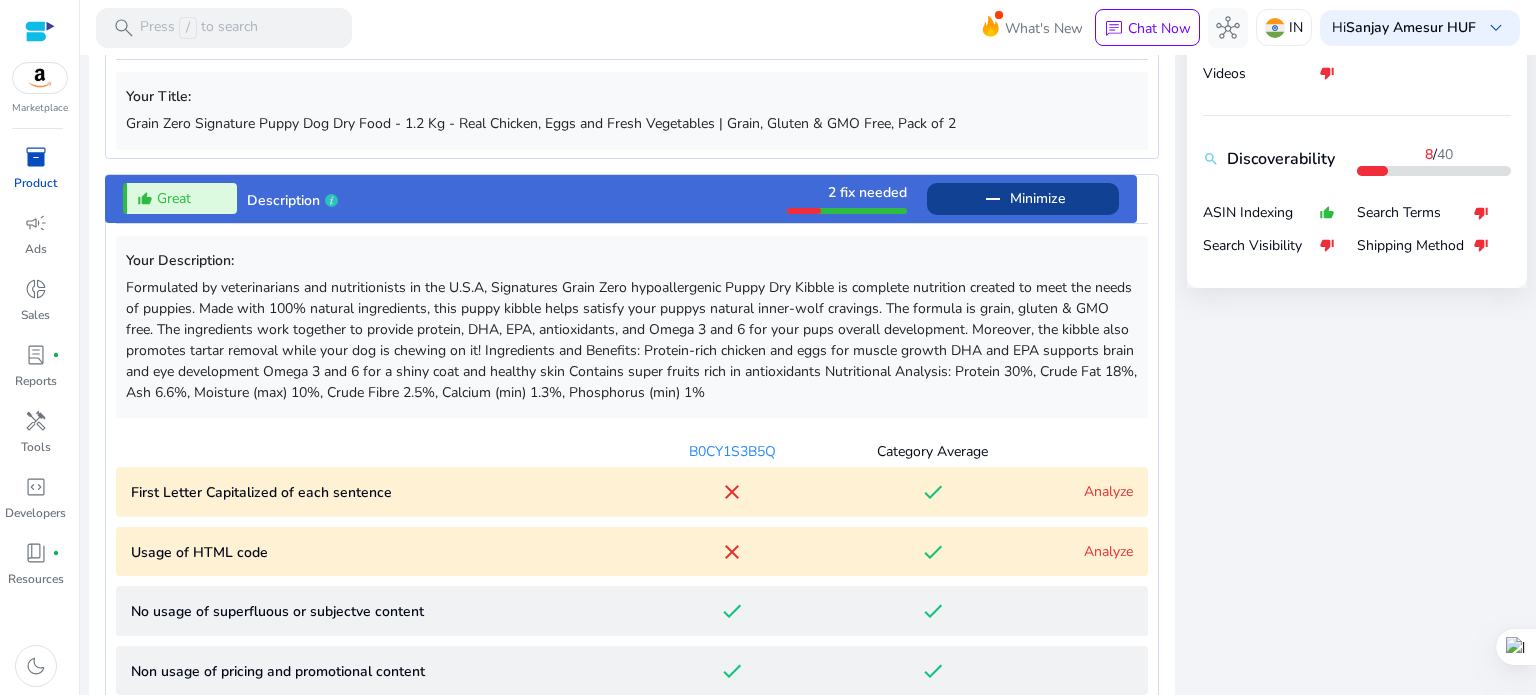 scroll, scrollTop: 1119, scrollLeft: 0, axis: vertical 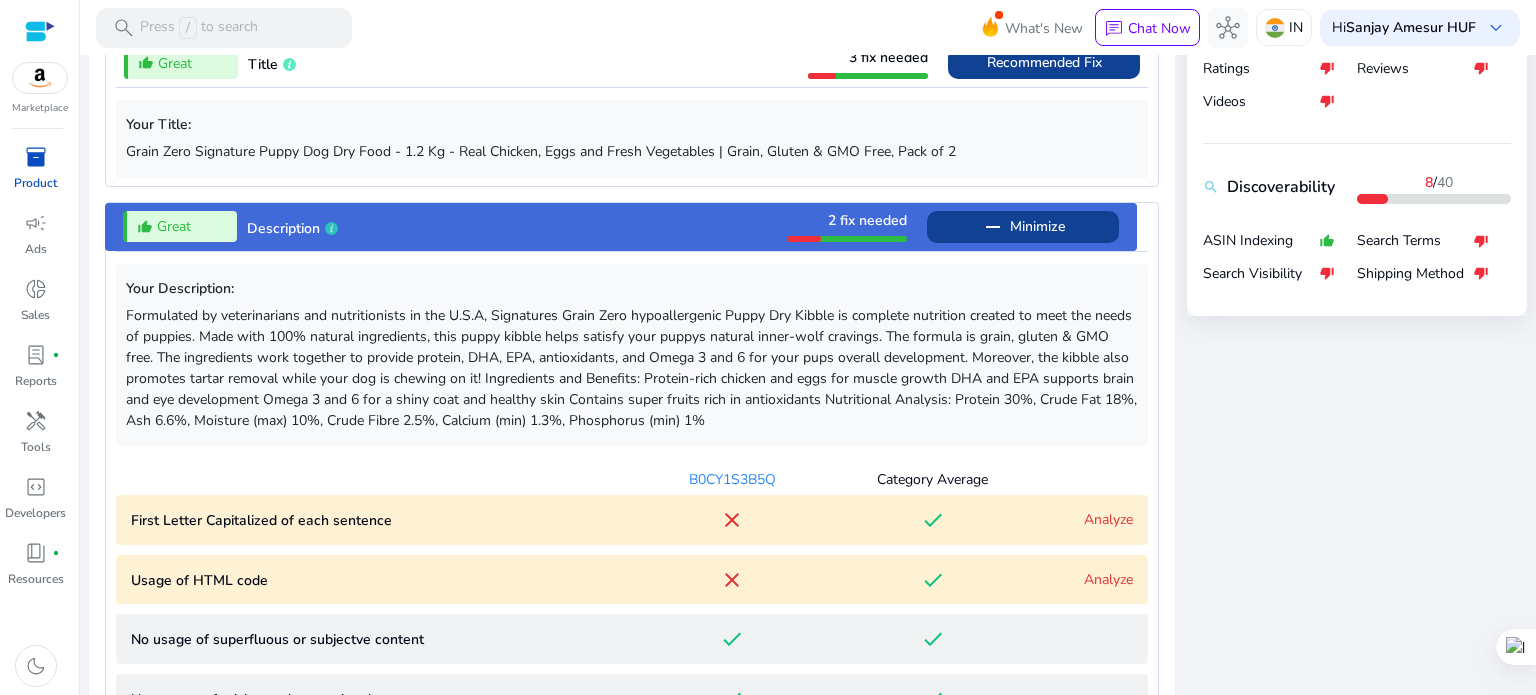 click at bounding box center (847, 236) 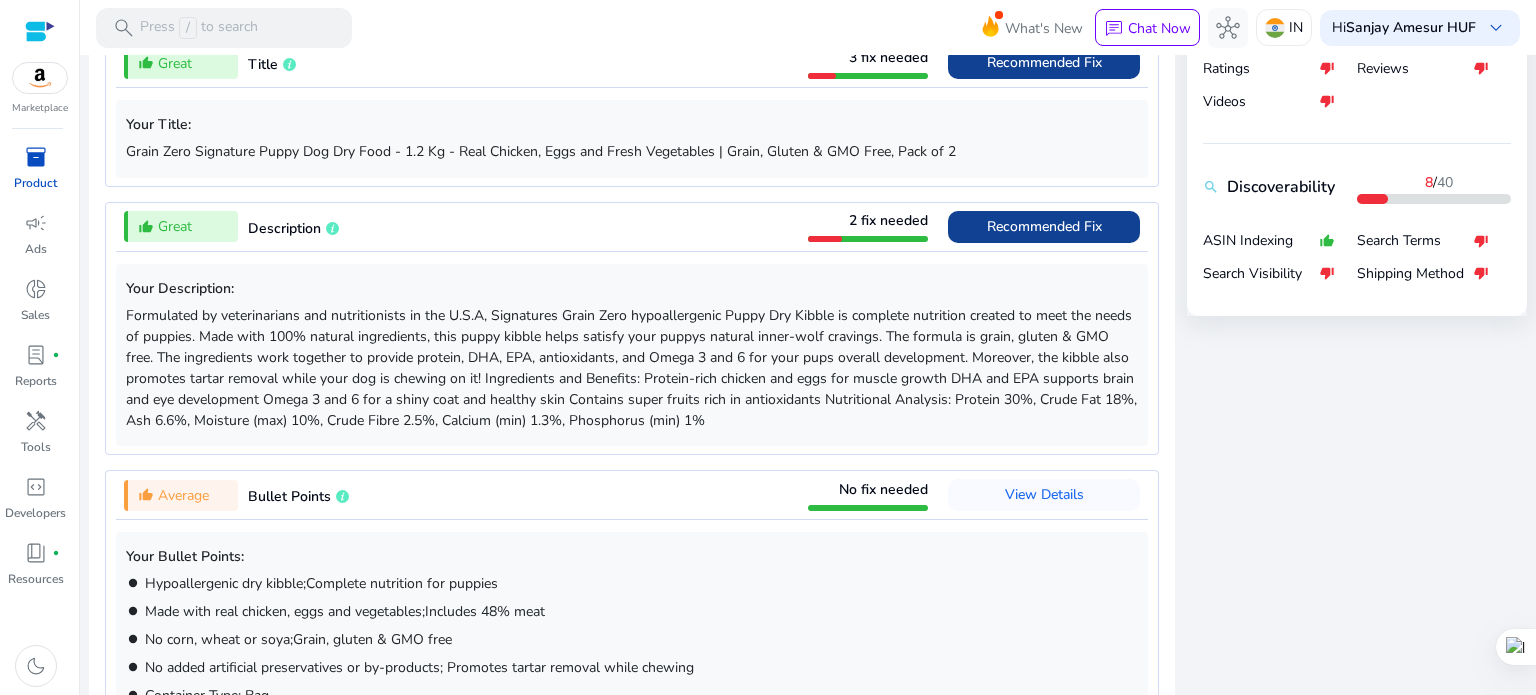 click at bounding box center [868, 236] 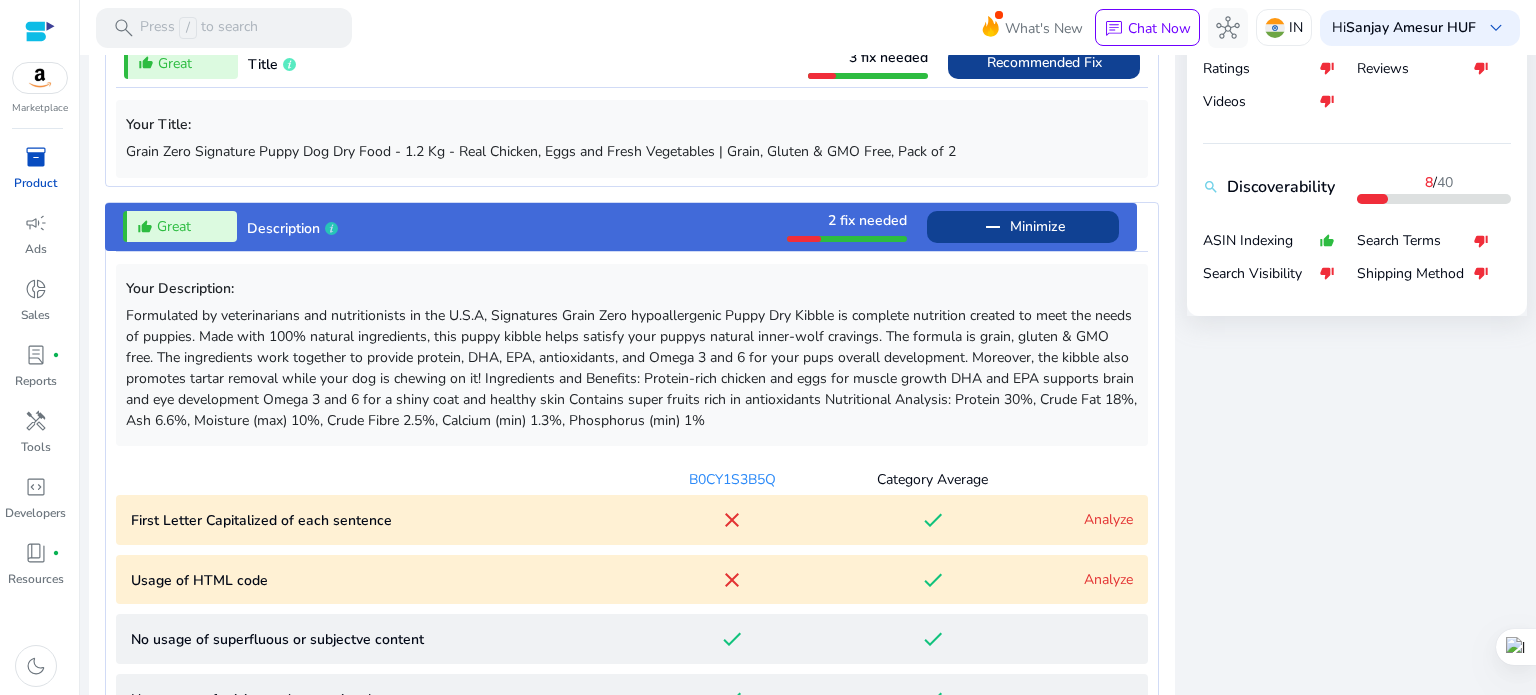 click at bounding box center (847, 236) 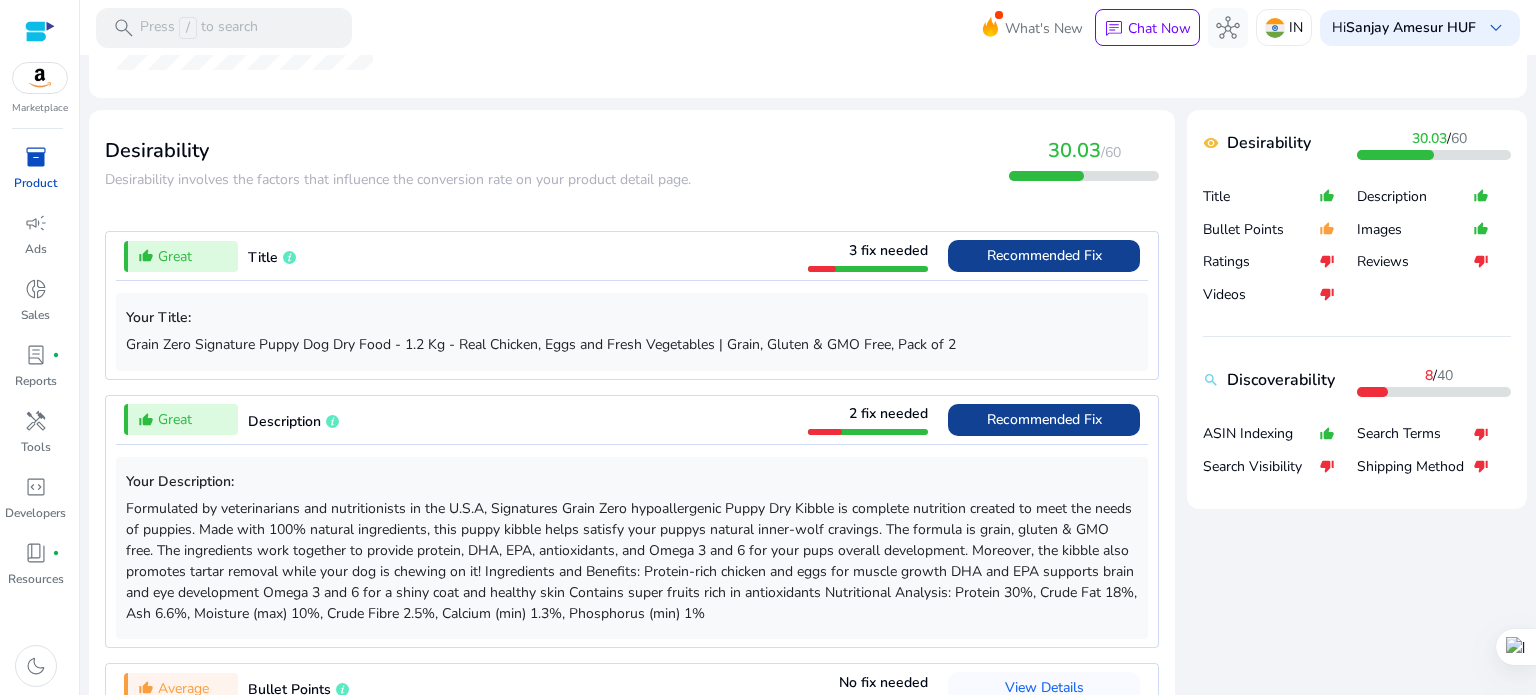 scroll, scrollTop: 919, scrollLeft: 0, axis: vertical 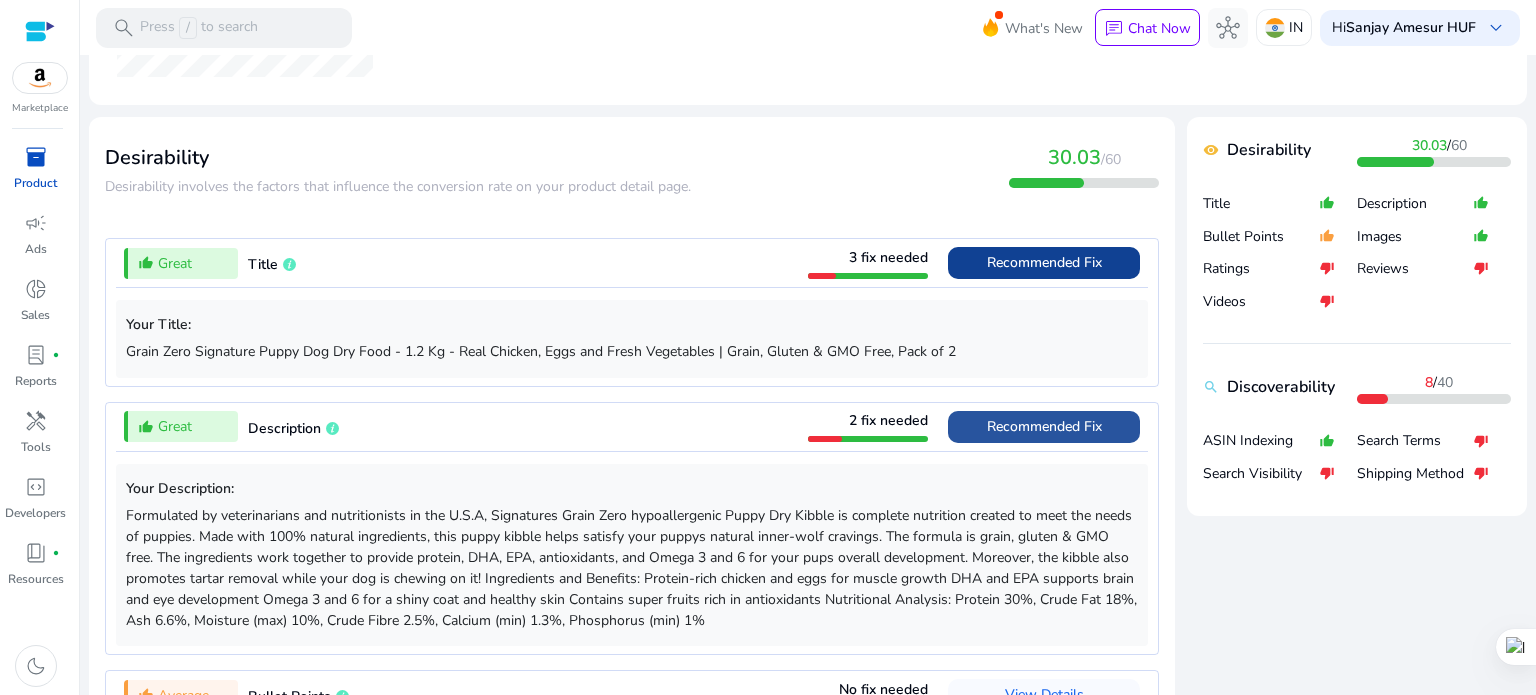 click on "Recommended Fix" at bounding box center [1044, 426] 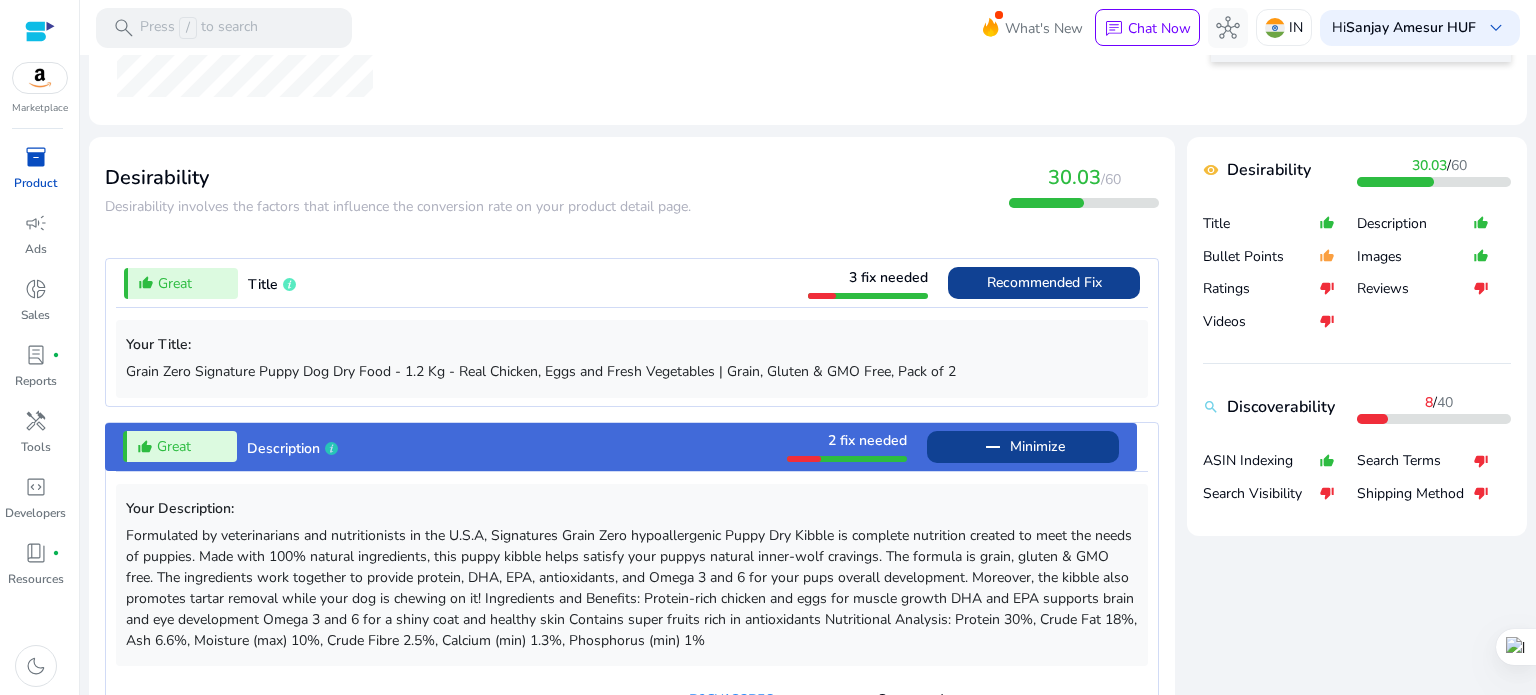 scroll, scrollTop: 719, scrollLeft: 0, axis: vertical 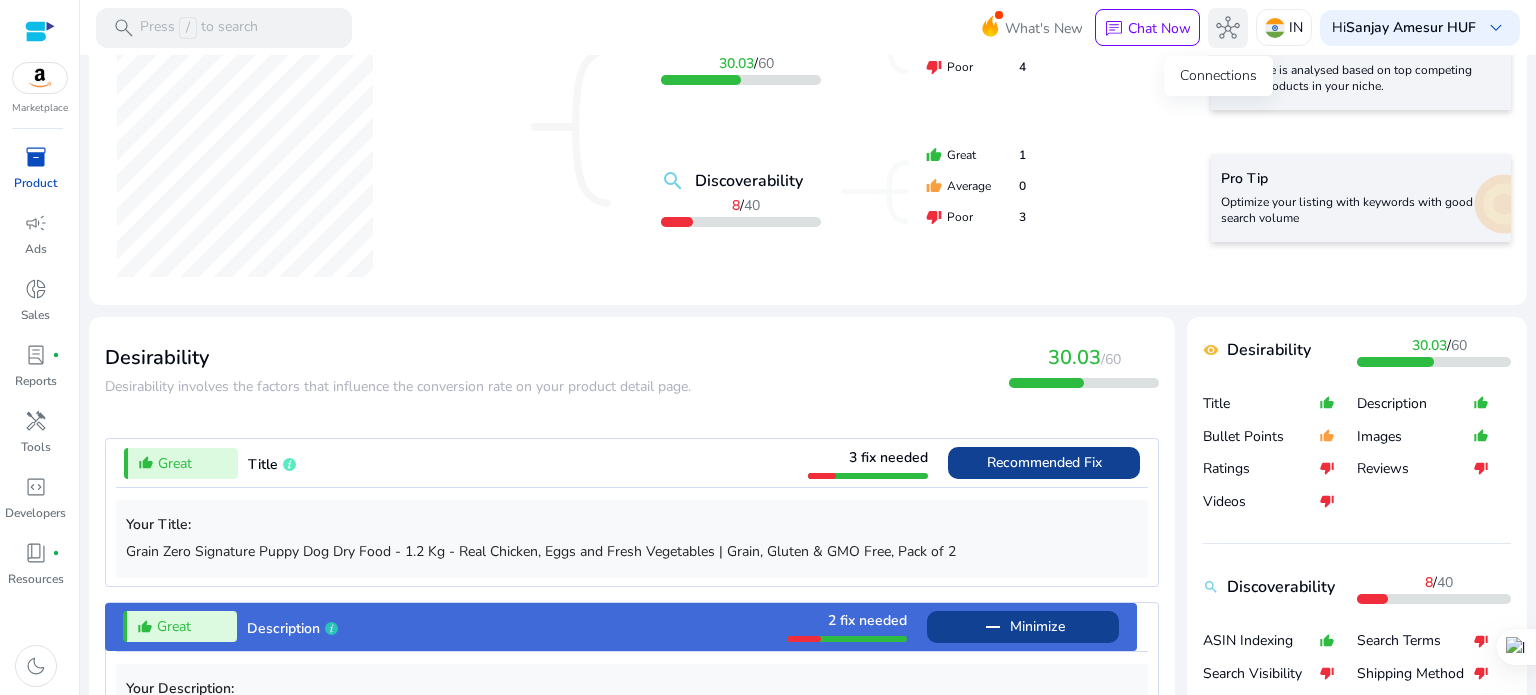 click on "hub" at bounding box center [1228, 28] 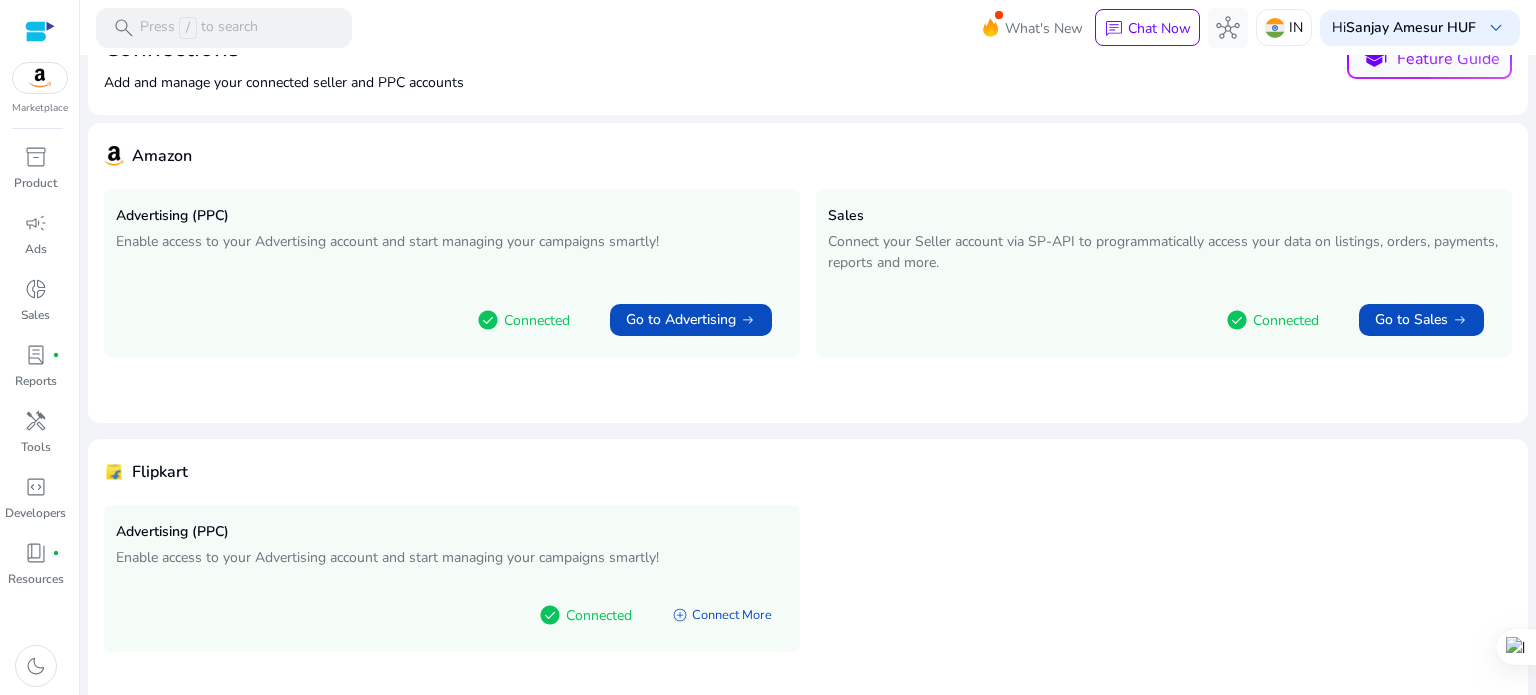 scroll, scrollTop: 112, scrollLeft: 0, axis: vertical 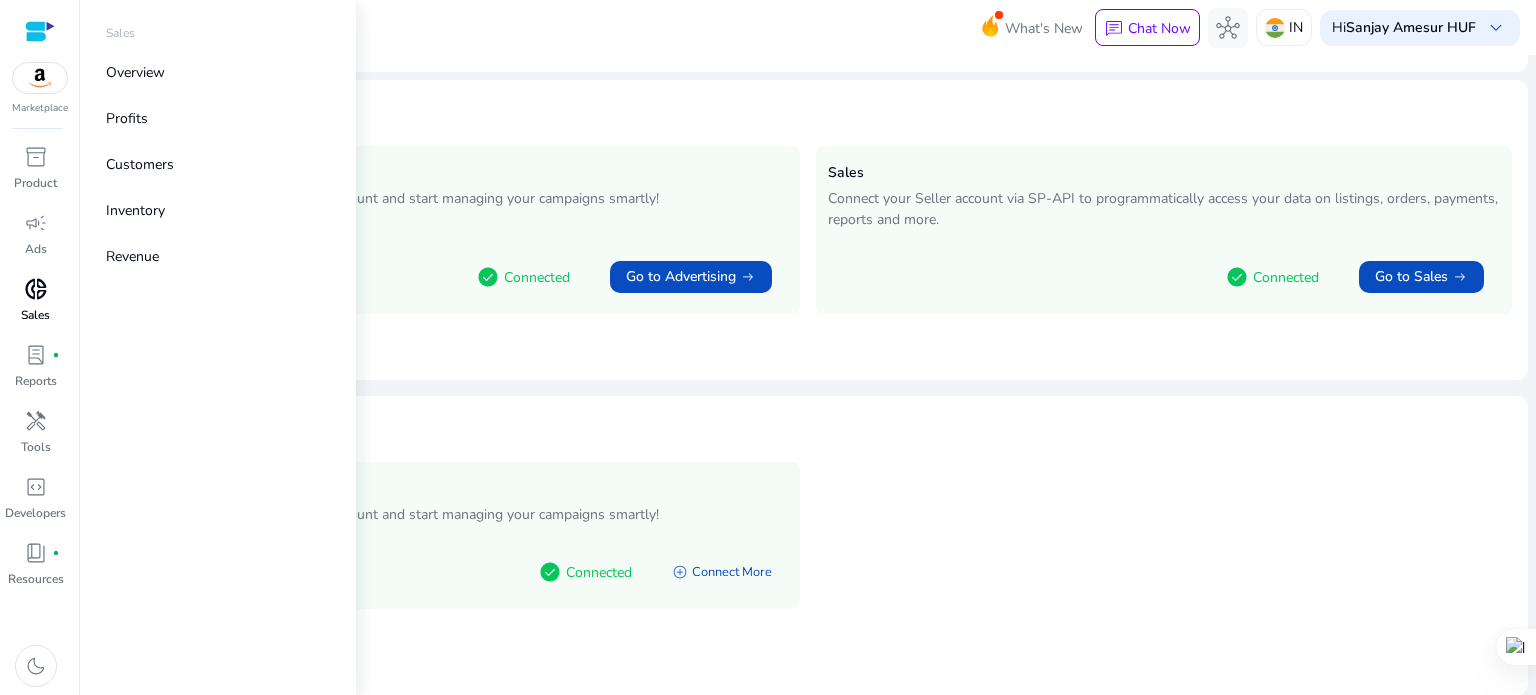 click on "donut_small" at bounding box center [36, 289] 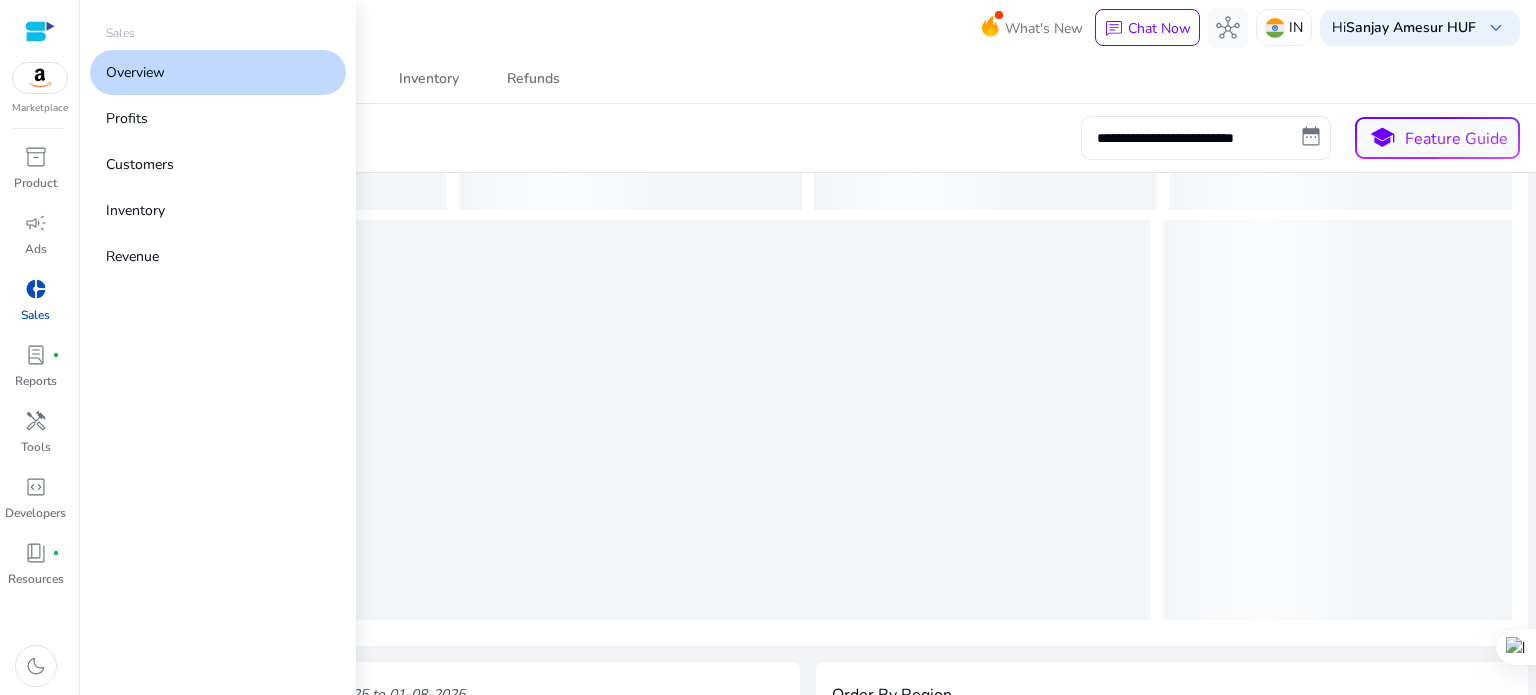 scroll, scrollTop: 0, scrollLeft: 0, axis: both 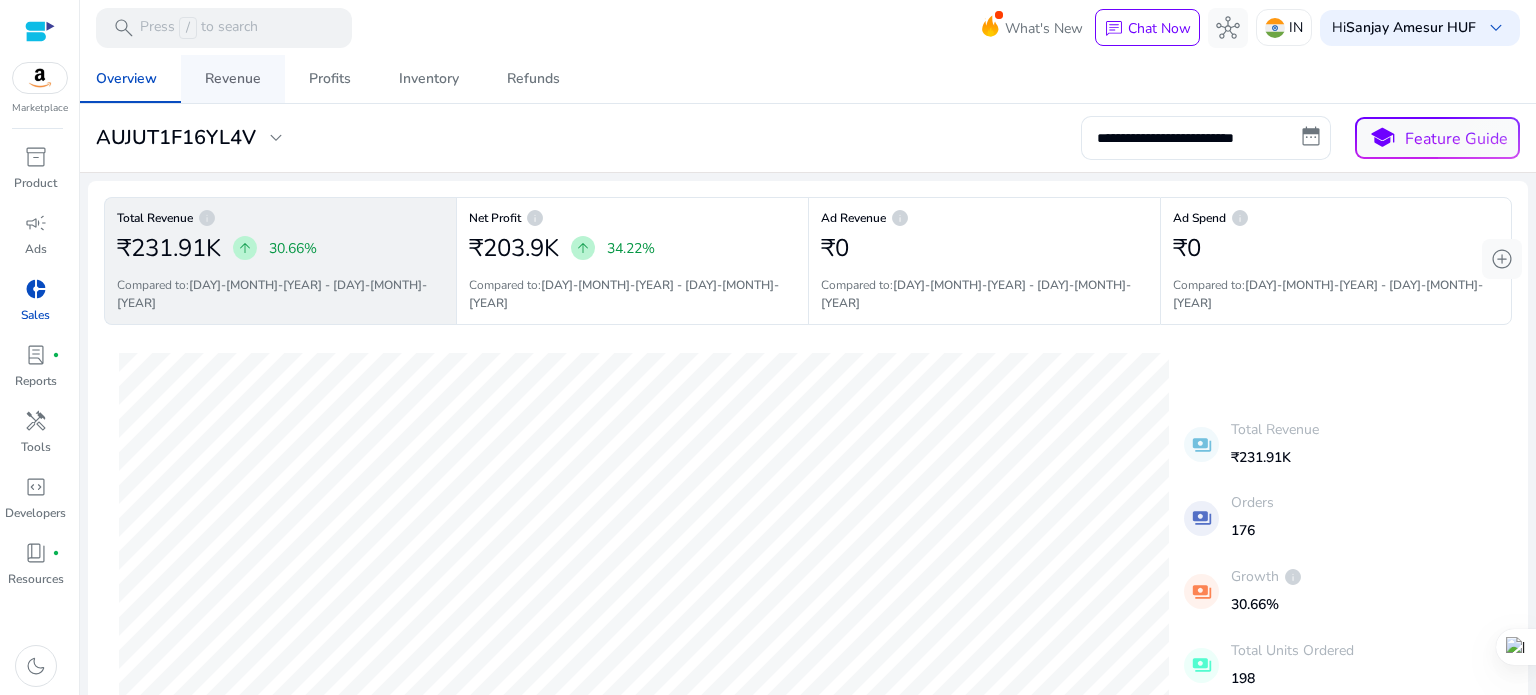click on "Revenue" at bounding box center [233, 79] 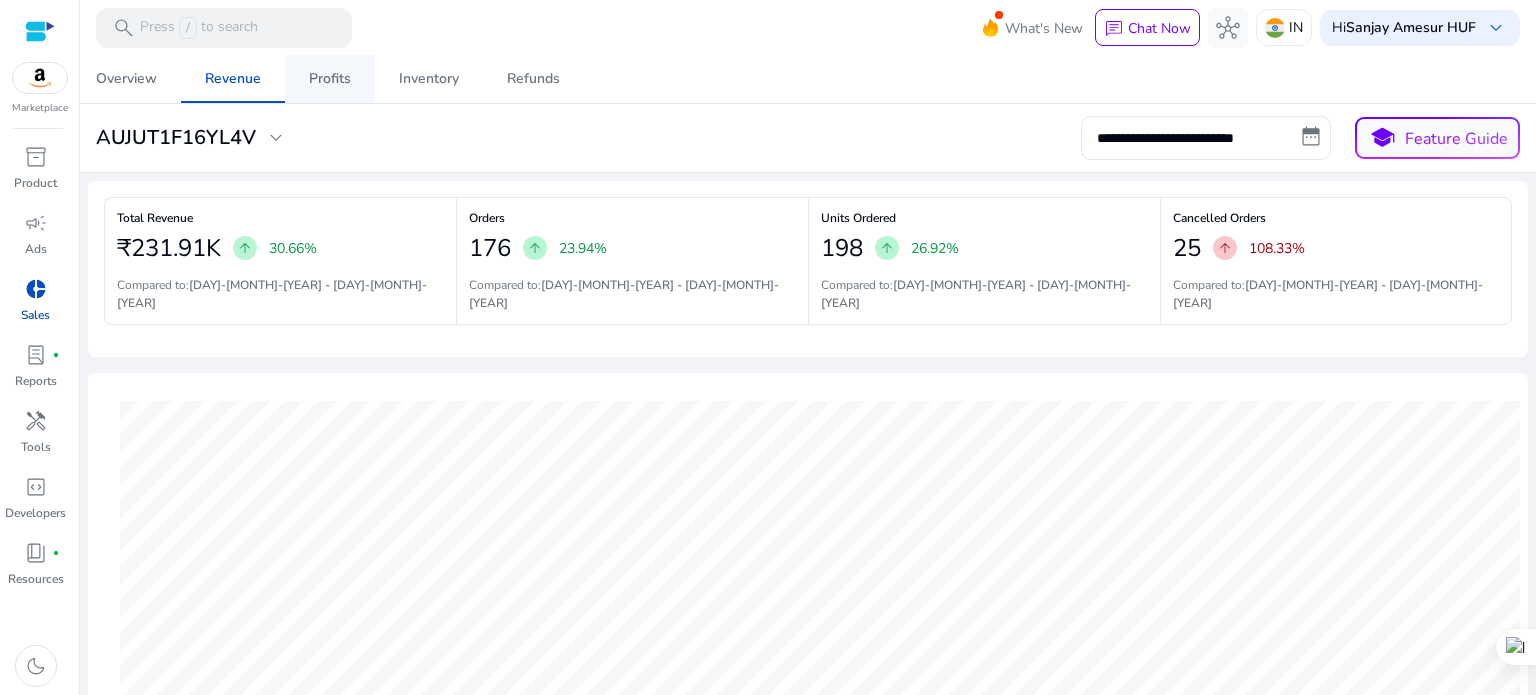 click on "Profits" at bounding box center [330, 79] 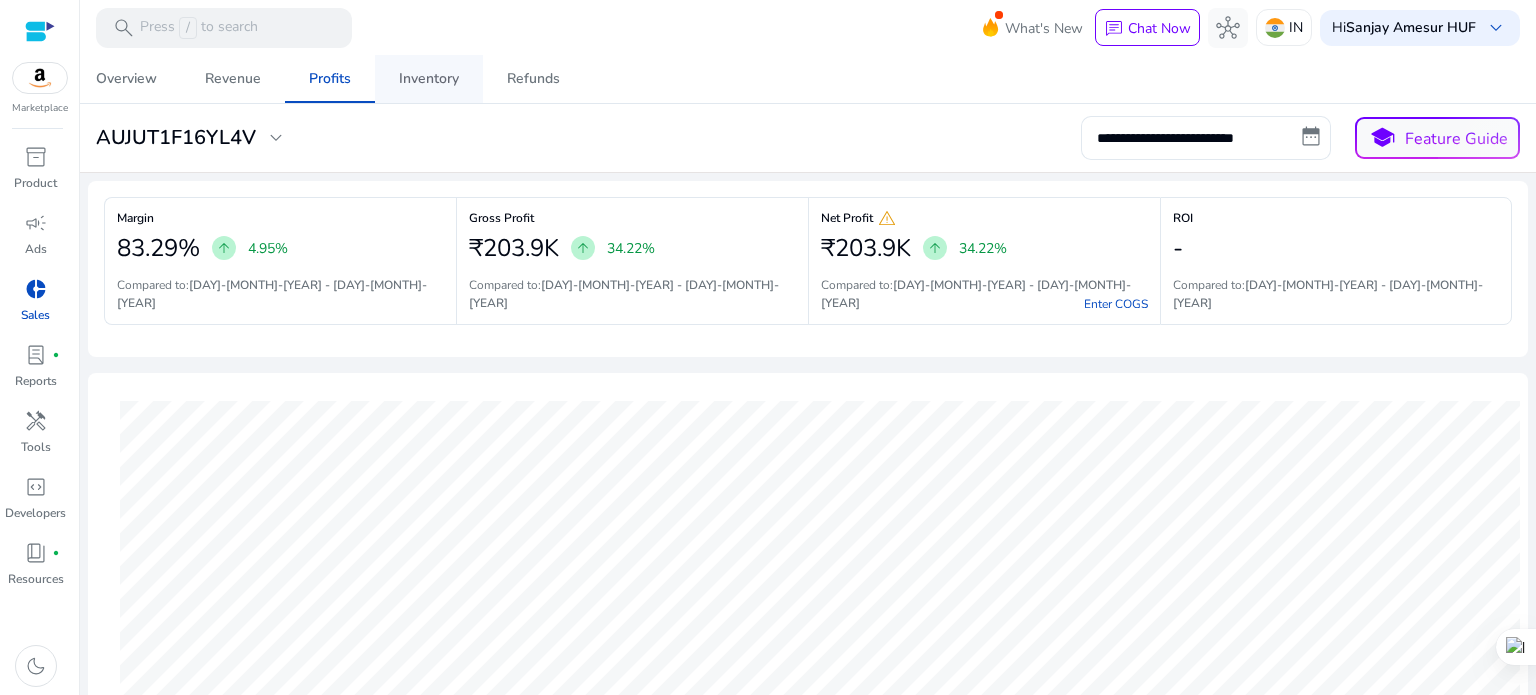 click on "Inventory" at bounding box center (429, 79) 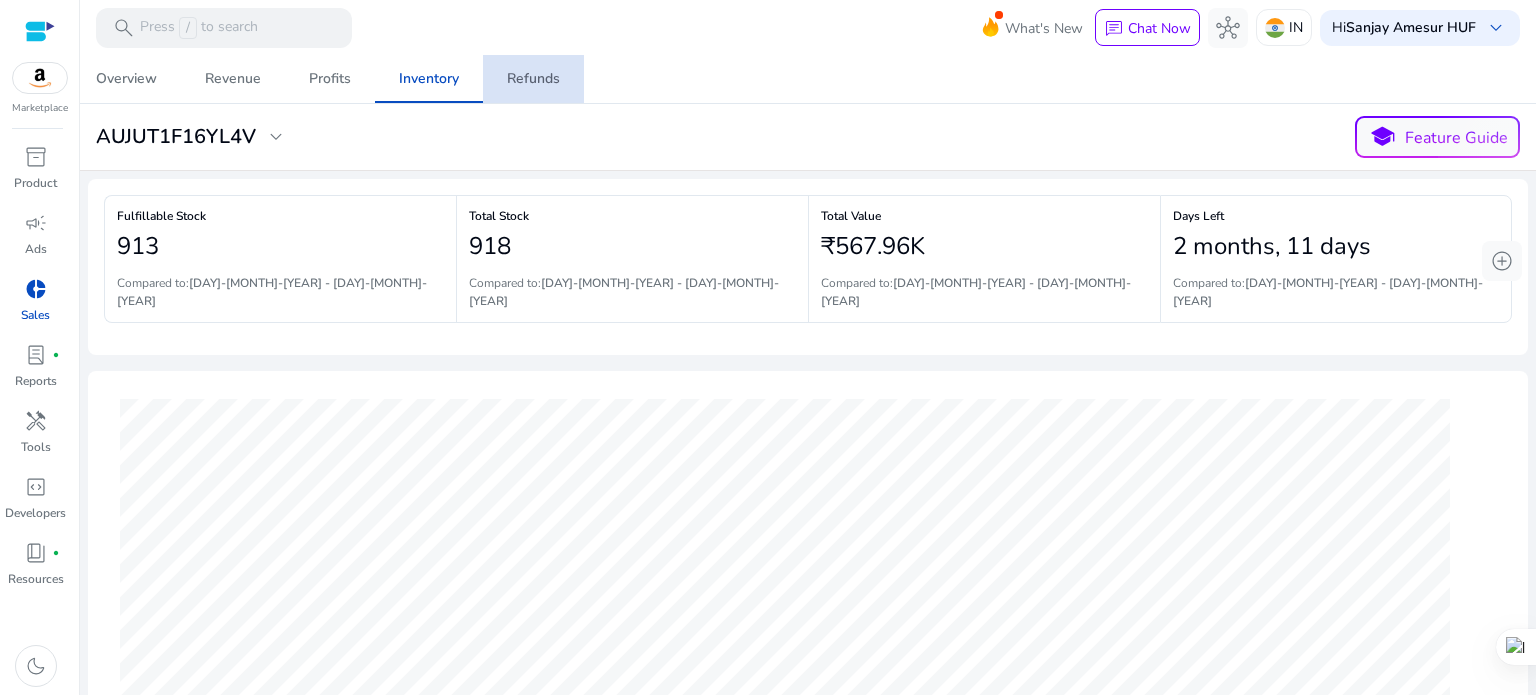 click on "Refunds" at bounding box center (533, 79) 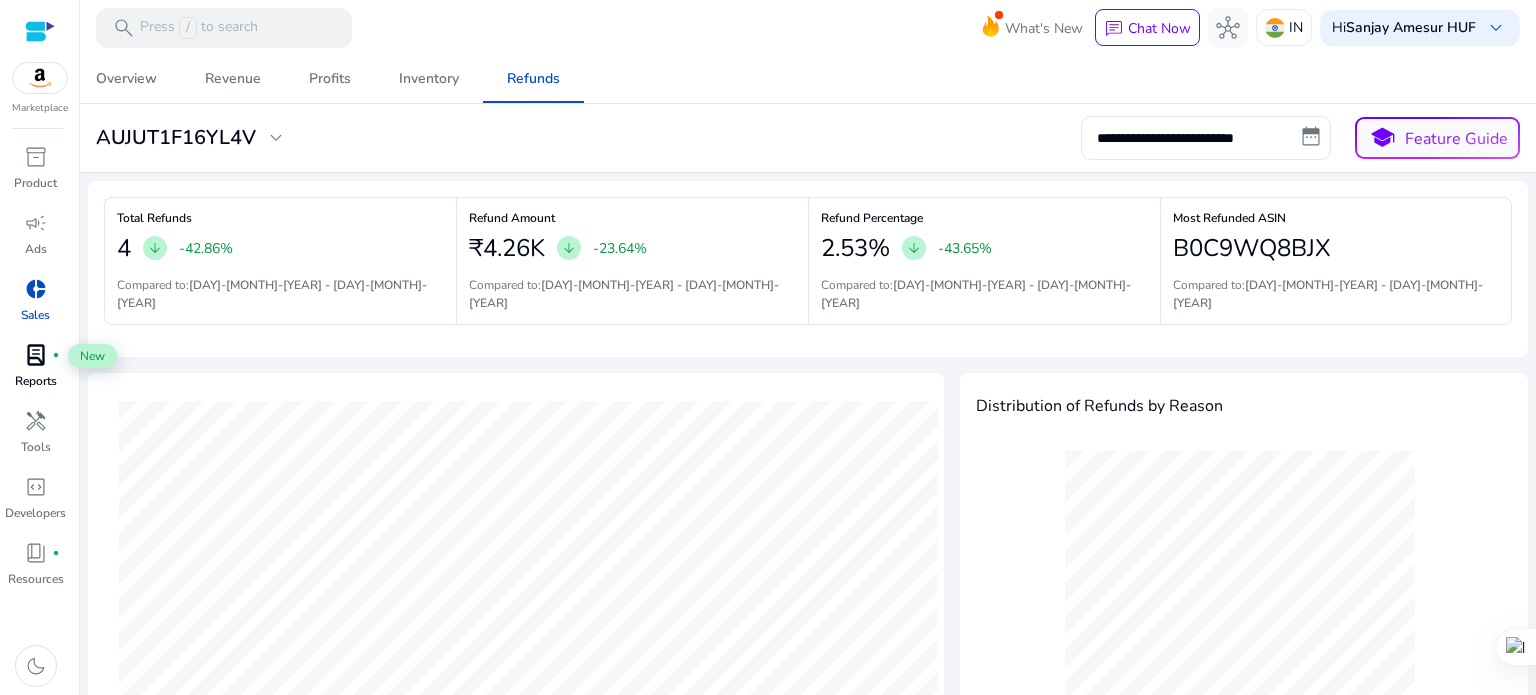 click on "lab_profile" at bounding box center (36, 355) 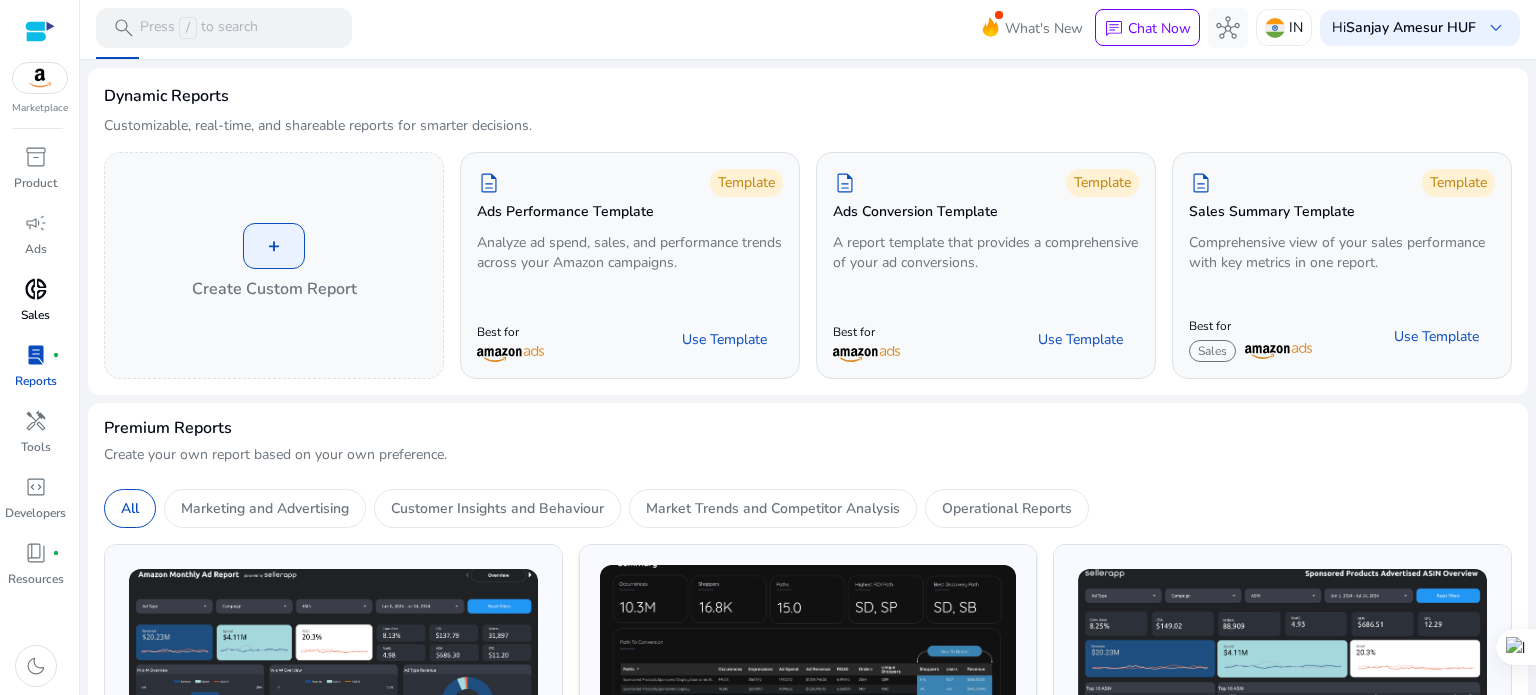 scroll, scrollTop: 0, scrollLeft: 0, axis: both 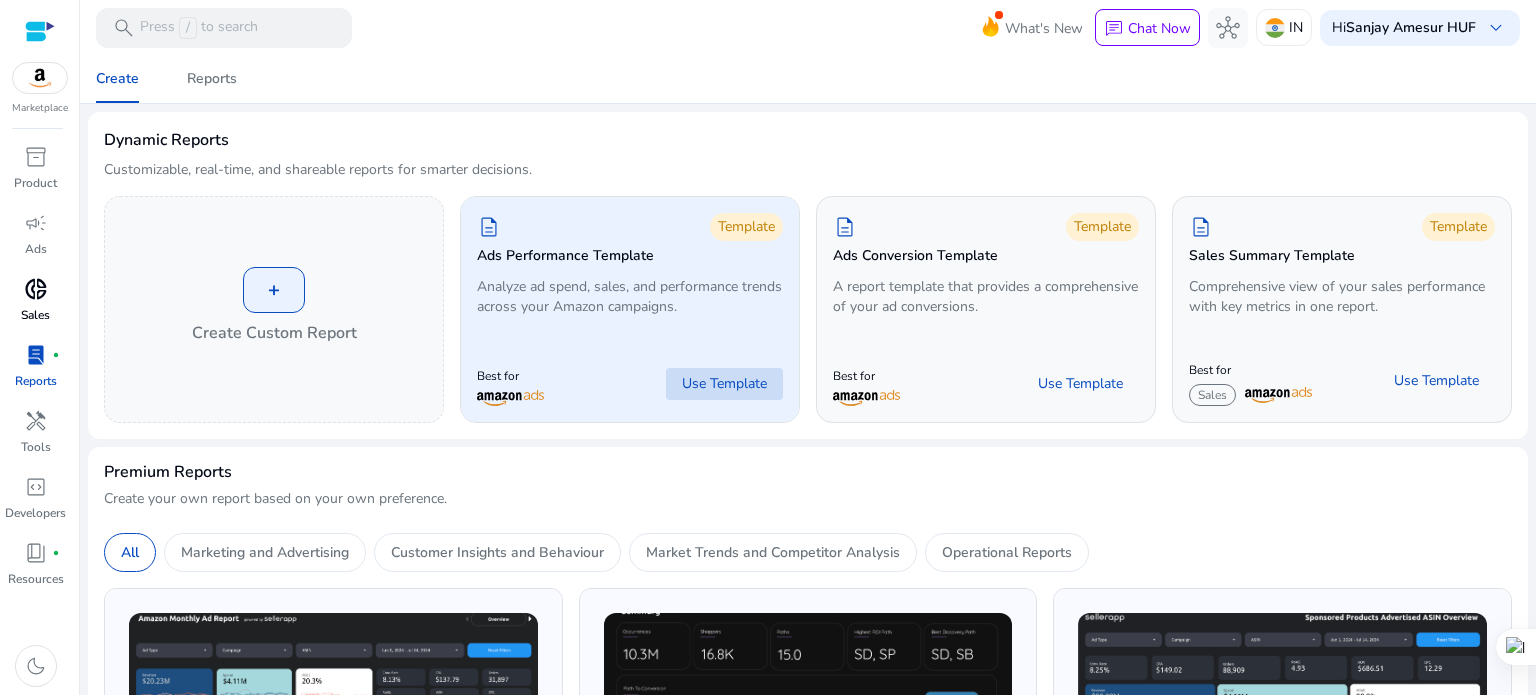 click on "Use Template" 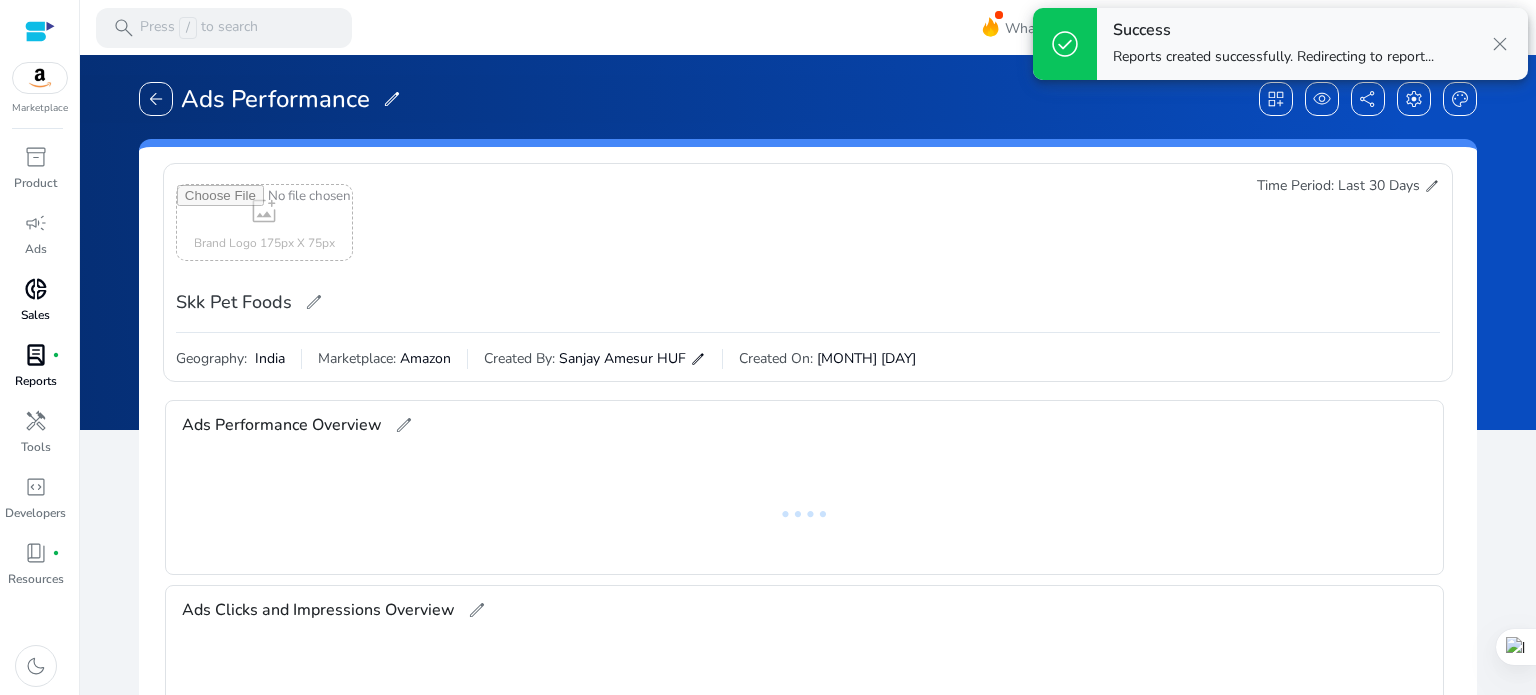 scroll, scrollTop: 0, scrollLeft: 0, axis: both 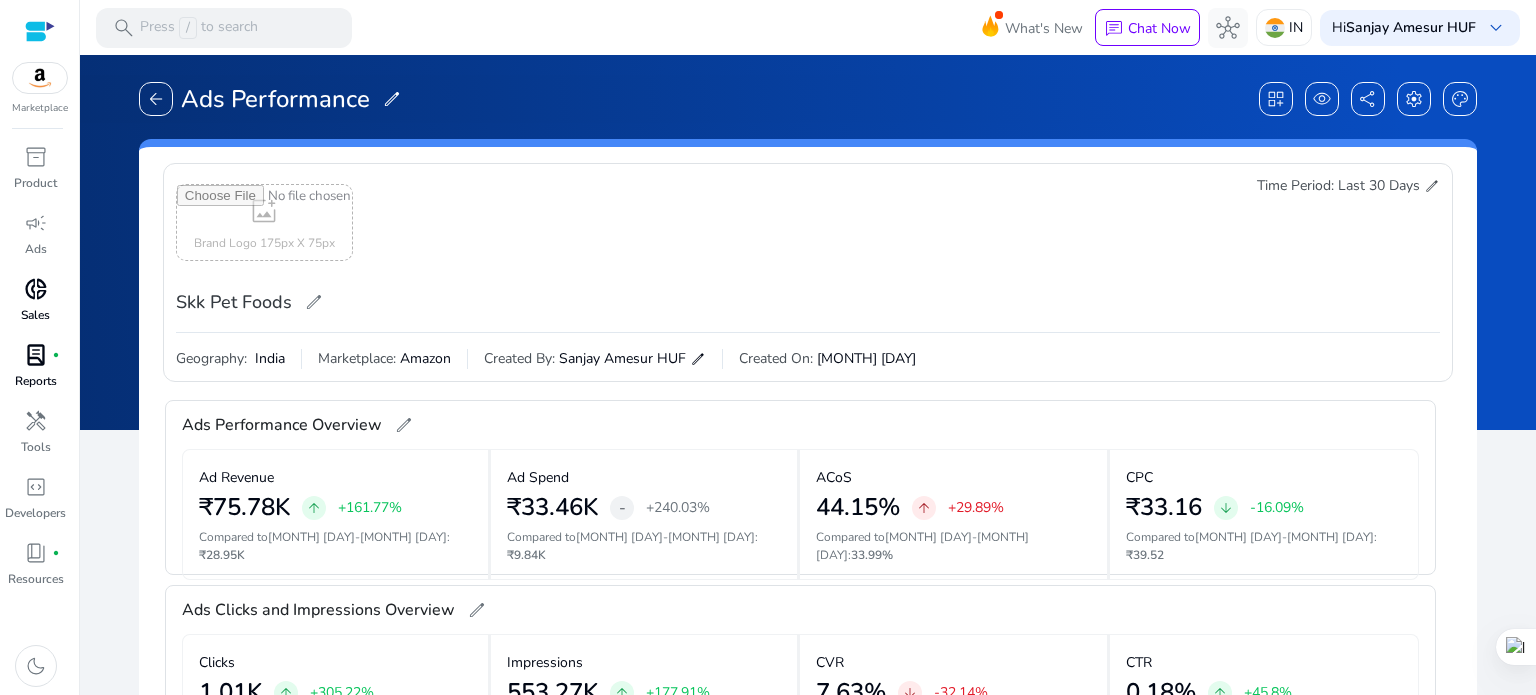 click at bounding box center [264, 222] 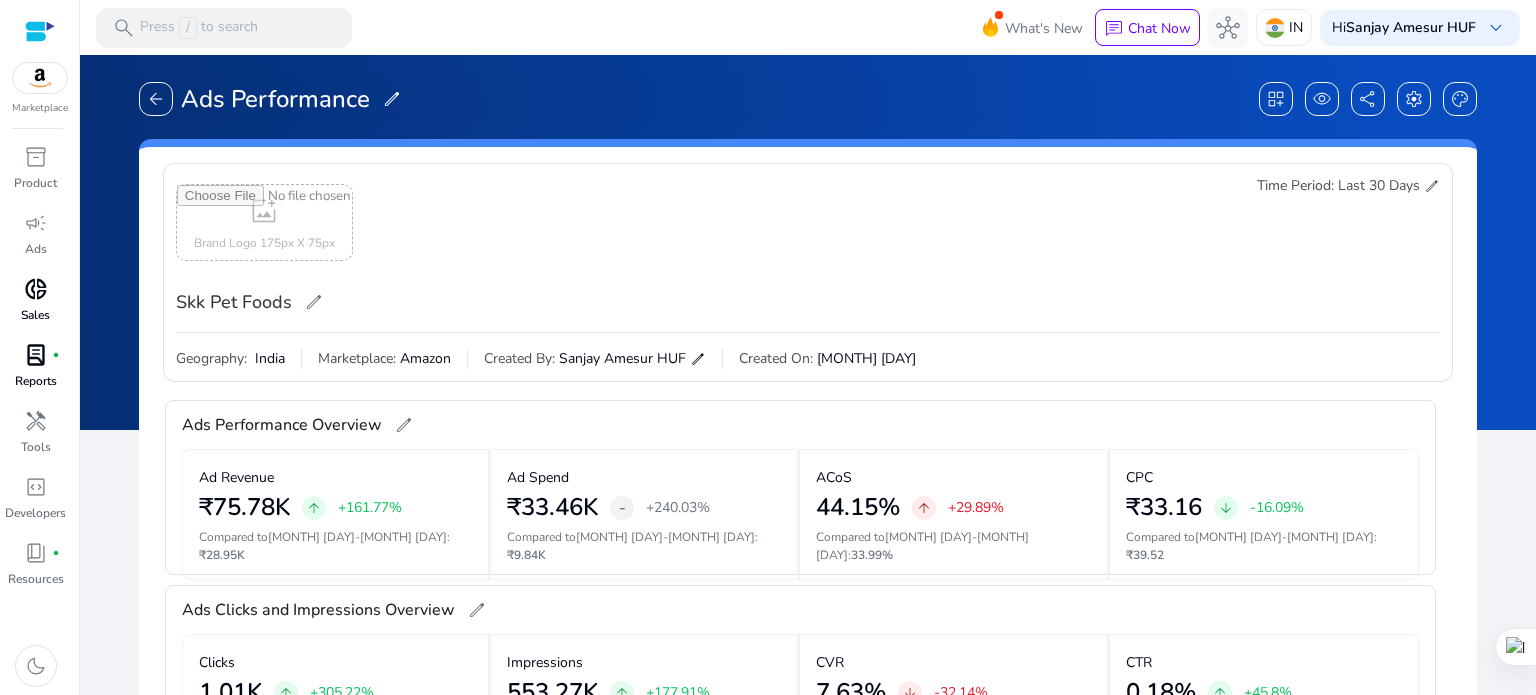 type on "**********" 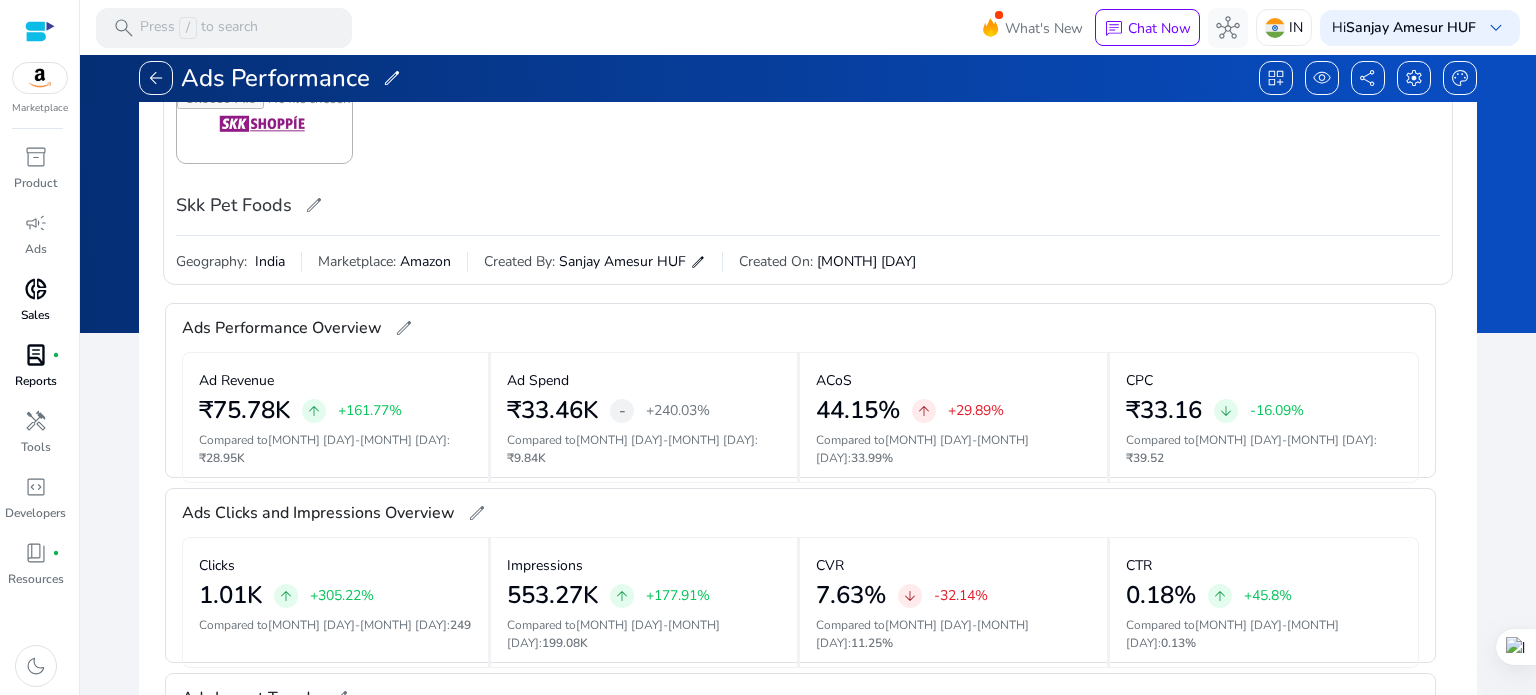 scroll, scrollTop: 0, scrollLeft: 0, axis: both 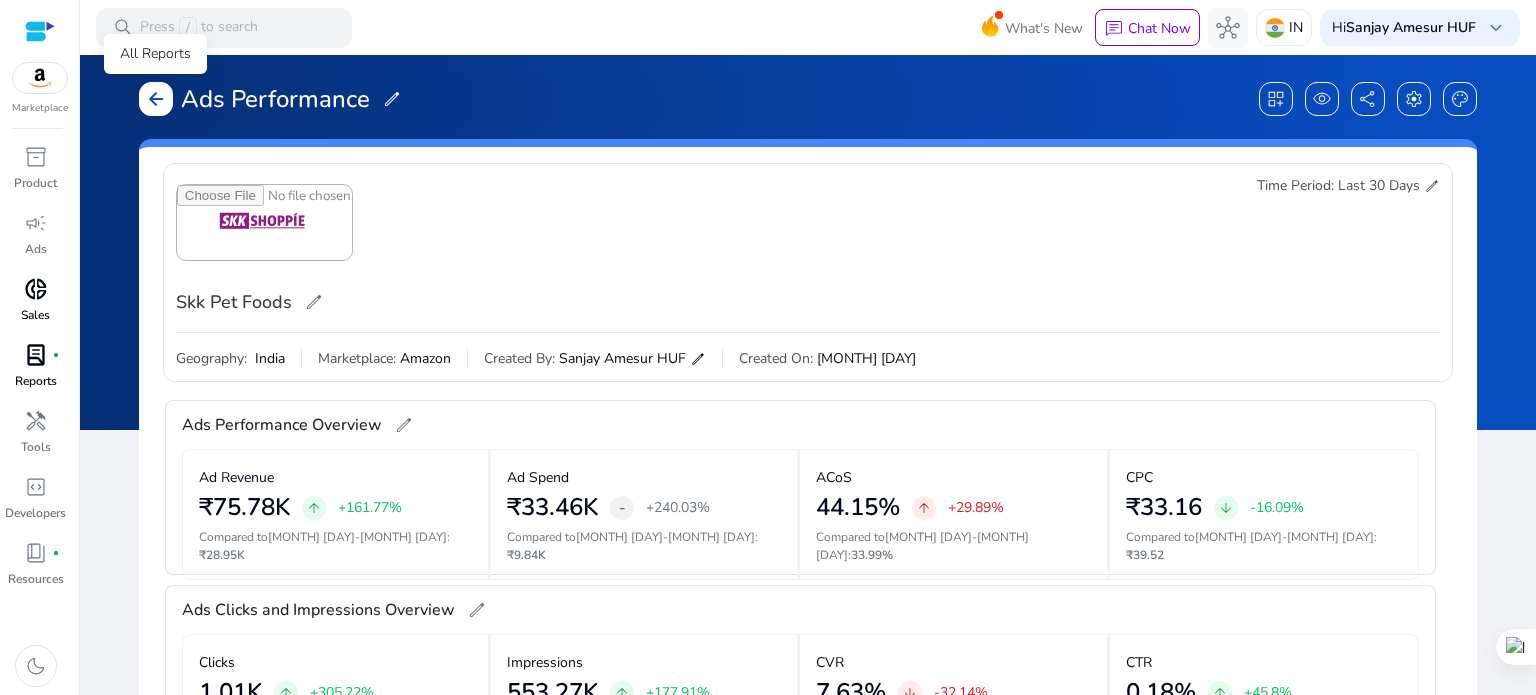 click on "arrow_back" 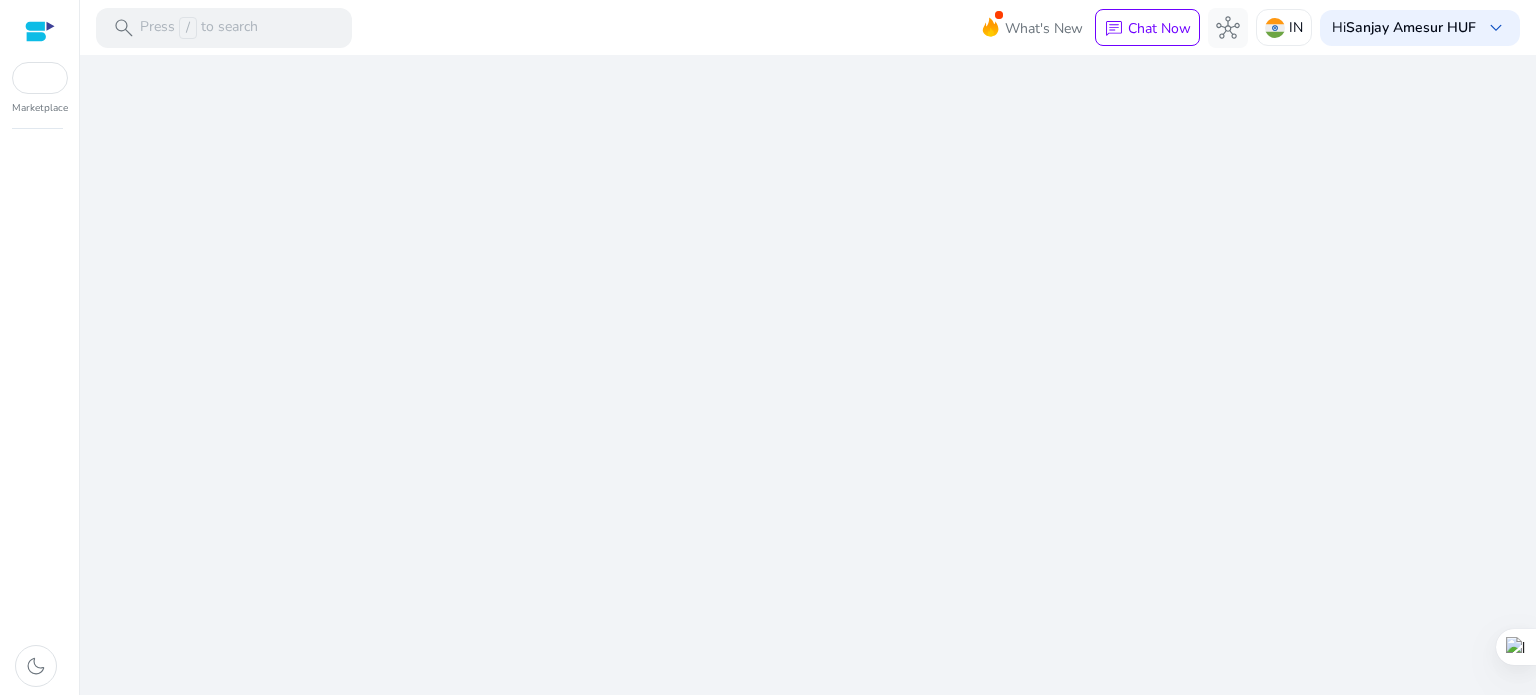 click on "dark_mode" at bounding box center (39, 418) 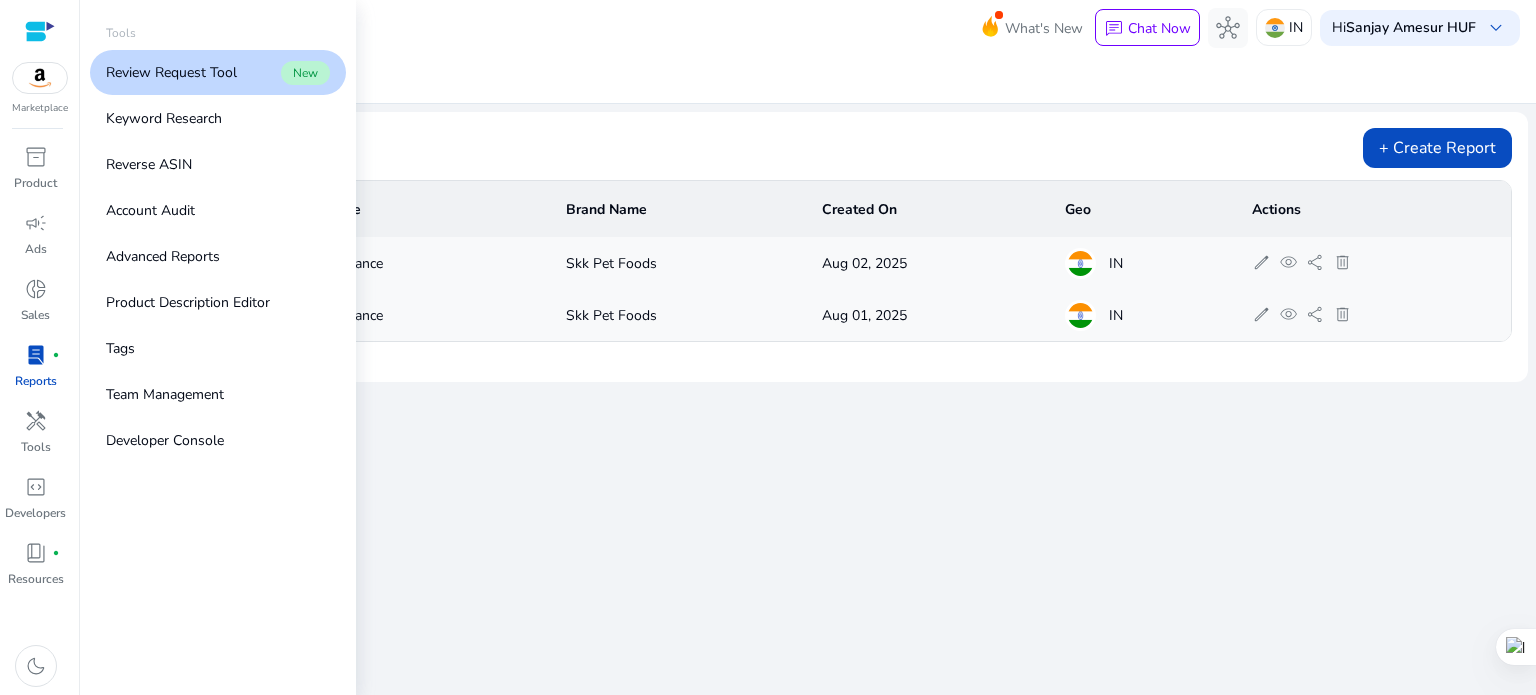 click on "Review Request Tool" at bounding box center (171, 72) 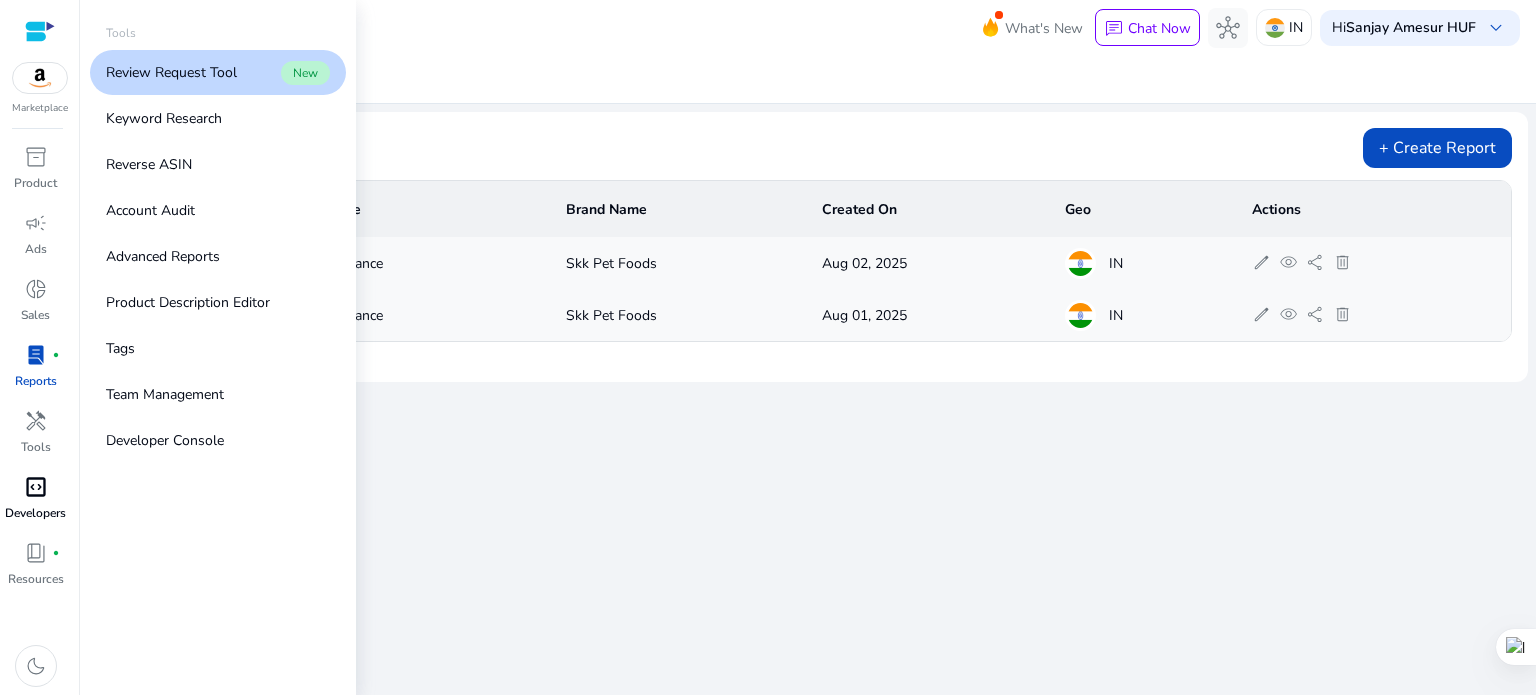click on "code_blocks" at bounding box center [36, 487] 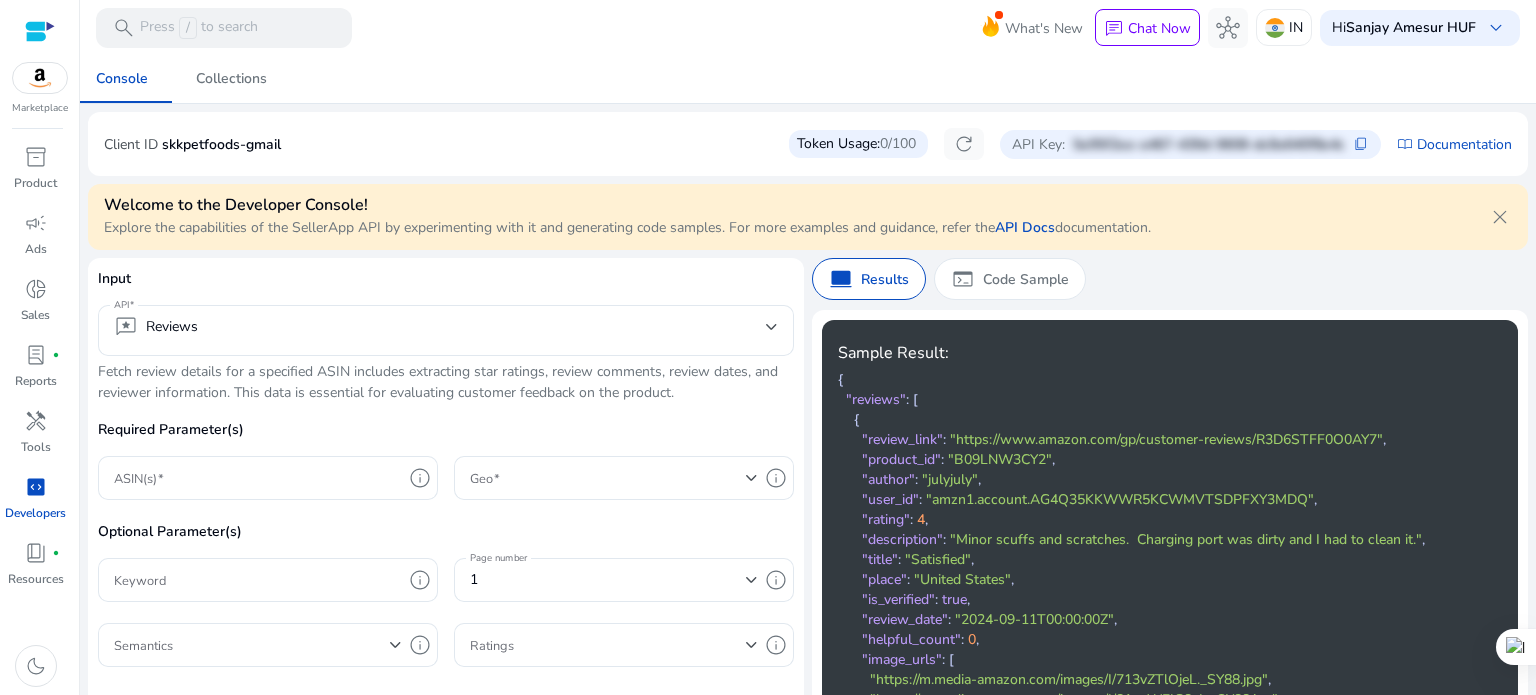scroll, scrollTop: 0, scrollLeft: 0, axis: both 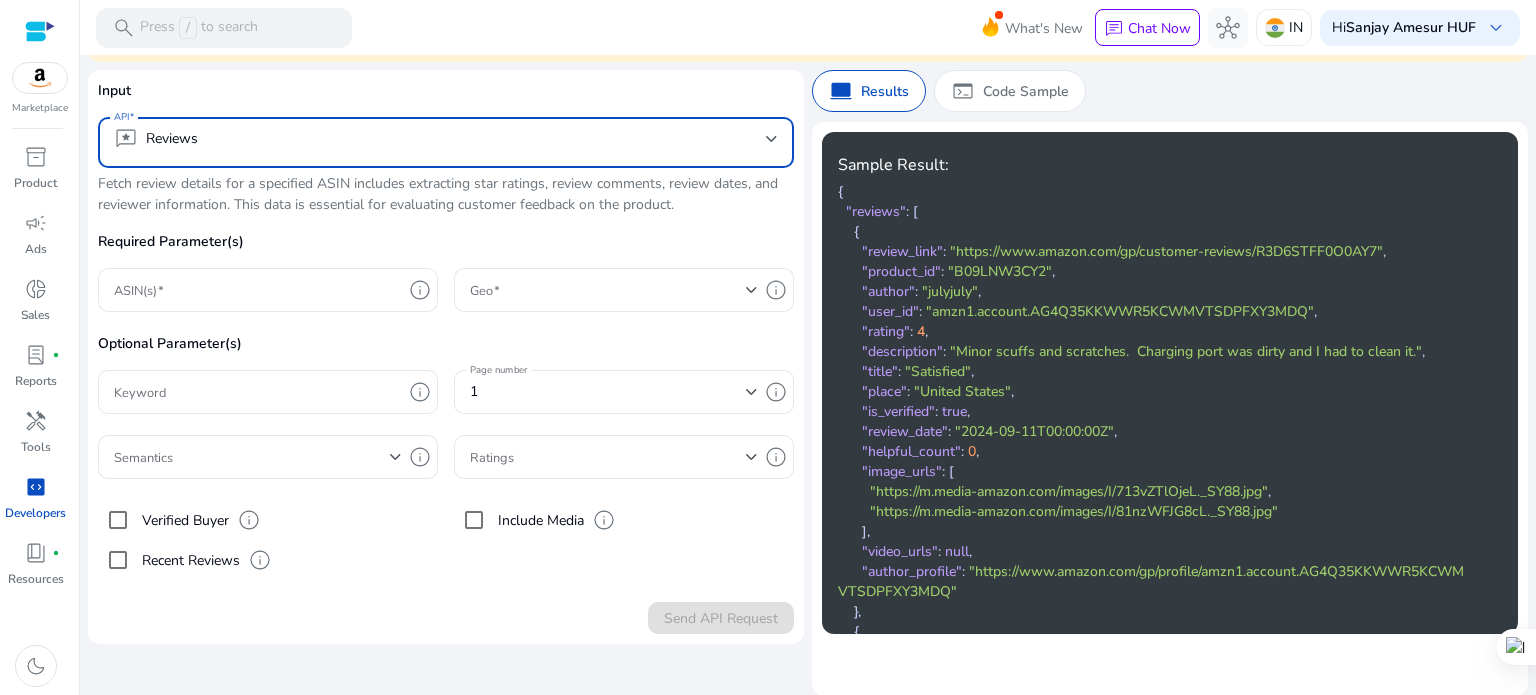 click at bounding box center [772, 139] 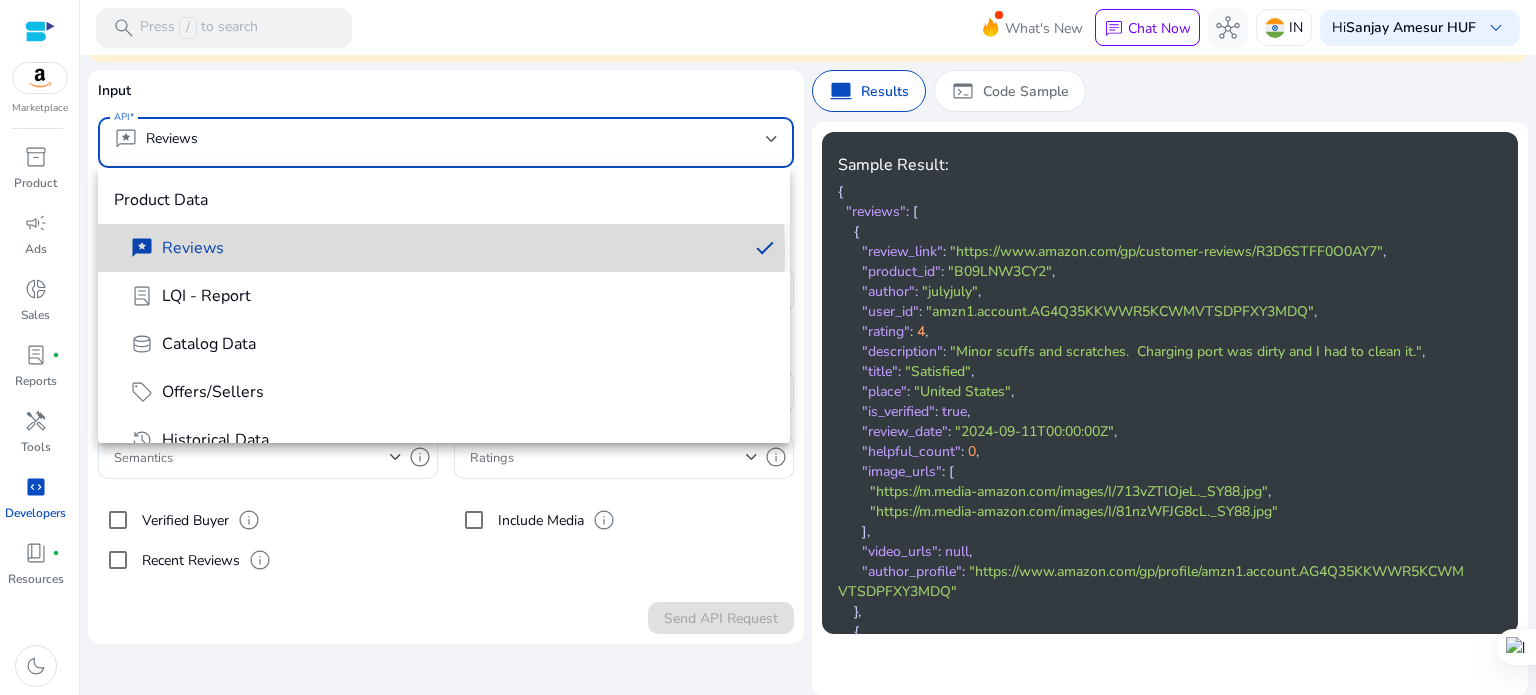 click on "reviews  Reviews" at bounding box center (431, 248) 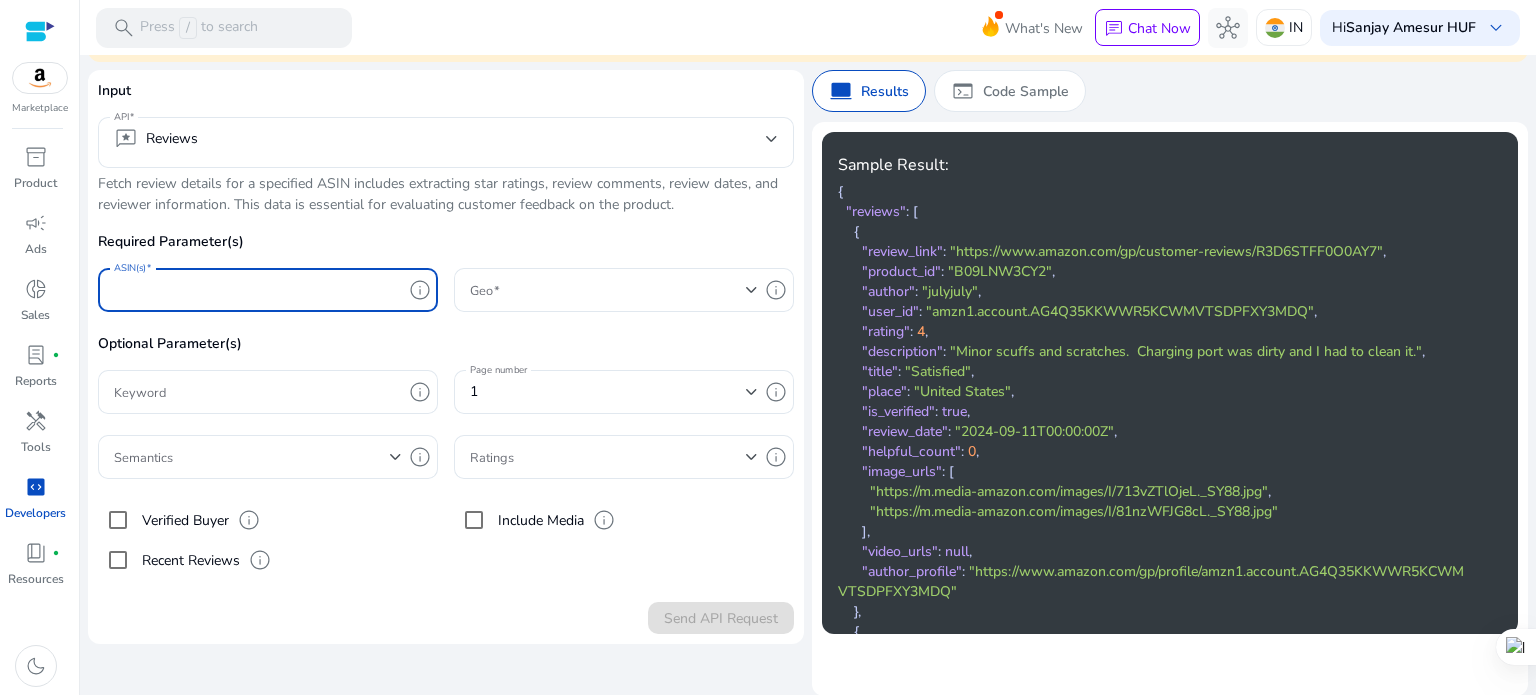 click on "ASIN(s)" at bounding box center [258, 290] 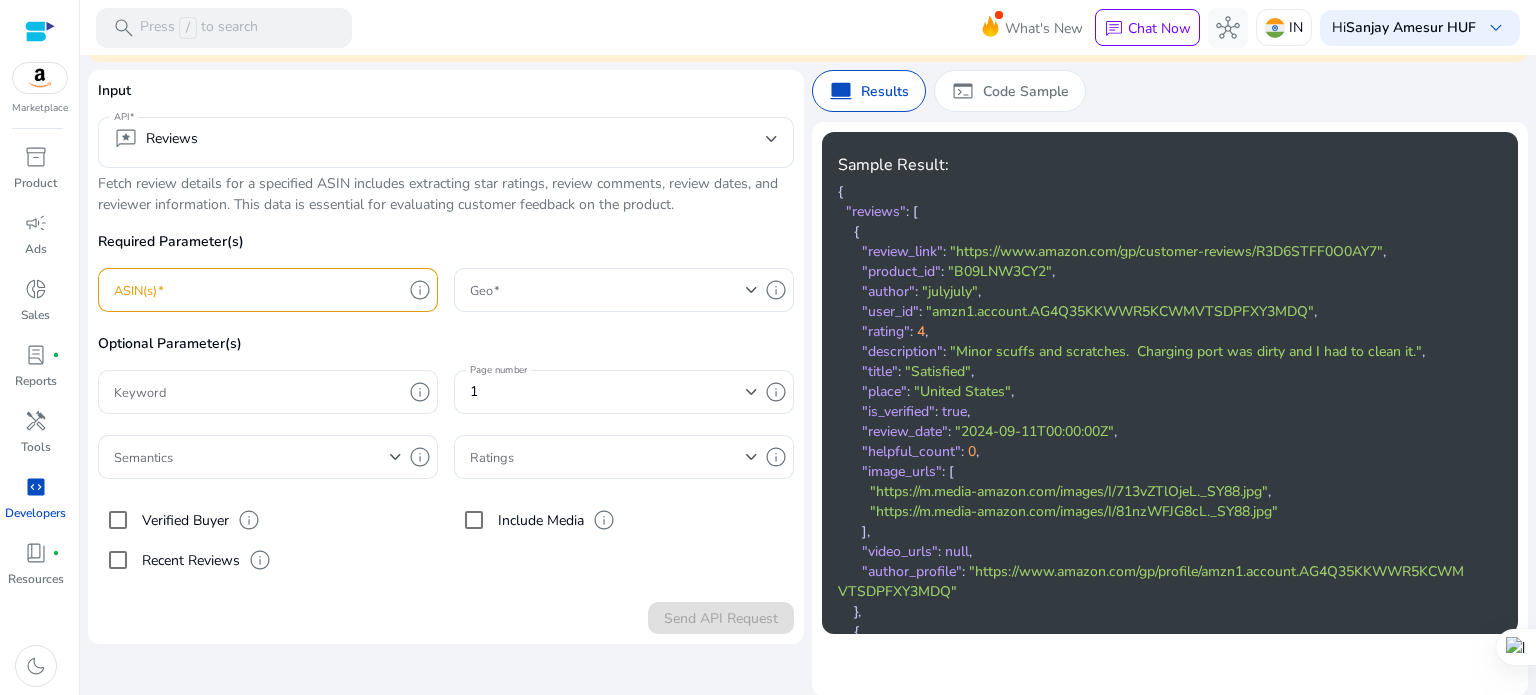 click on "Required Parameter(s)" 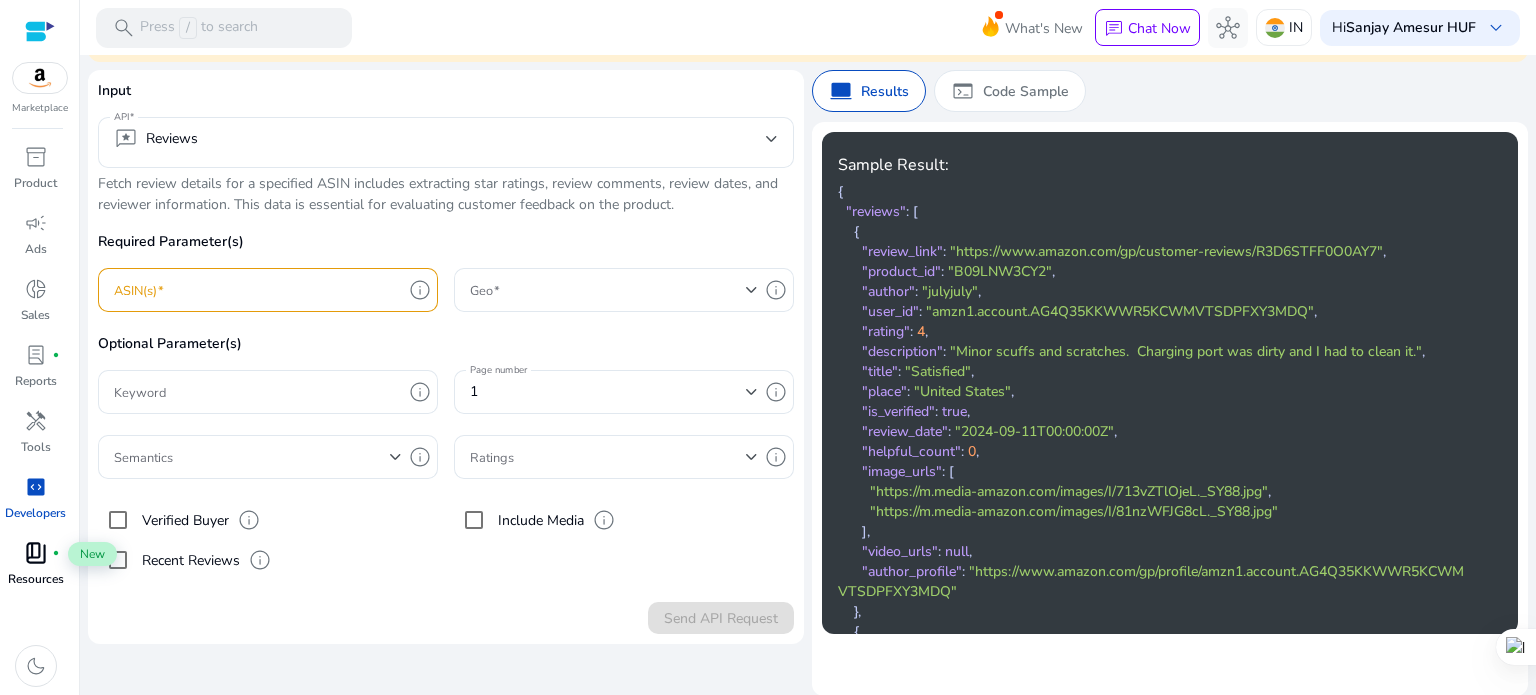 click on "book_4" at bounding box center [36, 553] 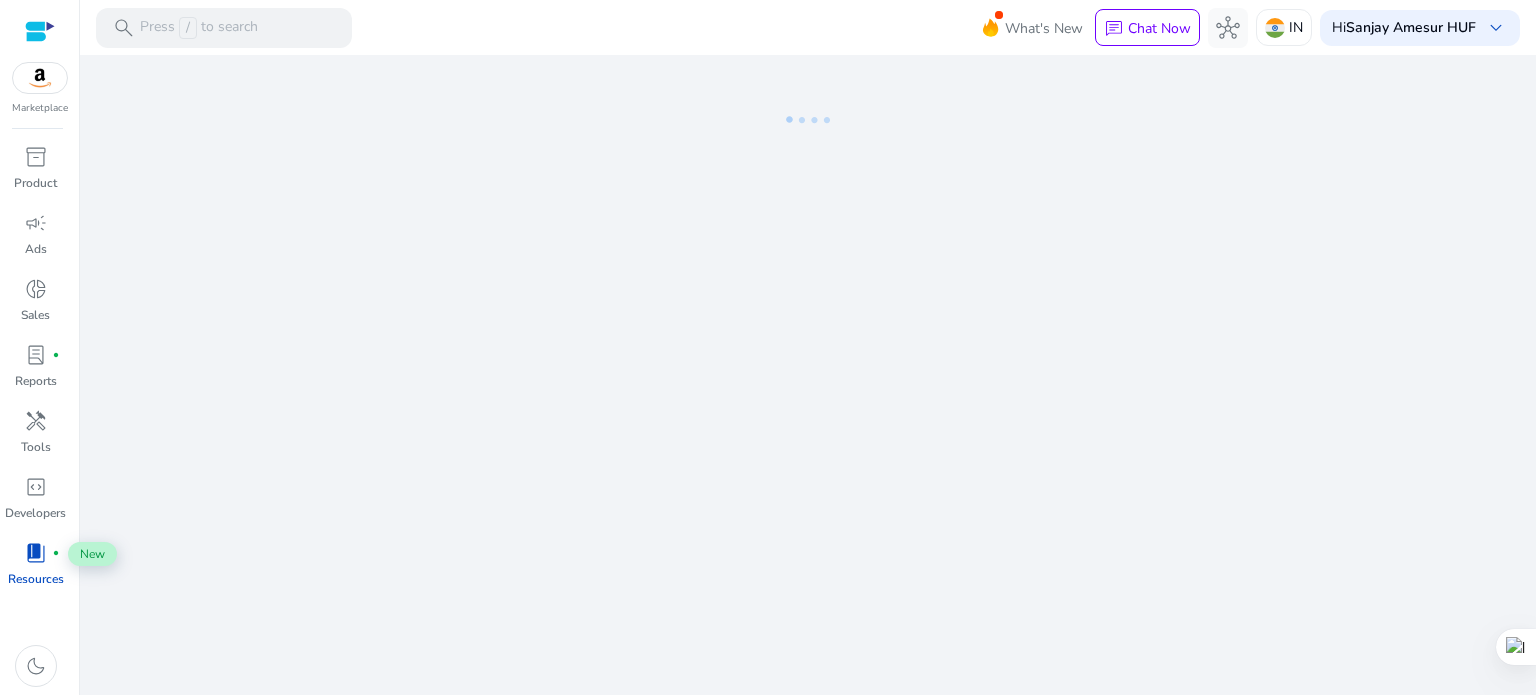 scroll, scrollTop: 0, scrollLeft: 0, axis: both 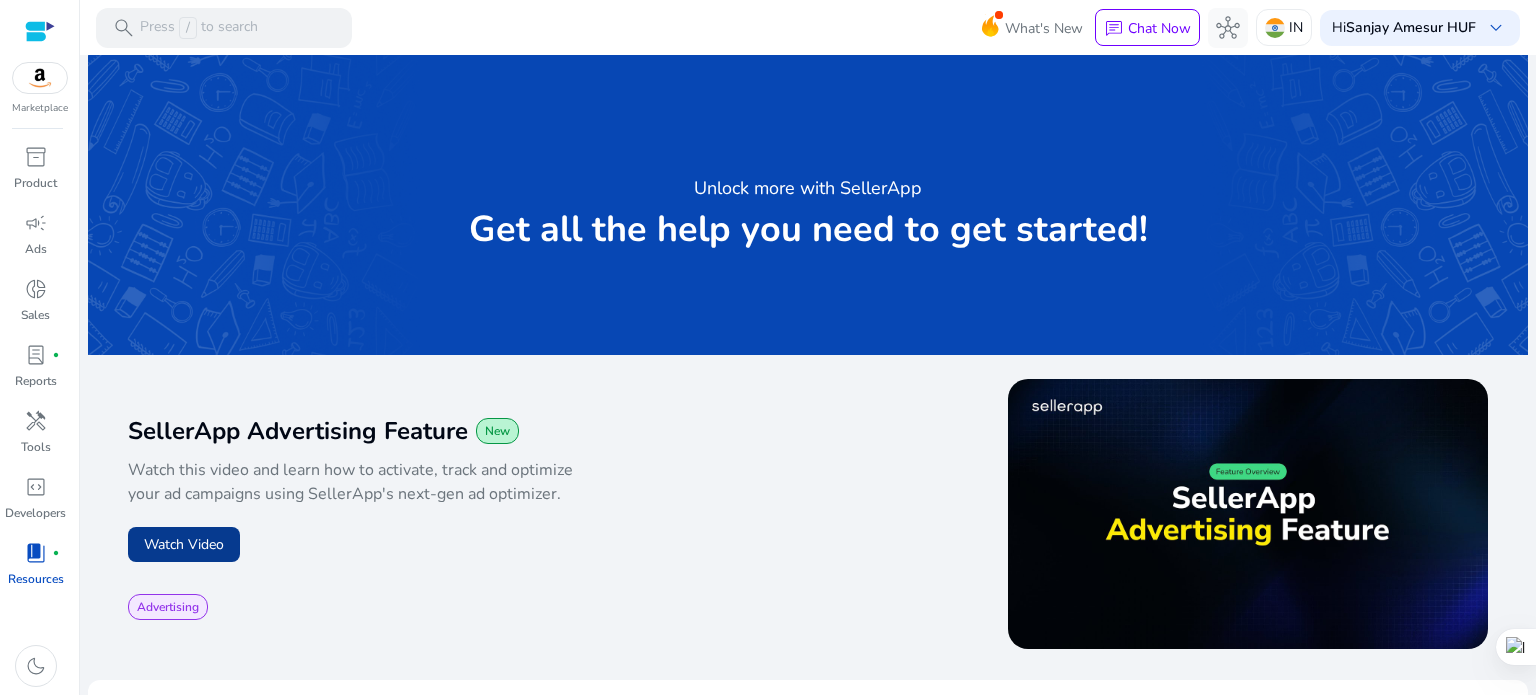 click on "Watch Video" 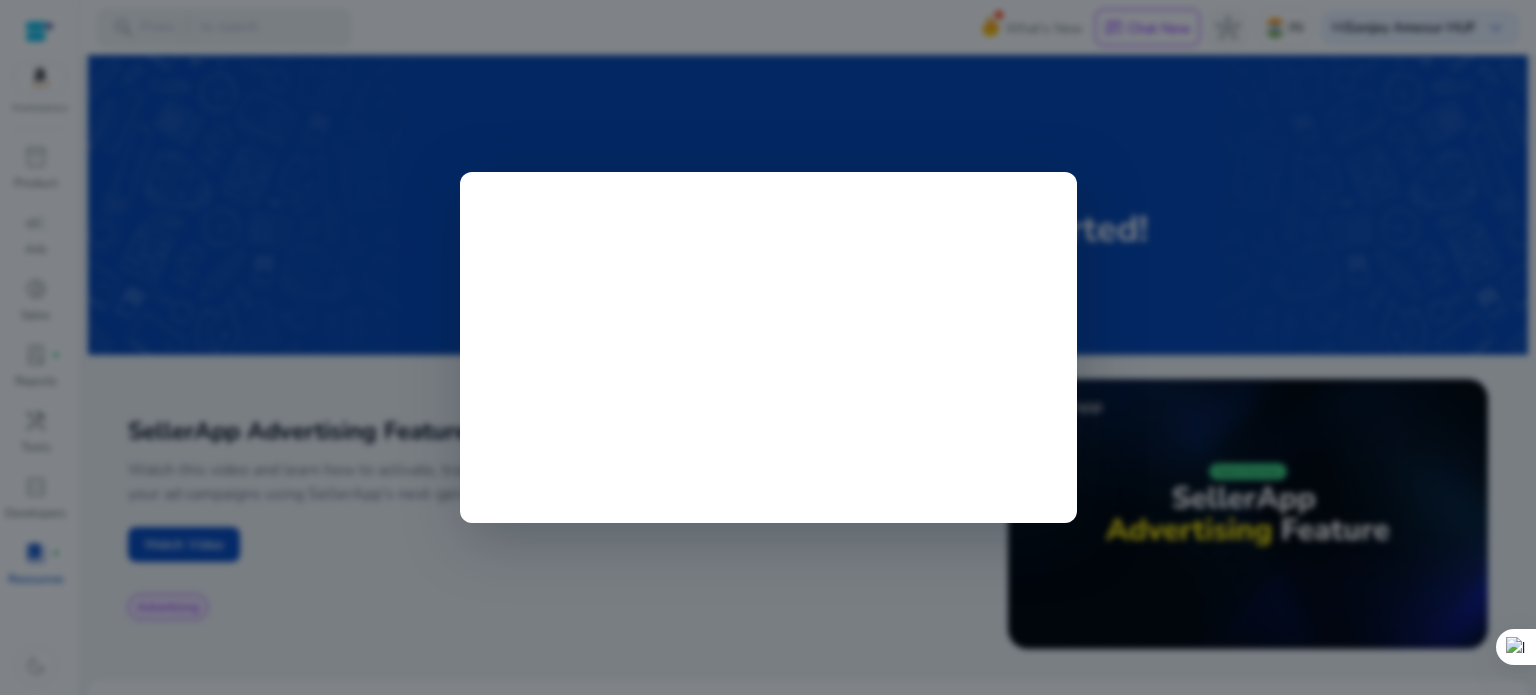 click at bounding box center [768, 347] 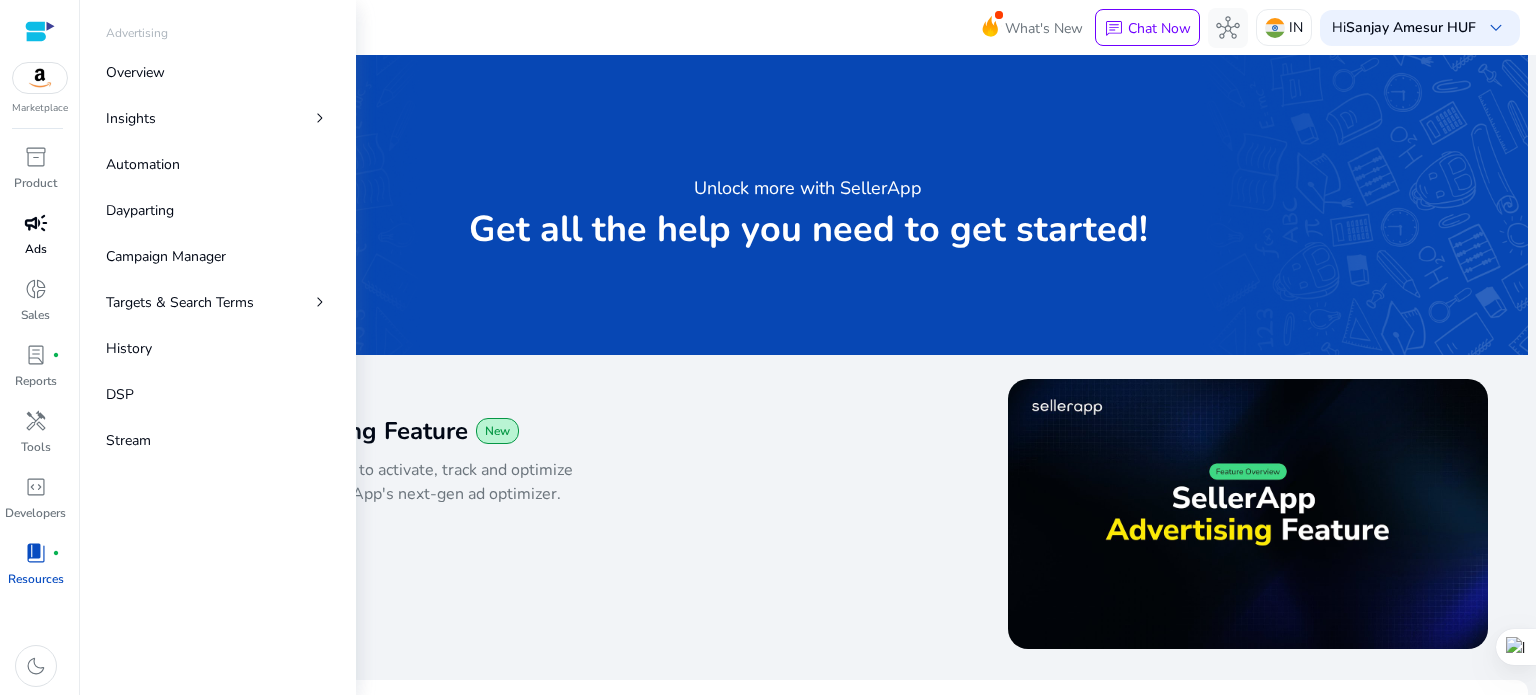 click on "campaign" at bounding box center (36, 223) 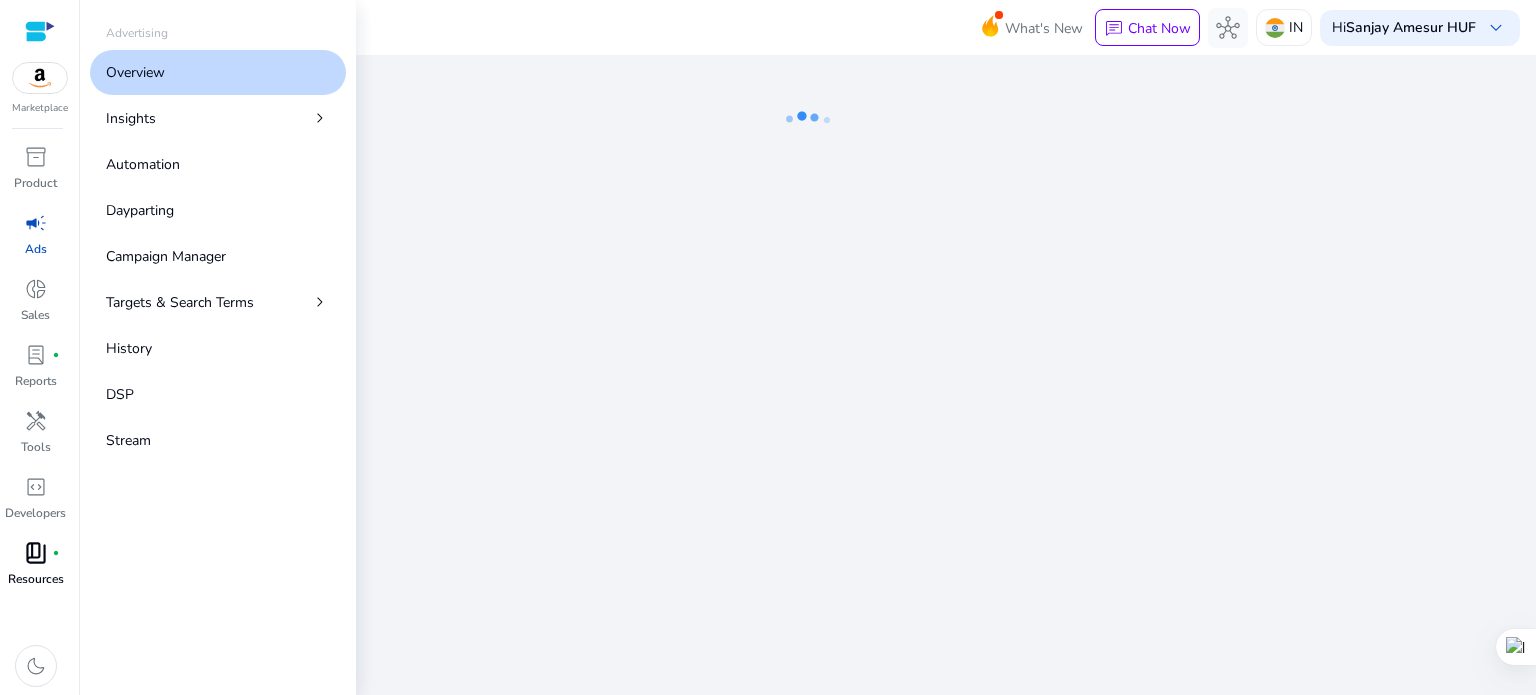 click on "Overview" at bounding box center [135, 72] 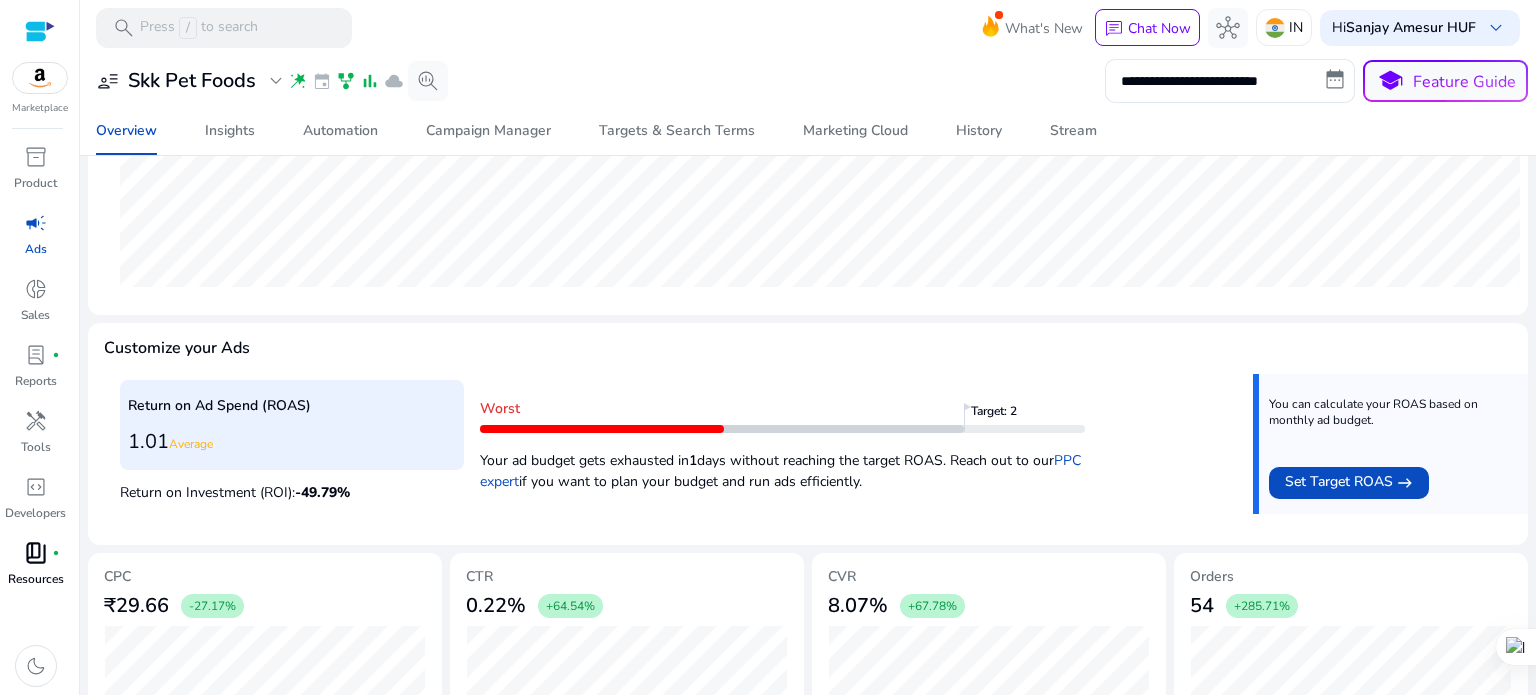 scroll, scrollTop: 600, scrollLeft: 0, axis: vertical 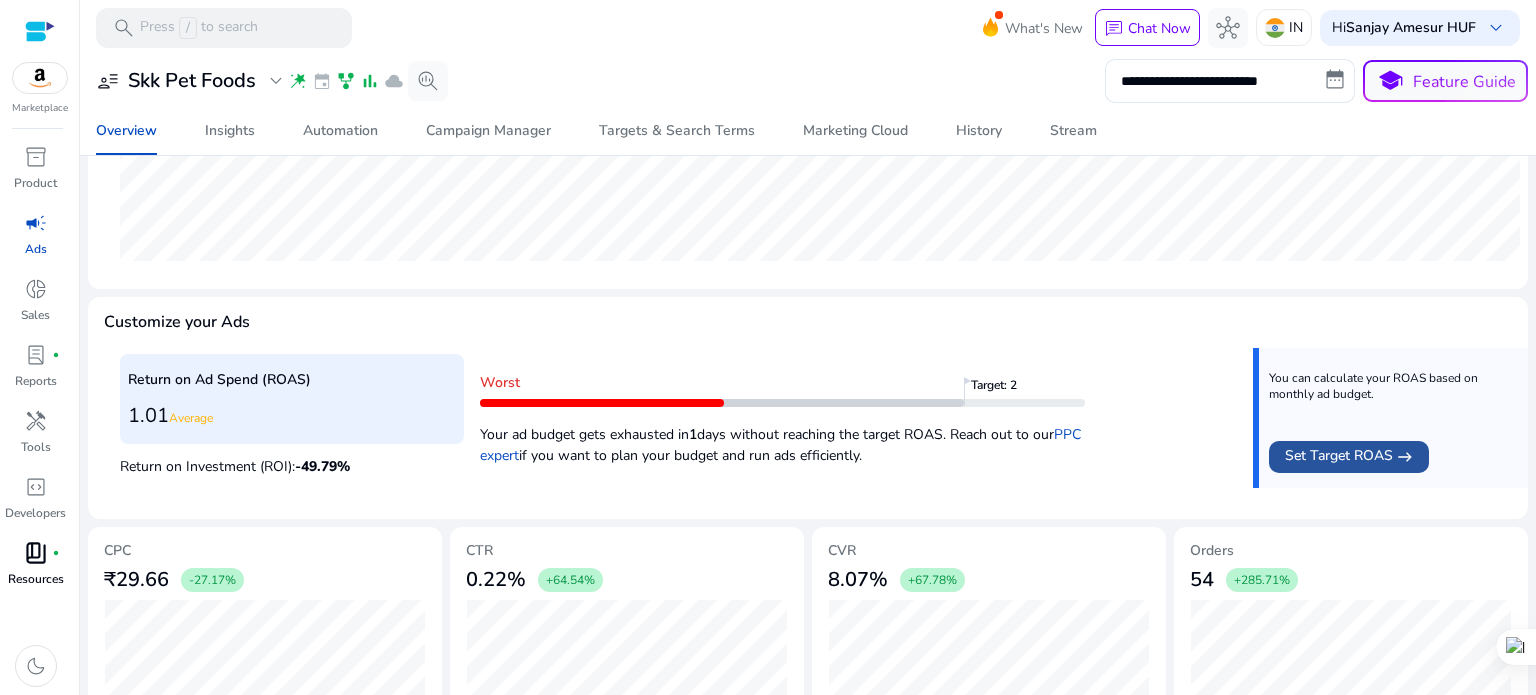 click on "Set Target ROAS" at bounding box center [1339, 457] 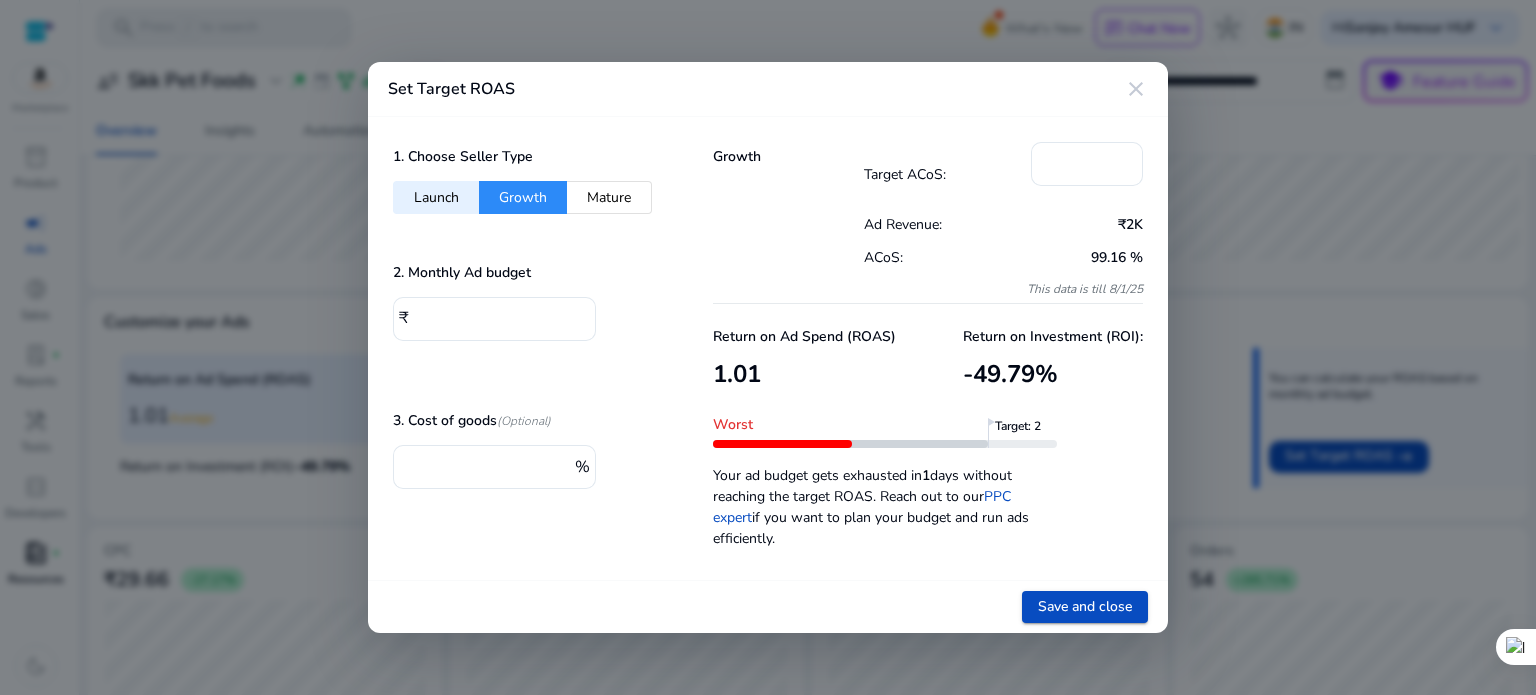 click on "Launch" at bounding box center (436, 197) 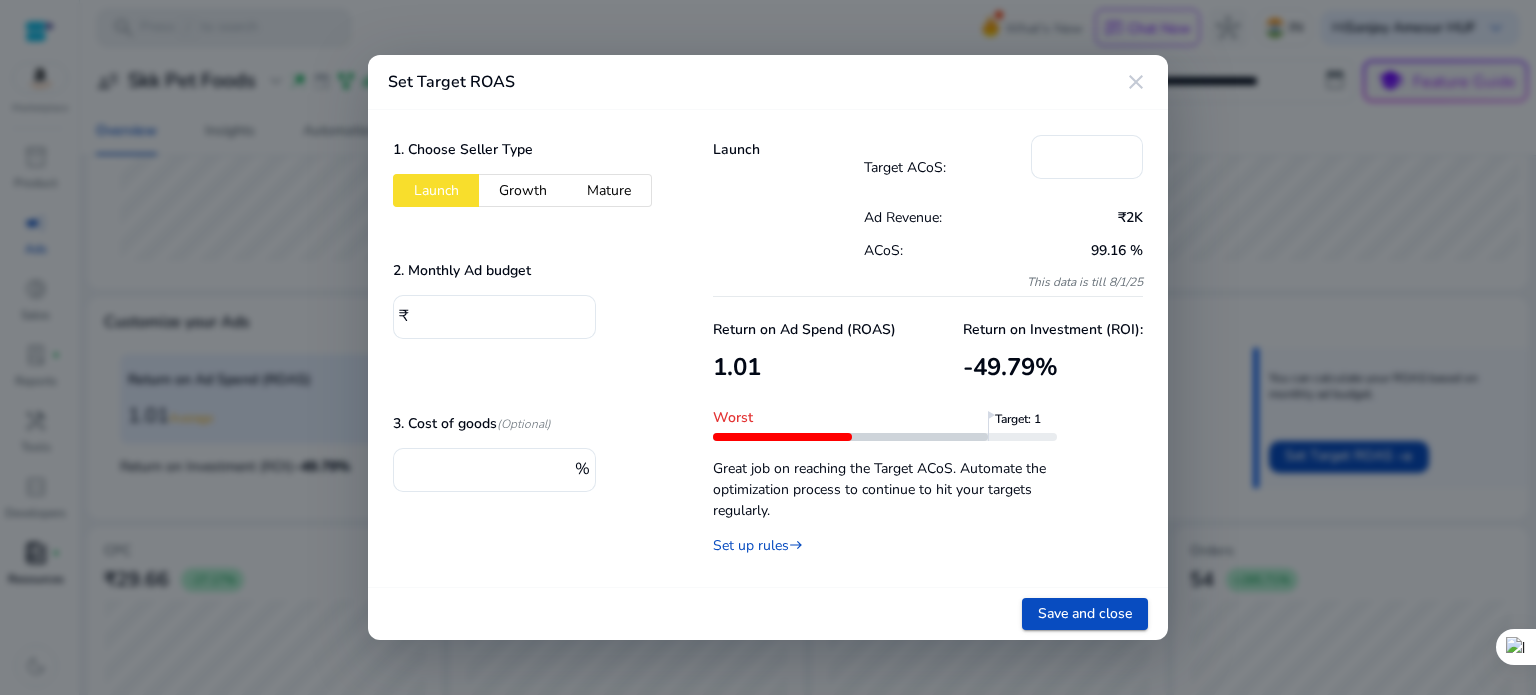 click on "Growth" at bounding box center (523, 190) 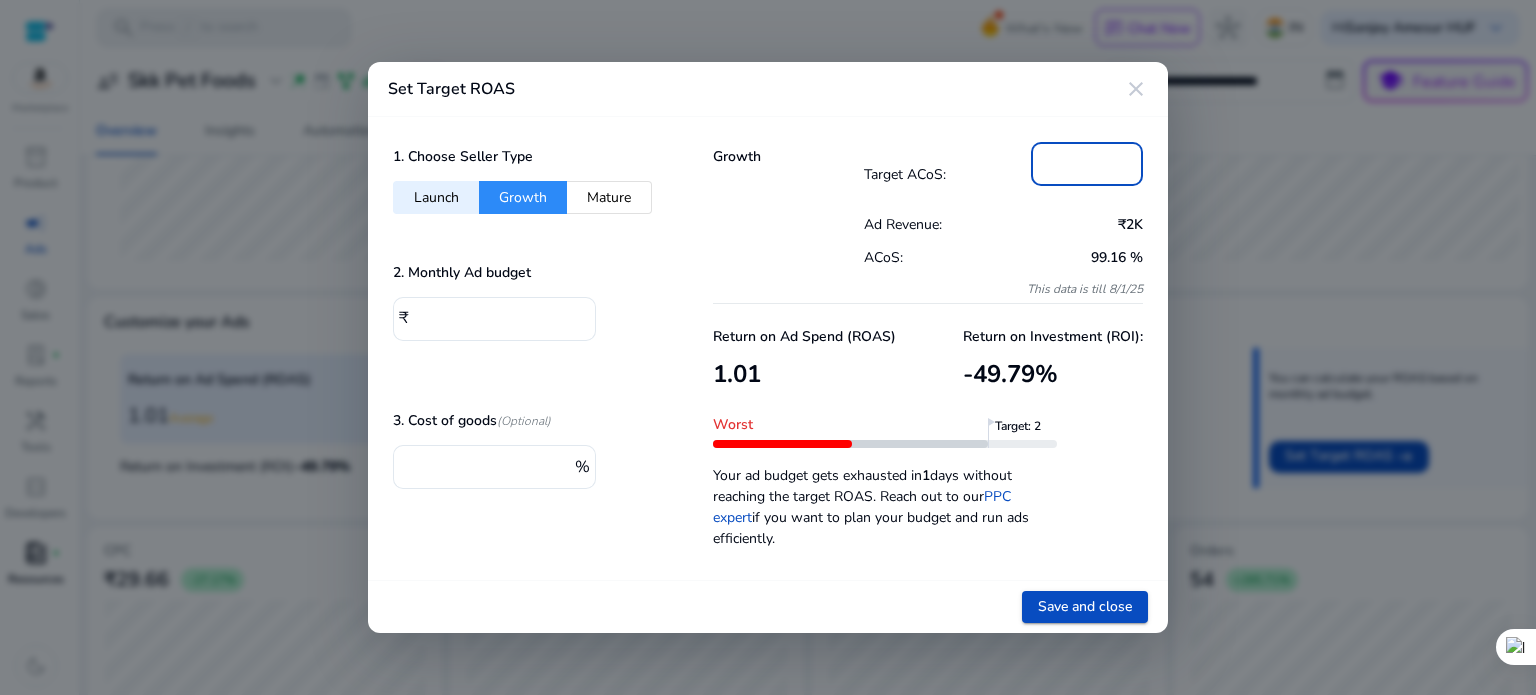 drag, startPoint x: 1068, startPoint y: 165, endPoint x: 992, endPoint y: 159, distance: 76.23647 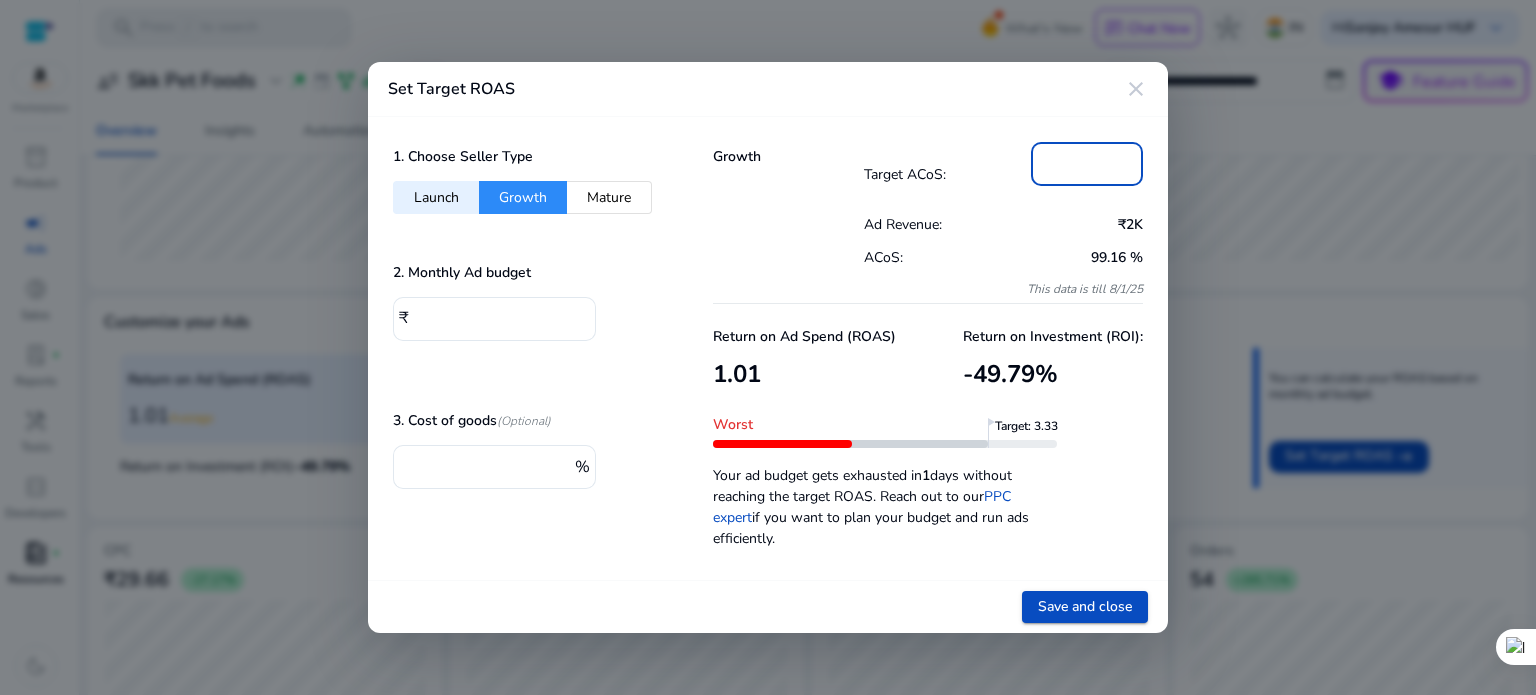 type on "**" 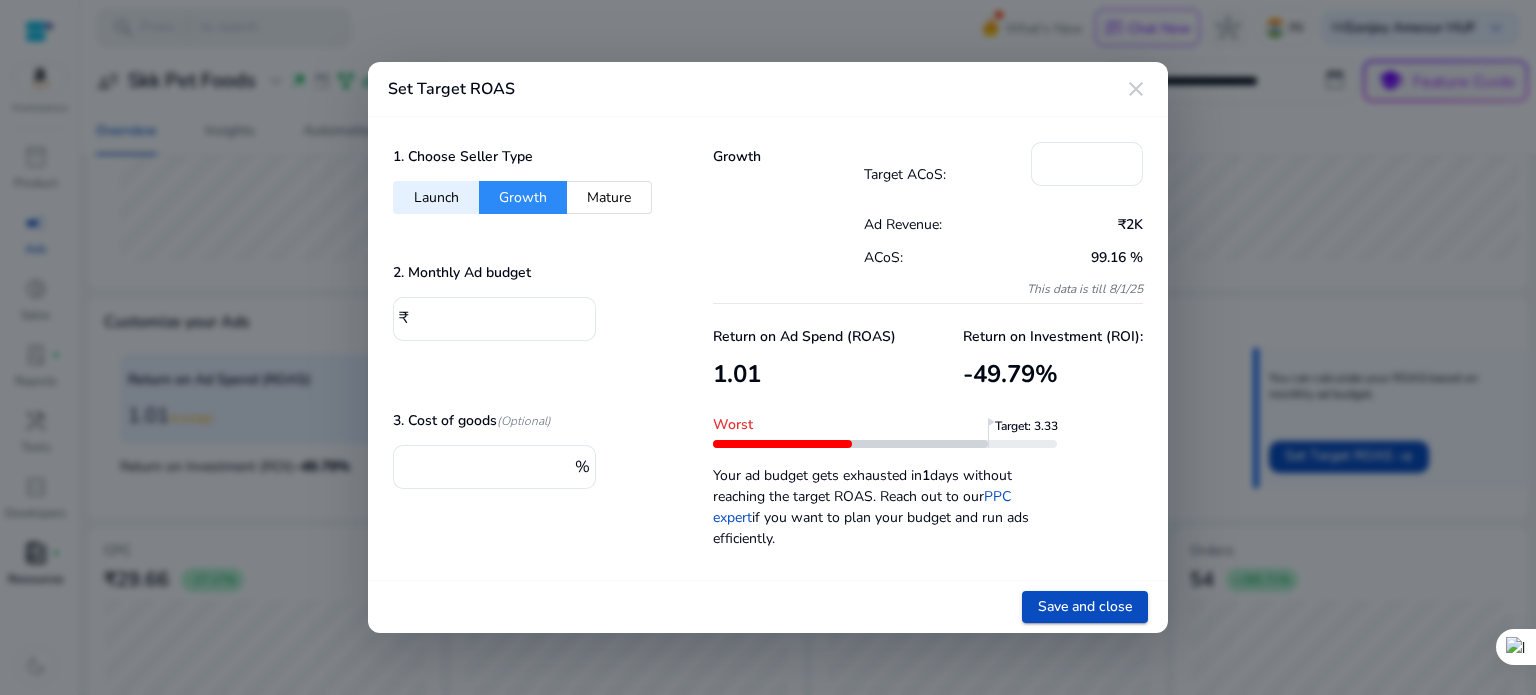 click on "Growth" at bounding box center (788, 222) 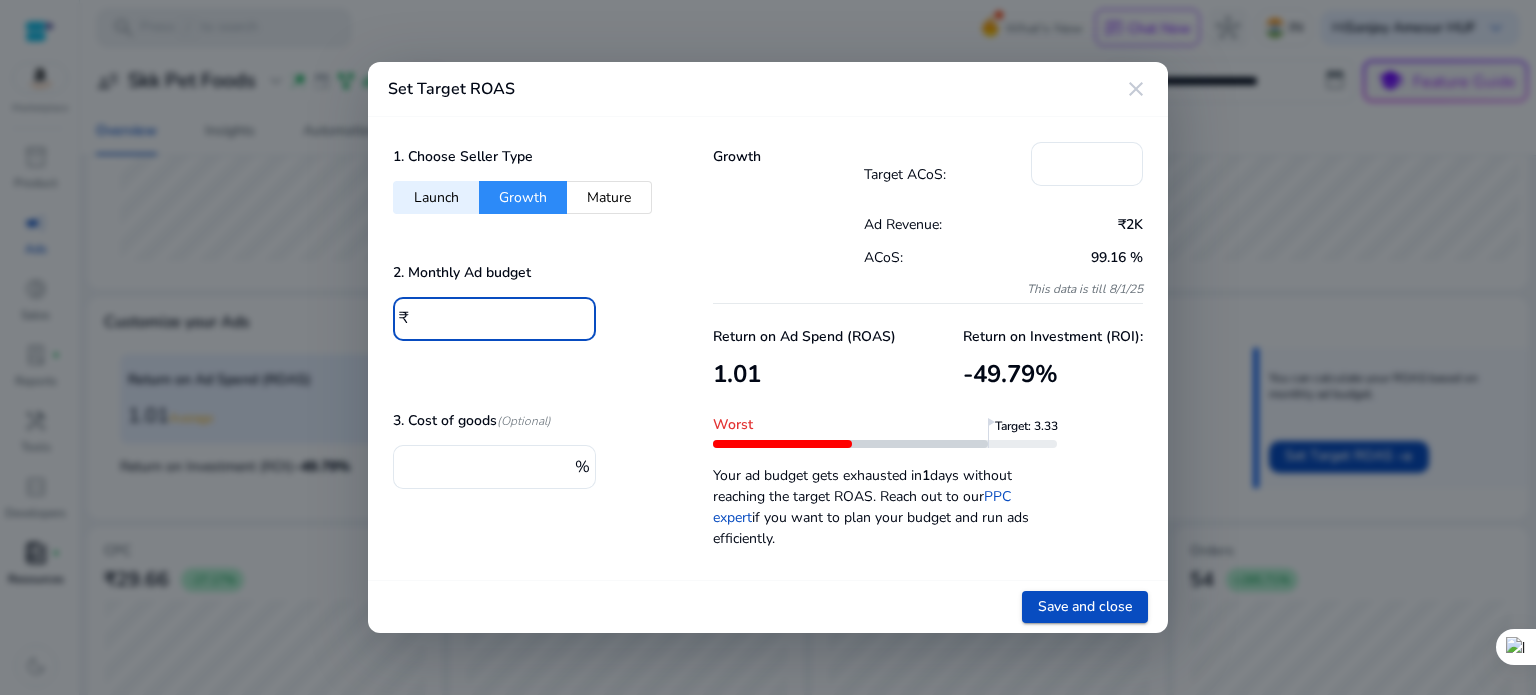 click on "****" at bounding box center [497, 317] 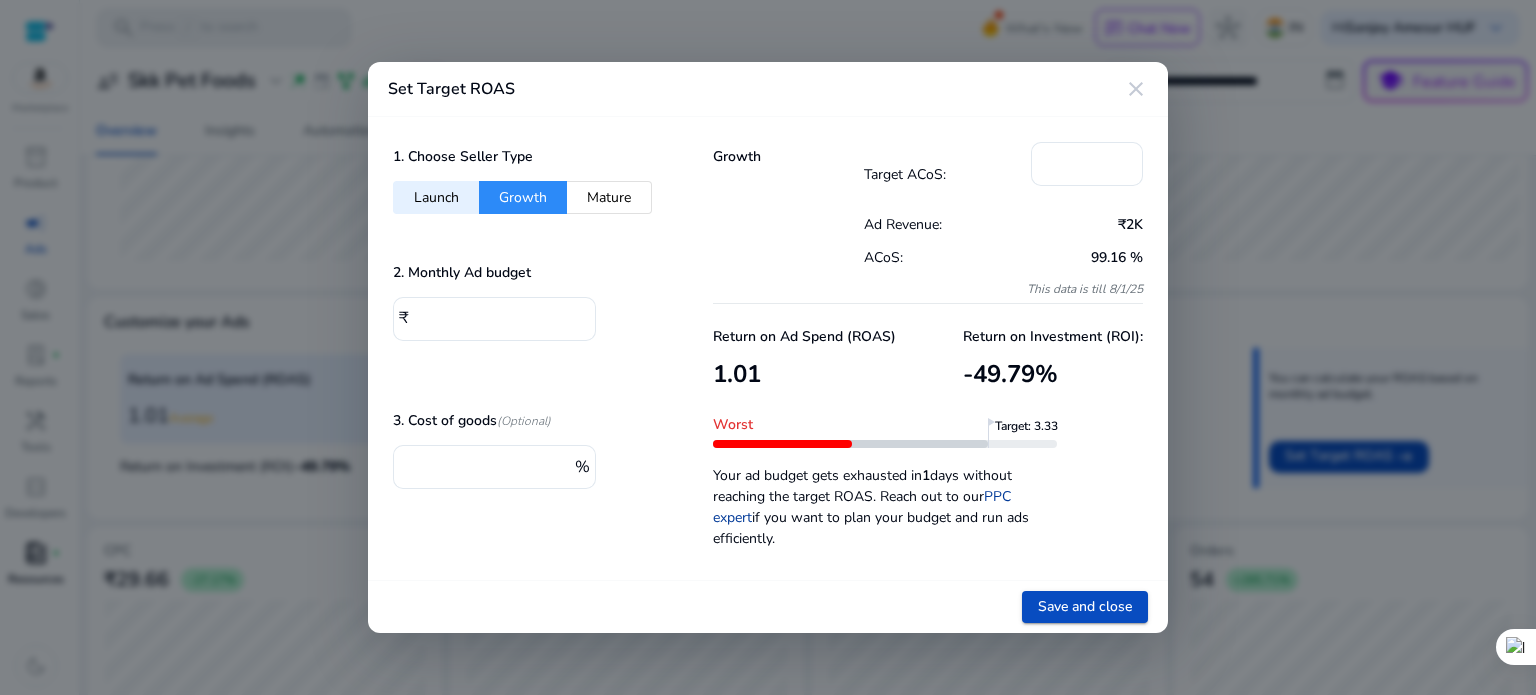 click on "PPC expert" at bounding box center [862, 507] 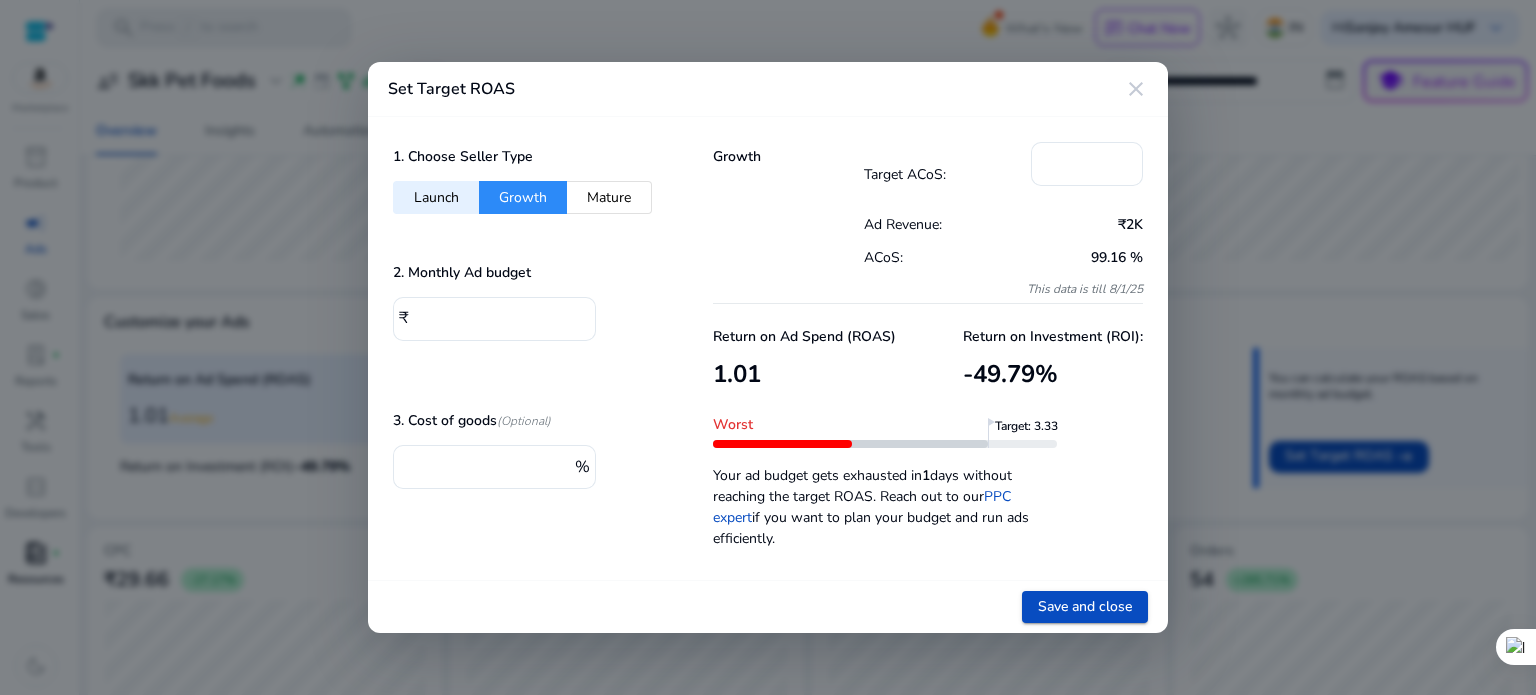 click on "close" at bounding box center [1136, 89] 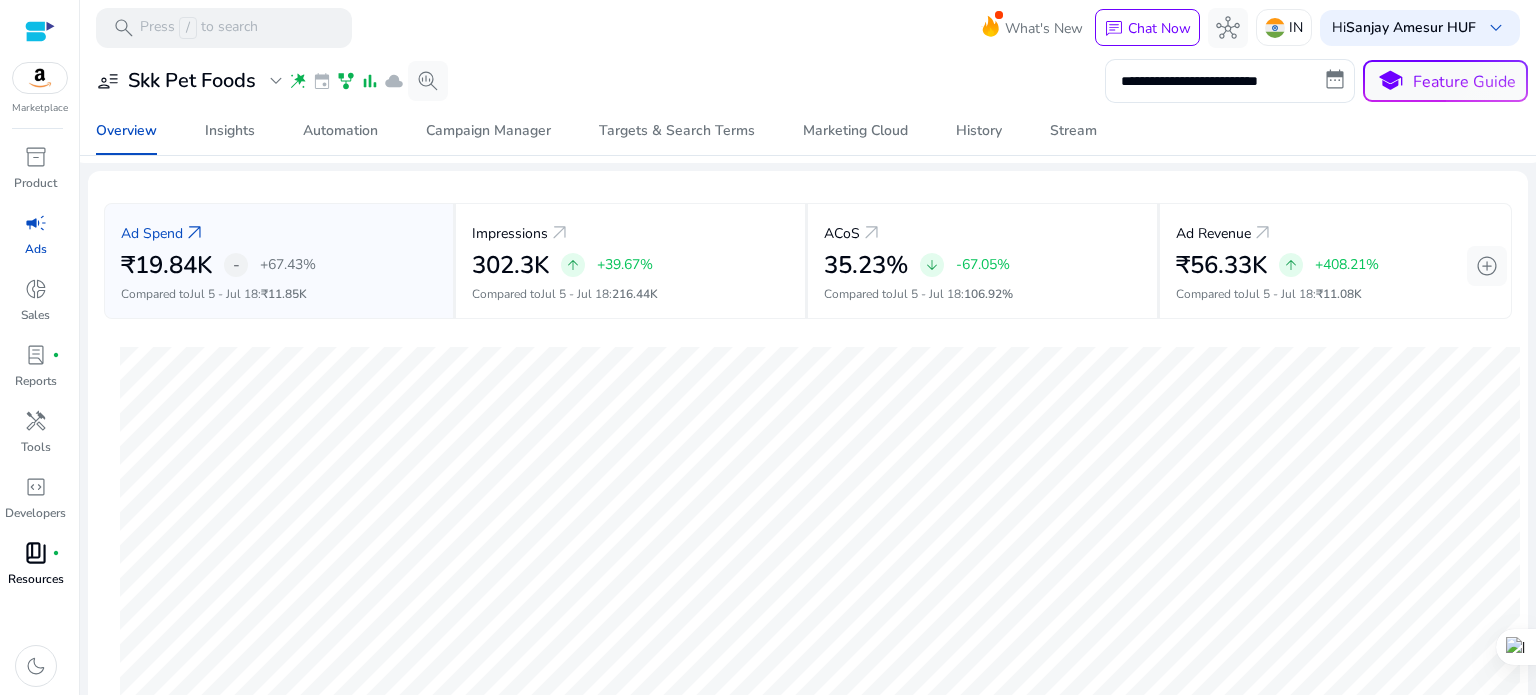 scroll, scrollTop: 0, scrollLeft: 0, axis: both 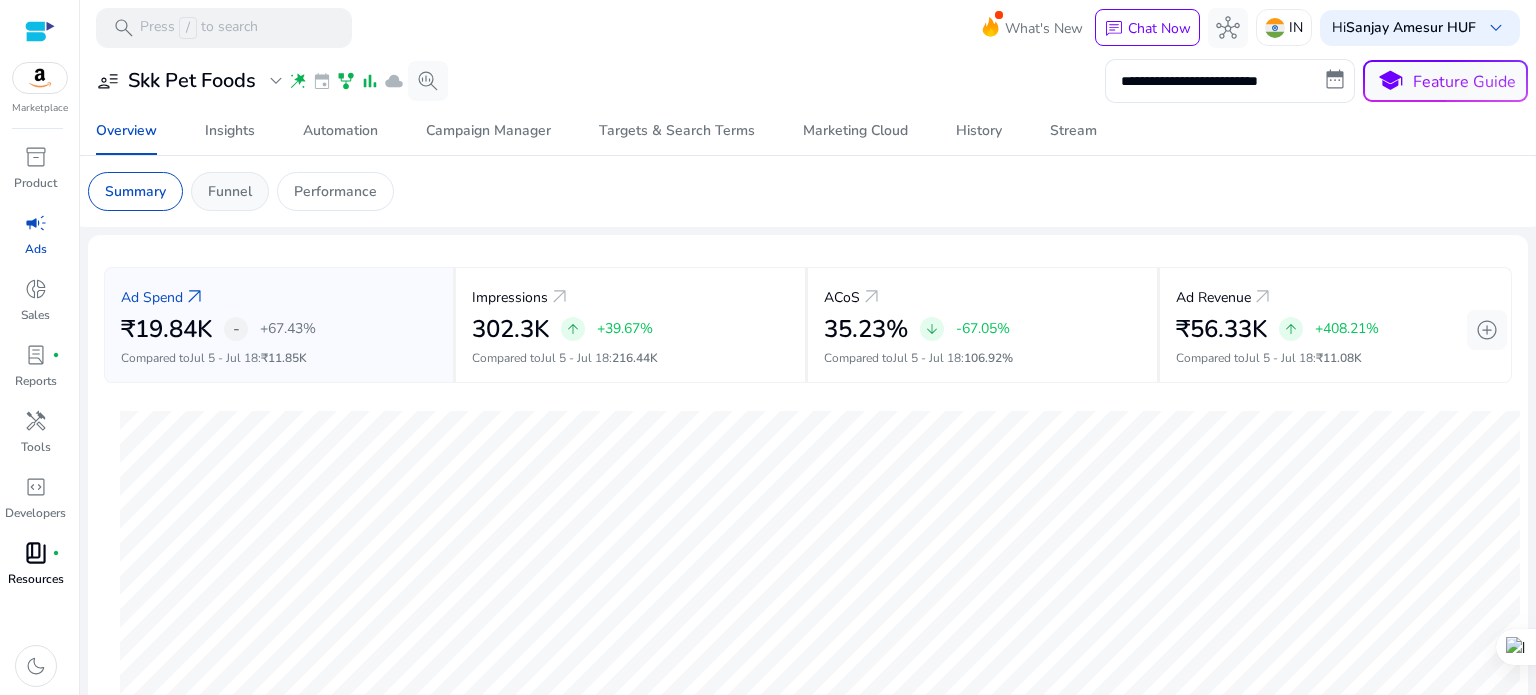 click on "Funnel" 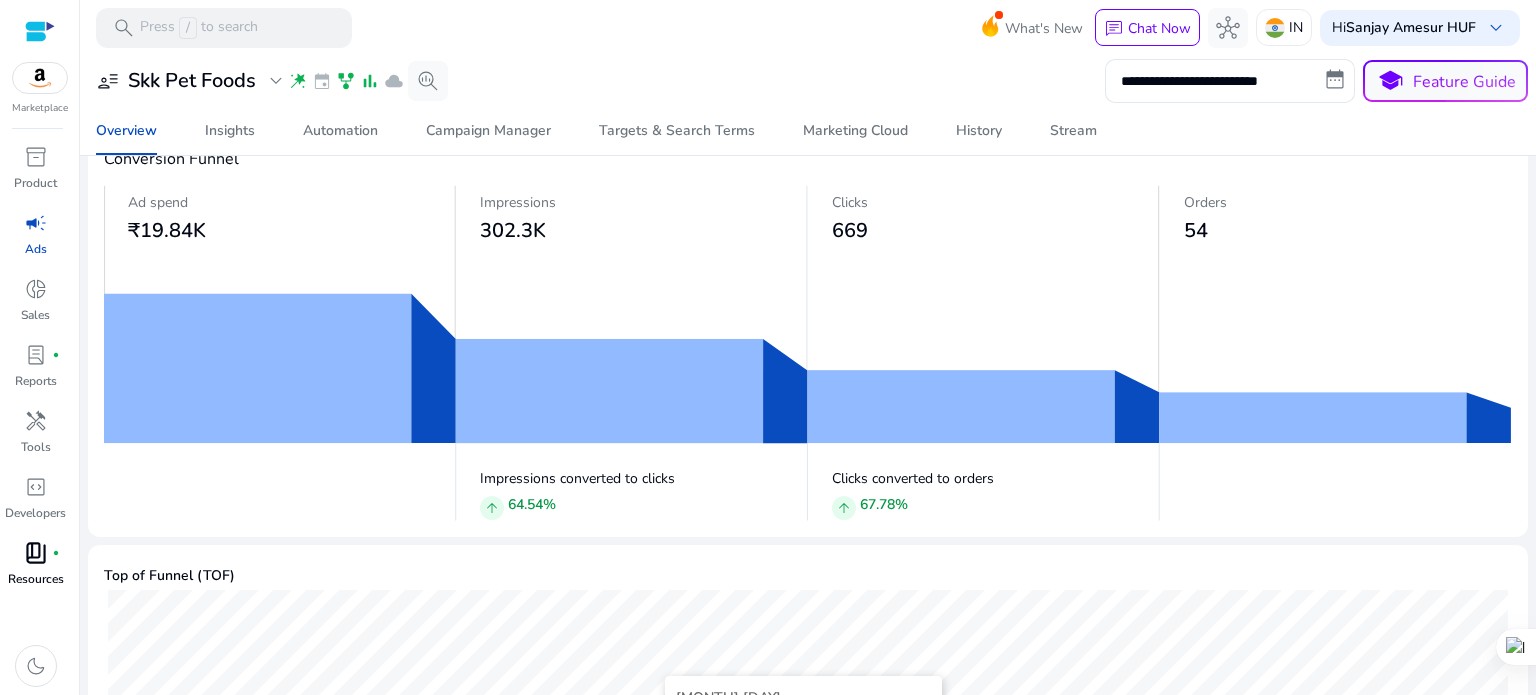 scroll, scrollTop: 0, scrollLeft: 0, axis: both 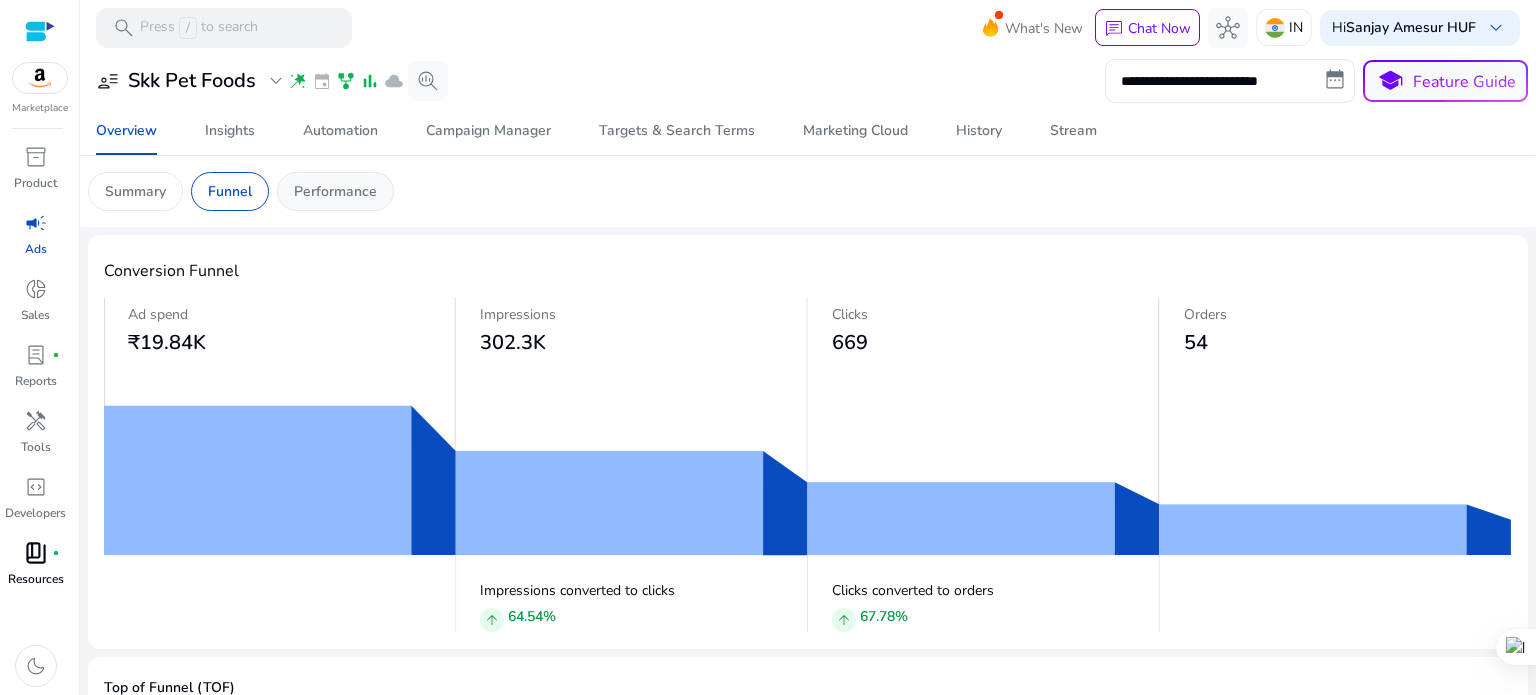 click on "Performance" 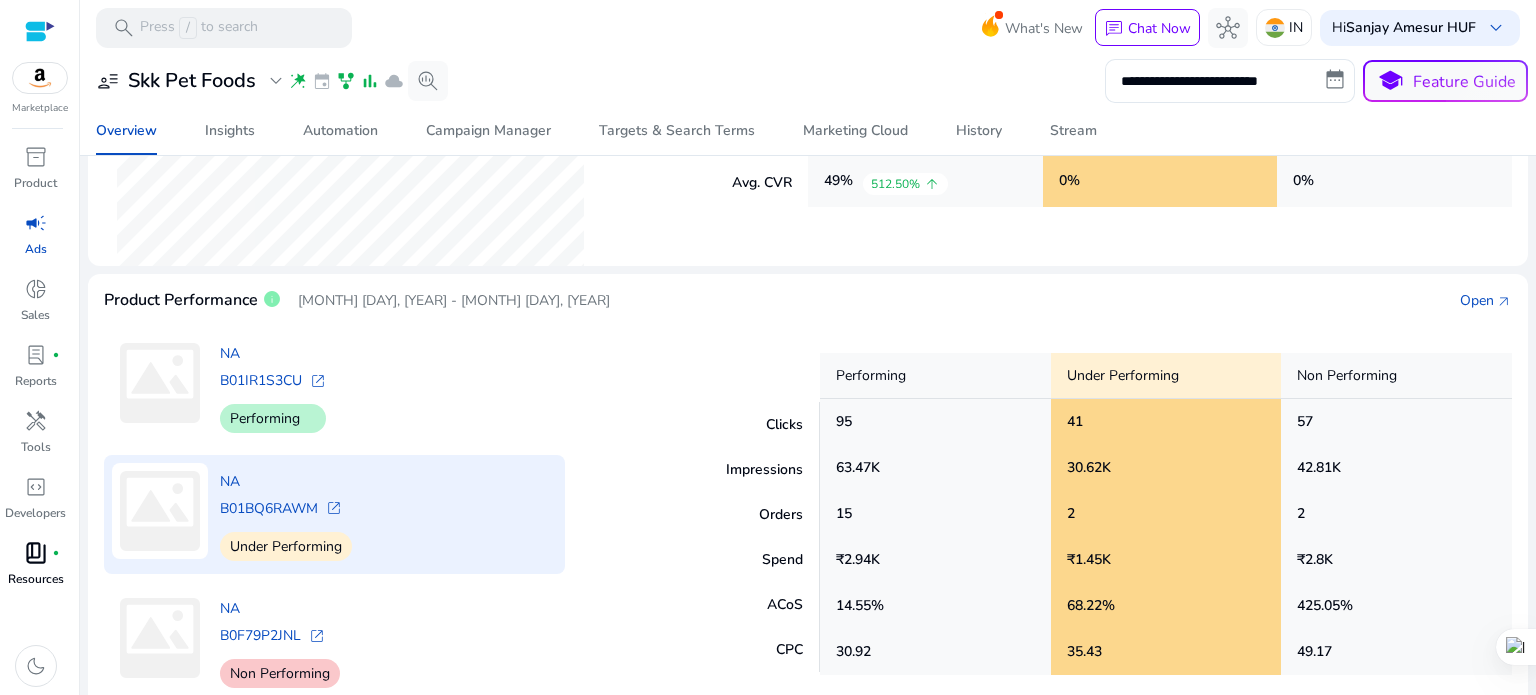 scroll, scrollTop: 660, scrollLeft: 0, axis: vertical 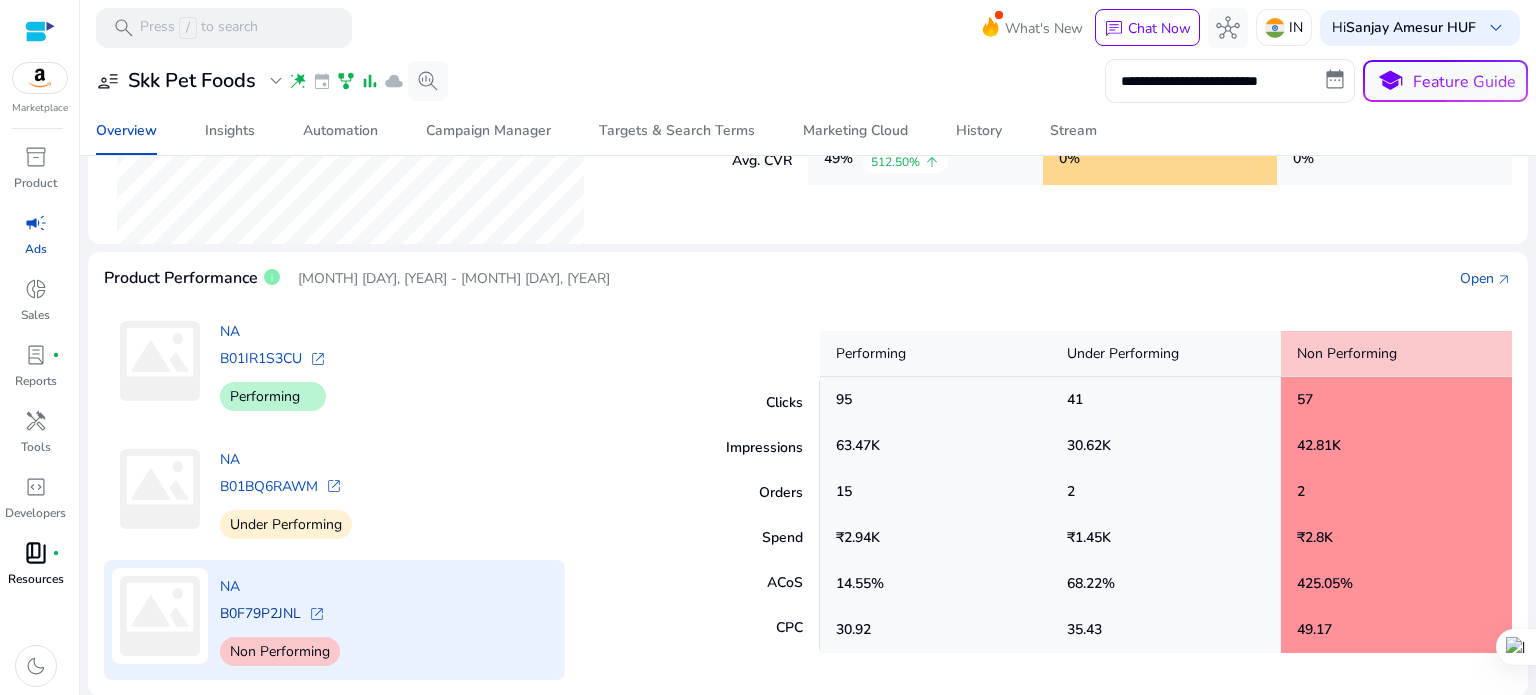 click on "B0F79P2JNL" 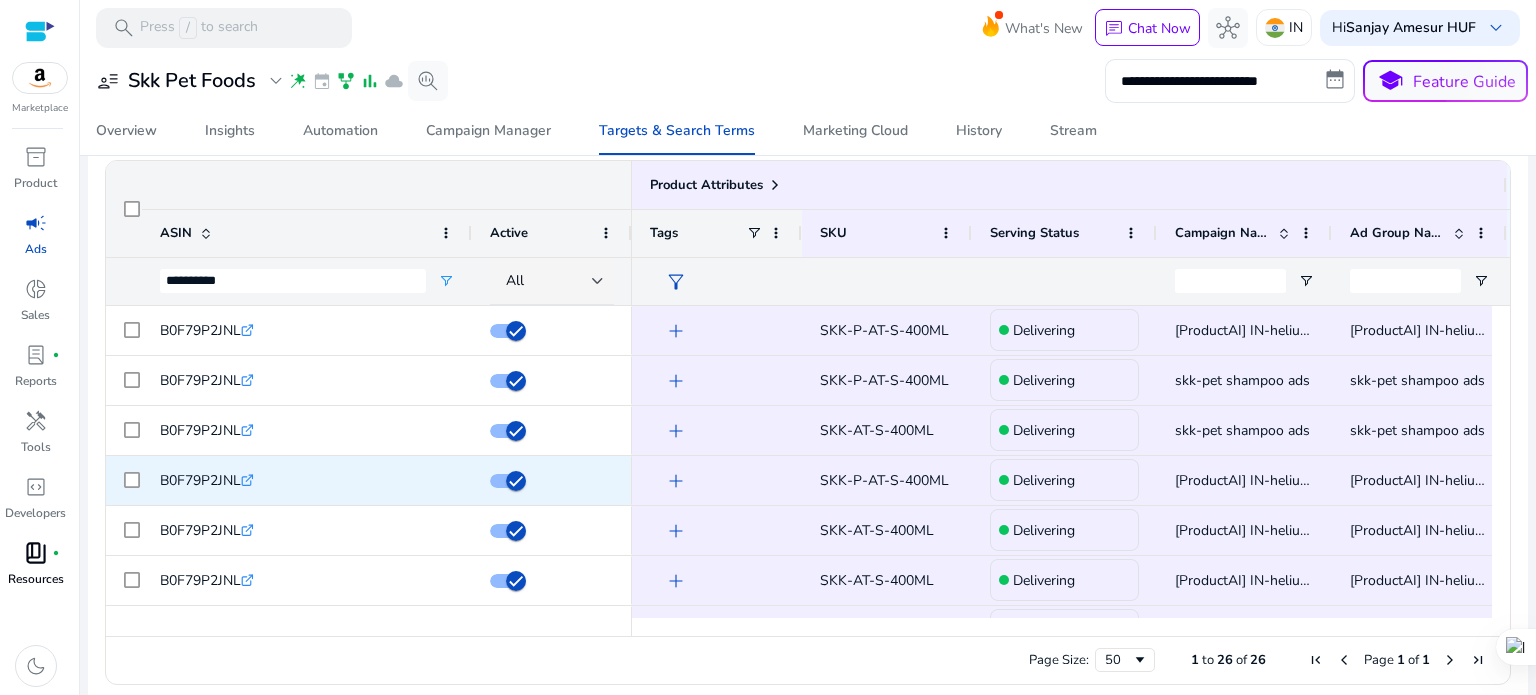 scroll, scrollTop: 240, scrollLeft: 0, axis: vertical 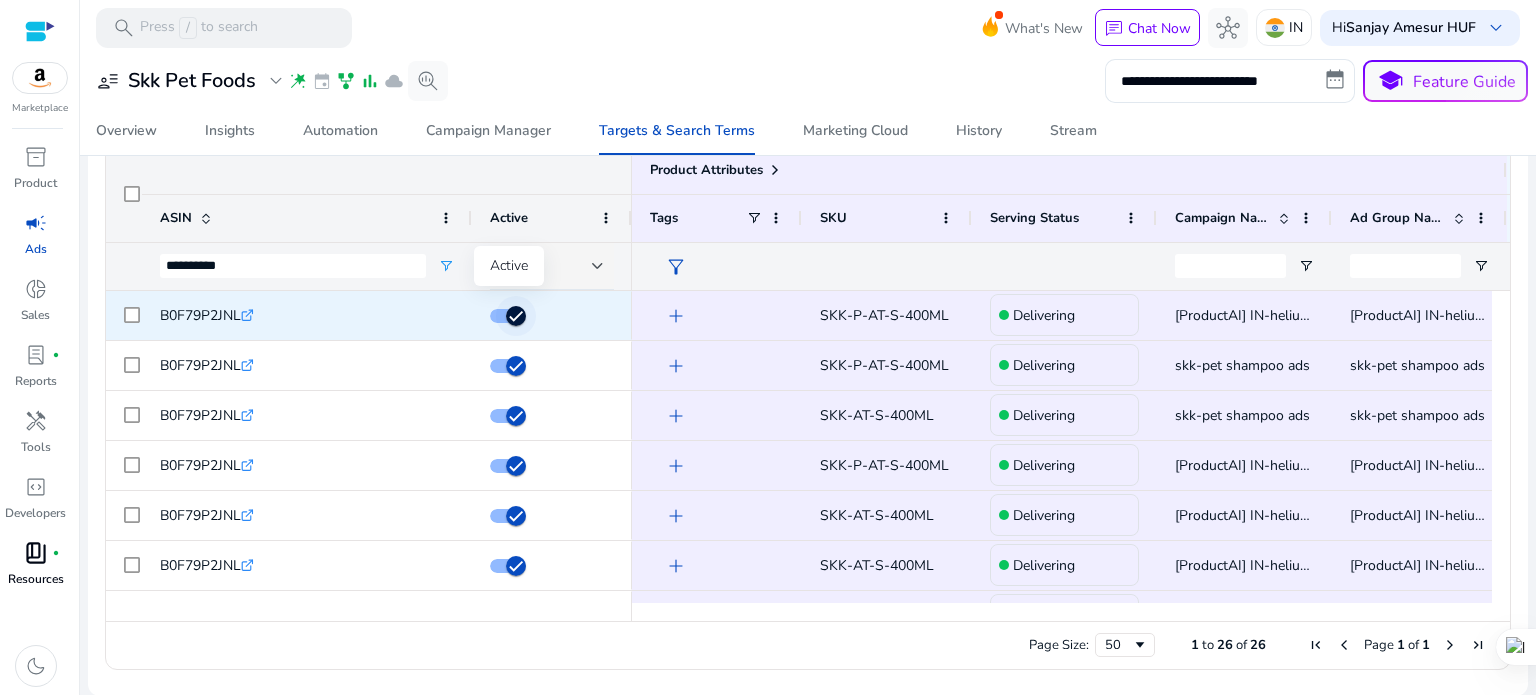 click 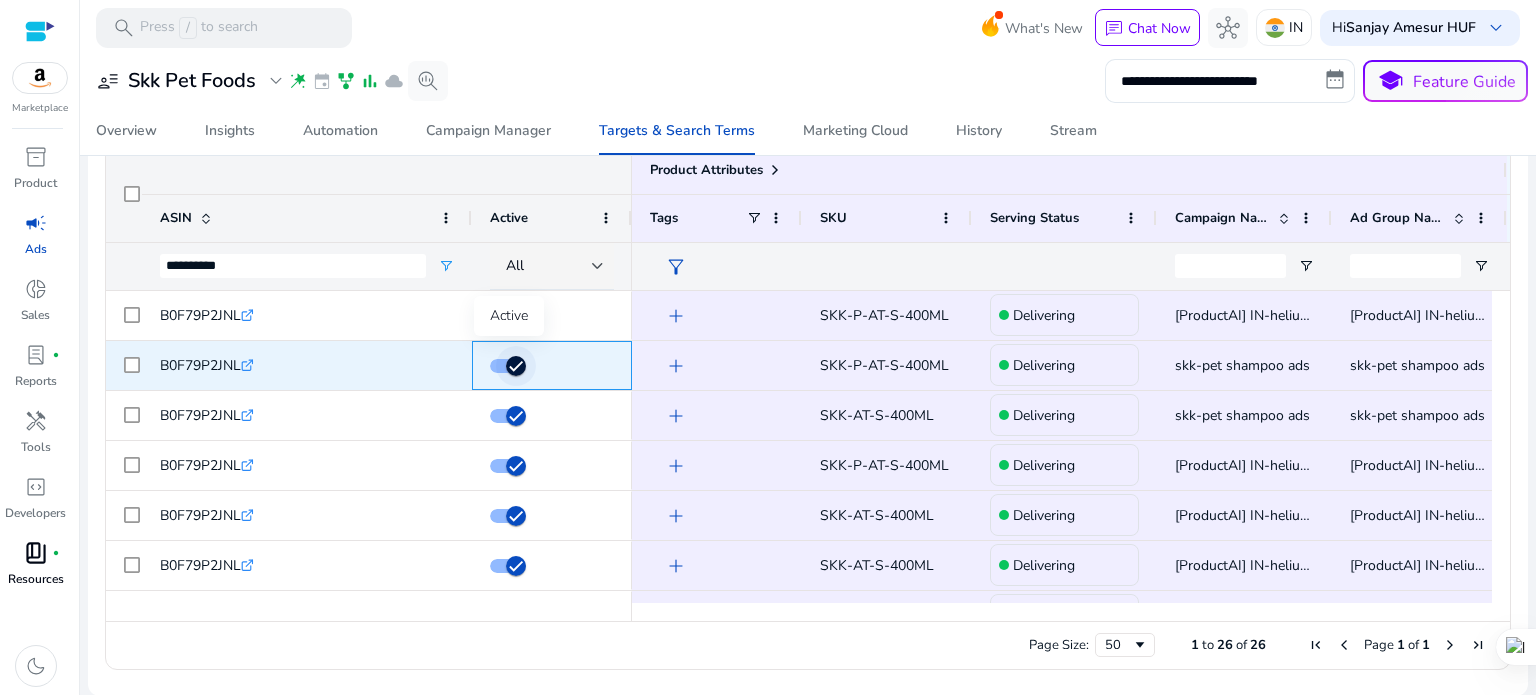 click at bounding box center [516, 366] 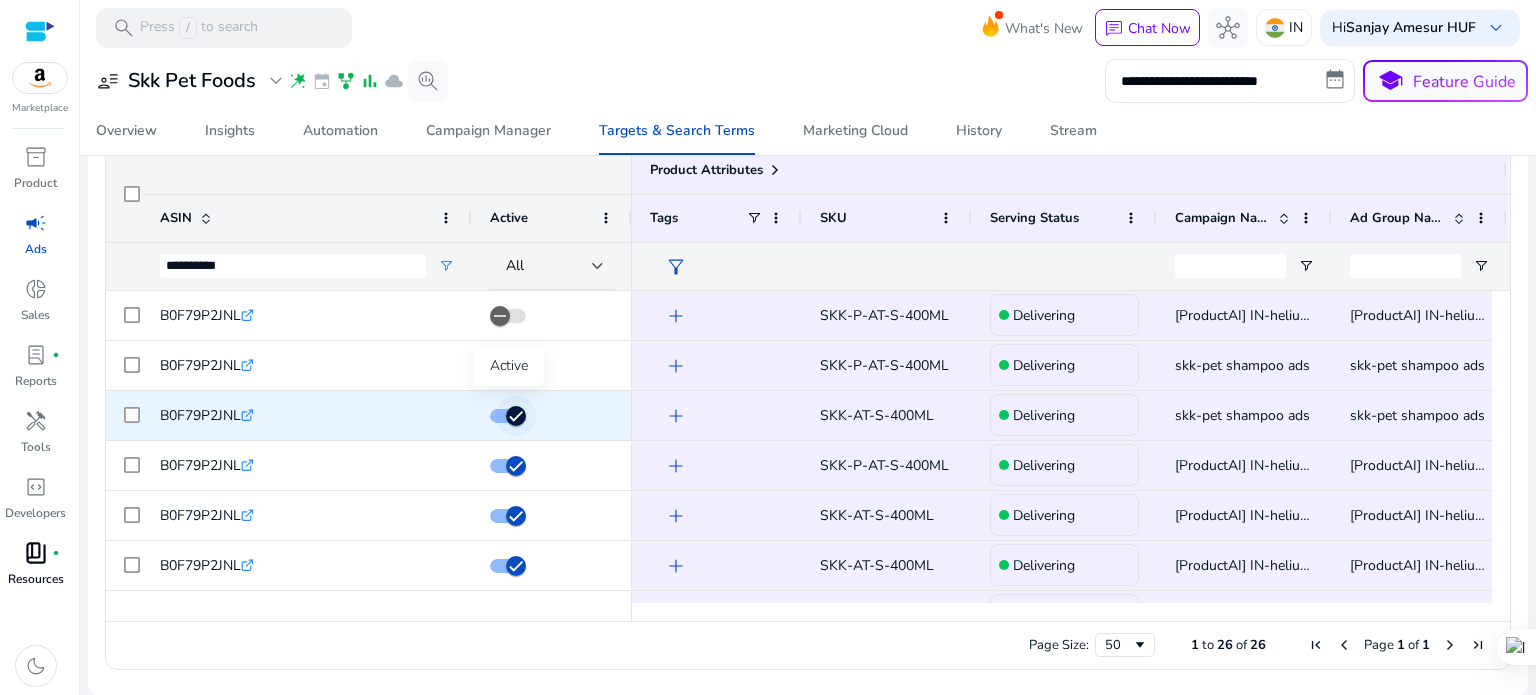 click 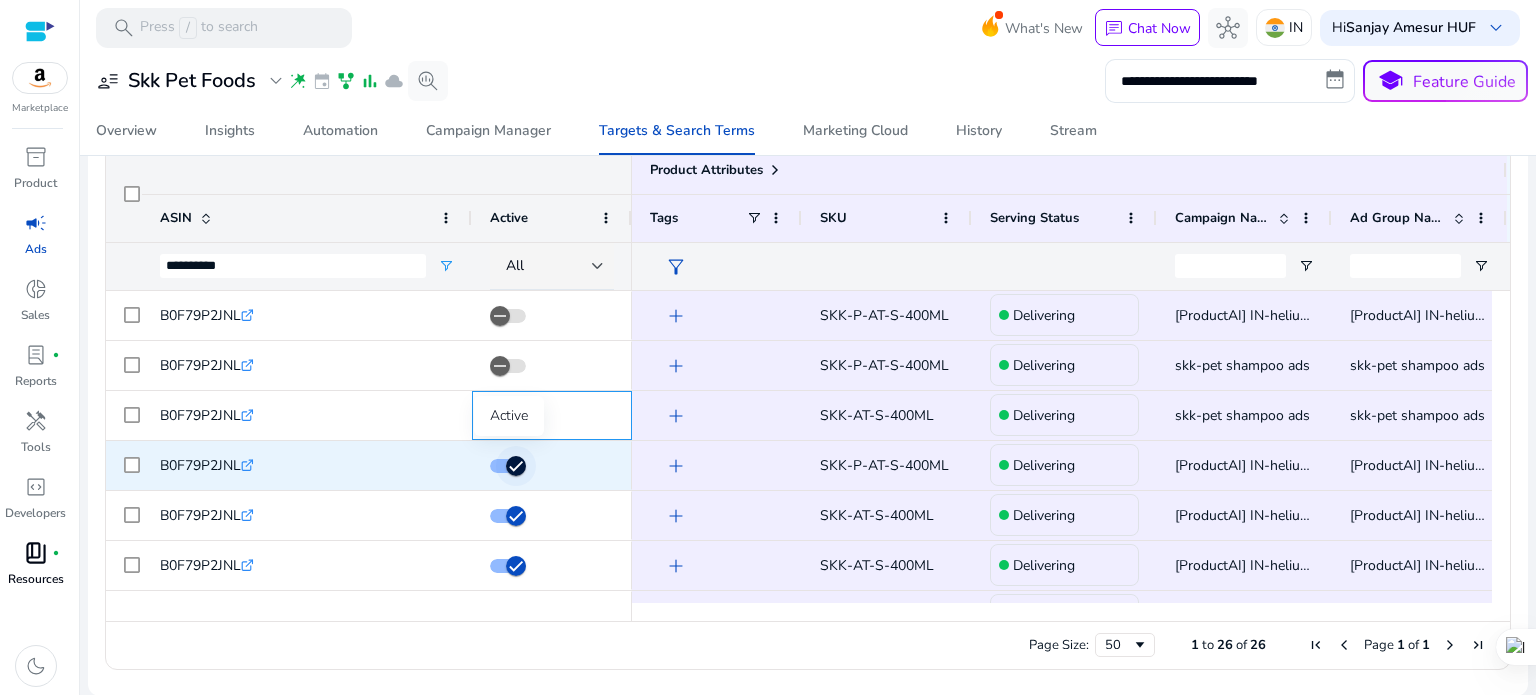 scroll, scrollTop: 233, scrollLeft: 0, axis: vertical 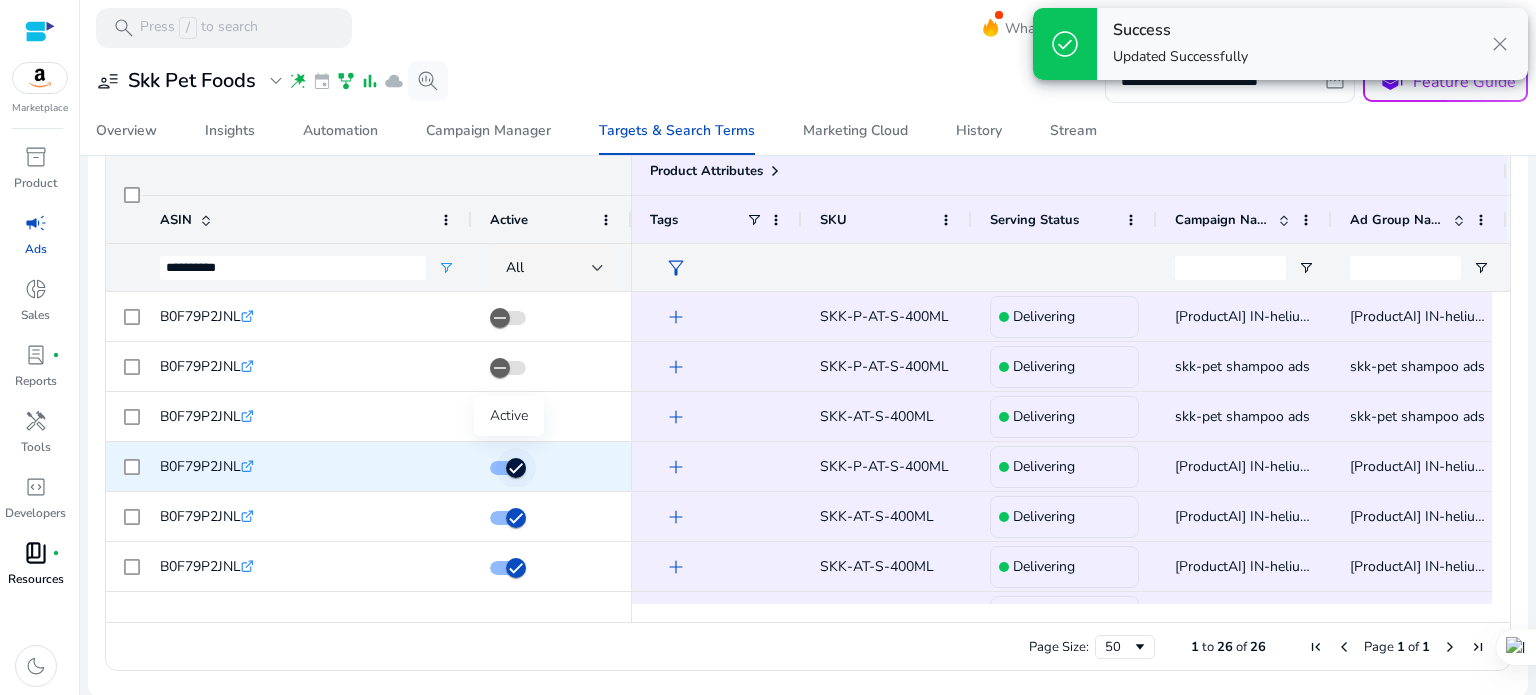click 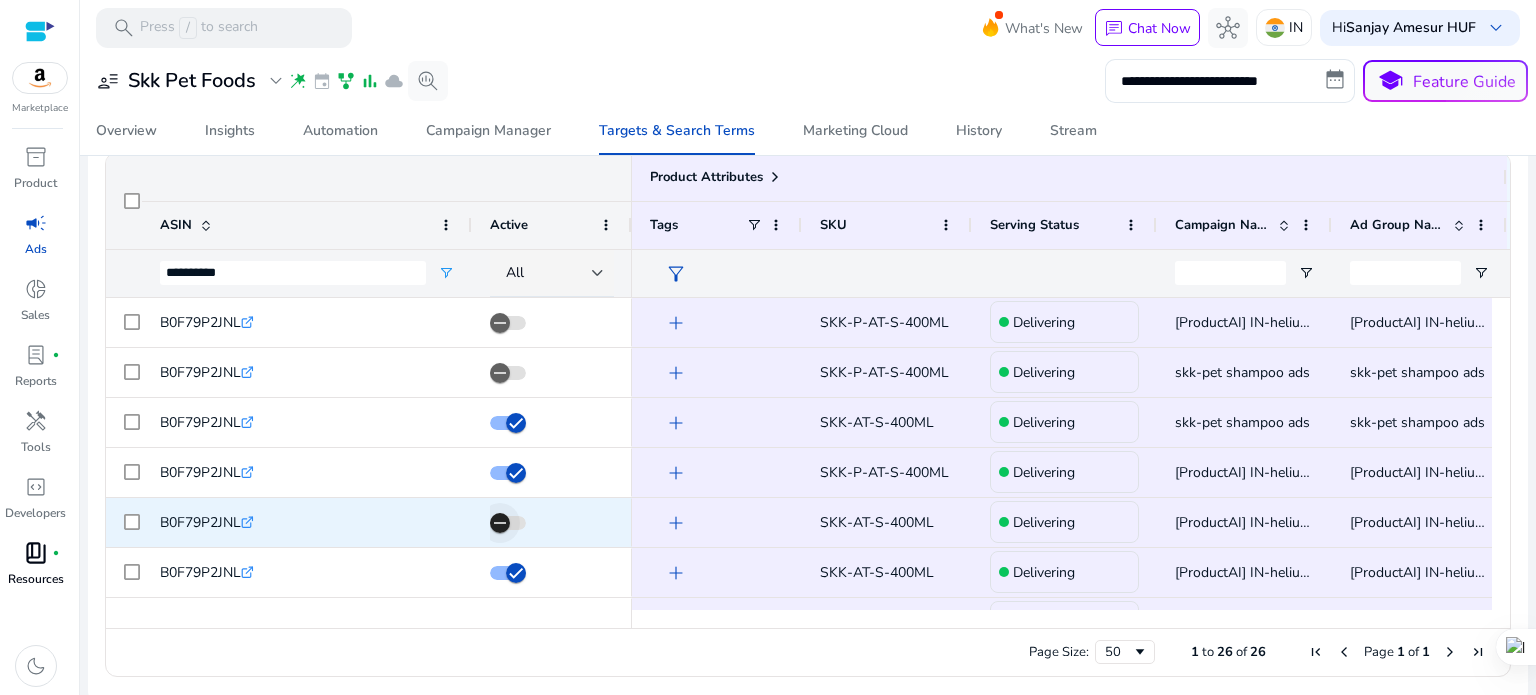 click at bounding box center [500, 523] 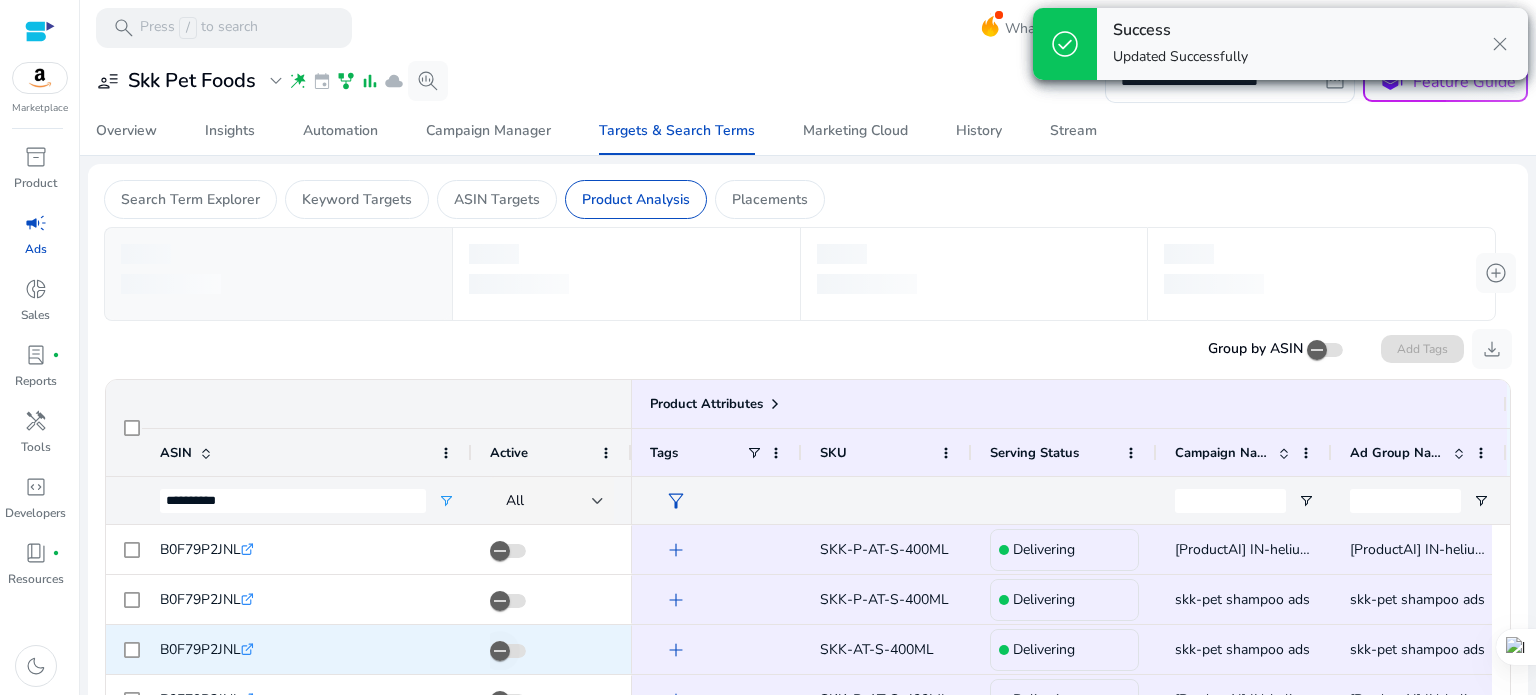 scroll, scrollTop: 0, scrollLeft: 0, axis: both 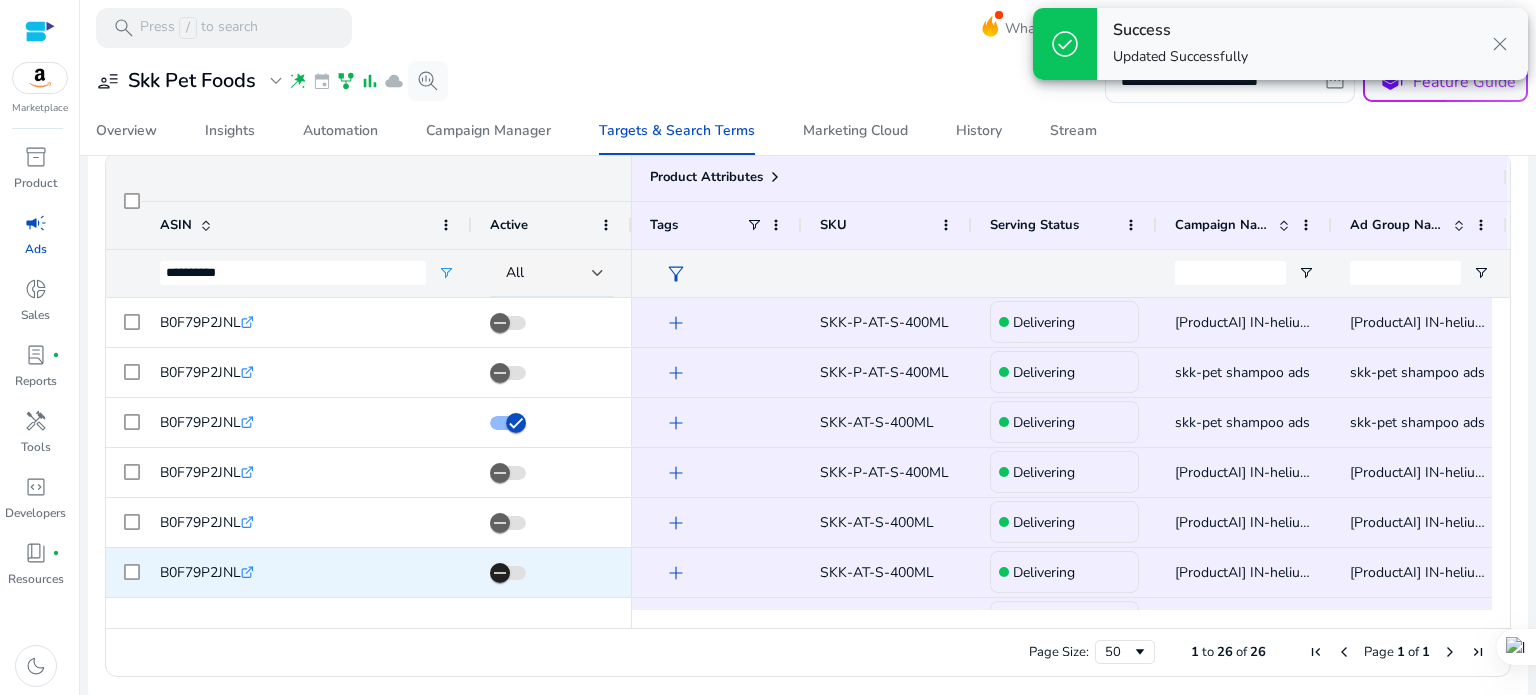 click at bounding box center [500, 573] 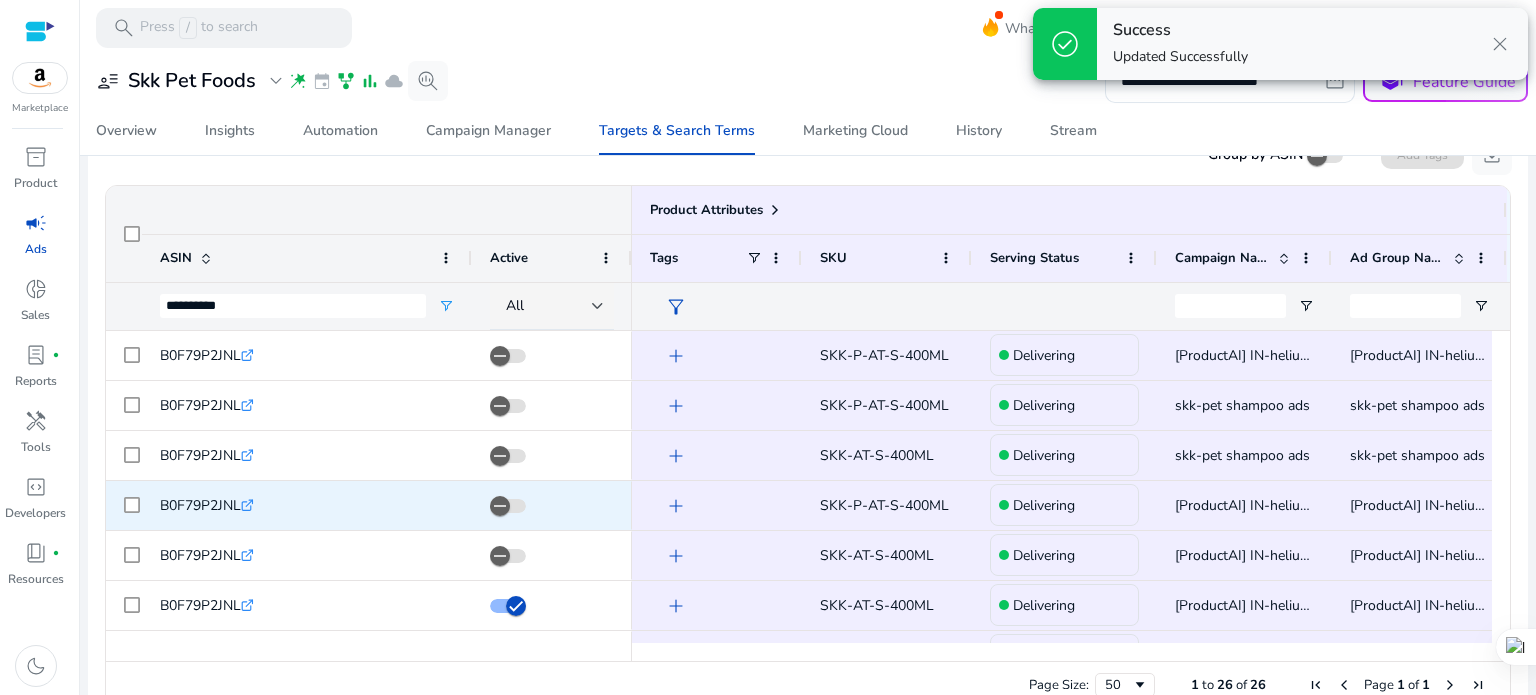 scroll, scrollTop: 0, scrollLeft: 0, axis: both 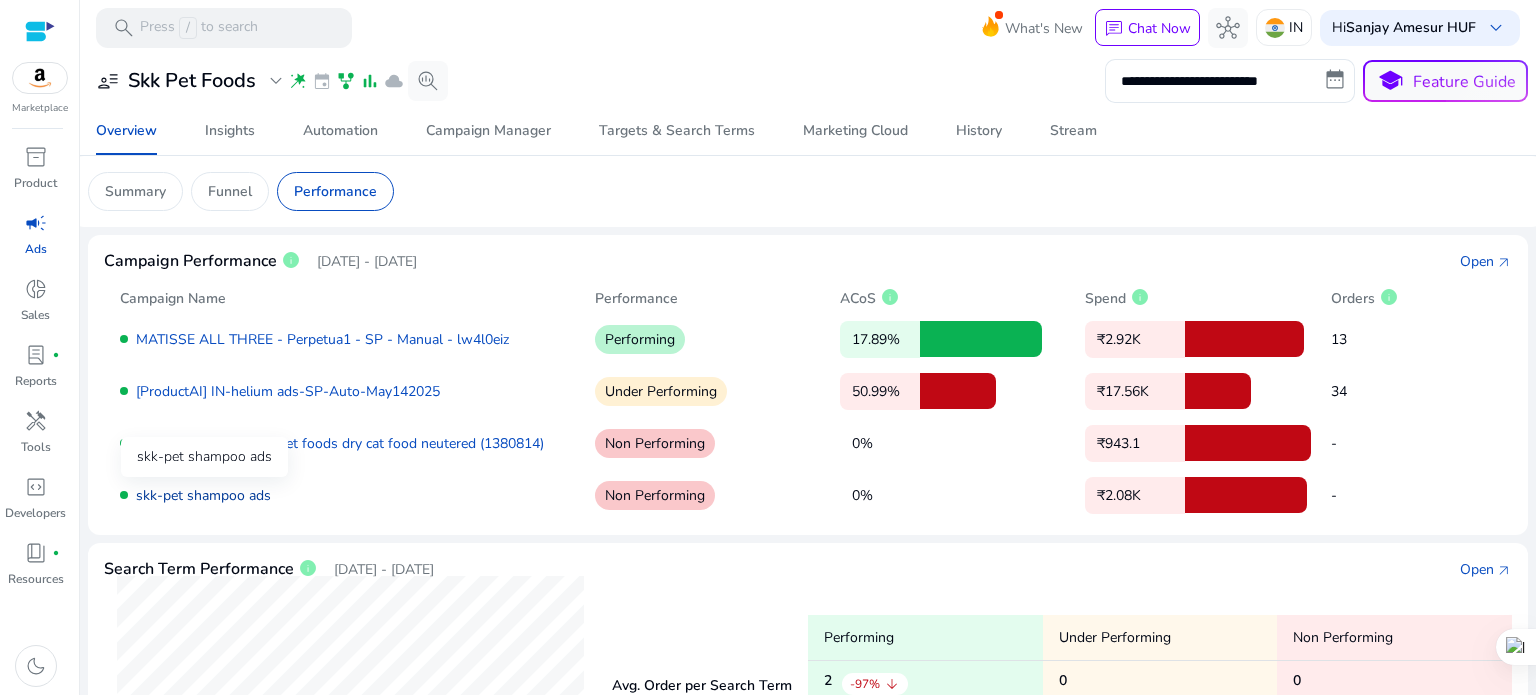 click on "skk-pet shampoo ads" 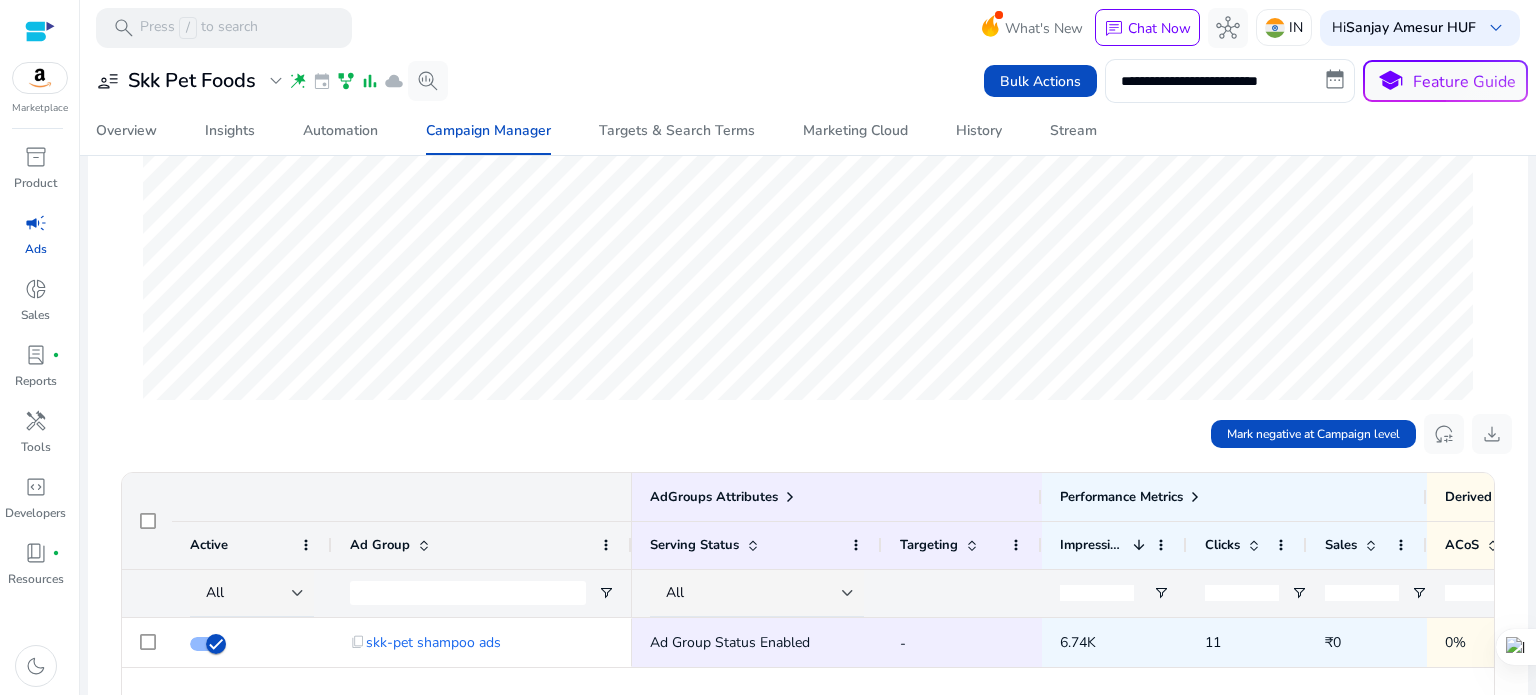 scroll, scrollTop: 400, scrollLeft: 0, axis: vertical 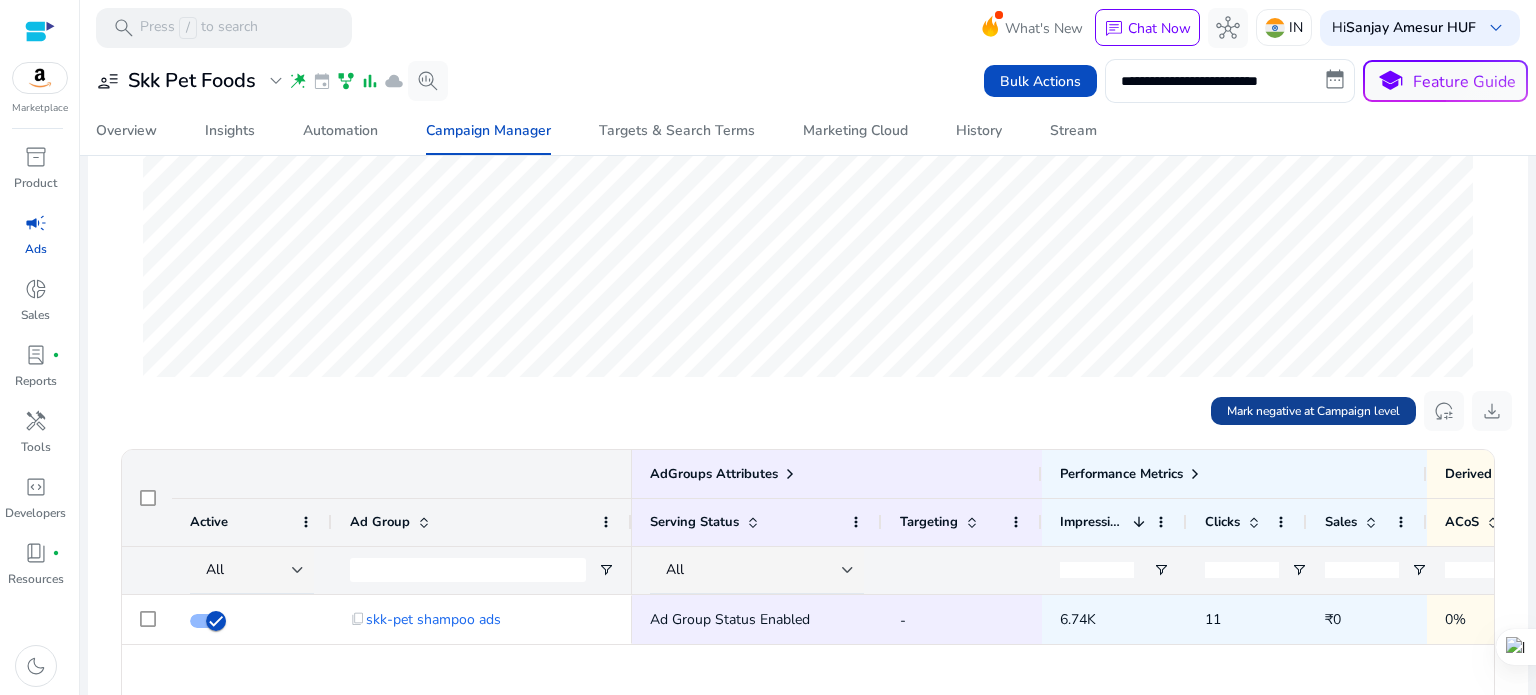 click on "Mark negative at Campaign level" 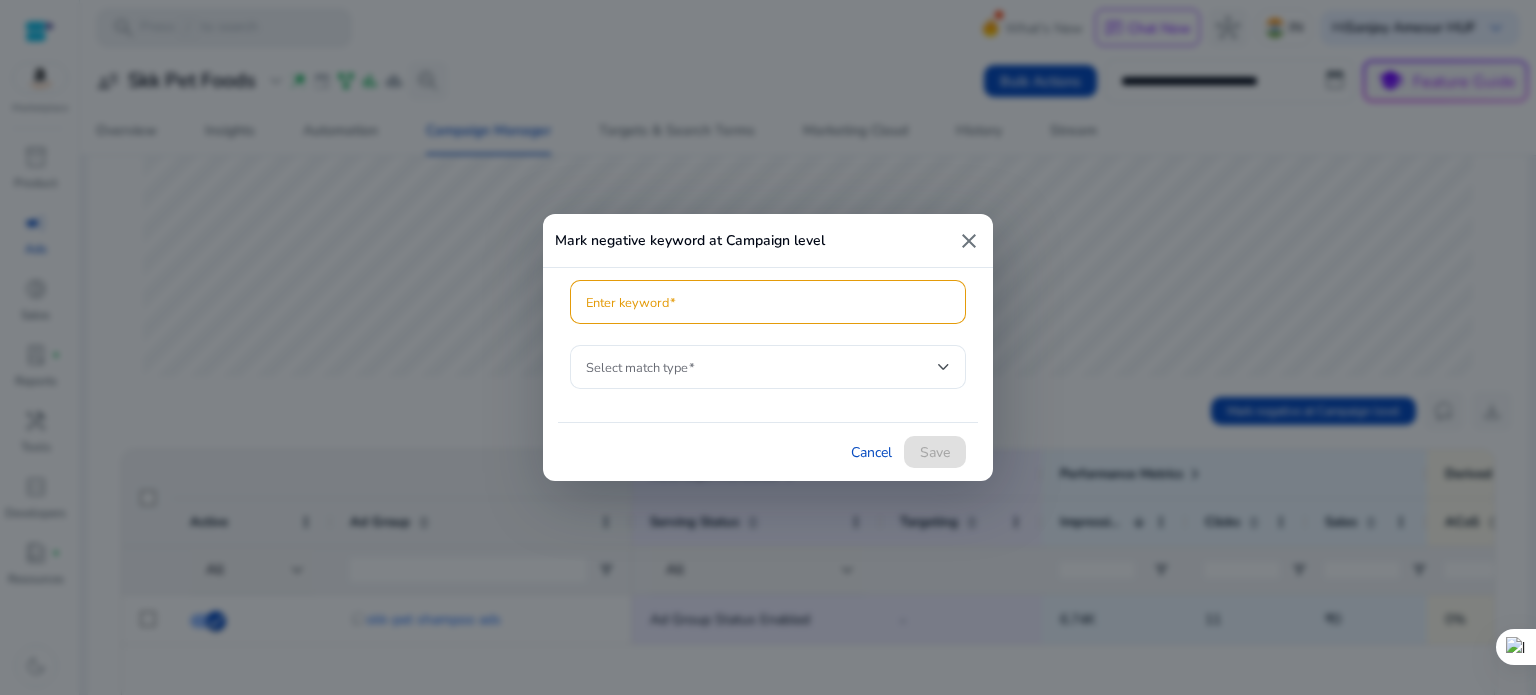 click on "close" at bounding box center [969, 241] 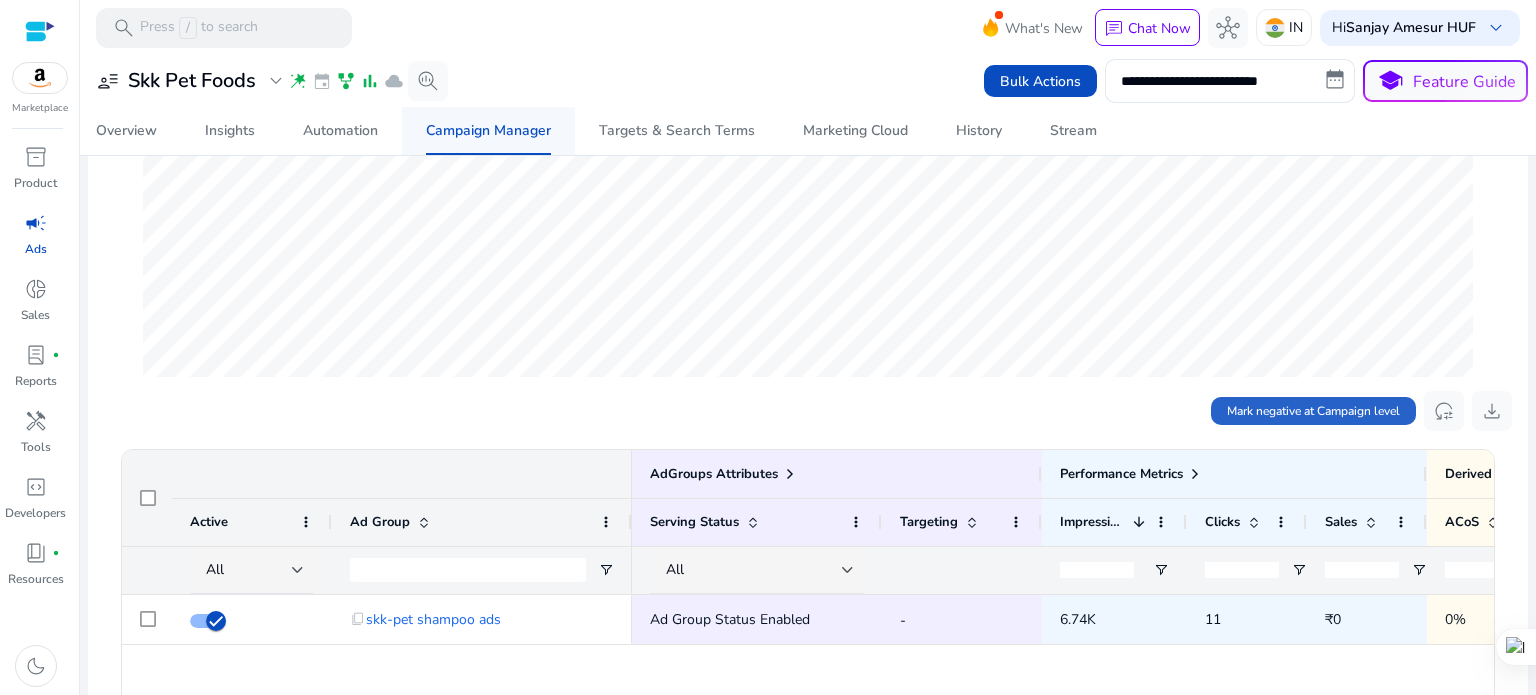 click on "Campaign Manager" at bounding box center (488, 131) 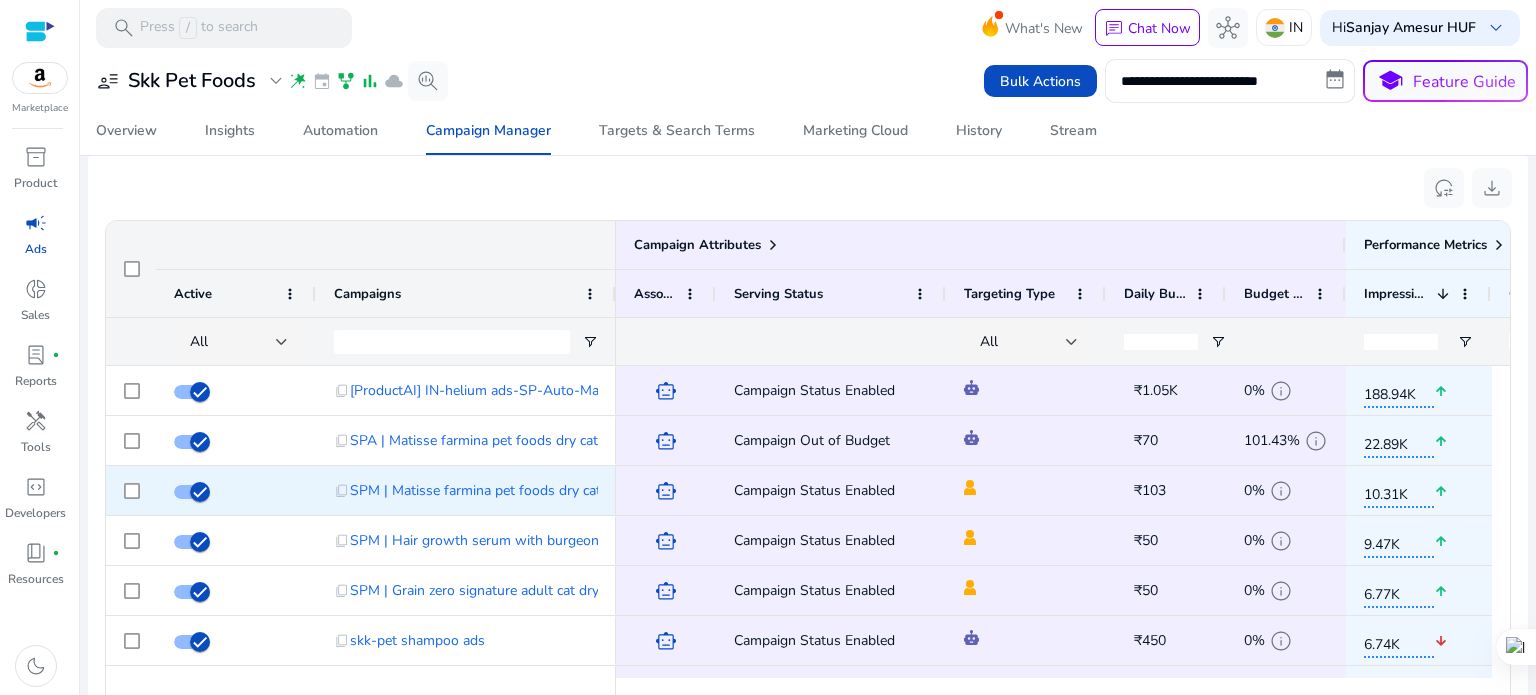 scroll, scrollTop: 1352, scrollLeft: 0, axis: vertical 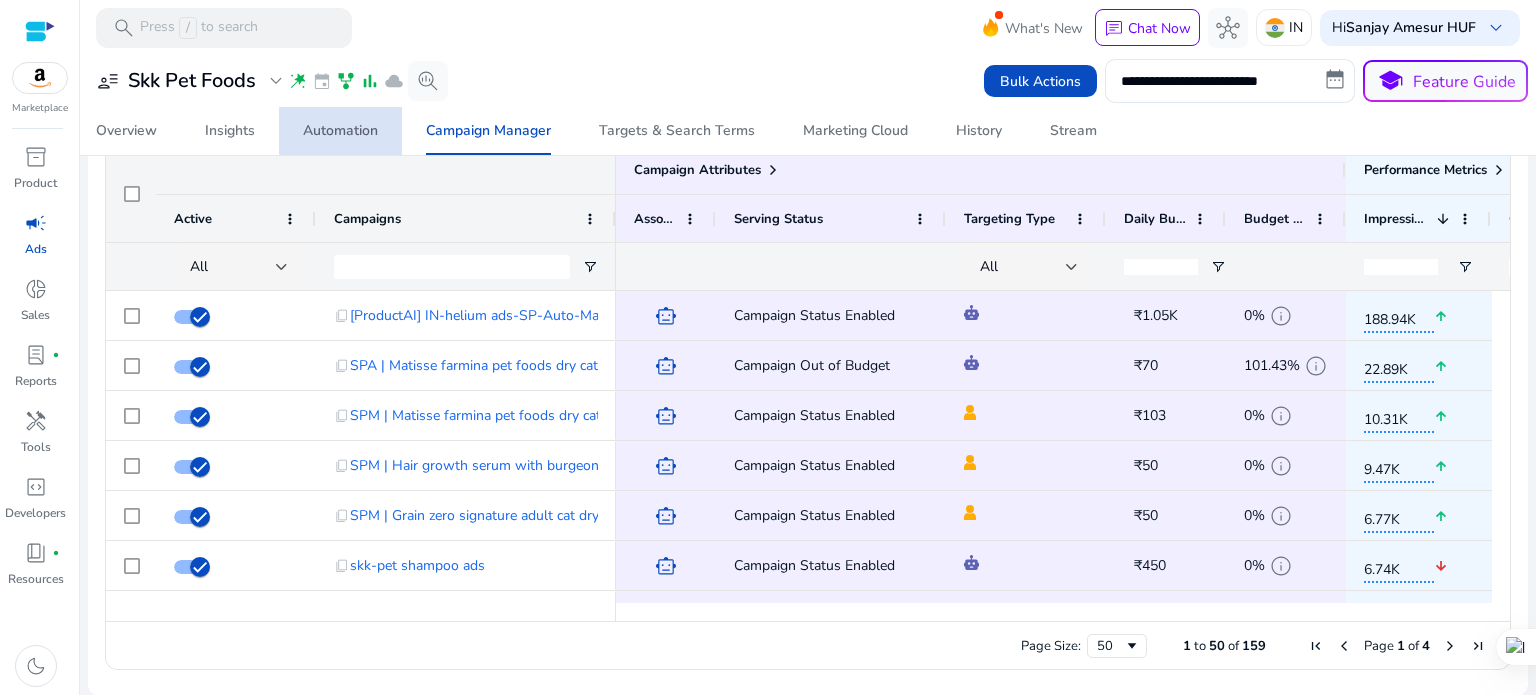 click on "Automation" at bounding box center (340, 131) 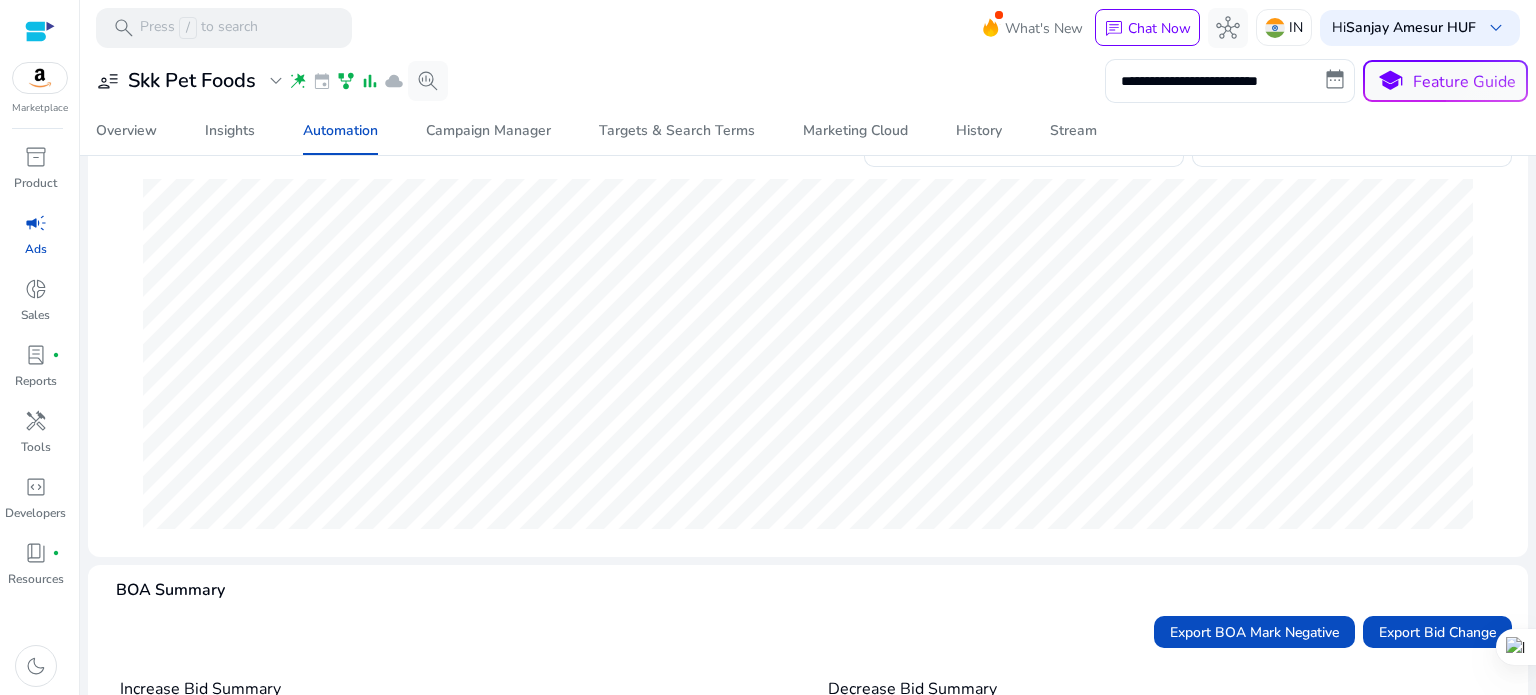 scroll, scrollTop: 120, scrollLeft: 0, axis: vertical 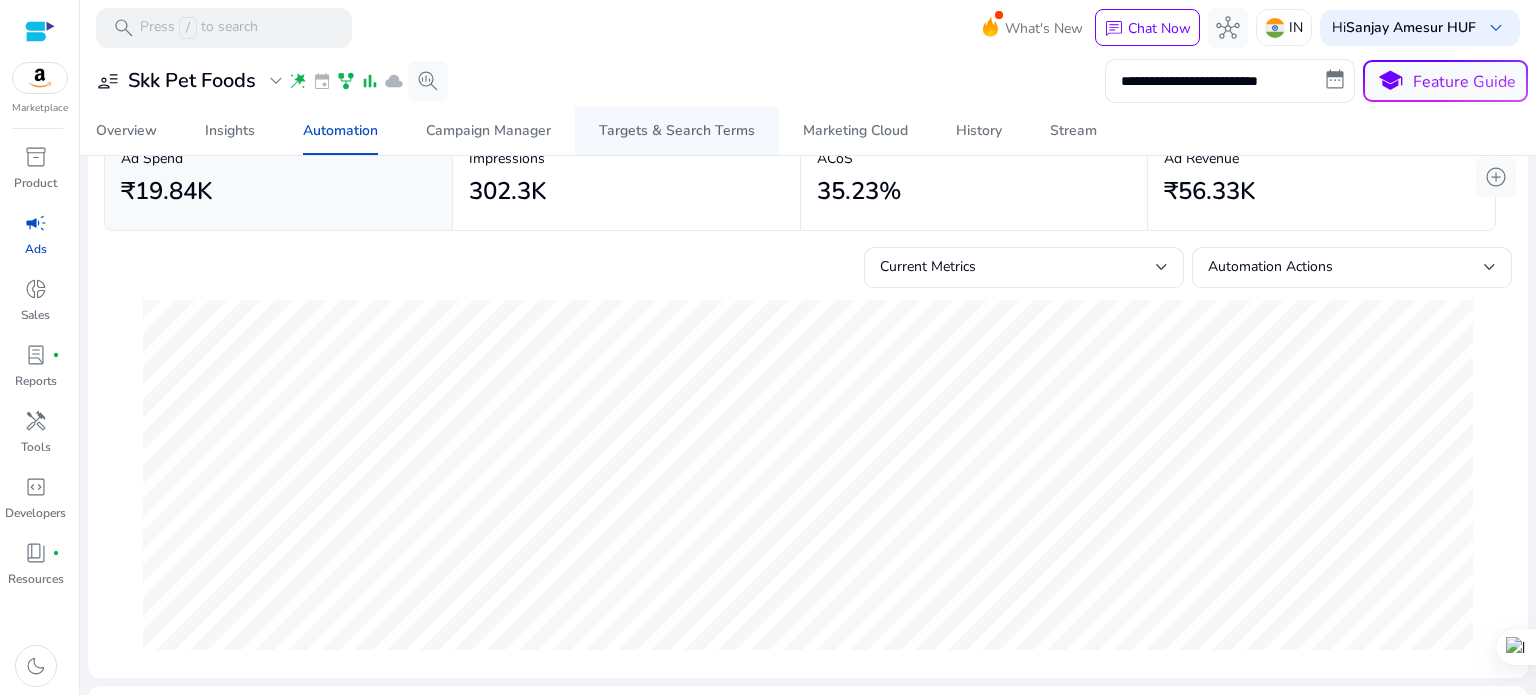 click on "Targets & Search Terms" at bounding box center [677, 131] 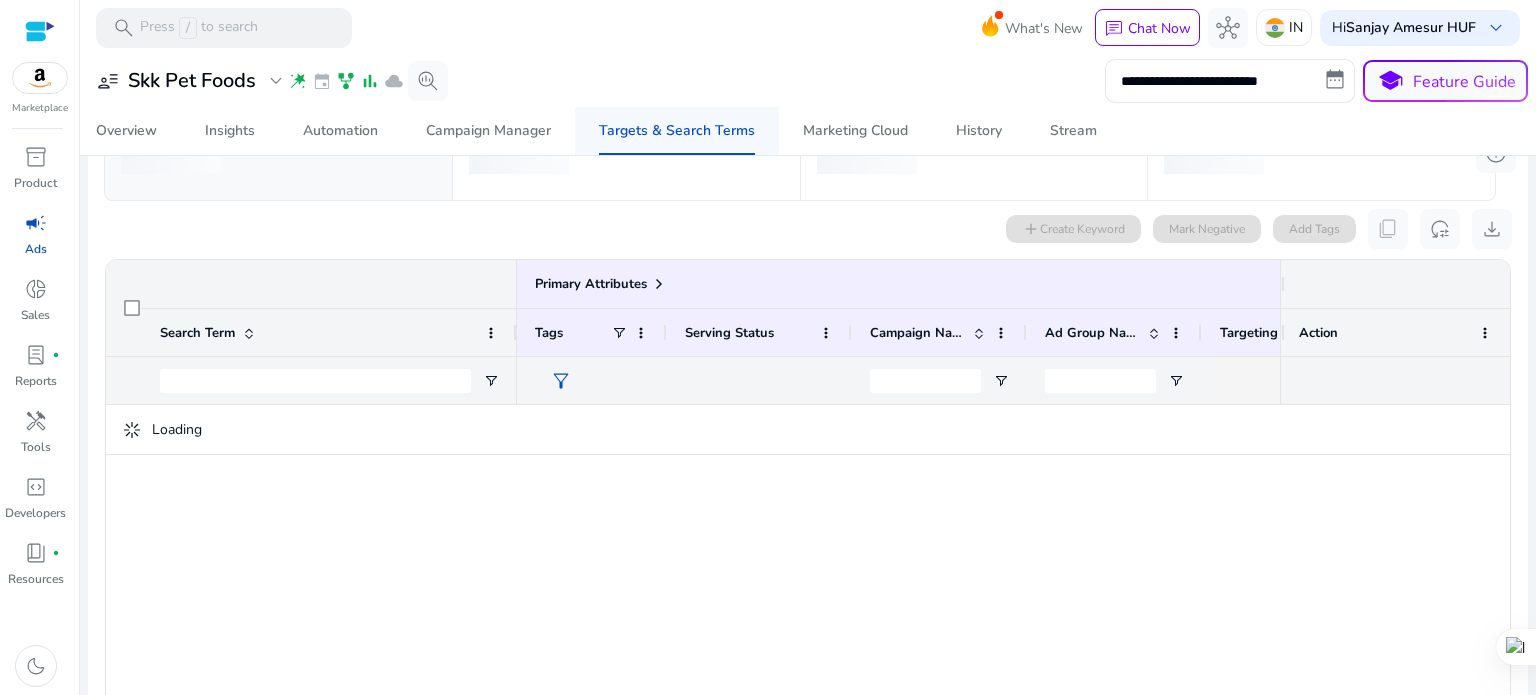 scroll, scrollTop: 0, scrollLeft: 0, axis: both 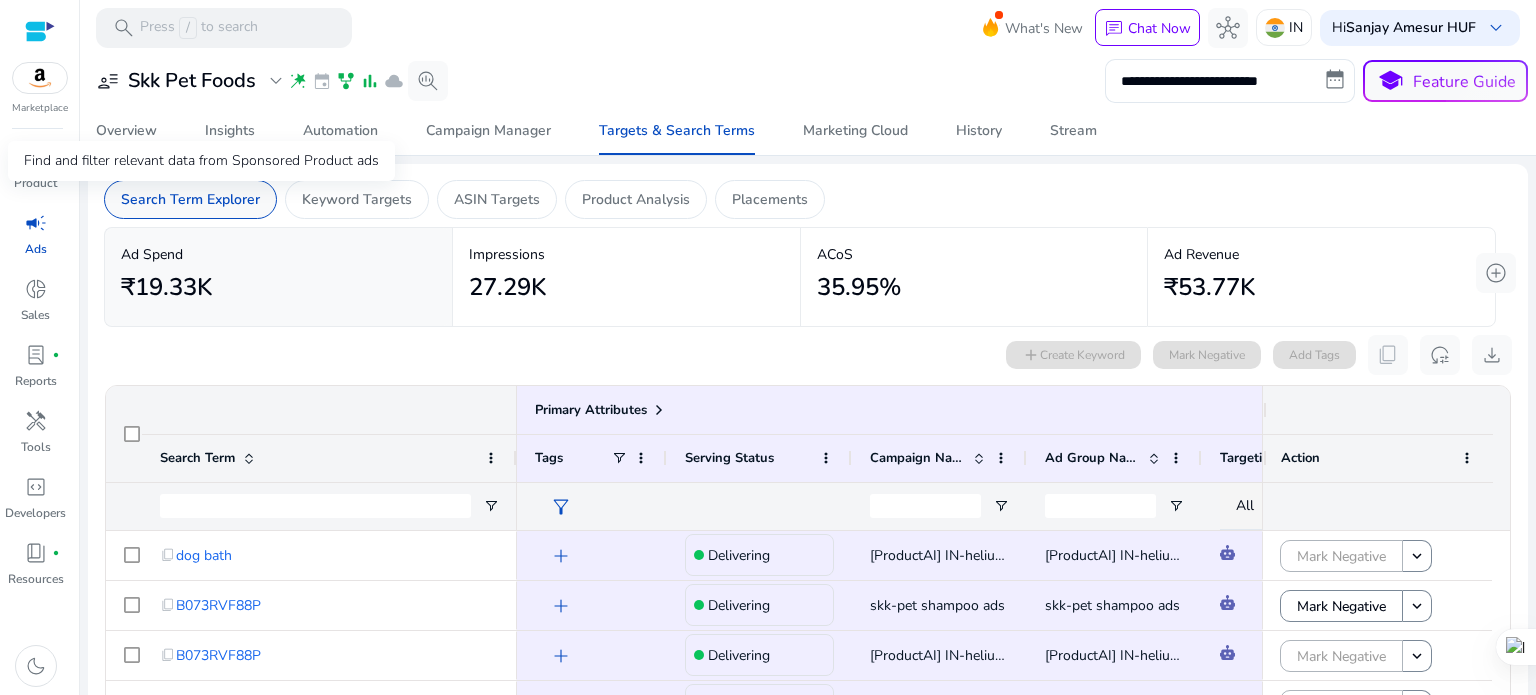 click on "Search Term Explorer" 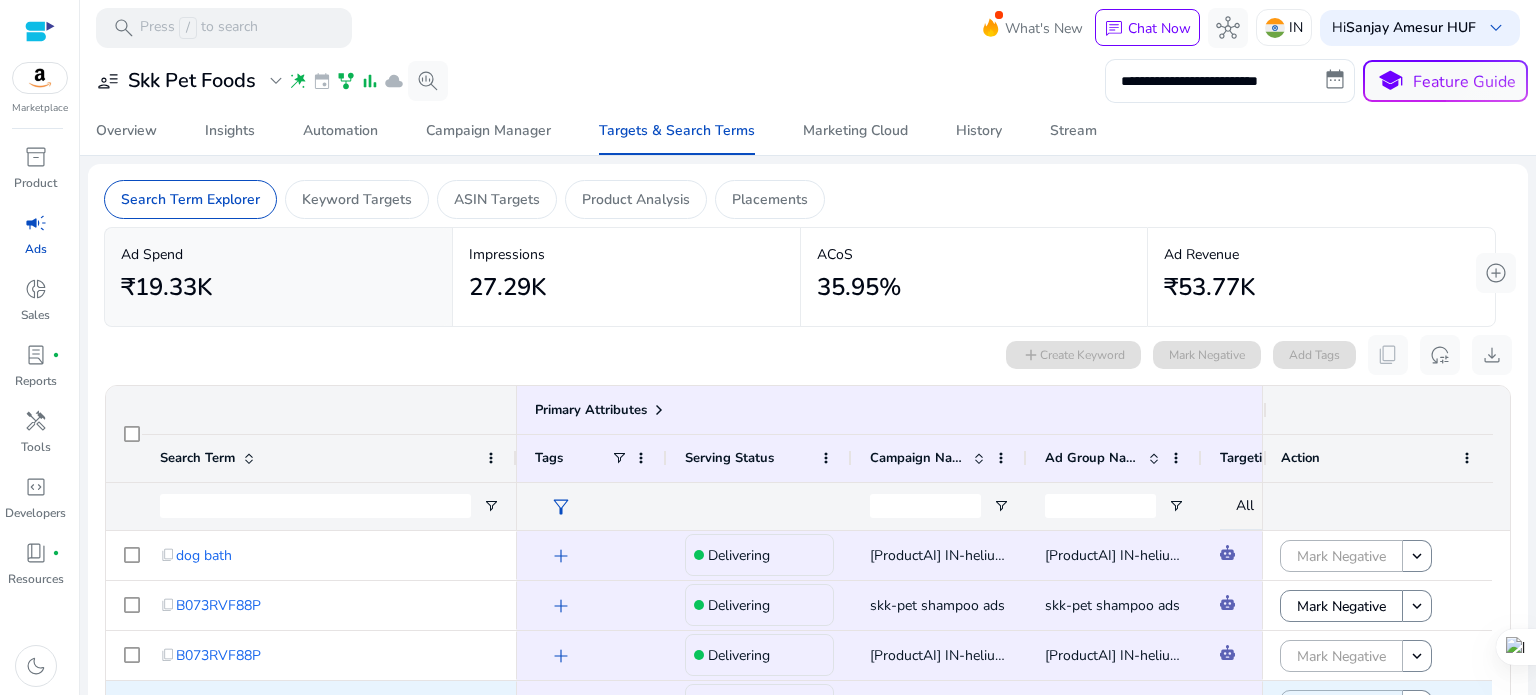 scroll, scrollTop: 200, scrollLeft: 0, axis: vertical 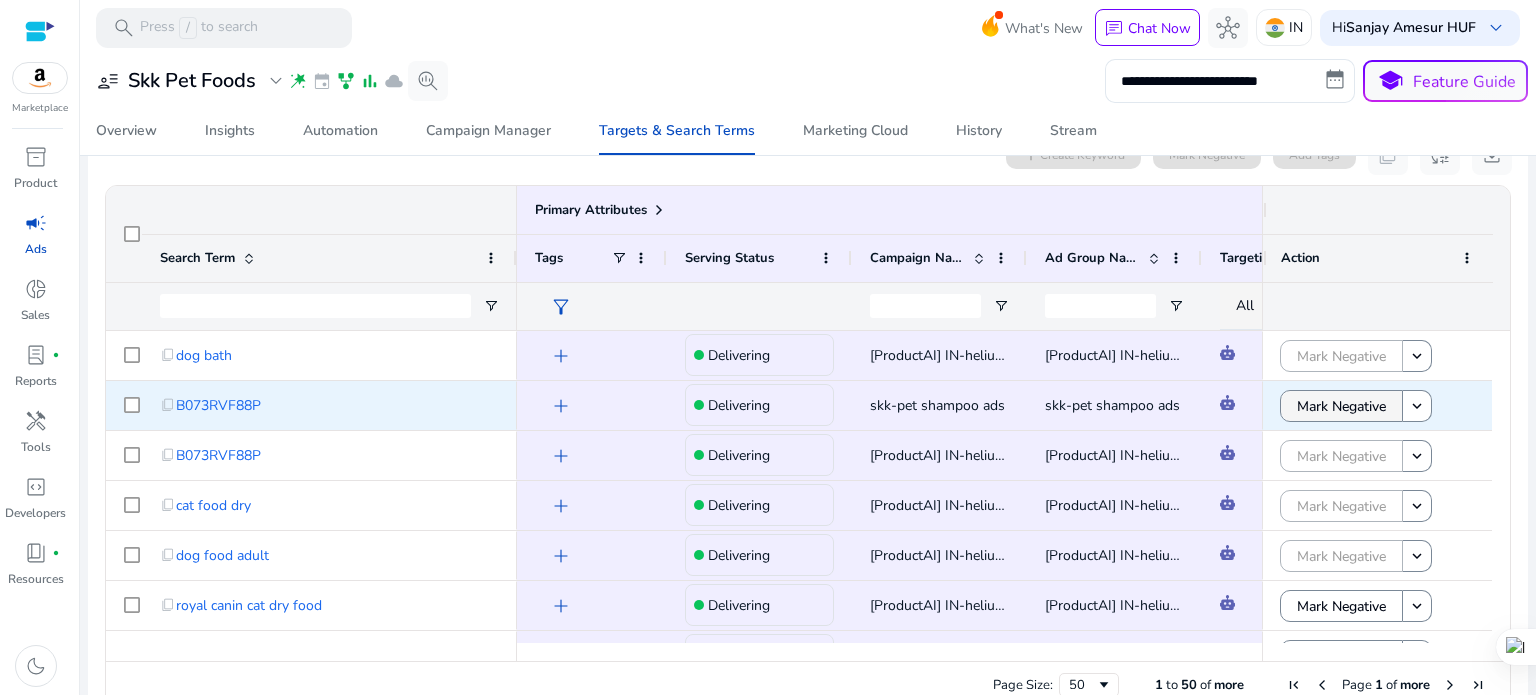 click on "Mark Negative" 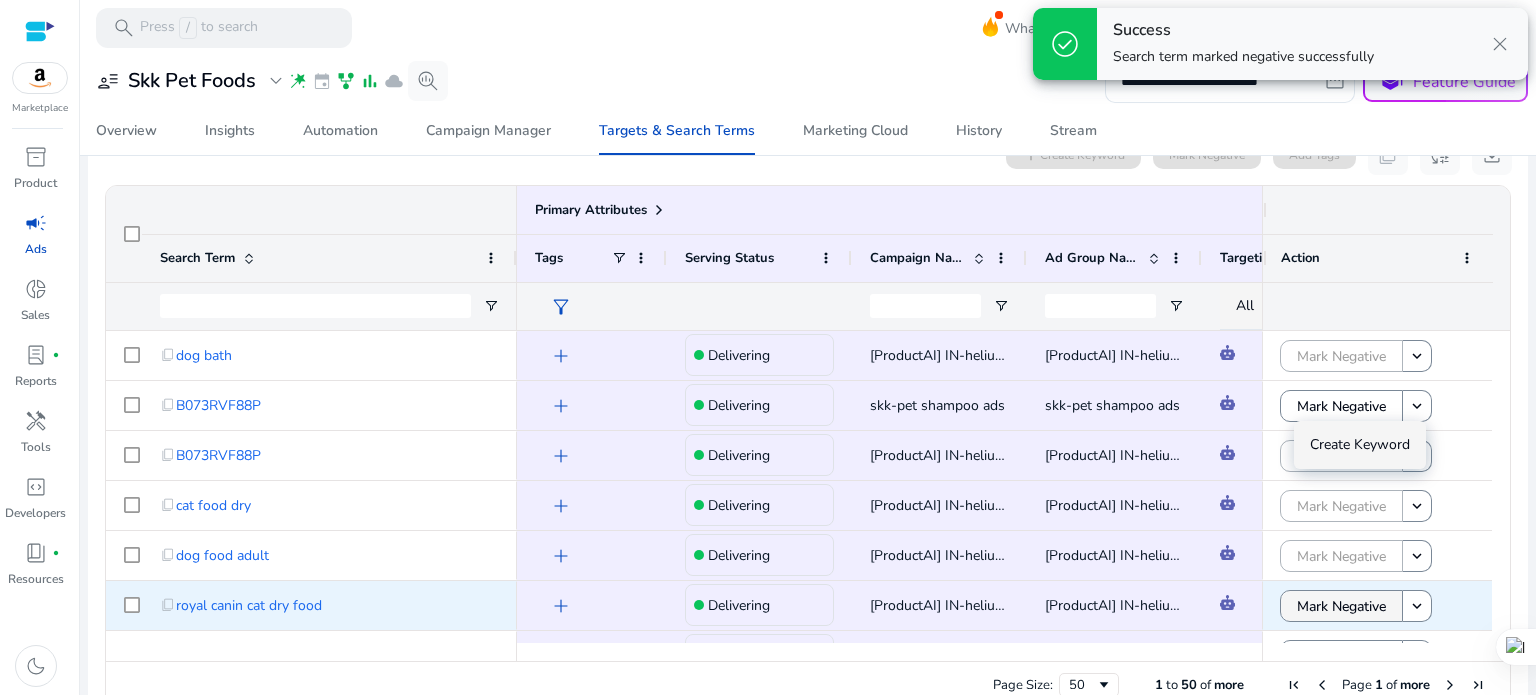 click on "Mark Negative" 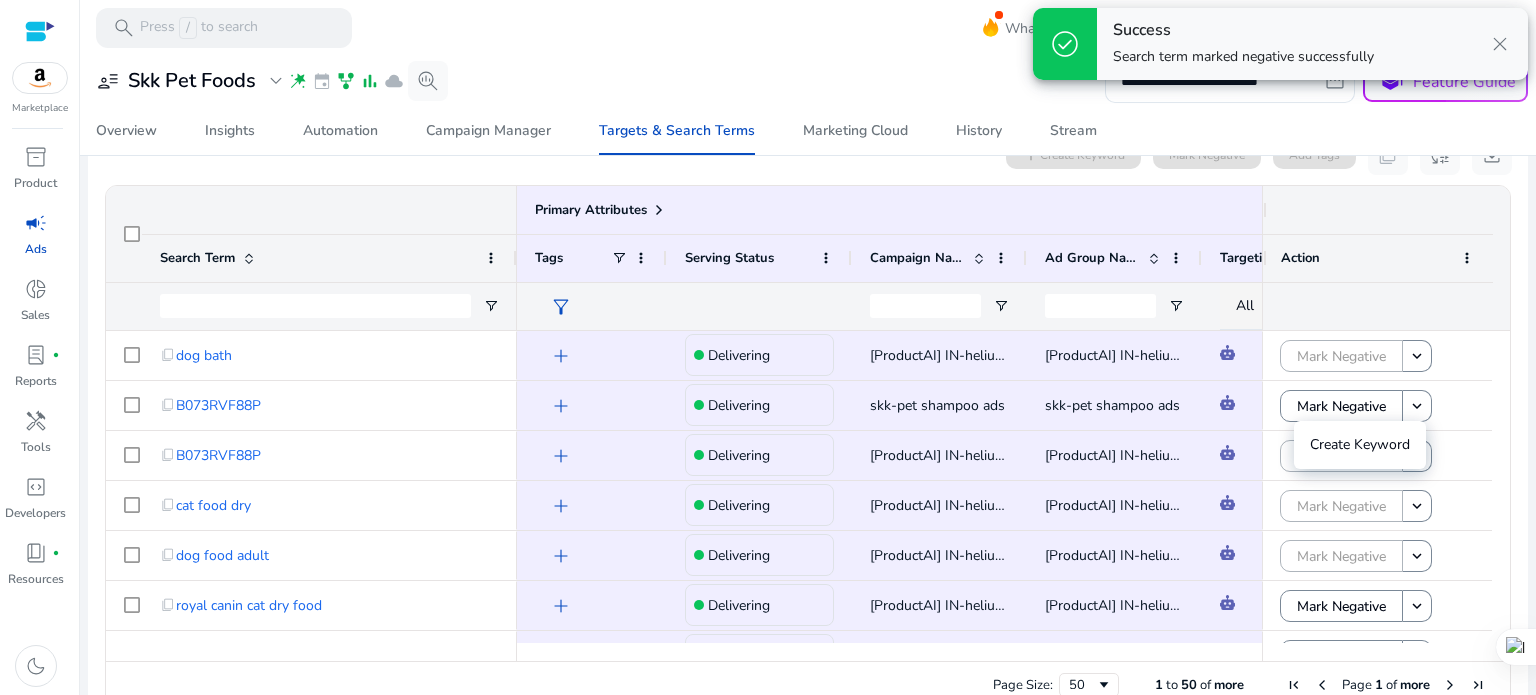 scroll, scrollTop: 200, scrollLeft: 0, axis: vertical 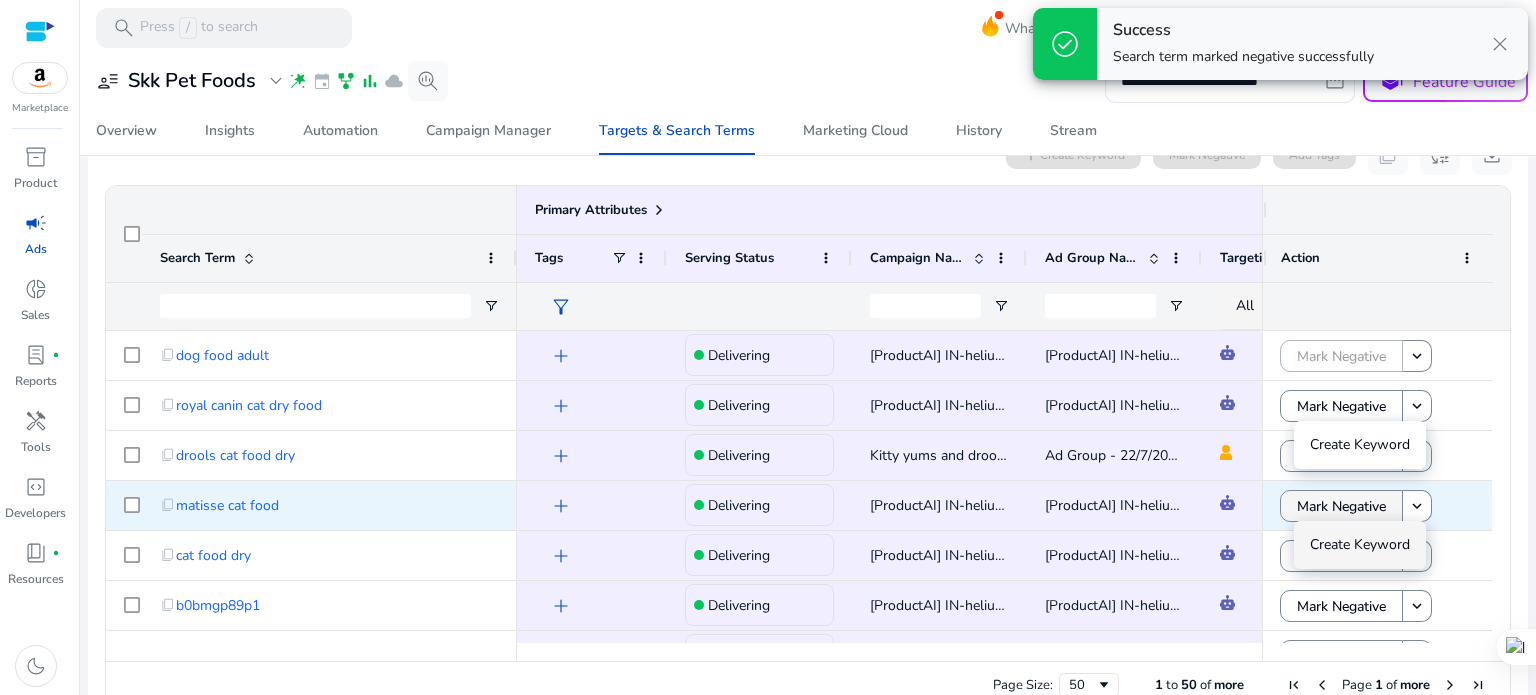 click on "Mark Negative" 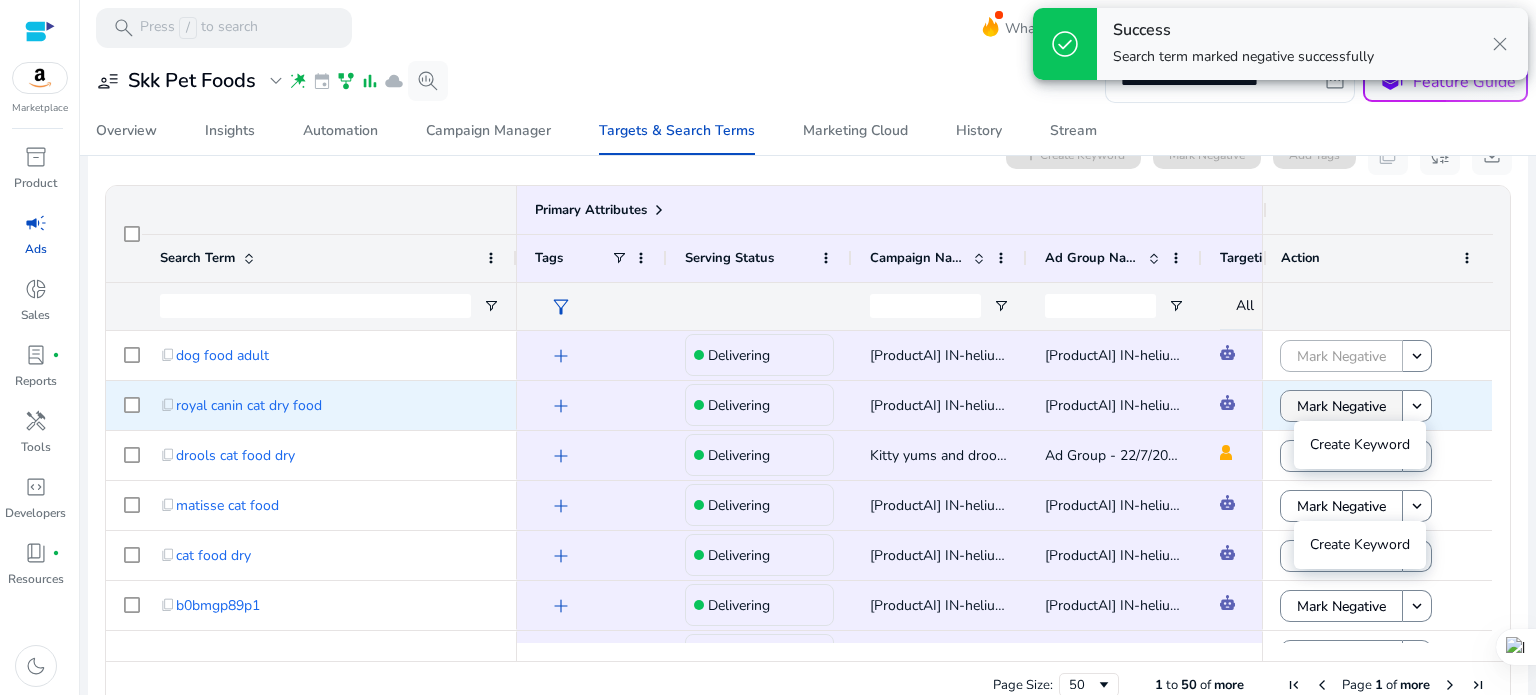 click on "Mark Negative" 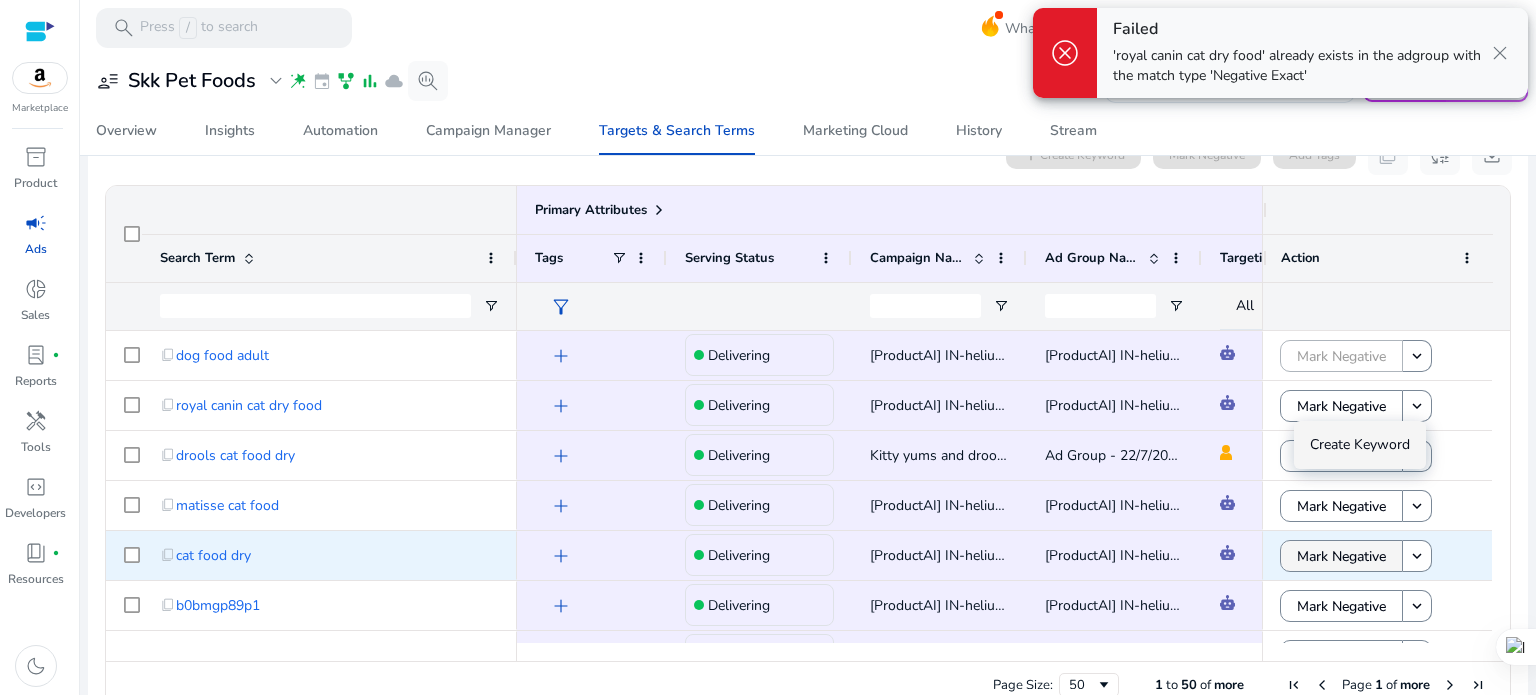 click on "Mark Negative" 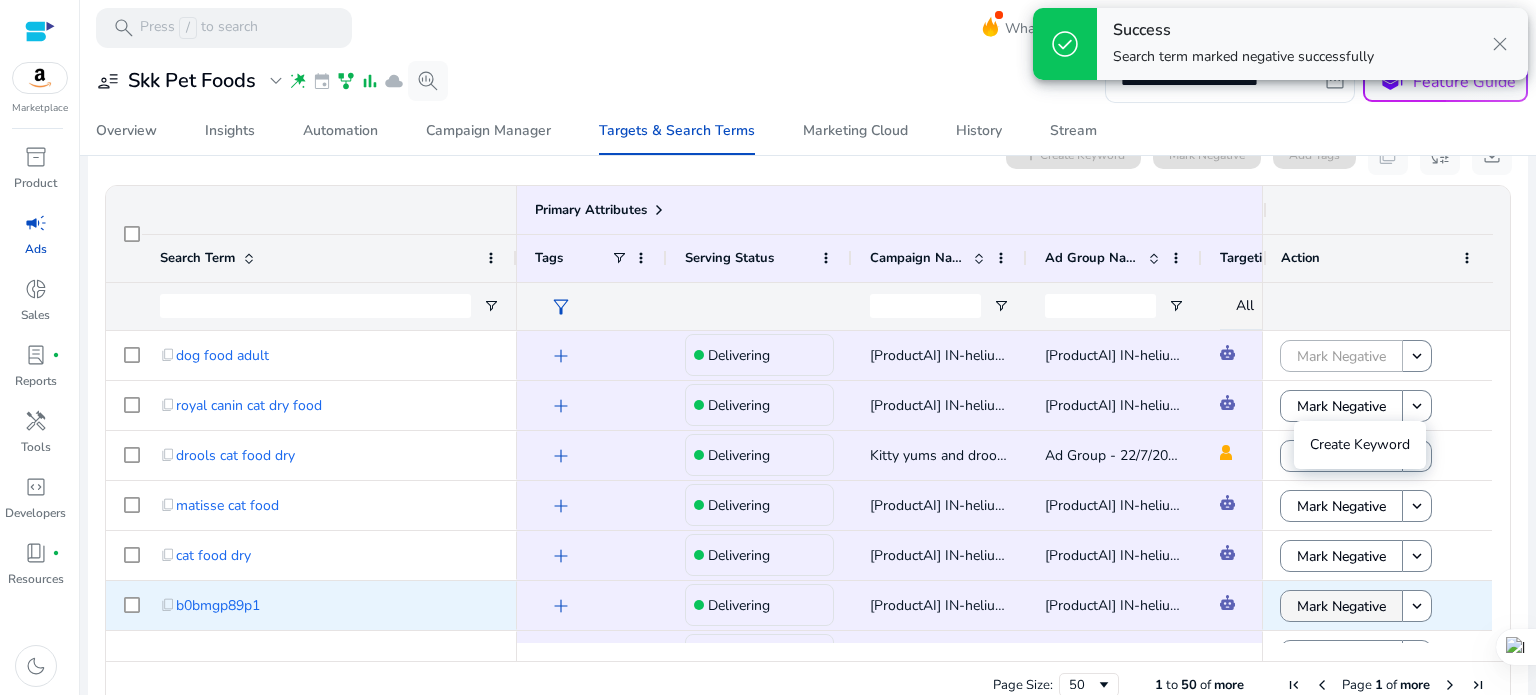 click on "Mark Negative" 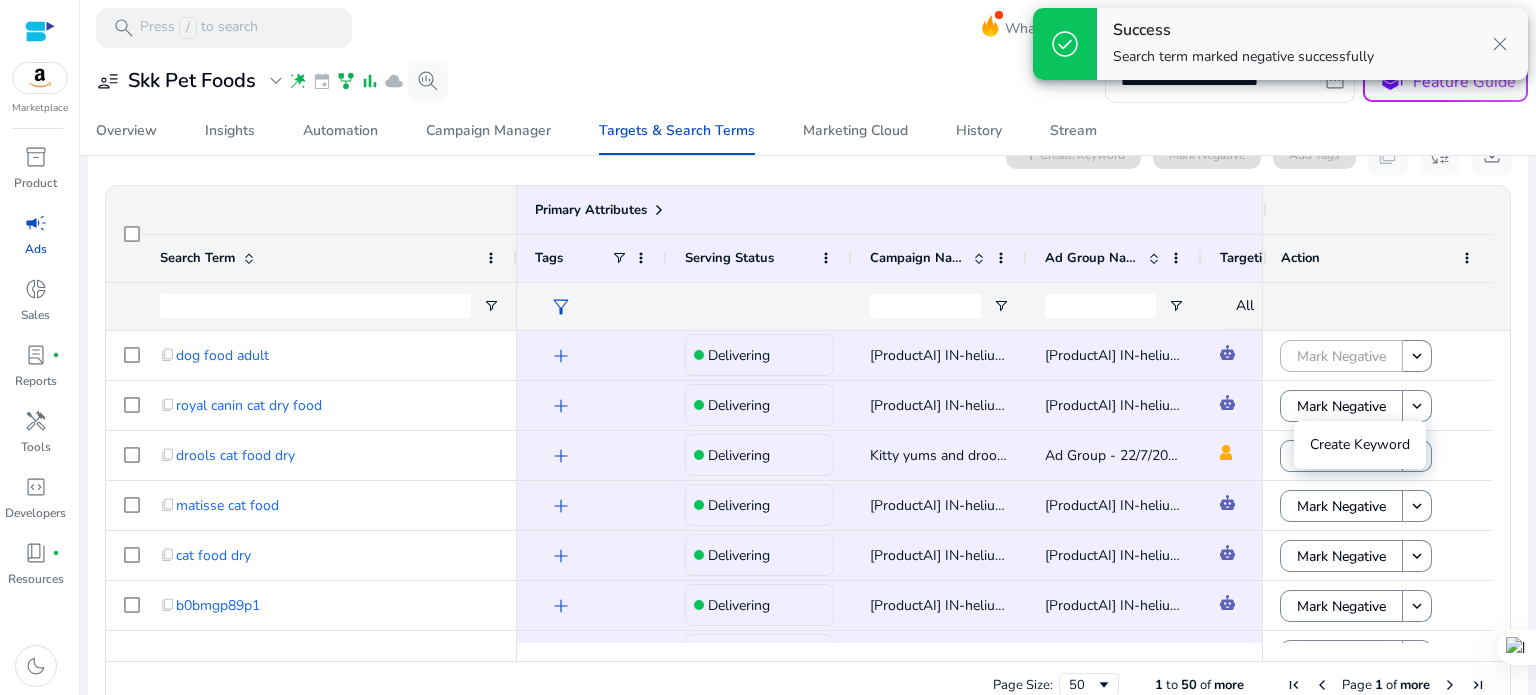 scroll, scrollTop: 400, scrollLeft: 0, axis: vertical 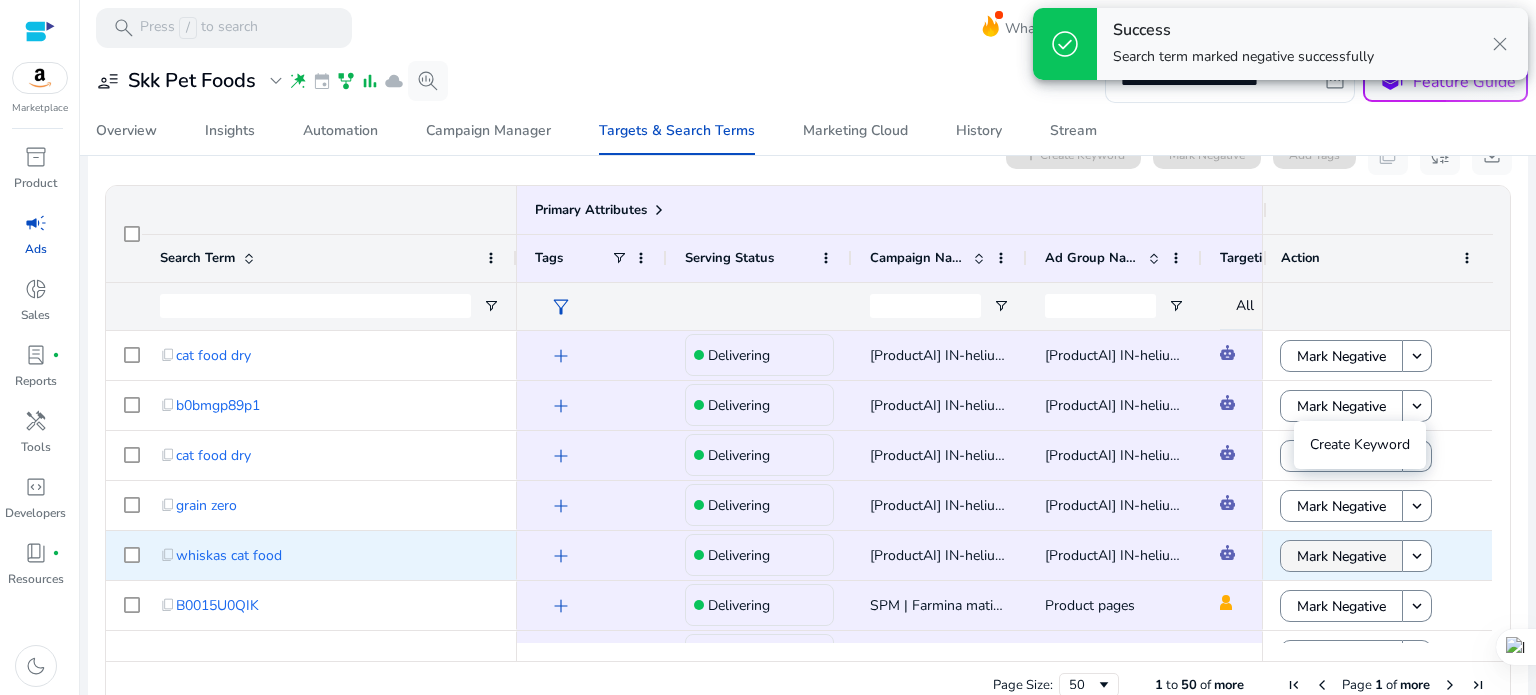 click on "Mark Negative" 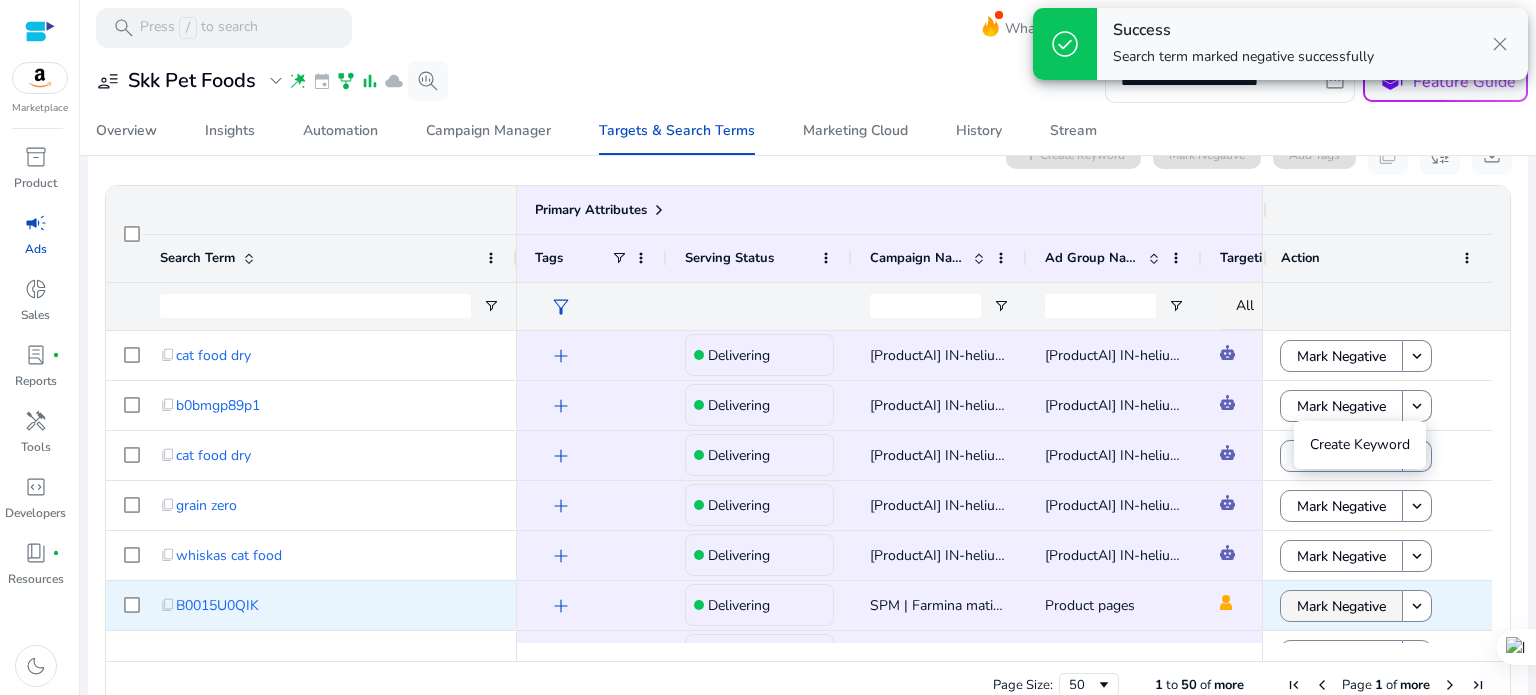 click on "Mark Negative" 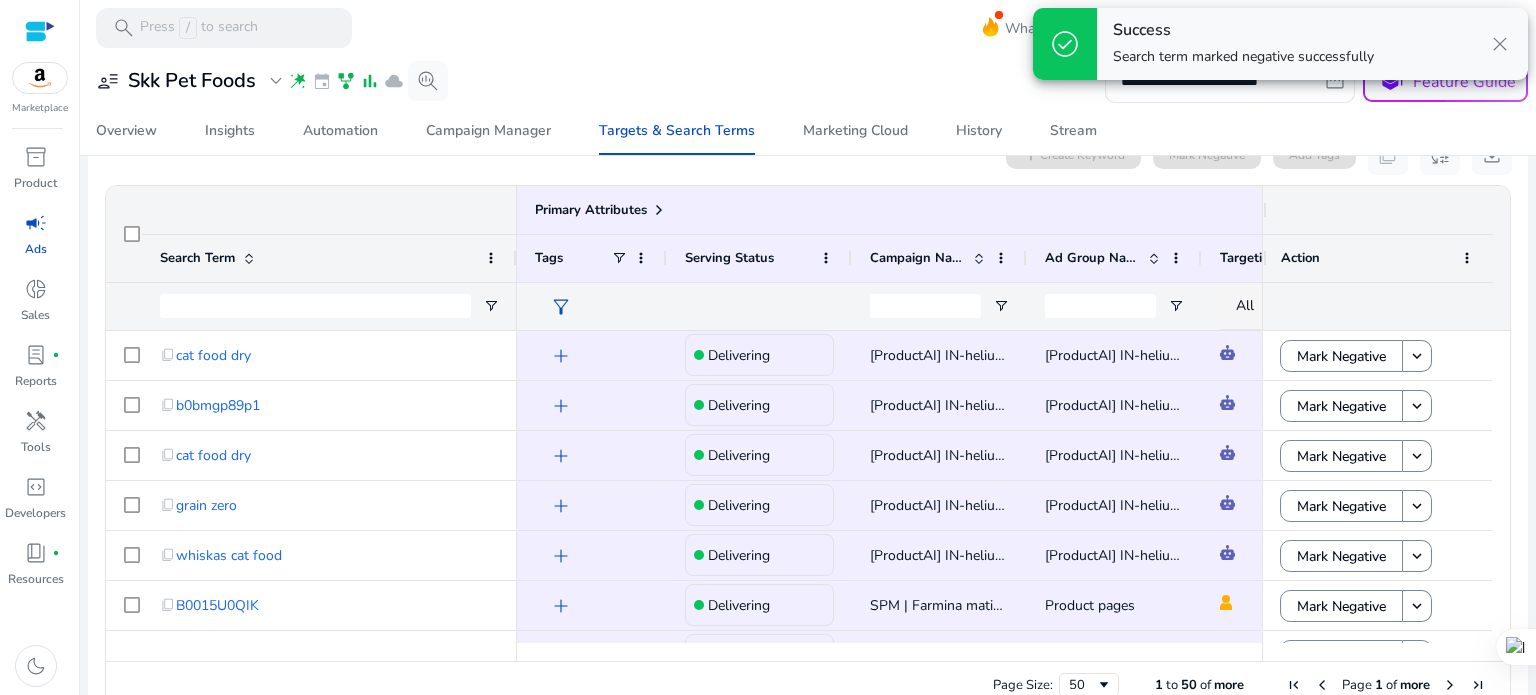 scroll, scrollTop: 600, scrollLeft: 0, axis: vertical 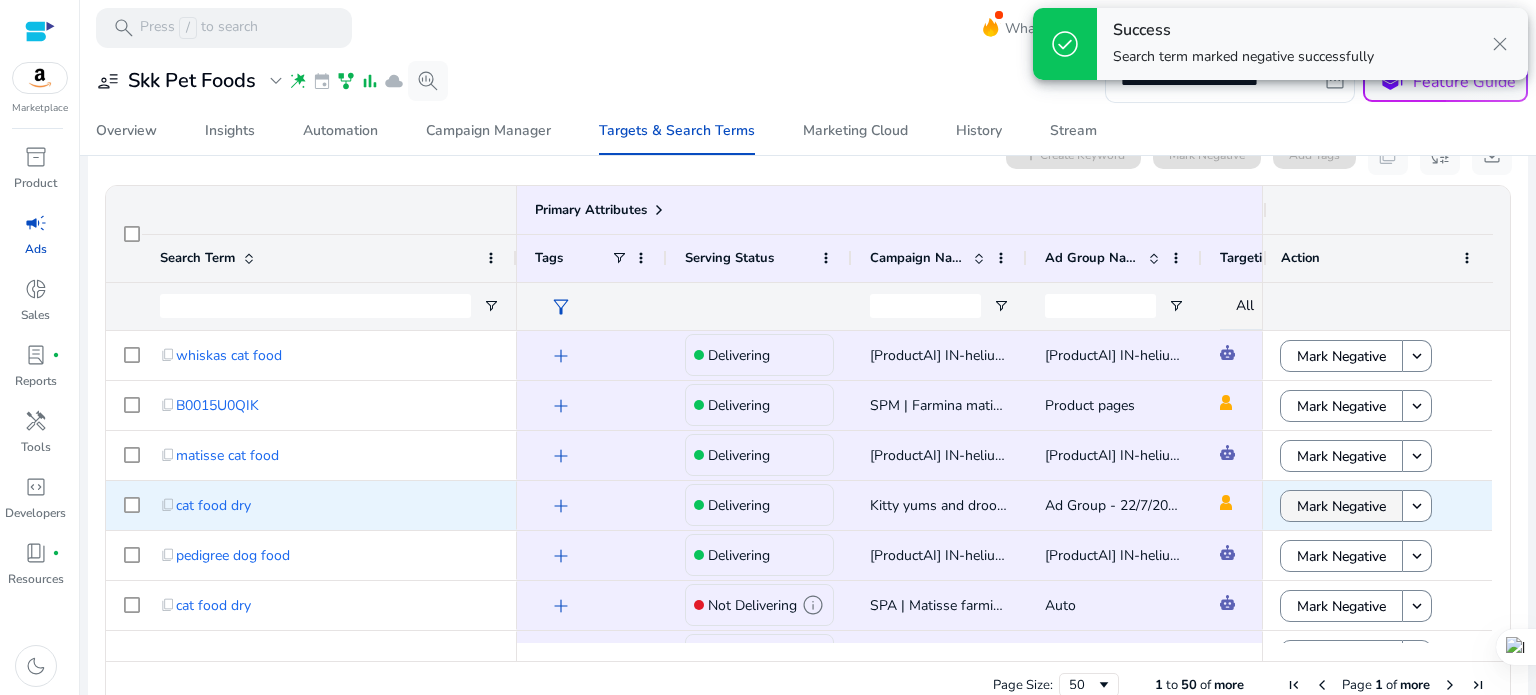 click on "Mark Negative" 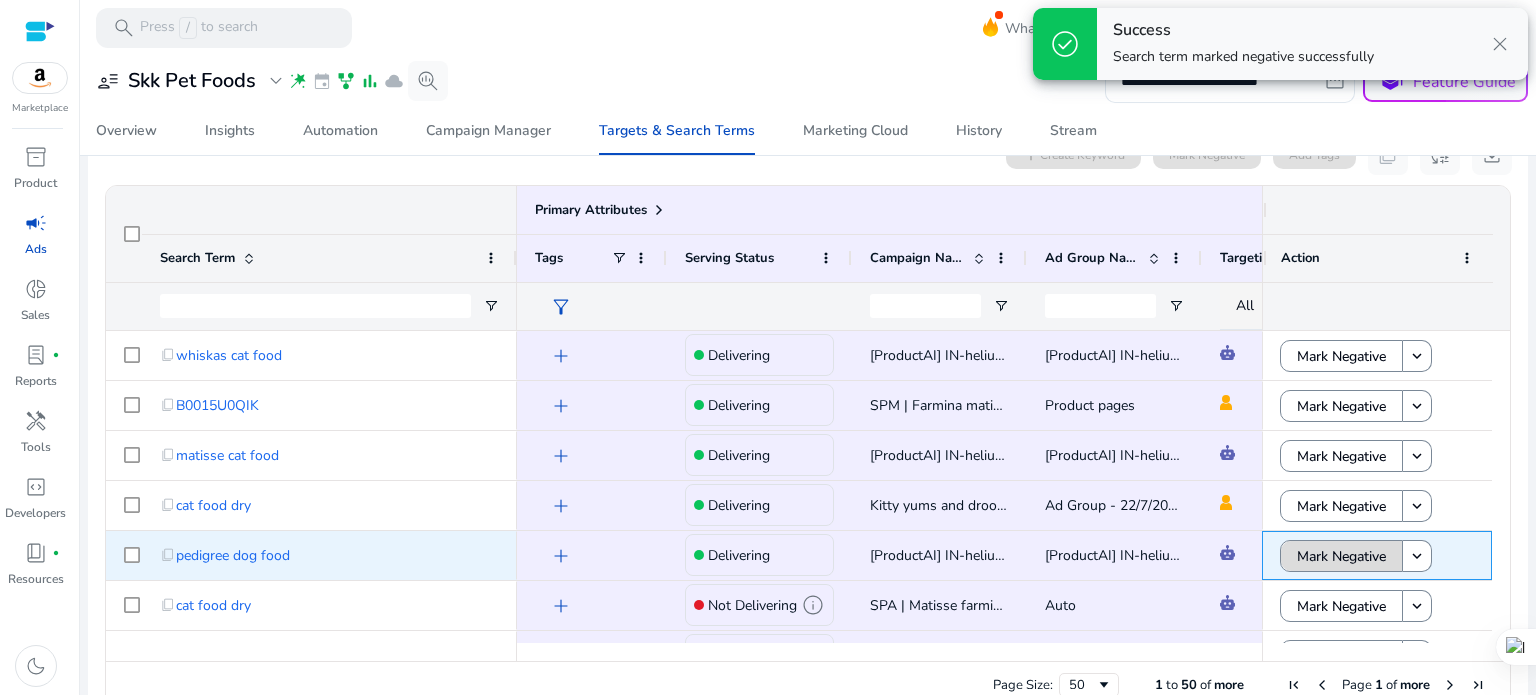 click on "Mark Negative" 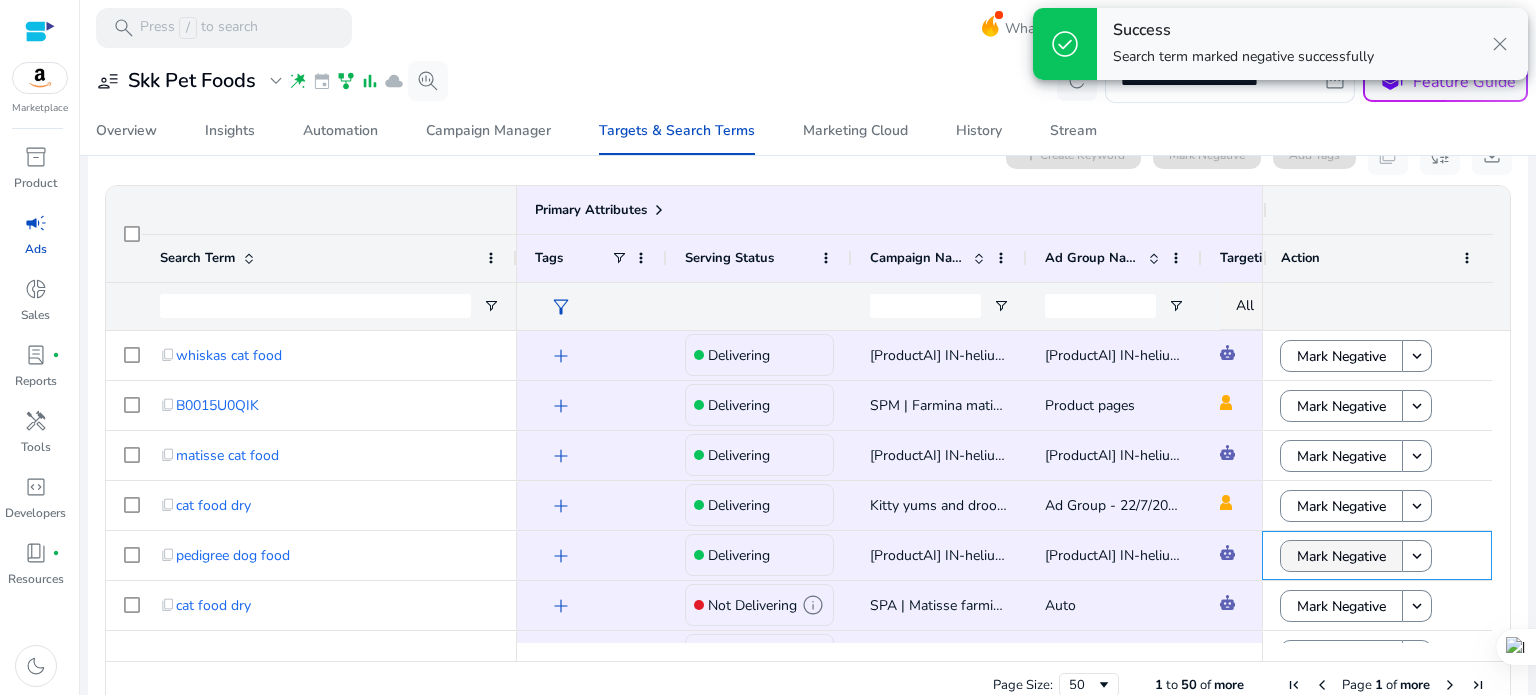 scroll, scrollTop: 800, scrollLeft: 0, axis: vertical 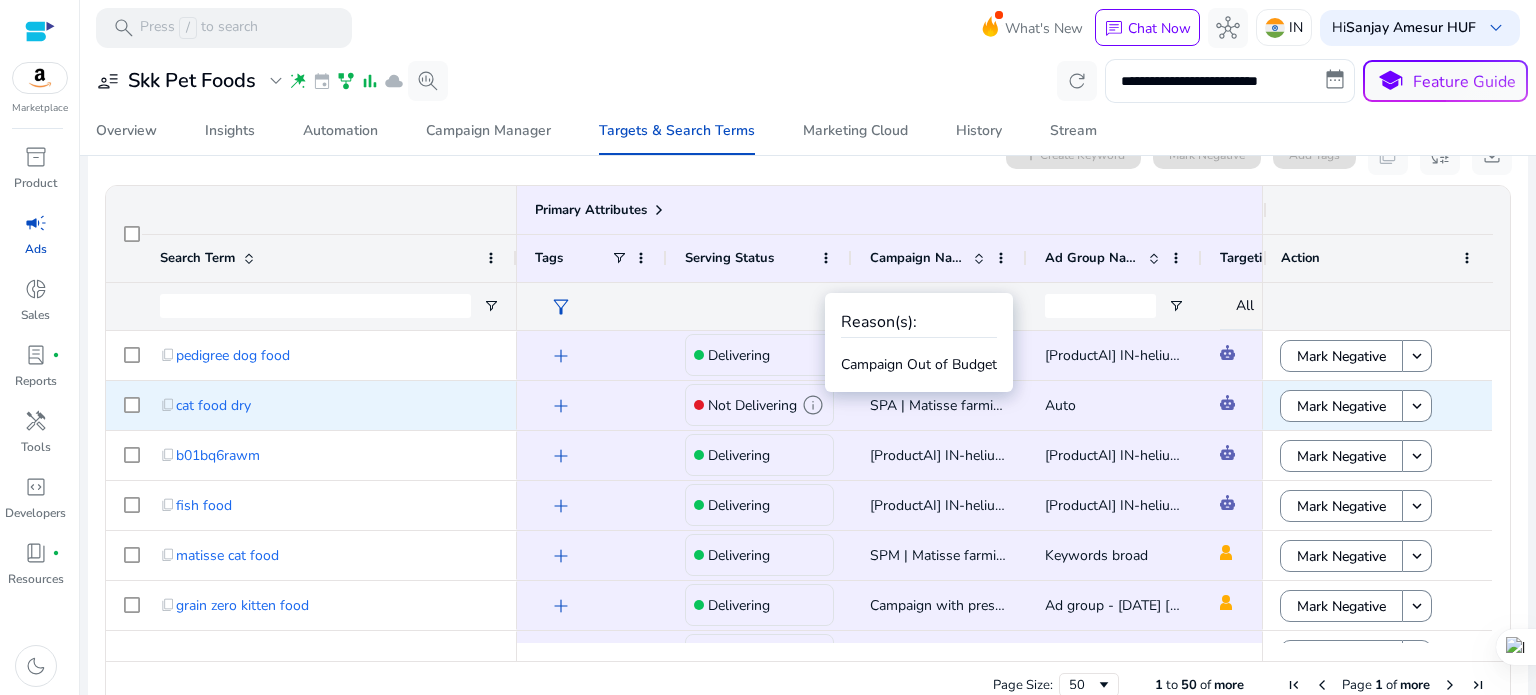 click on "info" 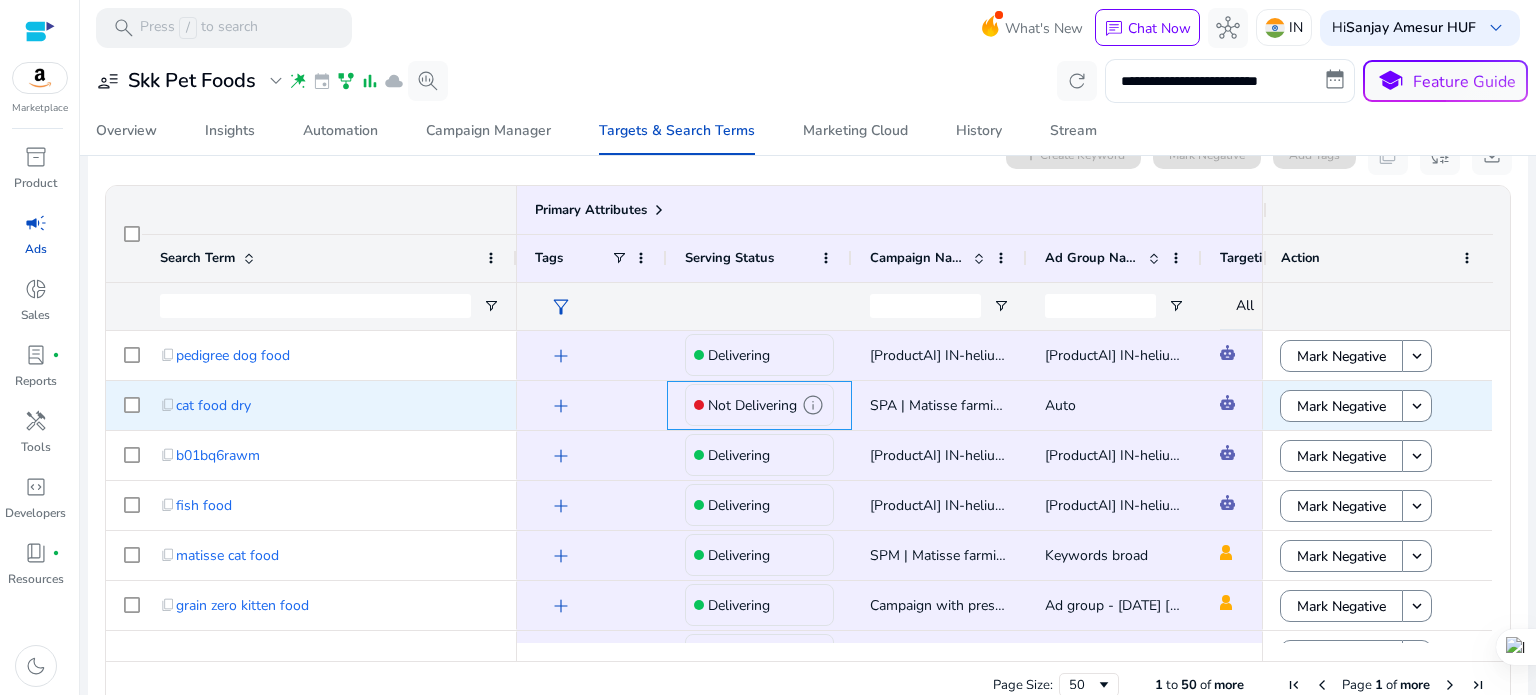 click on "Not Delivering" 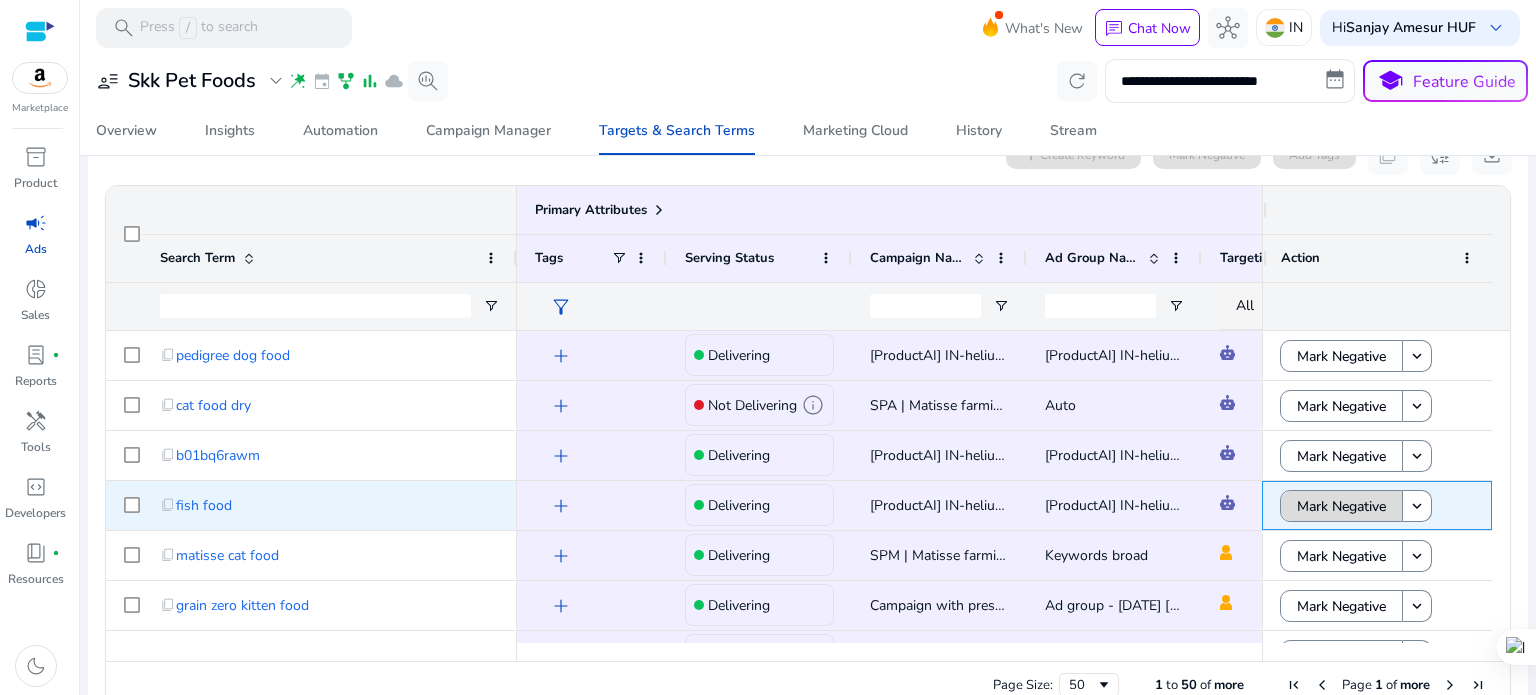 click on "Mark Negative" 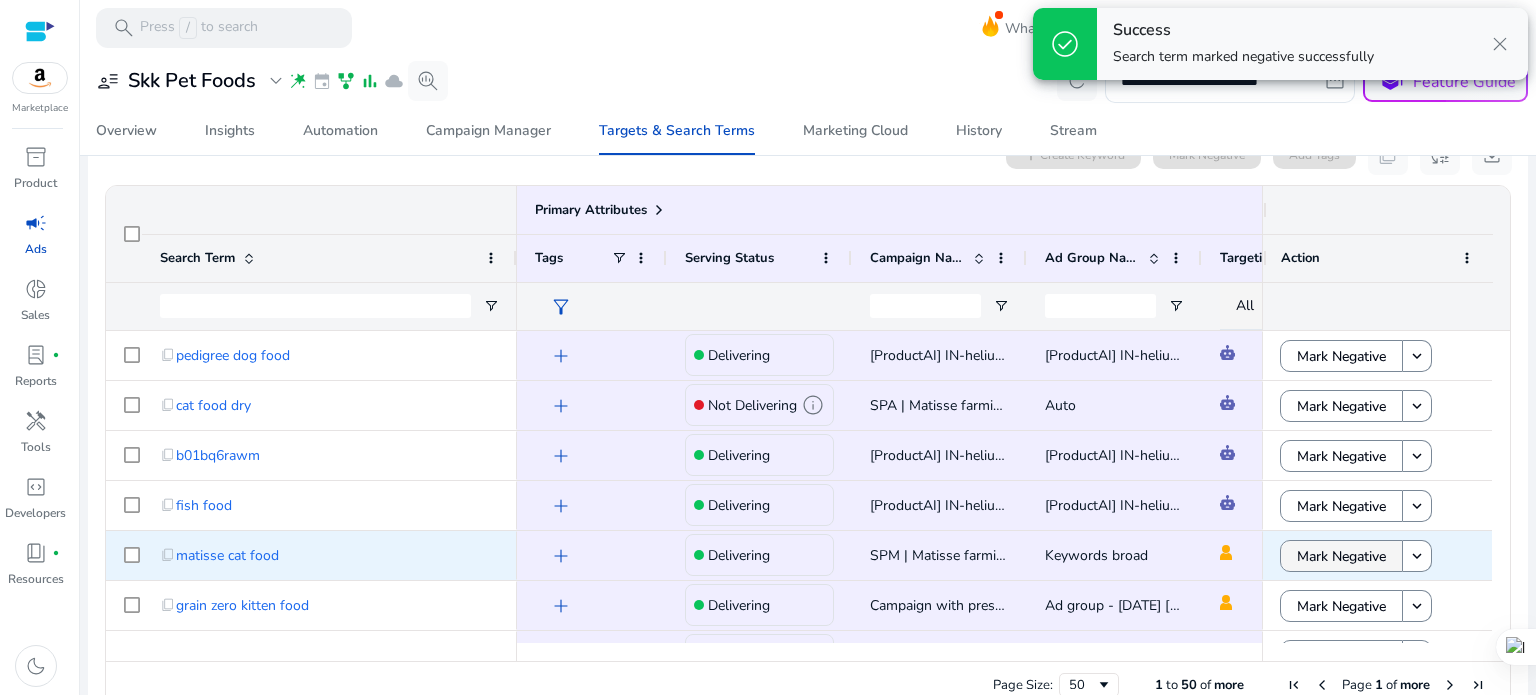 click on "Mark Negative" 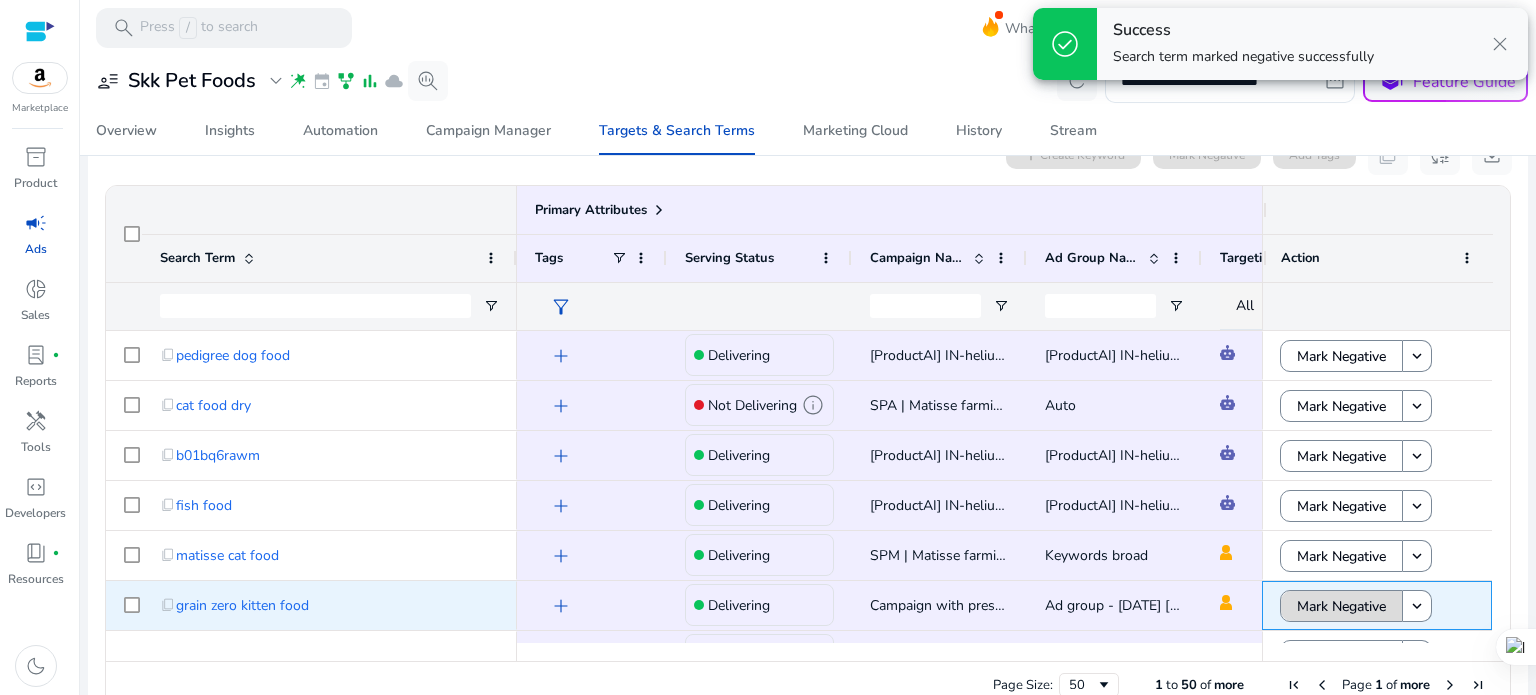 click on "Mark Negative" 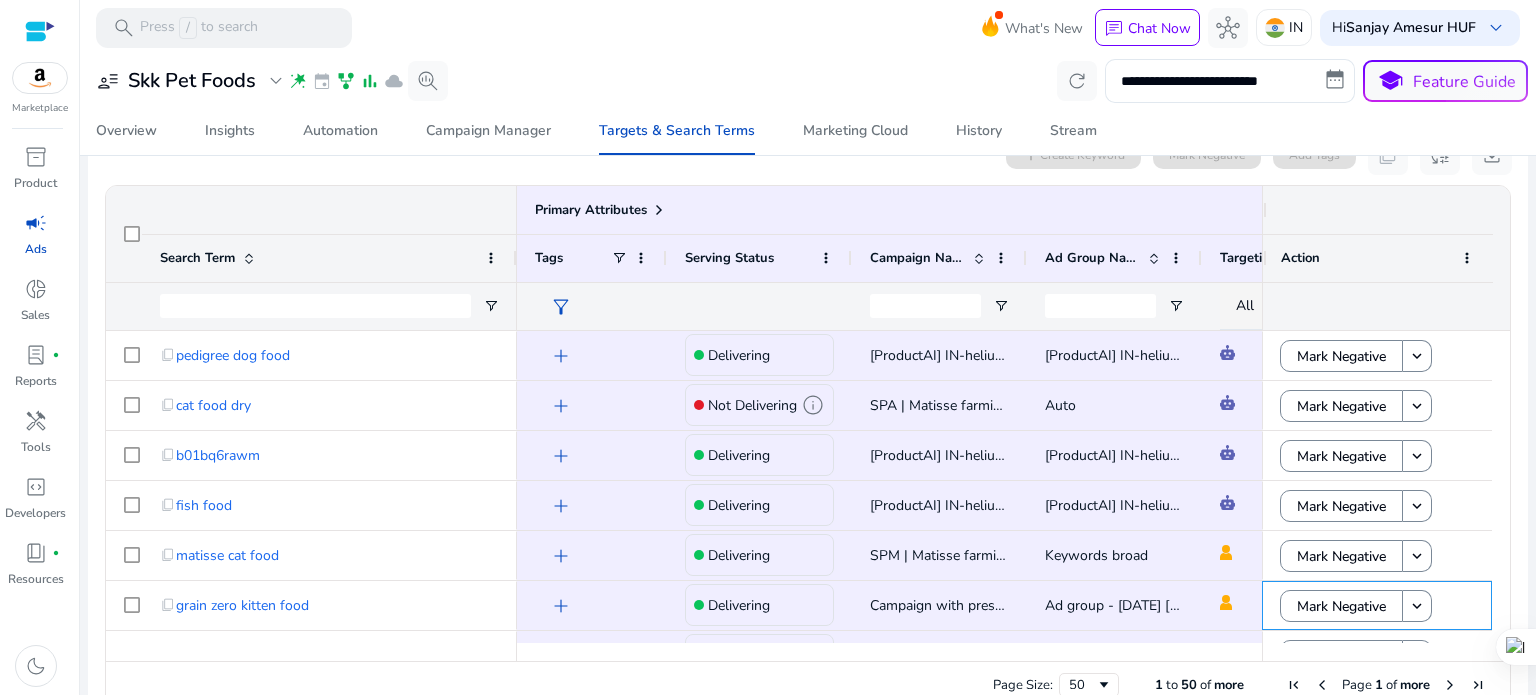 scroll, scrollTop: 1000, scrollLeft: 0, axis: vertical 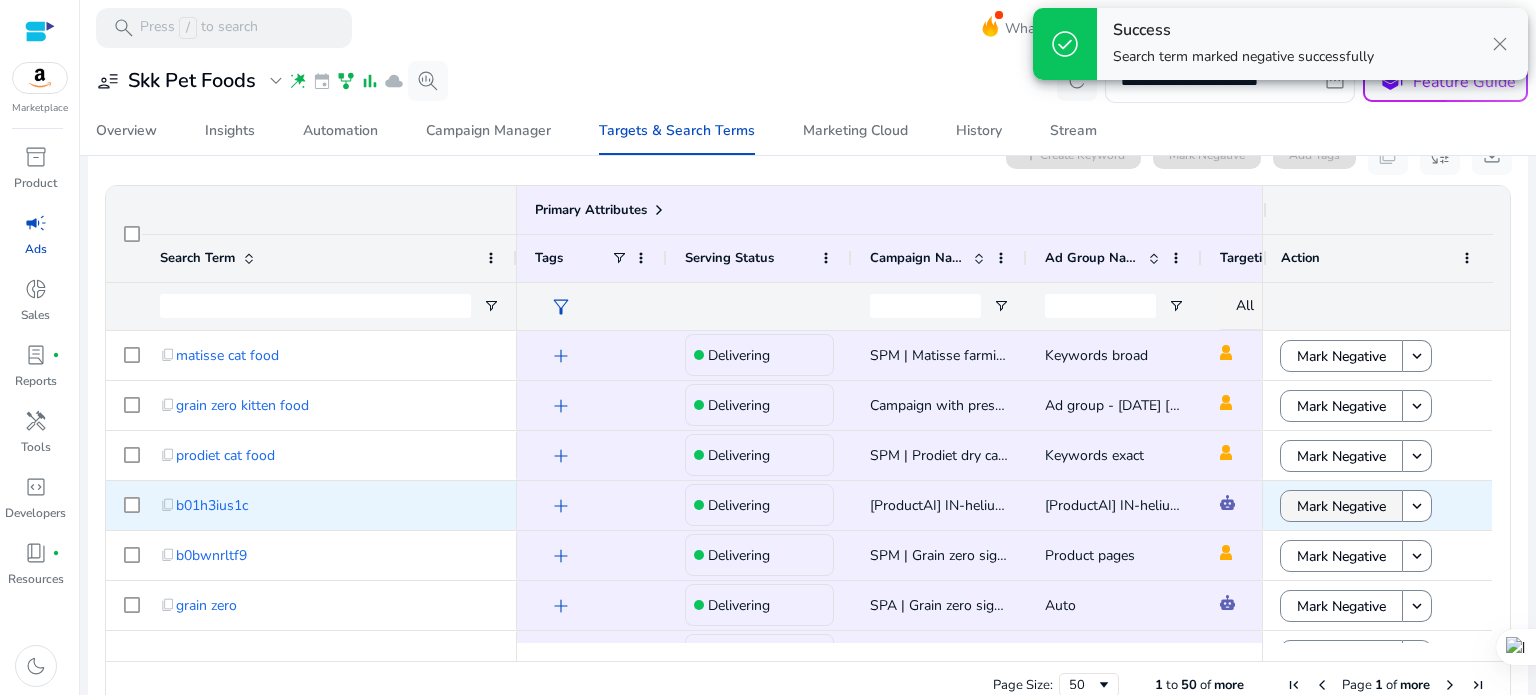 click on "Mark Negative" 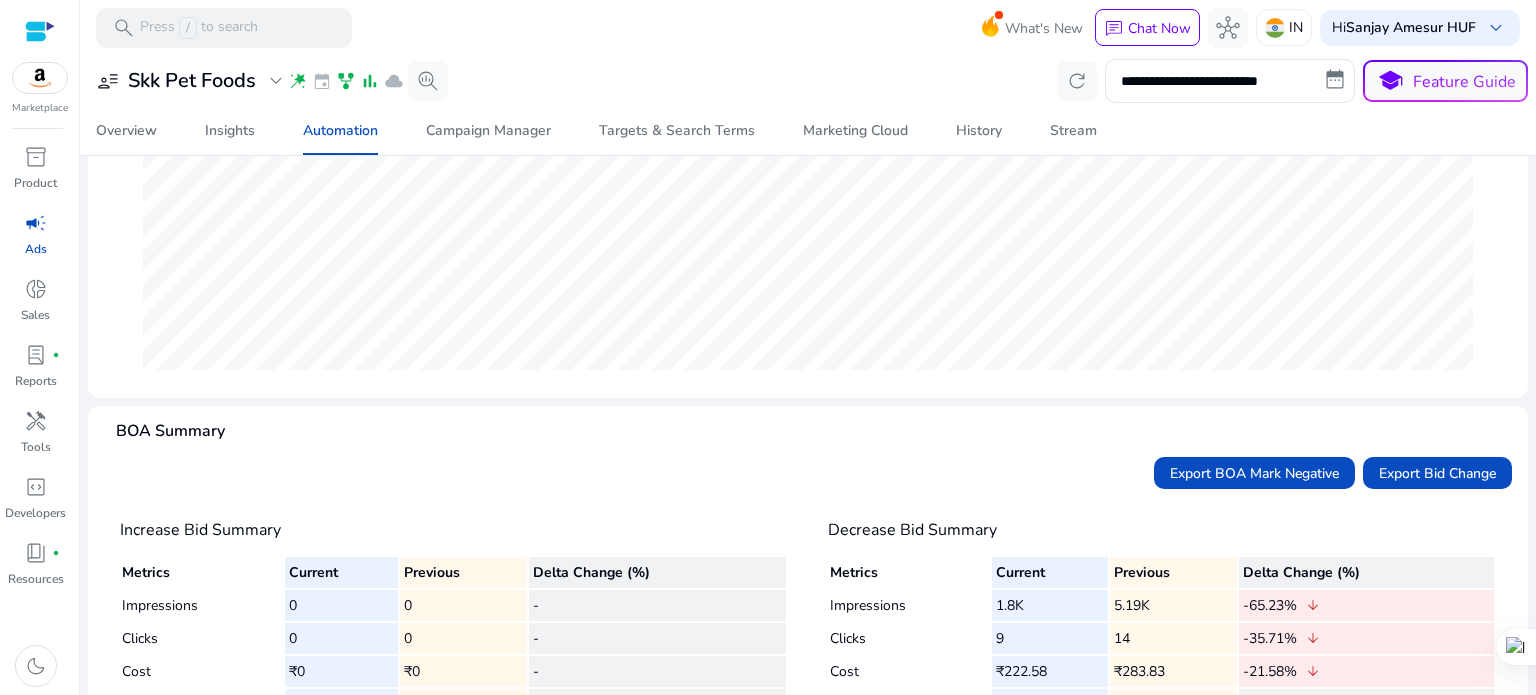 scroll, scrollTop: 520, scrollLeft: 0, axis: vertical 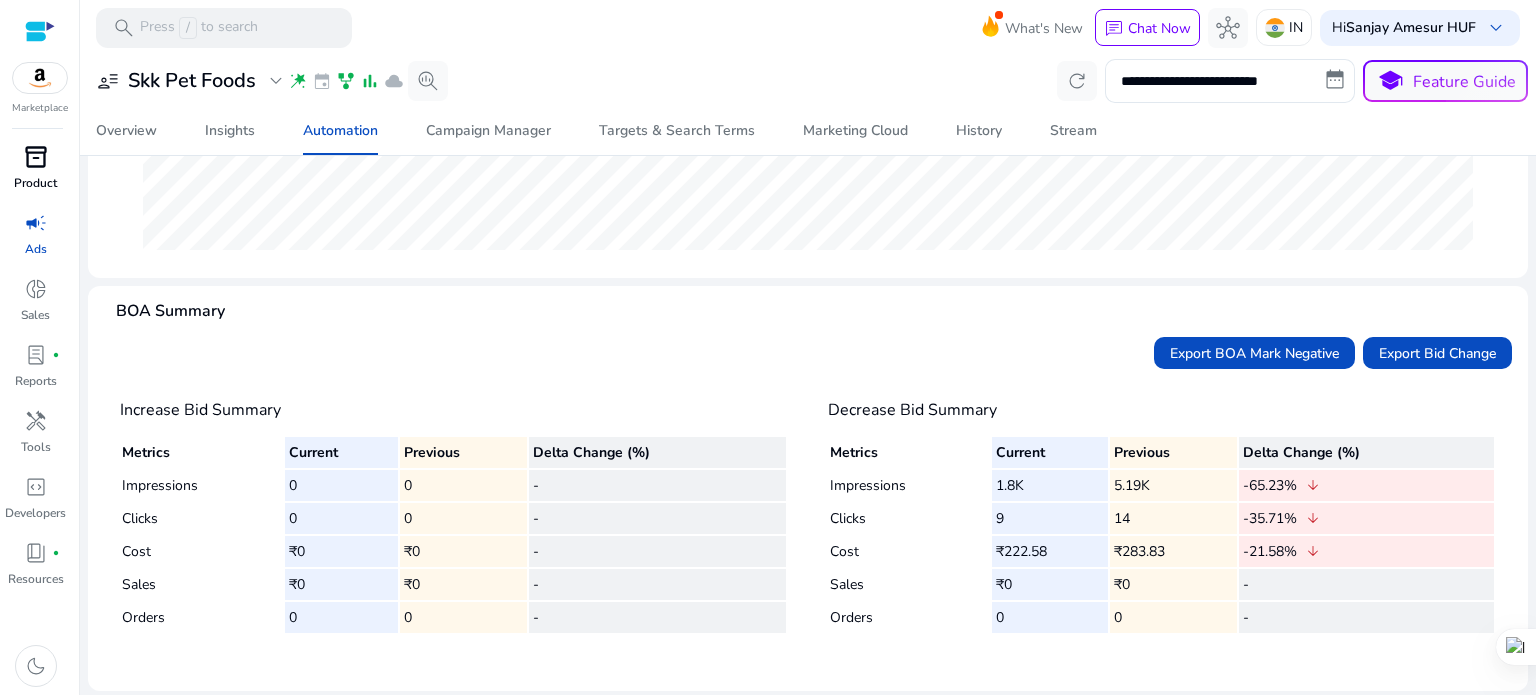 click on "inventory_2" at bounding box center (36, 157) 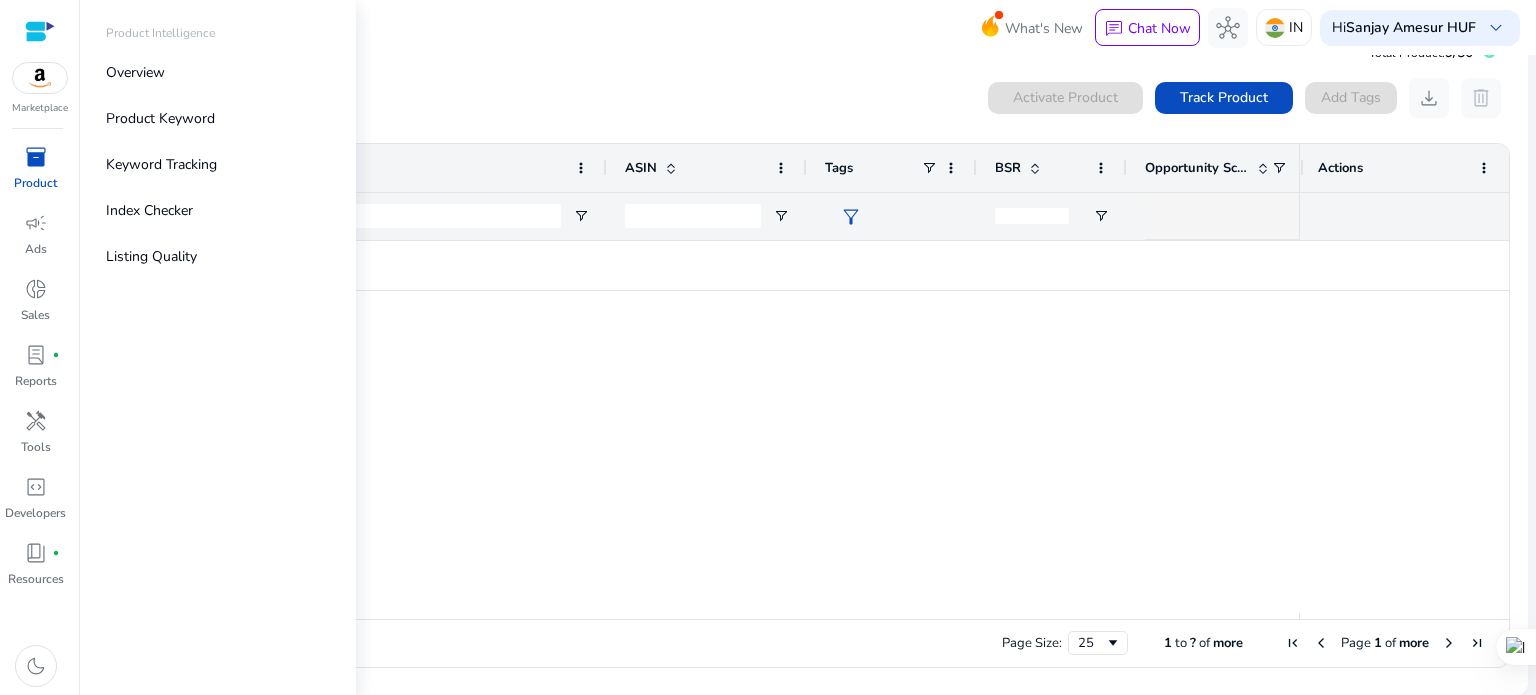 scroll, scrollTop: 0, scrollLeft: 0, axis: both 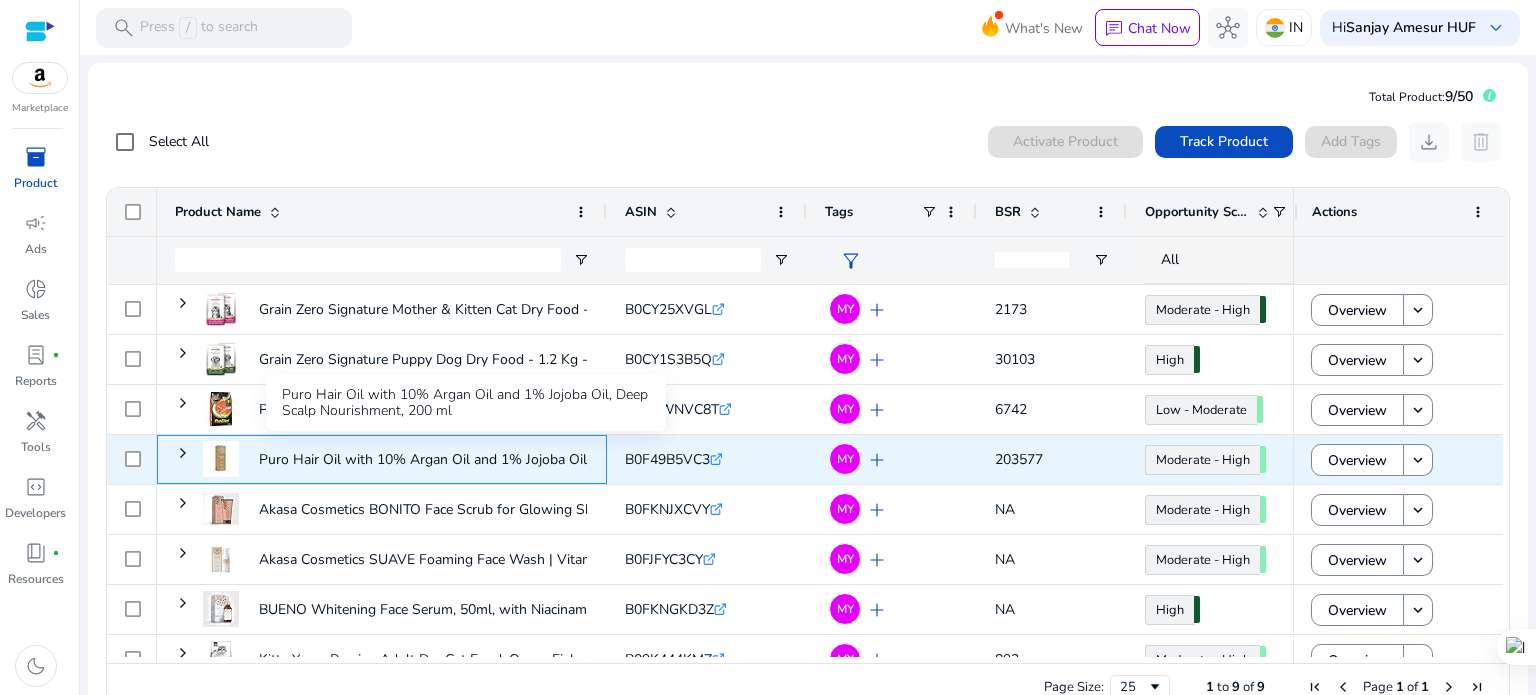 click on "Puro Hair Oil with 10% Argan Oil and 1% Jojoba Oil, Deep Scalp..." 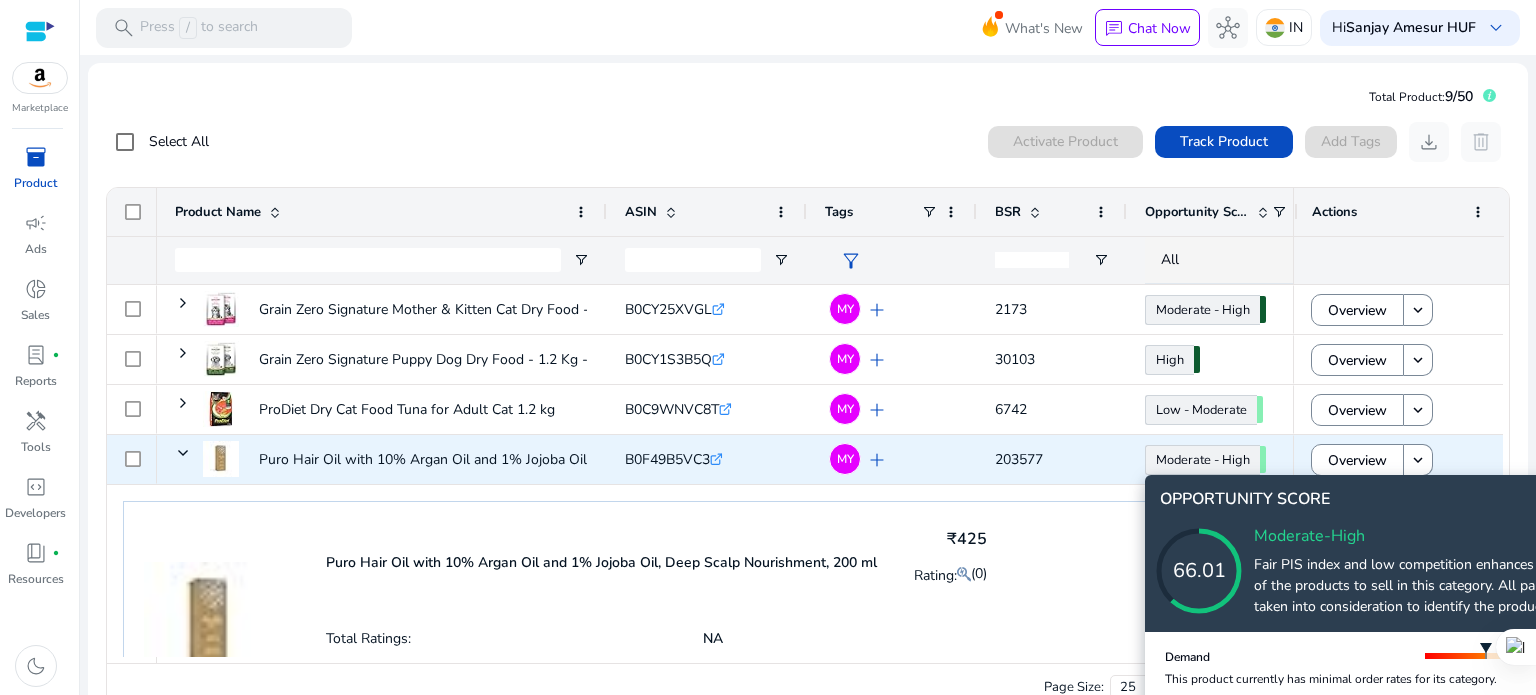 scroll, scrollTop: 236, scrollLeft: 0, axis: vertical 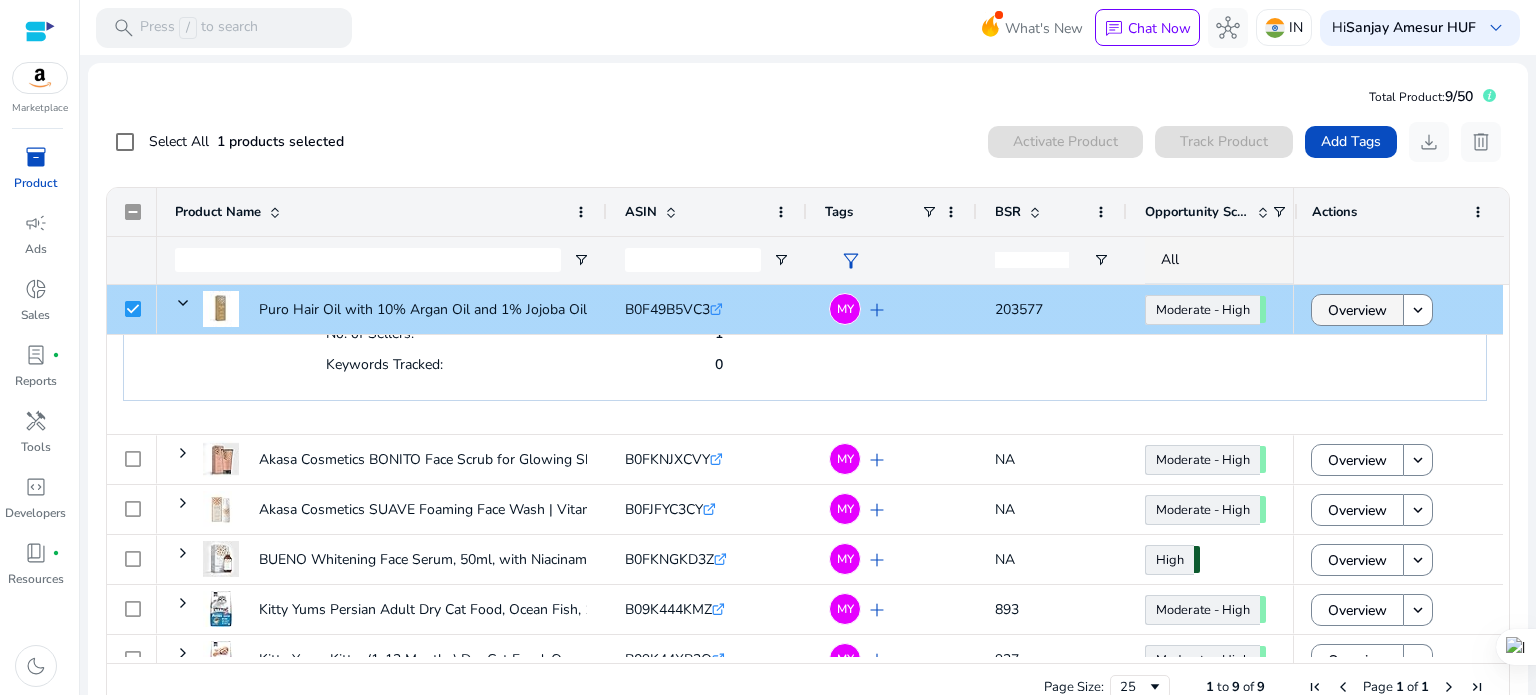 click on "Overview" 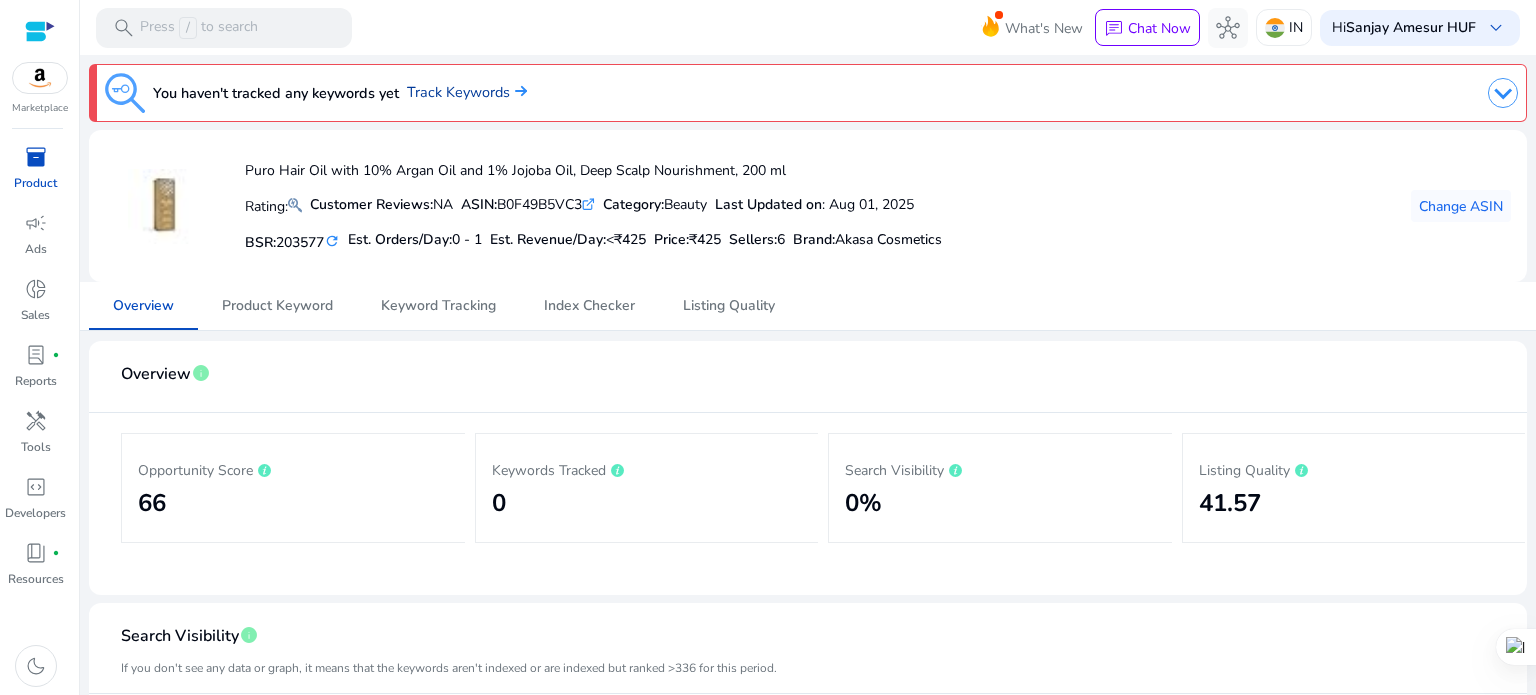 click on "Track Keywords" 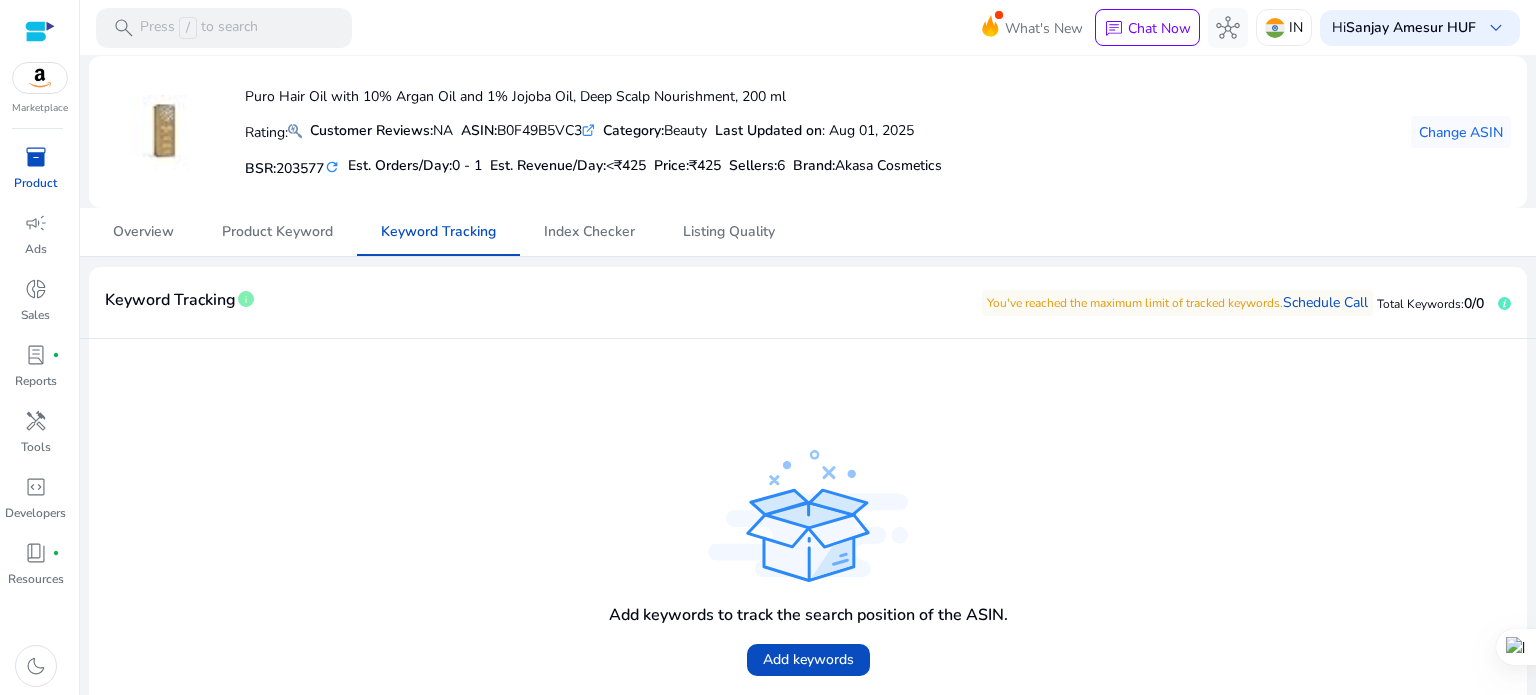 scroll, scrollTop: 121, scrollLeft: 0, axis: vertical 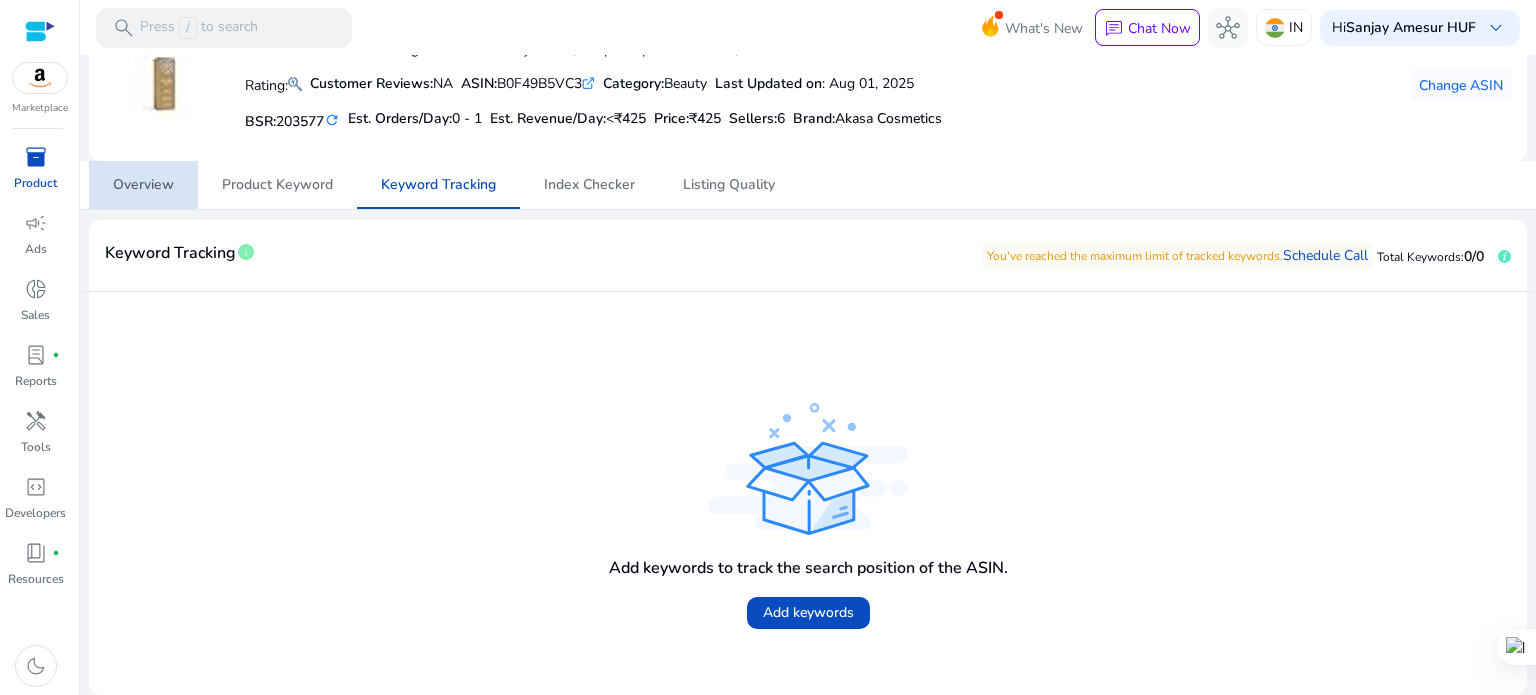 click on "Overview" at bounding box center [143, 185] 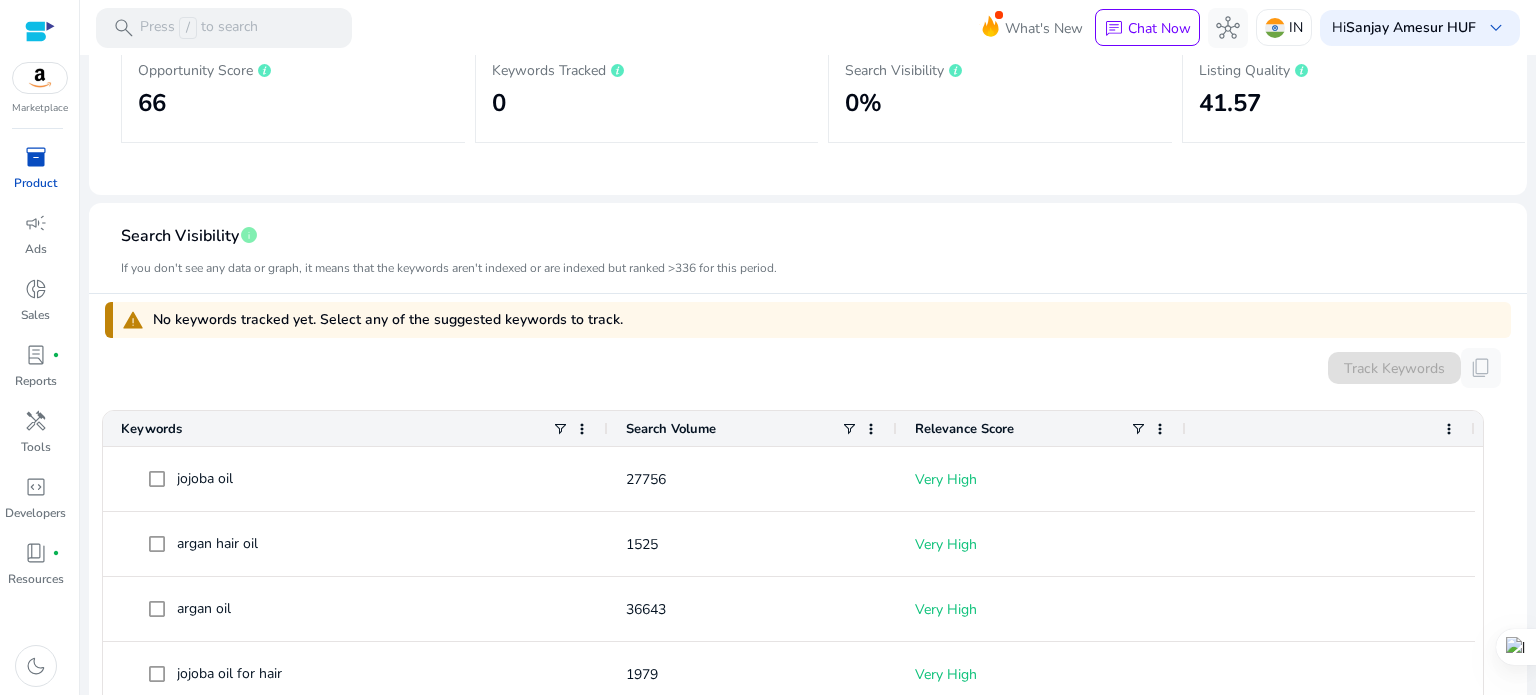 scroll, scrollTop: 600, scrollLeft: 0, axis: vertical 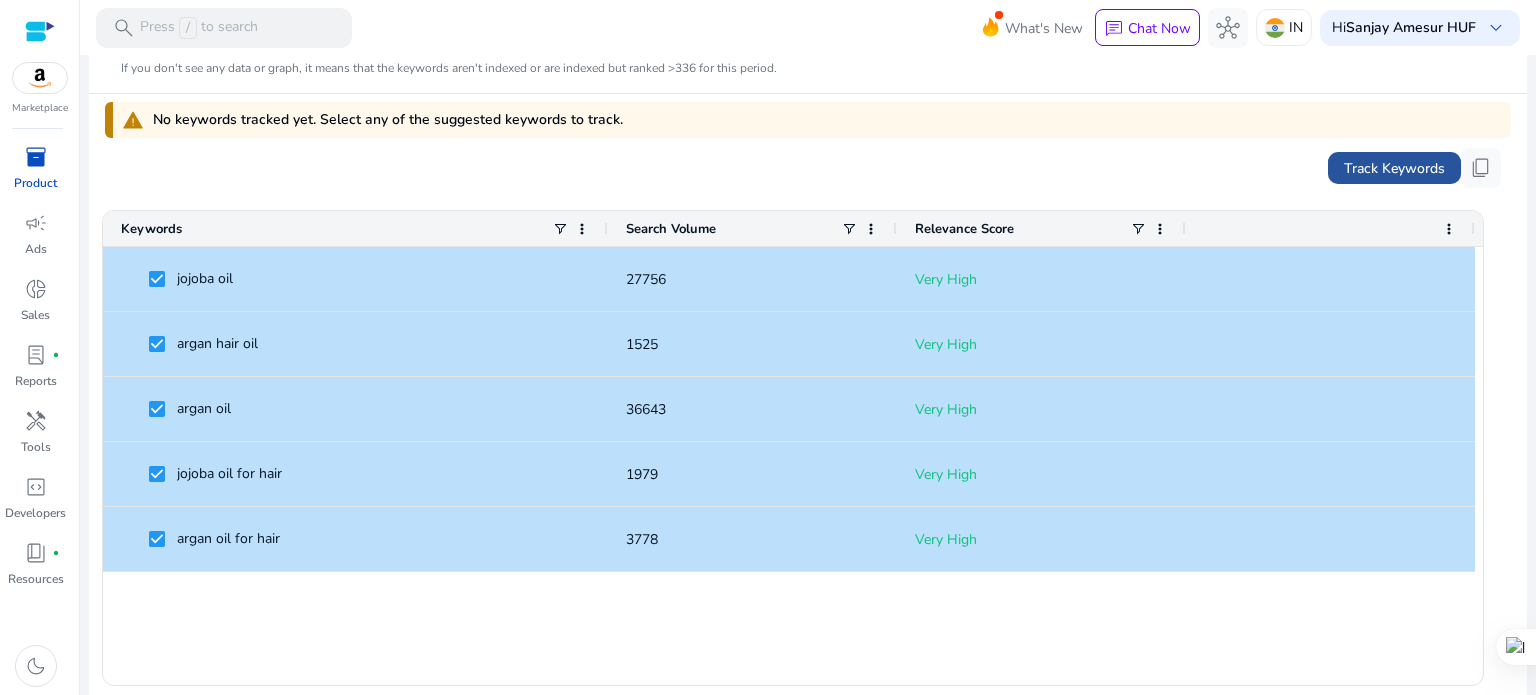 click on "Track Keywords" 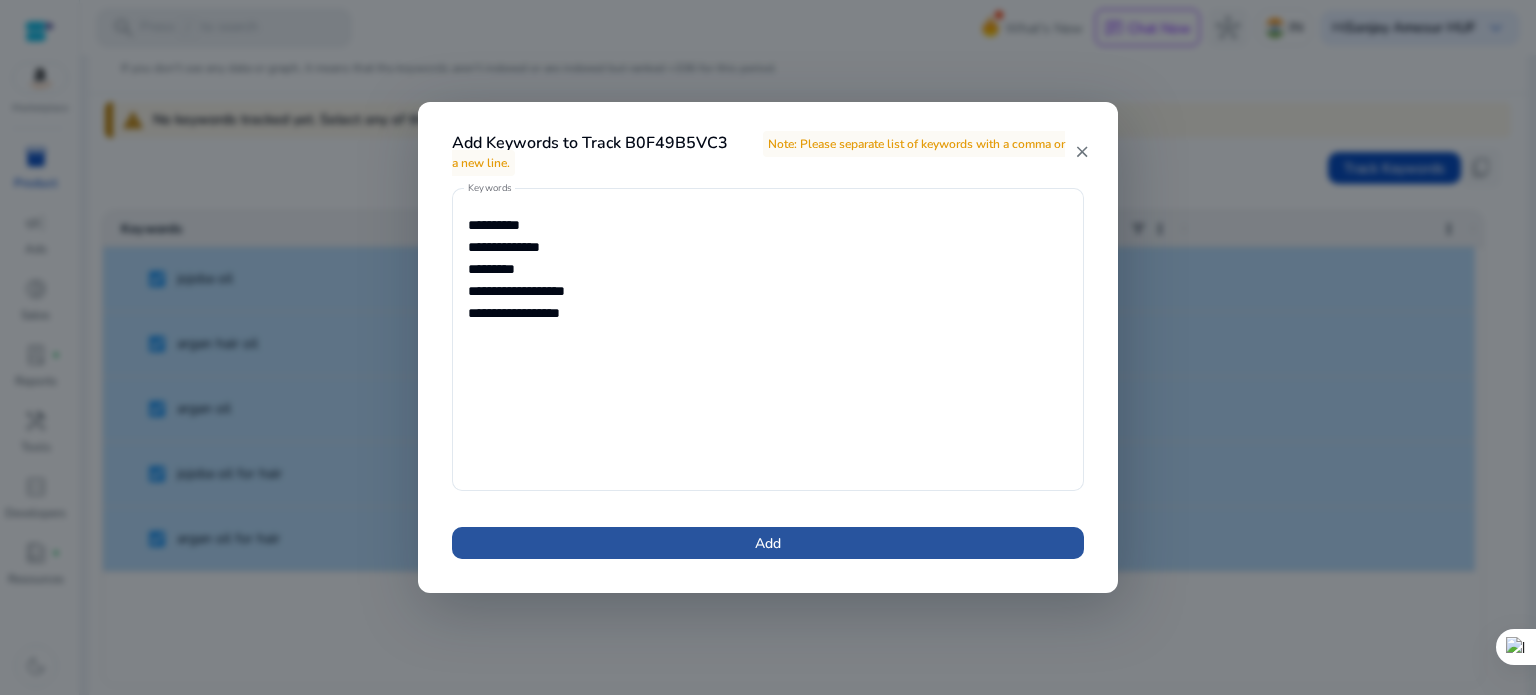 click at bounding box center [768, 543] 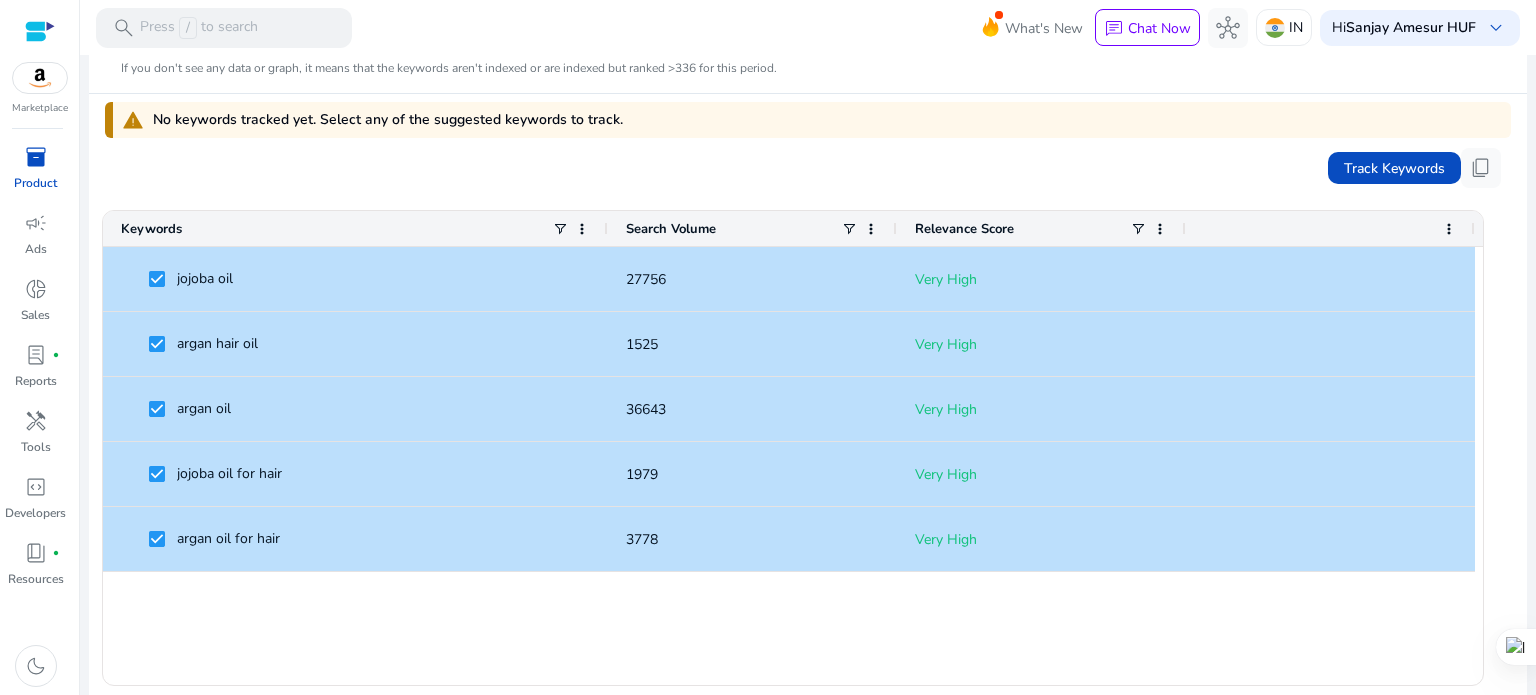 click on "close" at bounding box center (1500, 44) 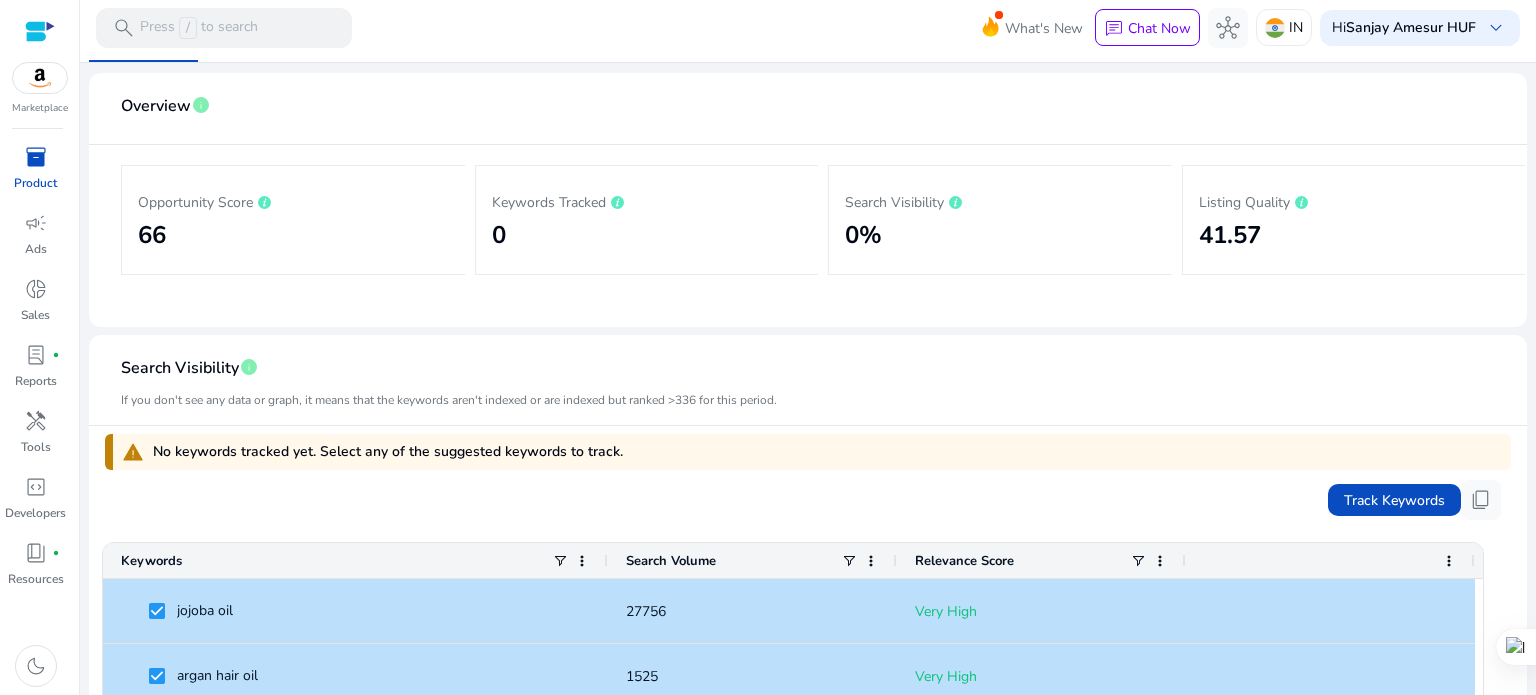 scroll, scrollTop: 200, scrollLeft: 0, axis: vertical 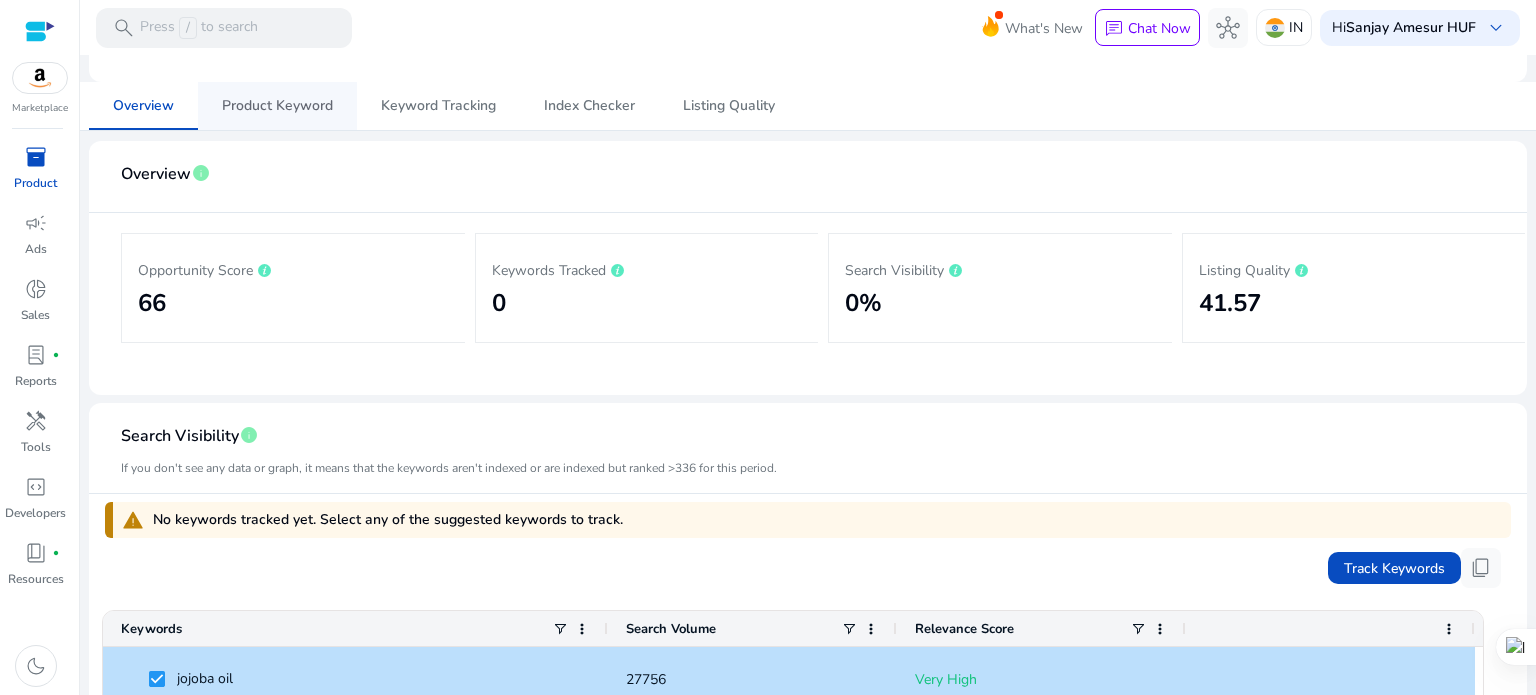click on "Product Keyword" at bounding box center (277, 106) 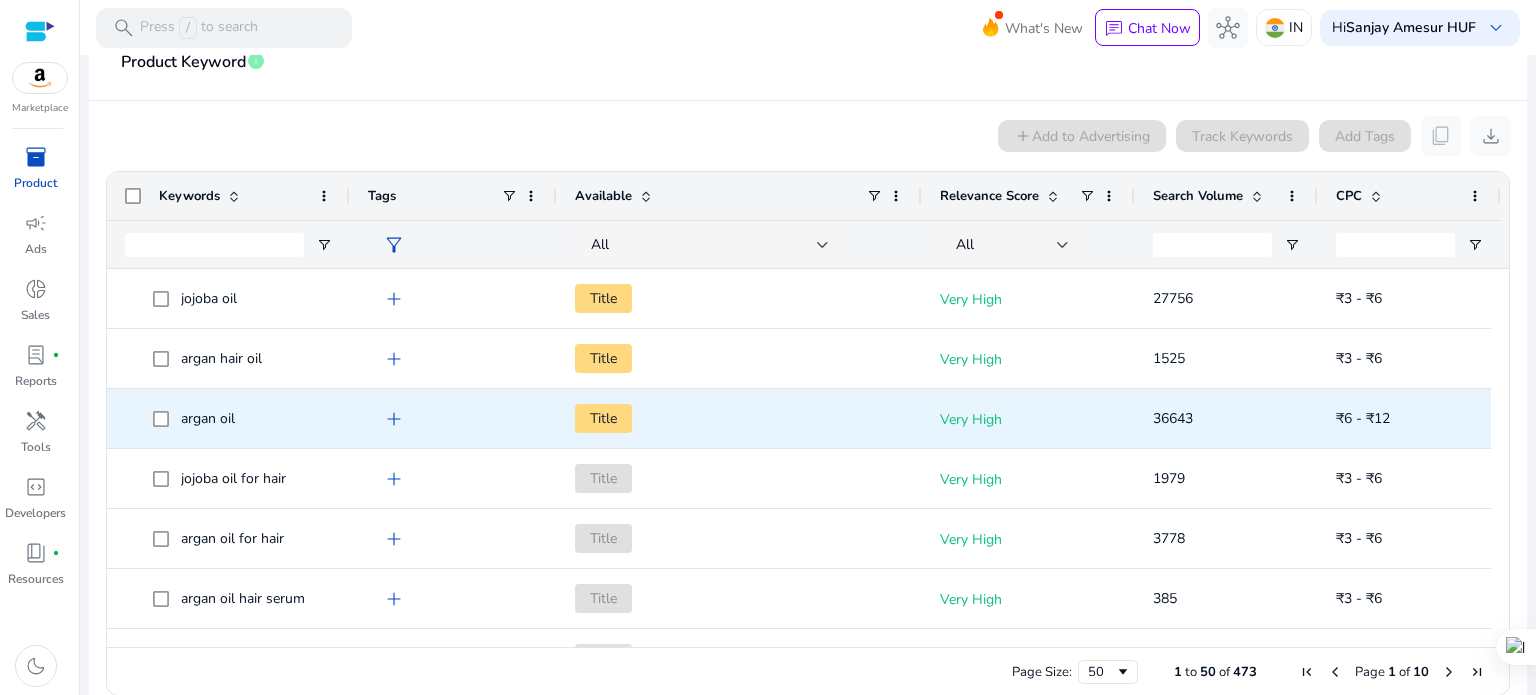scroll, scrollTop: 339, scrollLeft: 0, axis: vertical 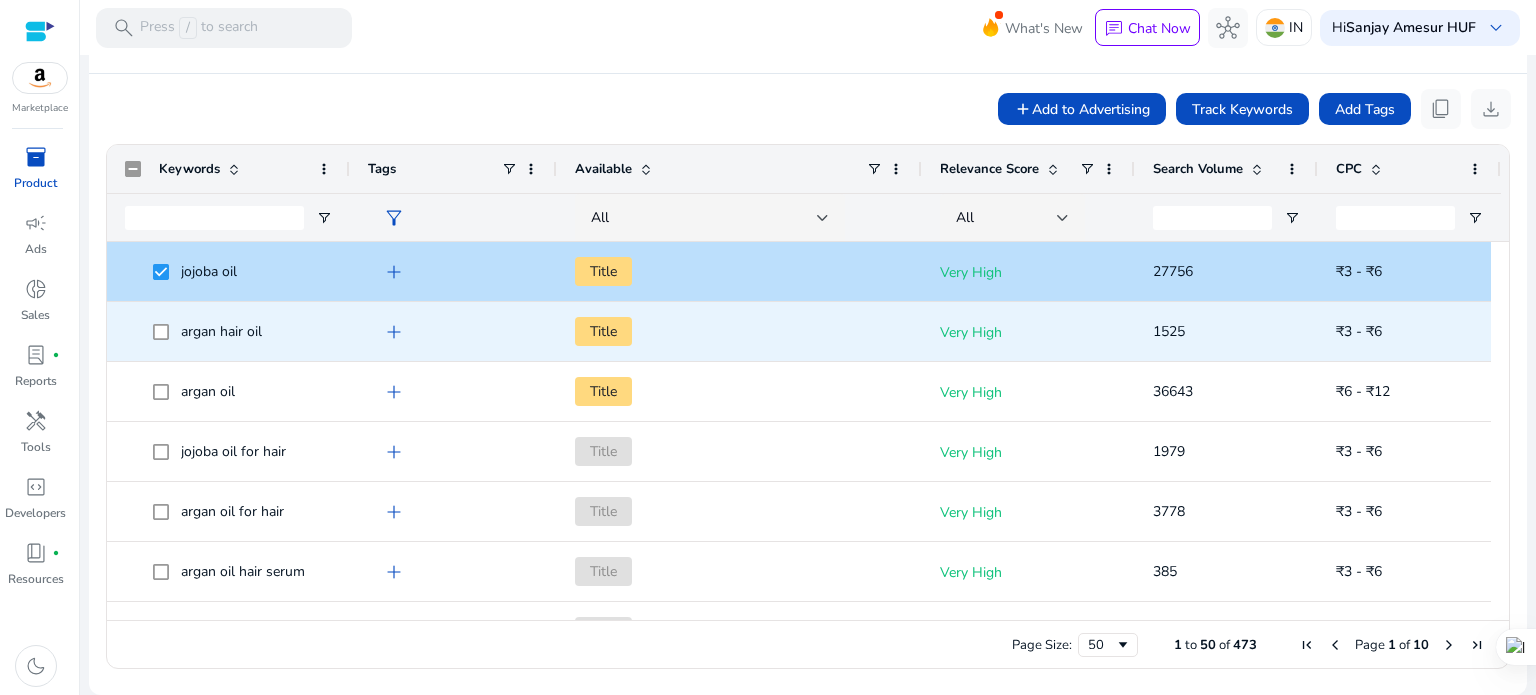 click 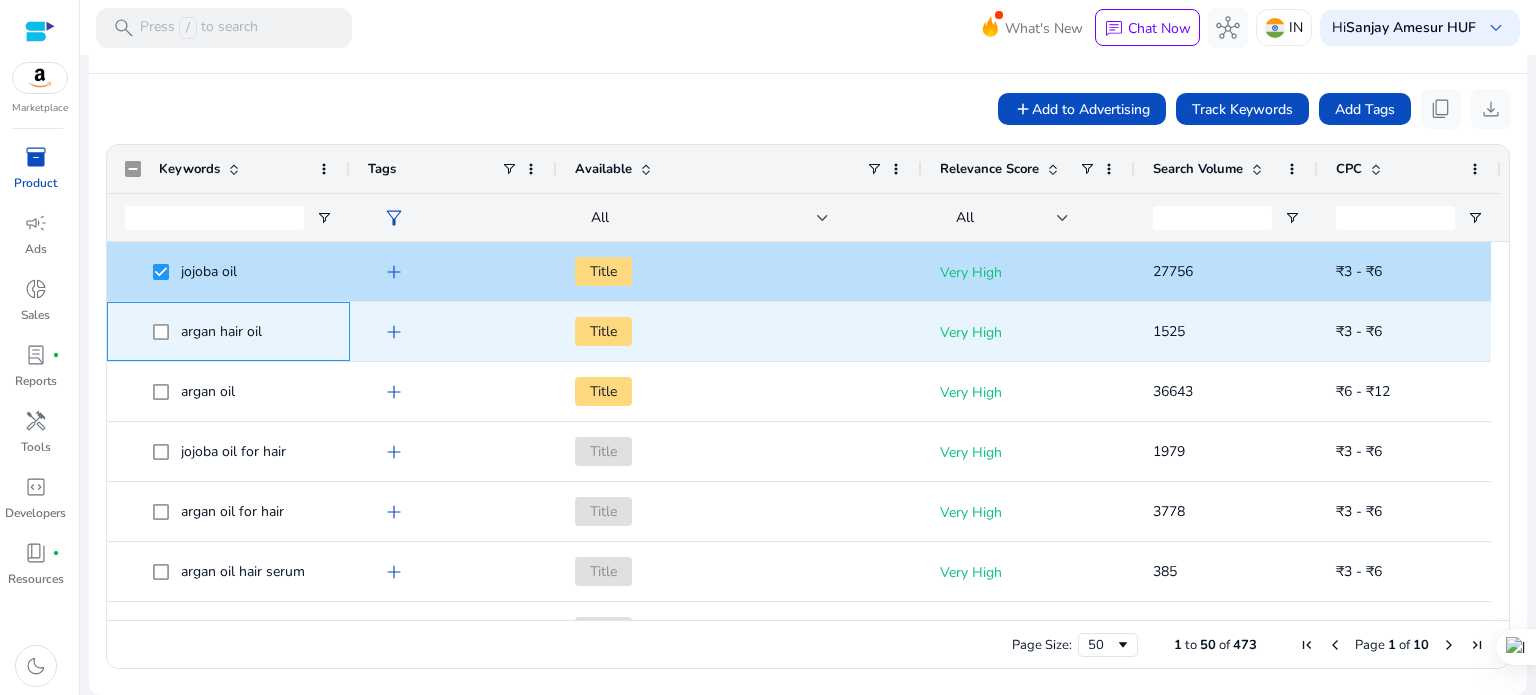 click 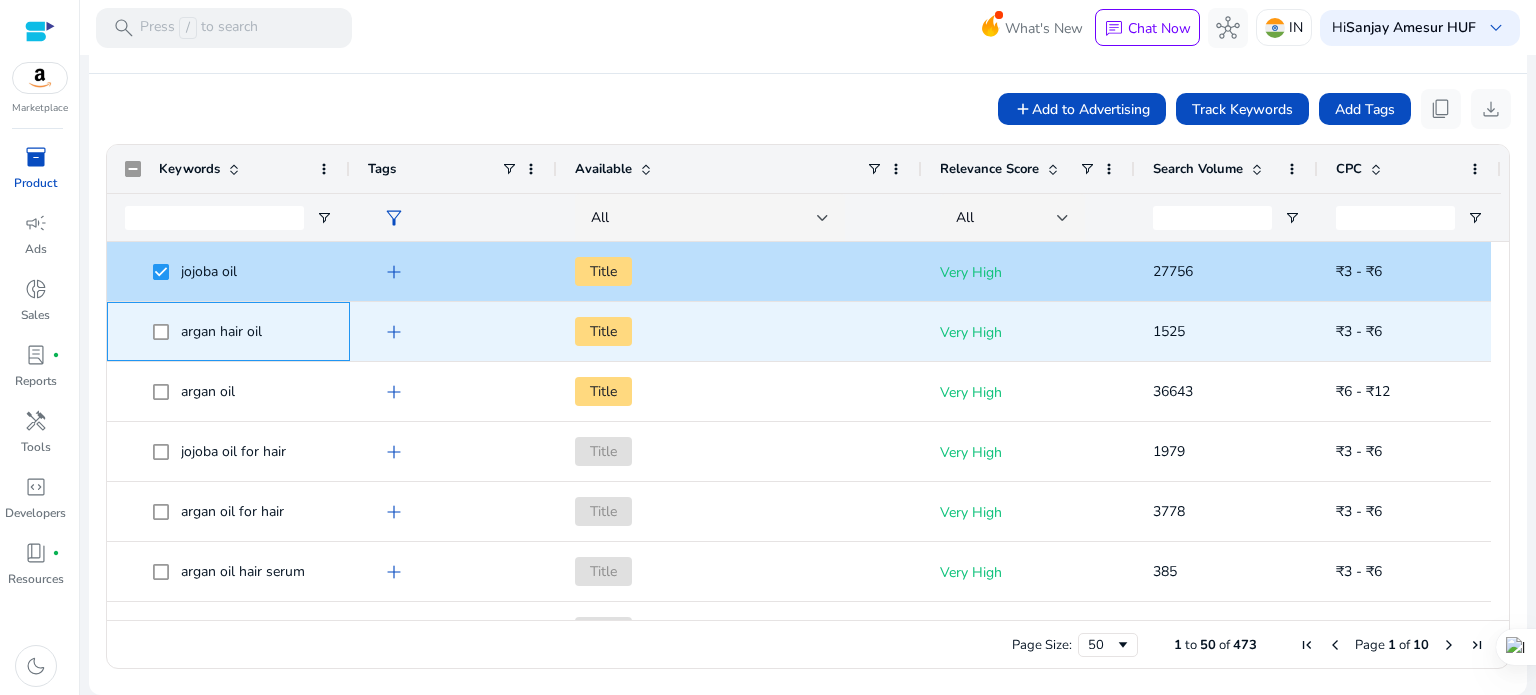 click 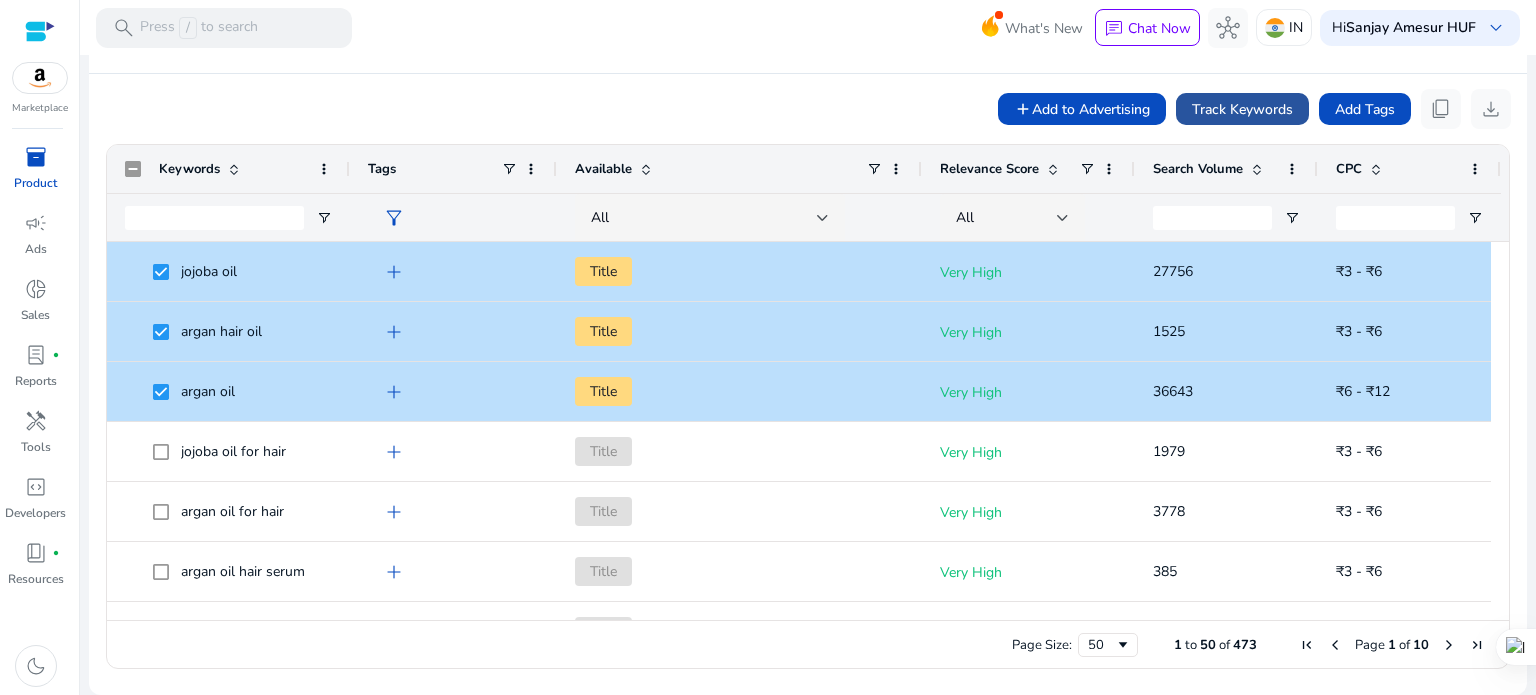 click on "Track Keywords" 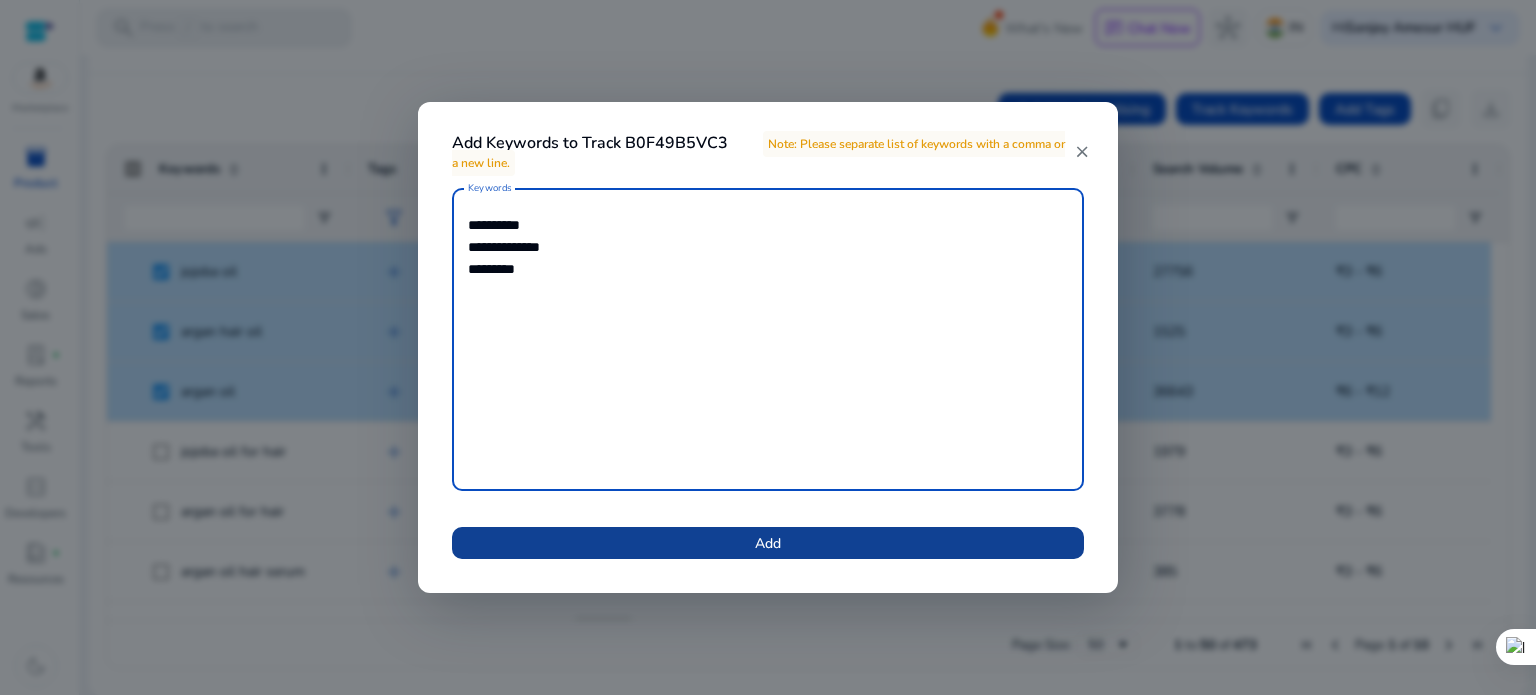 click on "Add" at bounding box center (768, 543) 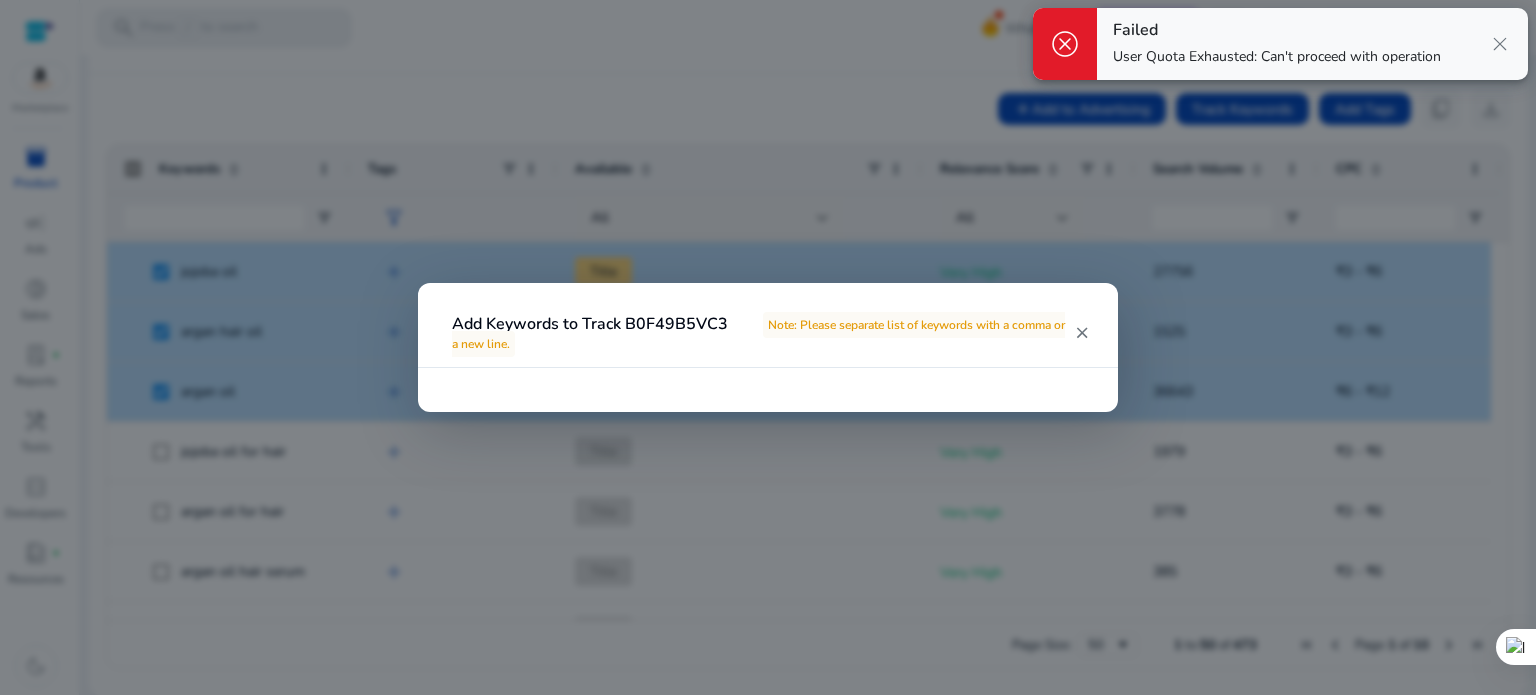 click on "close" at bounding box center (1082, 333) 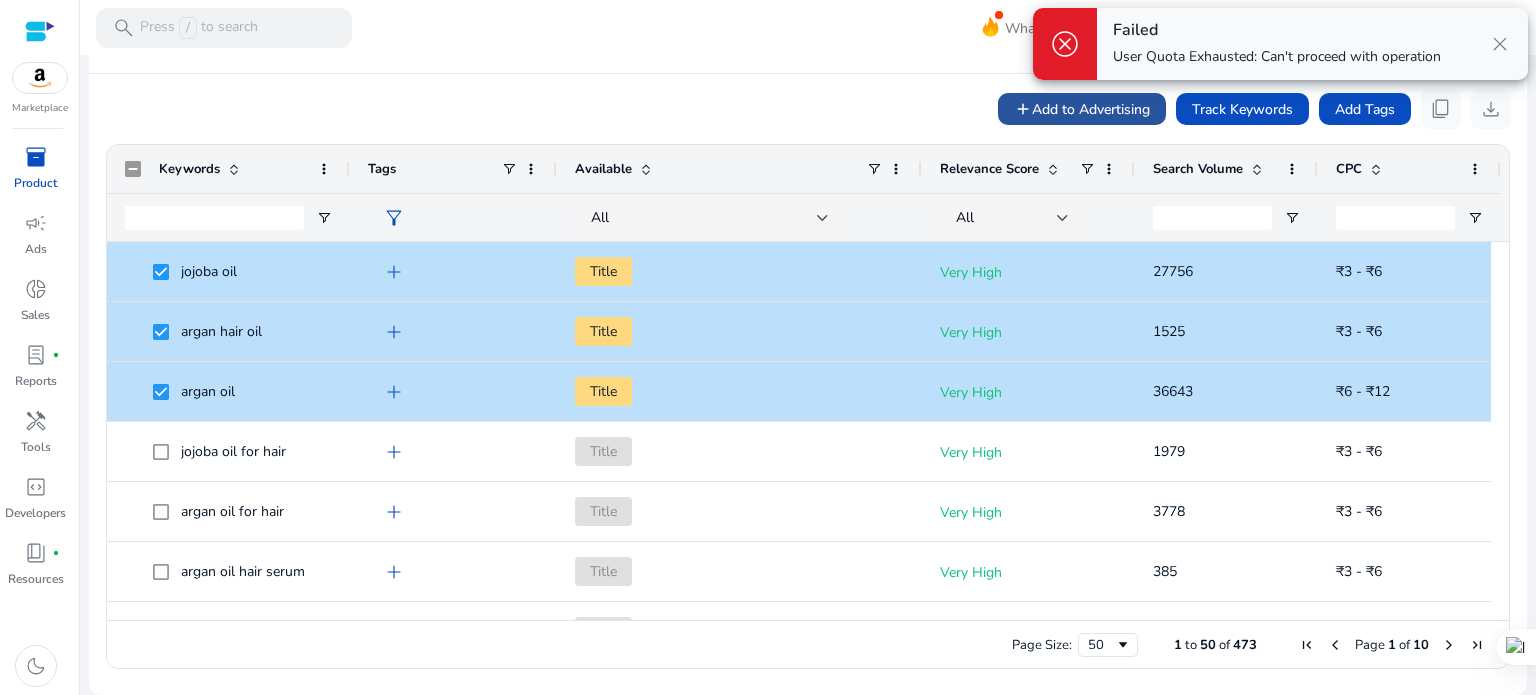 click on "Add to Advertising" 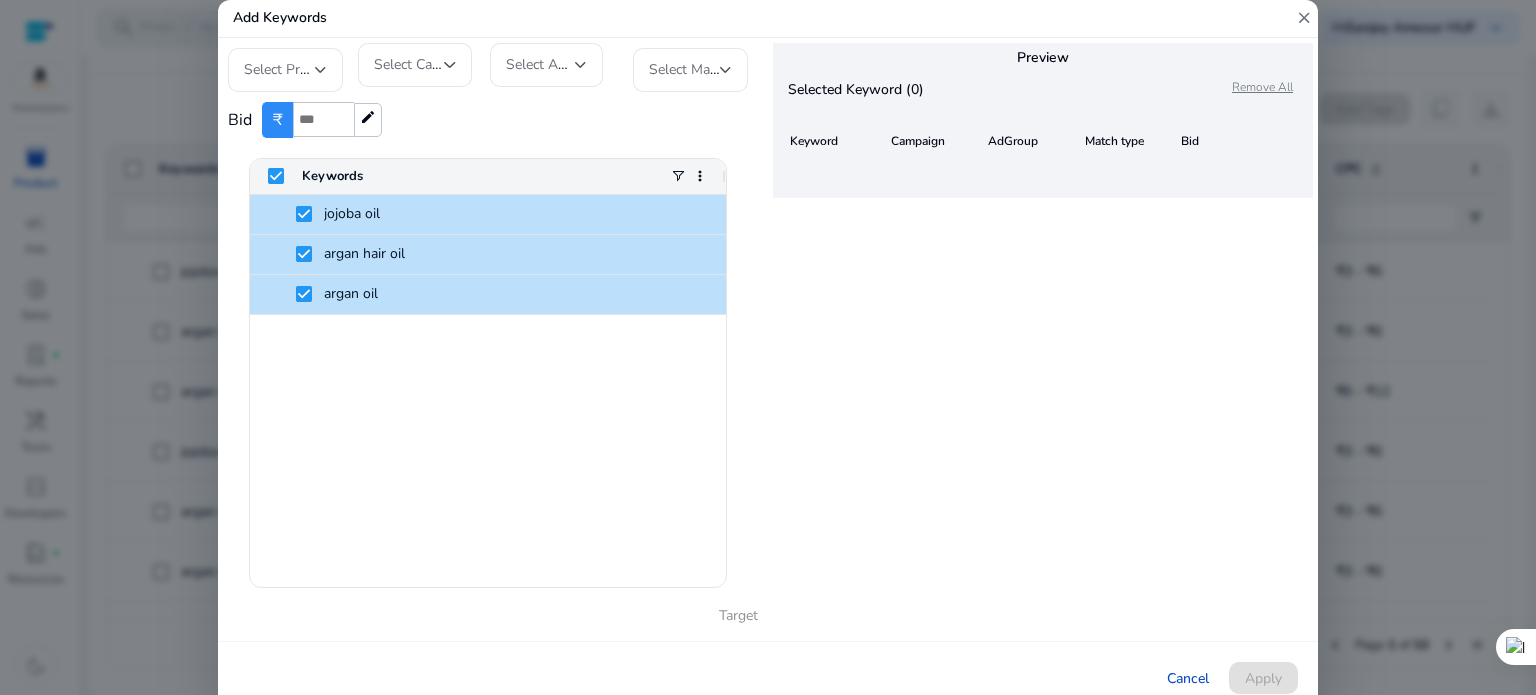 click at bounding box center [323, 119] 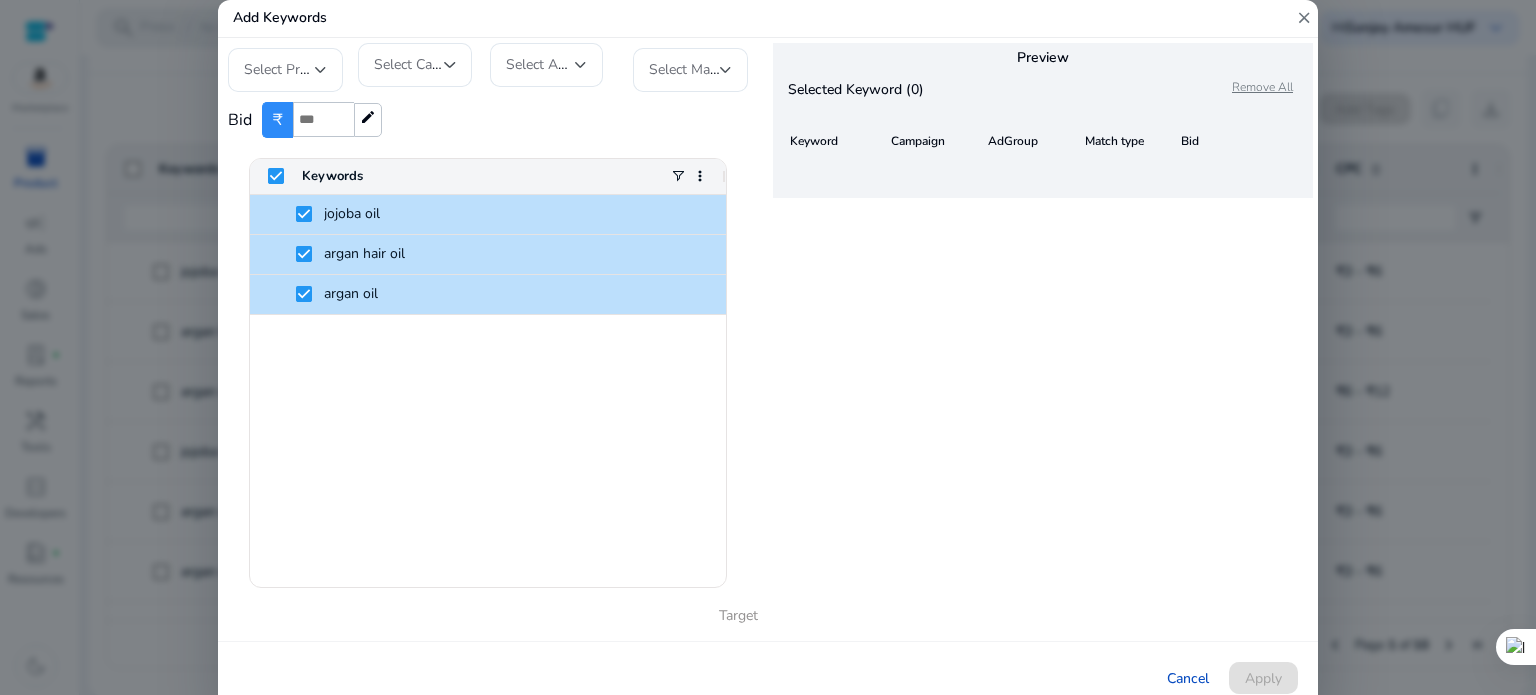 type on "*" 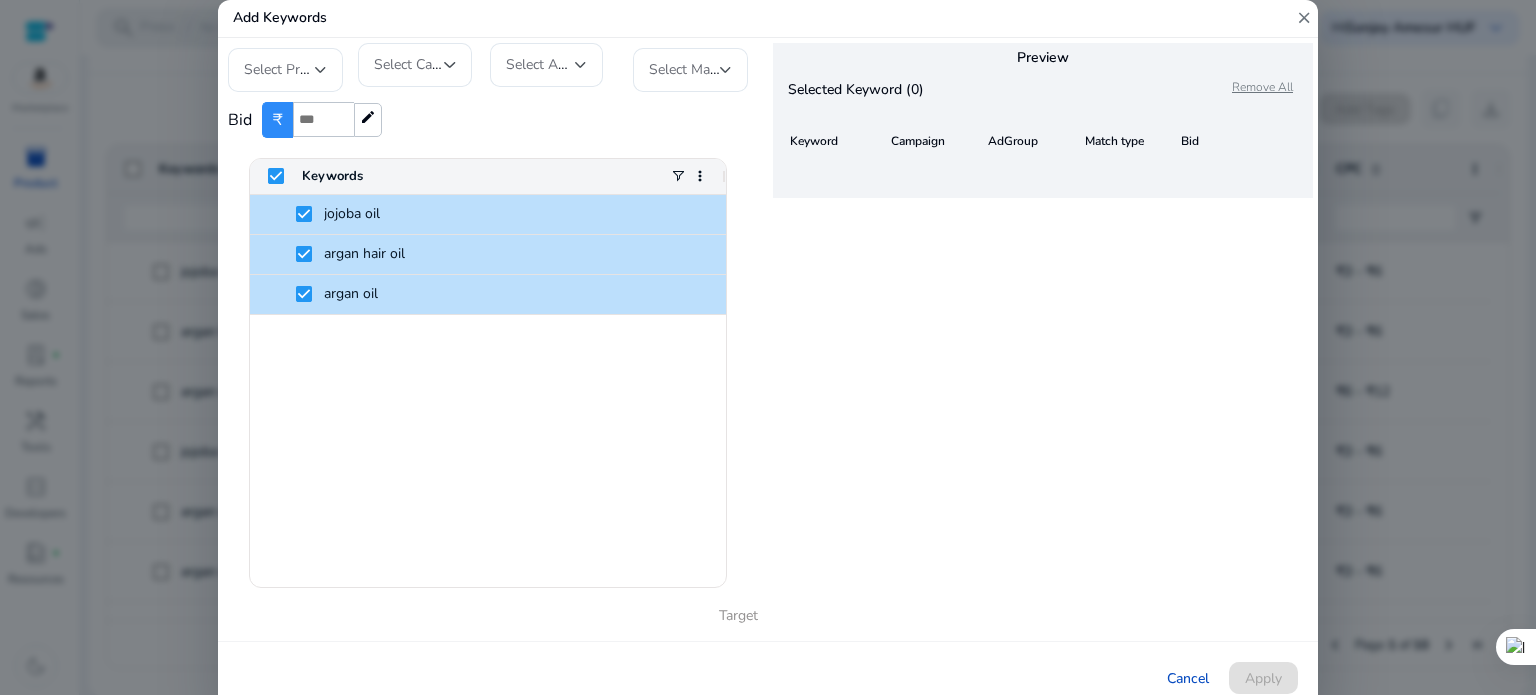 type on "*" 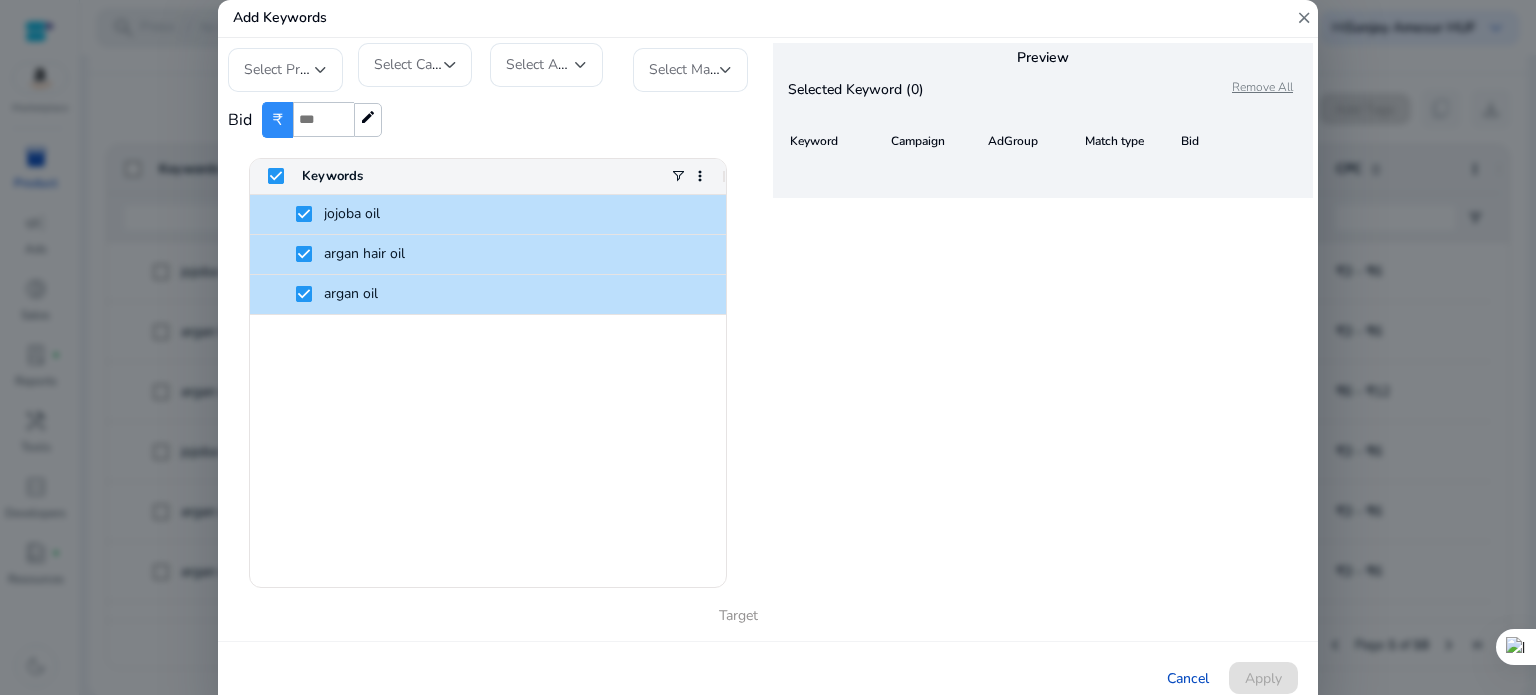 click on "jojoba oil
argan hair oil
argan oil" at bounding box center [488, 391] 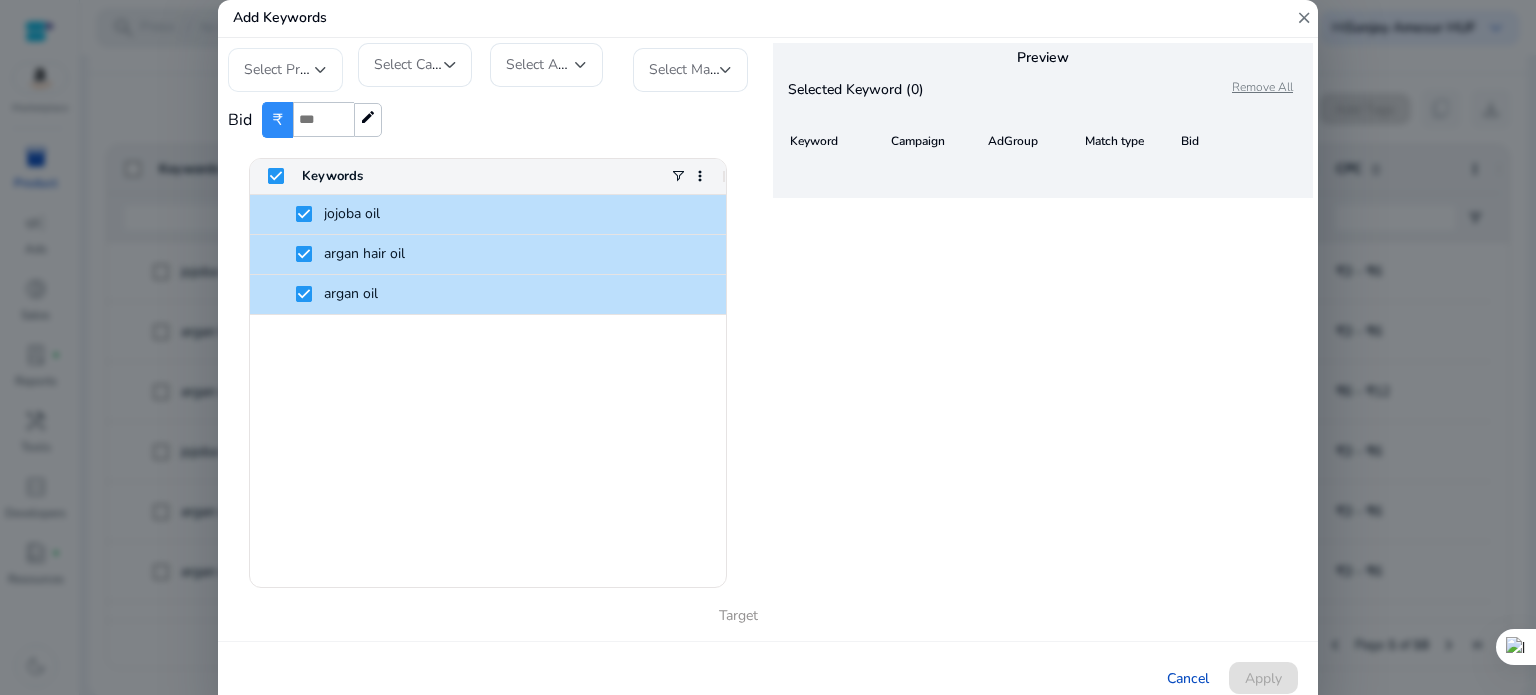 click at bounding box center [321, 70] 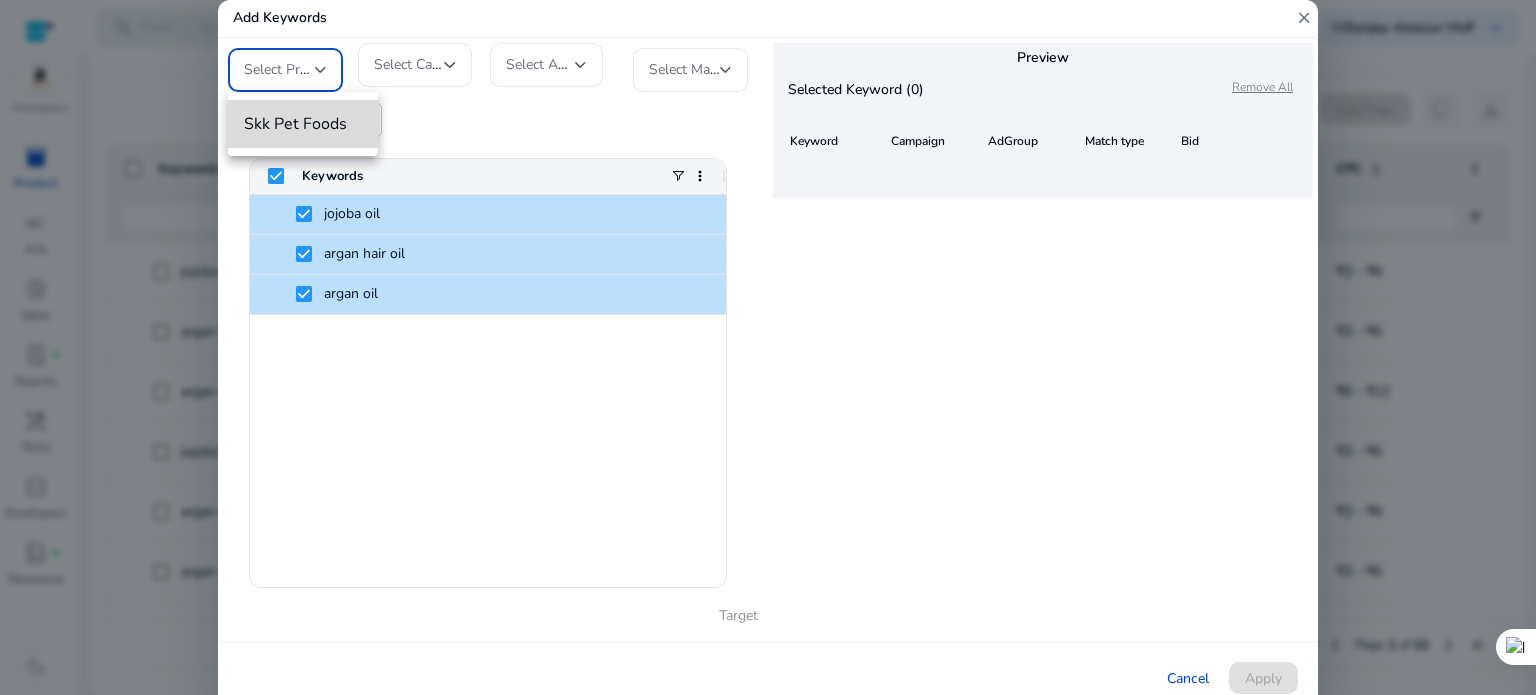 click on "Skk Pet Foods" at bounding box center (303, 124) 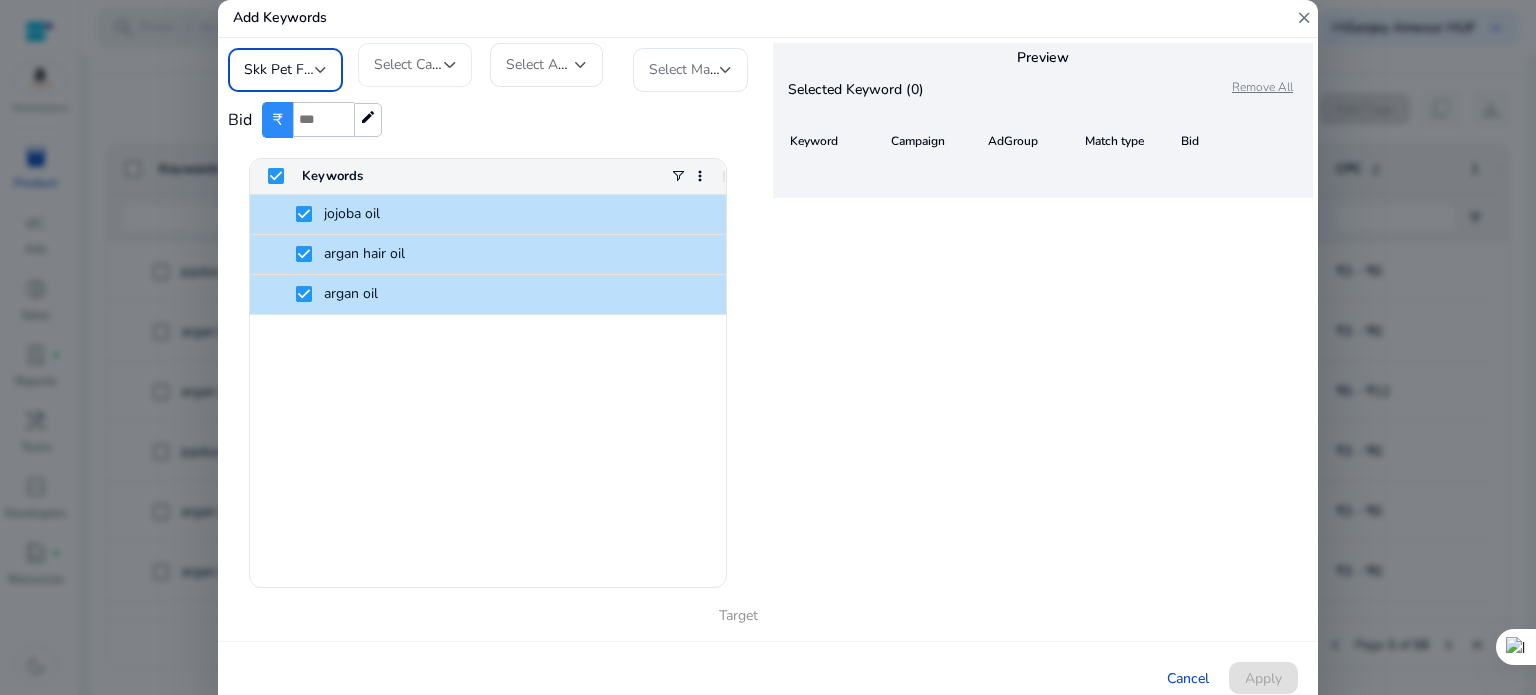 click on "Select Campaign" at bounding box center [426, 64] 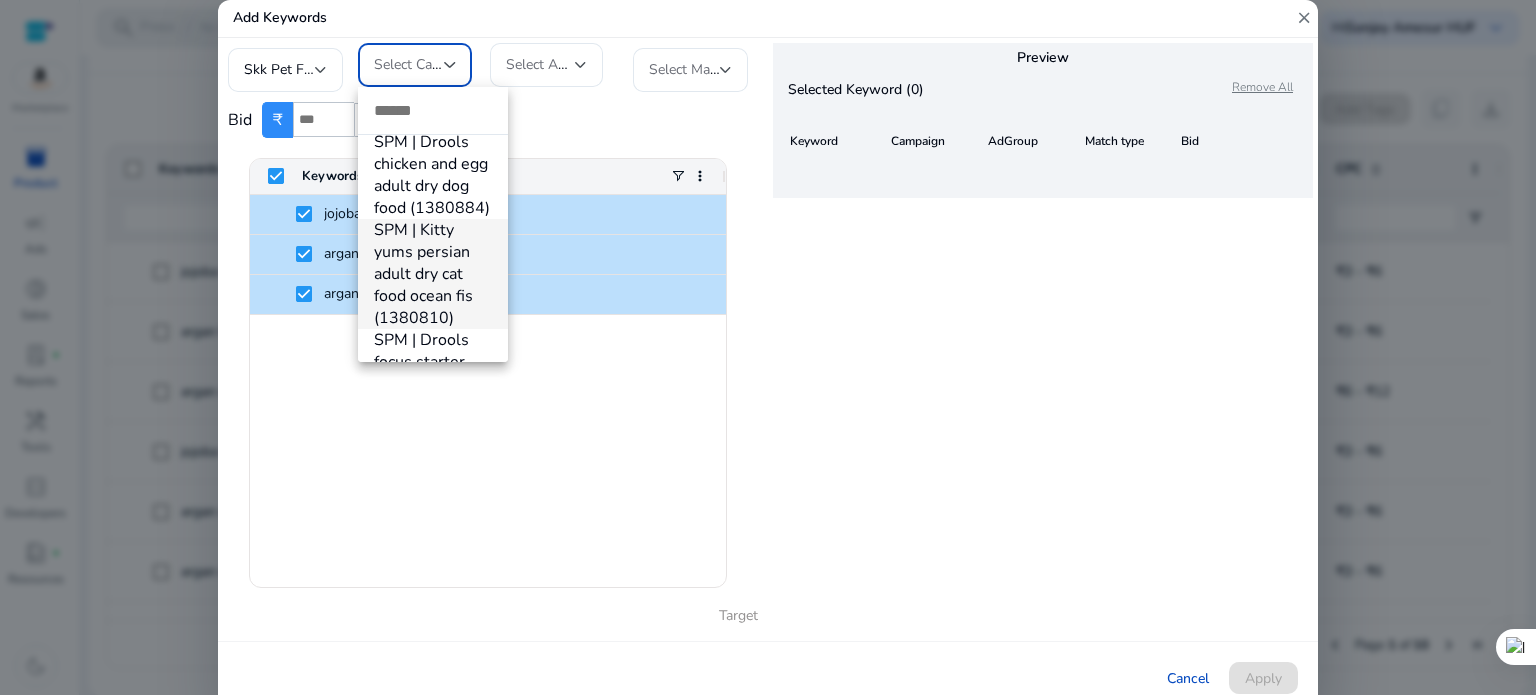 scroll, scrollTop: 1400, scrollLeft: 0, axis: vertical 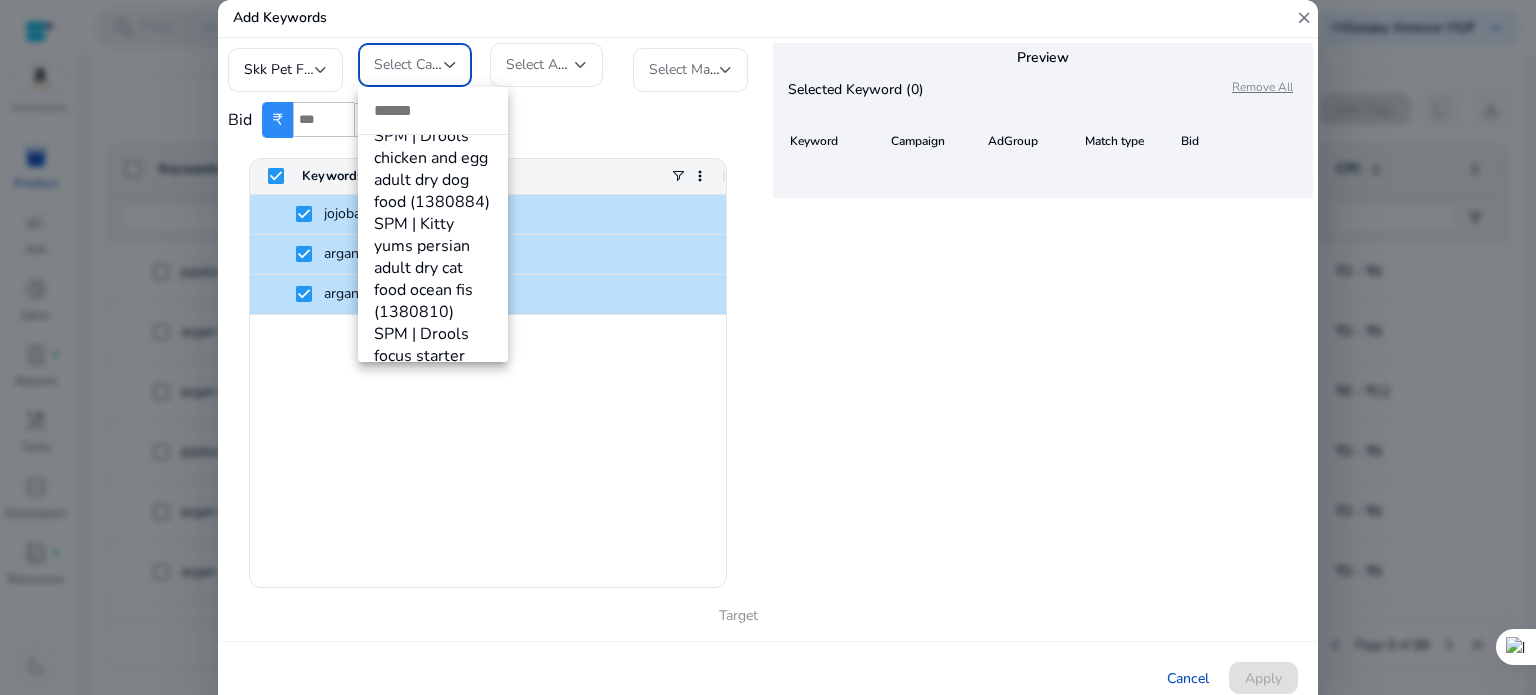 click at bounding box center (768, 347) 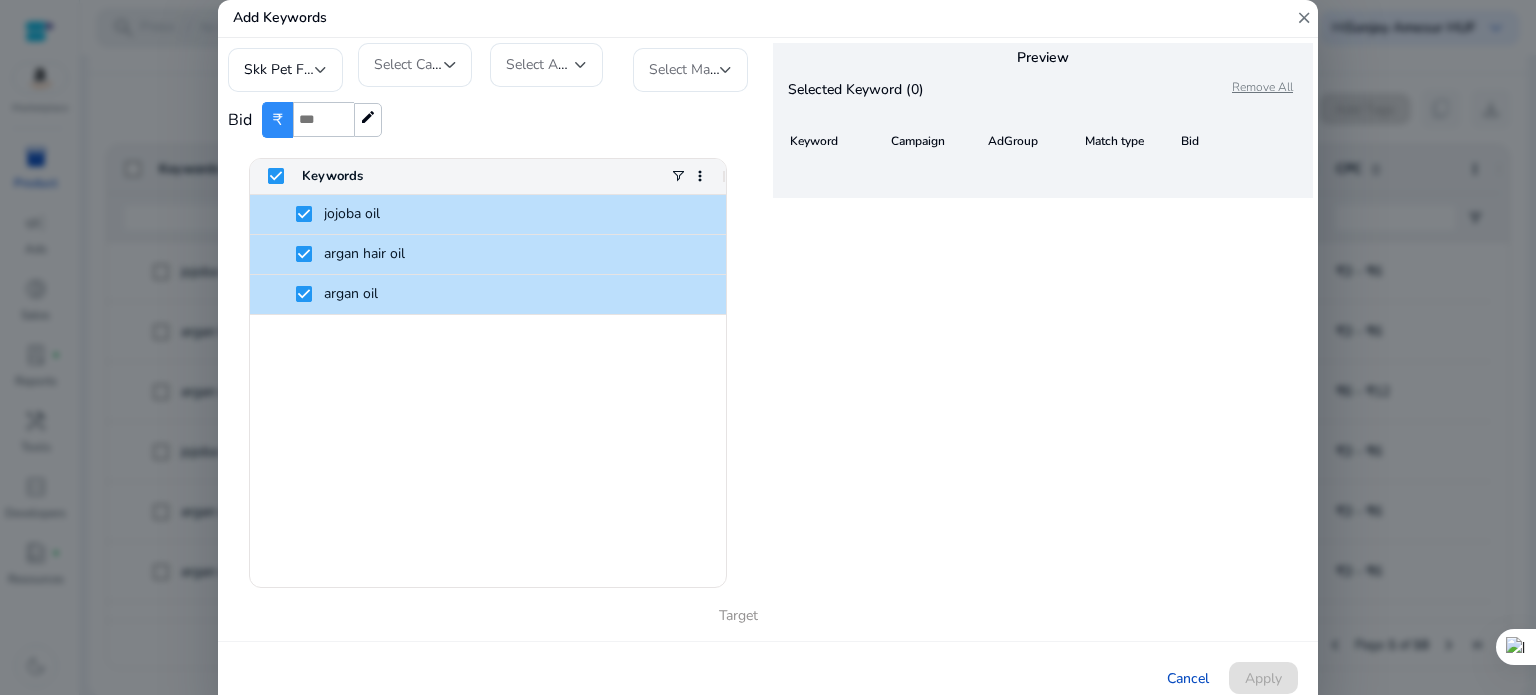 click on "Select AdGroup" at bounding box center (555, 64) 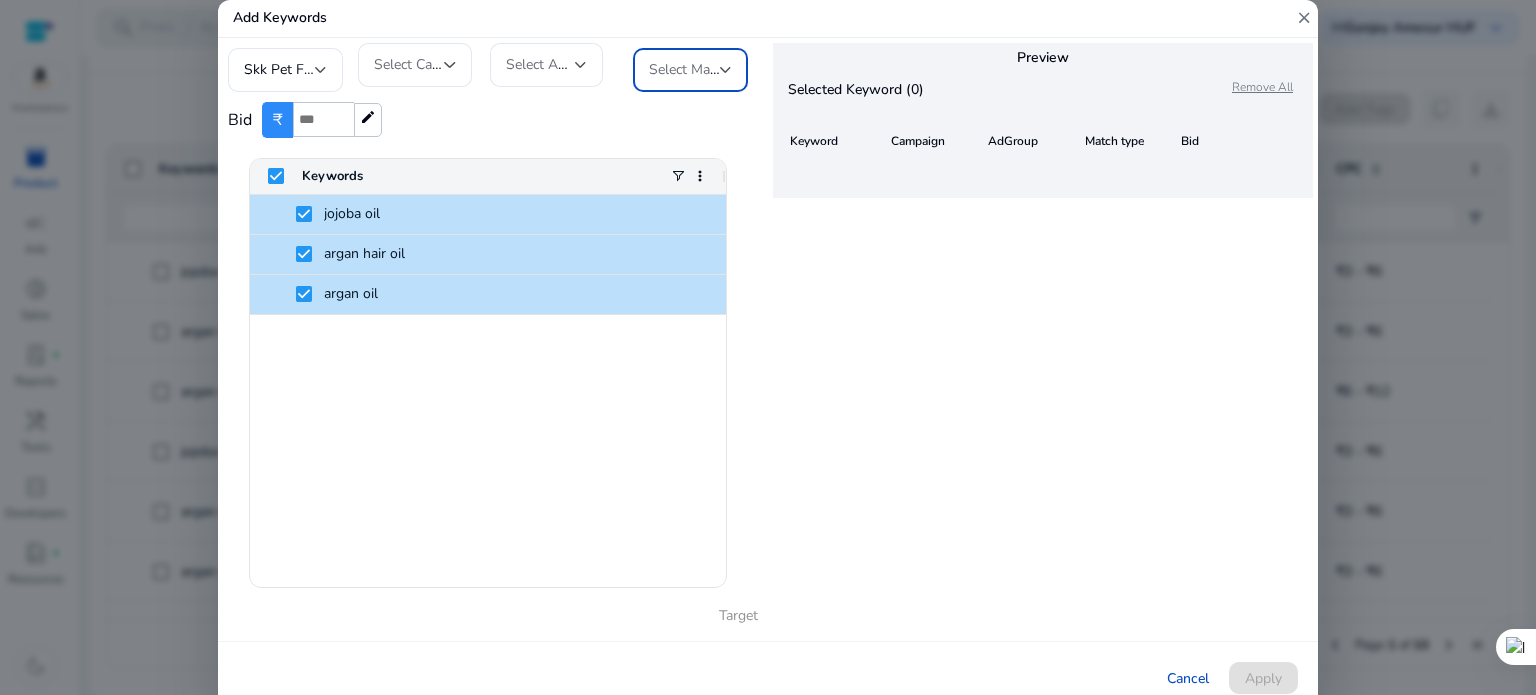 click on "Select Match Type" at bounding box center (705, 69) 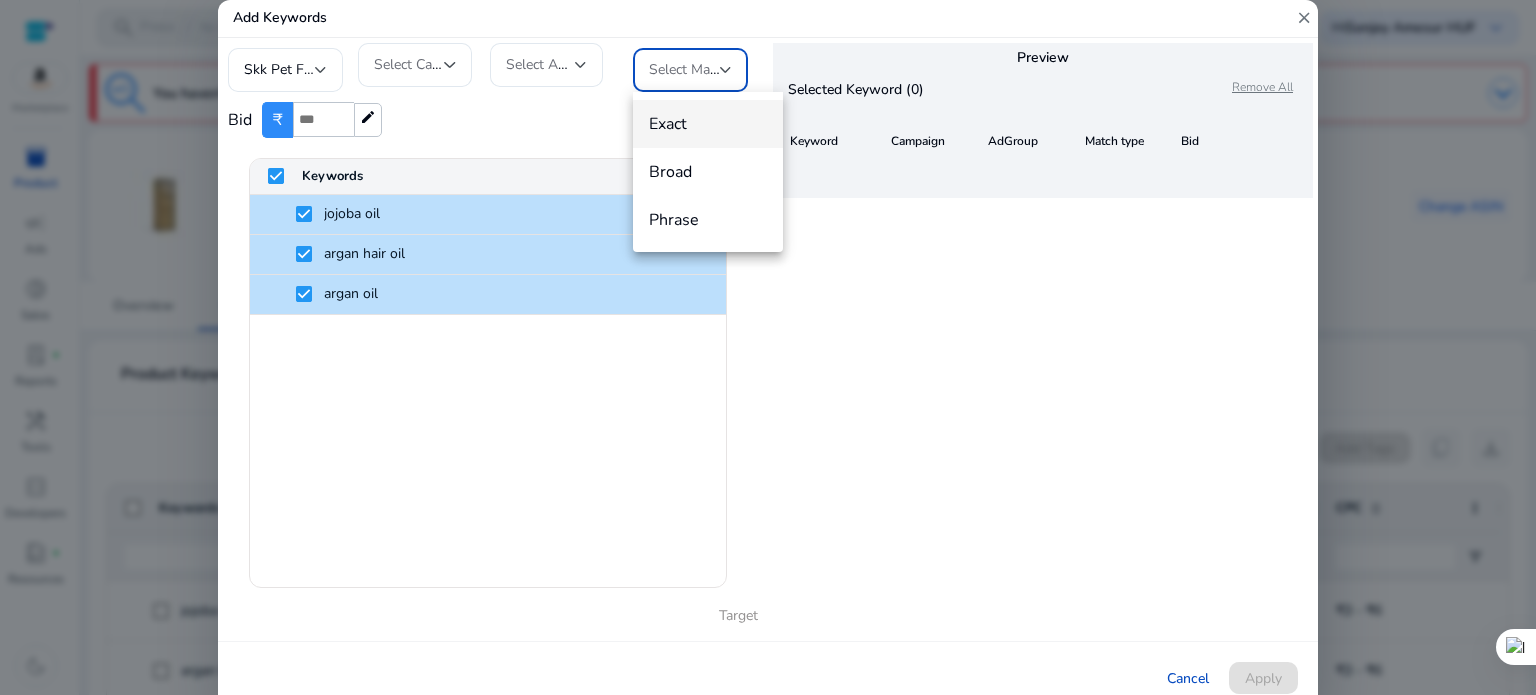 scroll, scrollTop: 0, scrollLeft: 0, axis: both 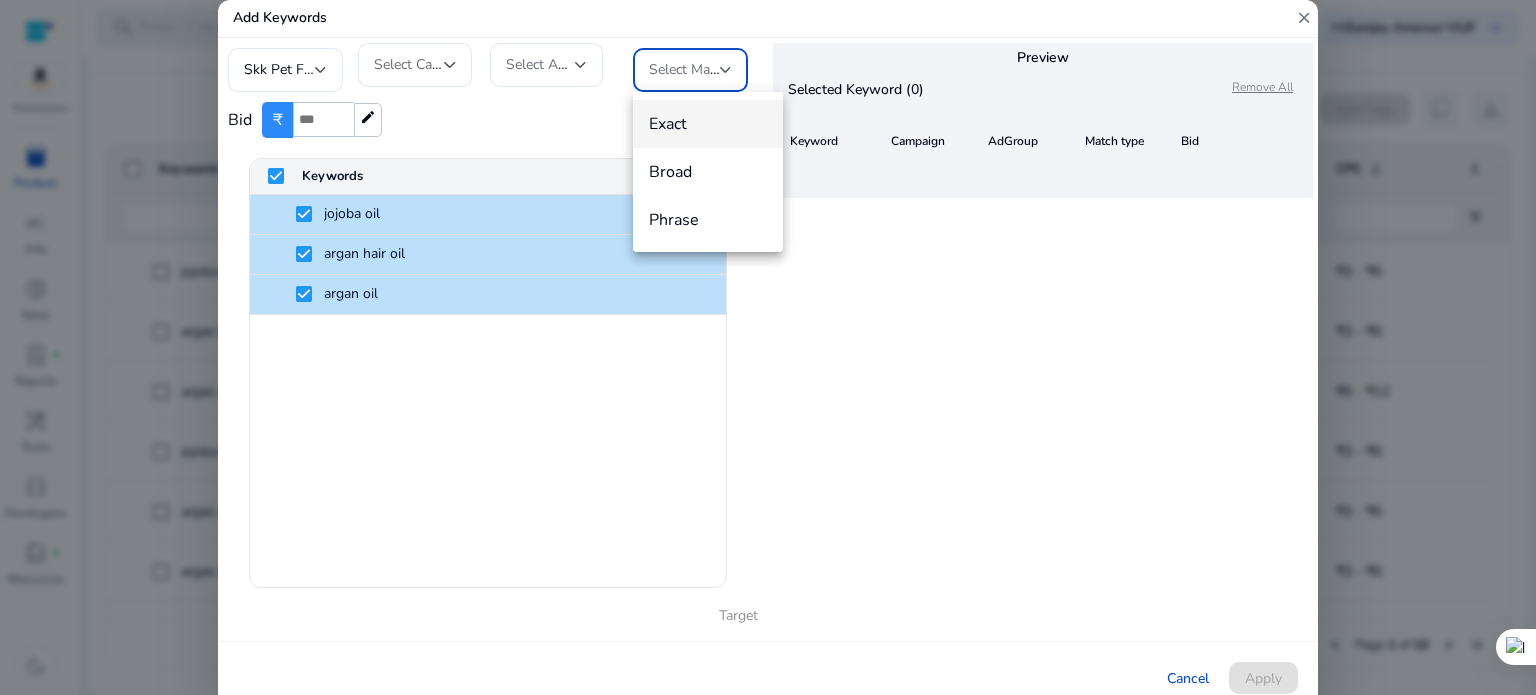 click at bounding box center [768, 347] 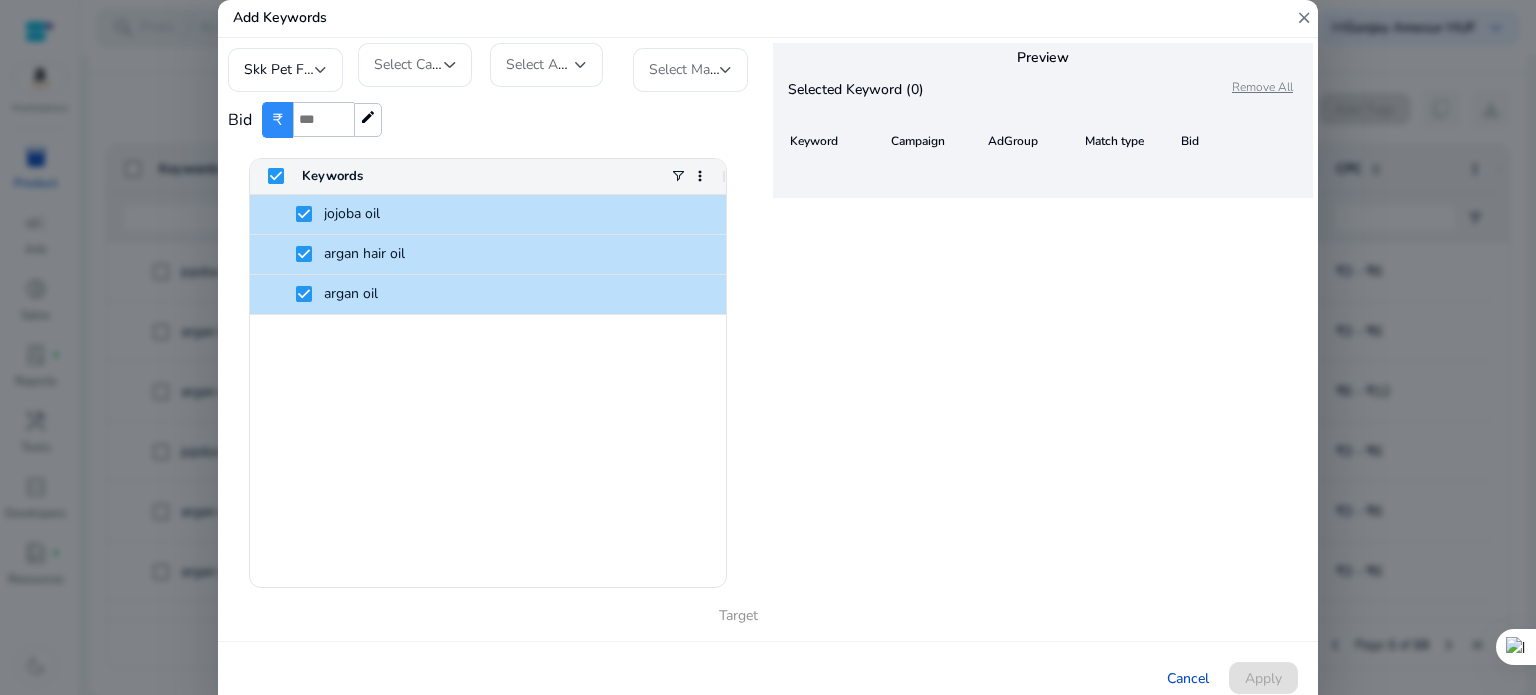 click on "close" at bounding box center [1304, 18] 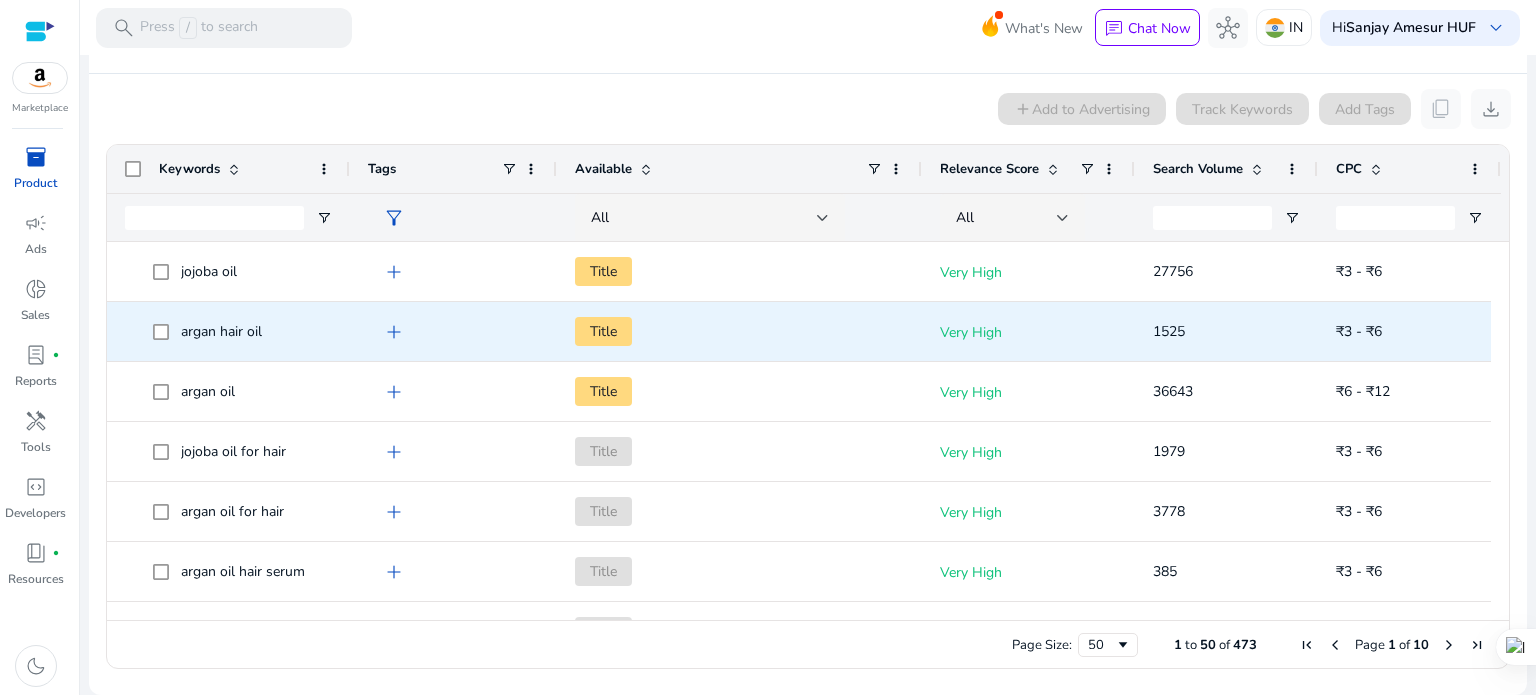 scroll, scrollTop: 0, scrollLeft: 0, axis: both 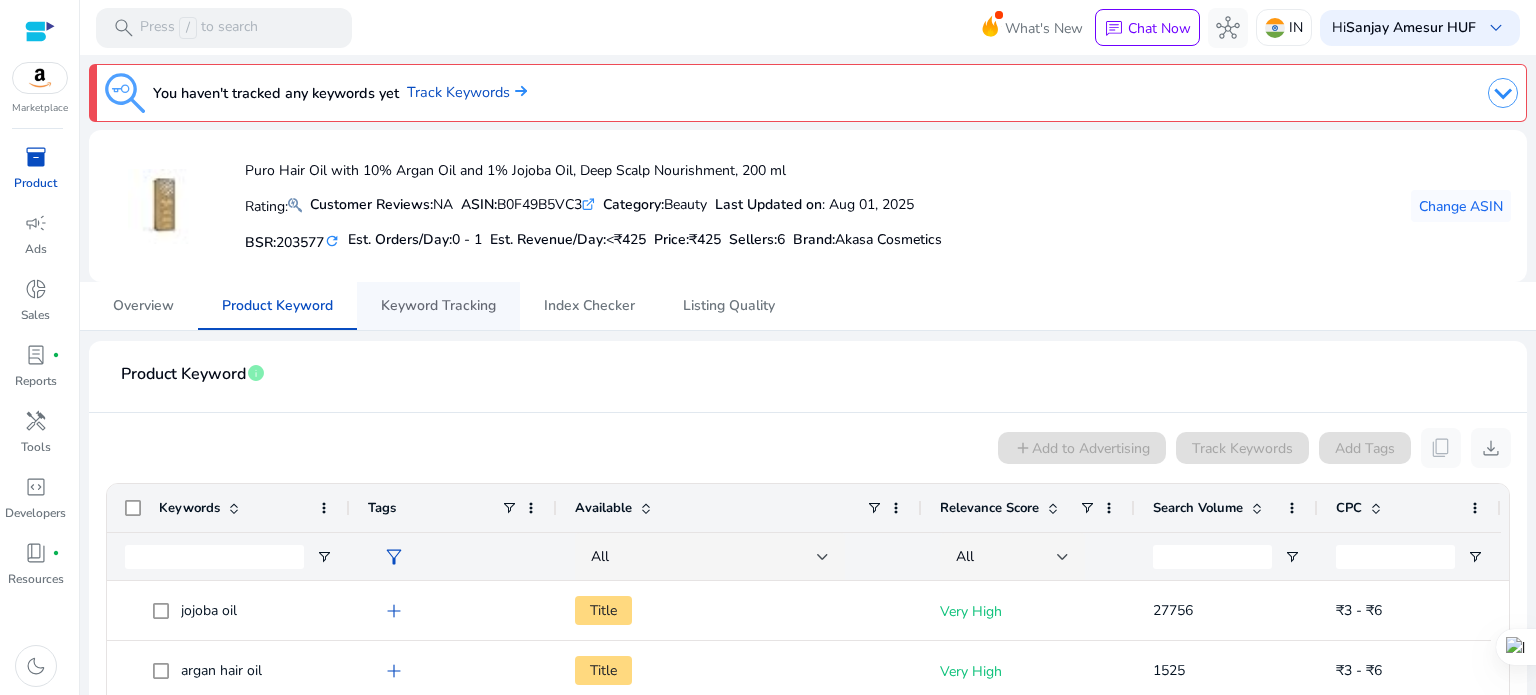 click on "Keyword Tracking" at bounding box center [438, 306] 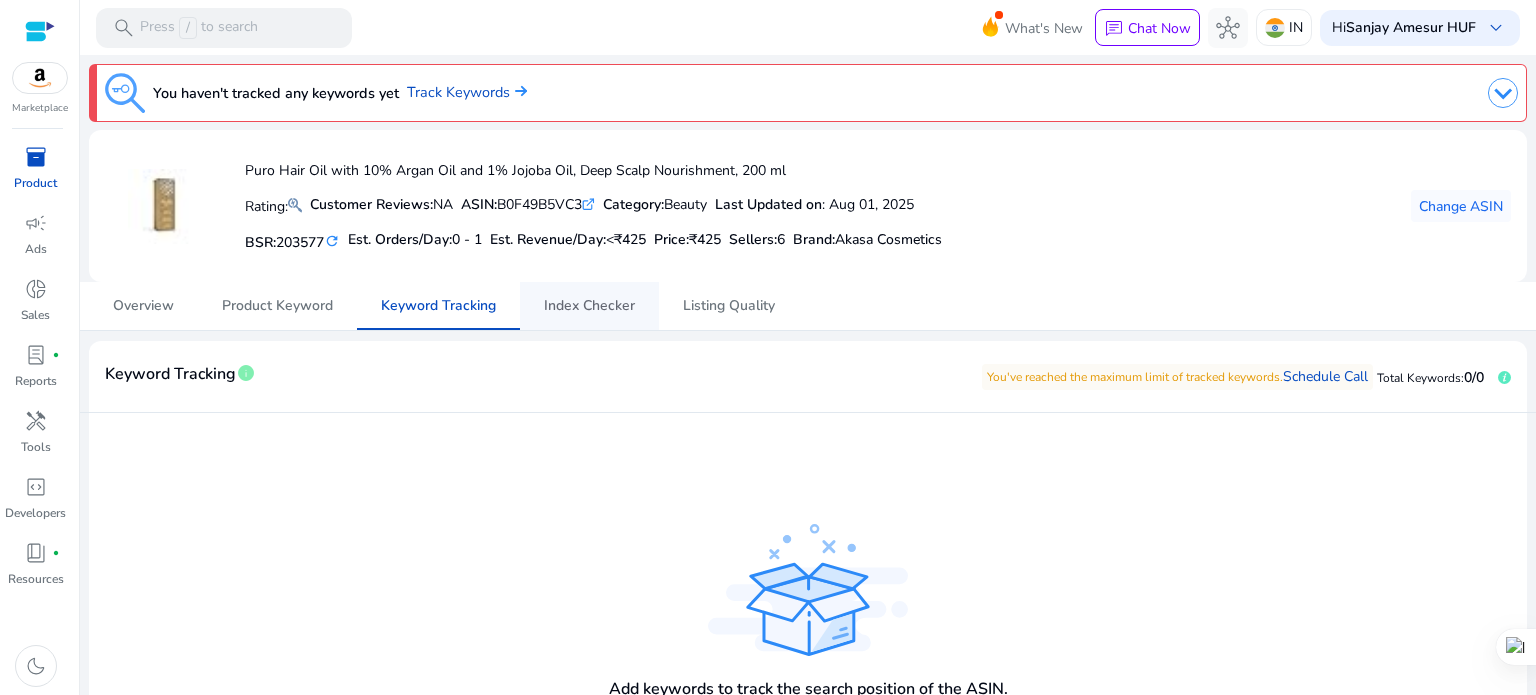 click on "Index Checker" at bounding box center [589, 306] 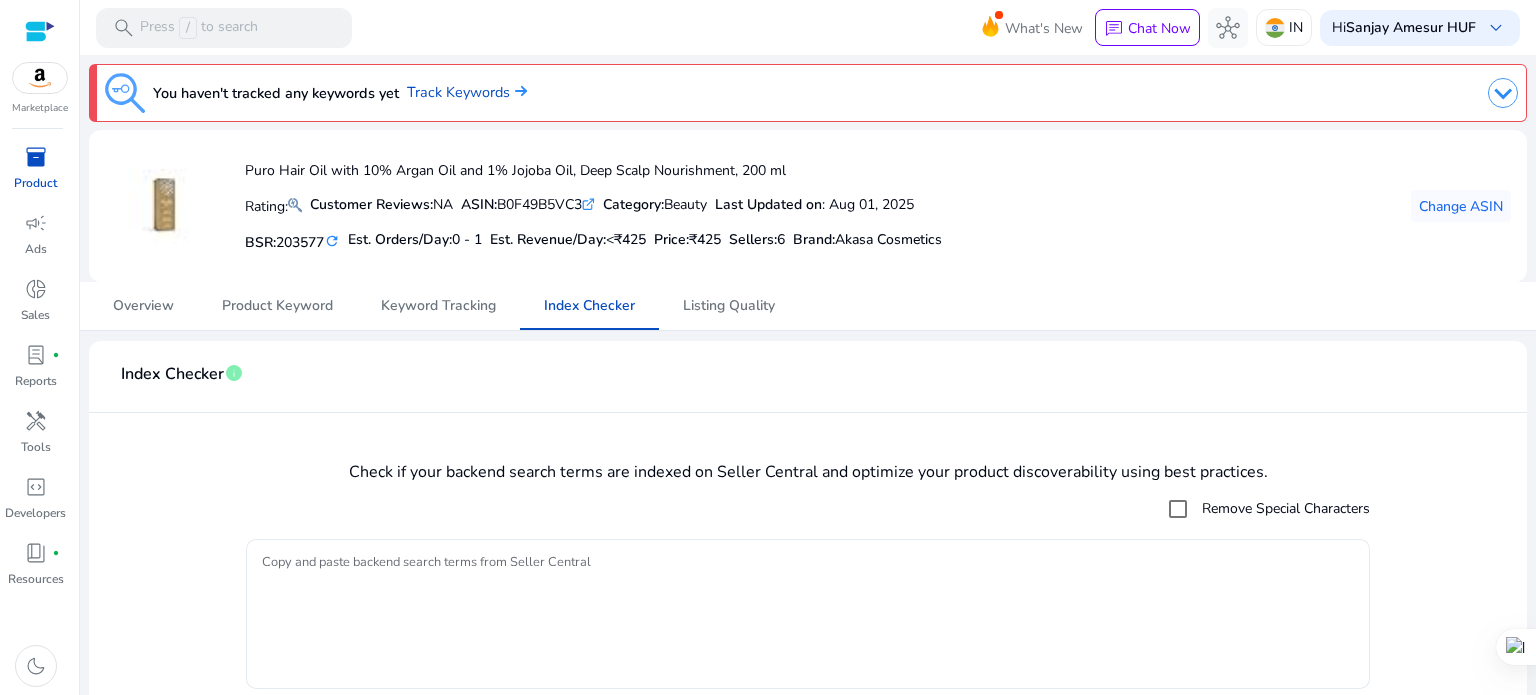 click on "Copy and paste backend search terms from Seller Central" at bounding box center (808, 614) 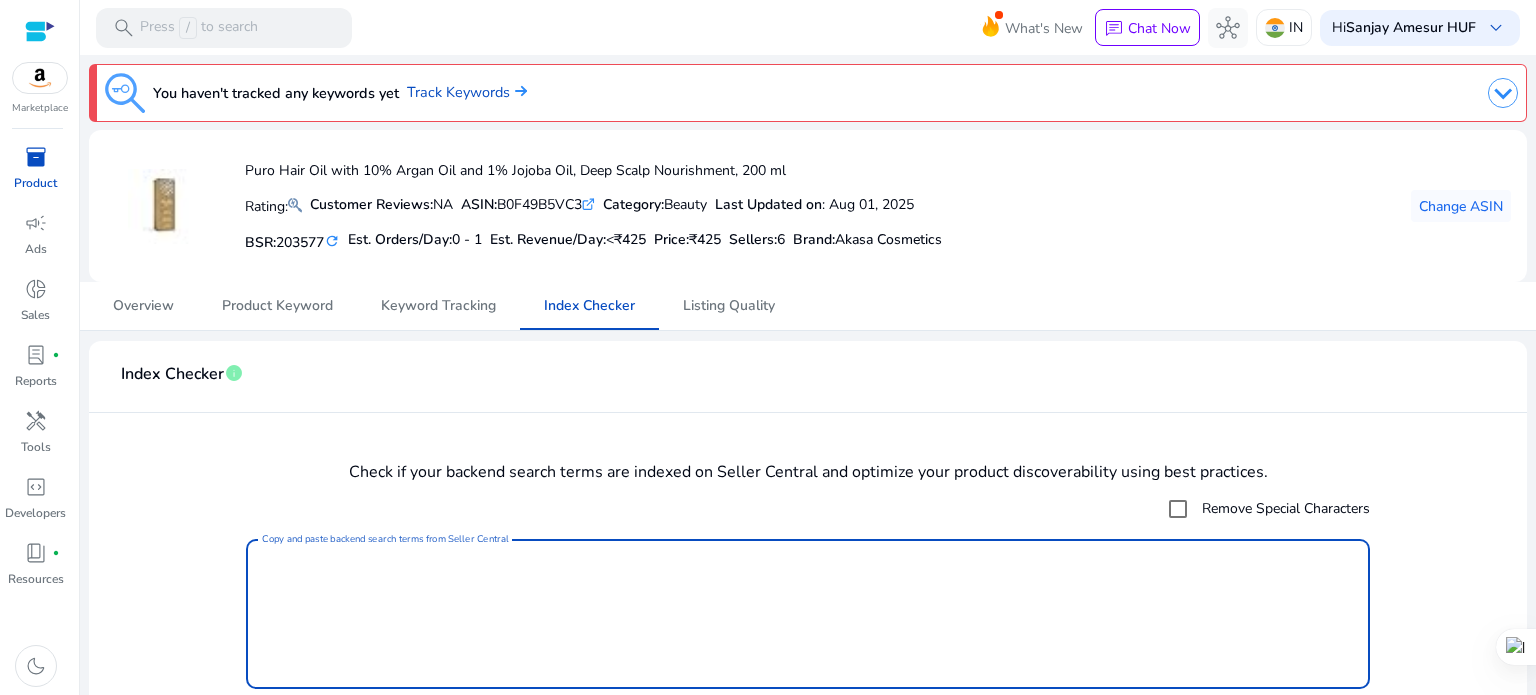 paste on "**********" 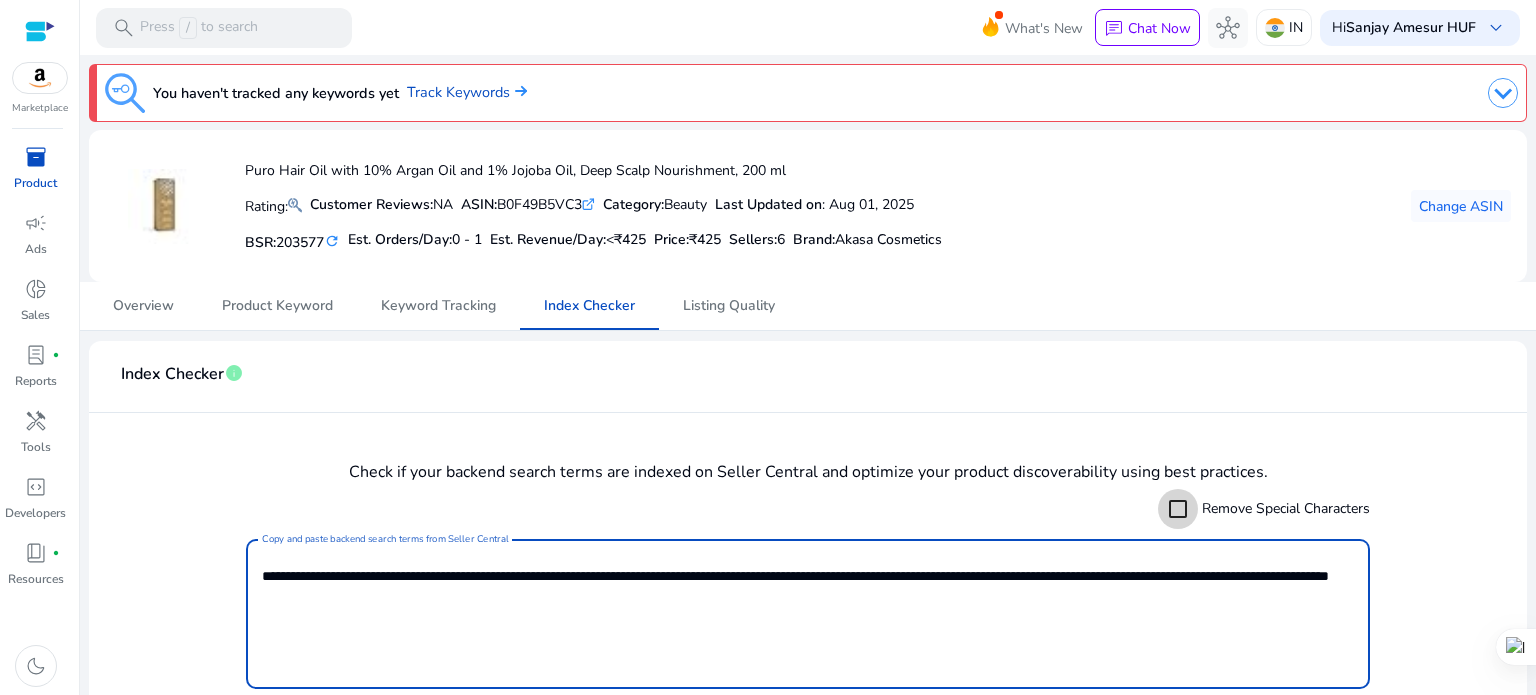 type on "**********" 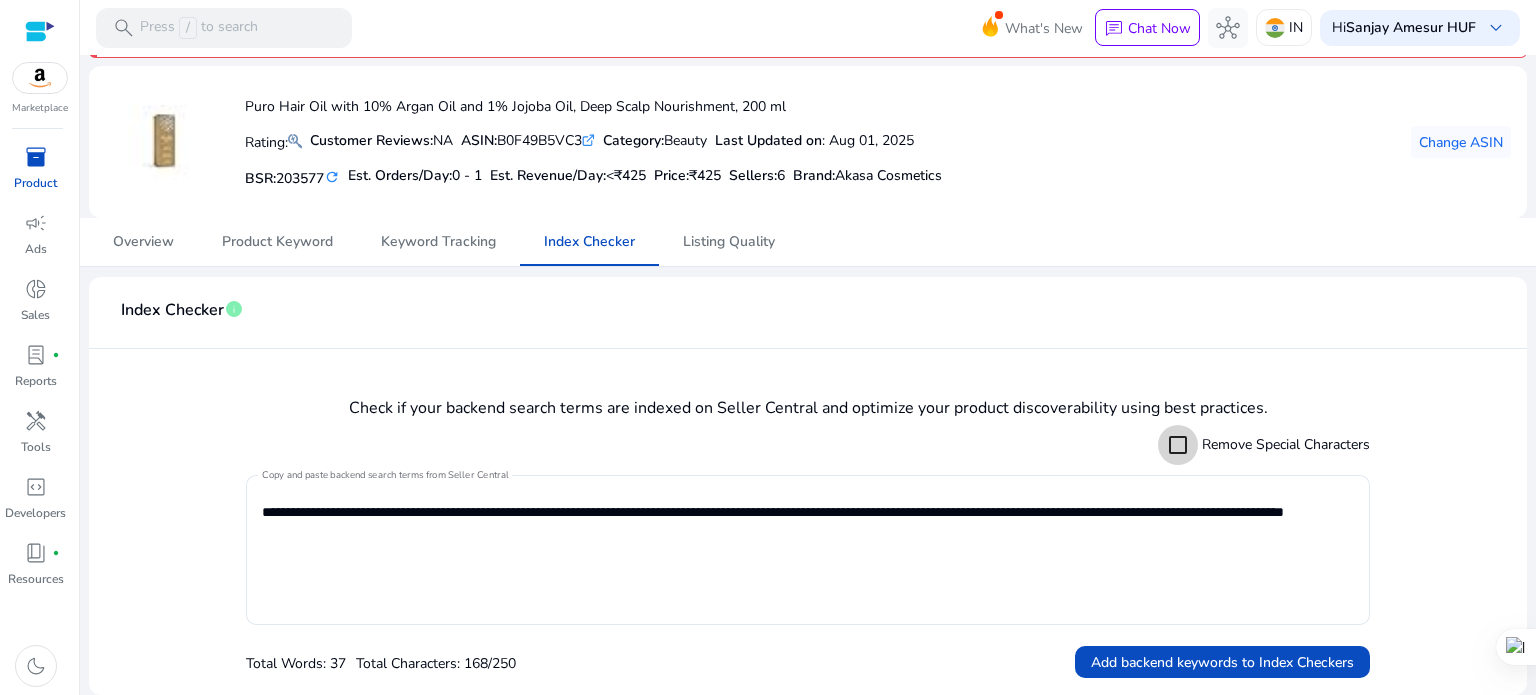 scroll, scrollTop: 64, scrollLeft: 0, axis: vertical 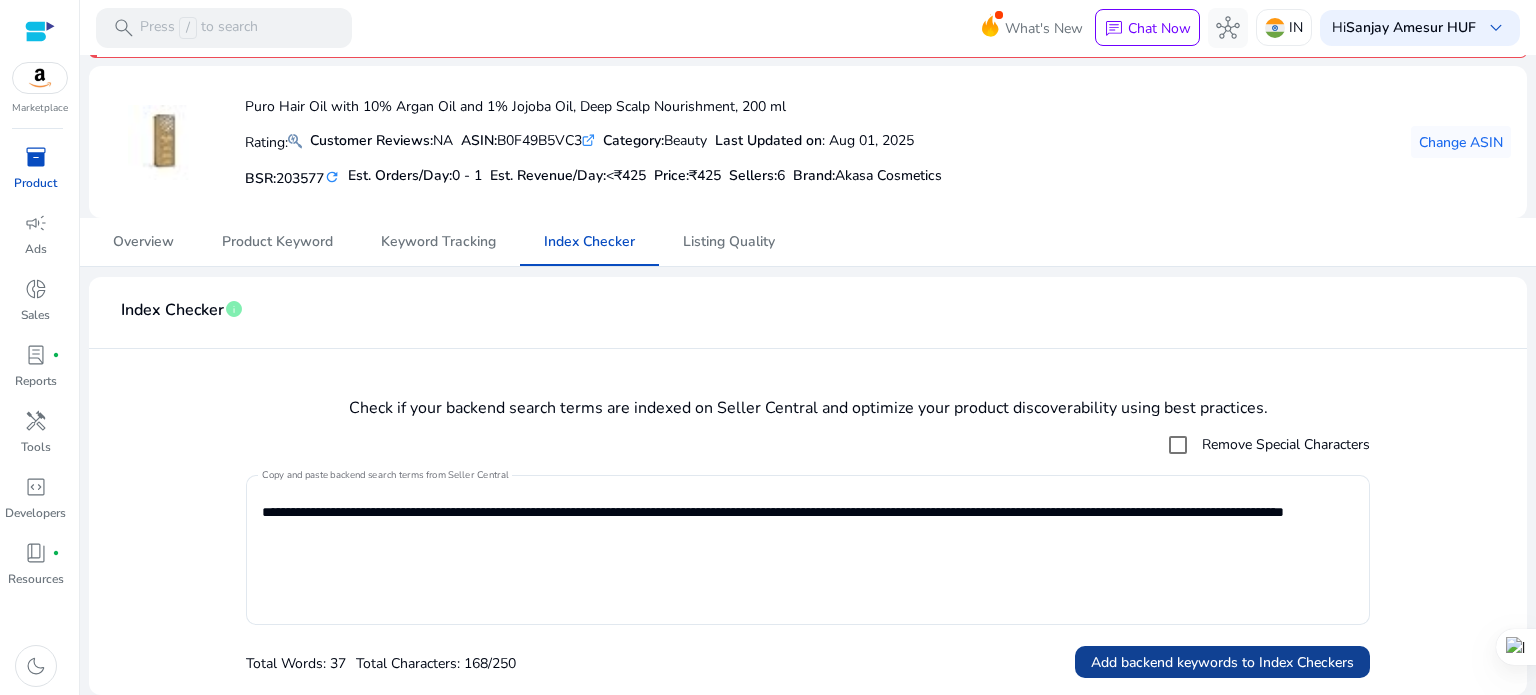 click on "Add backend keywords to Index Checkers" at bounding box center [1222, 662] 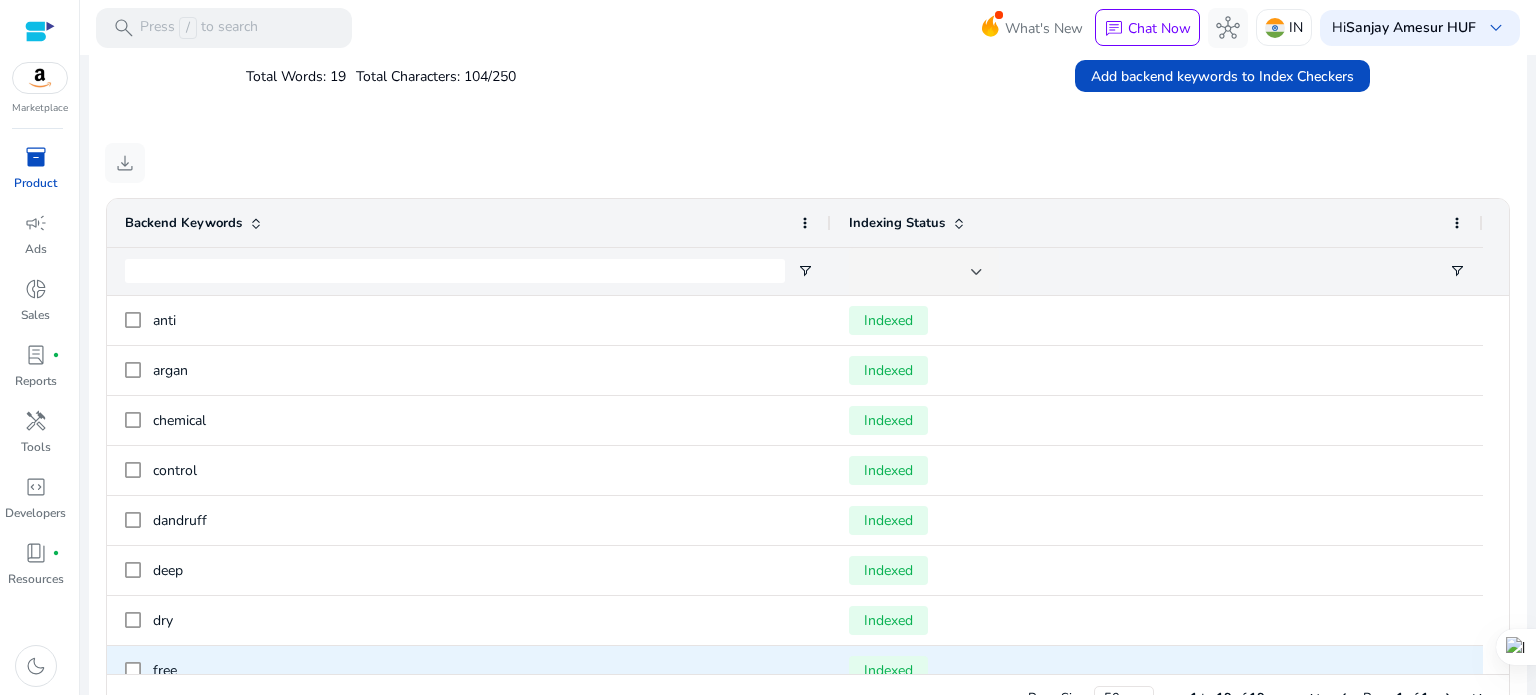 scroll, scrollTop: 808, scrollLeft: 0, axis: vertical 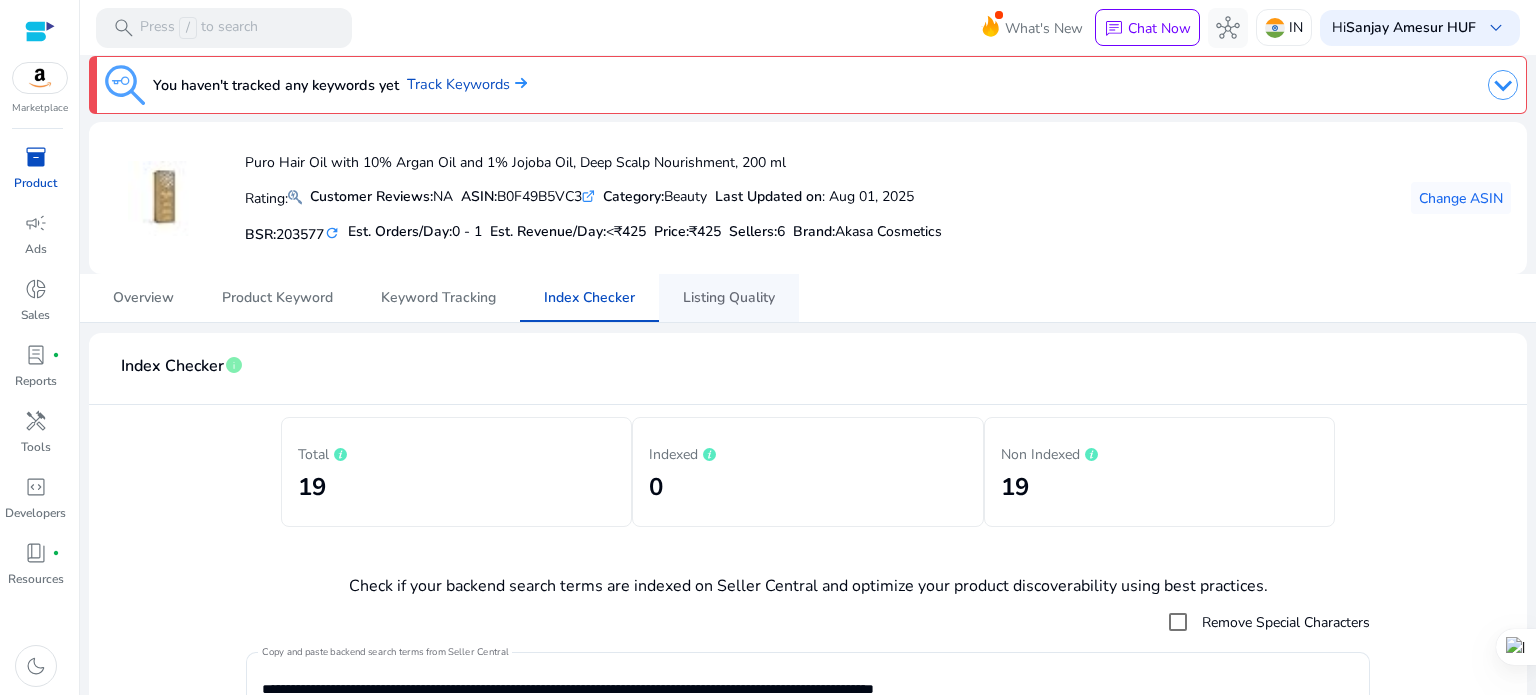 click on "Listing Quality" at bounding box center (729, 298) 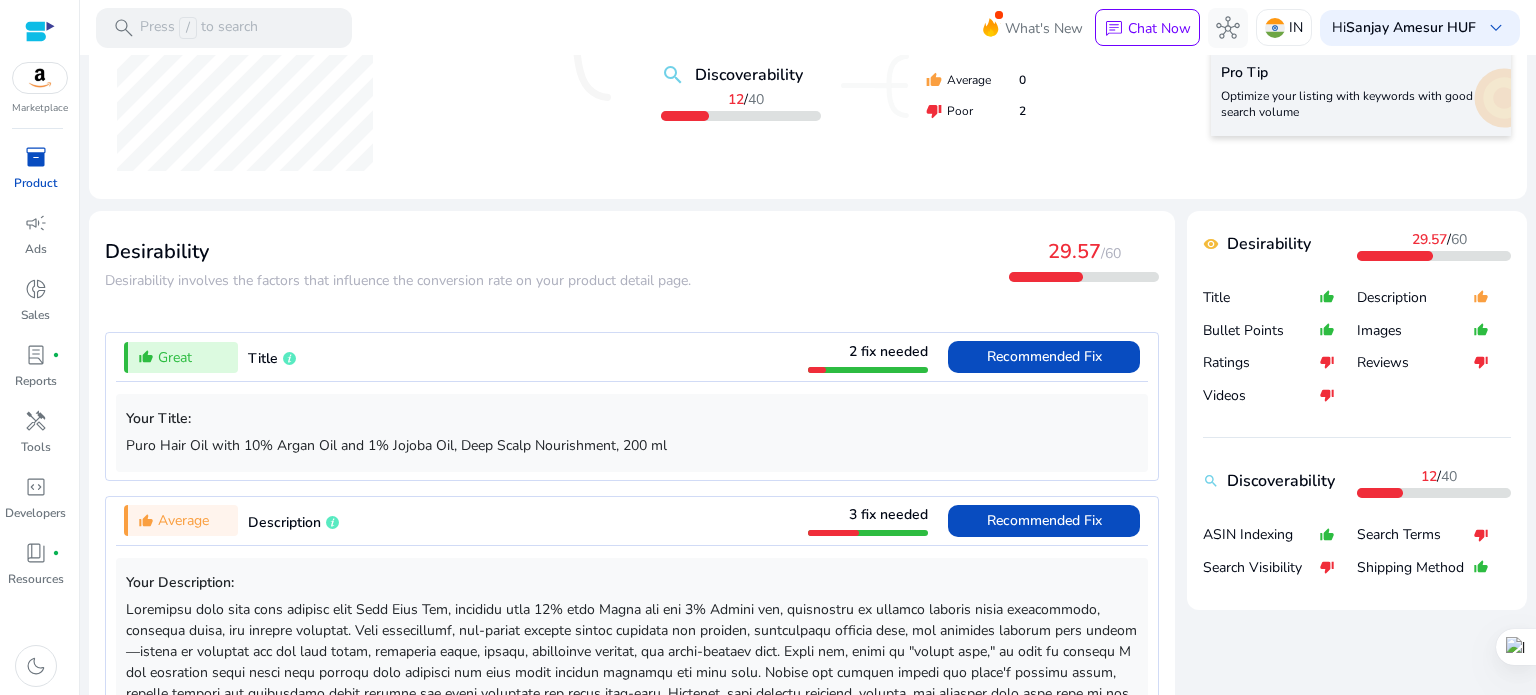 scroll, scrollTop: 600, scrollLeft: 0, axis: vertical 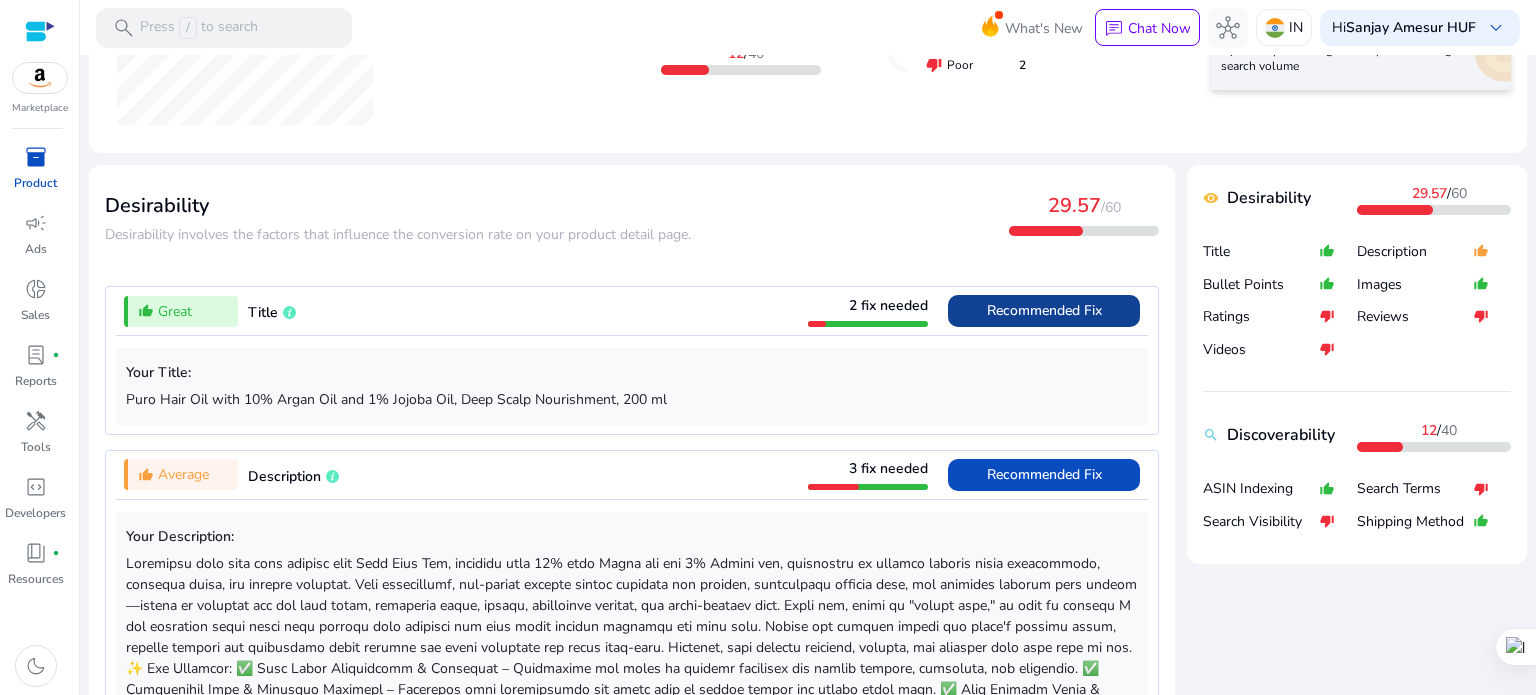 click on "Recommended Fix" at bounding box center [1044, 310] 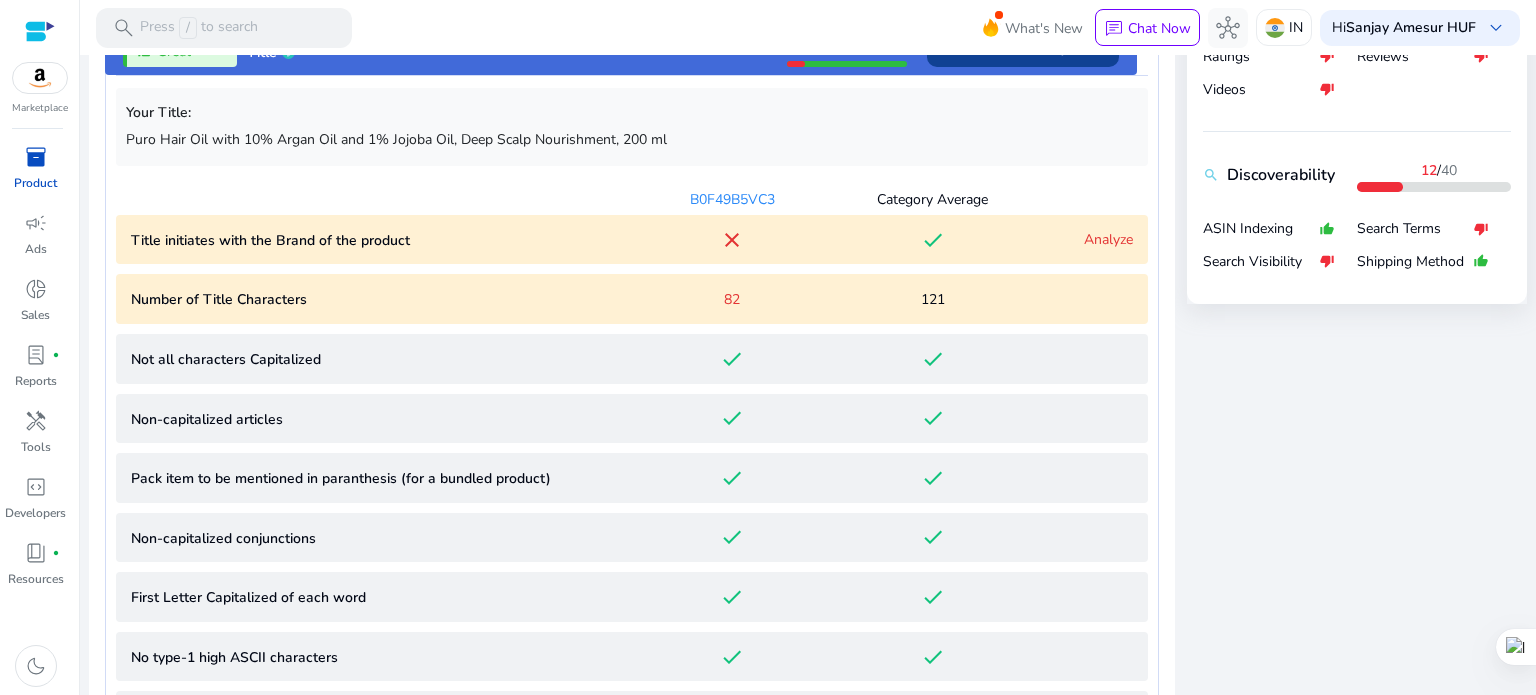 scroll, scrollTop: 885, scrollLeft: 0, axis: vertical 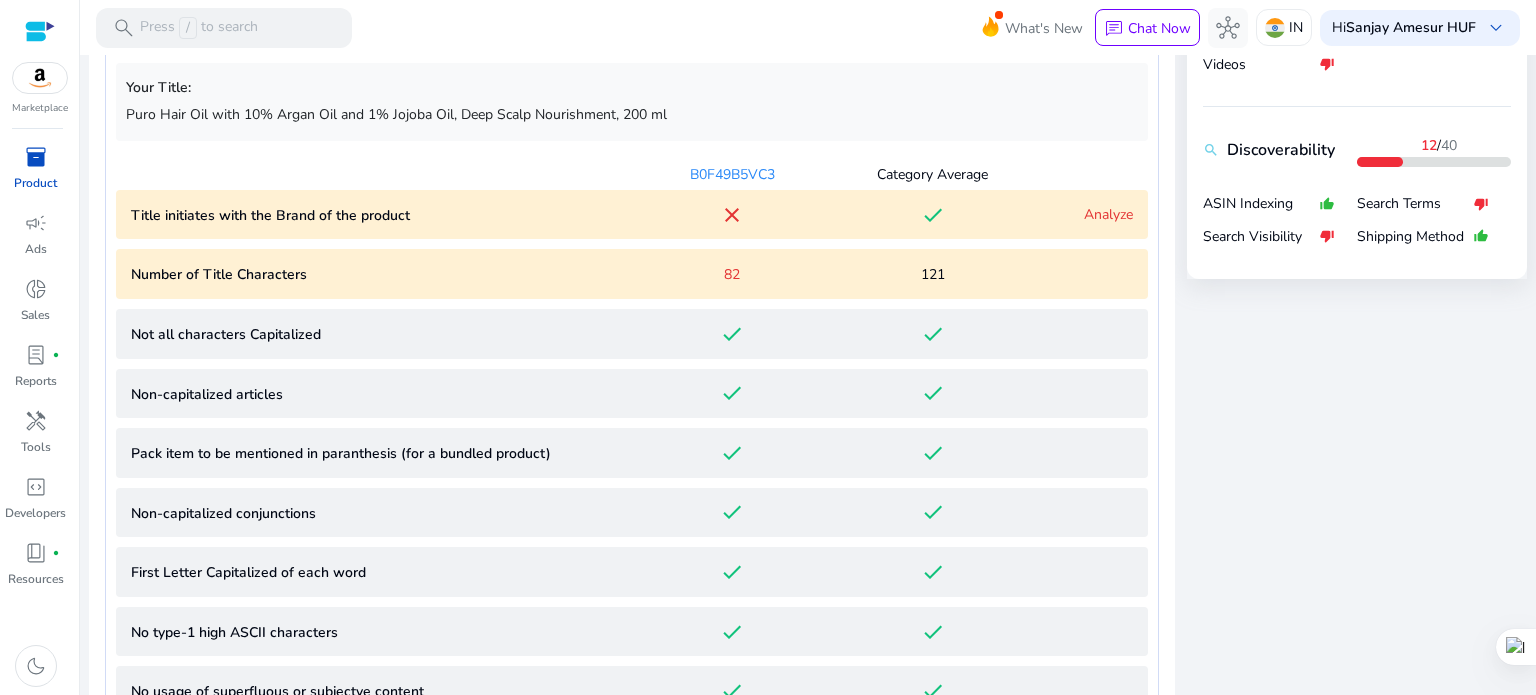 click on "Analyze" at bounding box center [1108, 214] 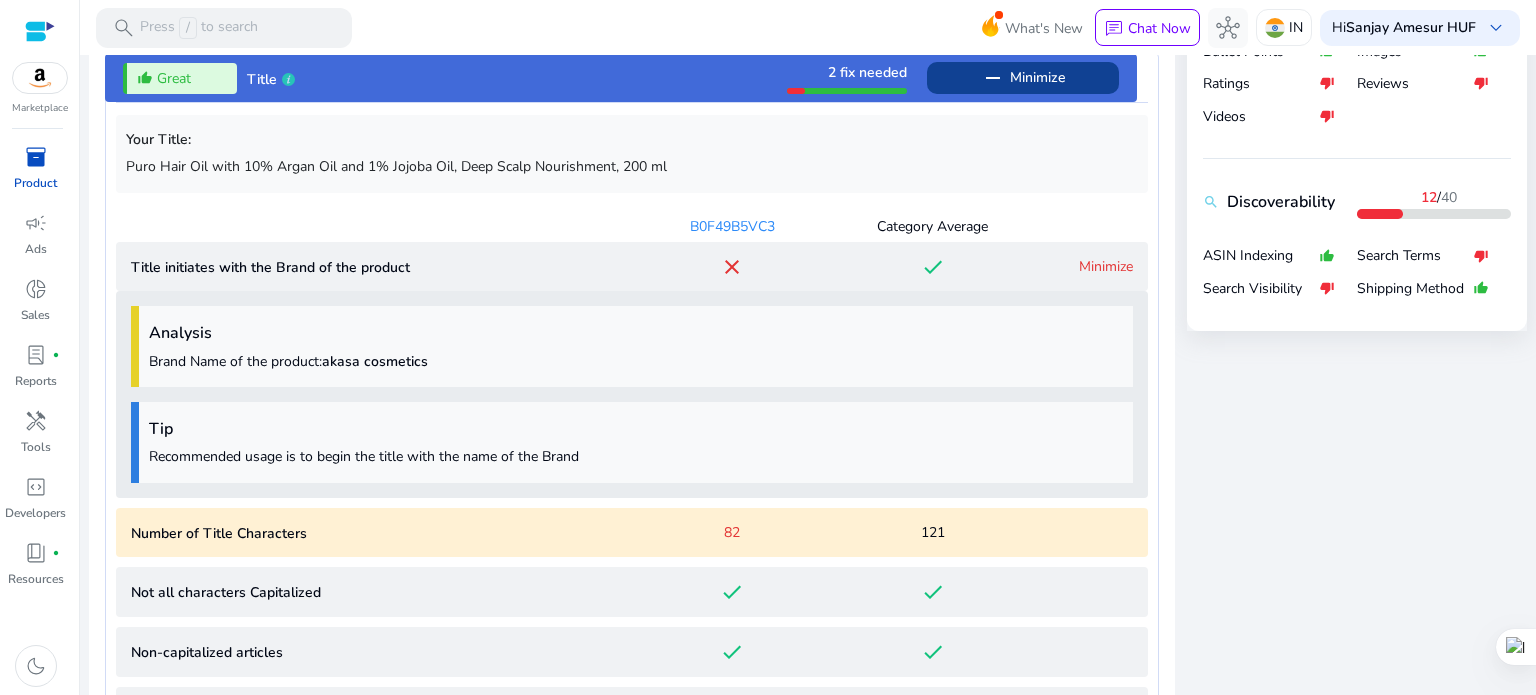 scroll, scrollTop: 673, scrollLeft: 0, axis: vertical 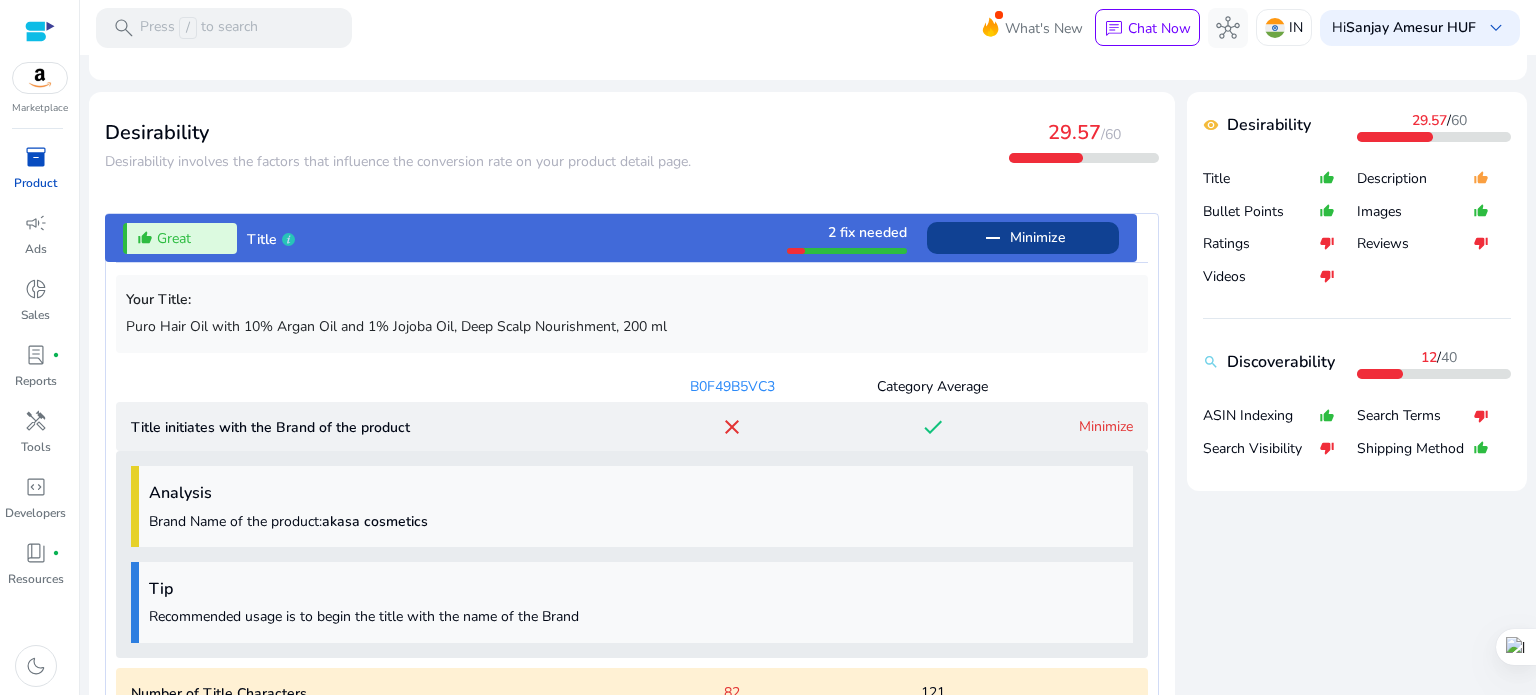 click on "Minimize" at bounding box center [1106, 426] 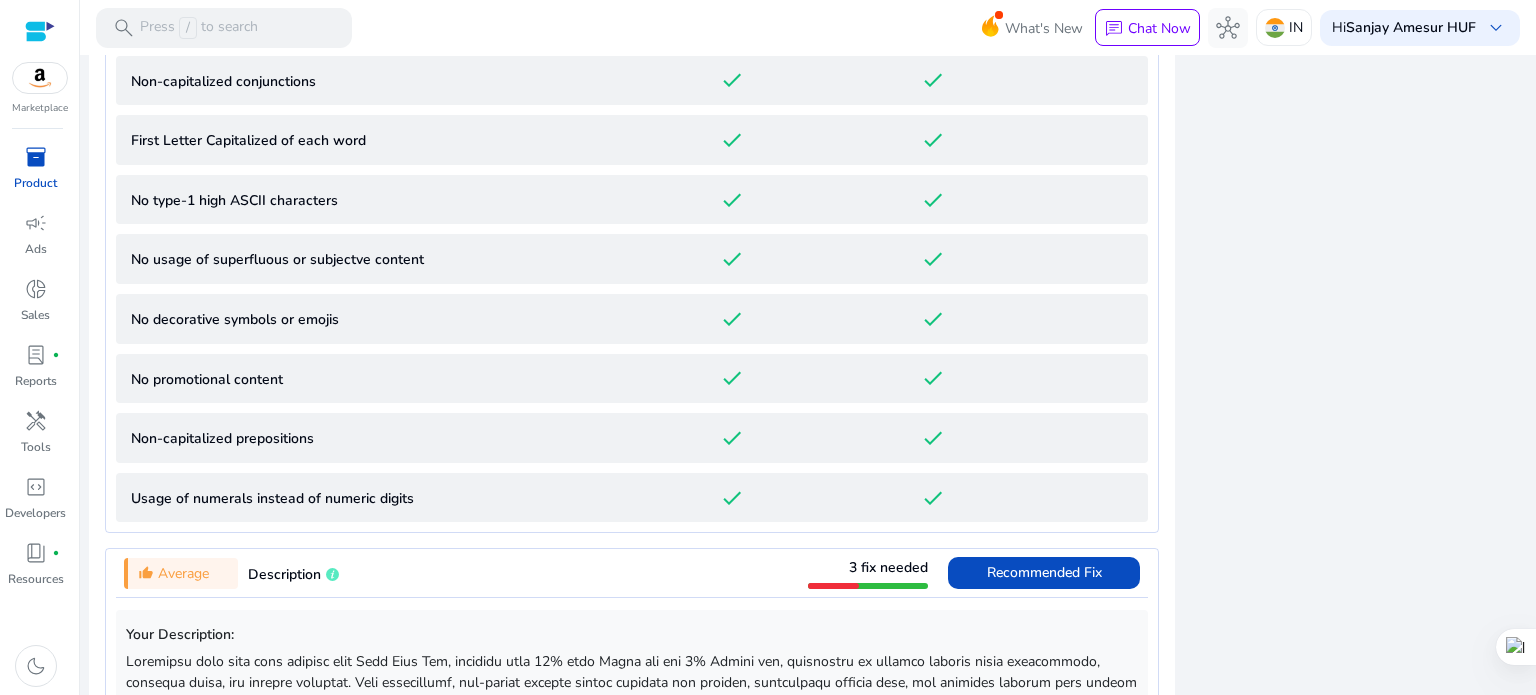 scroll, scrollTop: 1473, scrollLeft: 0, axis: vertical 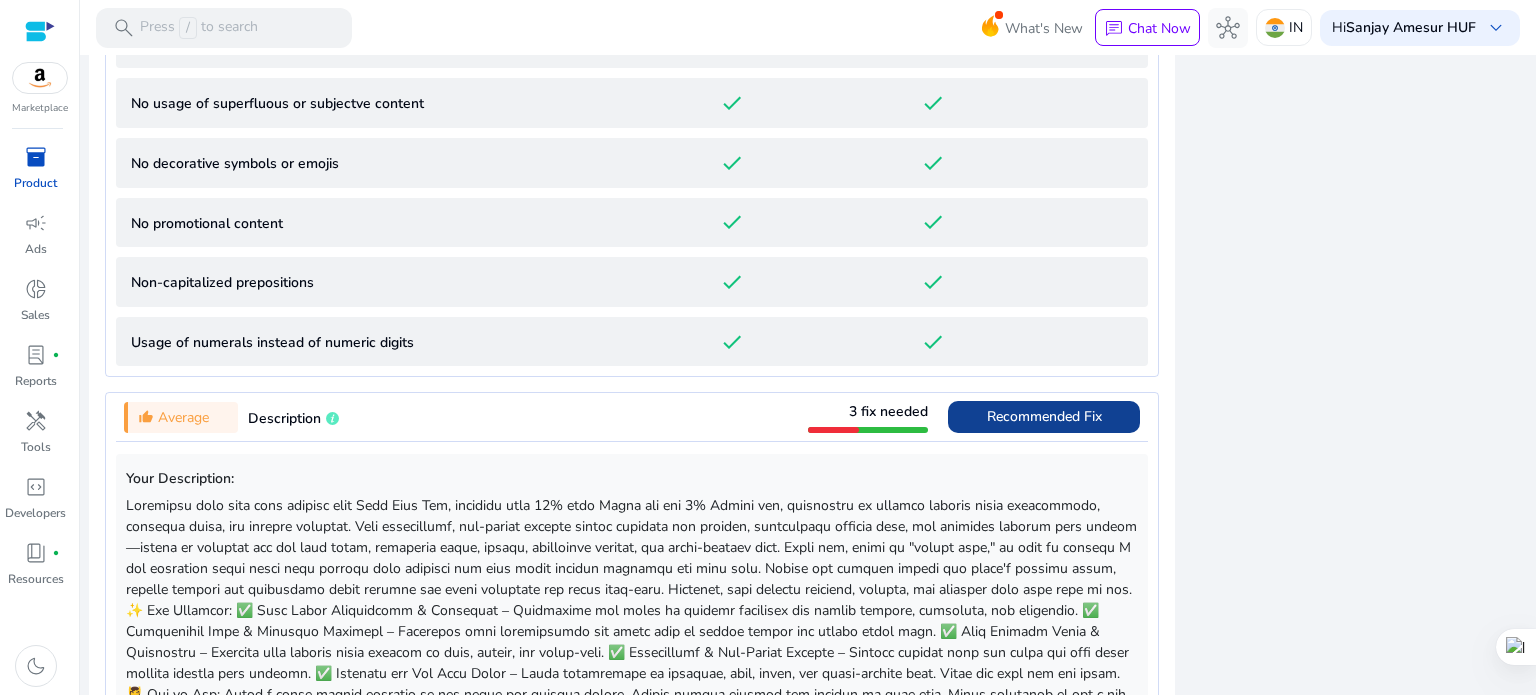 click on "Recommended Fix" at bounding box center (1044, 416) 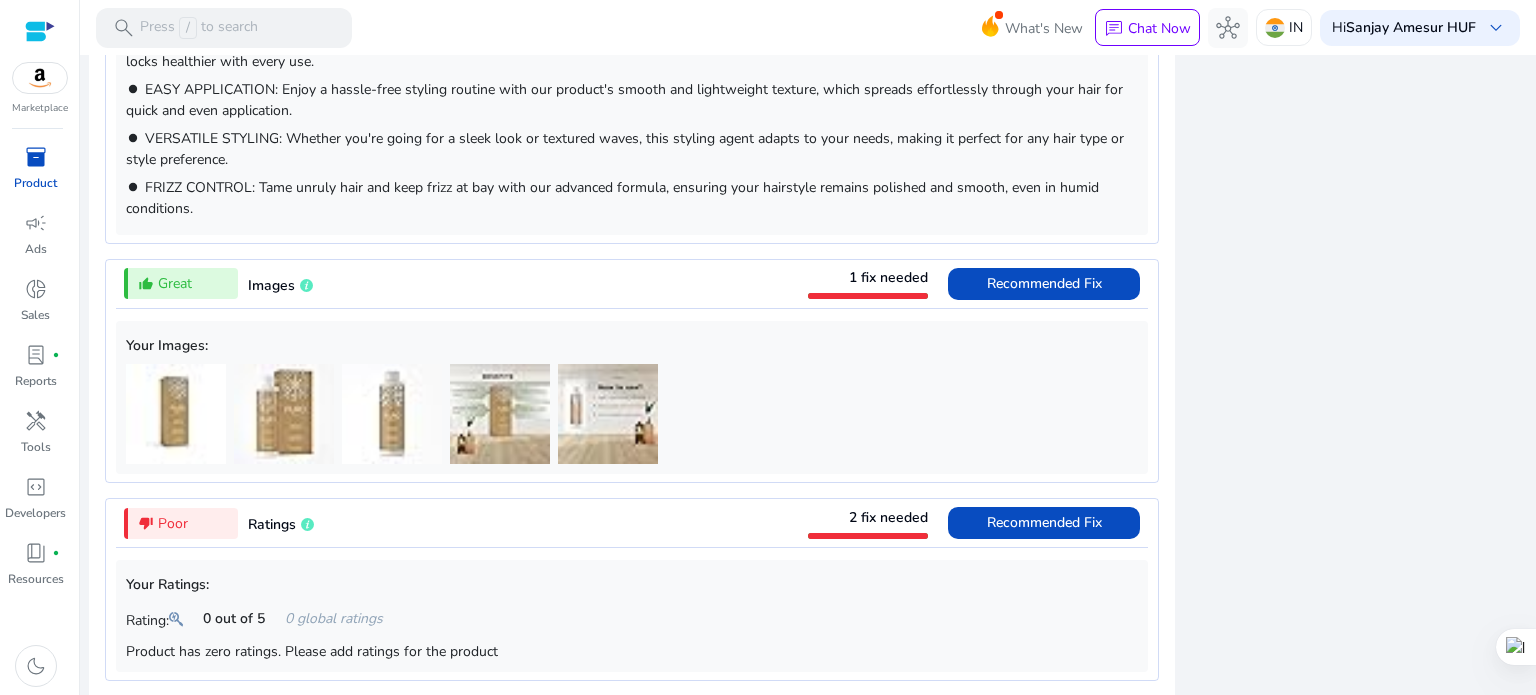 scroll, scrollTop: 2048, scrollLeft: 0, axis: vertical 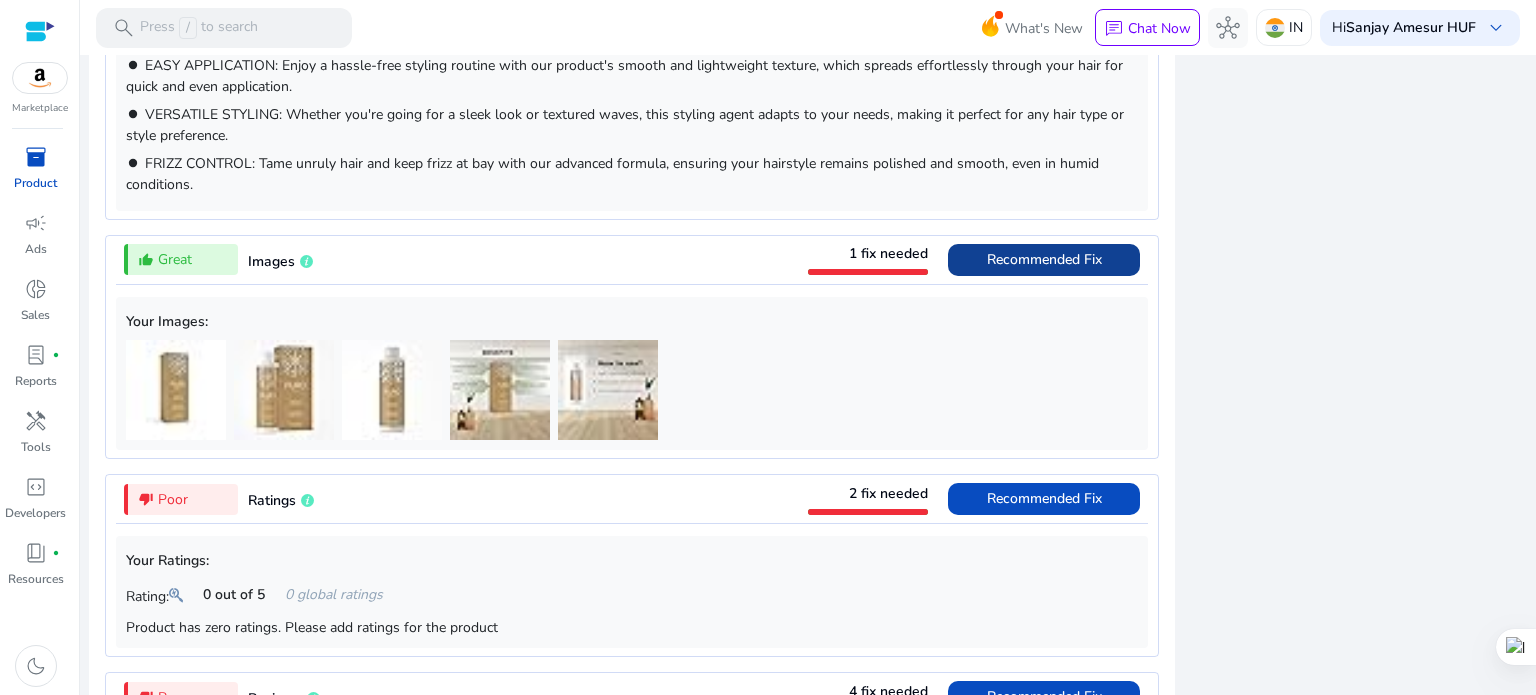 click on "Recommended Fix" at bounding box center (1044, 259) 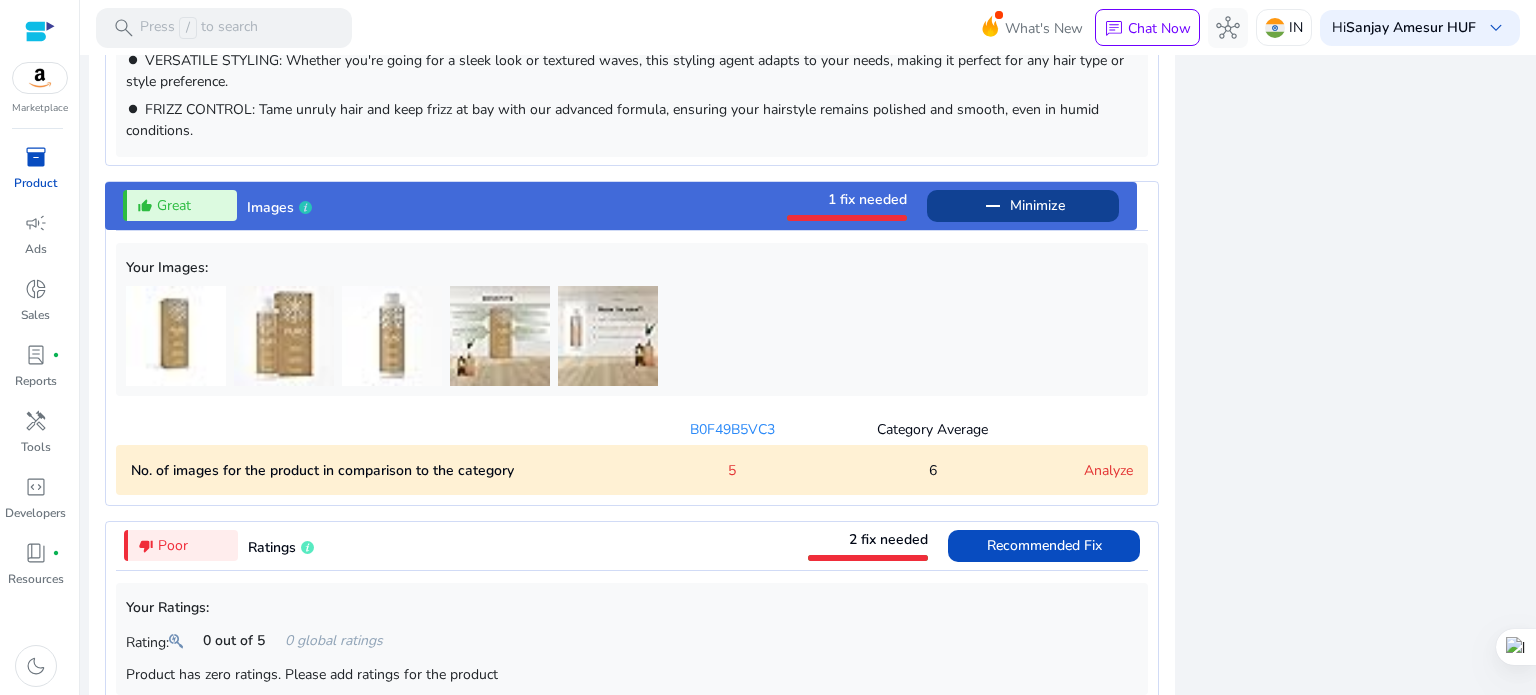 scroll, scrollTop: 1622, scrollLeft: 0, axis: vertical 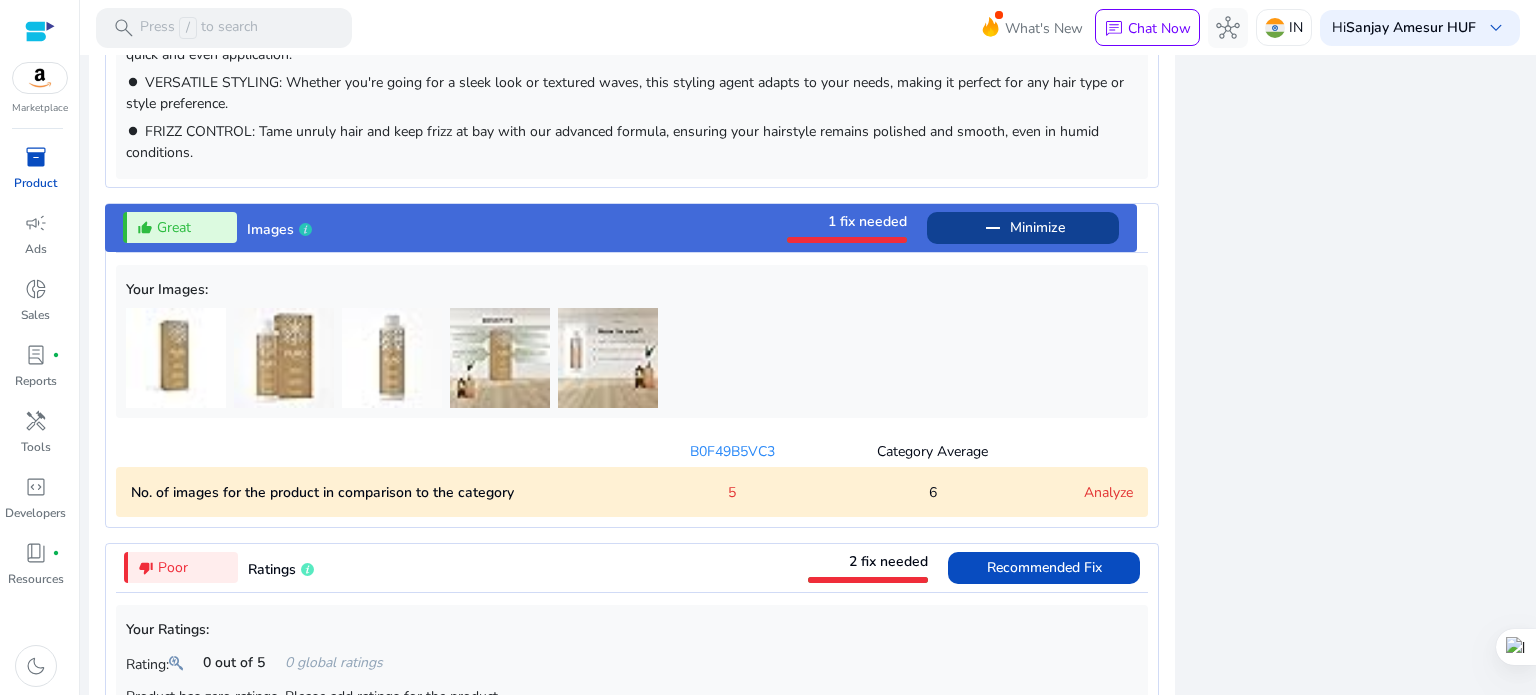click on "1 fix needed" at bounding box center (867, 221) 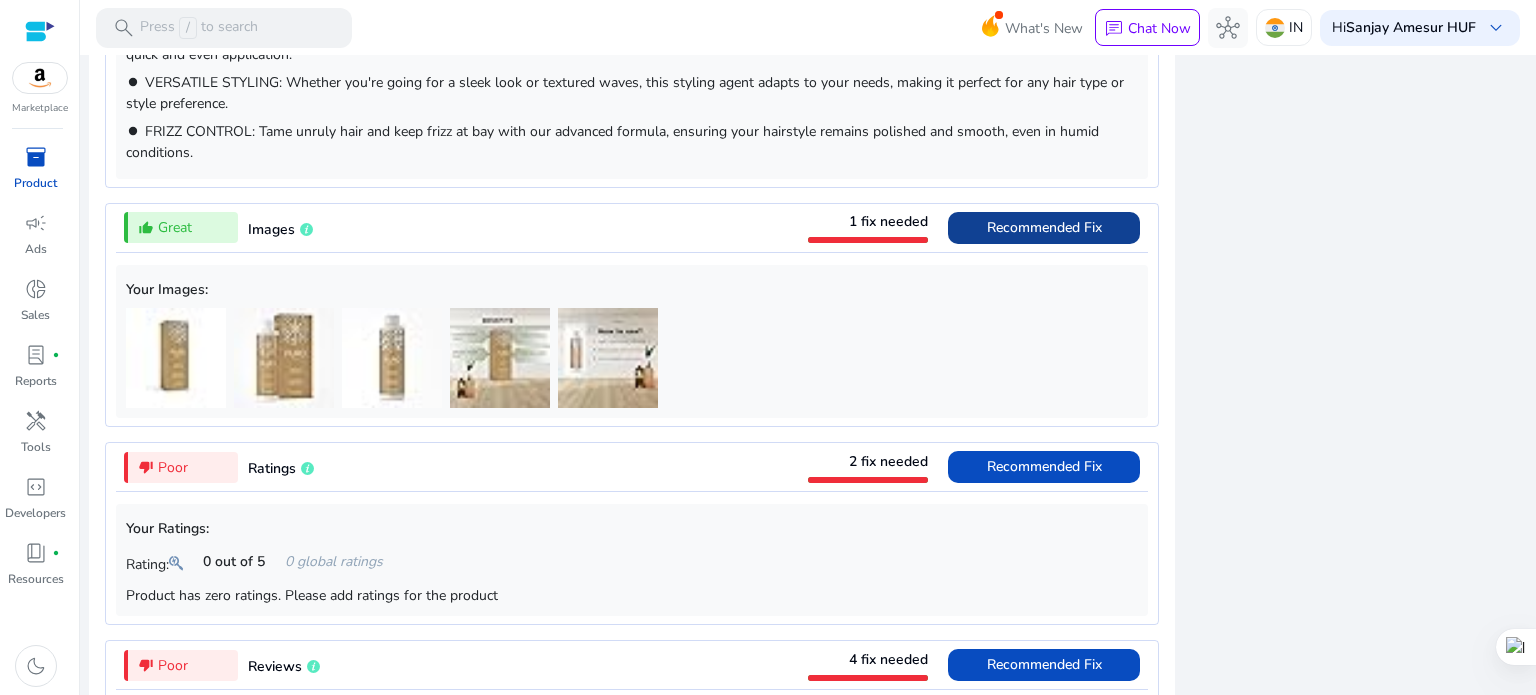 click on "1 fix needed" at bounding box center [888, 221] 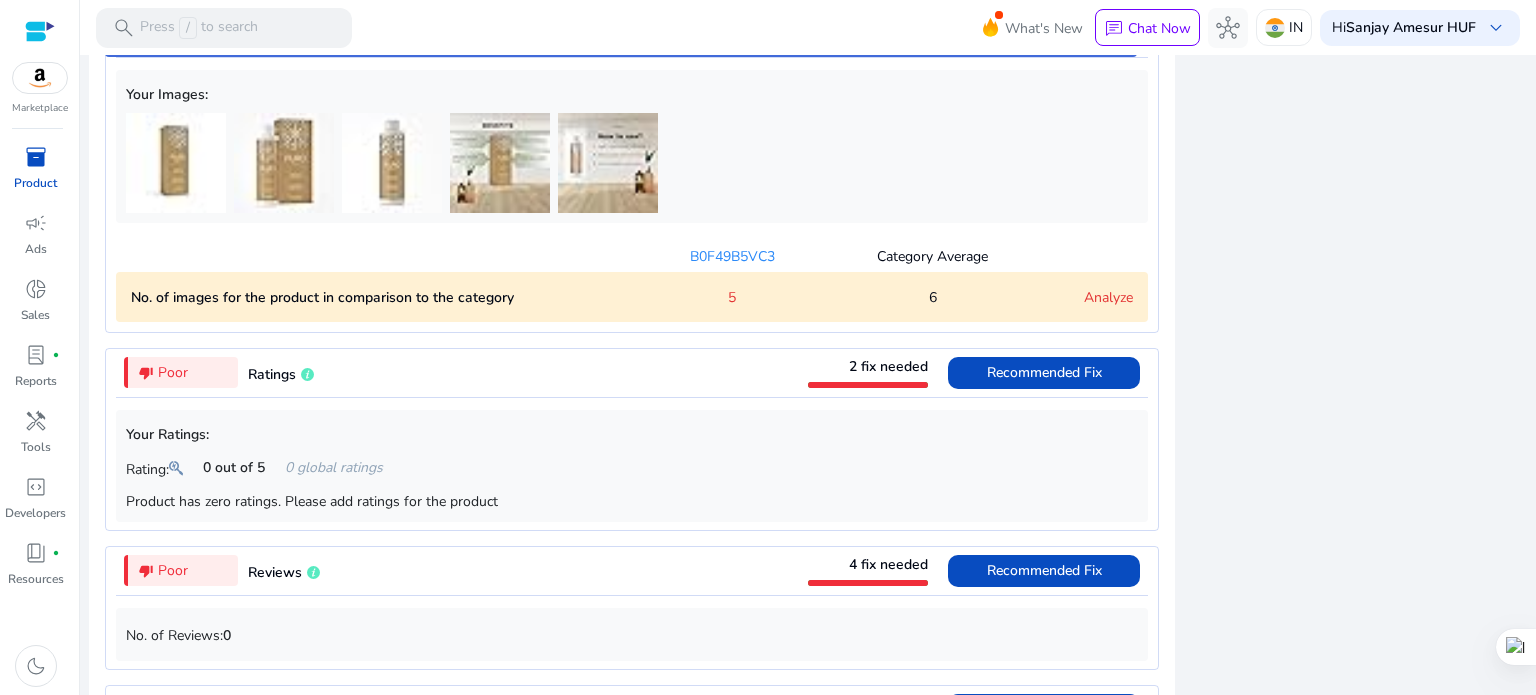 scroll, scrollTop: 1822, scrollLeft: 0, axis: vertical 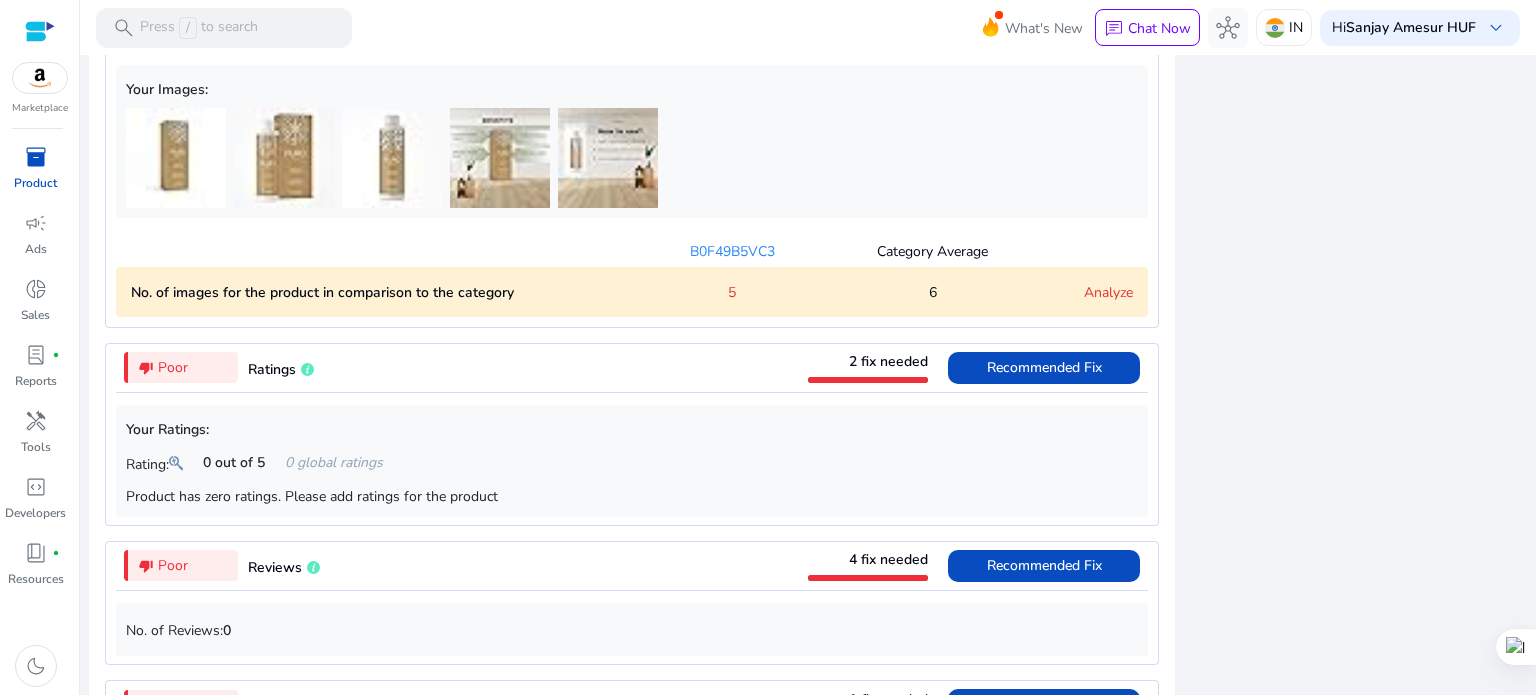 click on "Analyze" at bounding box center (1108, 292) 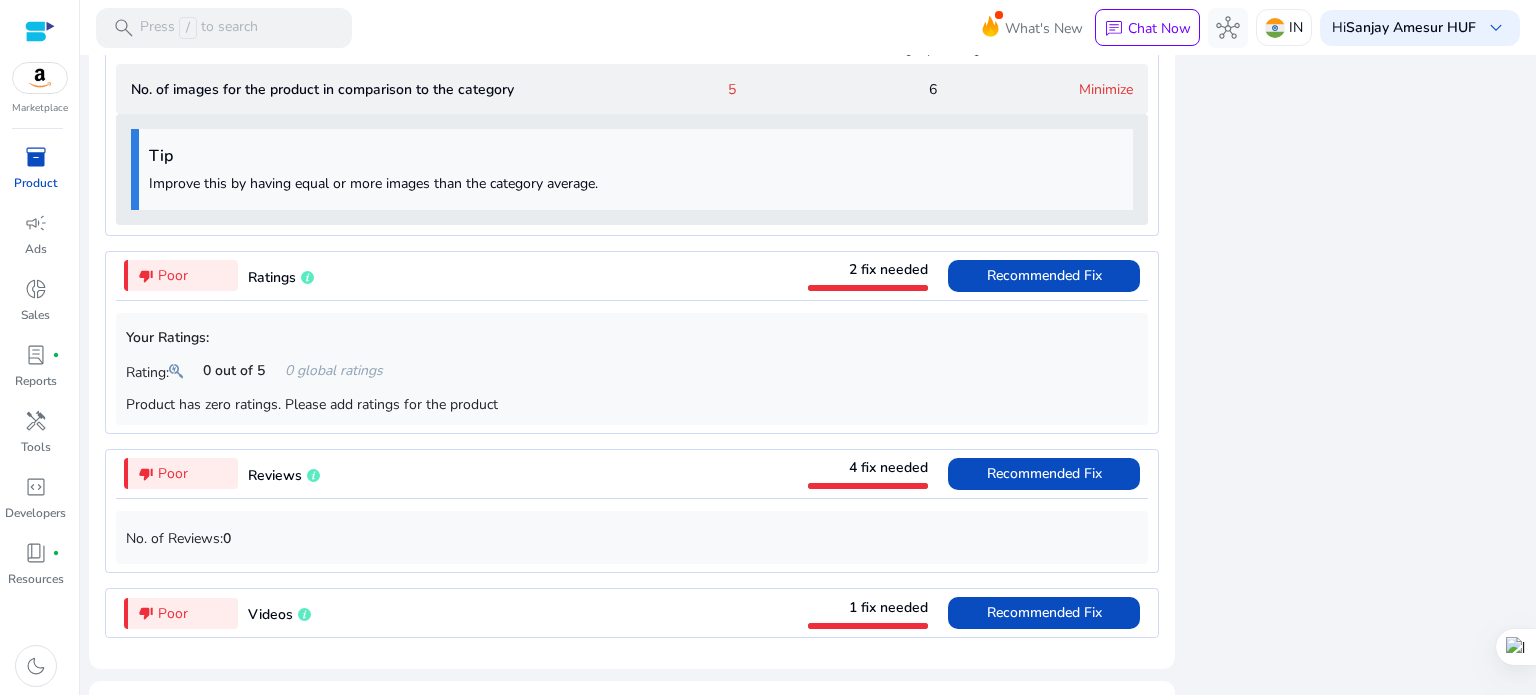 scroll, scrollTop: 2094, scrollLeft: 0, axis: vertical 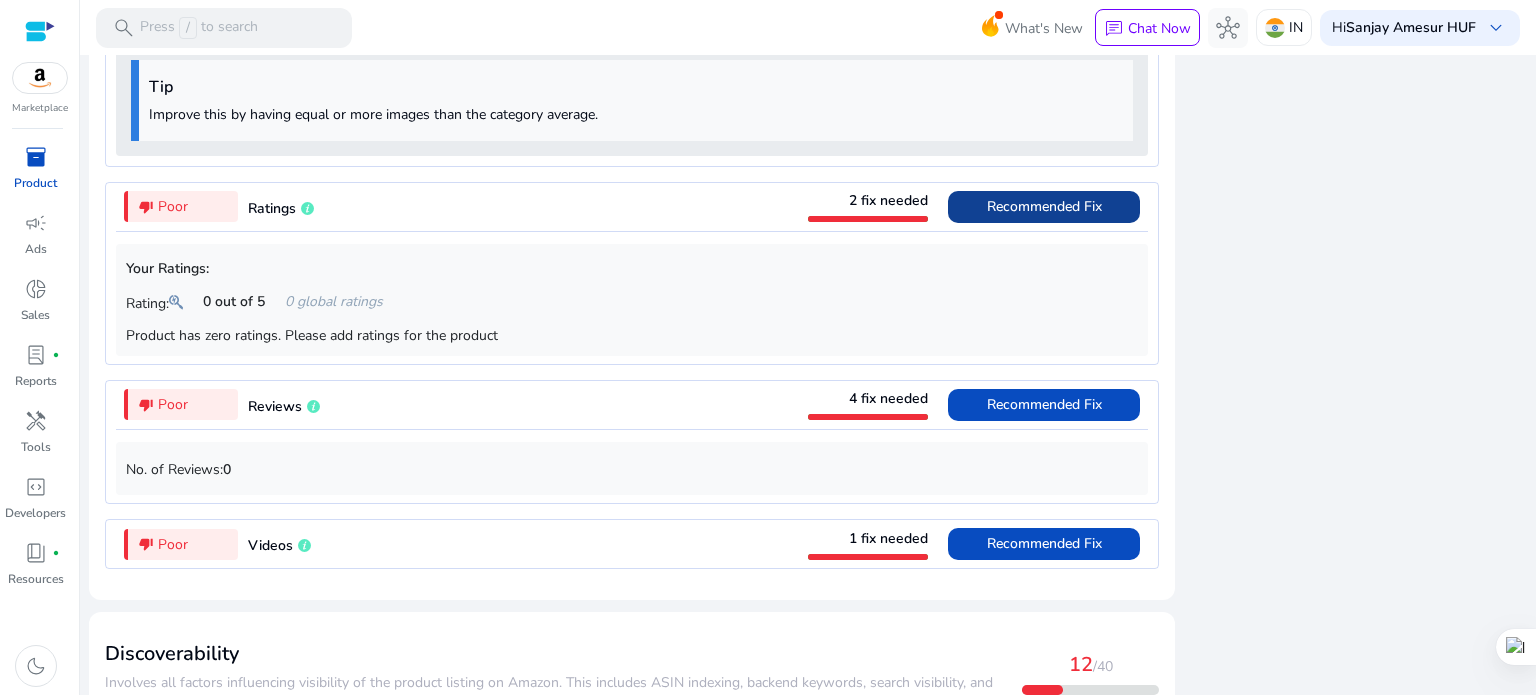 click on "Recommended Fix" at bounding box center [1044, 206] 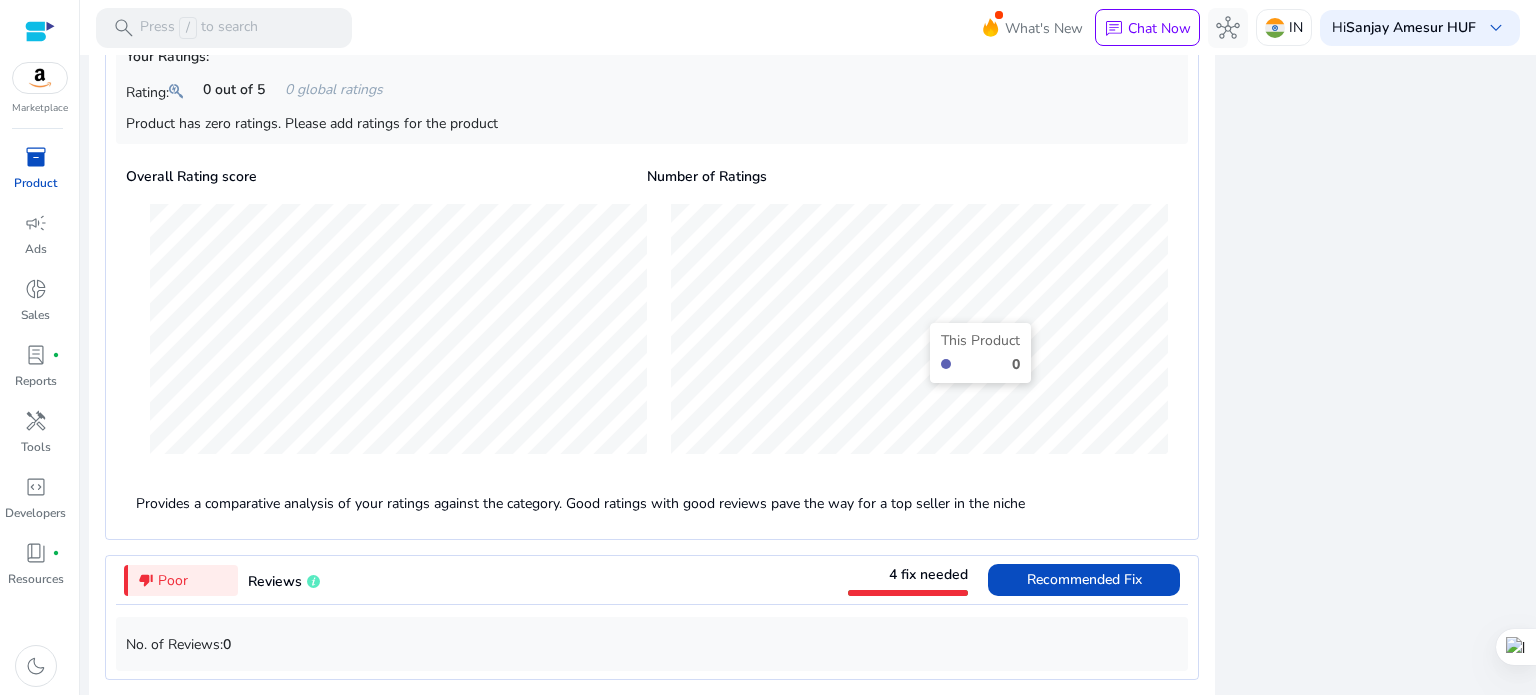 scroll, scrollTop: 2027, scrollLeft: 0, axis: vertical 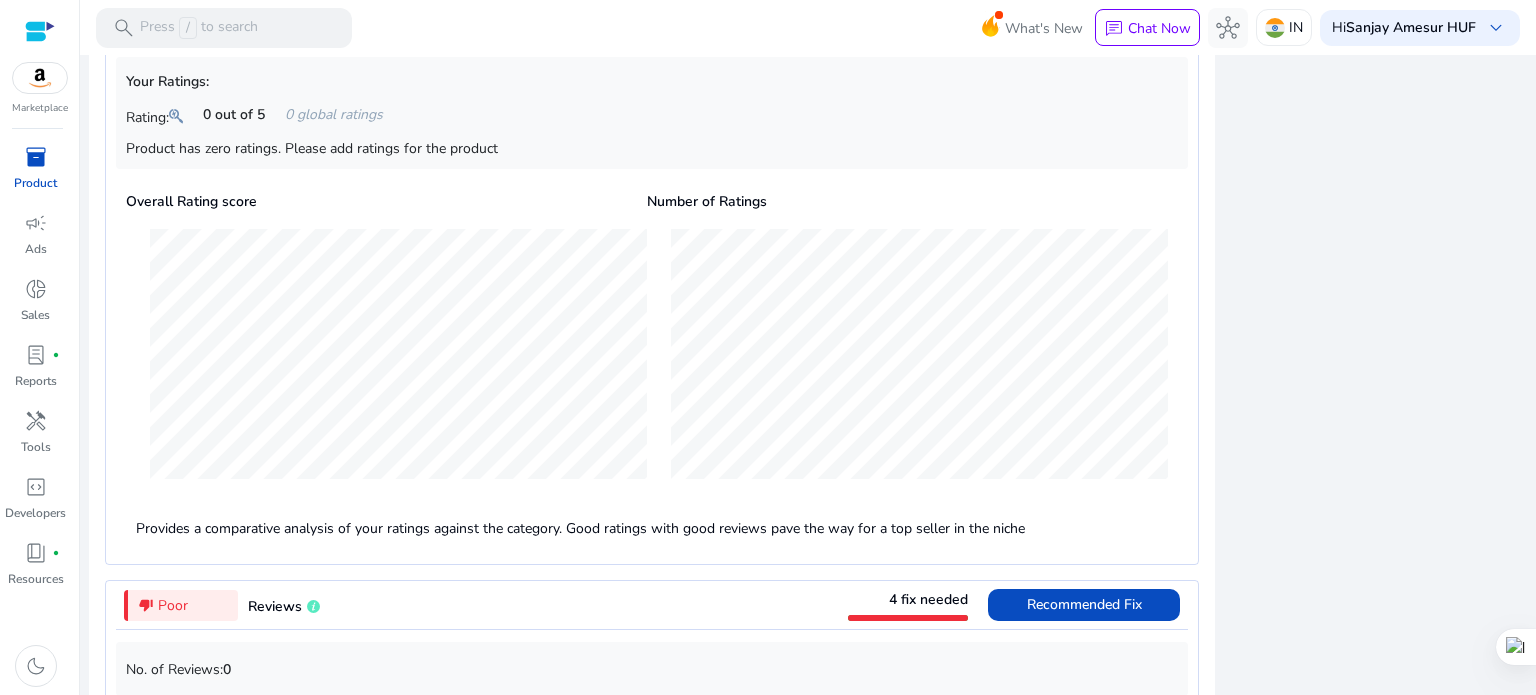 type 